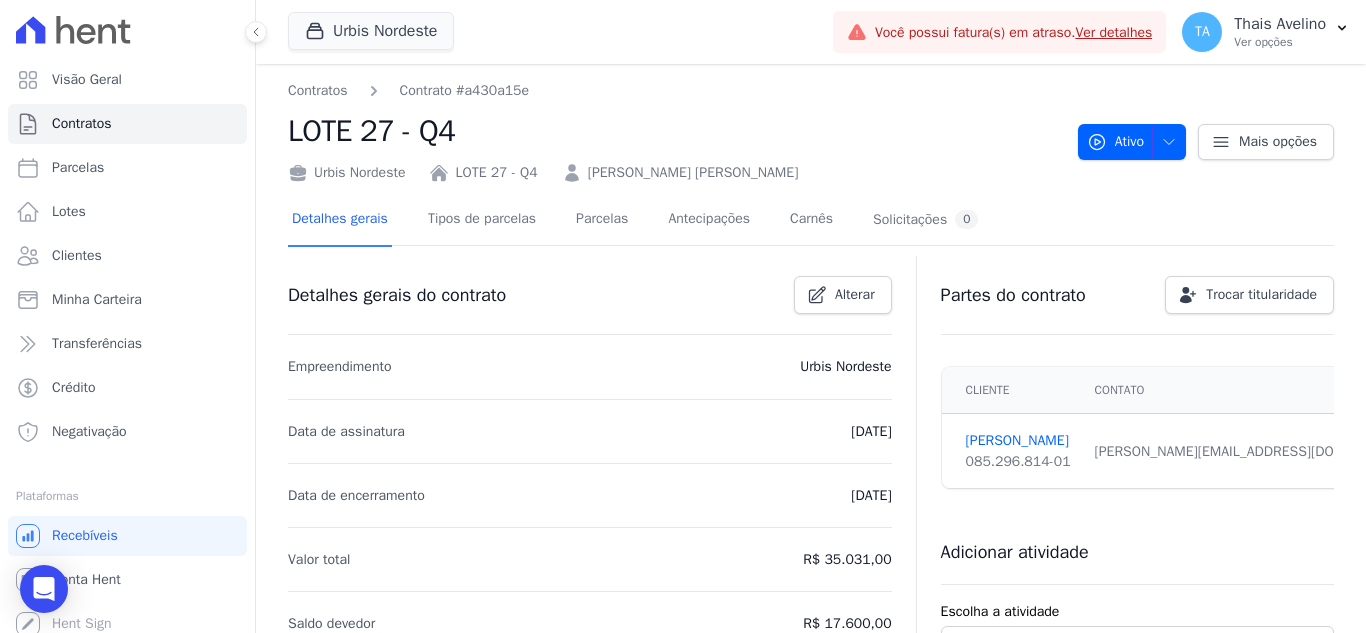 scroll, scrollTop: 0, scrollLeft: 0, axis: both 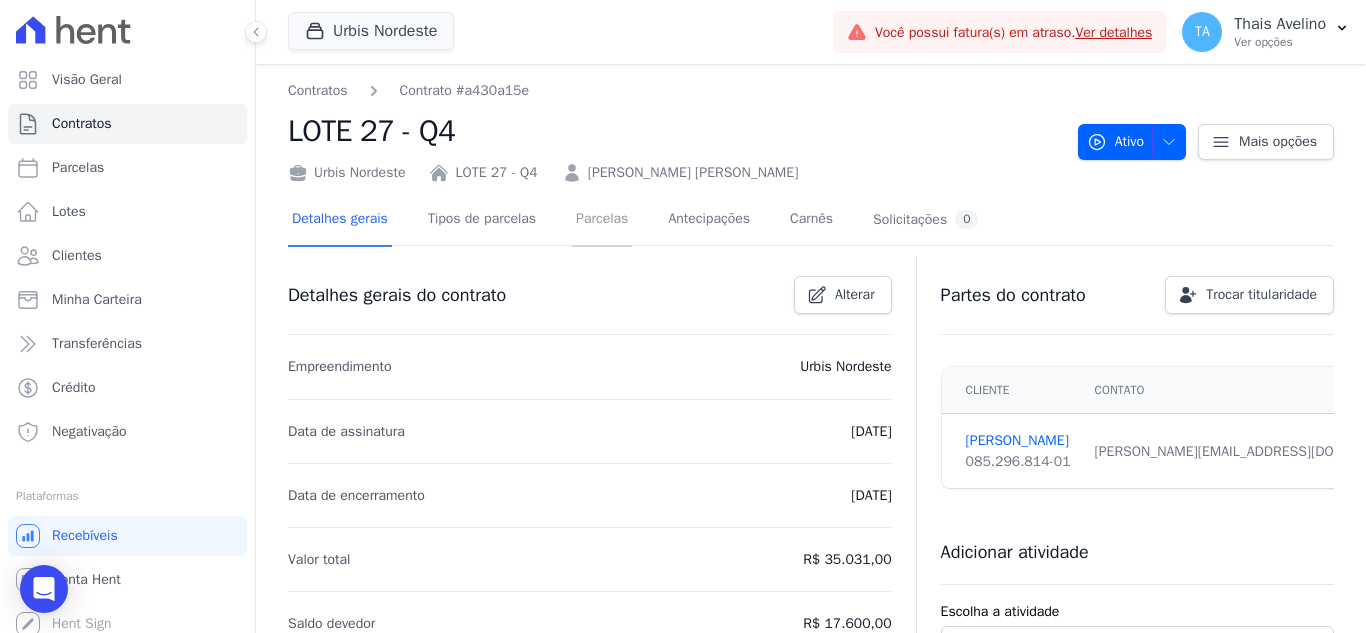 click on "Parcelas" at bounding box center [602, 220] 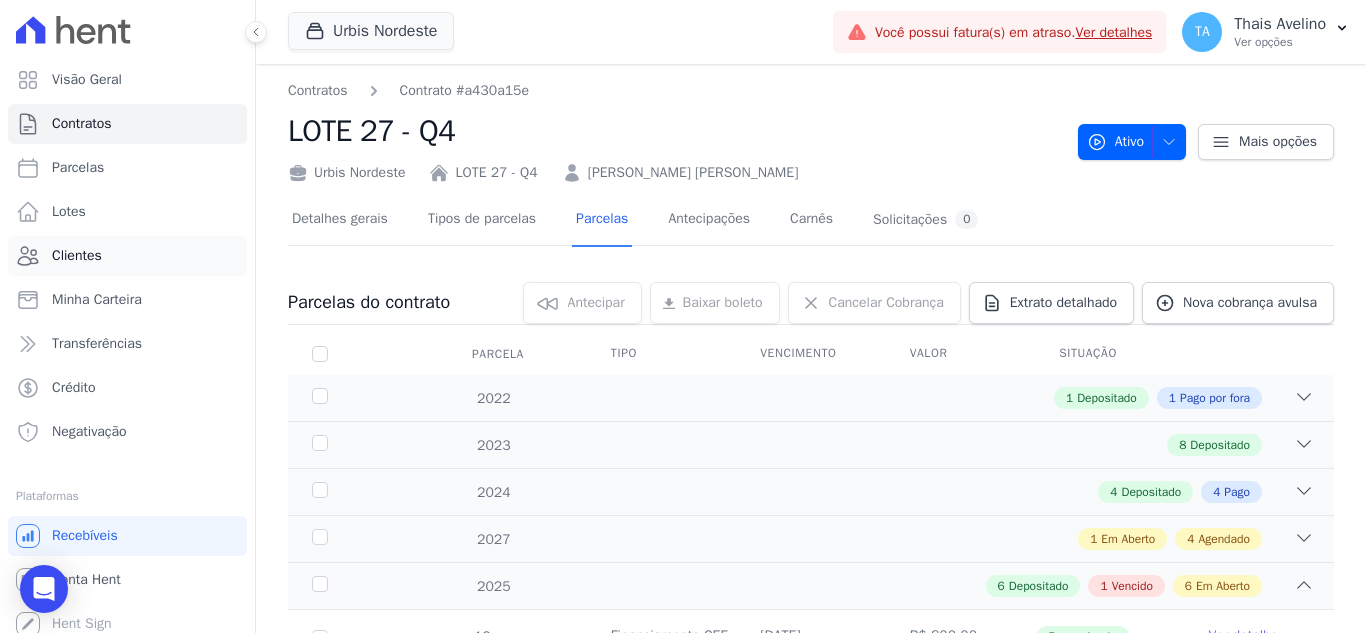 click on "Clientes" at bounding box center (127, 256) 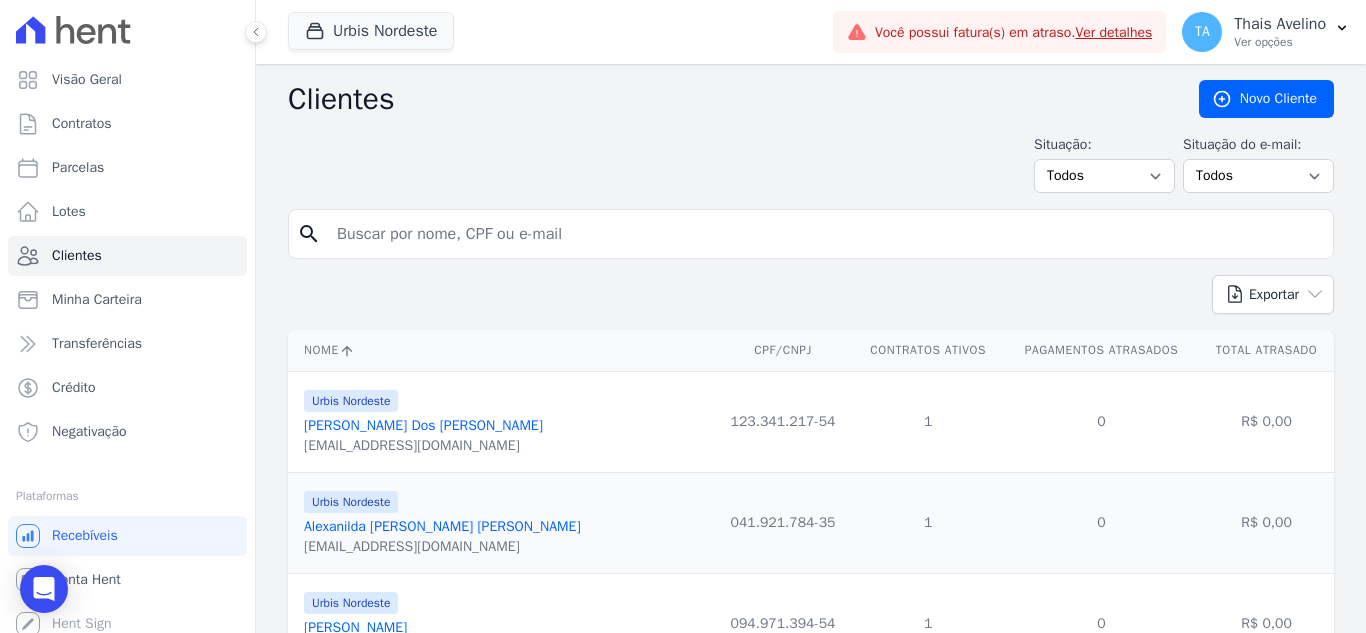 click at bounding box center [825, 234] 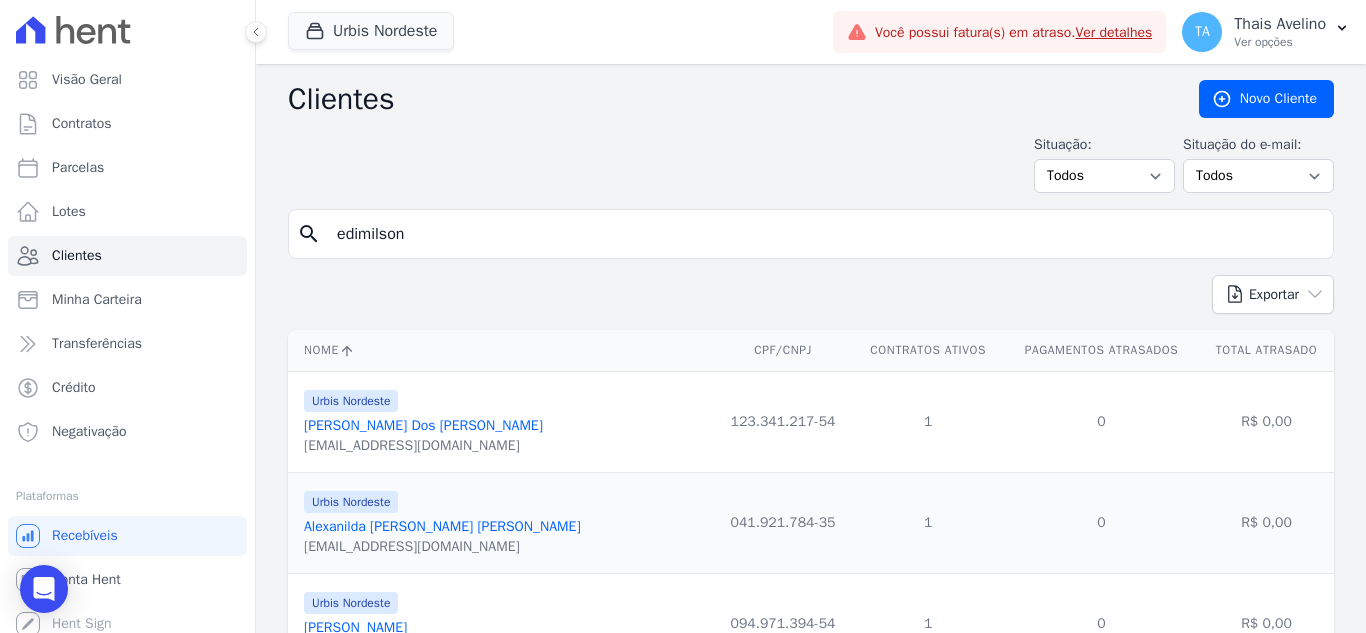 type on "EDIMILSON" 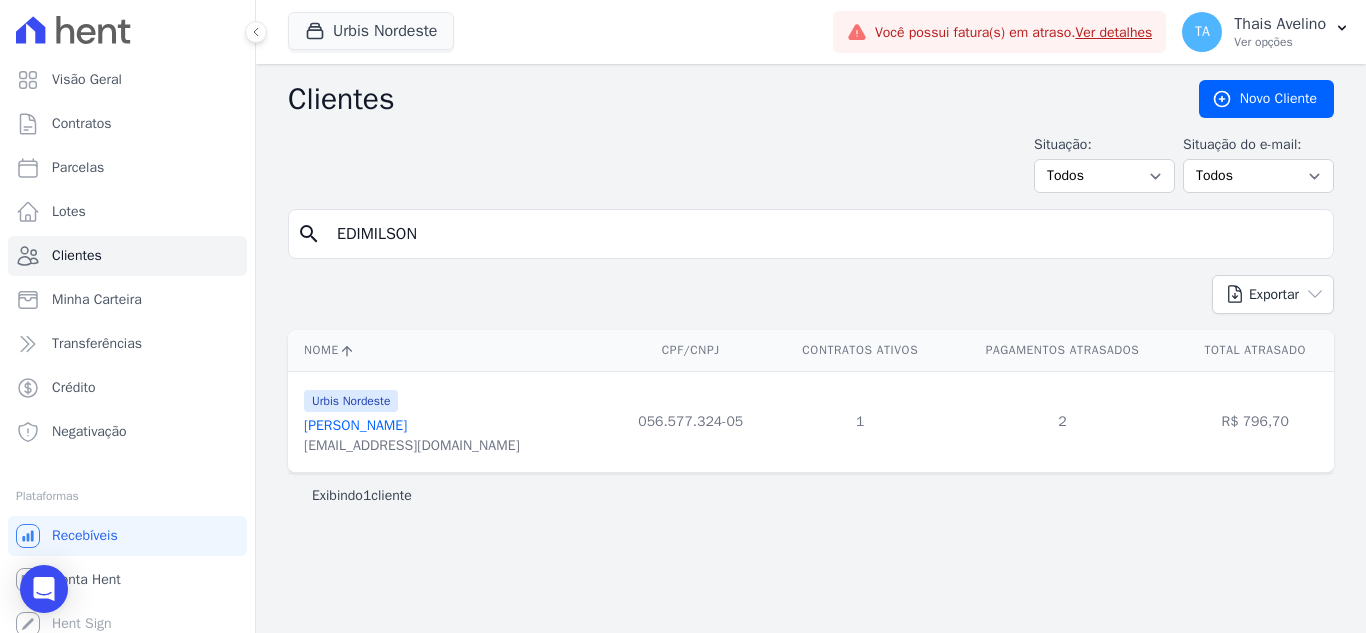 click on "[PERSON_NAME]" at bounding box center [355, 425] 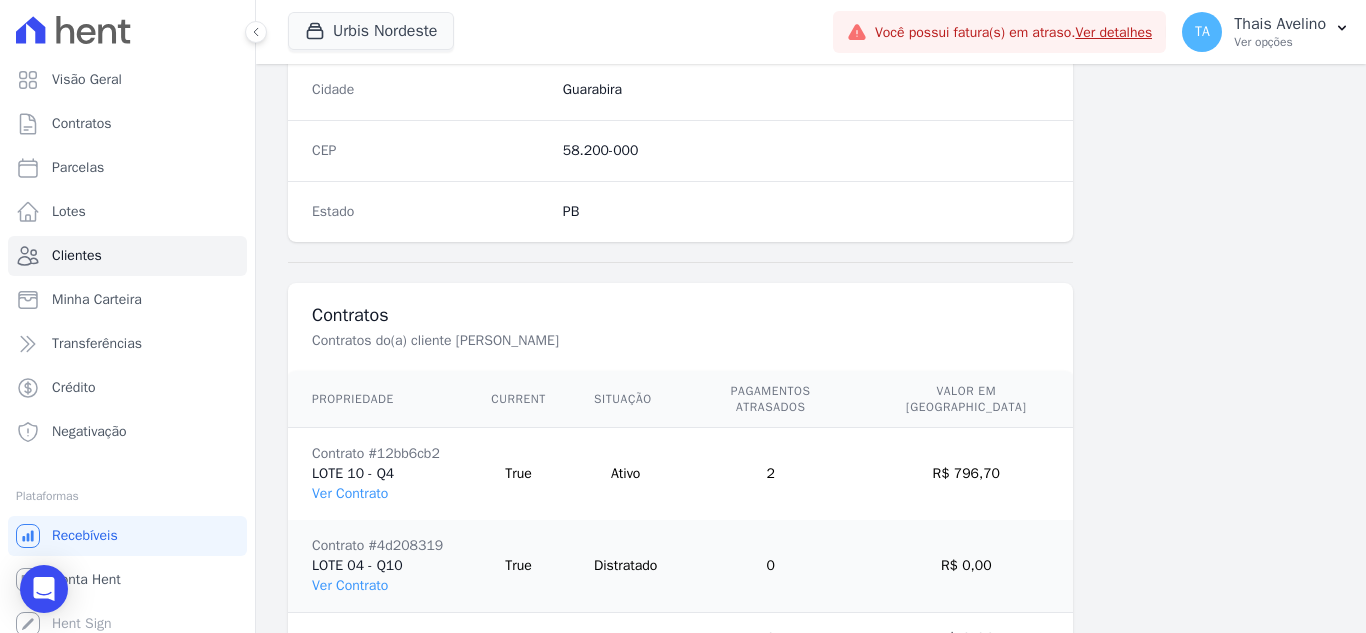 scroll, scrollTop: 1330, scrollLeft: 0, axis: vertical 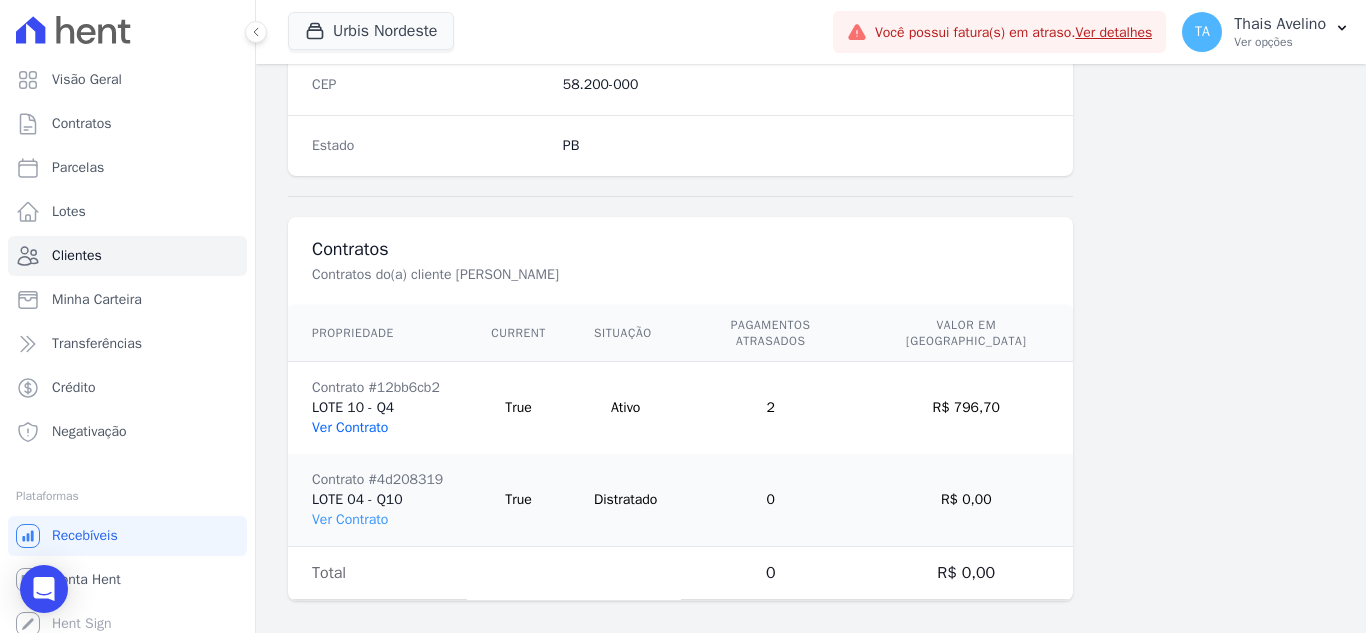 click on "Ver Contrato" at bounding box center (350, 427) 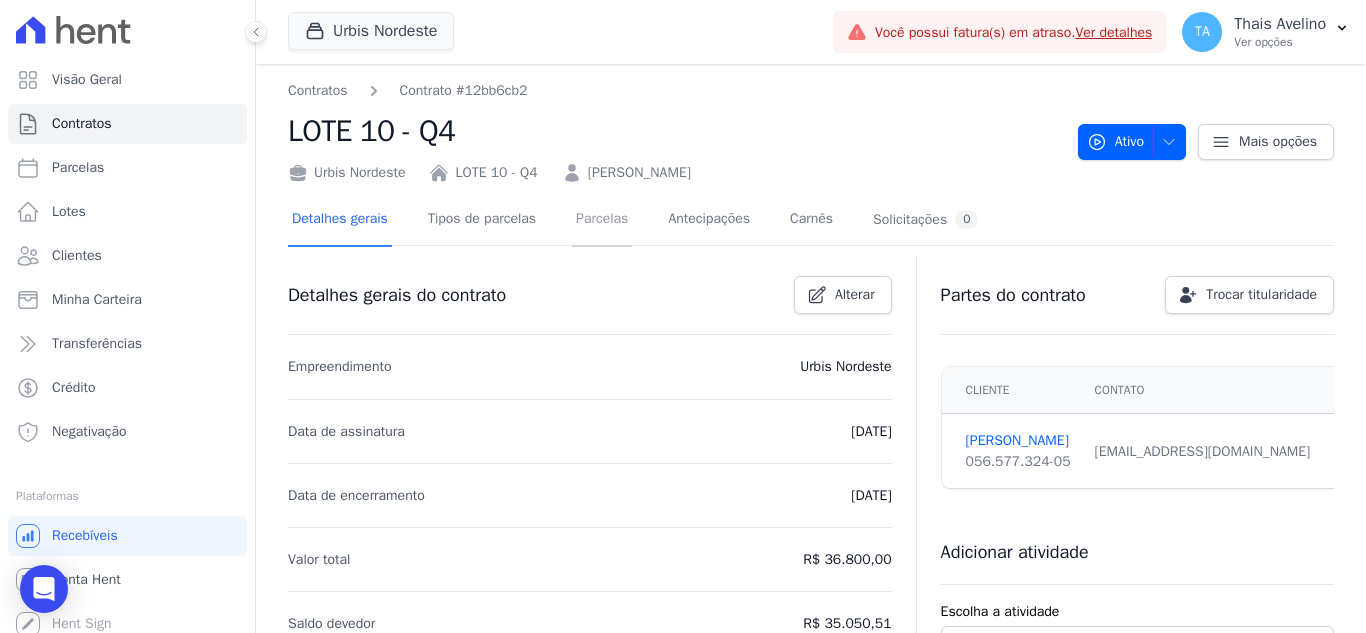 click on "Parcelas" at bounding box center (602, 220) 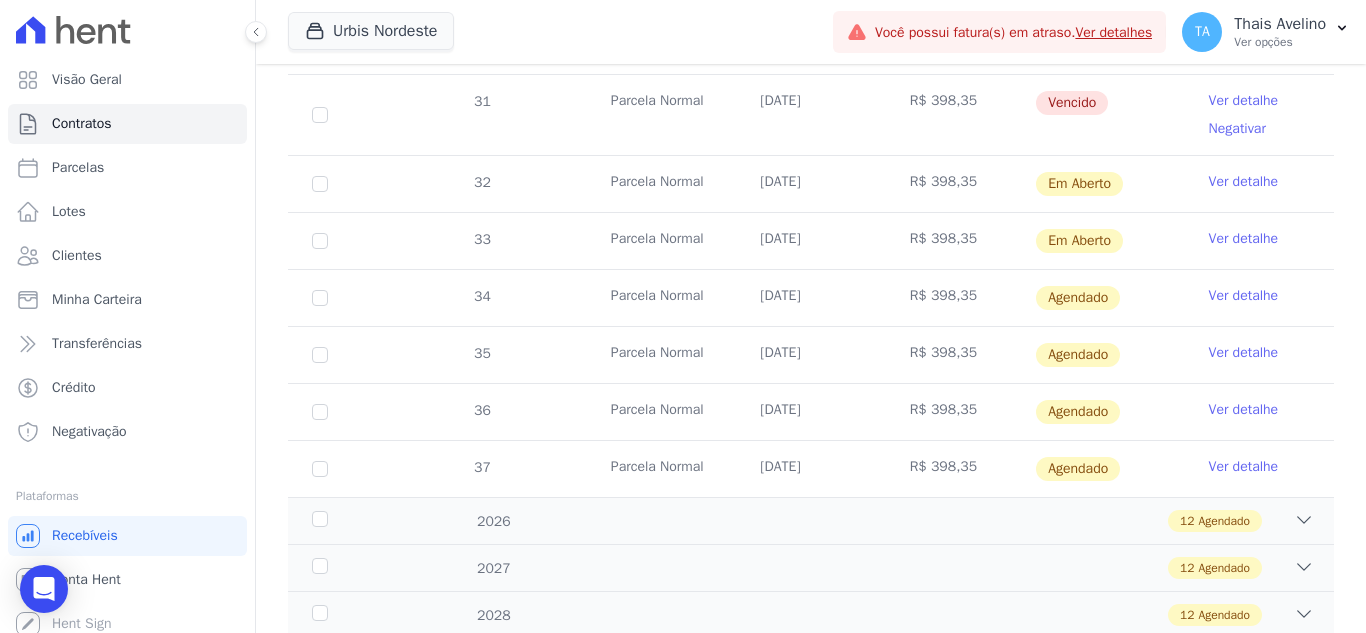 scroll, scrollTop: 800, scrollLeft: 0, axis: vertical 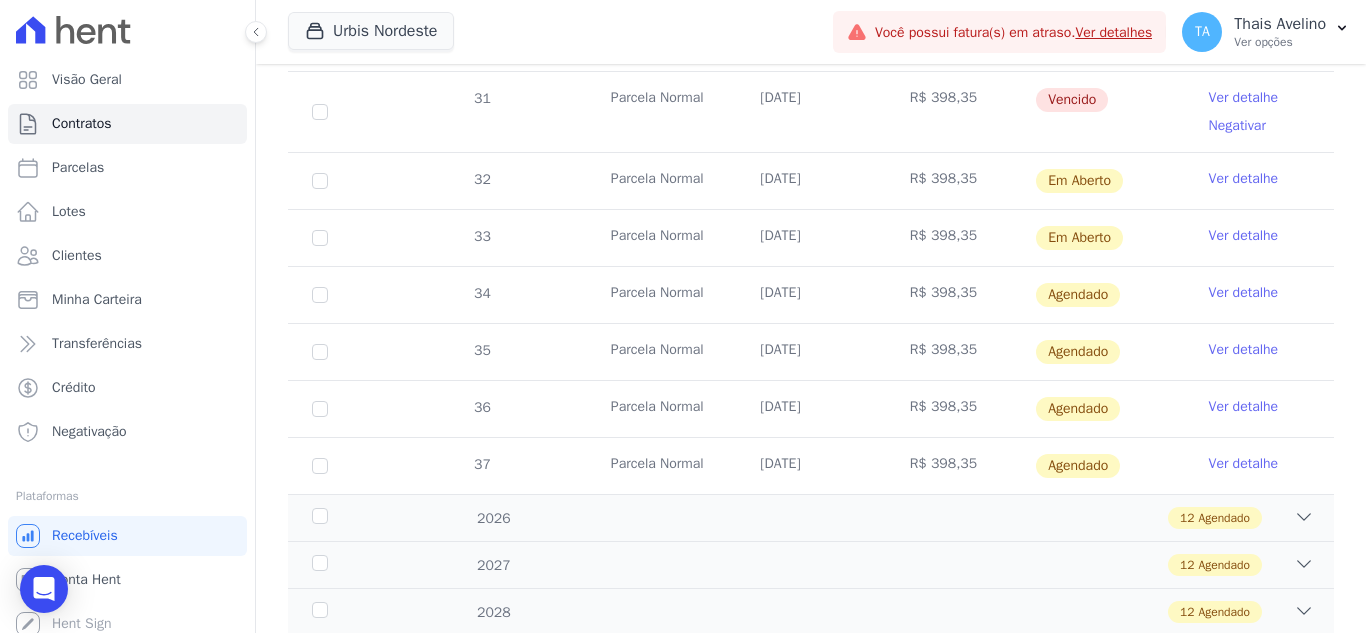 click on "Ver detalhe" at bounding box center (1244, 293) 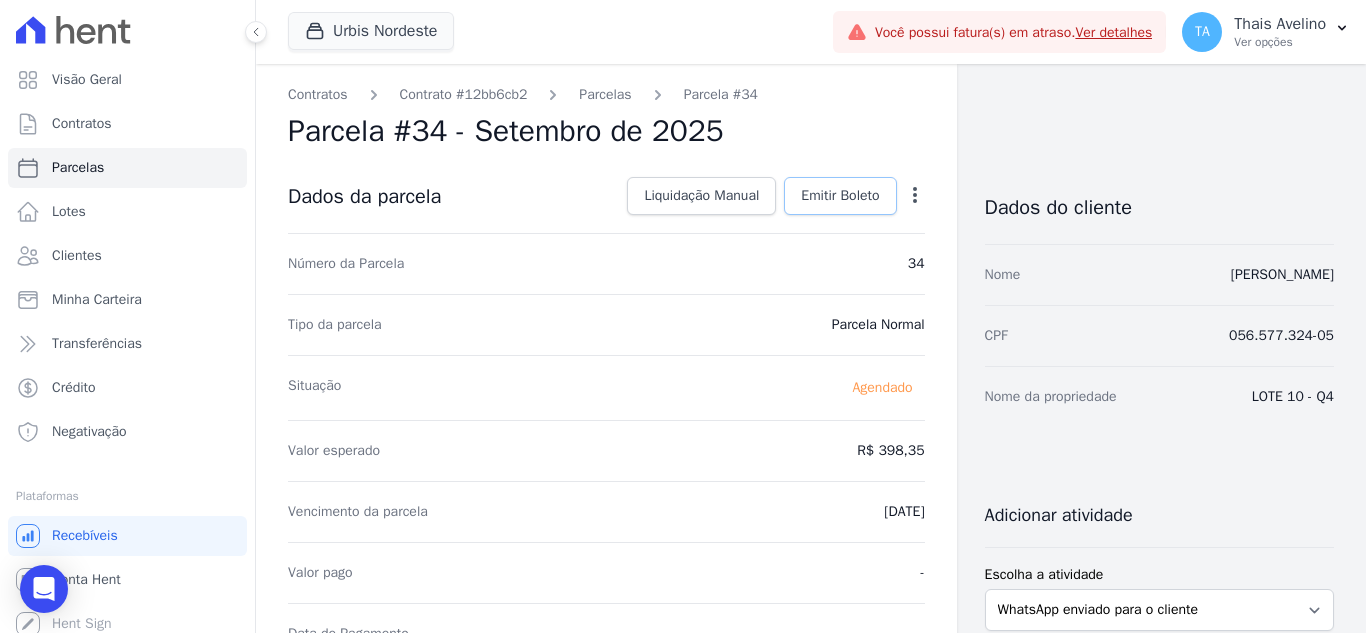 drag, startPoint x: 841, startPoint y: 197, endPoint x: 842, endPoint y: 244, distance: 47.010635 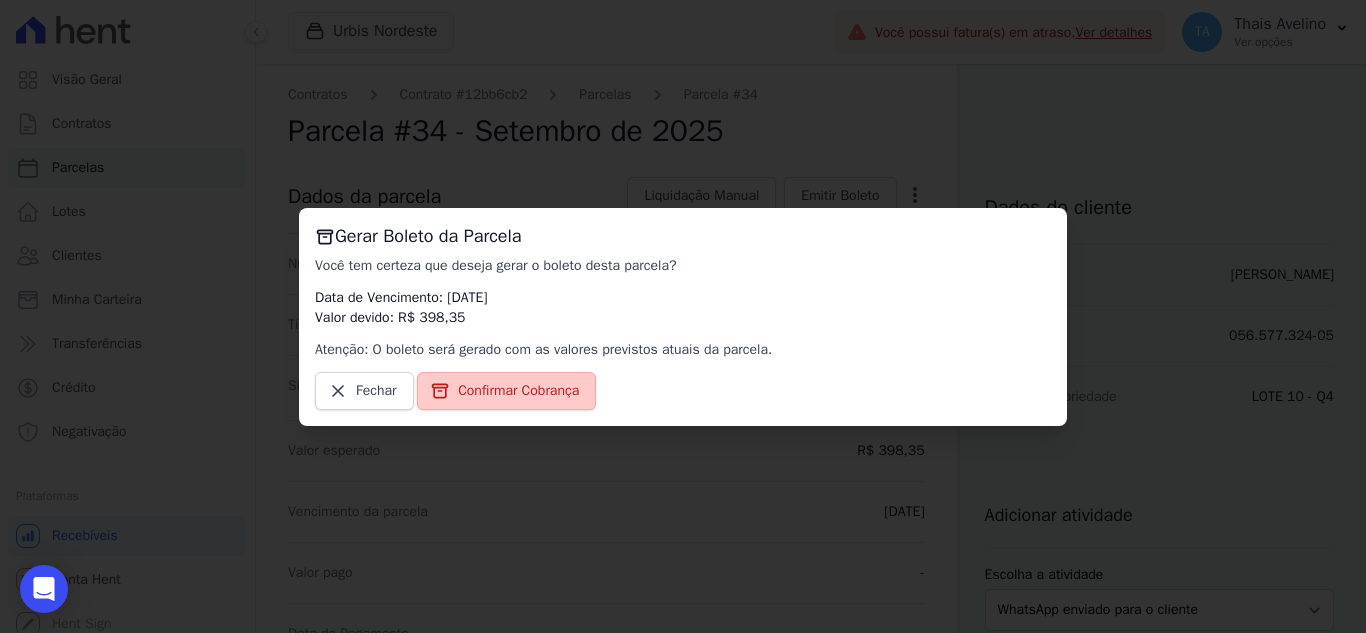 click on "Confirmar Cobrança" at bounding box center (506, 391) 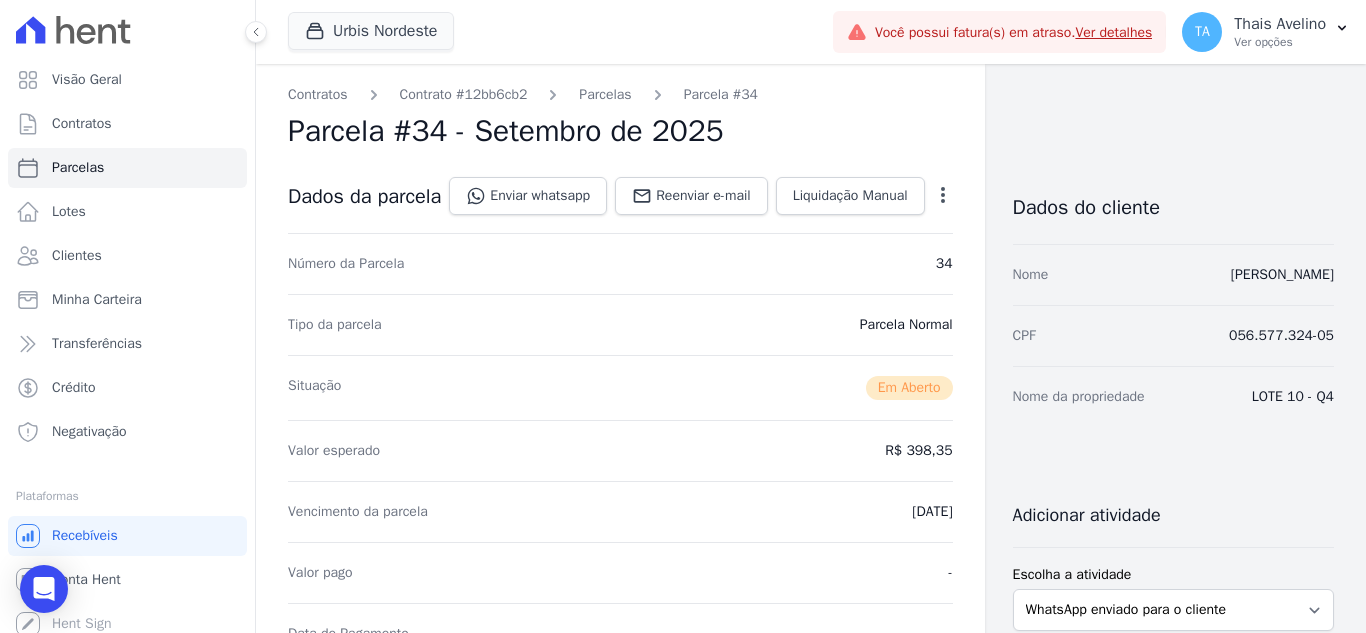 click on "Parcelas" at bounding box center (587, 94) 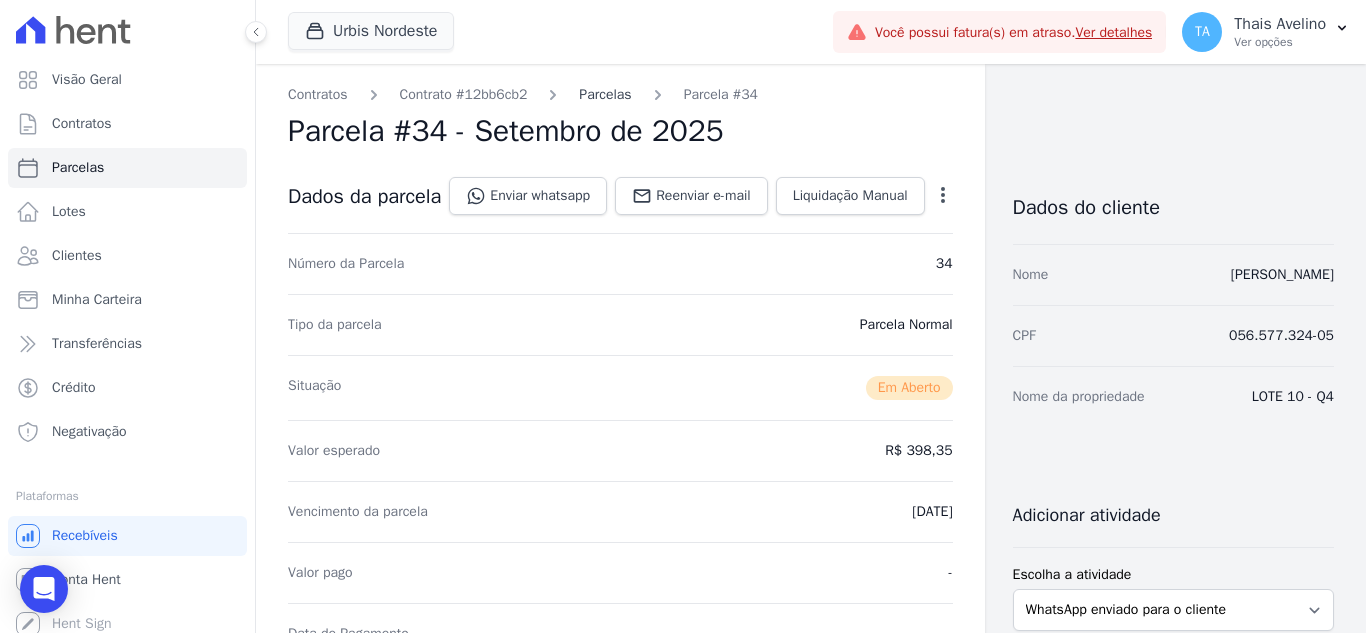 click on "Parcelas" at bounding box center (605, 94) 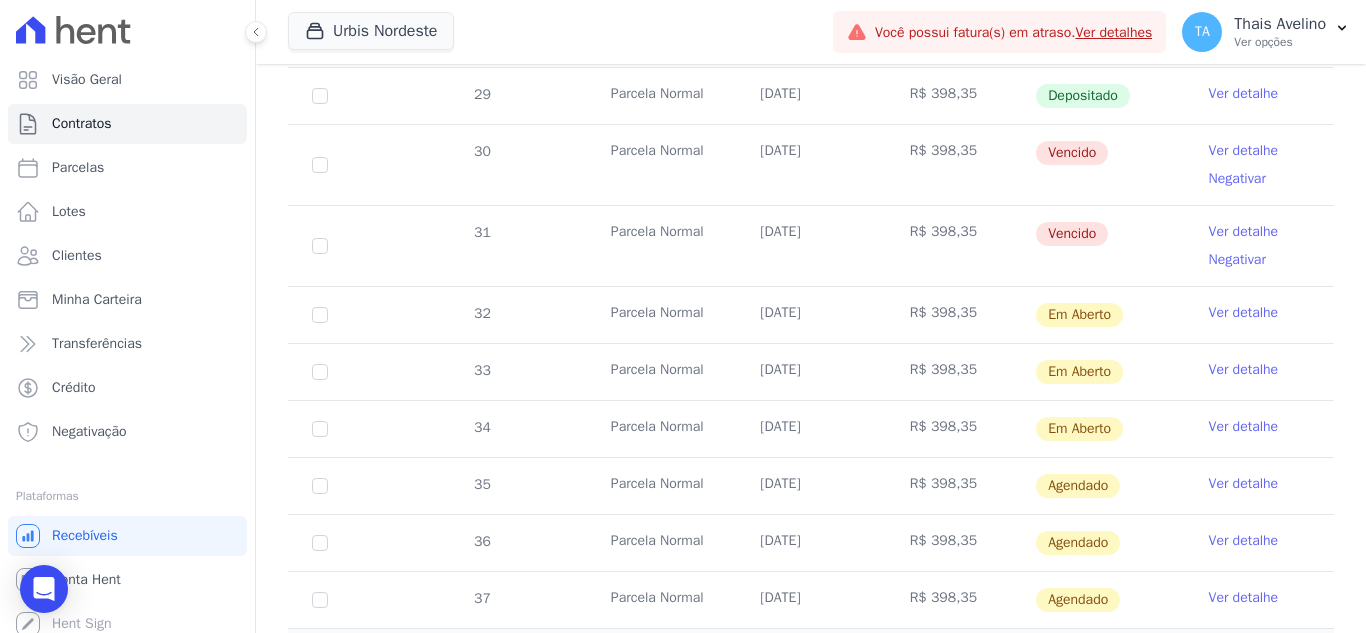 scroll, scrollTop: 700, scrollLeft: 0, axis: vertical 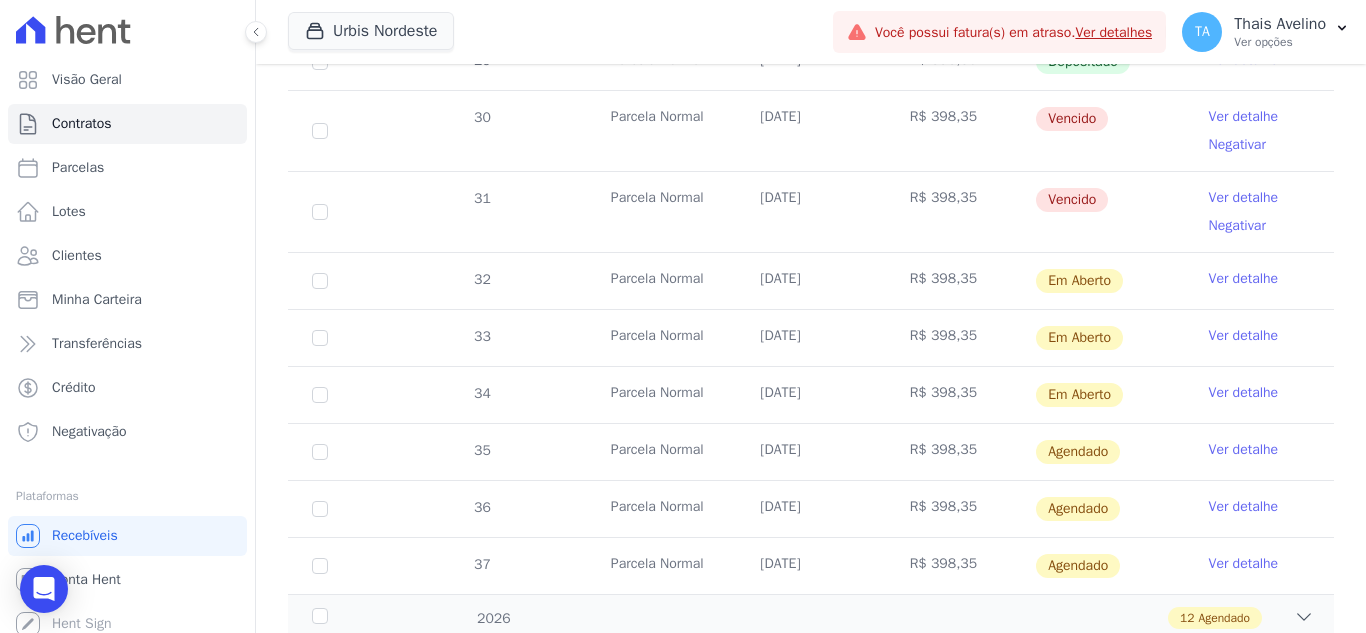 click on "Ver detalhe" at bounding box center (1244, 450) 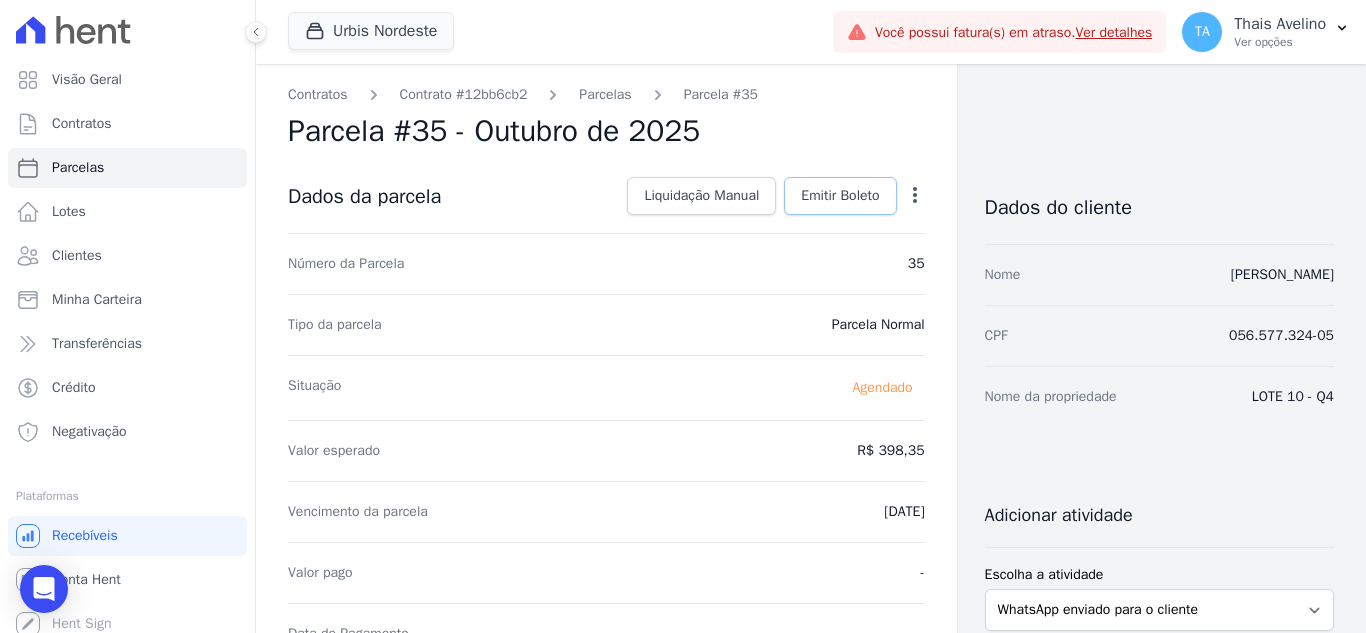click on "Emitir Boleto" at bounding box center (840, 196) 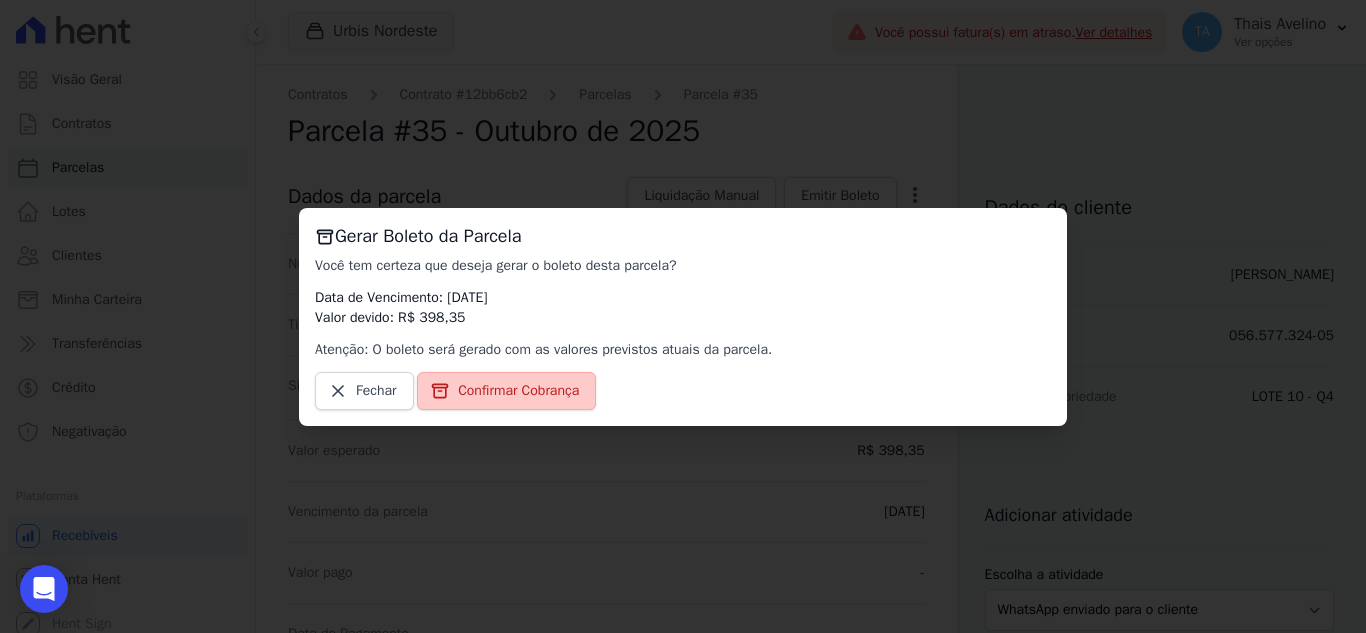 click on "Confirmar Cobrança" at bounding box center (518, 391) 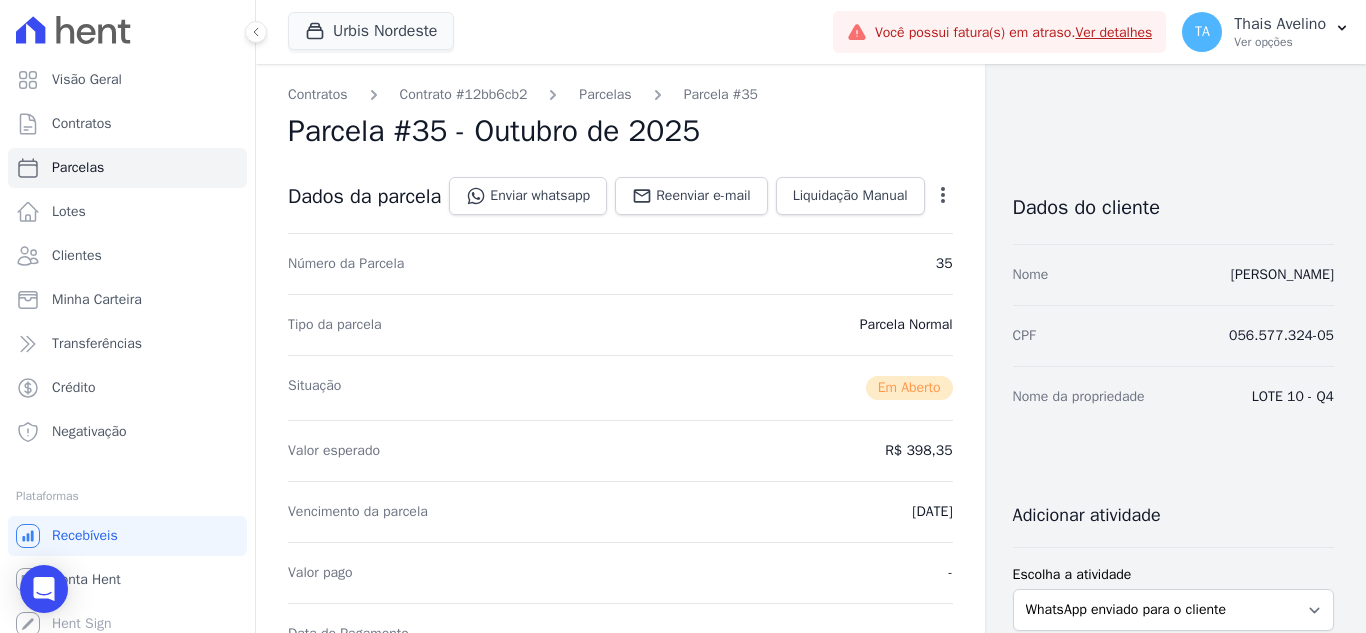 click on "Parcelas" at bounding box center [605, 94] 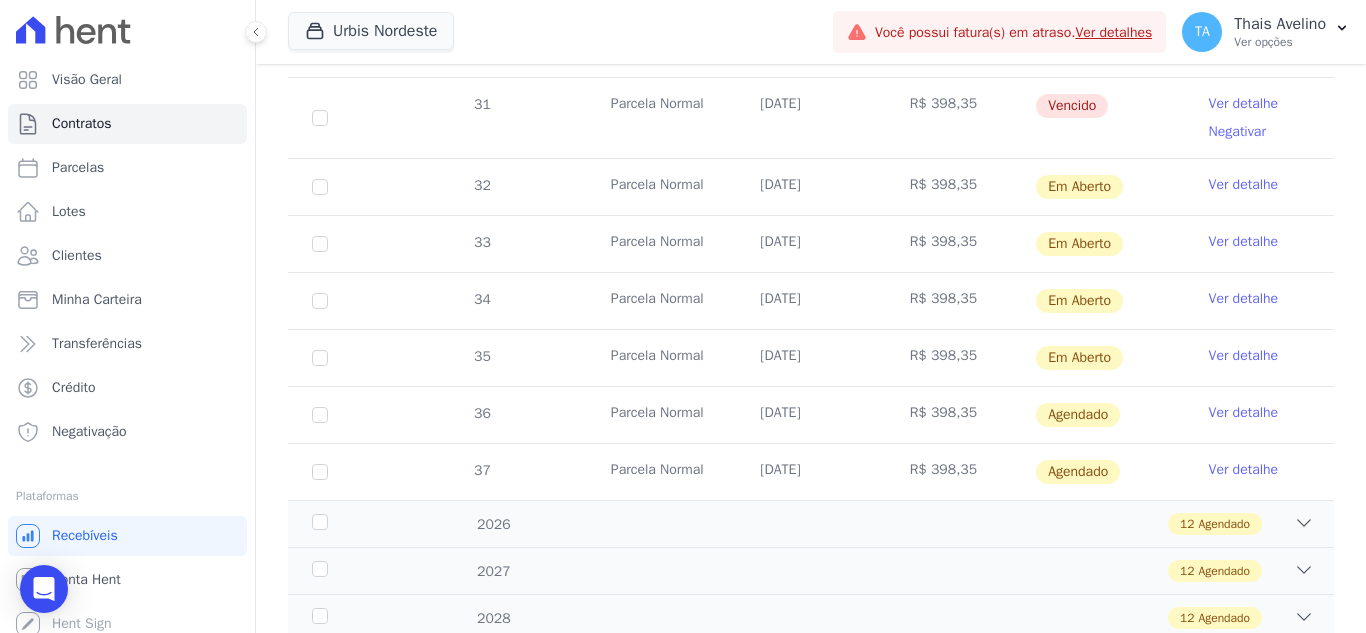 scroll, scrollTop: 800, scrollLeft: 0, axis: vertical 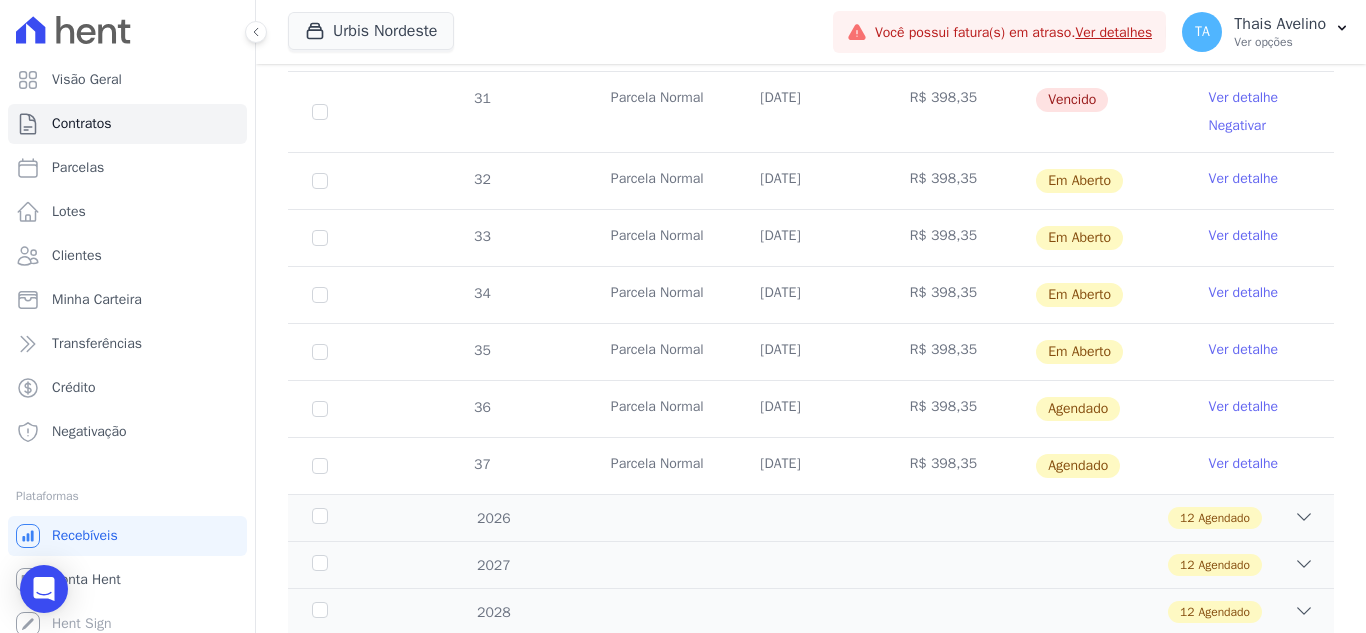 click on "Ver detalhe" at bounding box center [1244, 407] 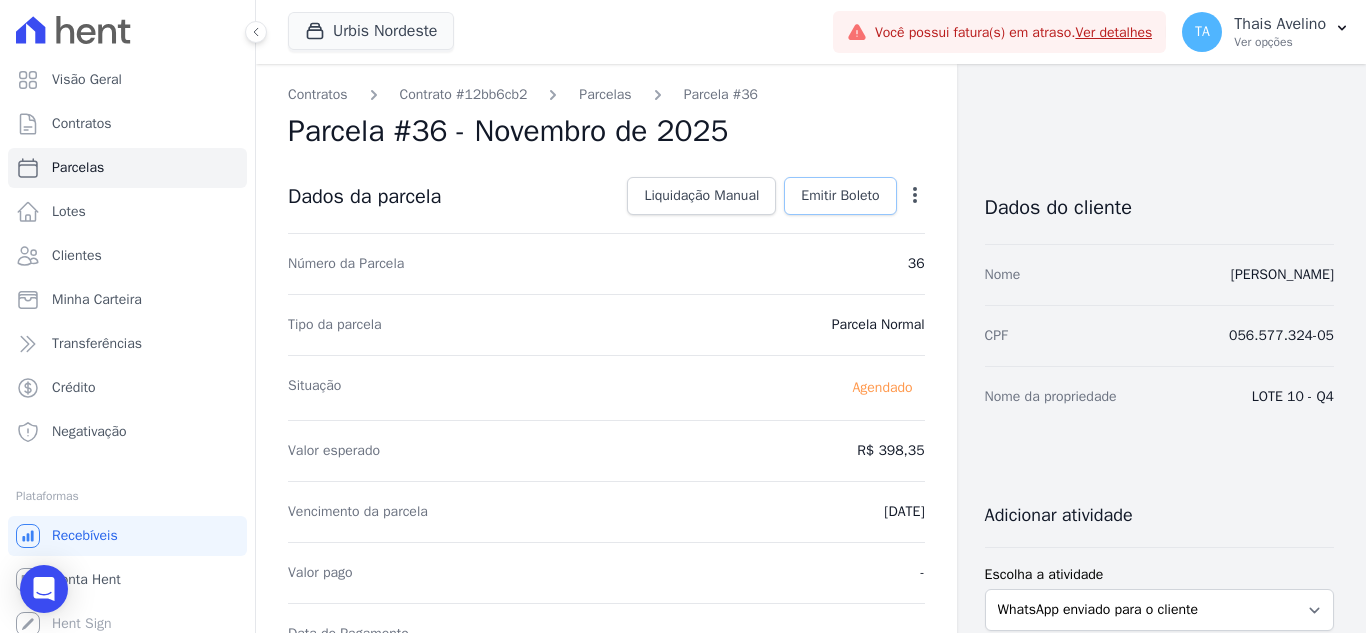 click on "Emitir Boleto" at bounding box center (840, 196) 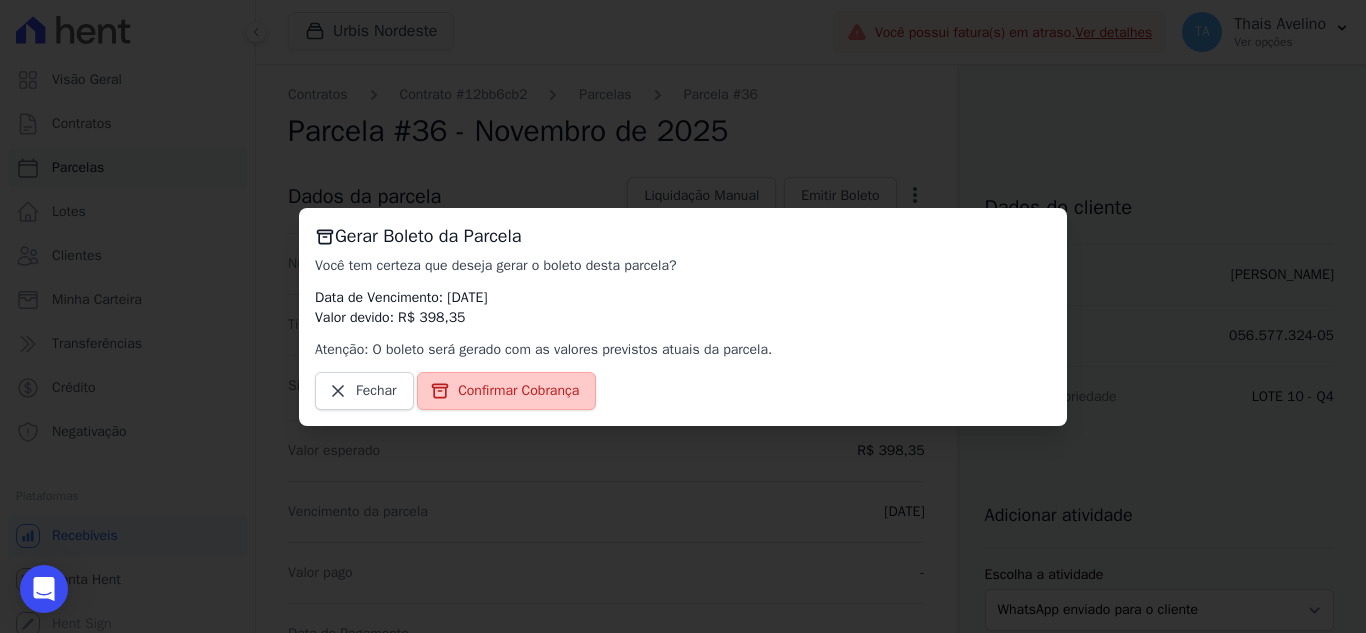 click on "Confirmar Cobrança" at bounding box center (518, 391) 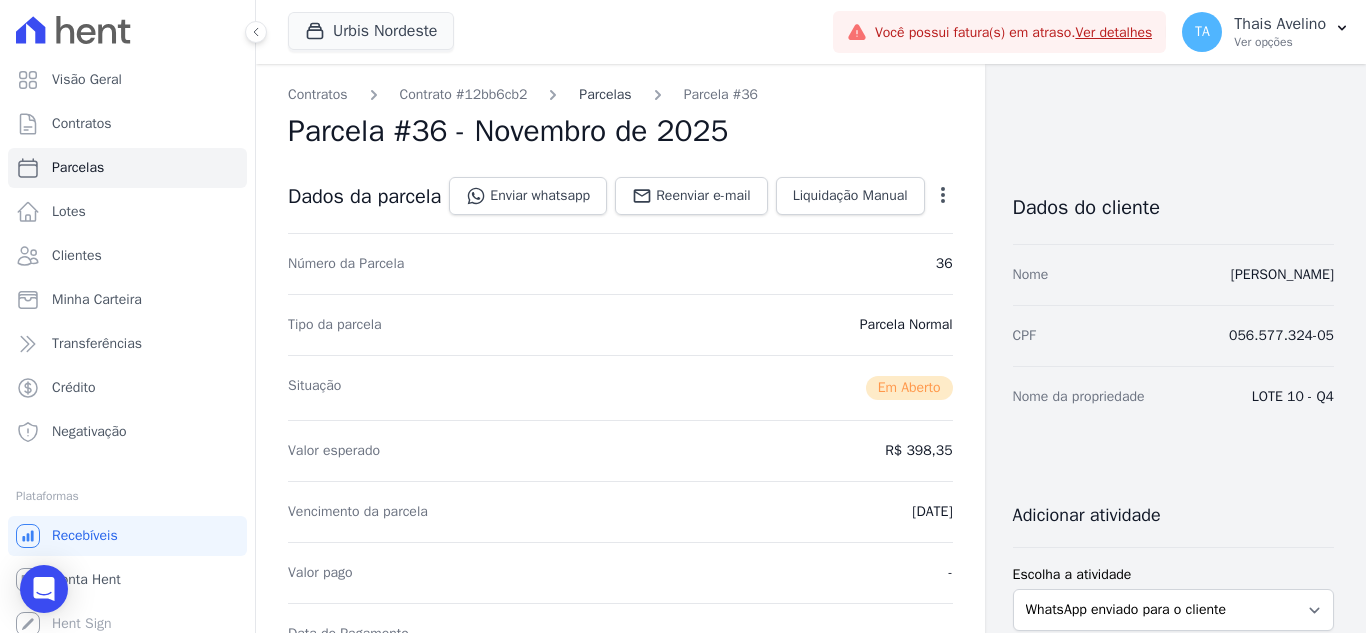 click on "Parcelas" at bounding box center (605, 94) 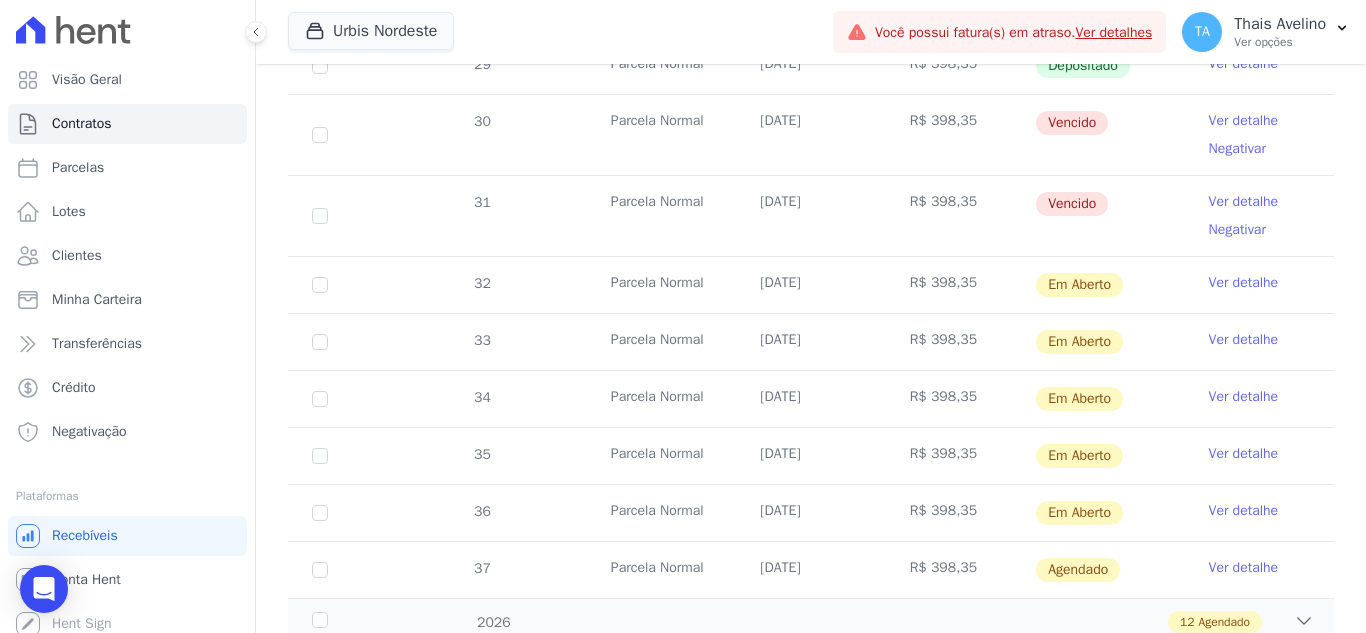 scroll, scrollTop: 700, scrollLeft: 0, axis: vertical 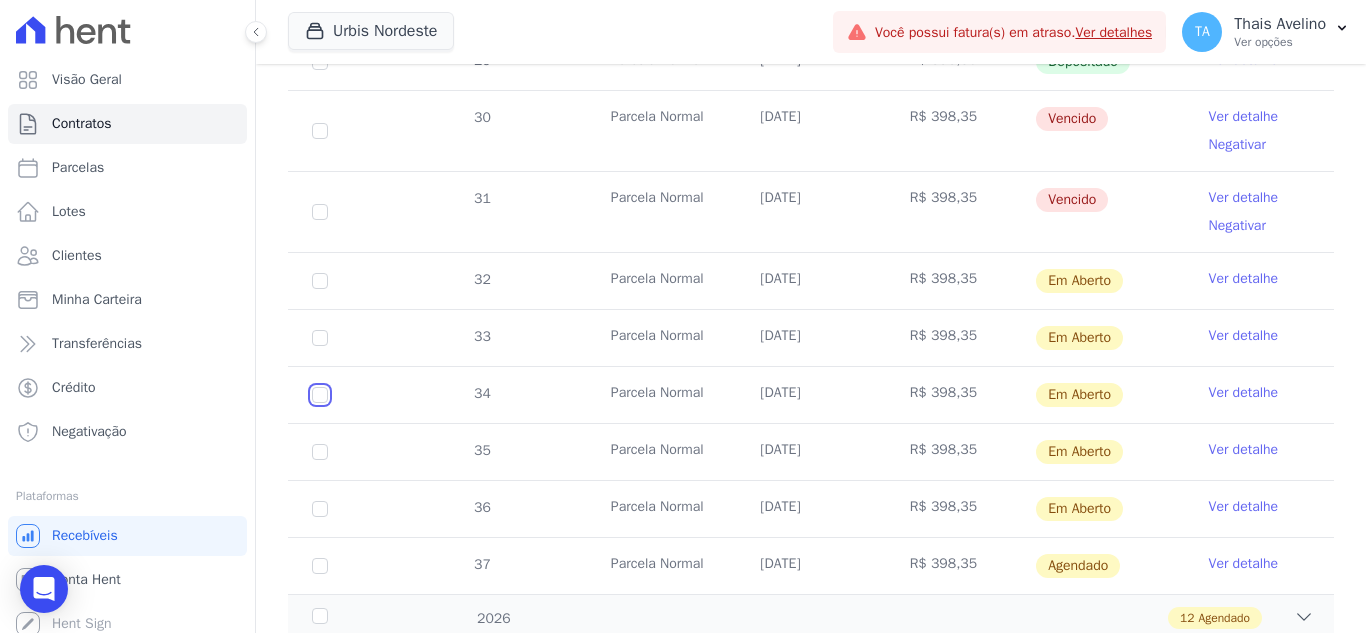 click at bounding box center (320, 281) 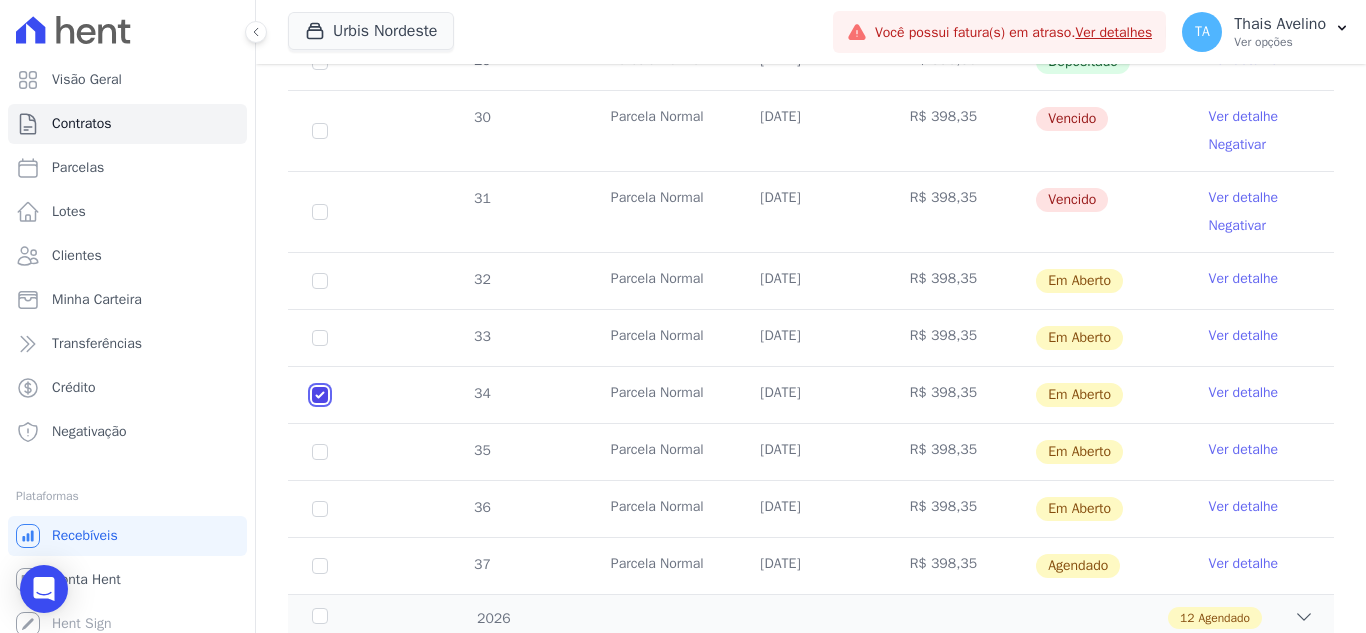 checkbox on "true" 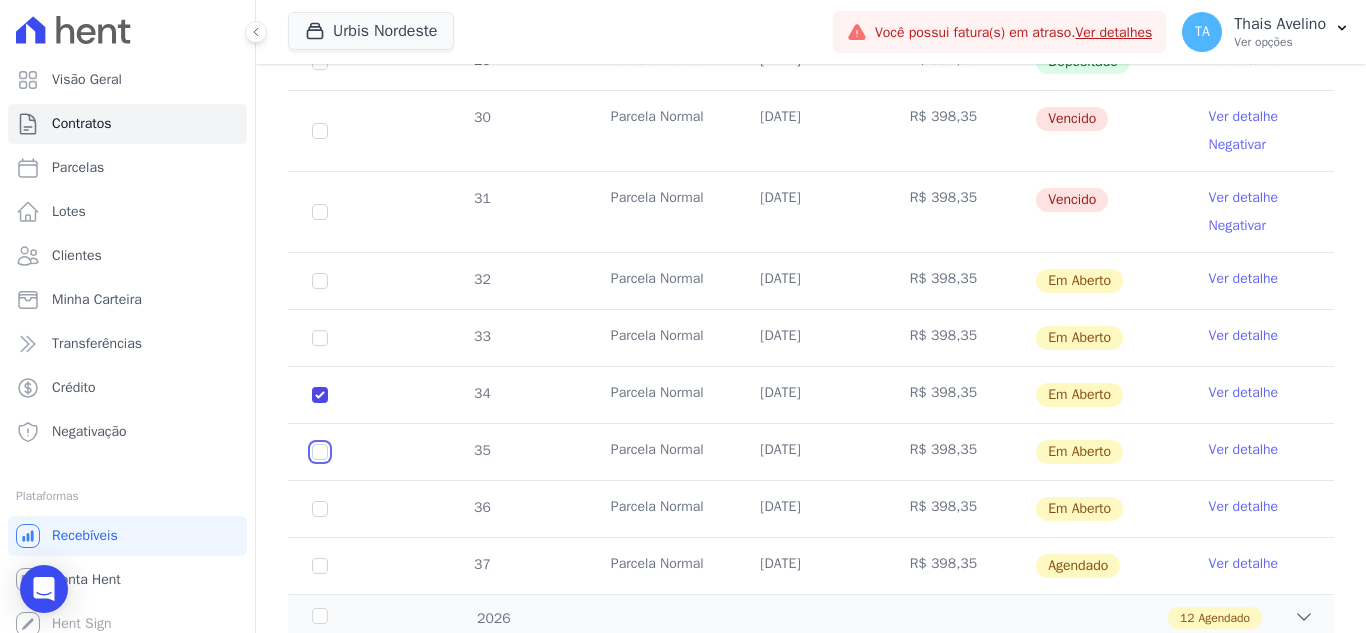 click at bounding box center (320, 281) 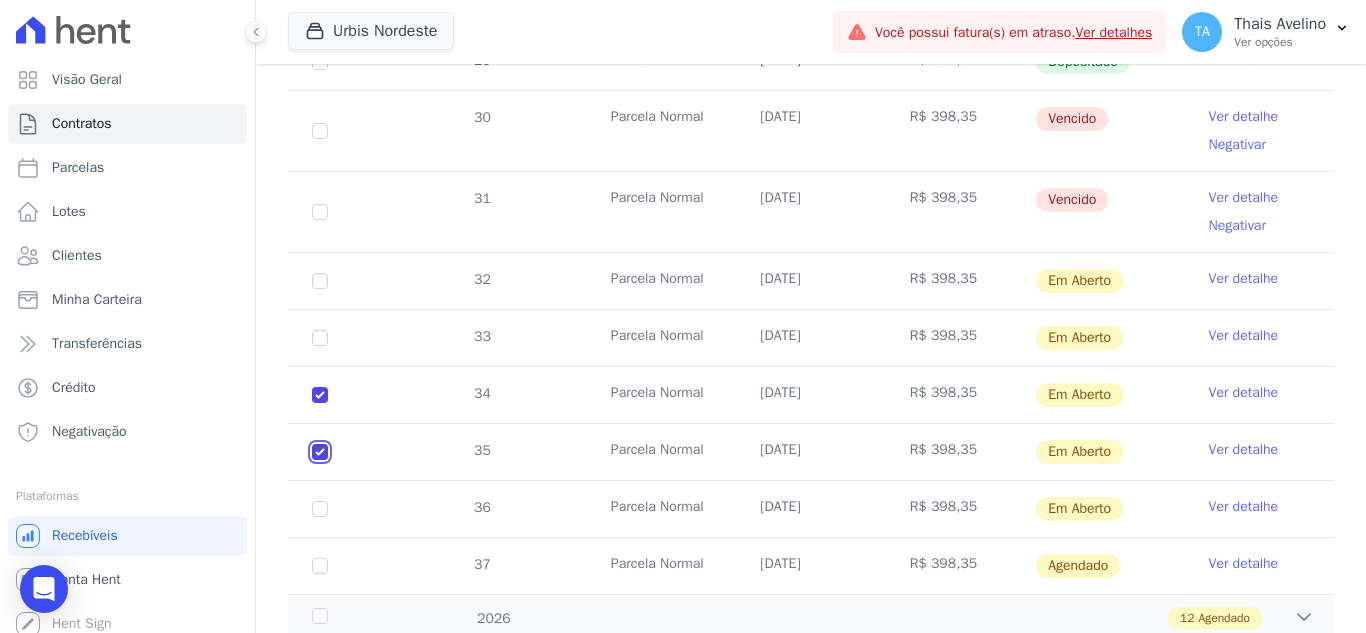 checkbox on "true" 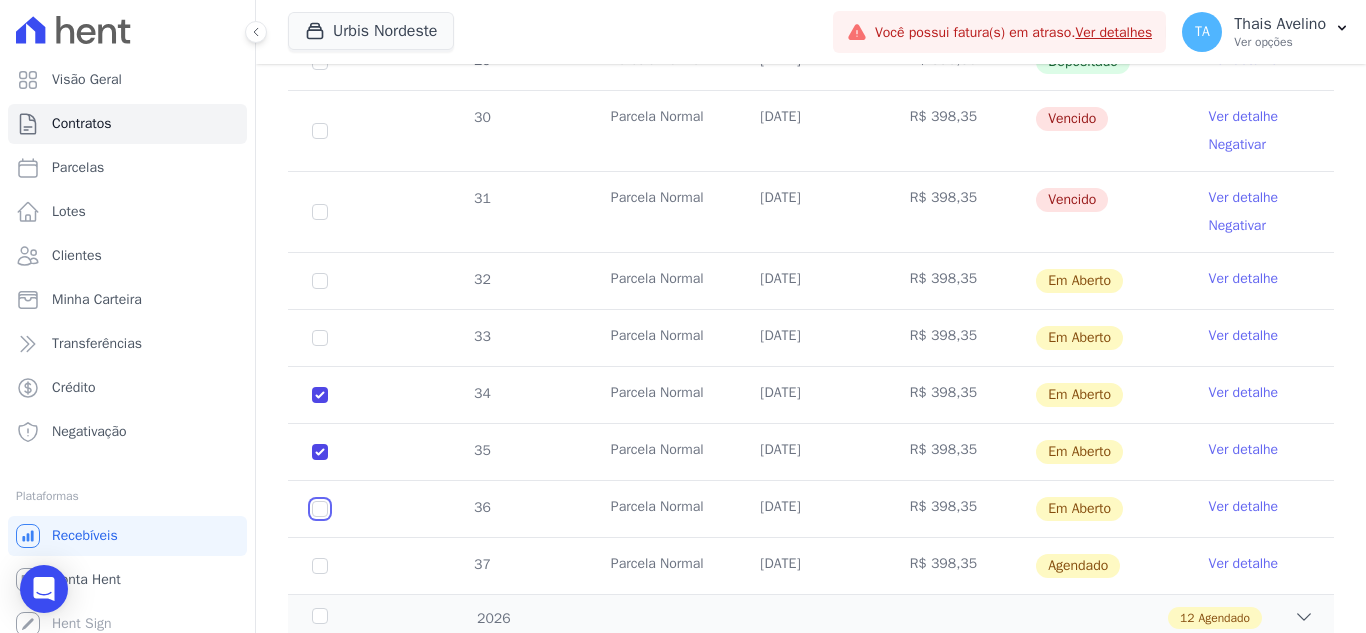 click at bounding box center (320, 281) 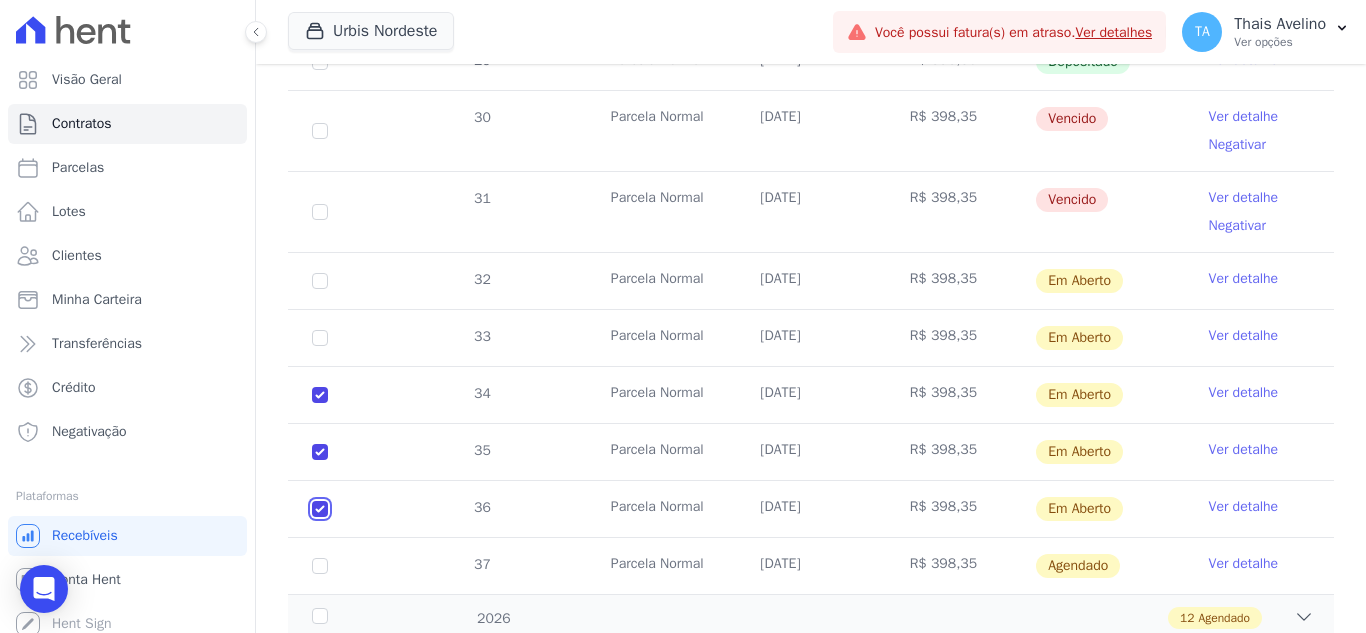 checkbox on "true" 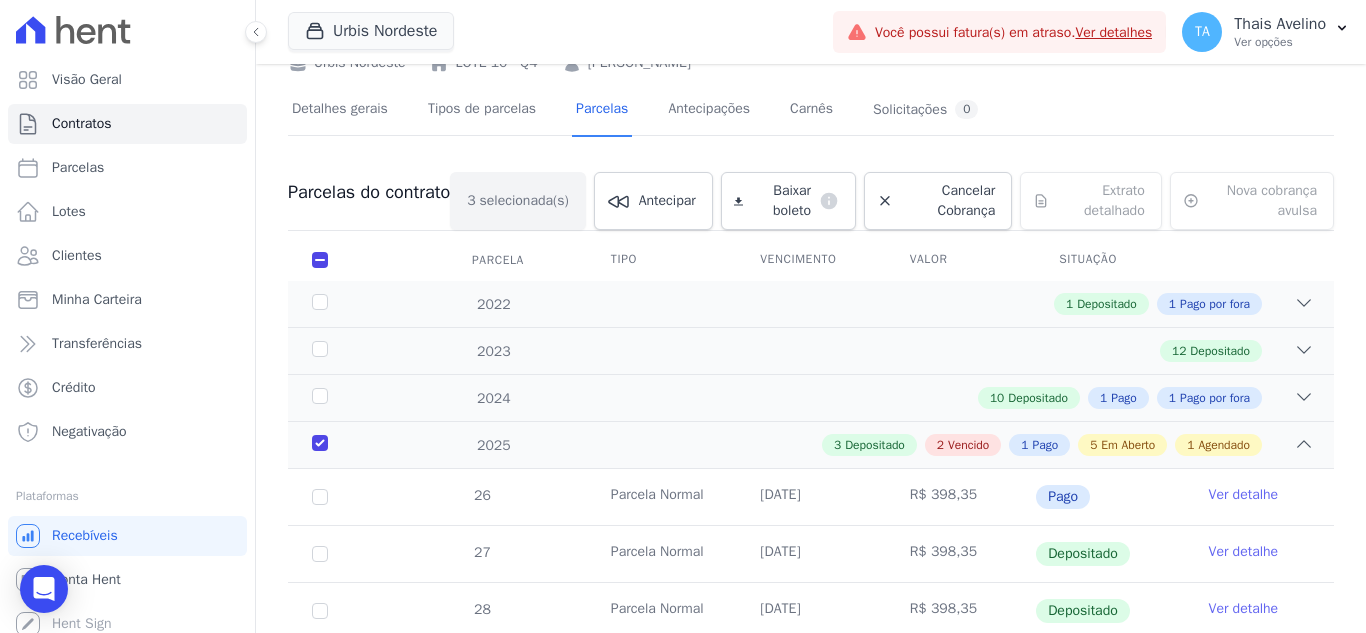 scroll, scrollTop: 0, scrollLeft: 0, axis: both 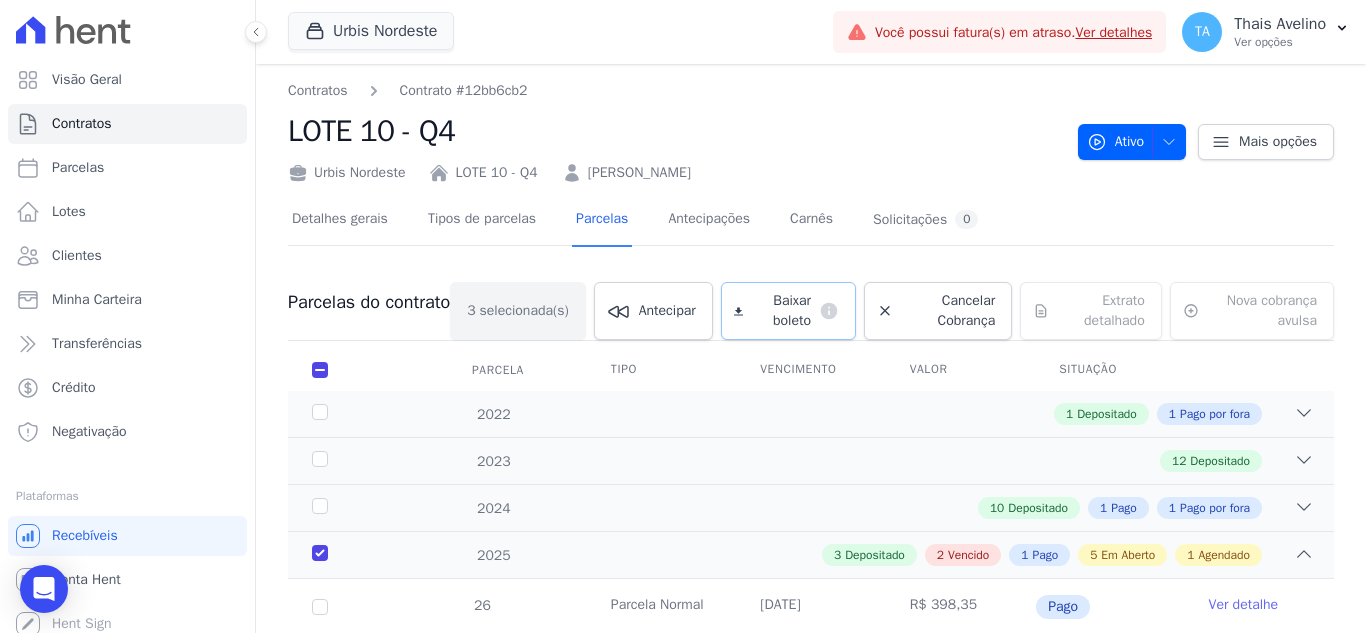 click on "Baixar boleto" at bounding box center (781, 311) 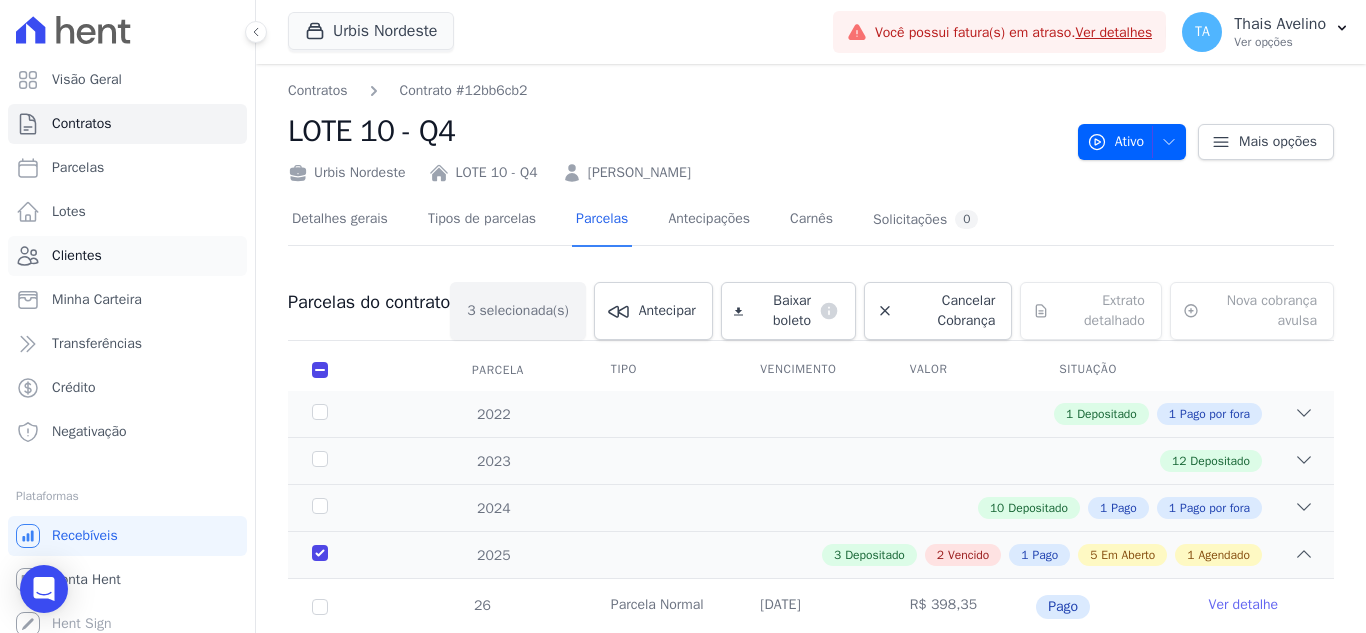 click on "Clientes" at bounding box center (127, 256) 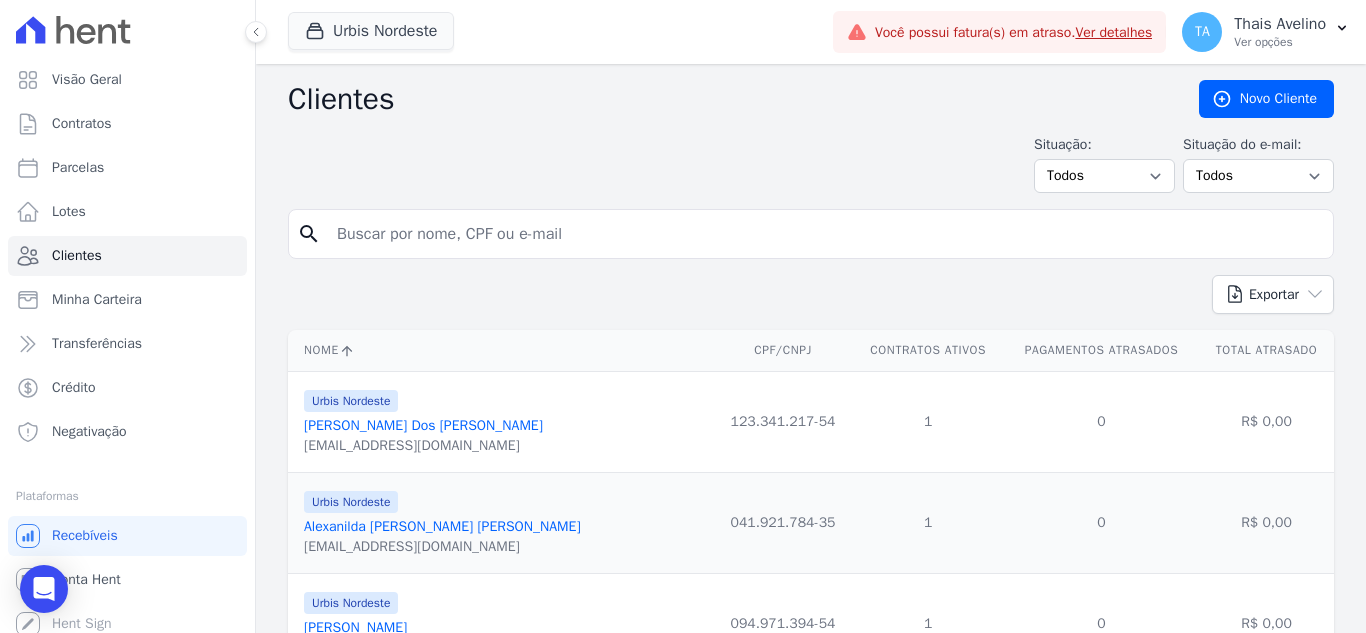 click at bounding box center [825, 234] 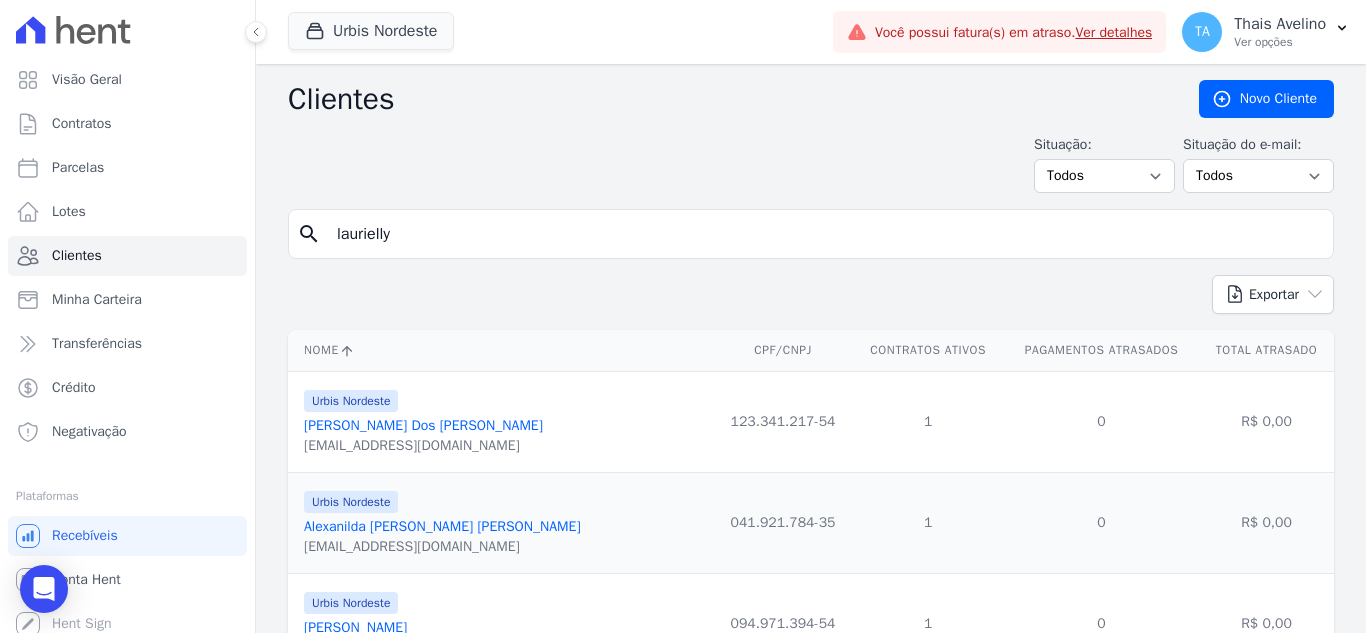 type on "laurielly" 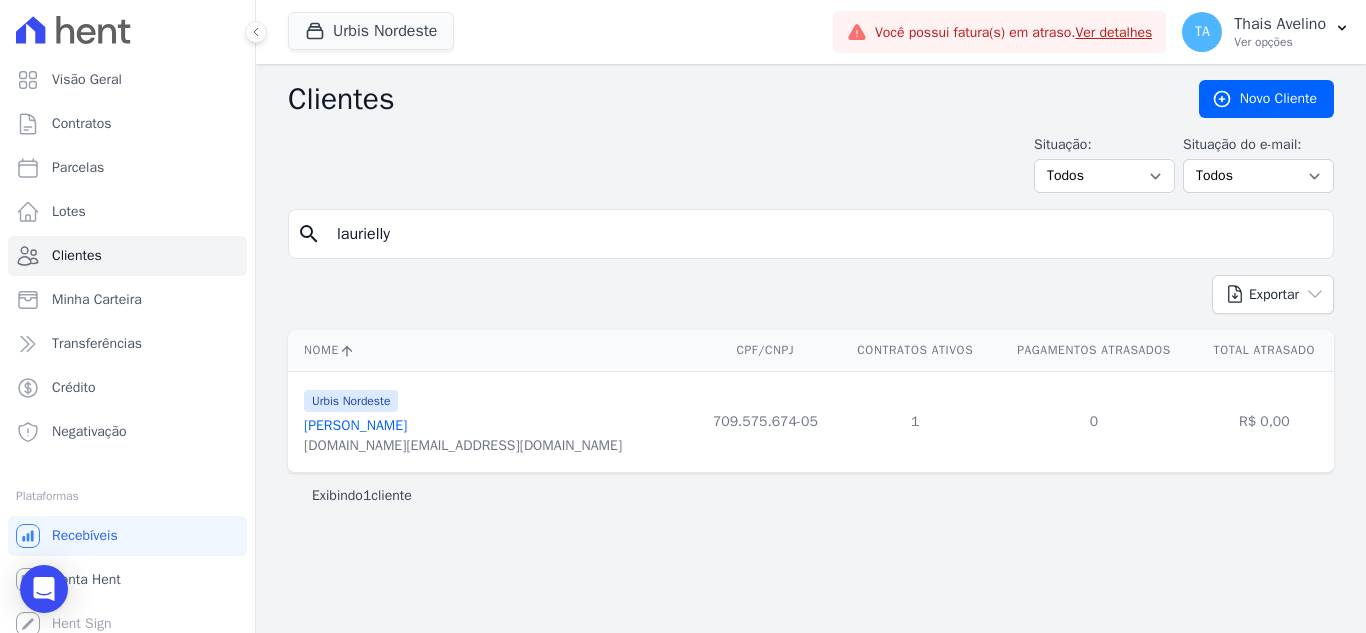 click on "Laurielly Da Silva Moura" at bounding box center [355, 425] 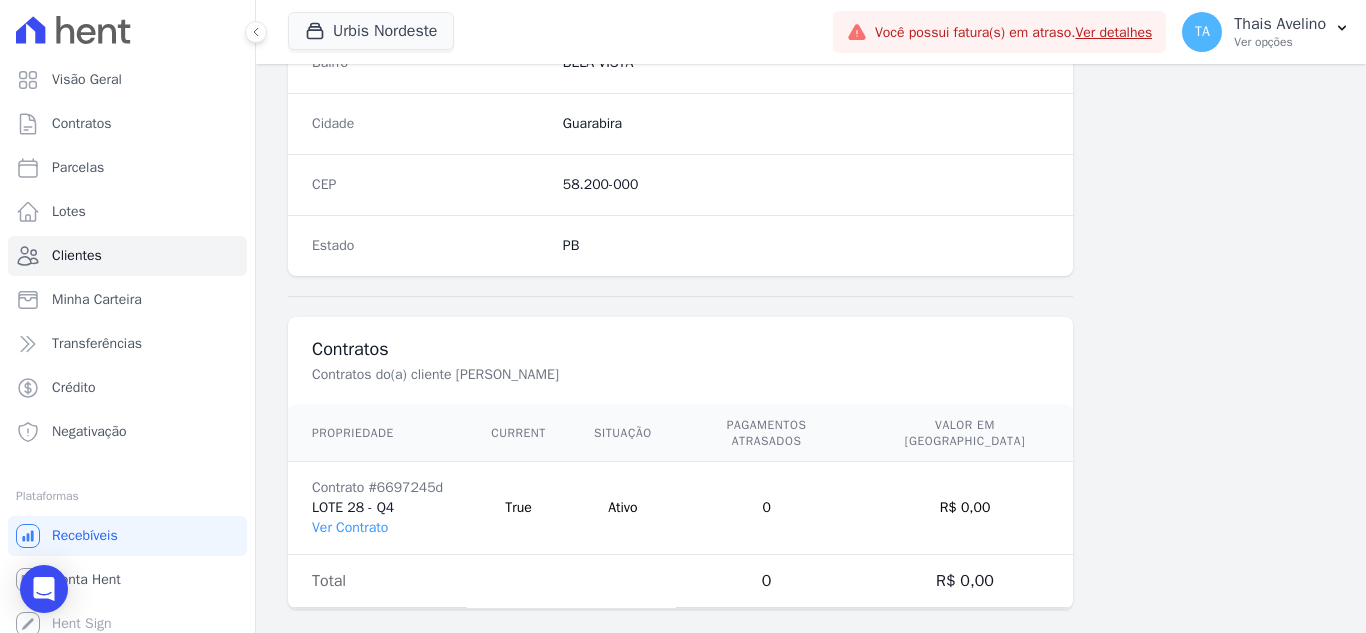 scroll, scrollTop: 1238, scrollLeft: 0, axis: vertical 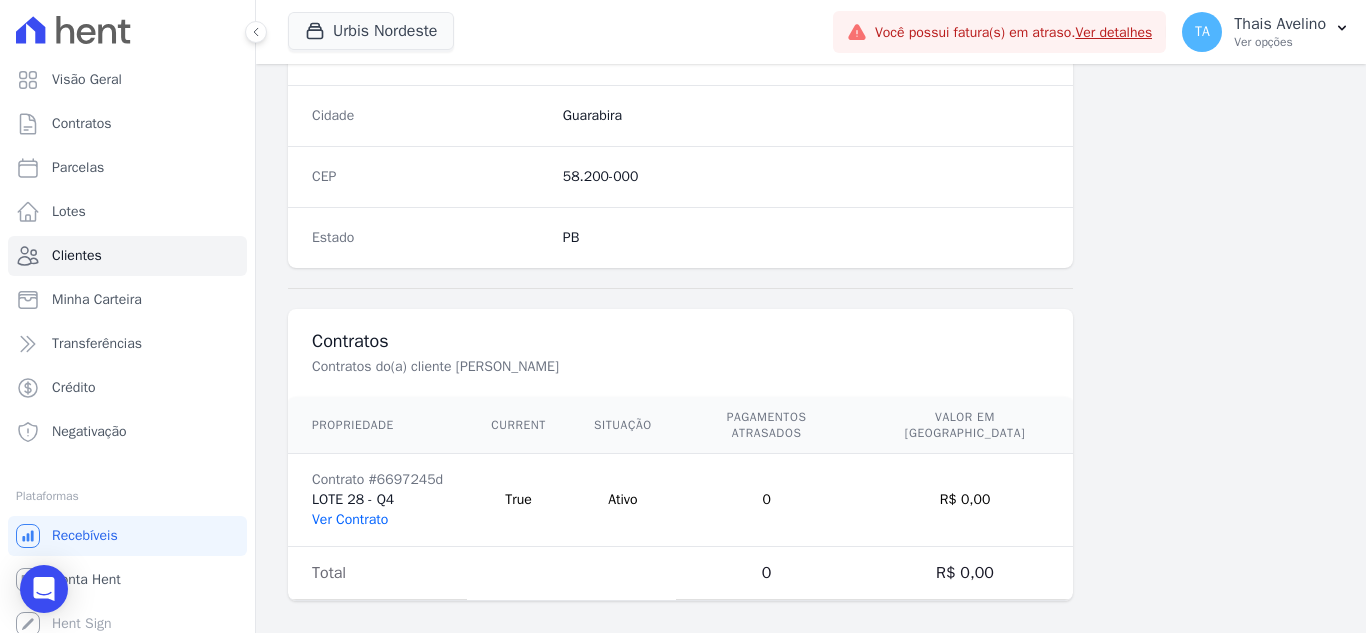 click on "Ver Contrato" at bounding box center [350, 519] 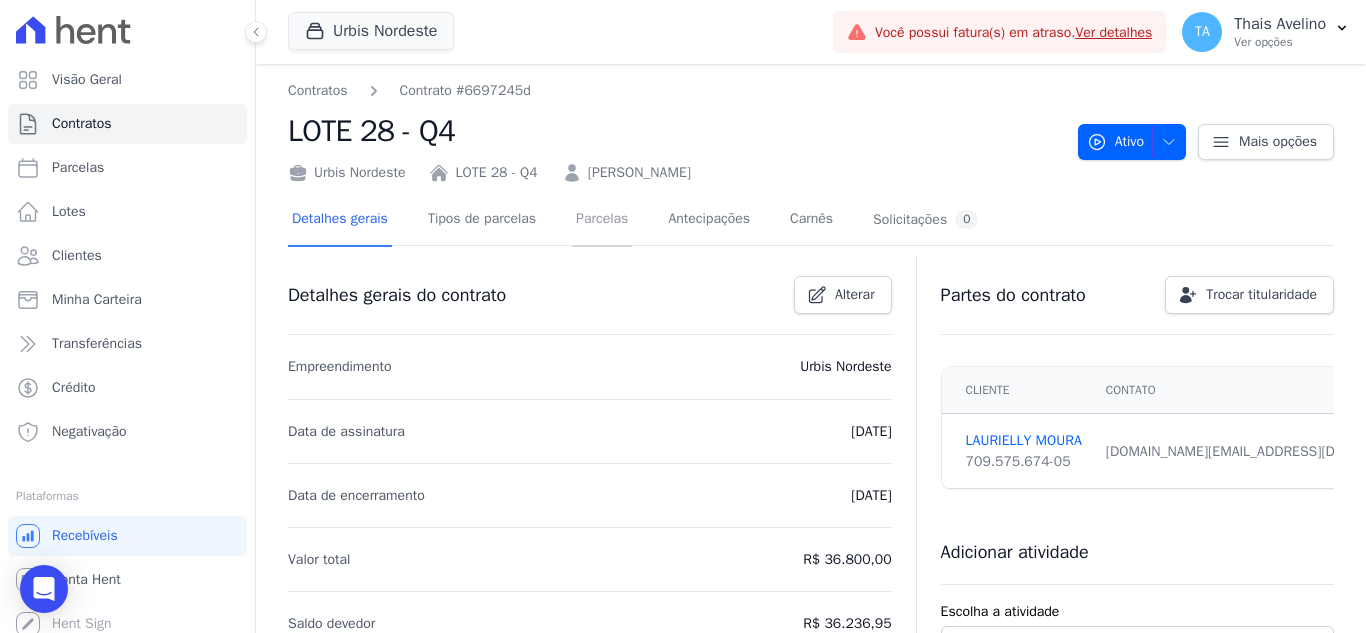 click on "Parcelas" at bounding box center (602, 220) 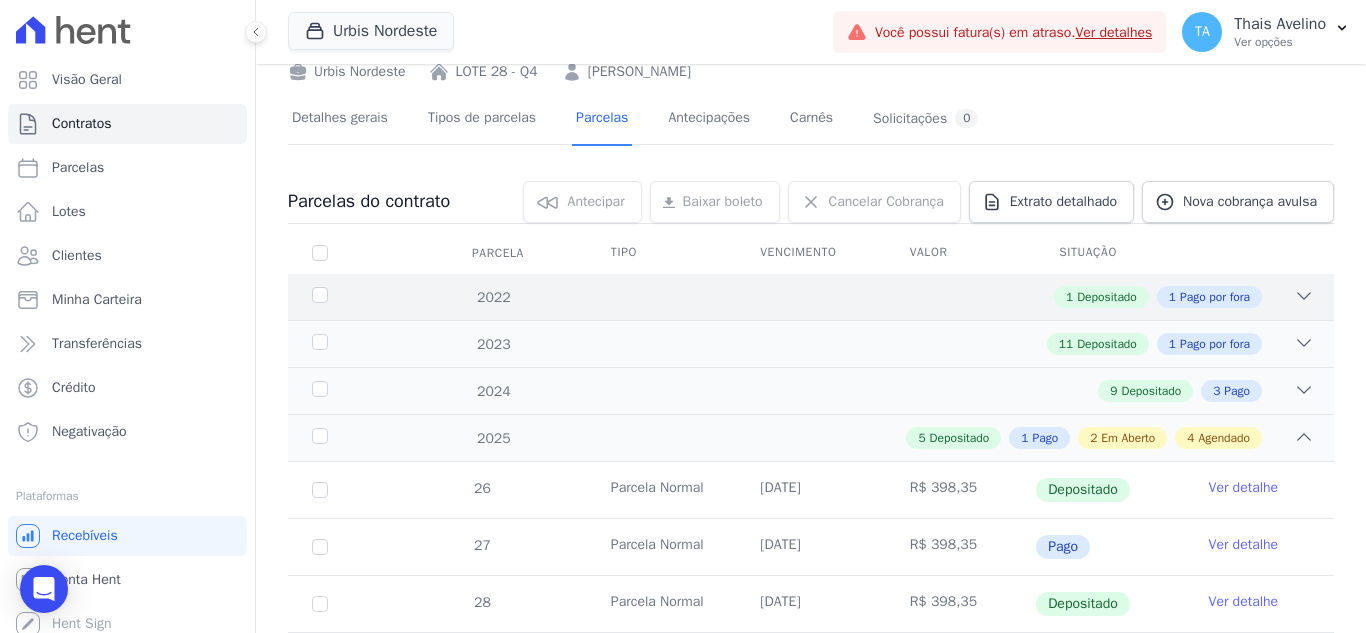 scroll, scrollTop: 100, scrollLeft: 0, axis: vertical 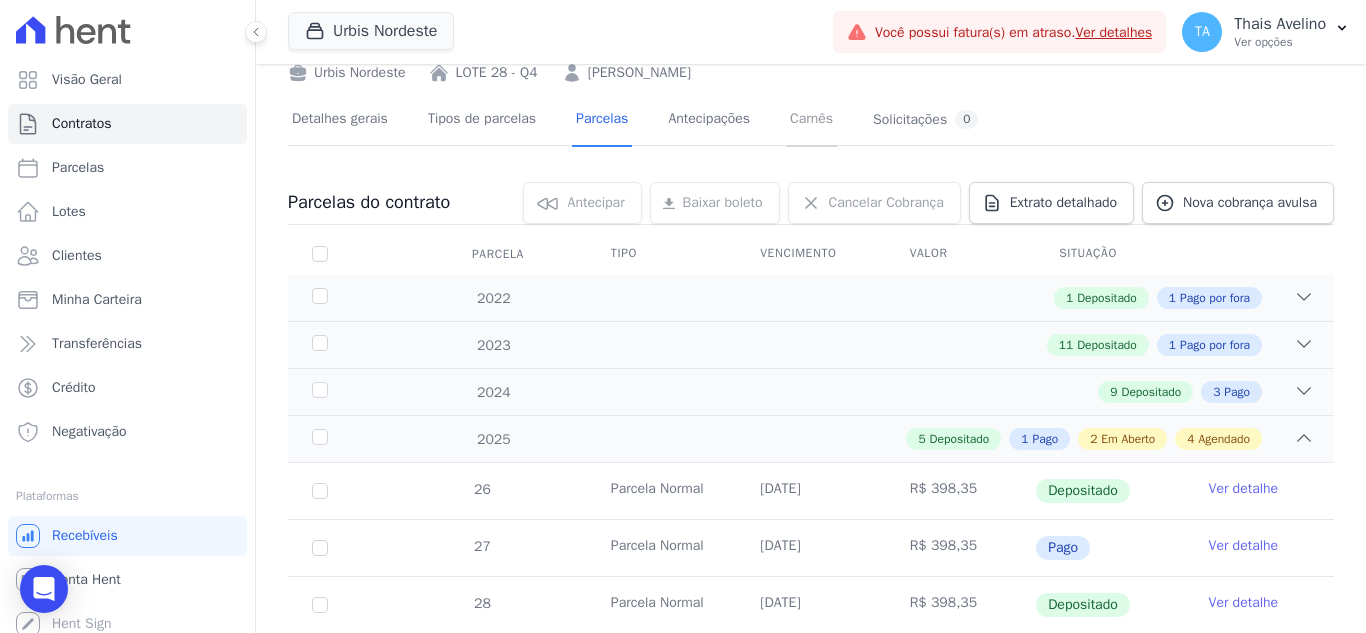 click on "Carnês" at bounding box center (811, 120) 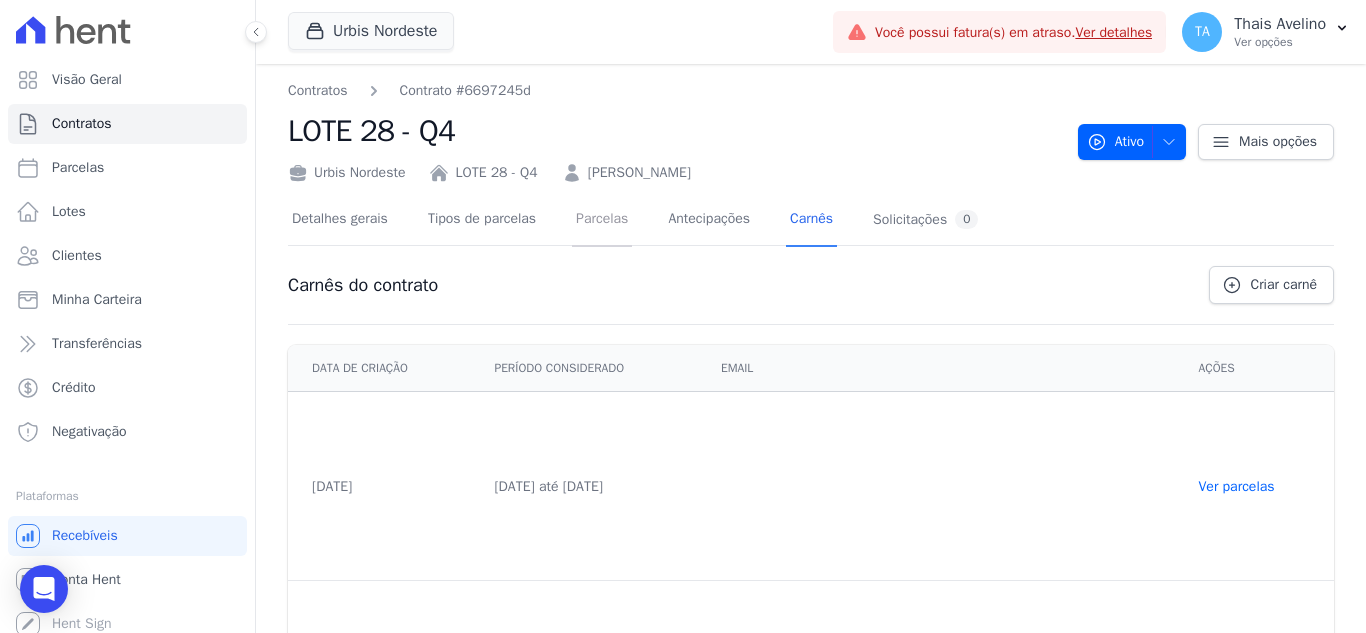 click on "Parcelas" at bounding box center [602, 220] 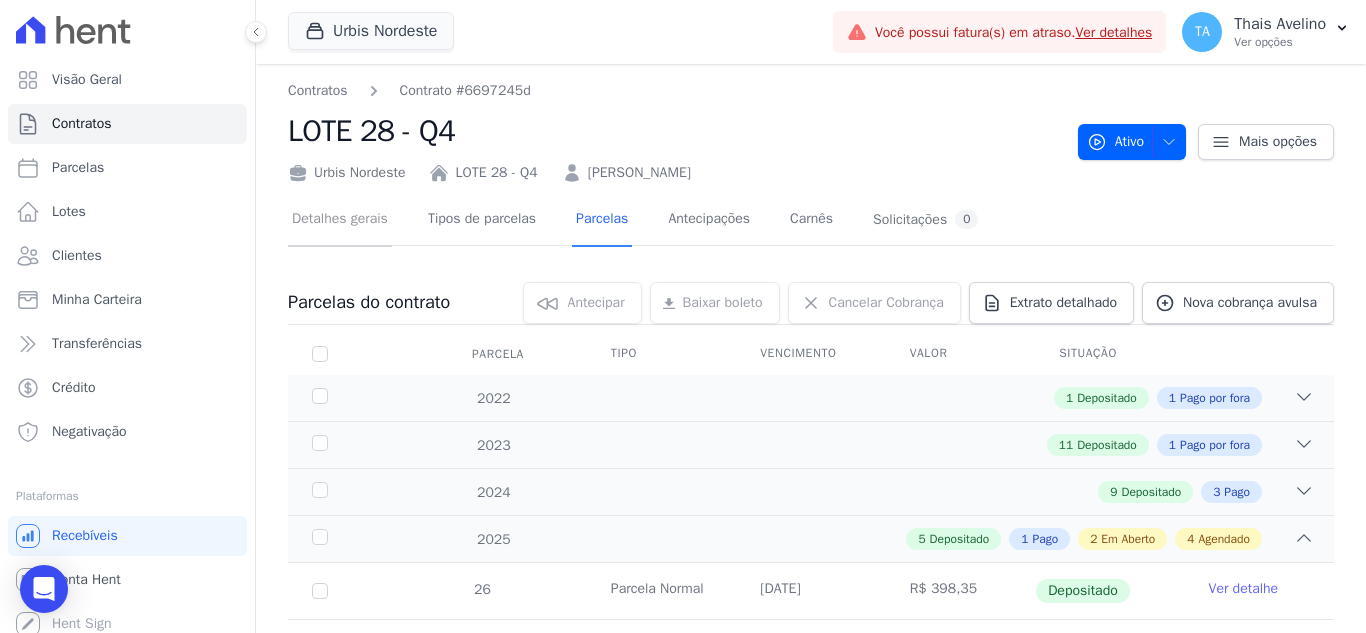 click on "Detalhes gerais" at bounding box center [340, 220] 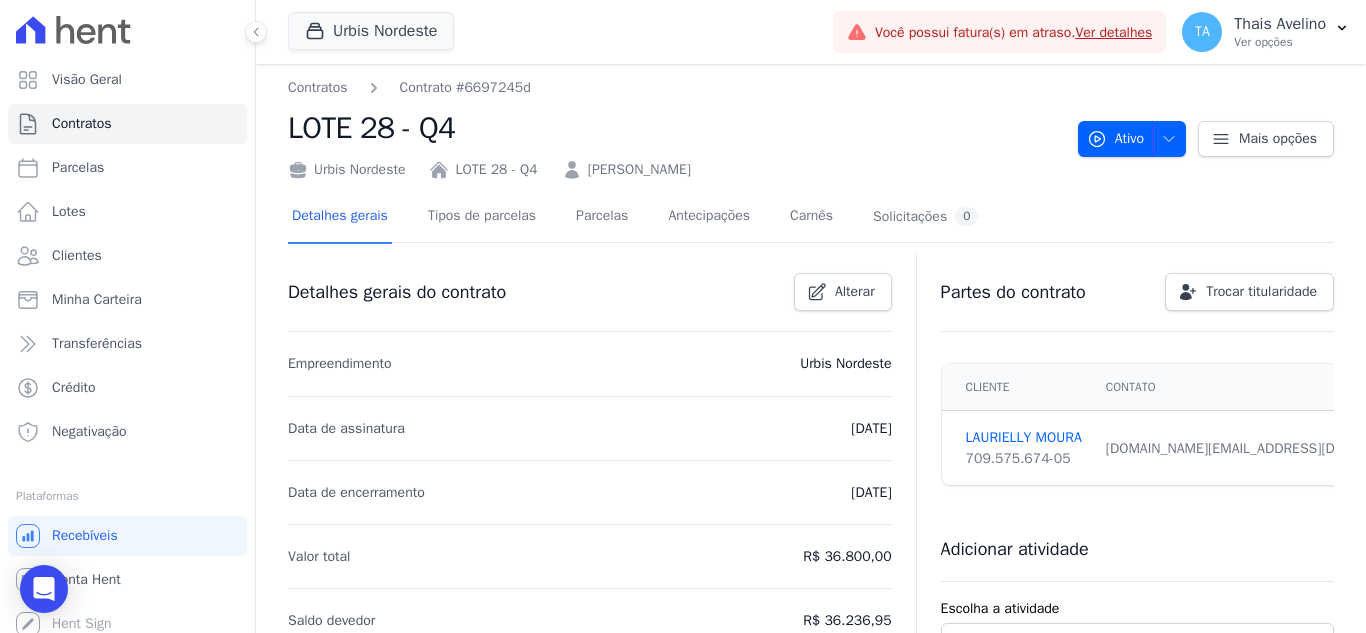 scroll, scrollTop: 0, scrollLeft: 0, axis: both 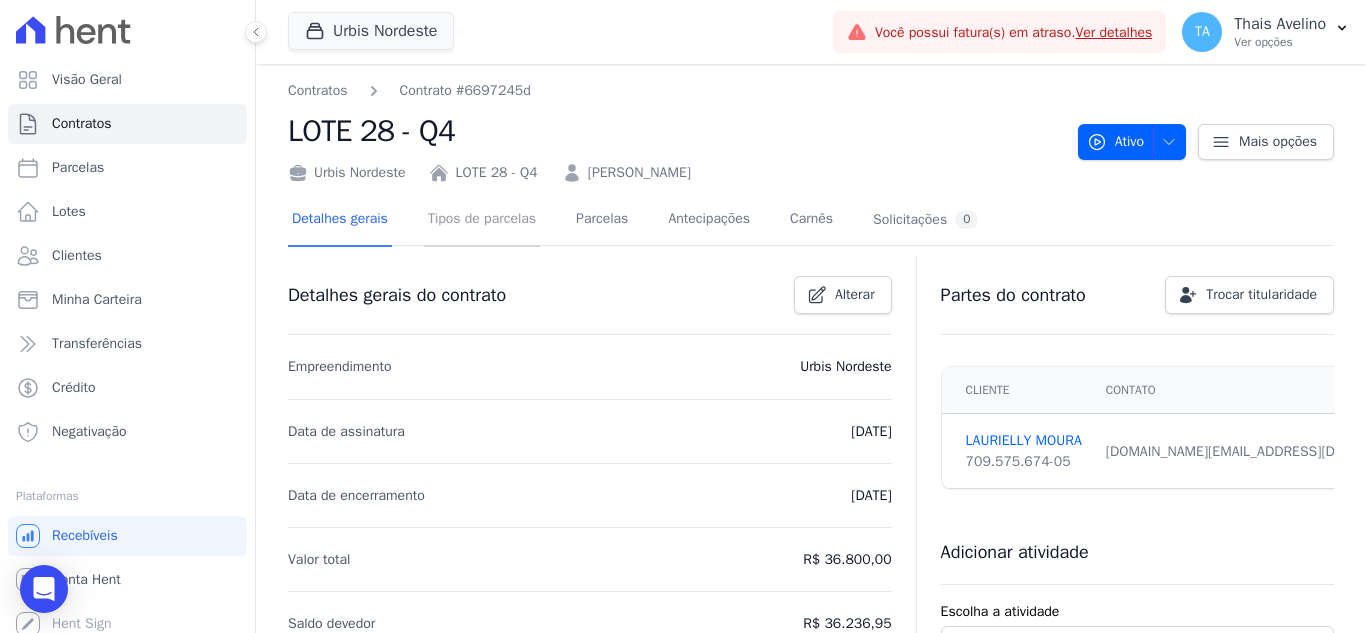 click on "Tipos de parcelas" at bounding box center [482, 220] 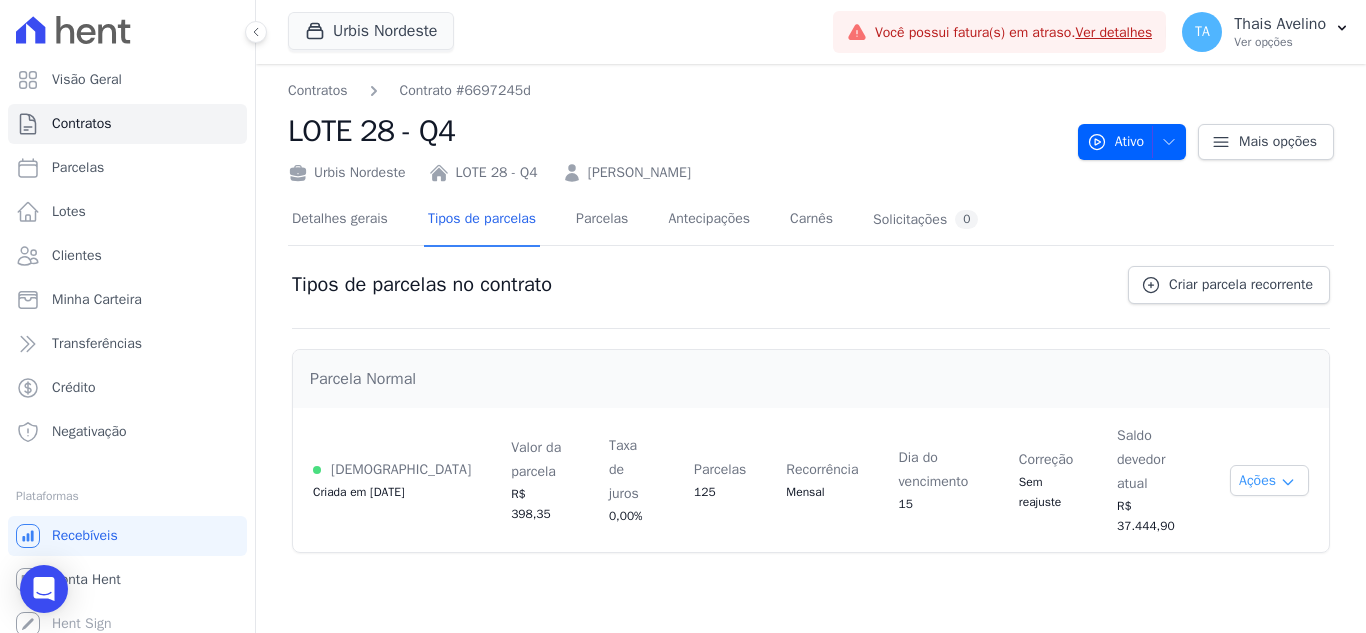 click 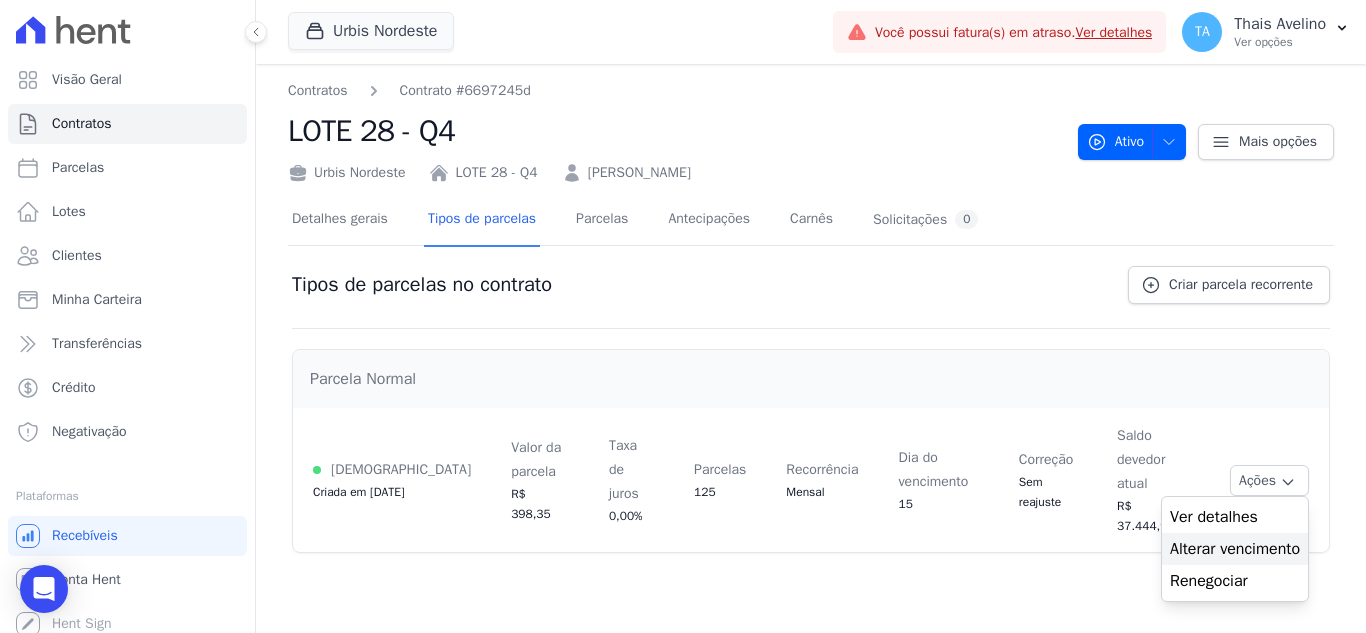 click on "Alterar vencimento" at bounding box center (1235, 549) 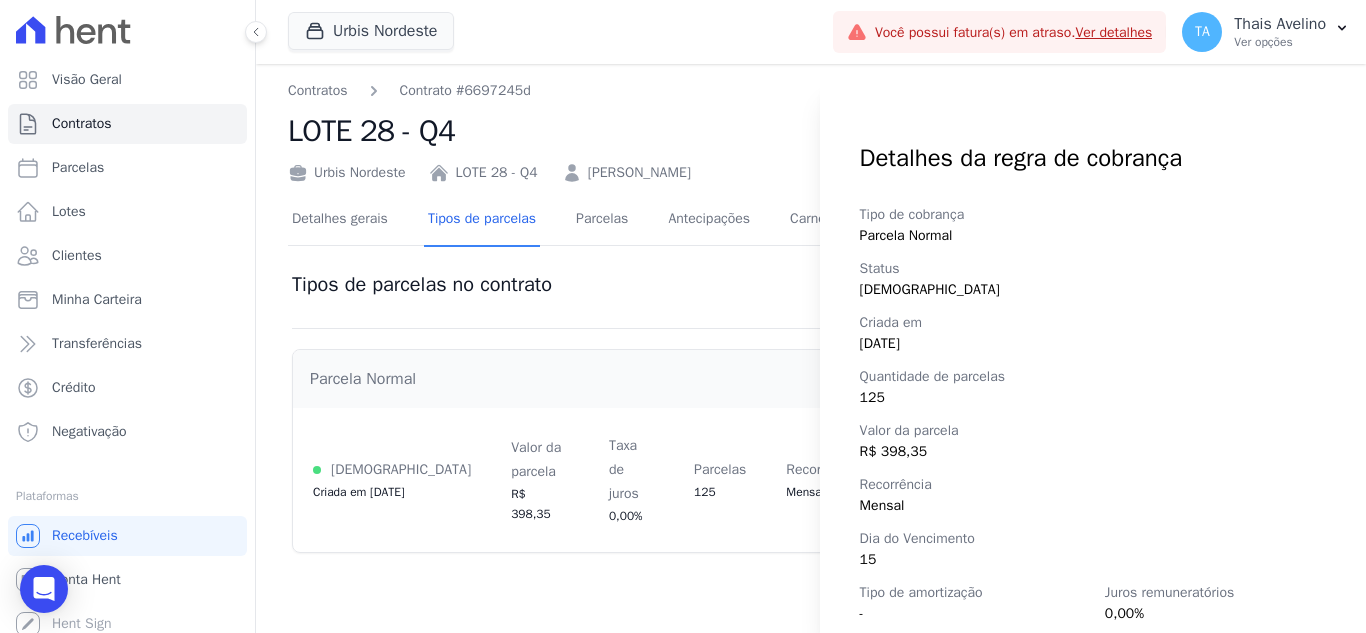 click on "15" at bounding box center (1093, 559) 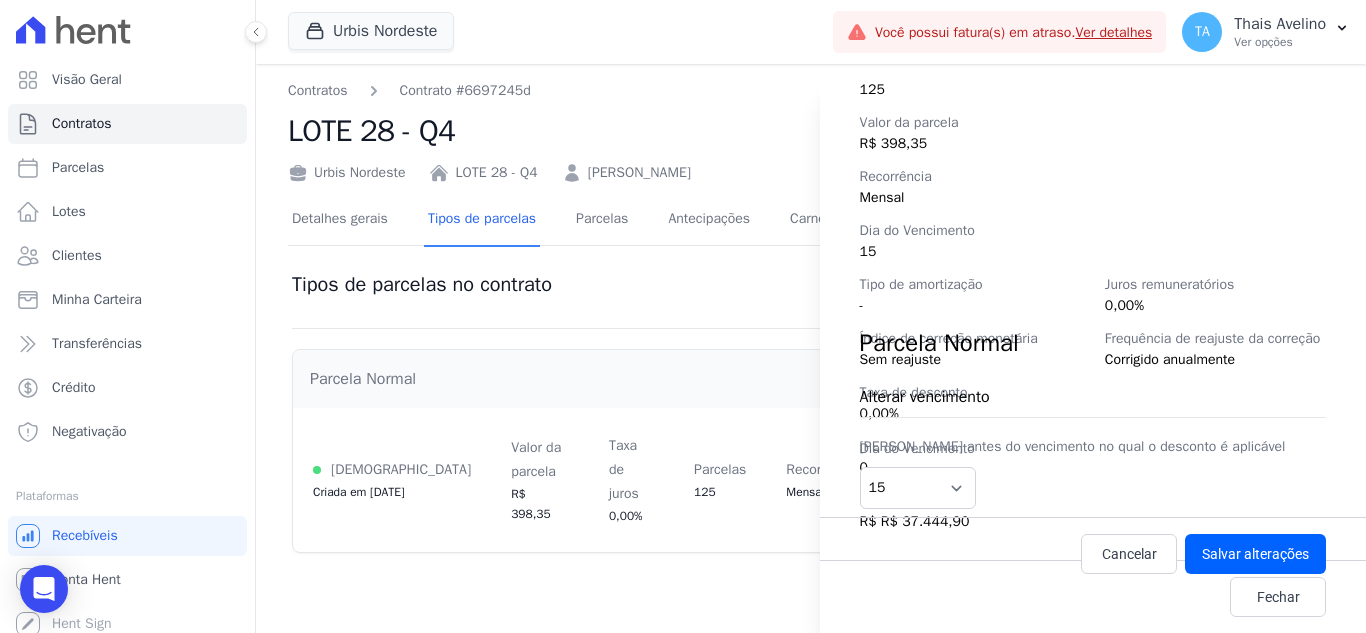 scroll, scrollTop: 329, scrollLeft: 0, axis: vertical 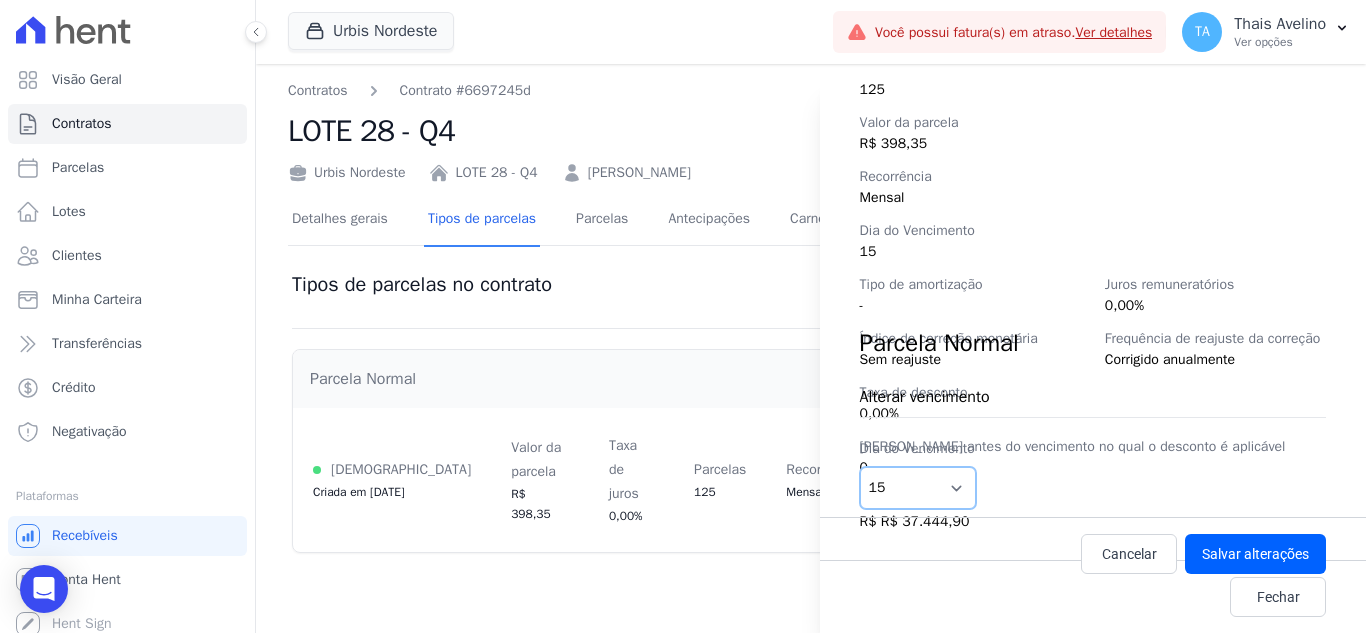 click on "1
2
3
4
5
6
7
8
9
10
11
12
13
14
15
16
17
18
19
20
21
22
23
24
25
26
27
28
29
30
31" at bounding box center [918, 488] 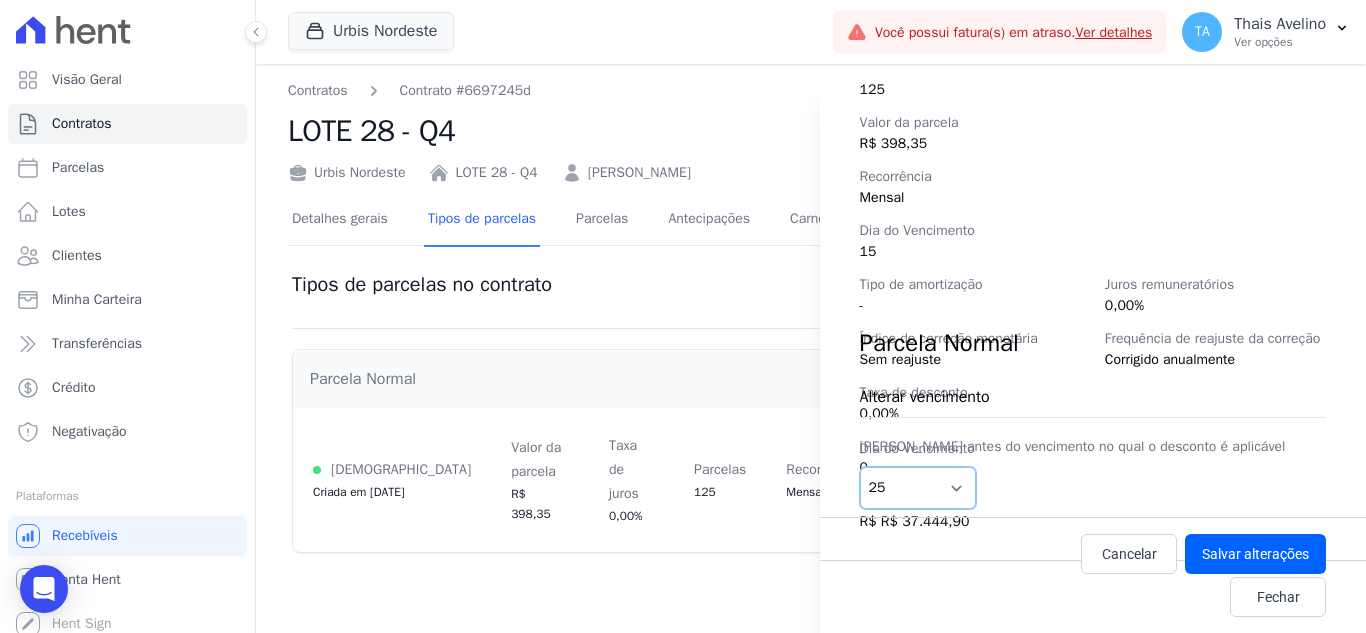 click on "1
2
3
4
5
6
7
8
9
10
11
12
13
14
15
16
17
18
19
20
21
22
23
24
25
26
27
28
29
30
31" at bounding box center [918, 488] 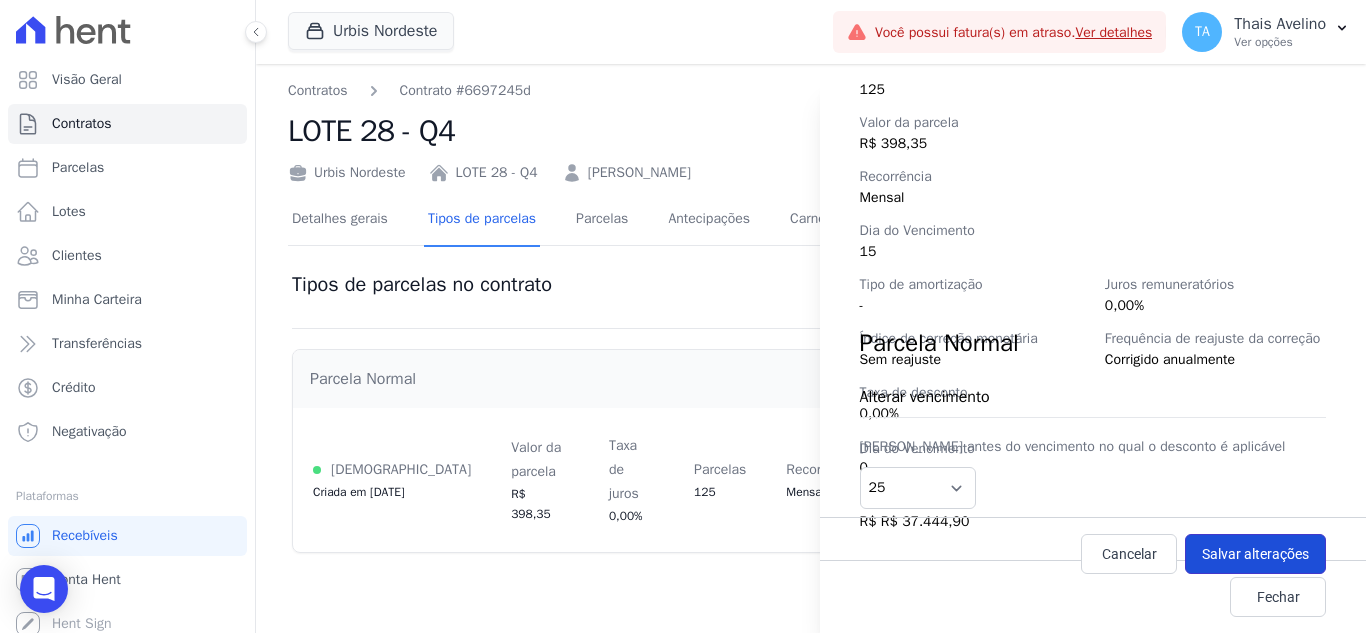 click on "Salvar alterações" at bounding box center [1255, 554] 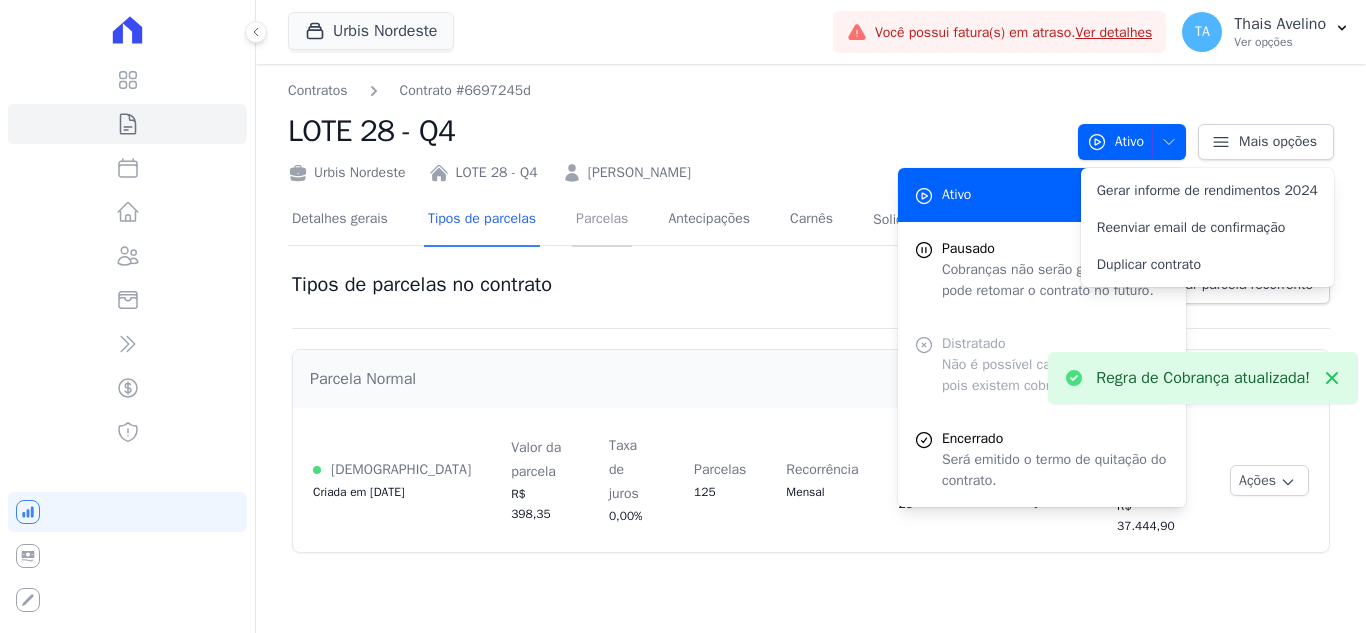 click on "Parcelas" at bounding box center [602, 220] 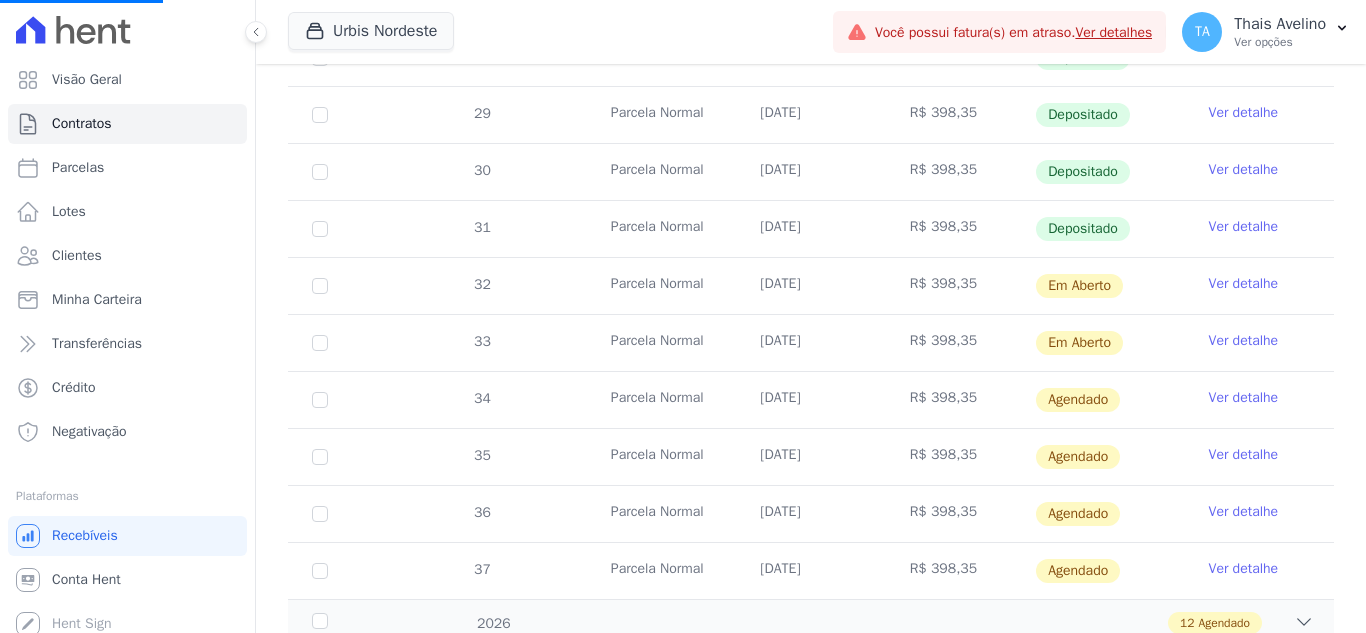 scroll, scrollTop: 900, scrollLeft: 0, axis: vertical 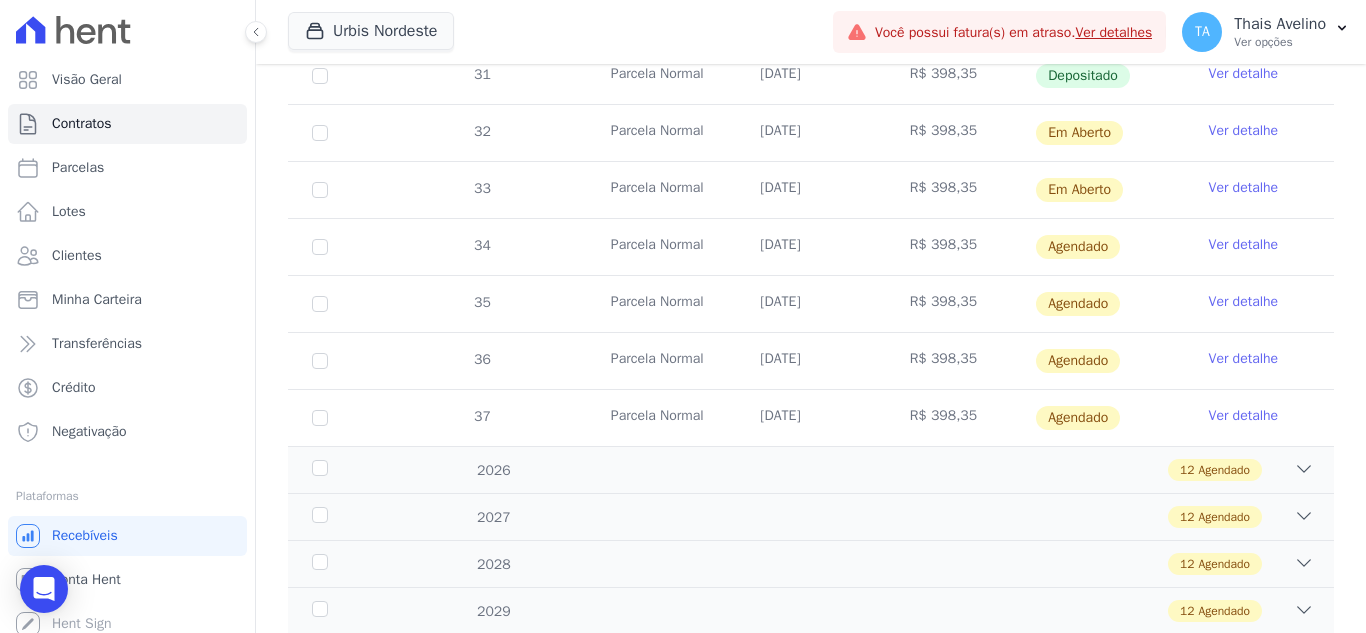 click on "Ver detalhe" at bounding box center [1244, 131] 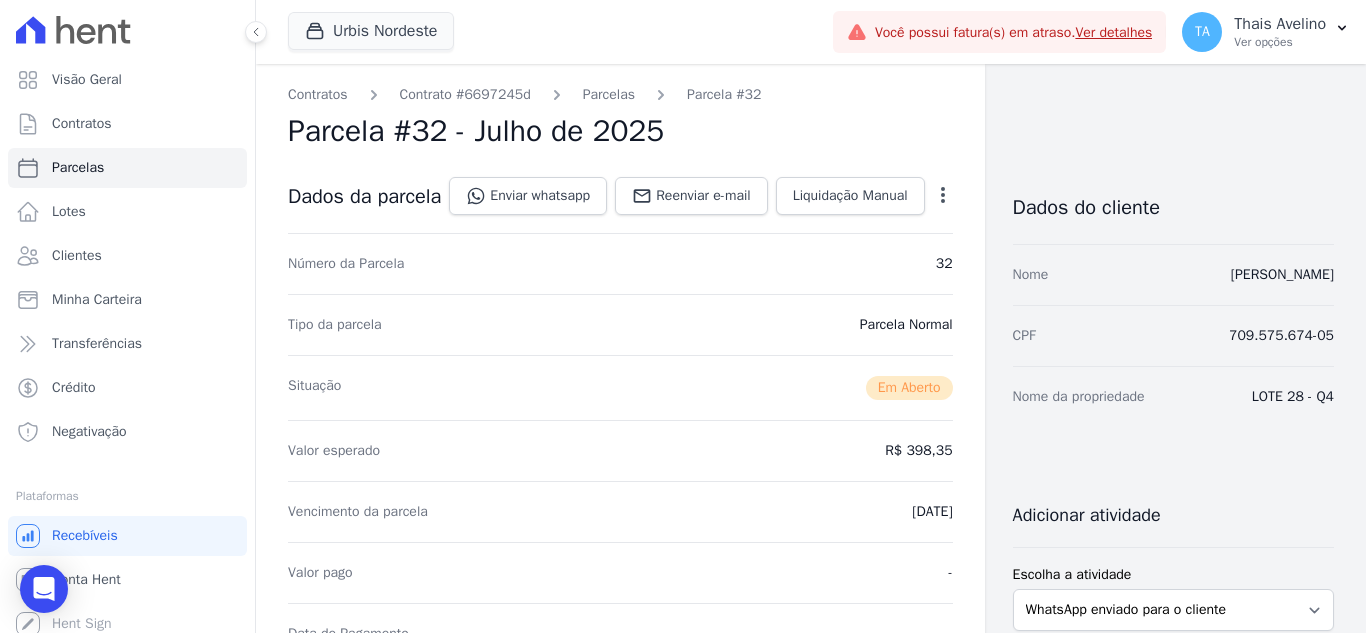 click 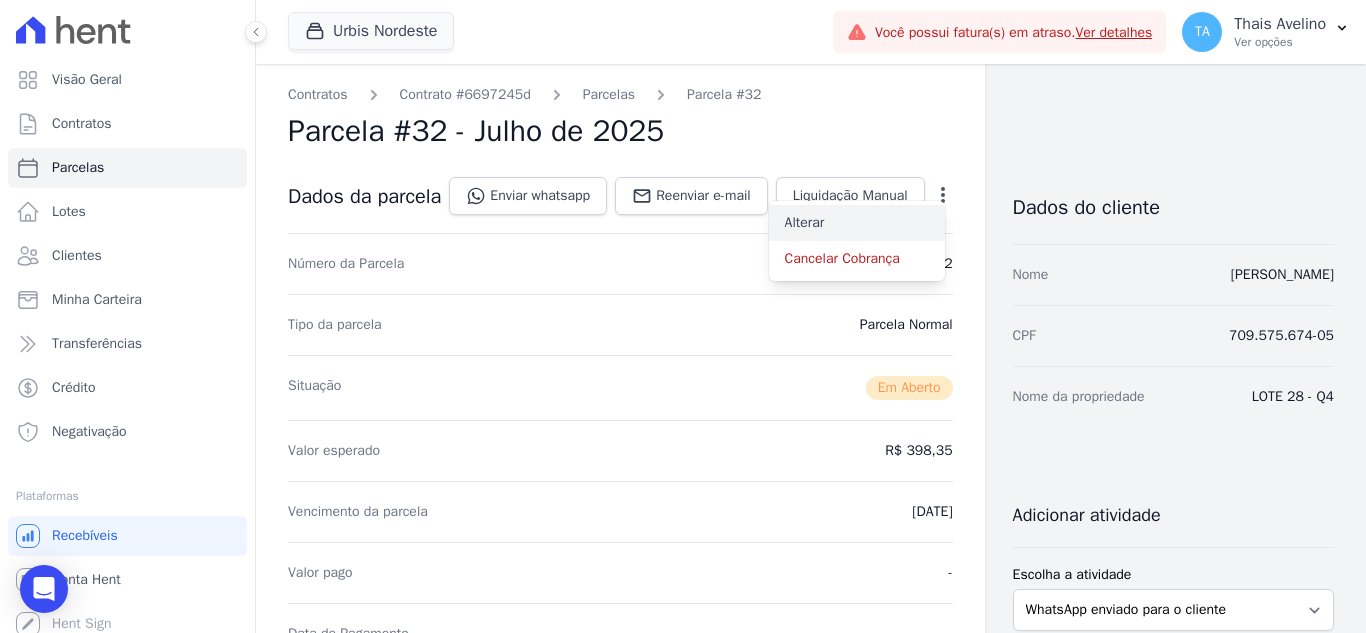 click on "Alterar" at bounding box center (857, 223) 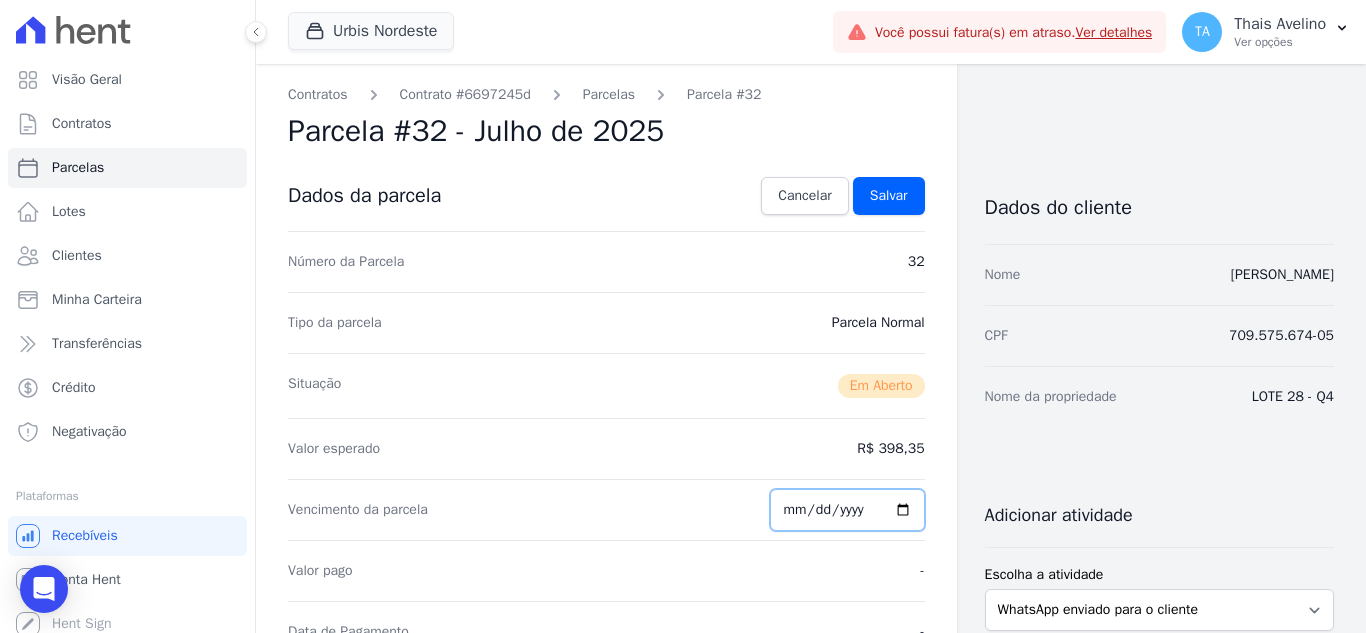 click on "[DATE]" at bounding box center [847, 510] 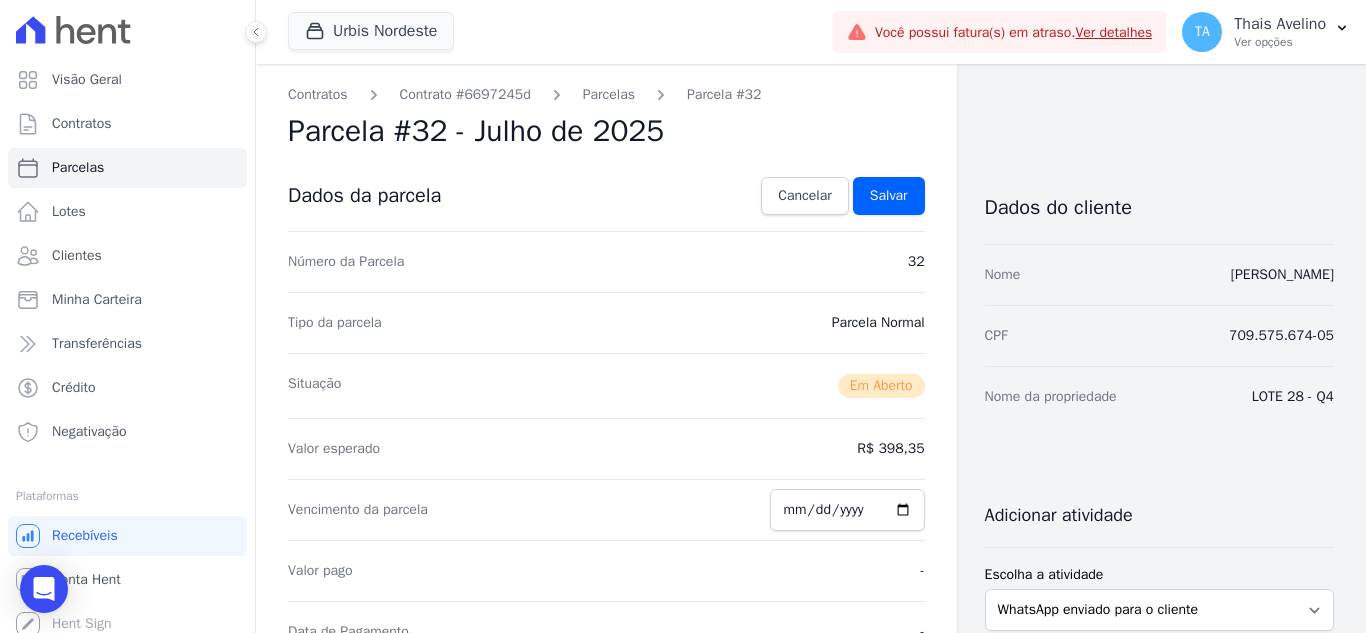 drag, startPoint x: 788, startPoint y: 427, endPoint x: 799, endPoint y: 377, distance: 51.1957 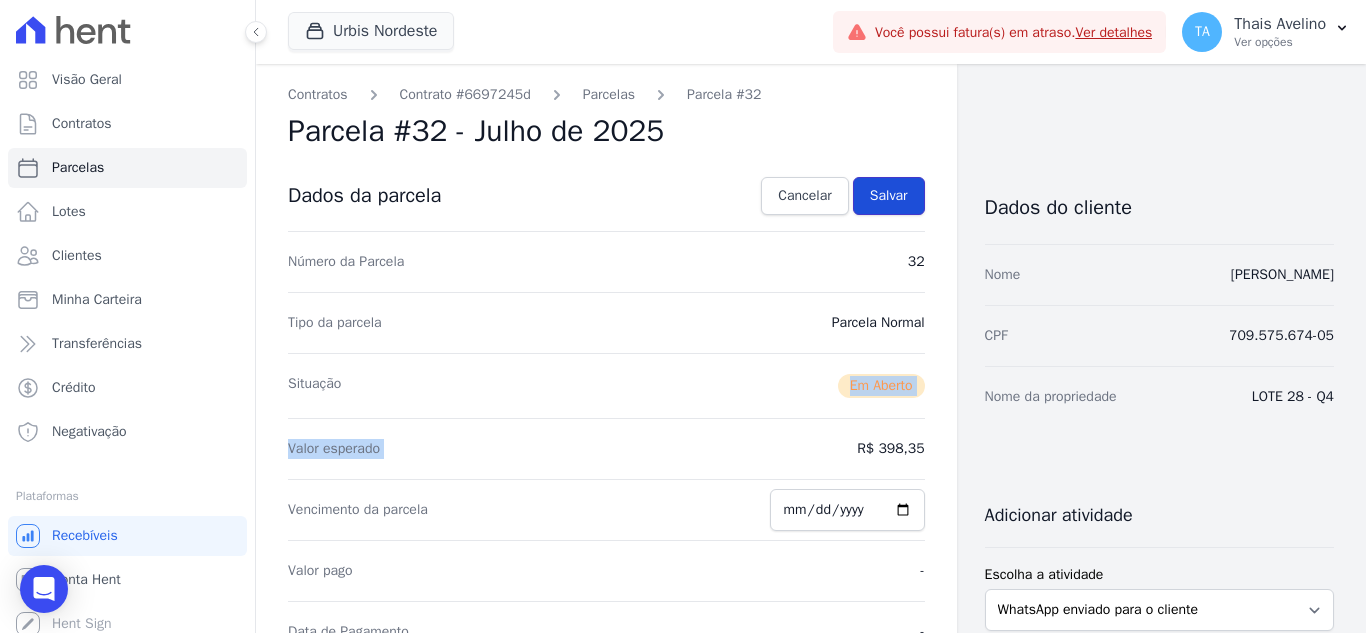 click on "Salvar" at bounding box center (889, 196) 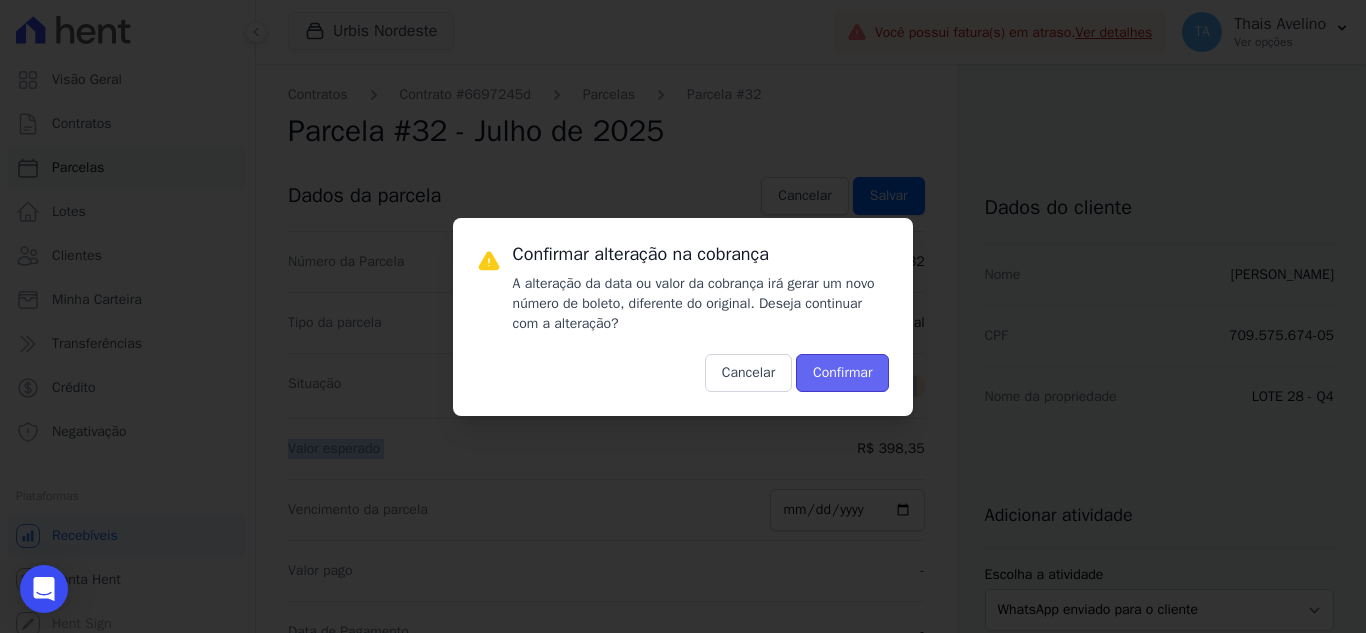 click on "Confirmar" at bounding box center [842, 373] 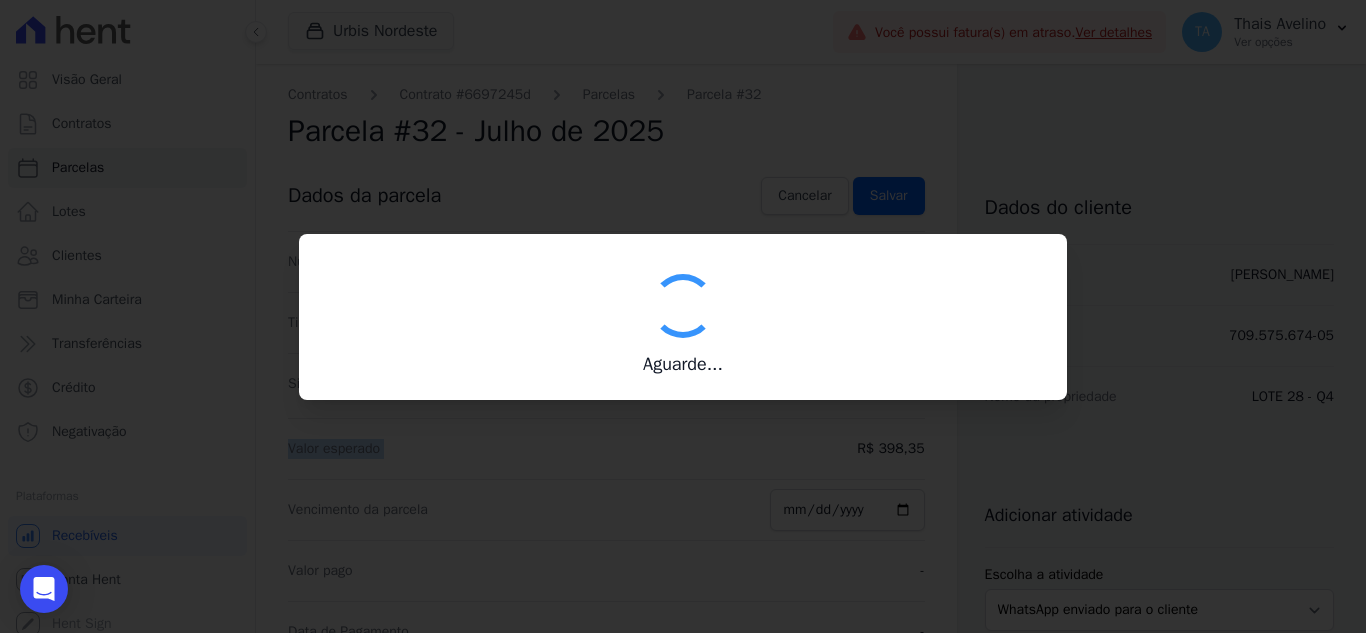 type on "00190000090335103300000561897174911430000039835" 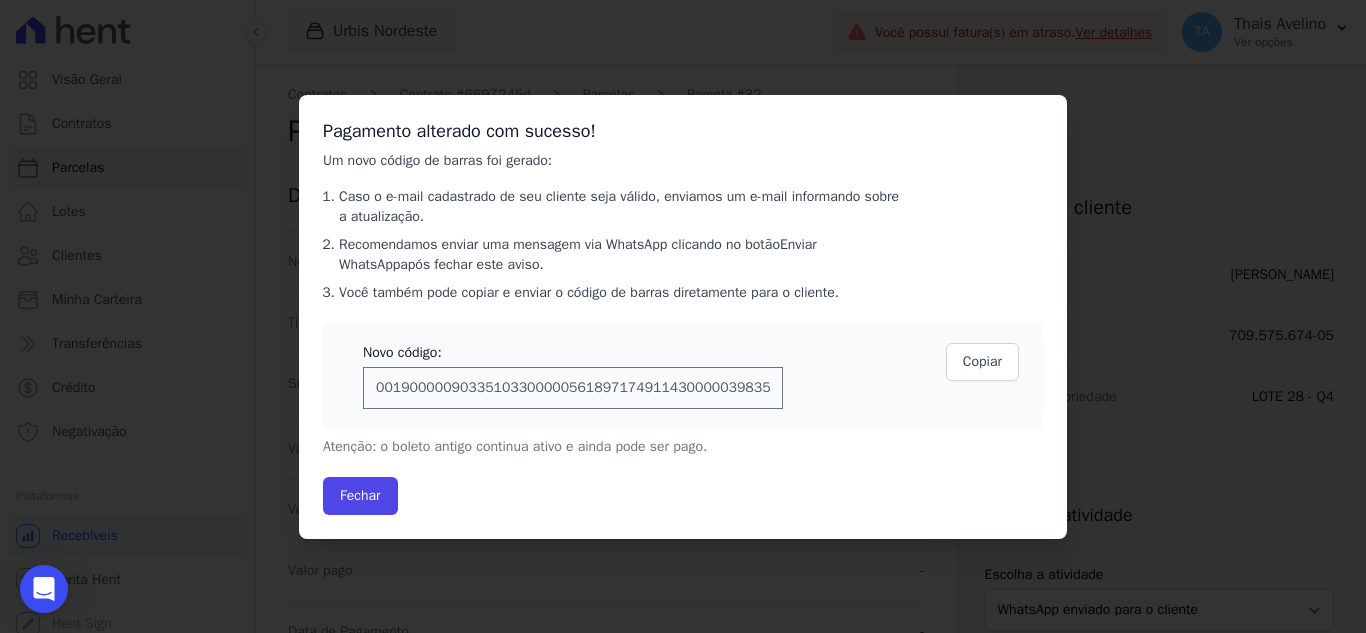 click on "Pagamento alterado com sucesso!
Um novo código de barras foi gerado:
Caso o e-mail cadastrado de seu cliente seja válido , enviamos um e-mail informando sobre a atualização.
Recomendamos enviar uma mensagem via WhatsApp clicando no botão  Enviar WhatsApp  após fechar este aviso.
Você também pode copiar e enviar o código de barras diretamente para o cliente.
Novo código:
00190000090335103300000561897174911430000039835
Copiar
Atenção: o boleto antigo continua ativo e ainda pode ser pago." at bounding box center [683, 317] 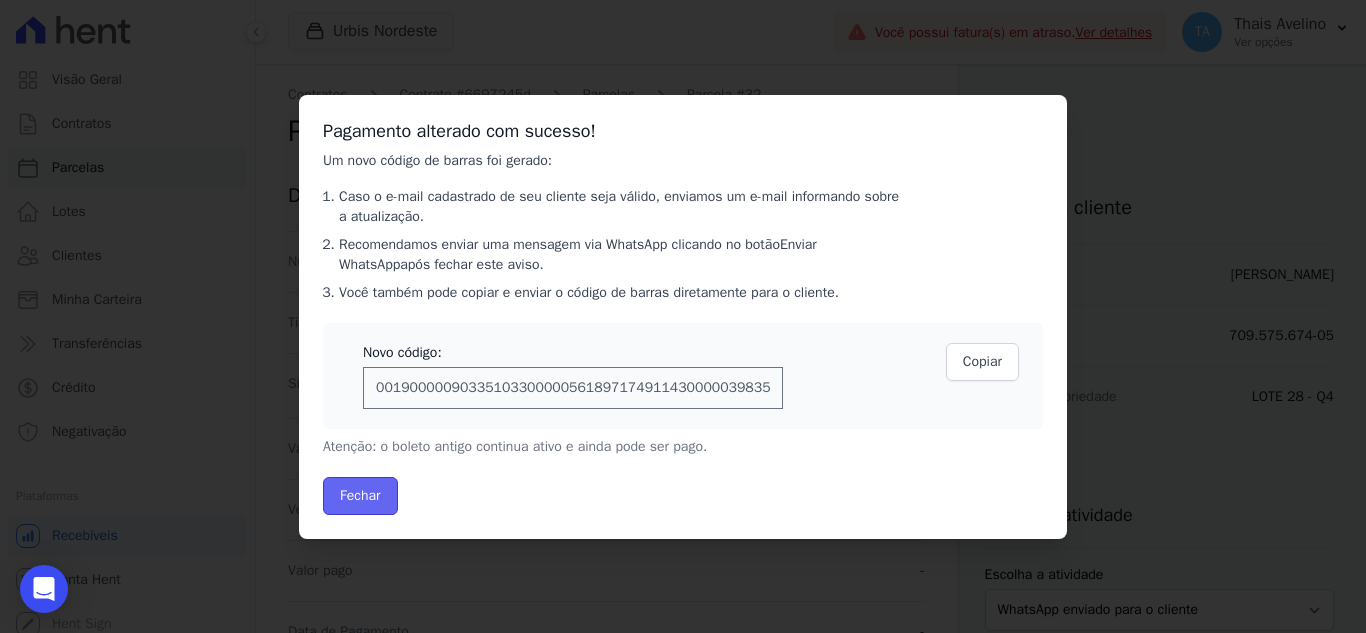 click on "Fechar" at bounding box center (360, 496) 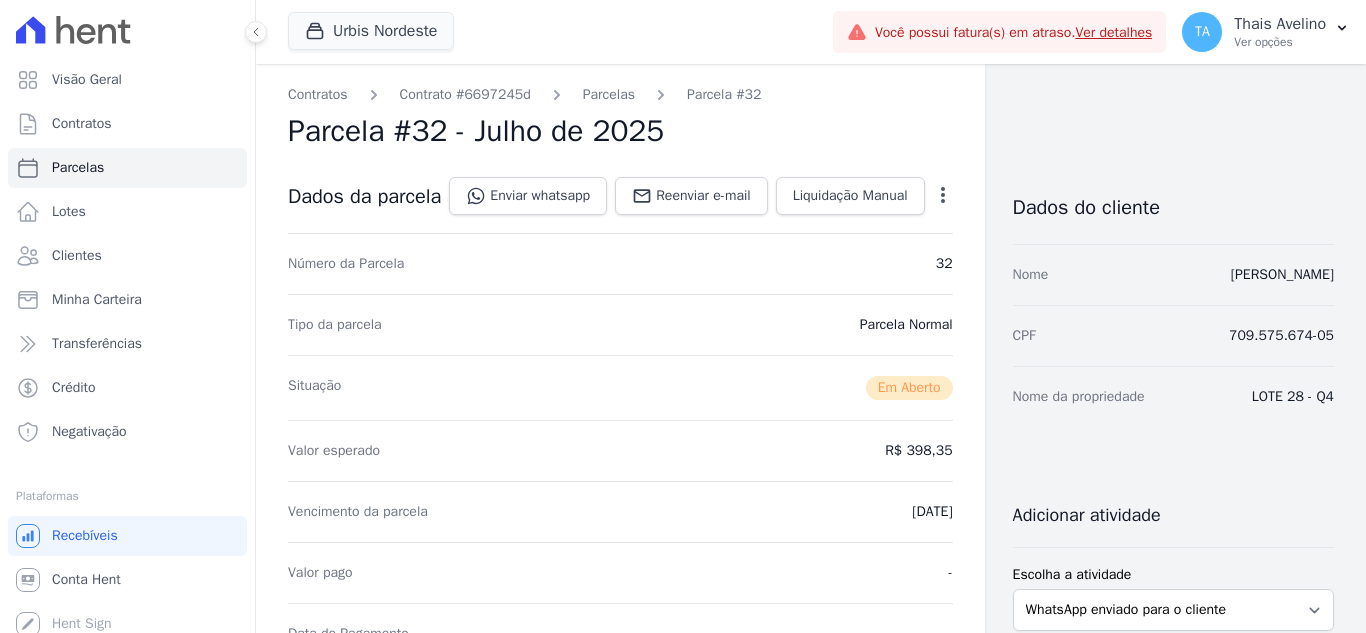 scroll, scrollTop: 0, scrollLeft: 0, axis: both 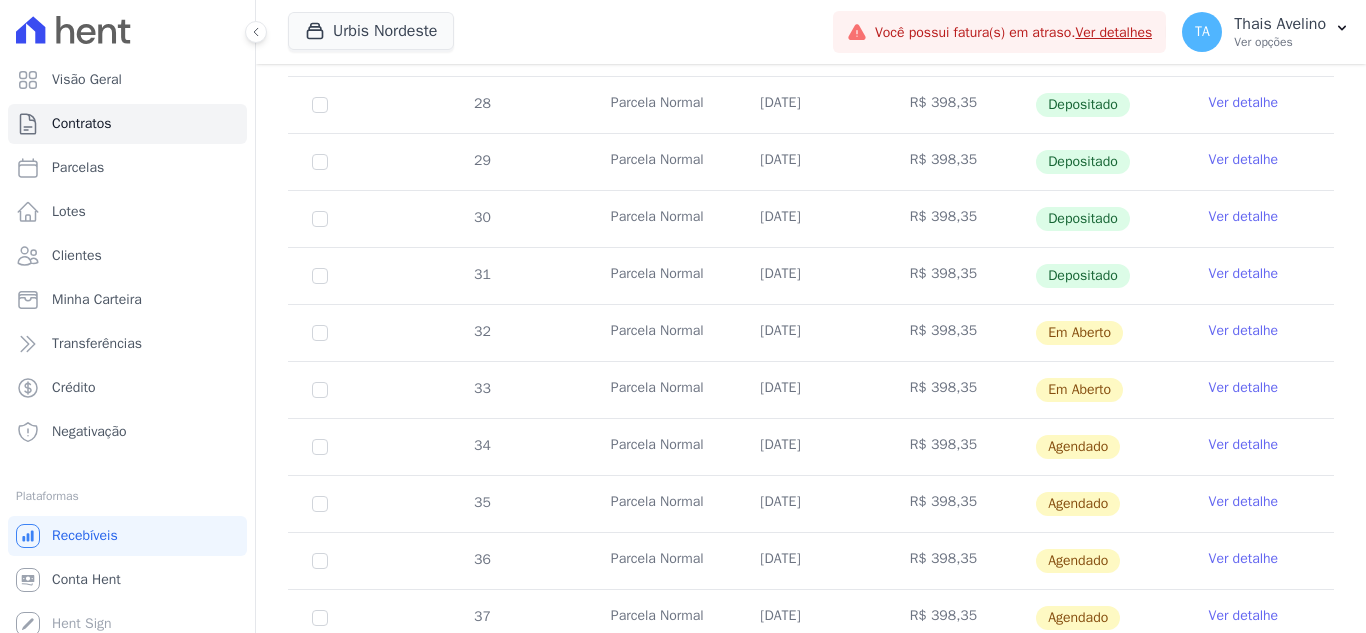 click on "Ver detalhe" at bounding box center [1244, 388] 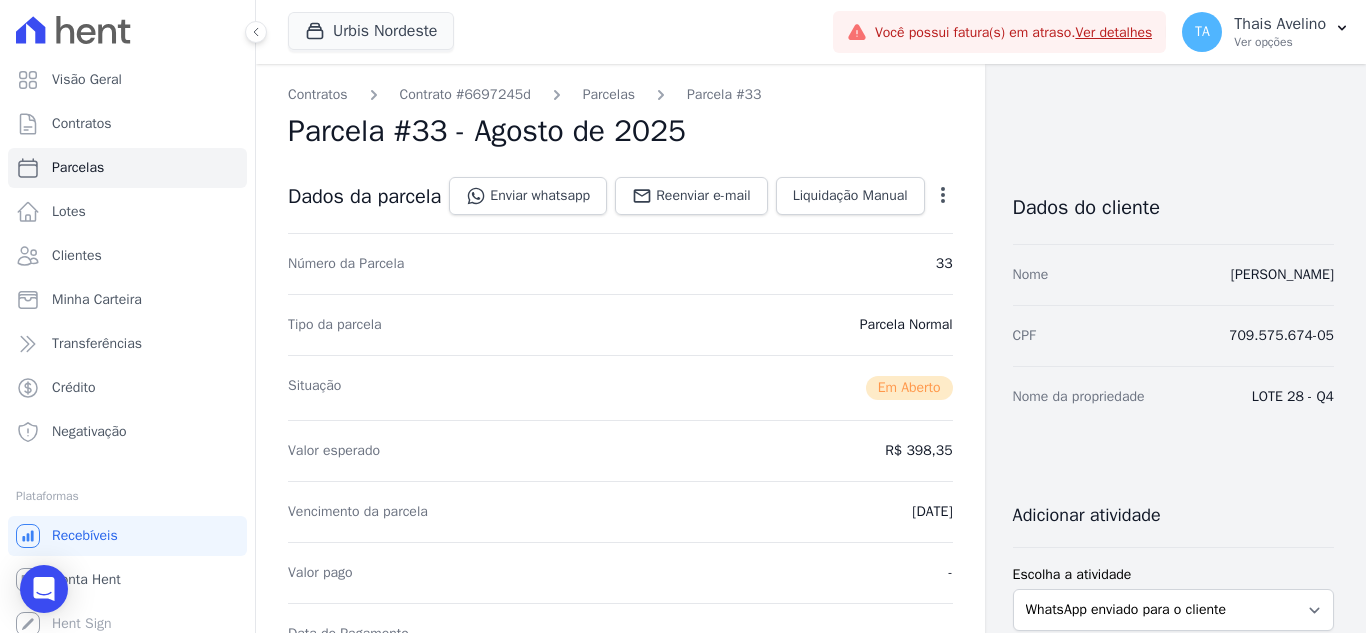 click 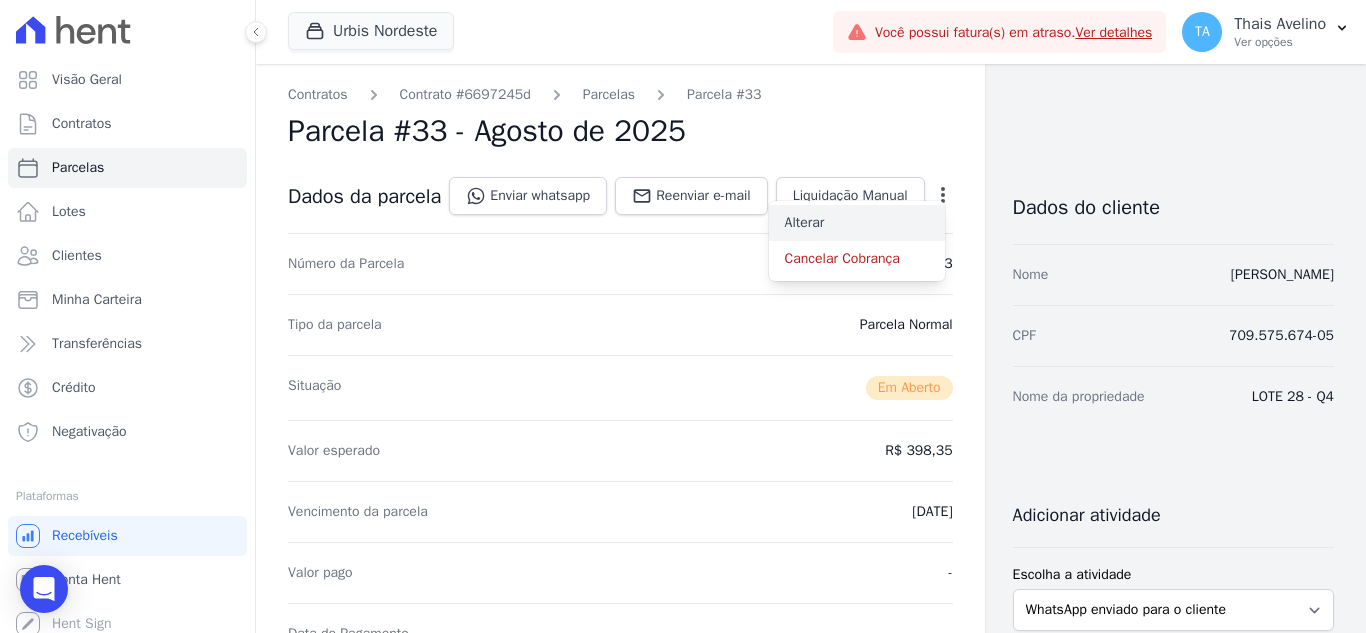 click on "Alterar" at bounding box center (857, 223) 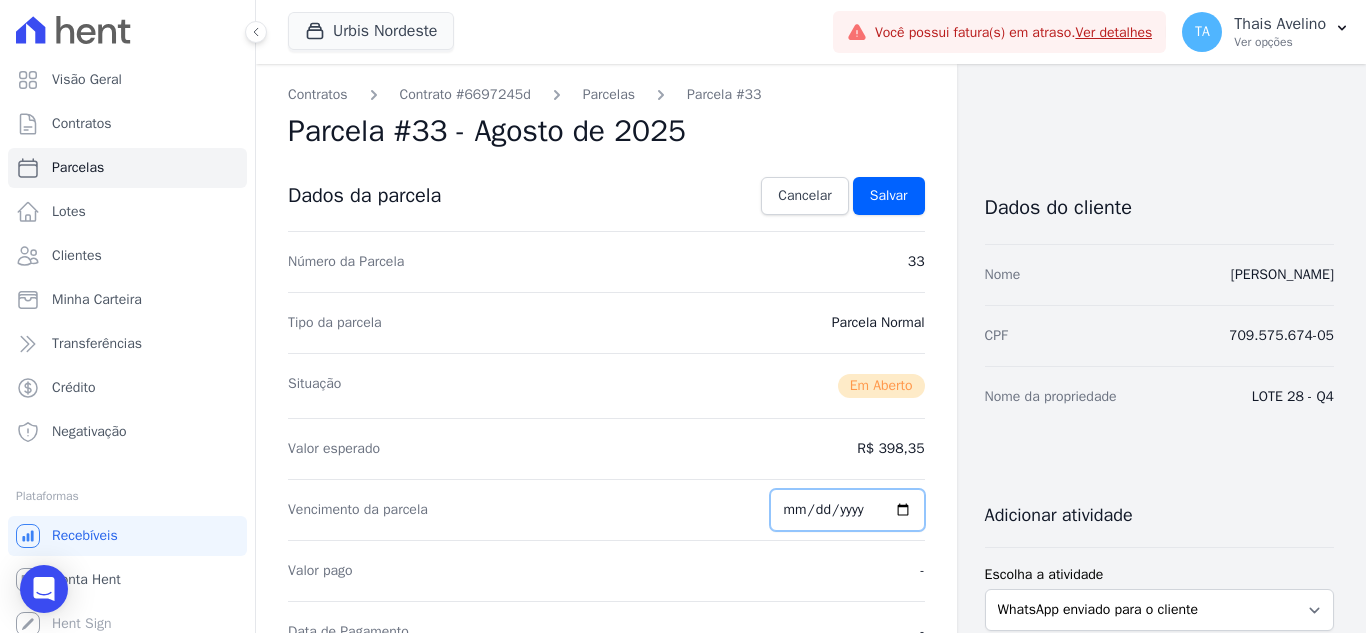 click on "2025-08-15" at bounding box center (847, 510) 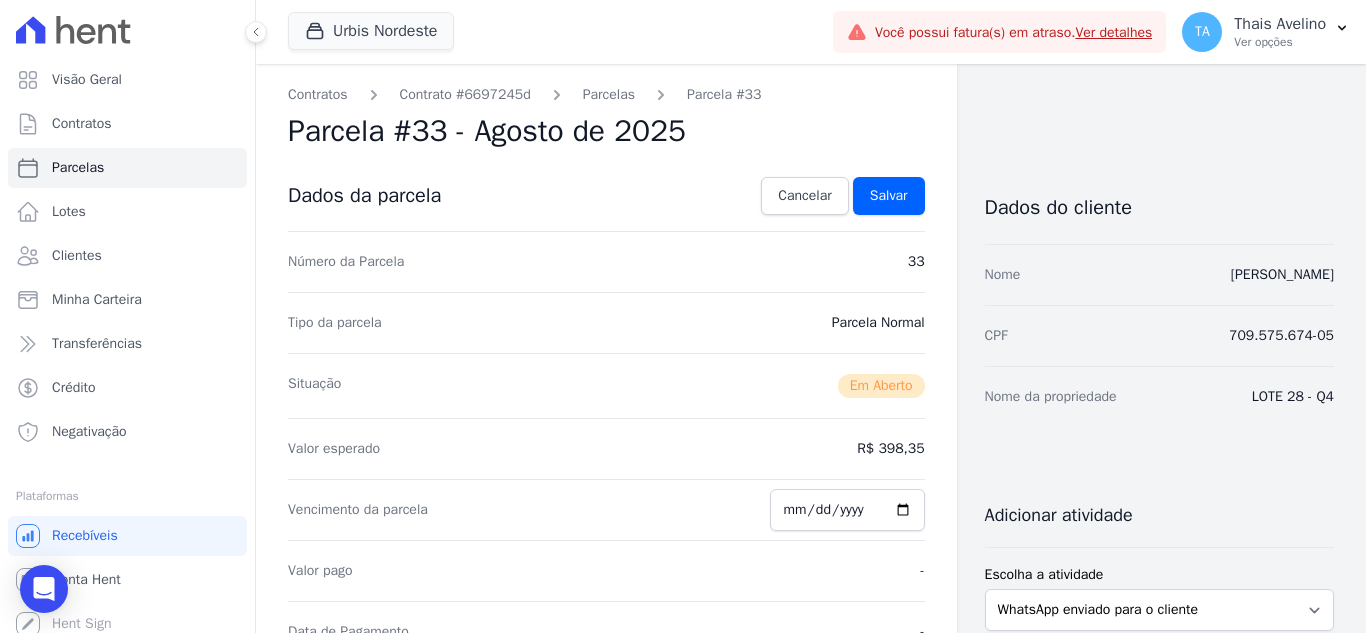 click on "Situação
Em Aberto" at bounding box center [606, 385] 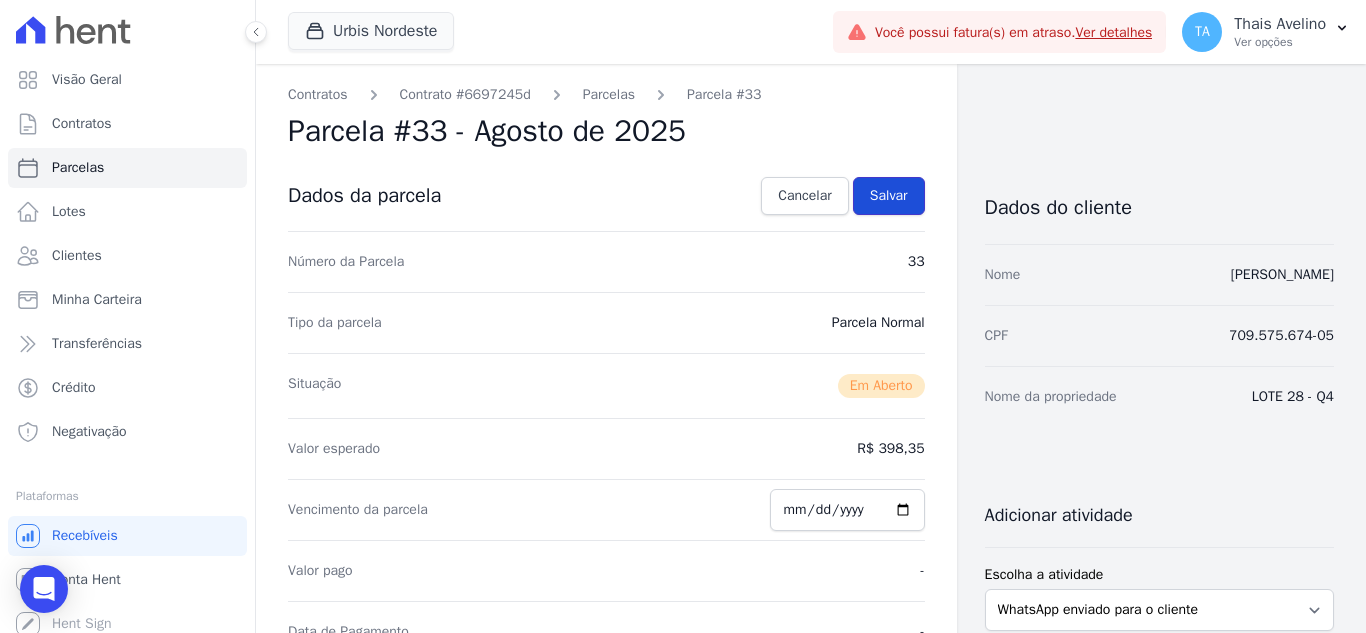 click on "Salvar" at bounding box center (889, 196) 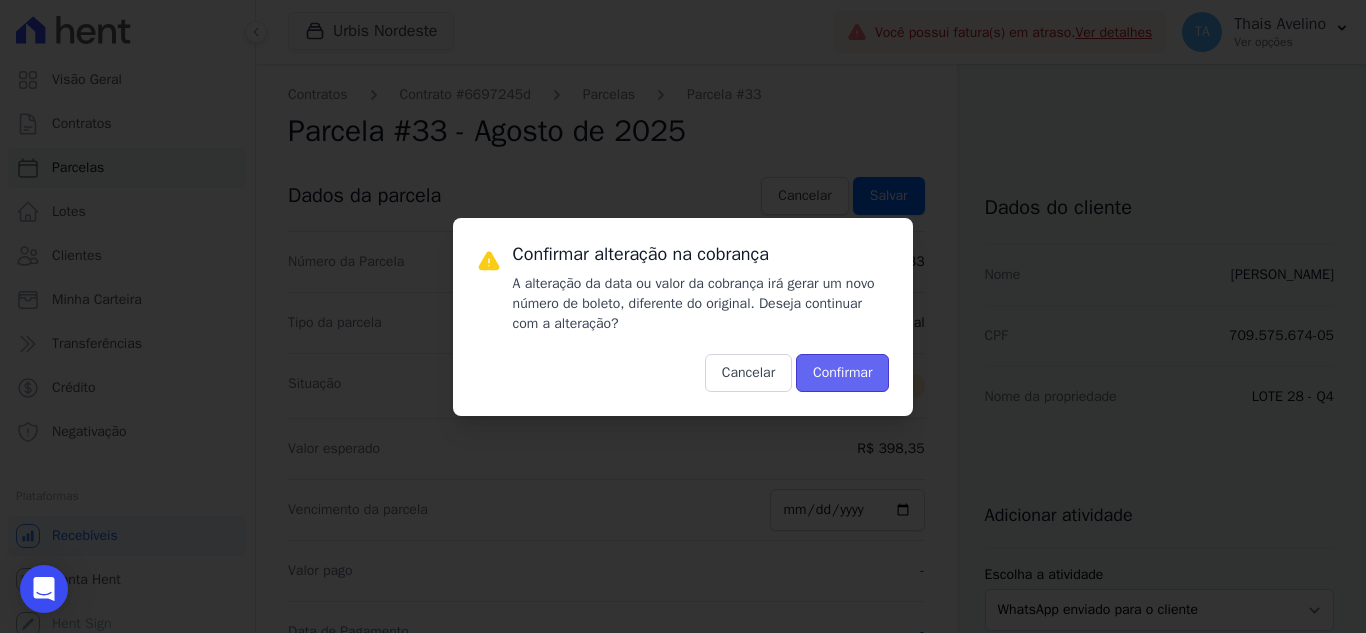 click on "Confirmar" at bounding box center (842, 373) 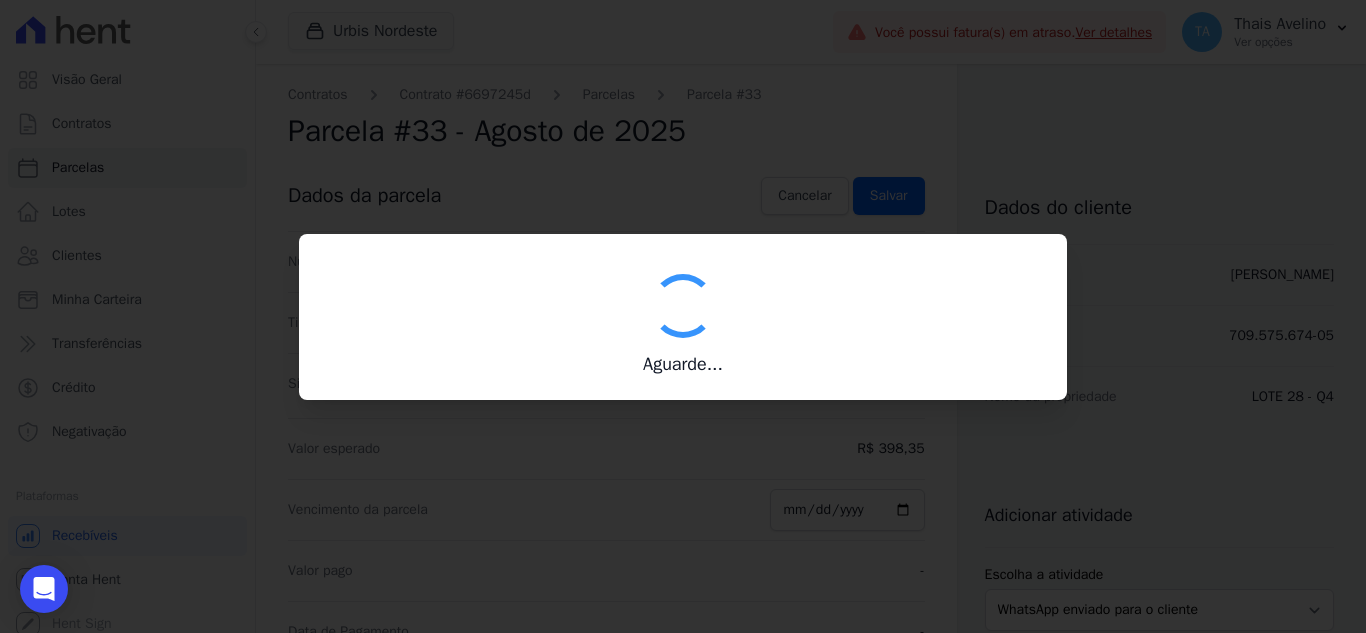 type on "00190000090335103300000561898172411740000039835" 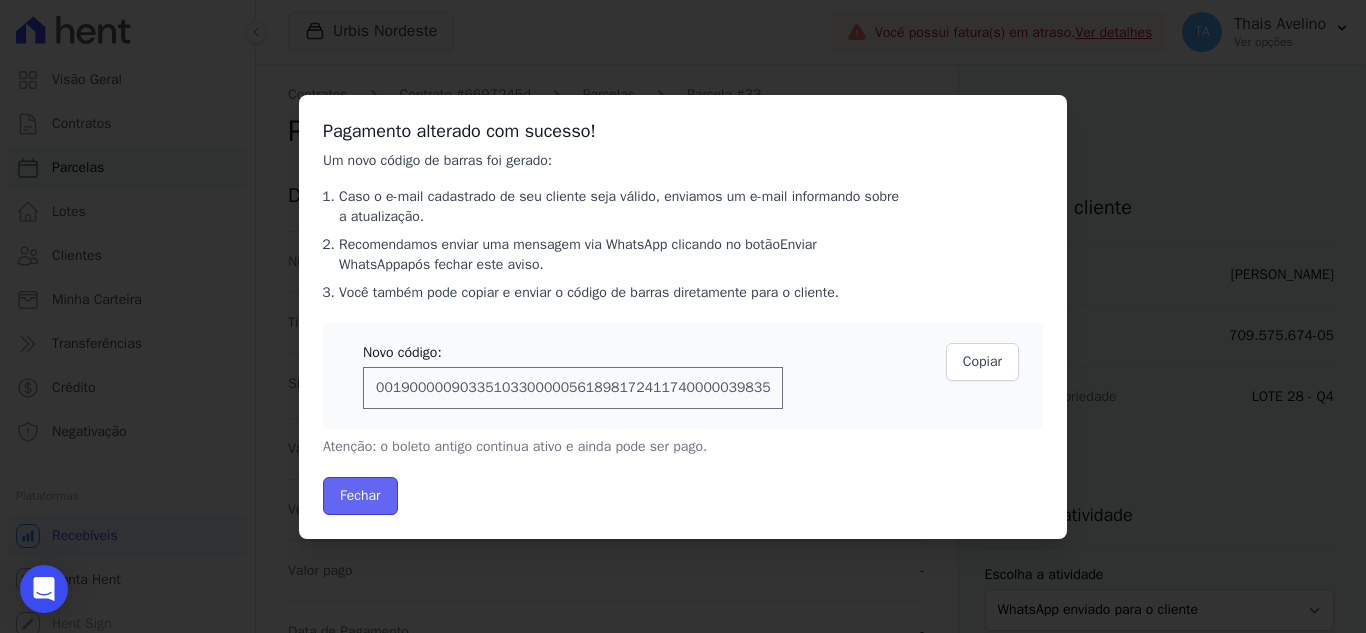 click on "Fechar" at bounding box center (360, 496) 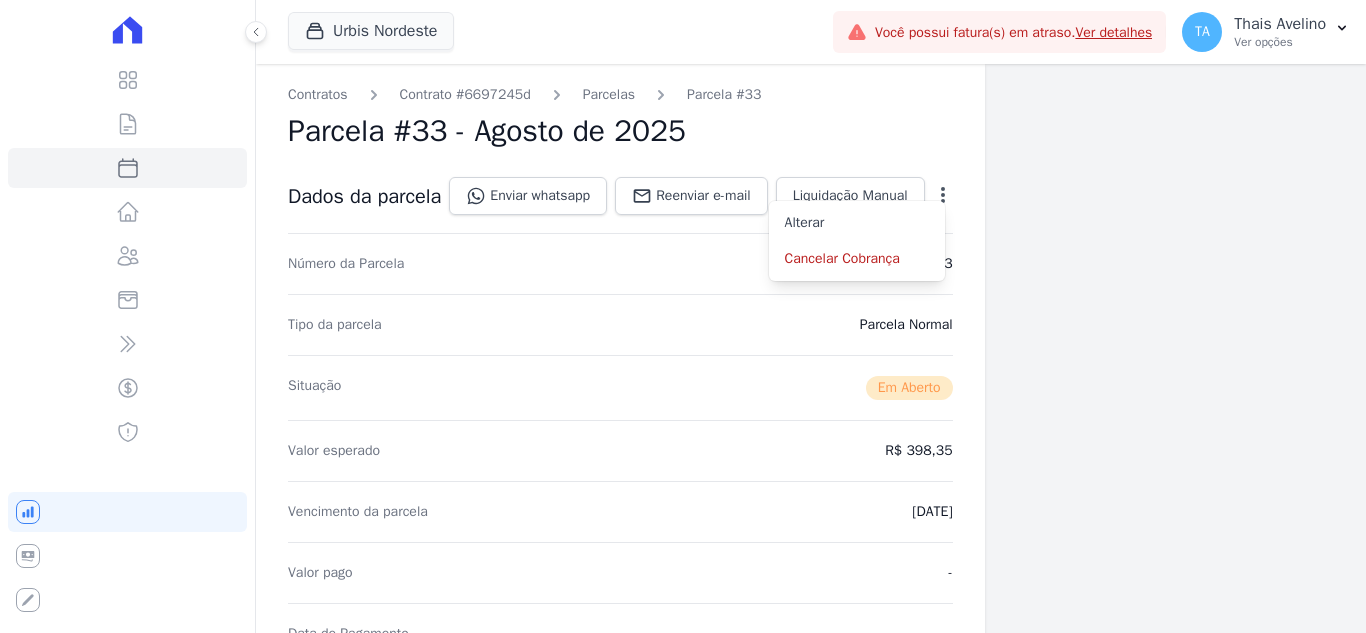 scroll, scrollTop: 0, scrollLeft: 0, axis: both 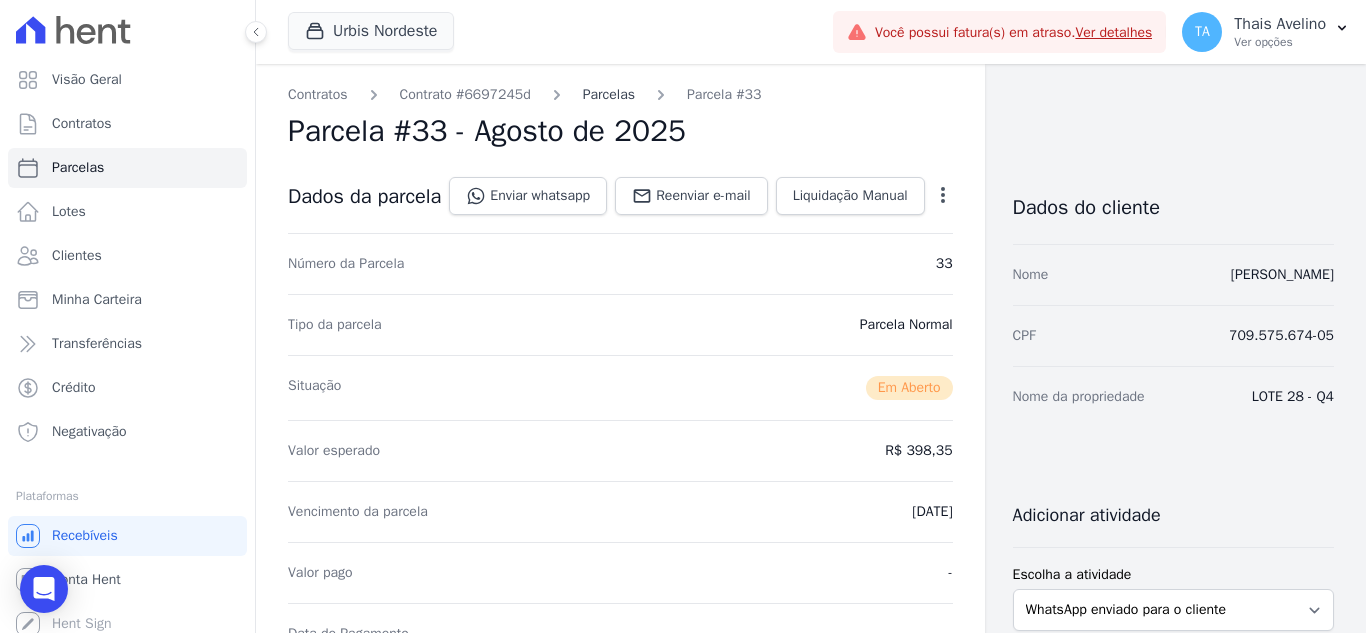 click on "Parcelas" at bounding box center (609, 94) 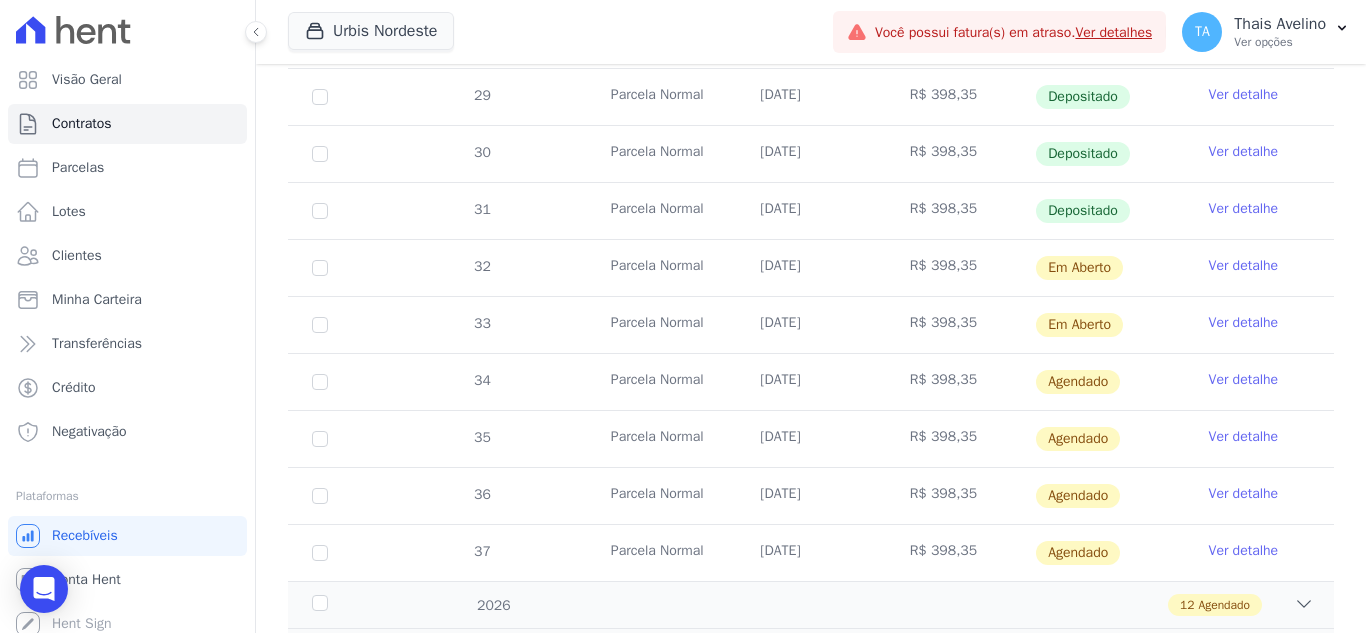 scroll, scrollTop: 700, scrollLeft: 0, axis: vertical 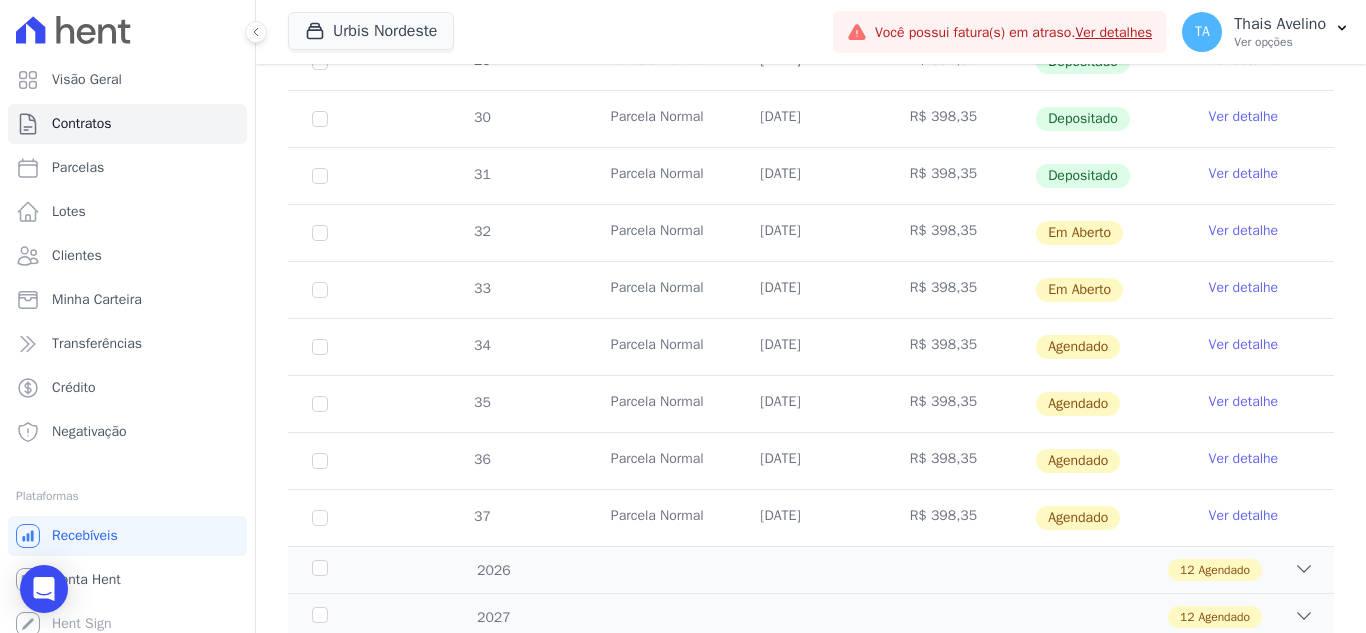 click on "Ver detalhe" at bounding box center (1244, 345) 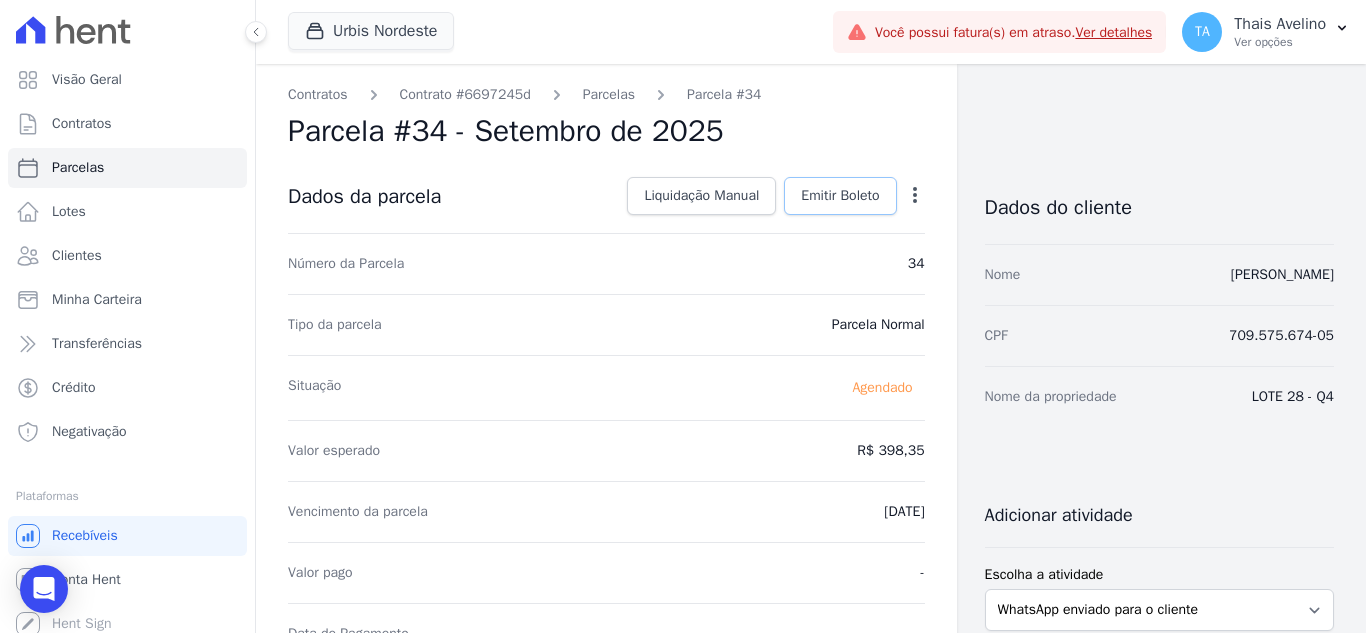 click on "Emitir Boleto" at bounding box center [840, 196] 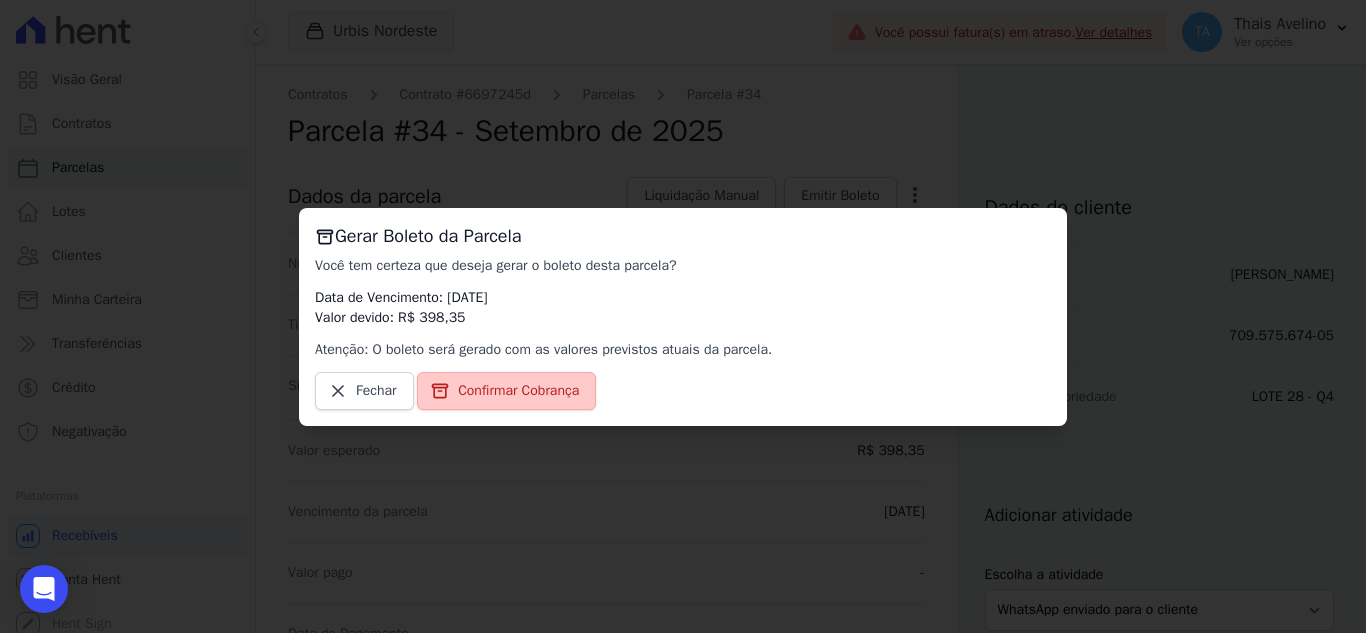 click on "Confirmar Cobrança" at bounding box center (518, 391) 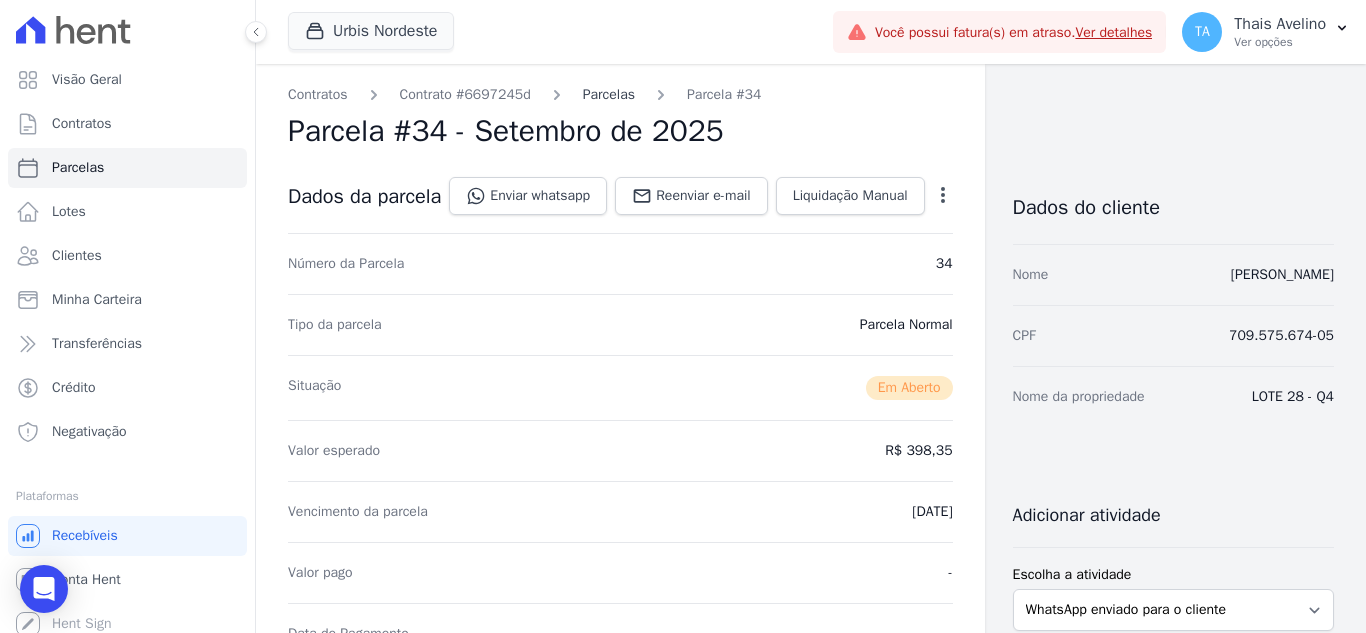 click on "Parcelas" at bounding box center (609, 94) 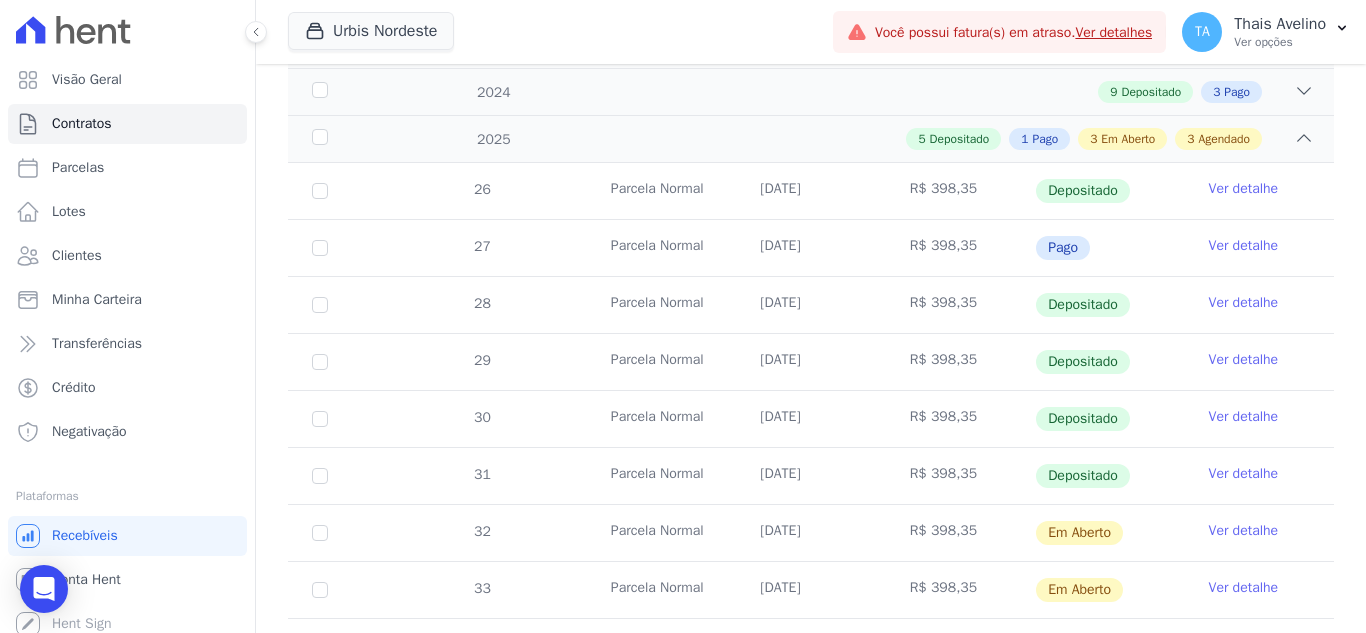 scroll, scrollTop: 700, scrollLeft: 0, axis: vertical 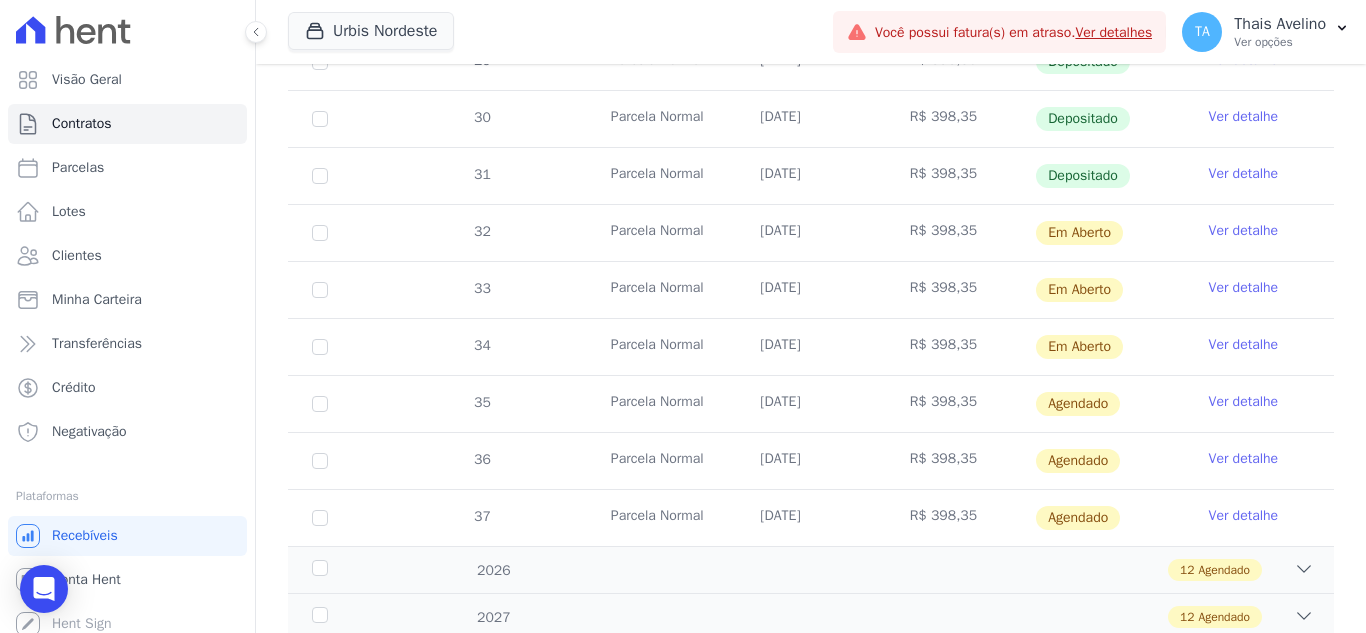 click on "Ver detalhe" at bounding box center (1244, 402) 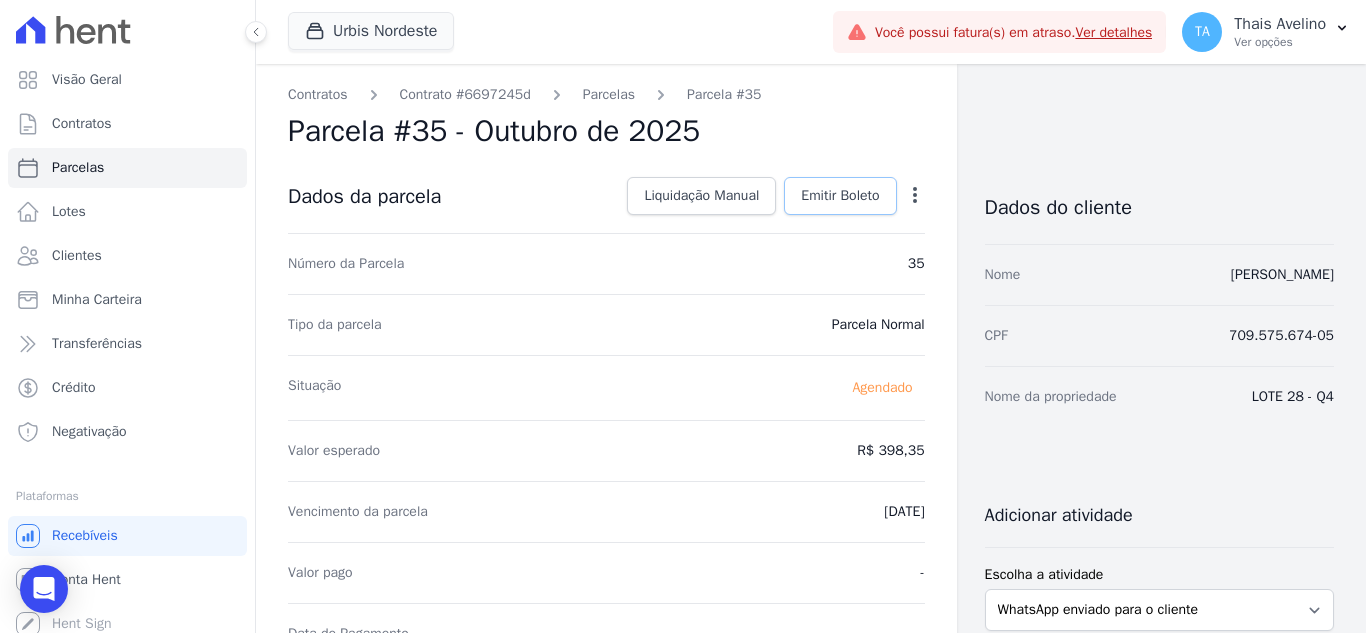 click on "Emitir Boleto" at bounding box center [840, 196] 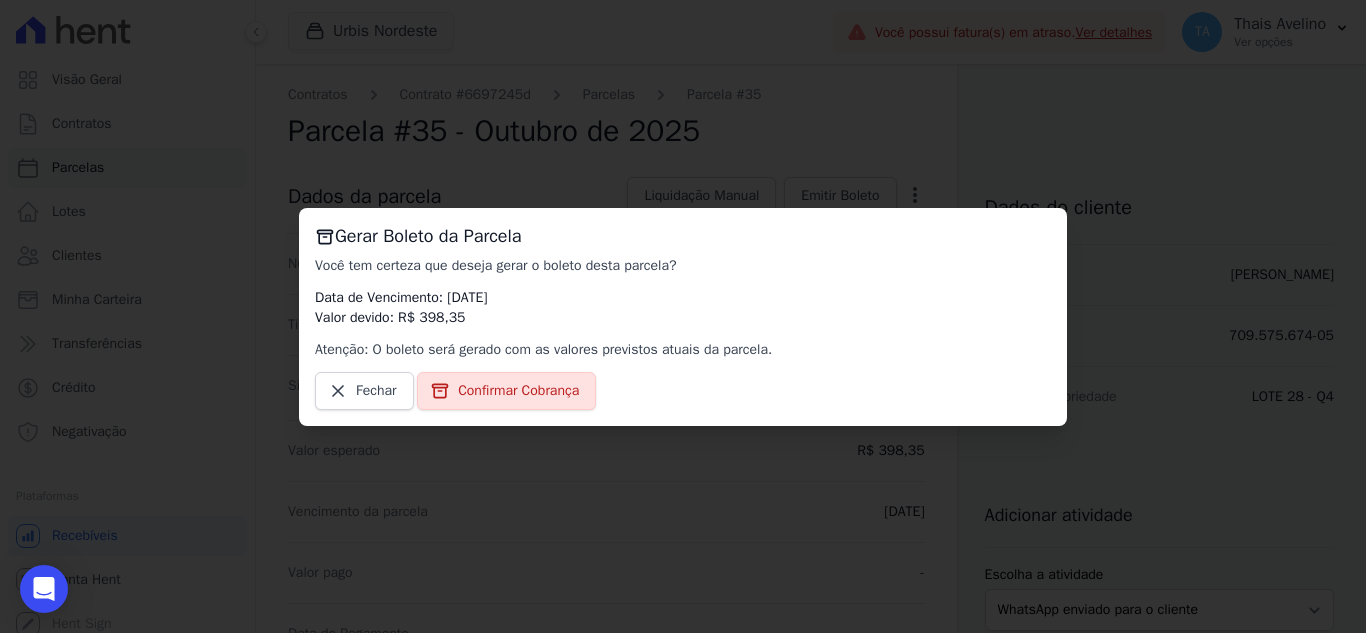 click on "Fechar
Confirmar Cobrança" at bounding box center [683, 391] 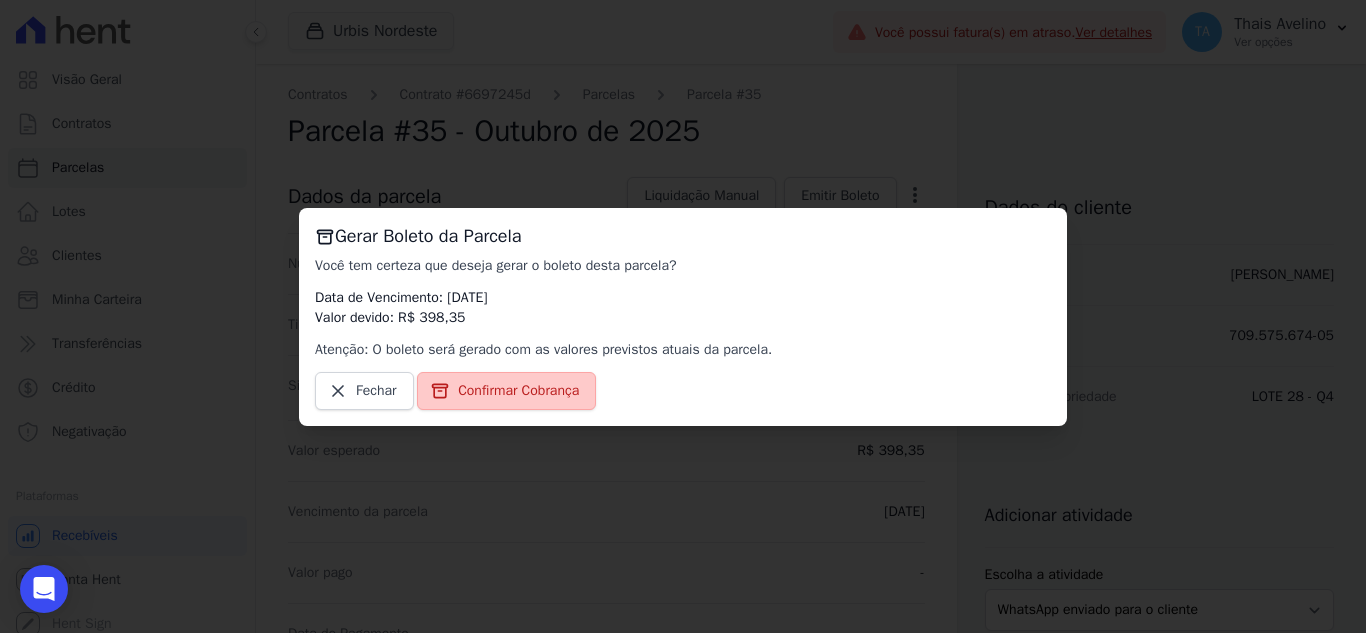 click on "Confirmar Cobrança" at bounding box center (518, 391) 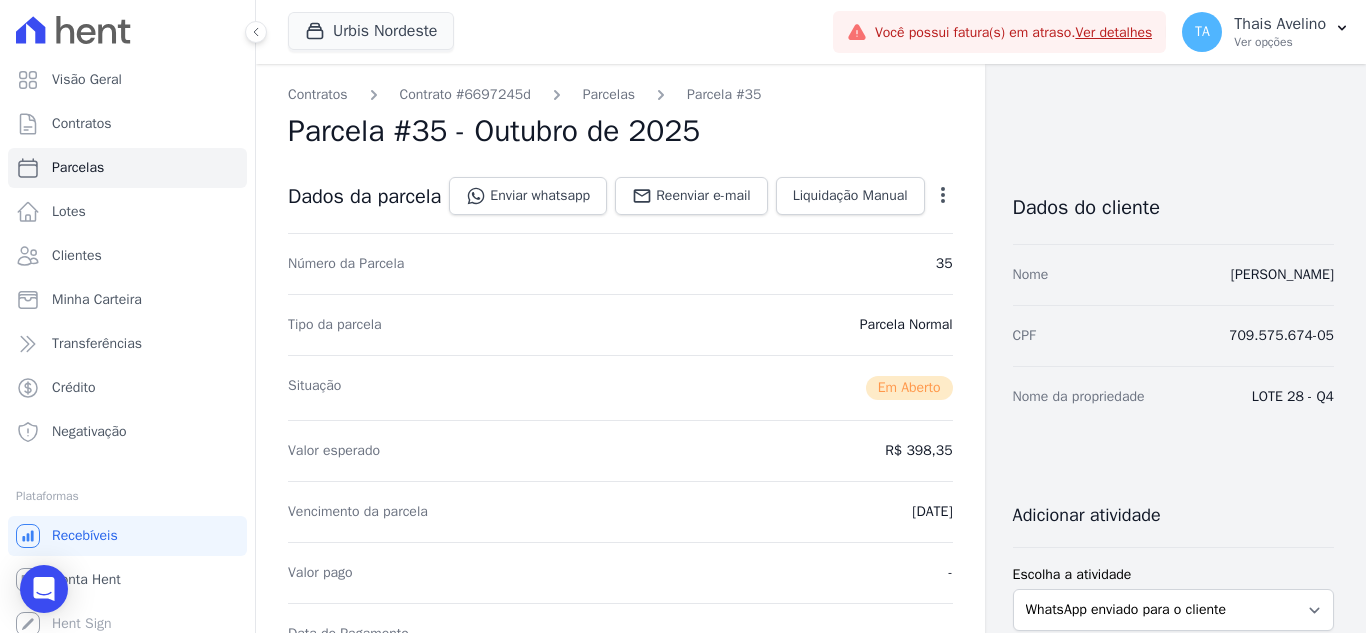 click on "Parcelas" at bounding box center [609, 94] 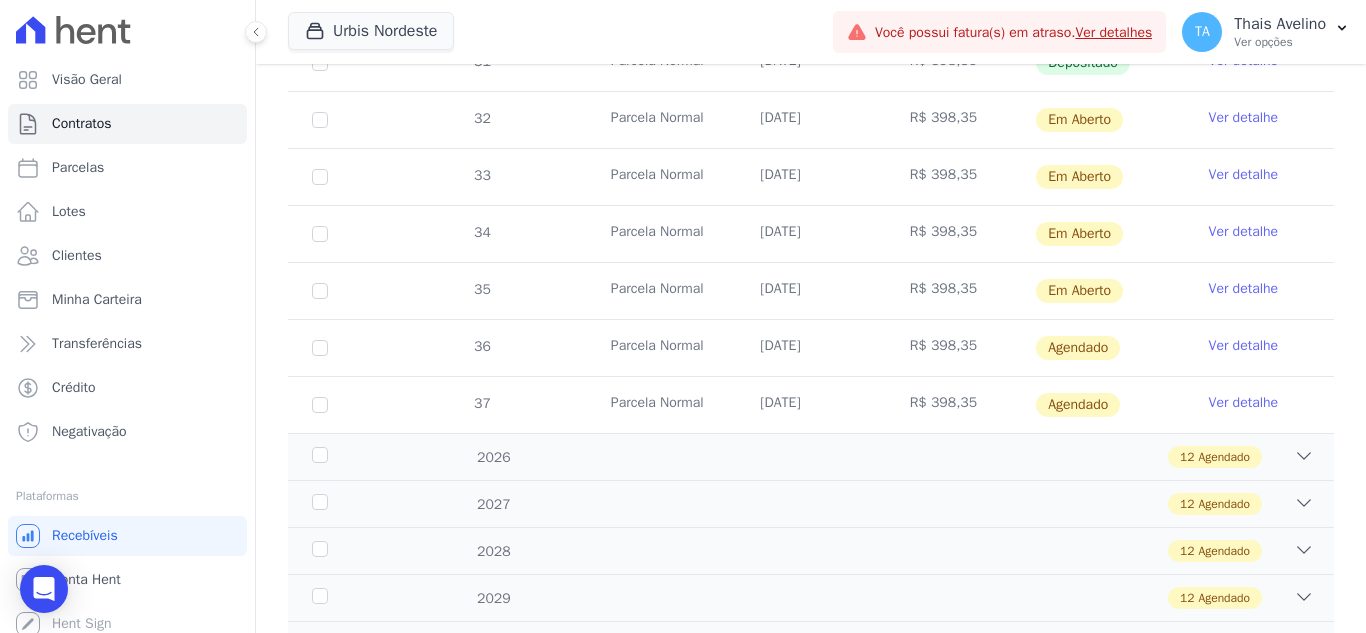 scroll, scrollTop: 900, scrollLeft: 0, axis: vertical 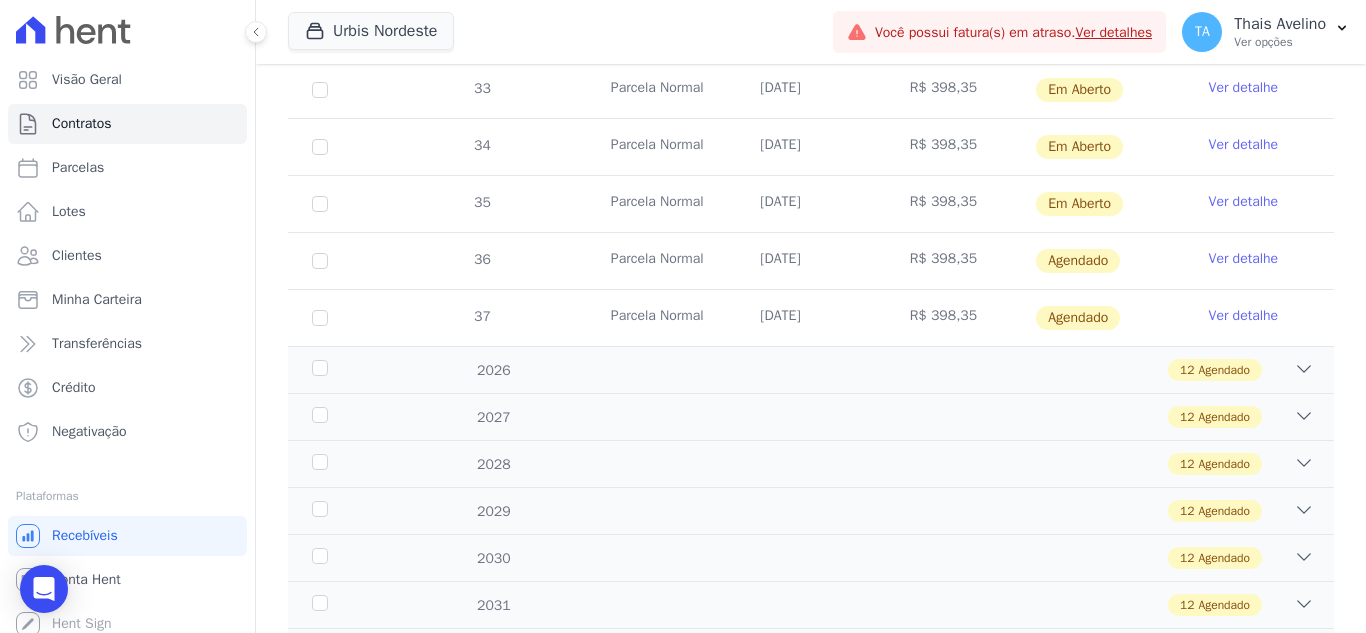 click on "Ver detalhe" at bounding box center [1244, 259] 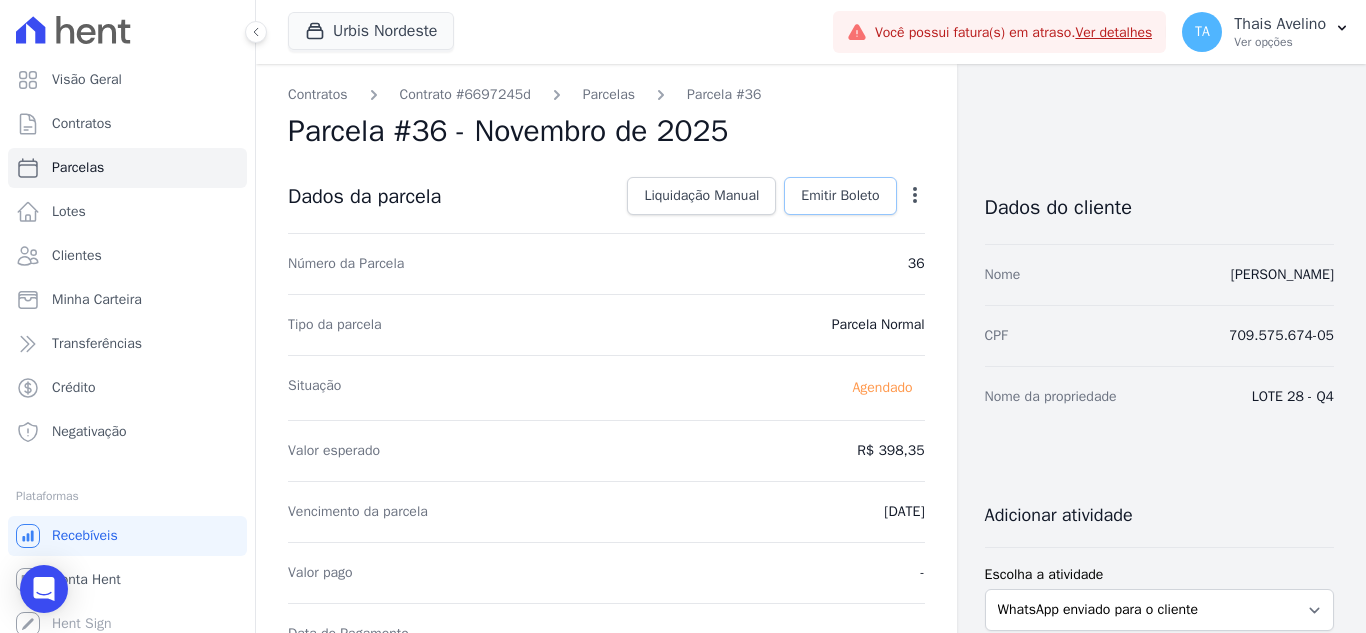 click on "Emitir Boleto" at bounding box center [840, 196] 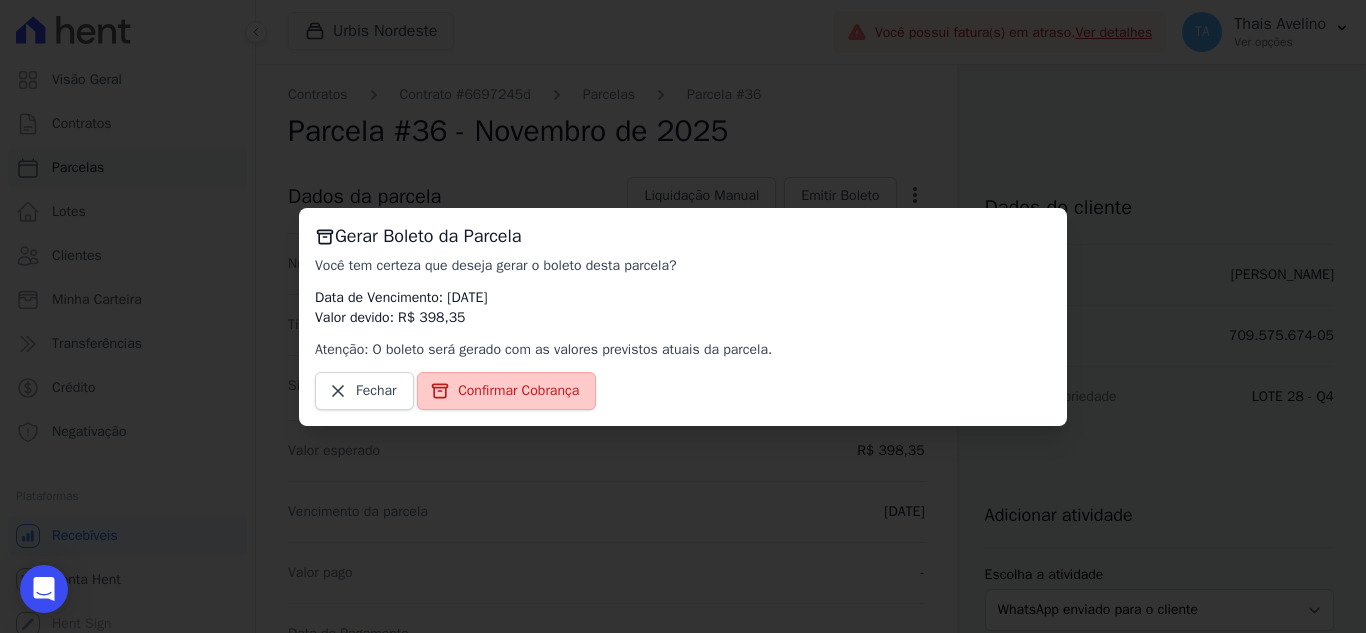 click on "Confirmar Cobrança" at bounding box center (518, 391) 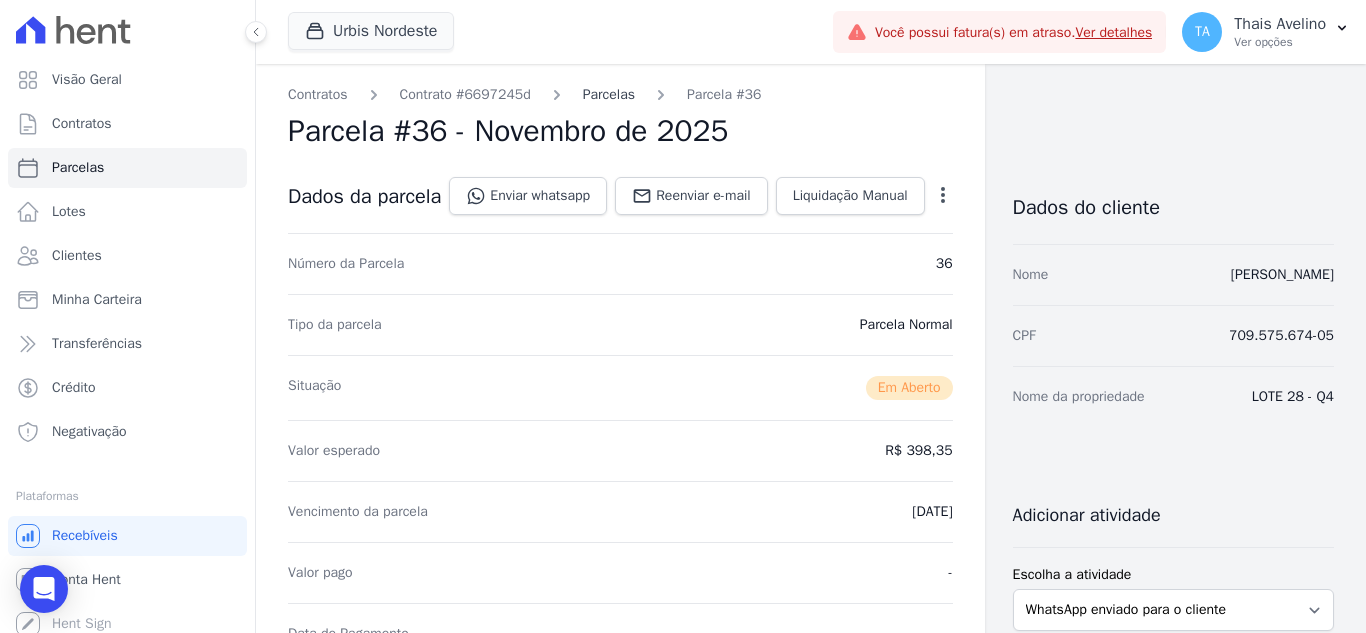 click on "Parcelas" at bounding box center (609, 94) 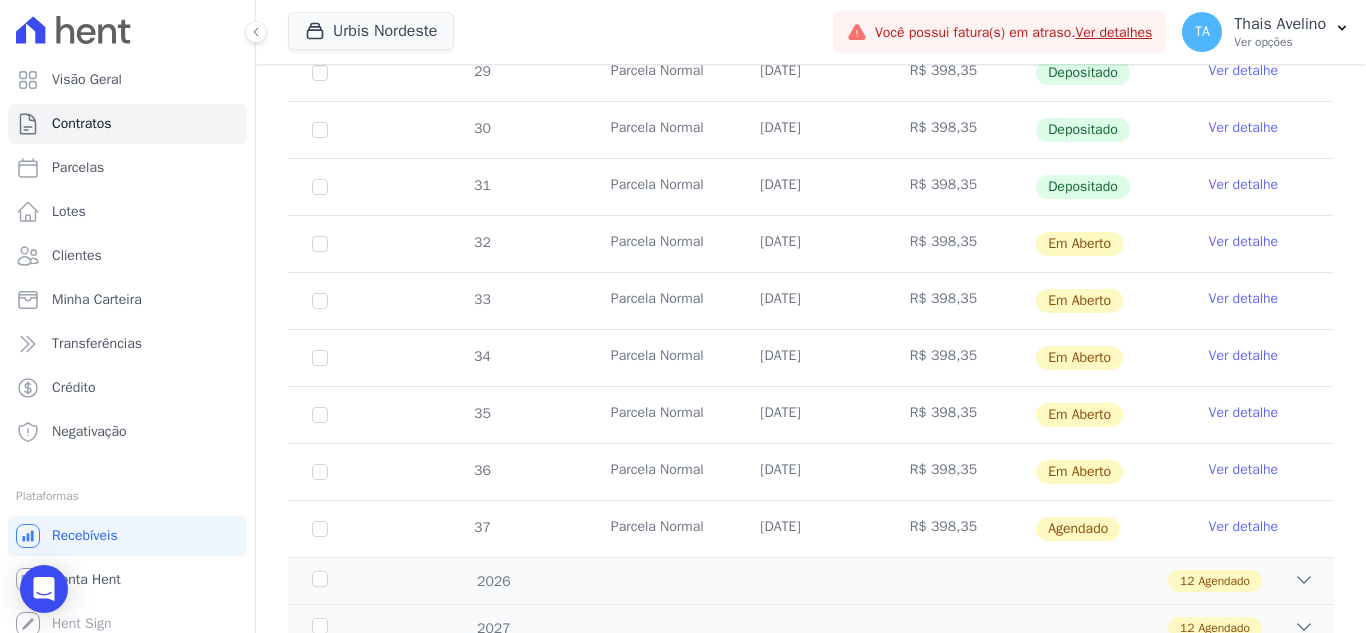 scroll, scrollTop: 700, scrollLeft: 0, axis: vertical 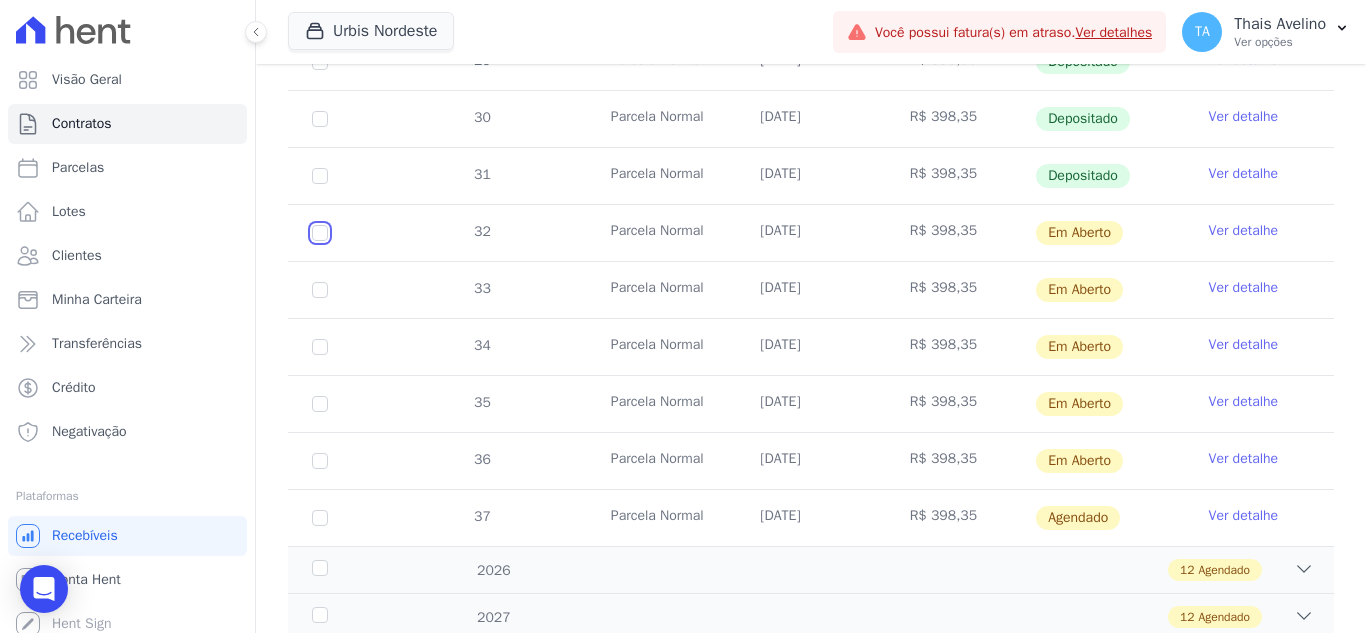 click at bounding box center [320, 233] 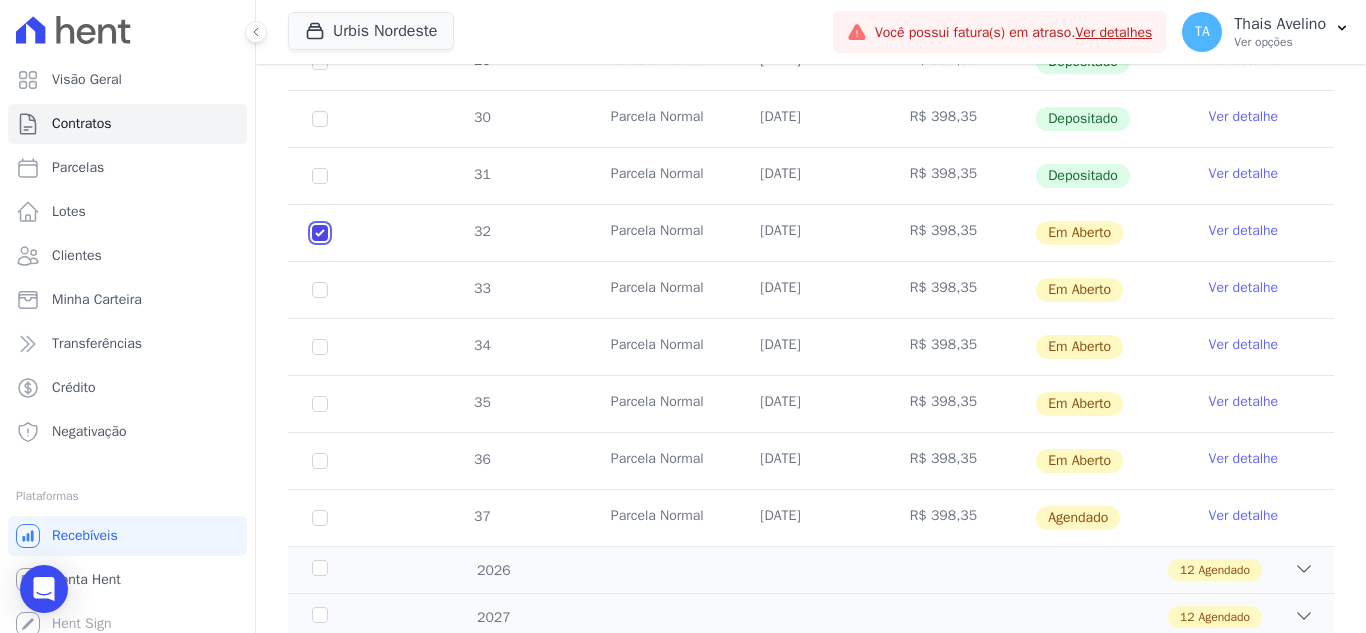 checkbox on "true" 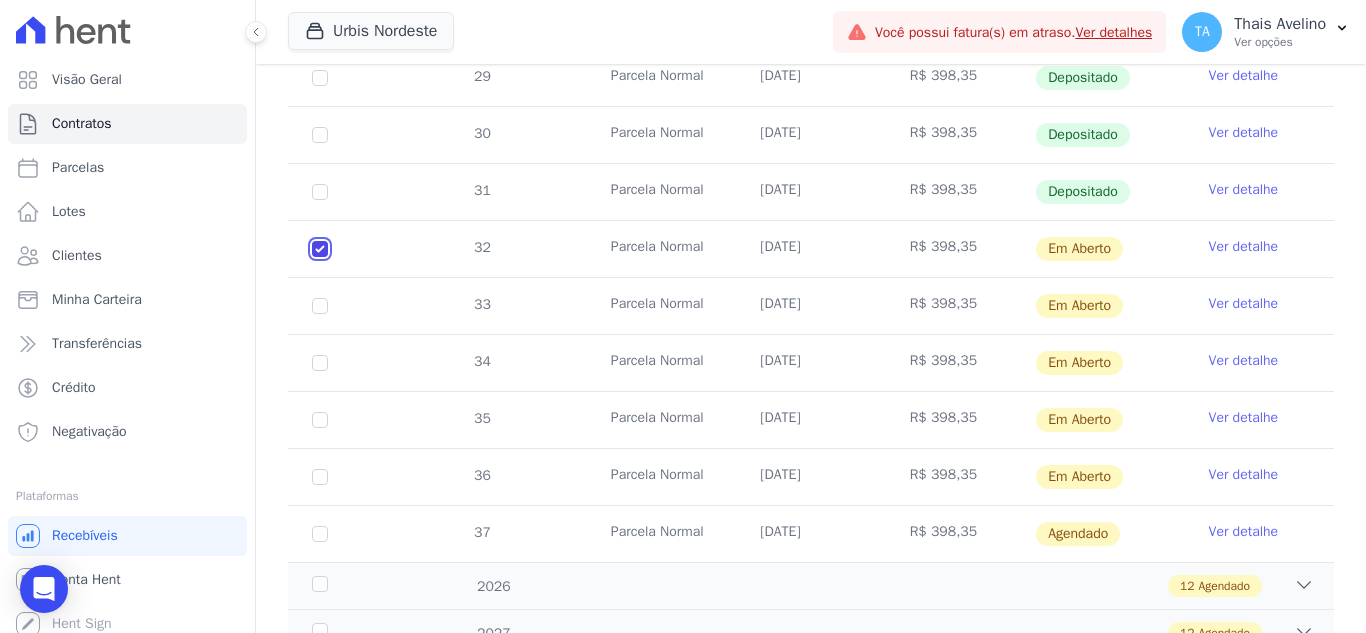 scroll, scrollTop: 716, scrollLeft: 0, axis: vertical 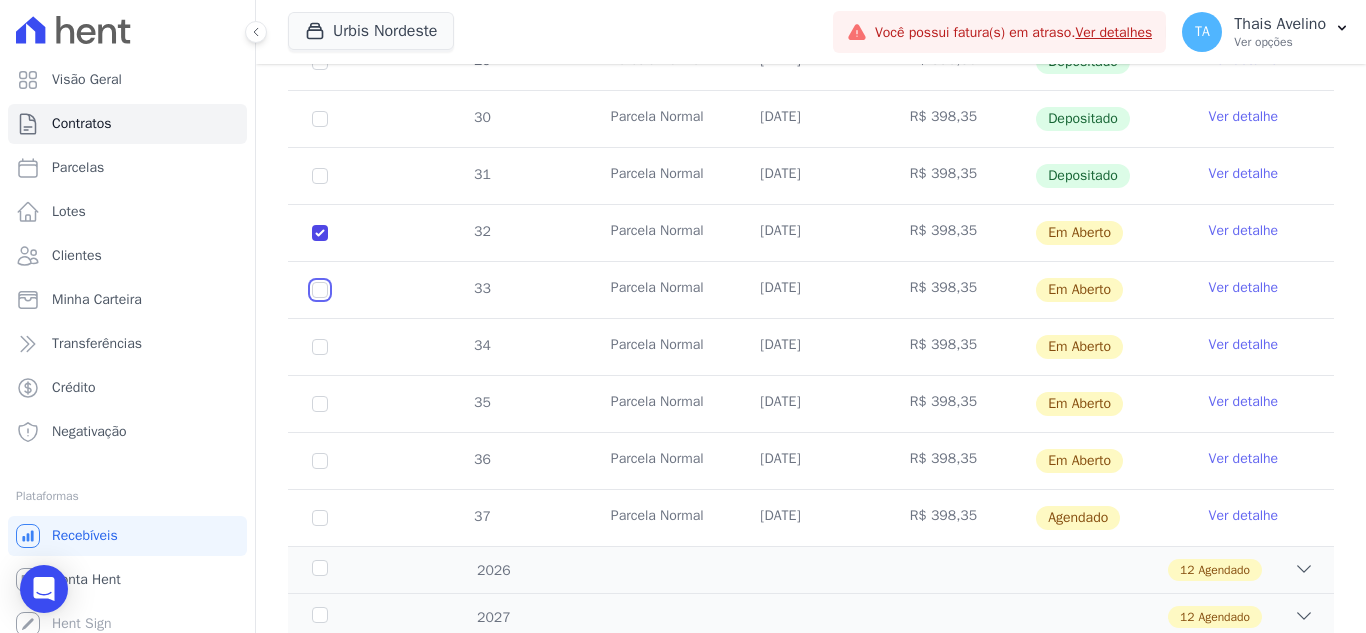 drag, startPoint x: 322, startPoint y: 293, endPoint x: 310, endPoint y: 324, distance: 33.24154 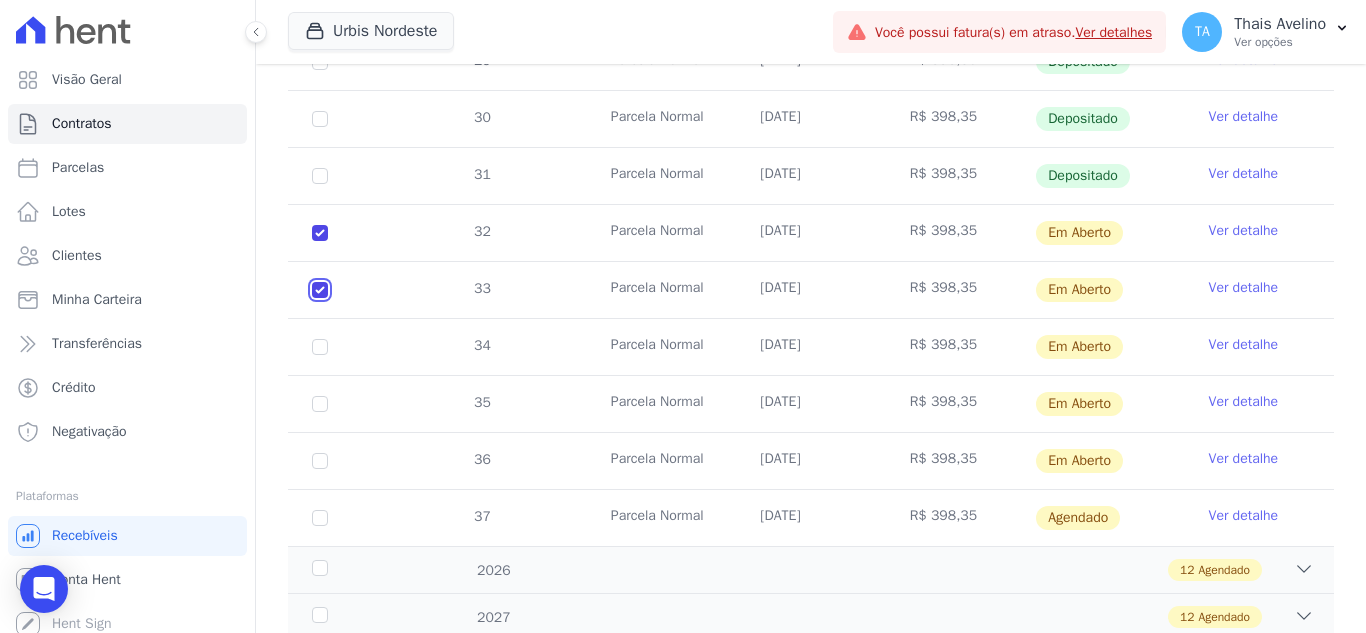 checkbox on "true" 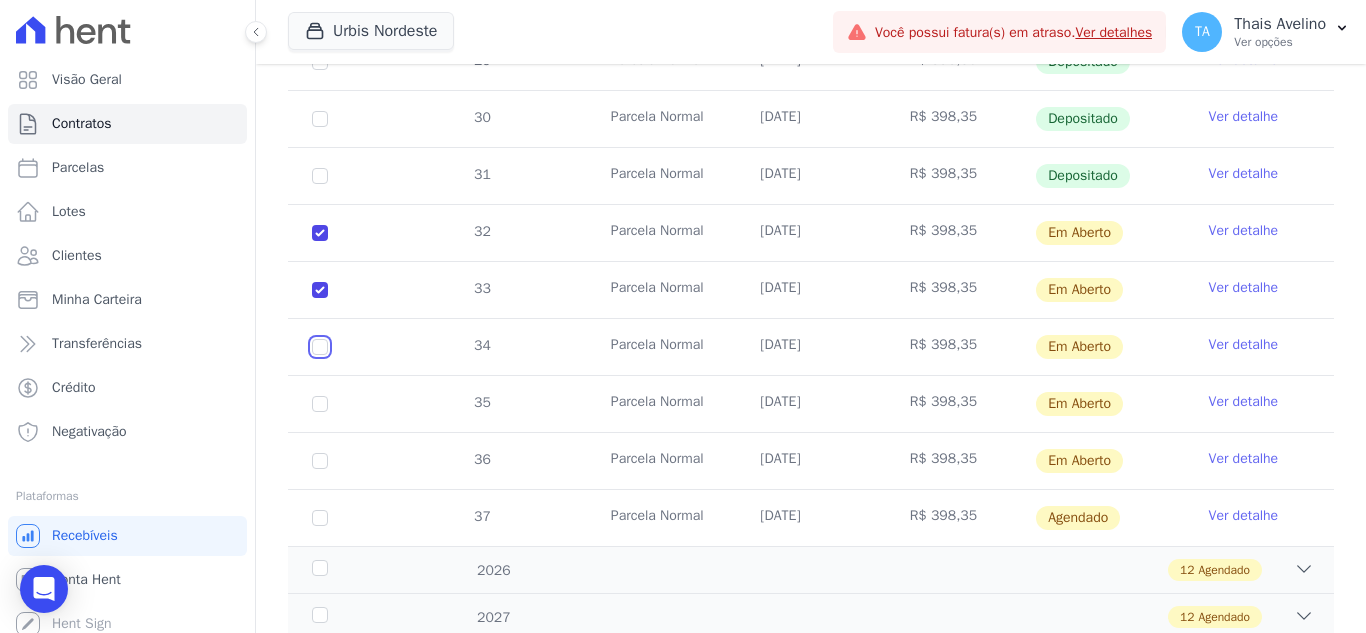 click at bounding box center [320, 233] 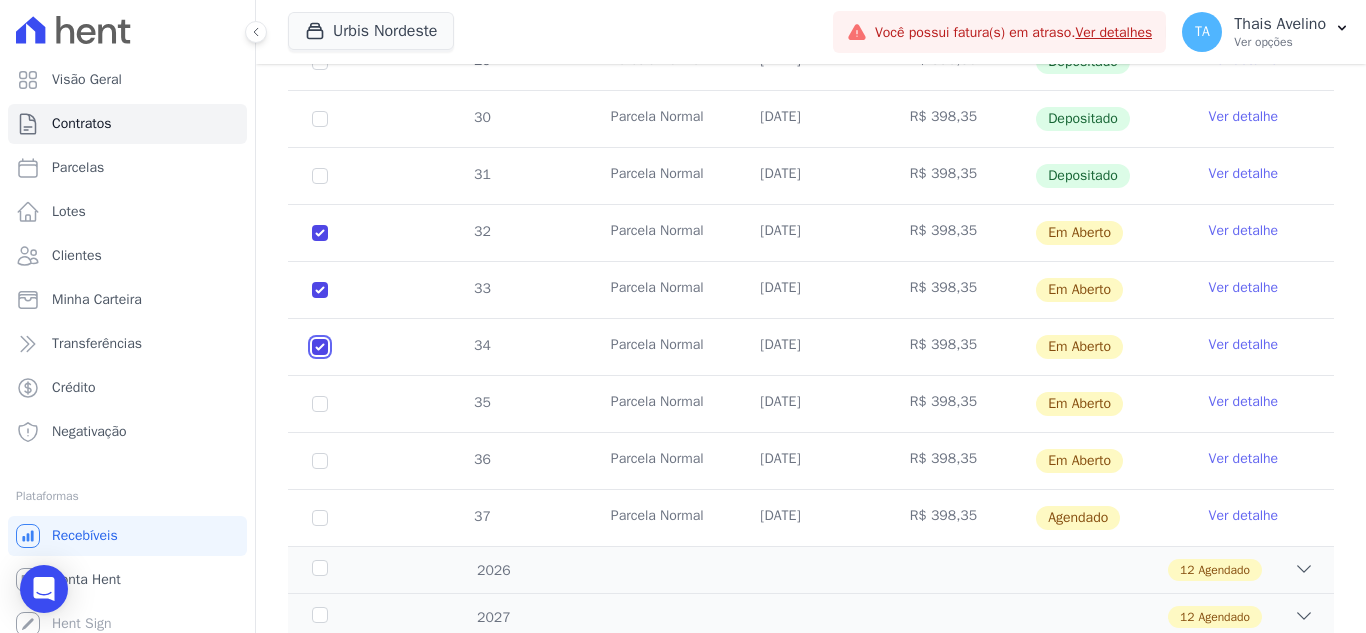 checkbox on "true" 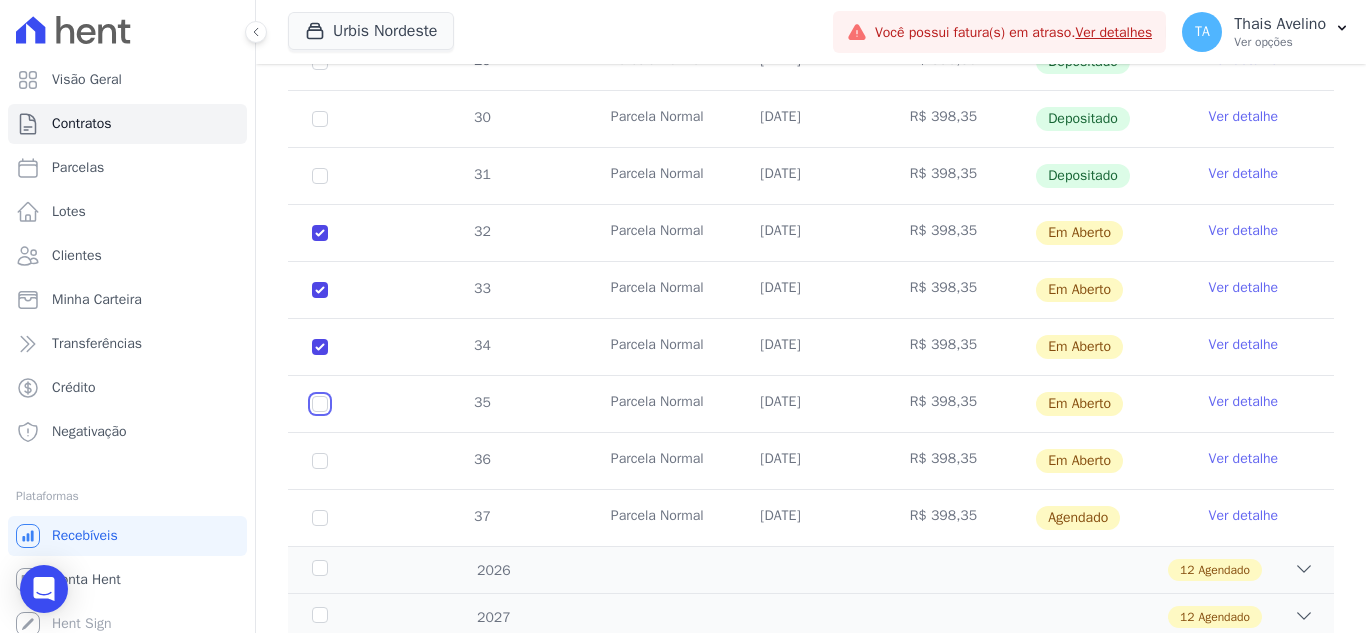 click at bounding box center (320, 233) 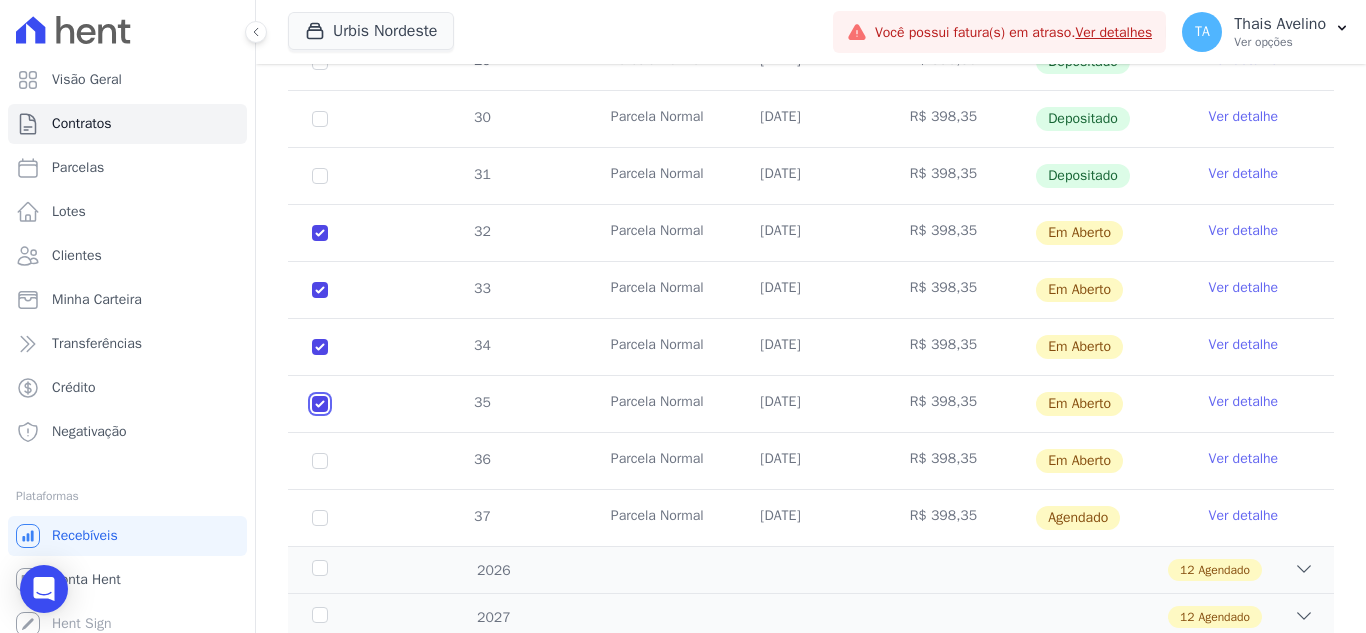 checkbox on "true" 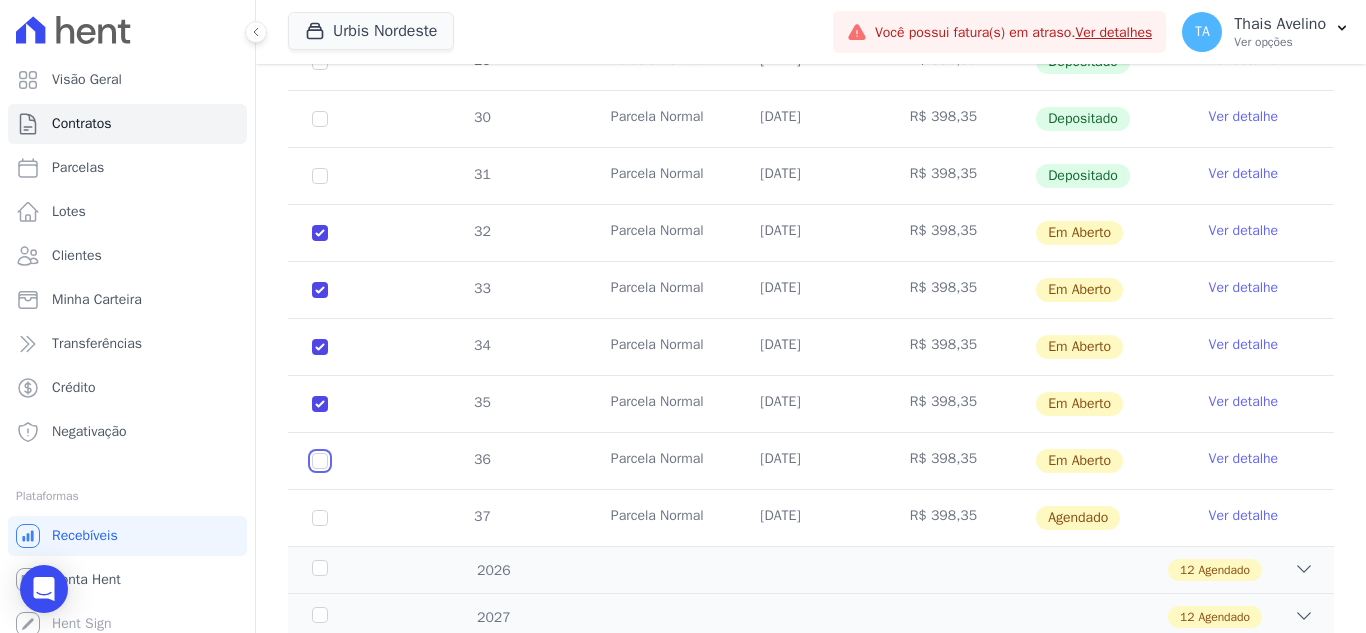 click at bounding box center (320, 233) 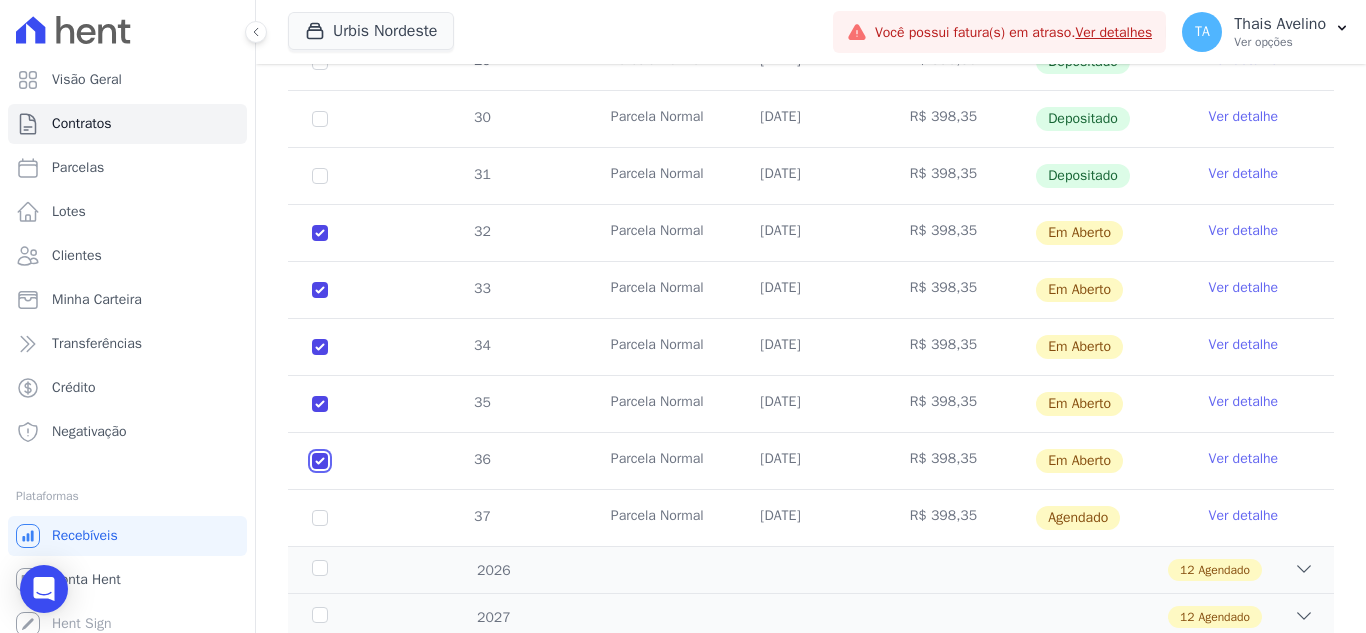 checkbox on "true" 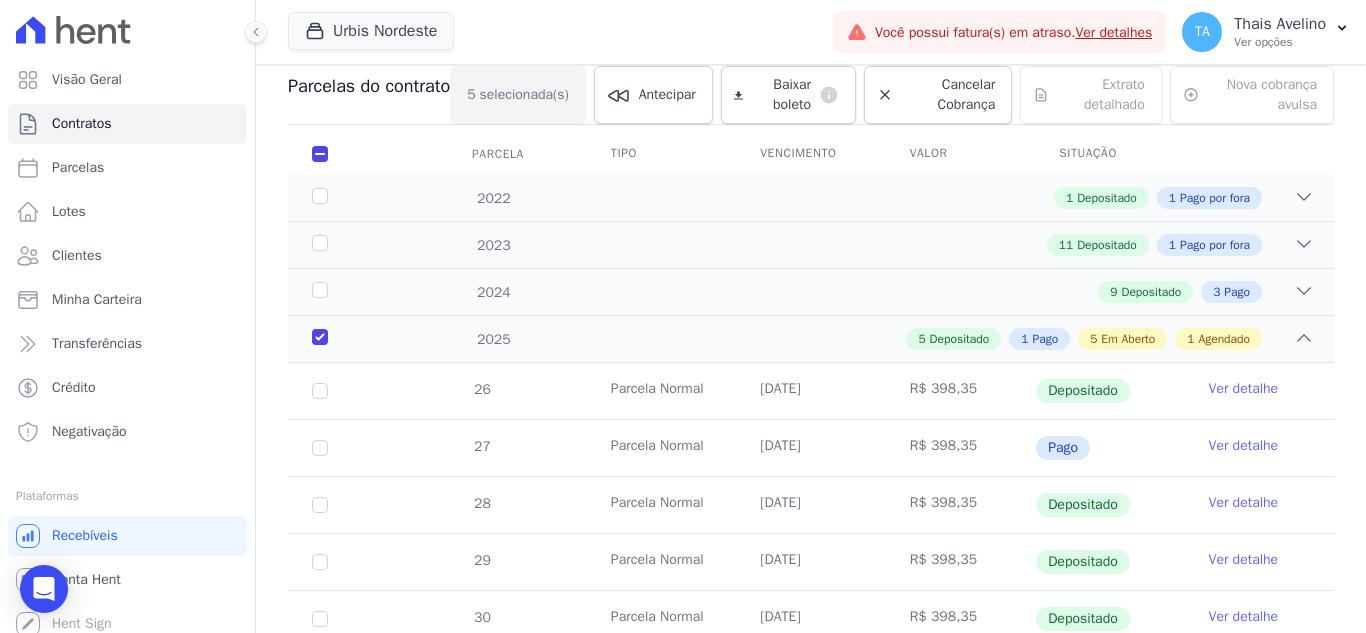 scroll, scrollTop: 0, scrollLeft: 0, axis: both 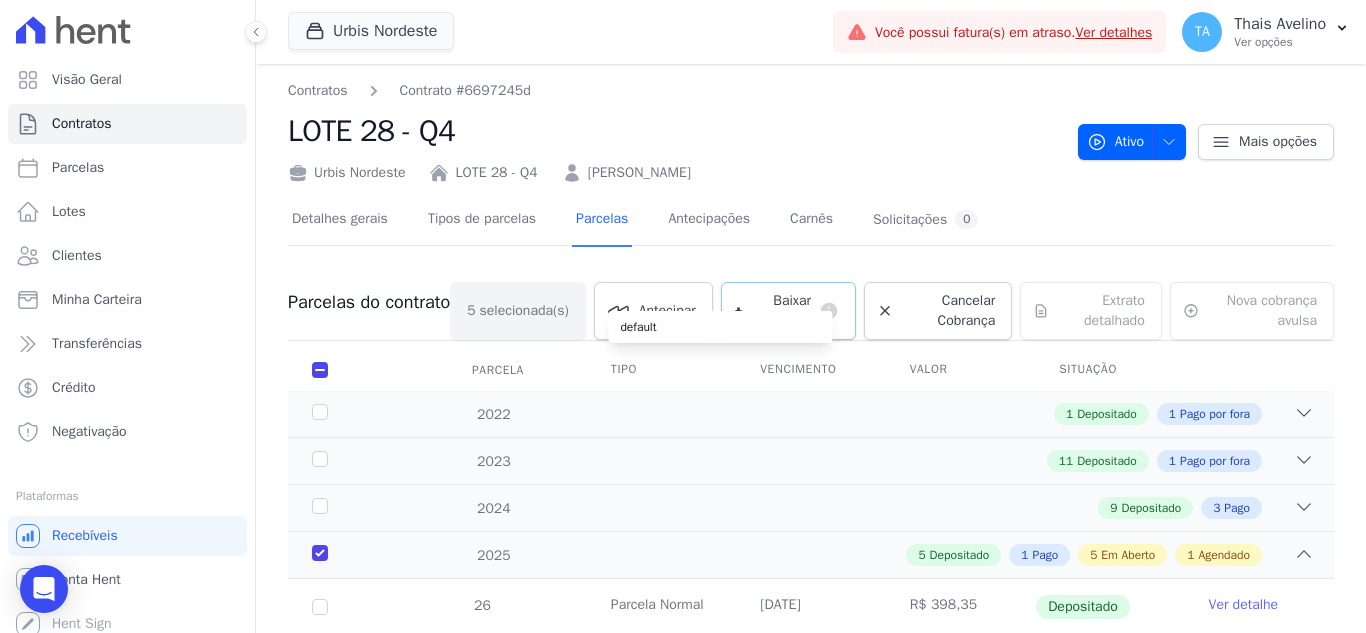 click on "default" at bounding box center [720, 327] 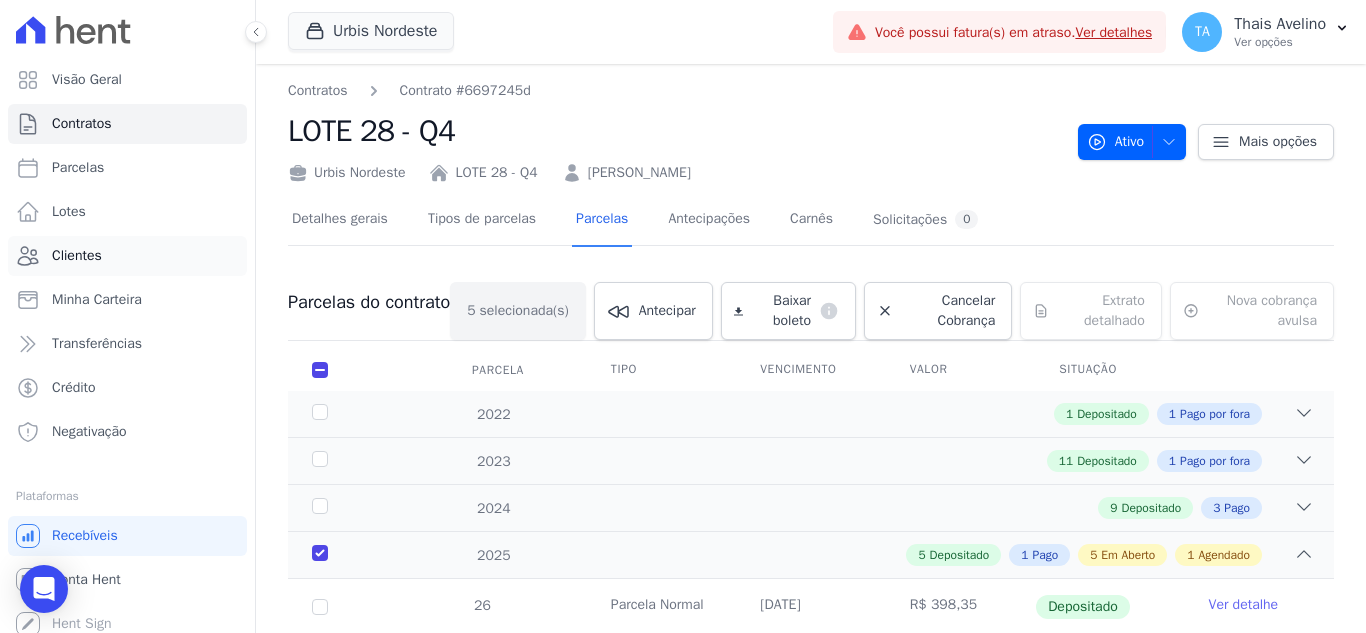 click on "Clientes" at bounding box center [77, 256] 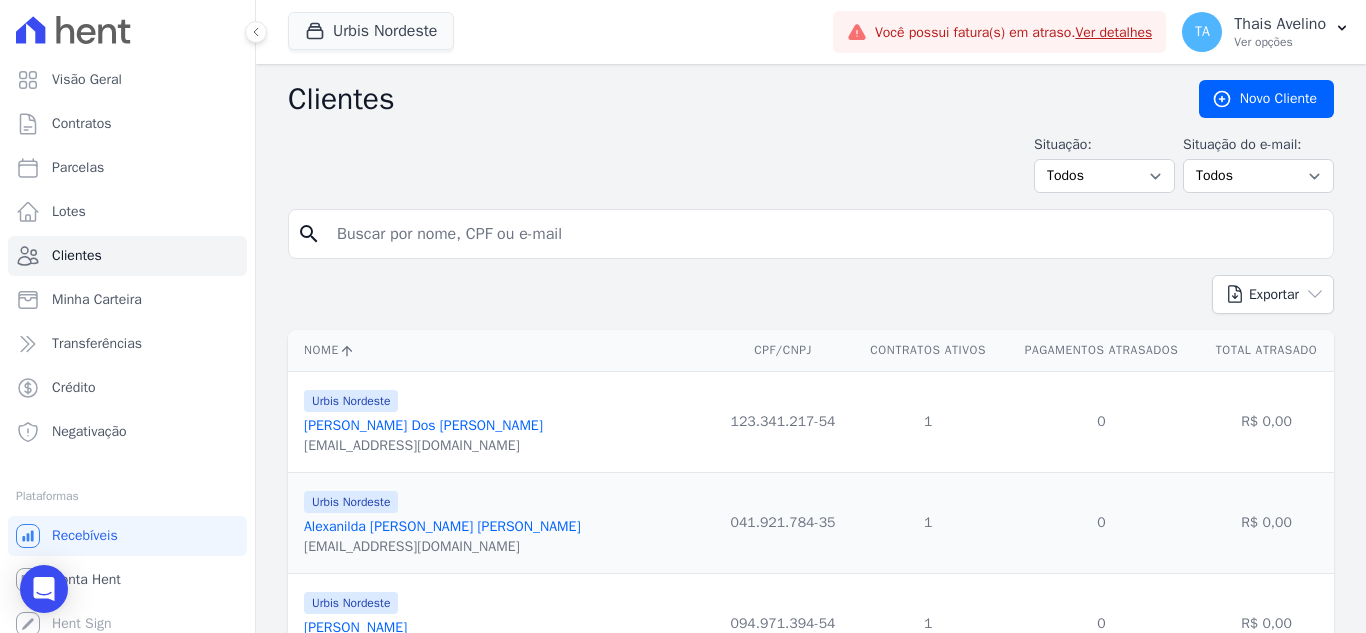click at bounding box center [825, 234] 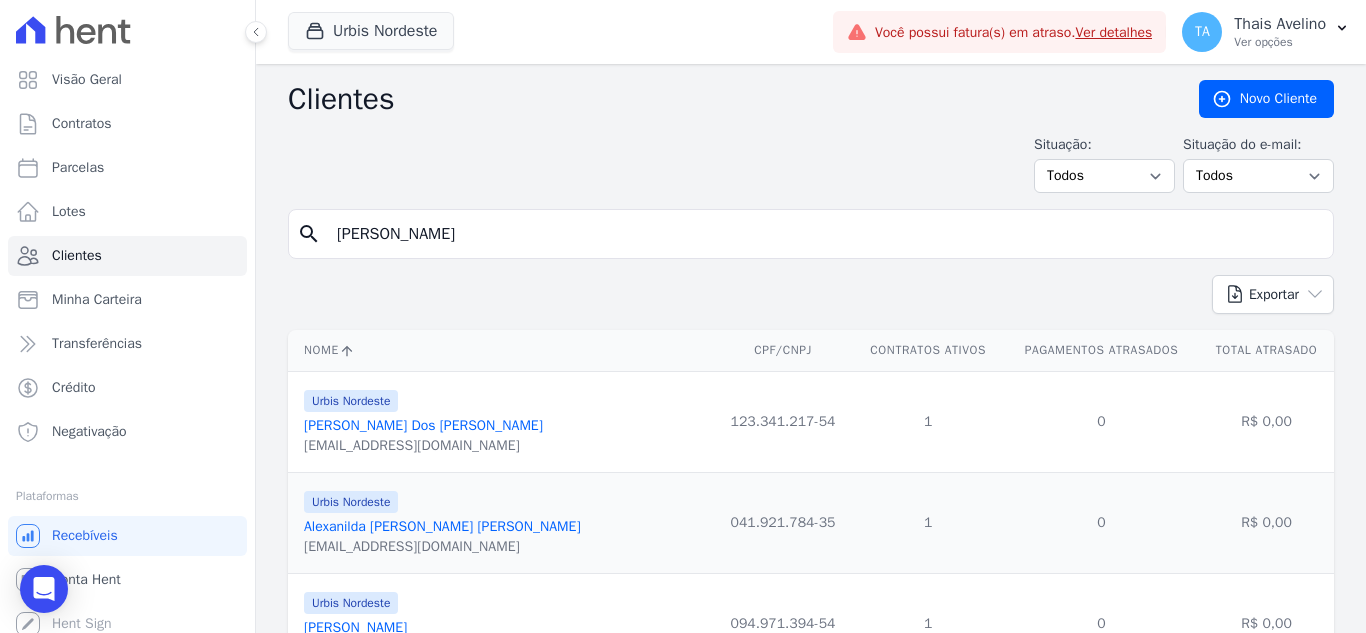 type on "KELLY" 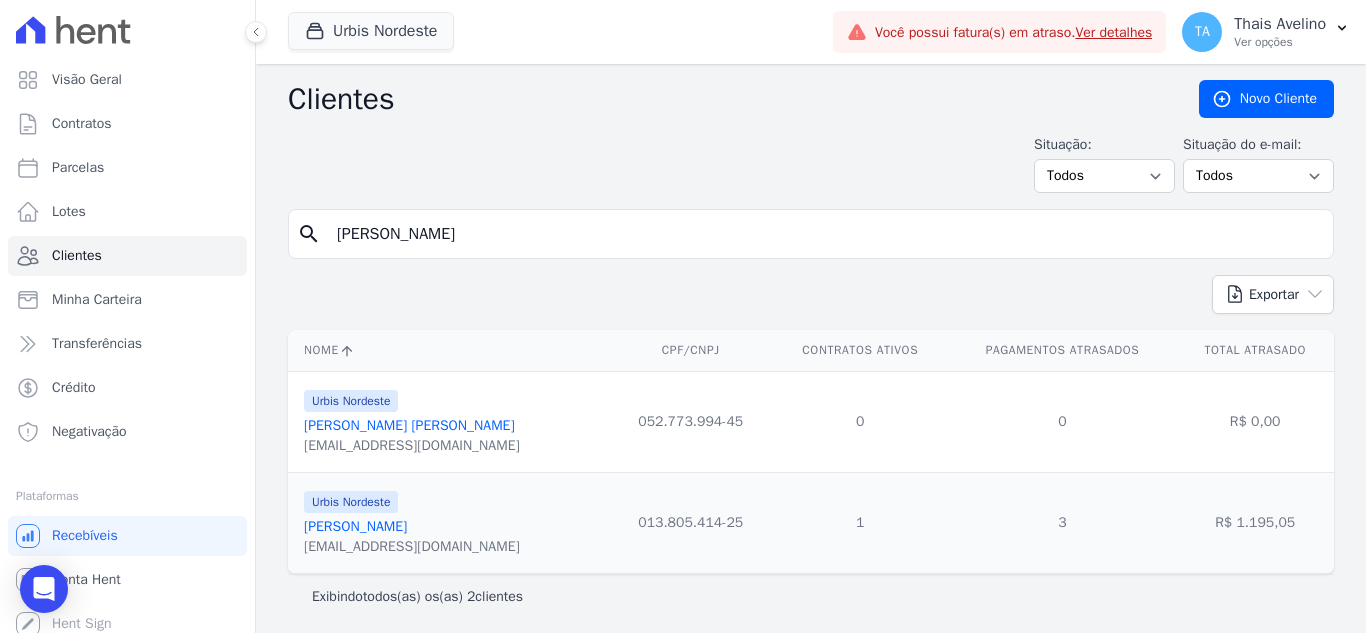 click on "Kelly Brito Soares" at bounding box center [355, 526] 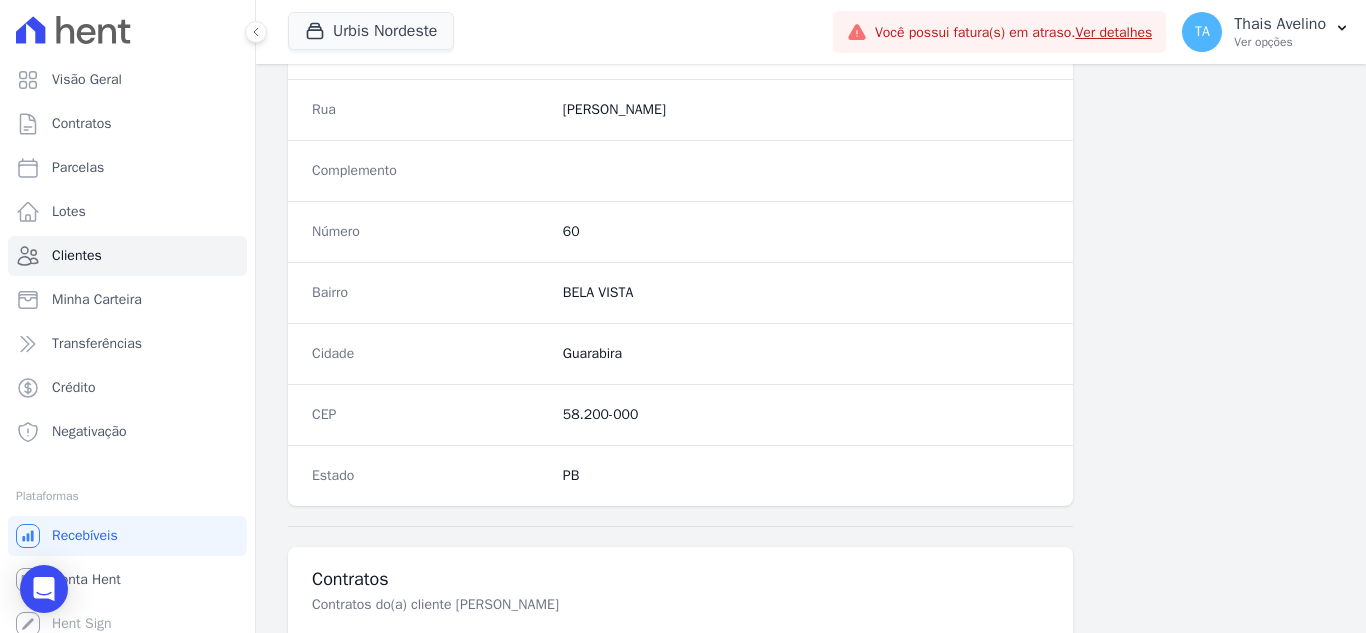 scroll, scrollTop: 1238, scrollLeft: 0, axis: vertical 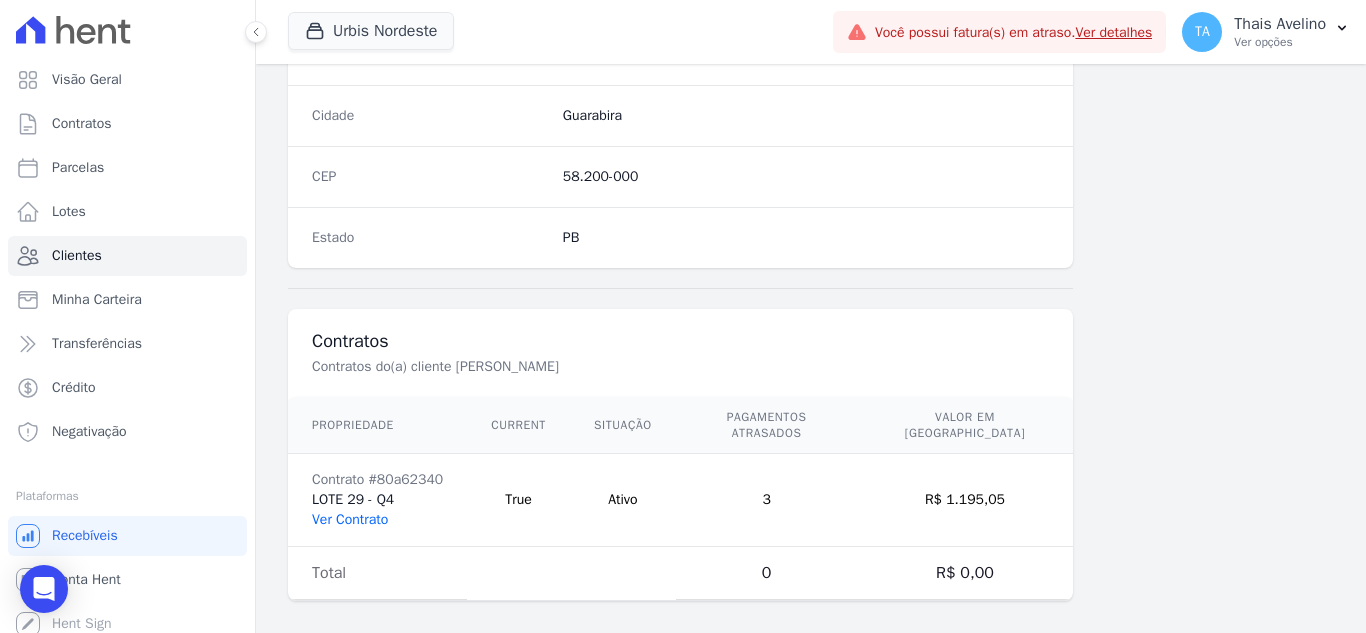 click on "Ver Contrato" at bounding box center [350, 519] 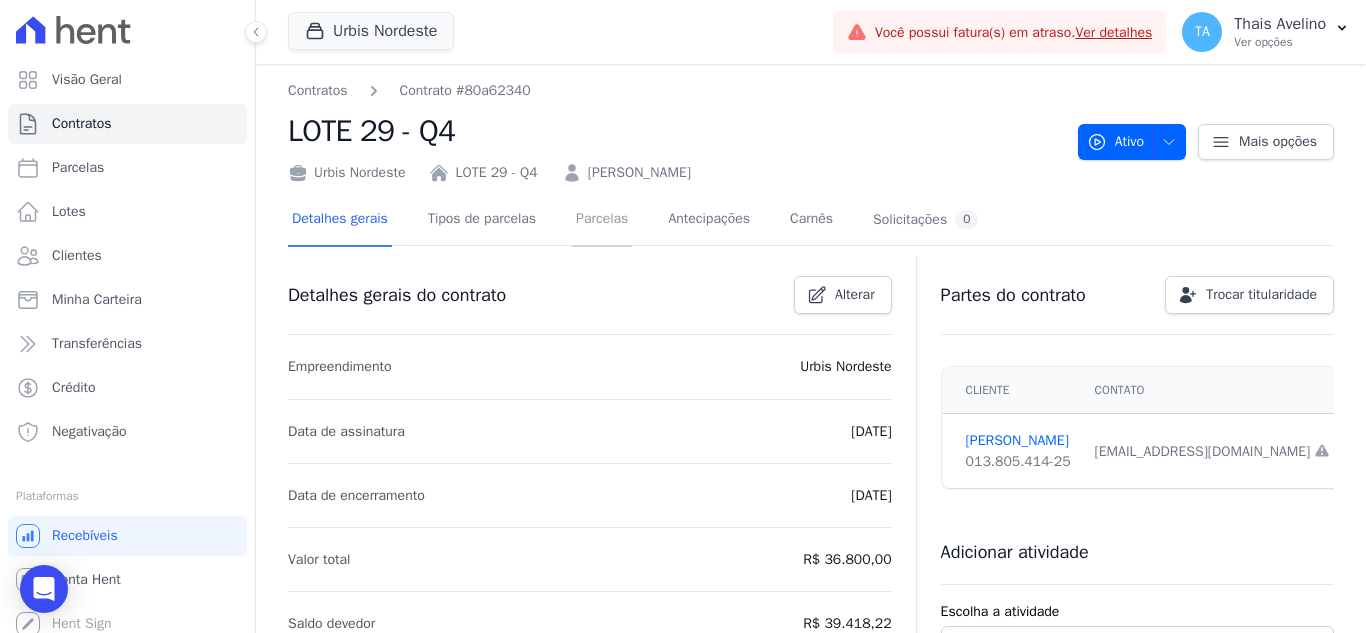click on "Parcelas" at bounding box center [602, 220] 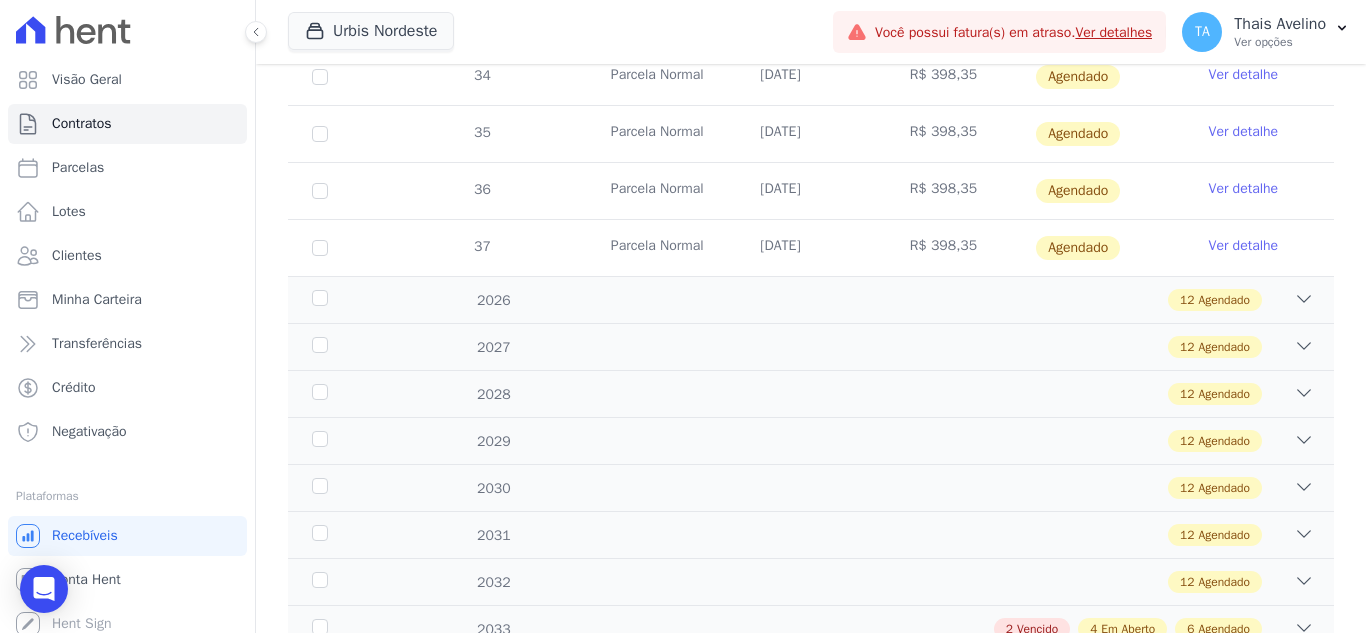 scroll, scrollTop: 1096, scrollLeft: 0, axis: vertical 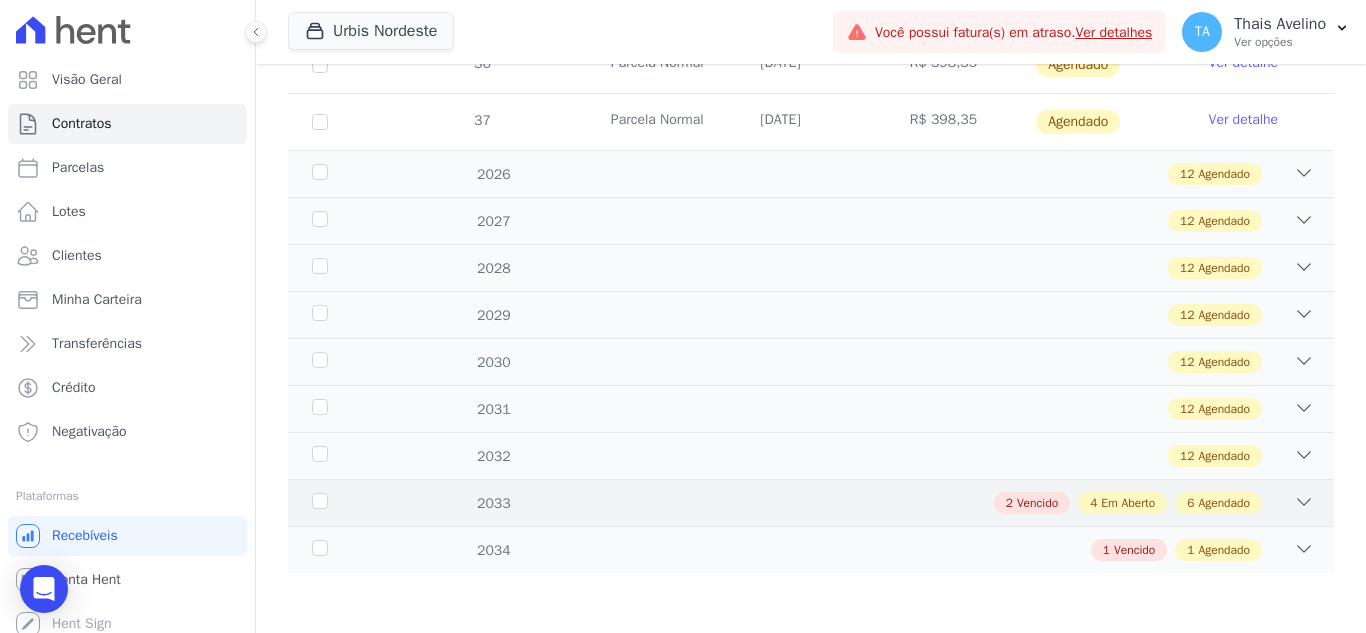 click on "2
Vencido
4
Em Aberto
6
Agendado" at bounding box center [862, 503] 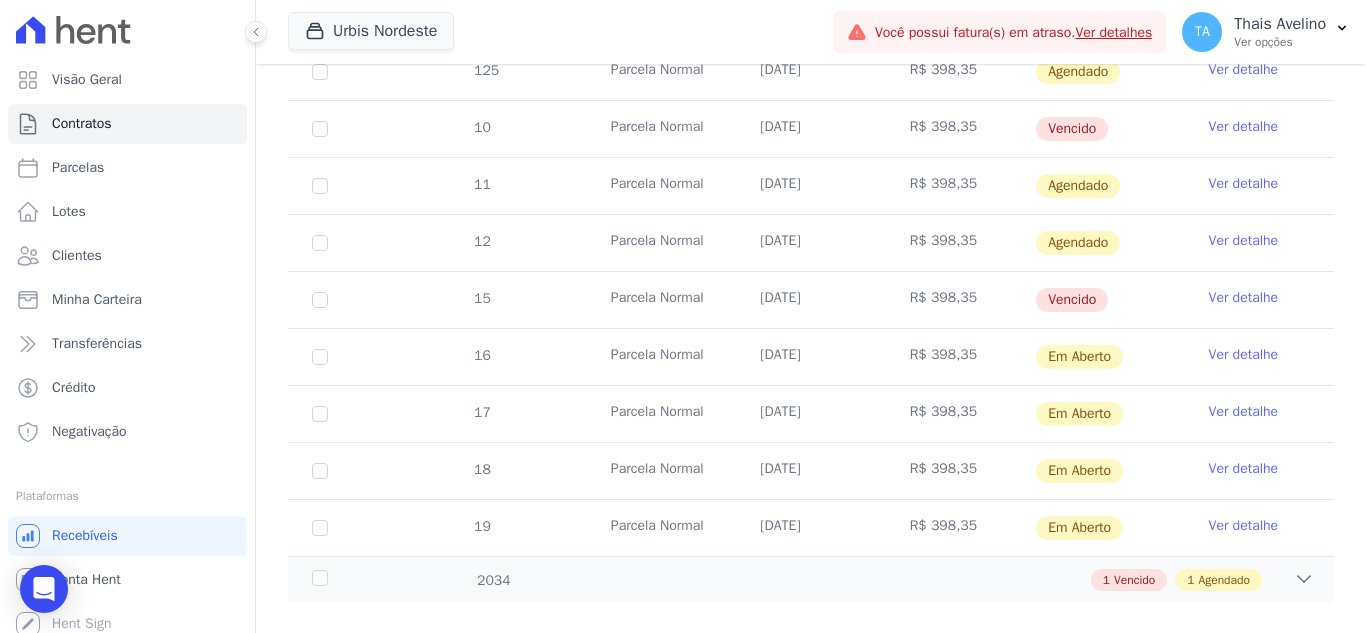 scroll, scrollTop: 1780, scrollLeft: 0, axis: vertical 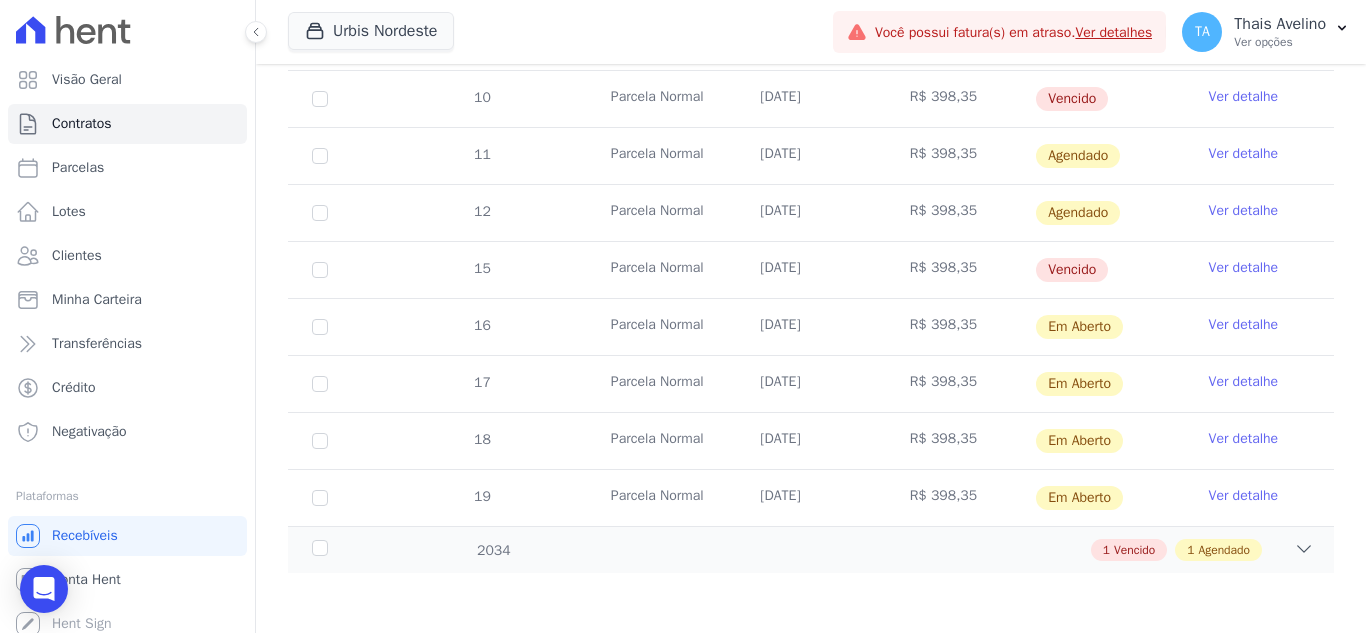 click on "Ver detalhe" at bounding box center (1244, 97) 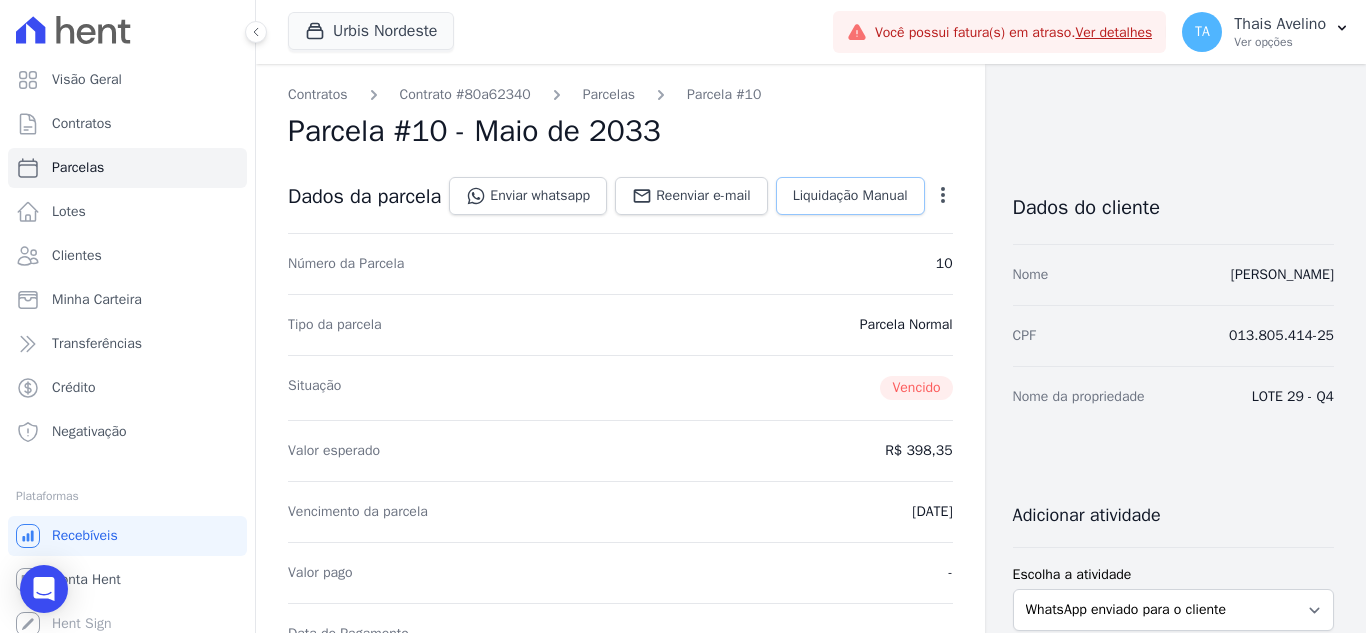 click on "Liquidação Manual" at bounding box center [850, 196] 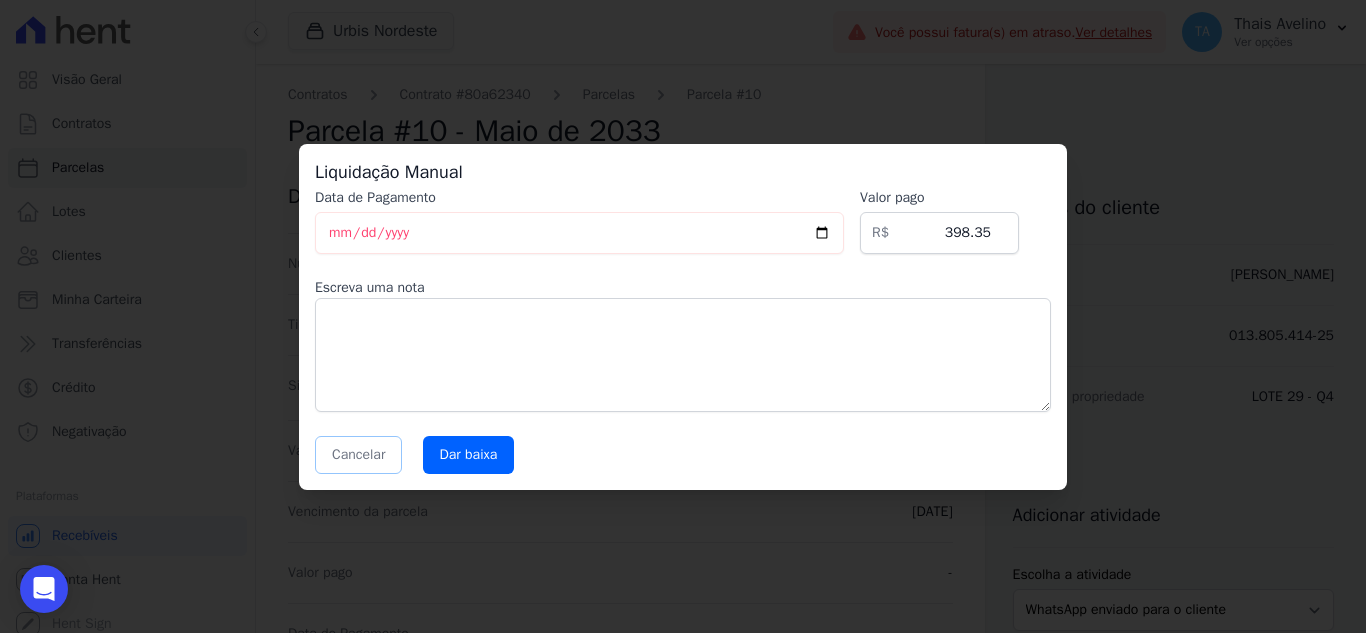 click on "Cancelar" at bounding box center [358, 455] 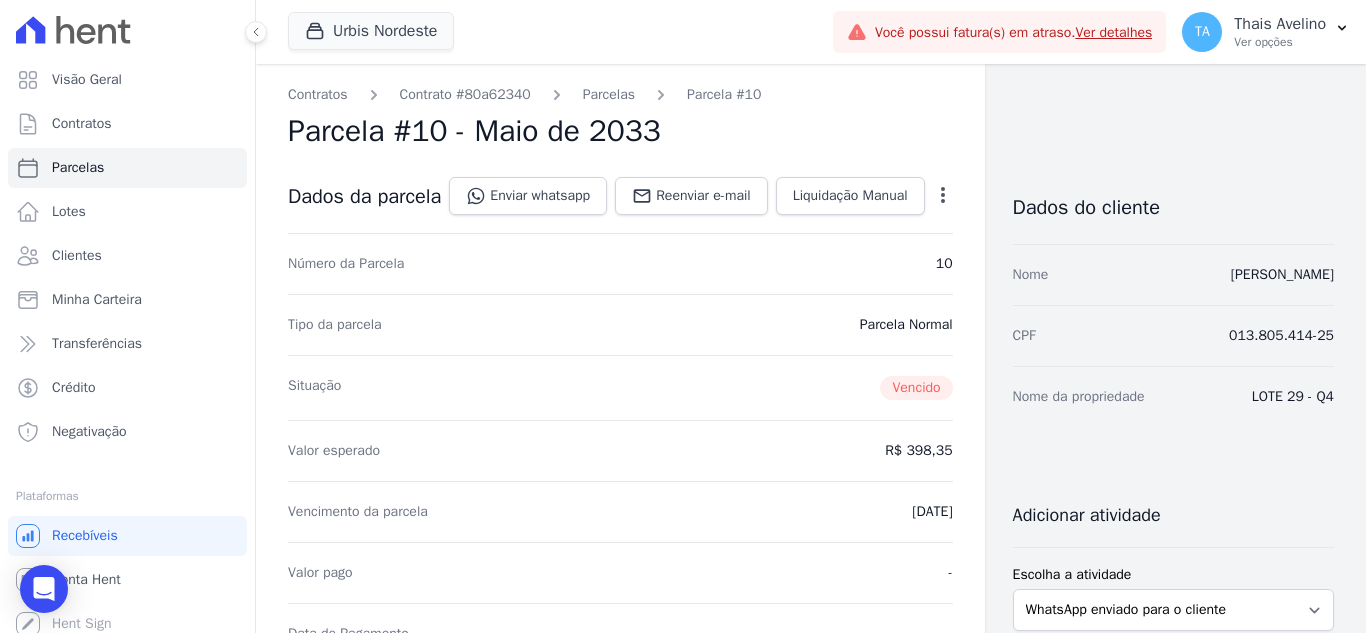 click 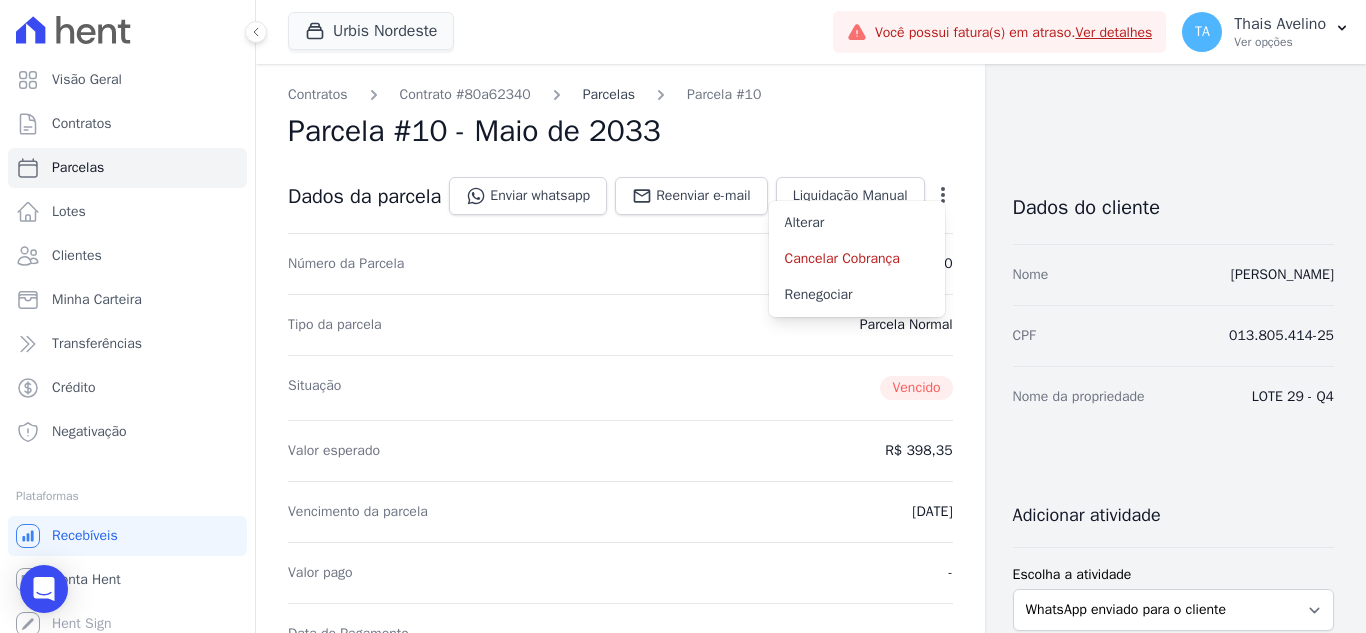 click on "Parcelas" at bounding box center (609, 94) 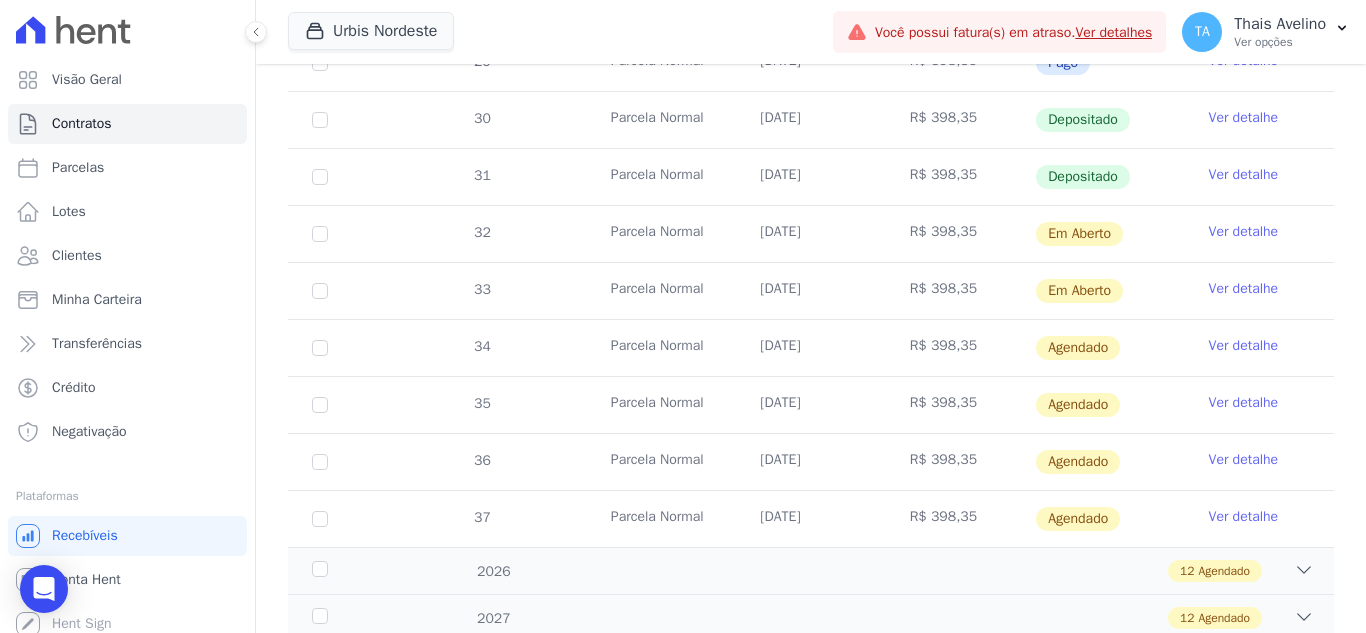 scroll, scrollTop: 700, scrollLeft: 0, axis: vertical 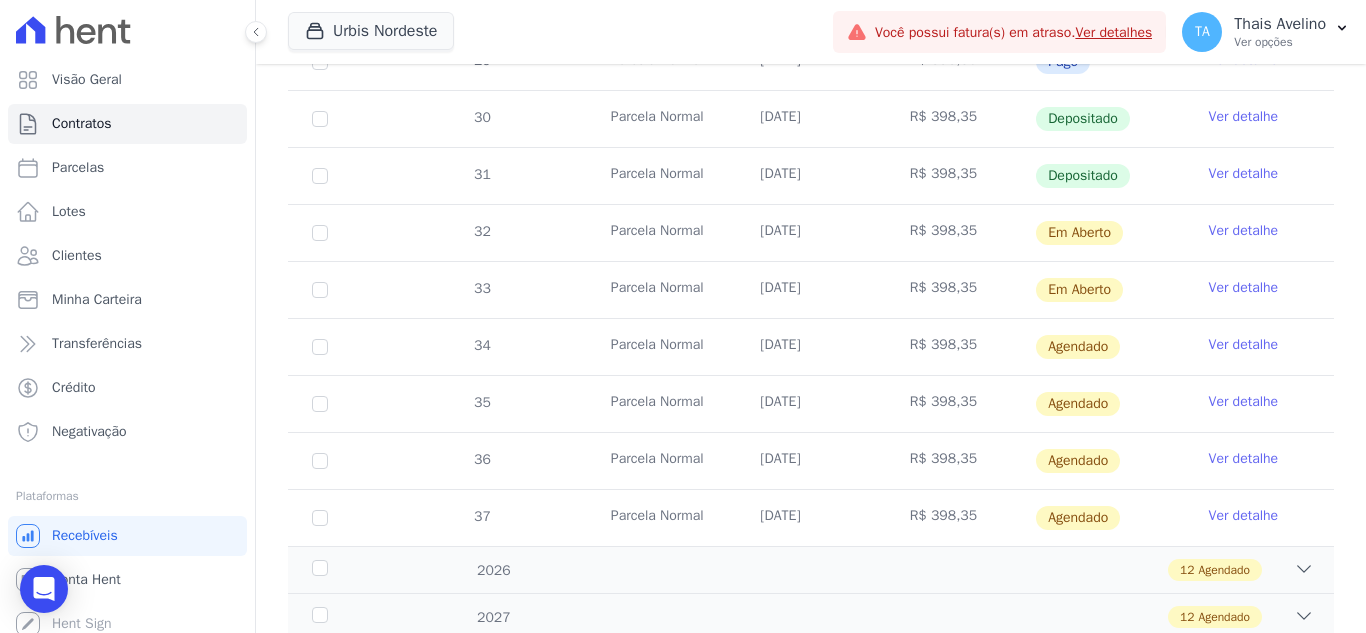 click on "Ver detalhe" at bounding box center [1244, 345] 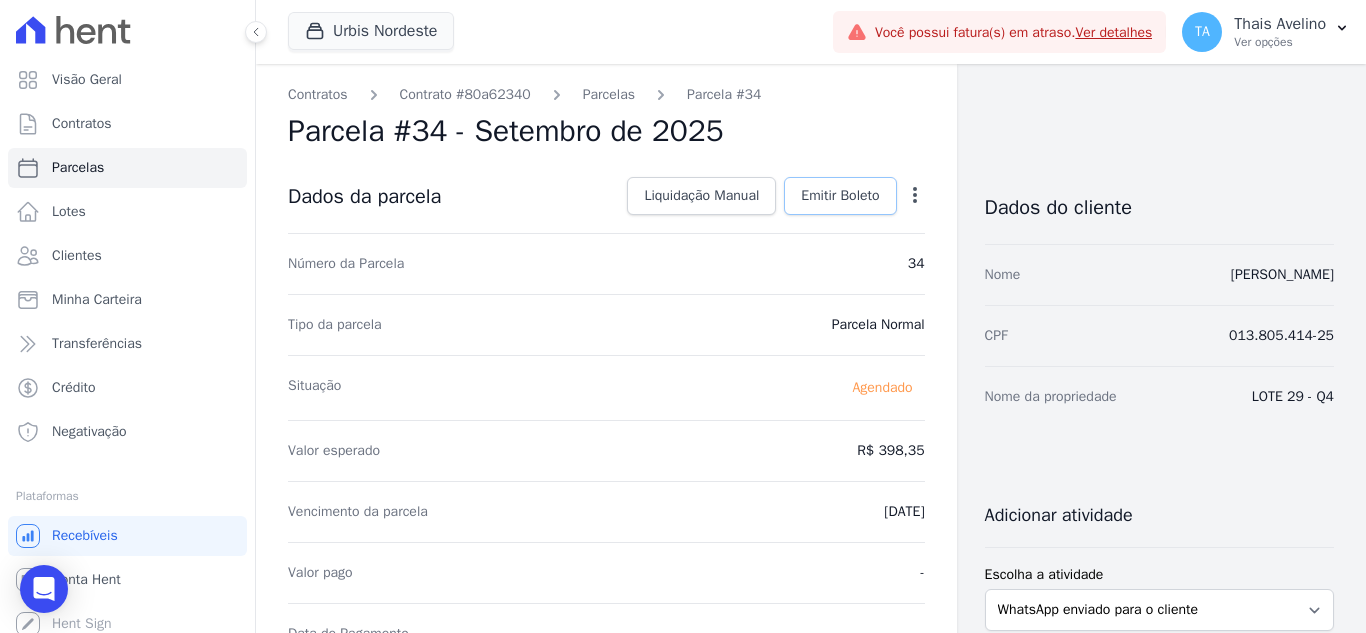 click on "Emitir Boleto" at bounding box center (840, 196) 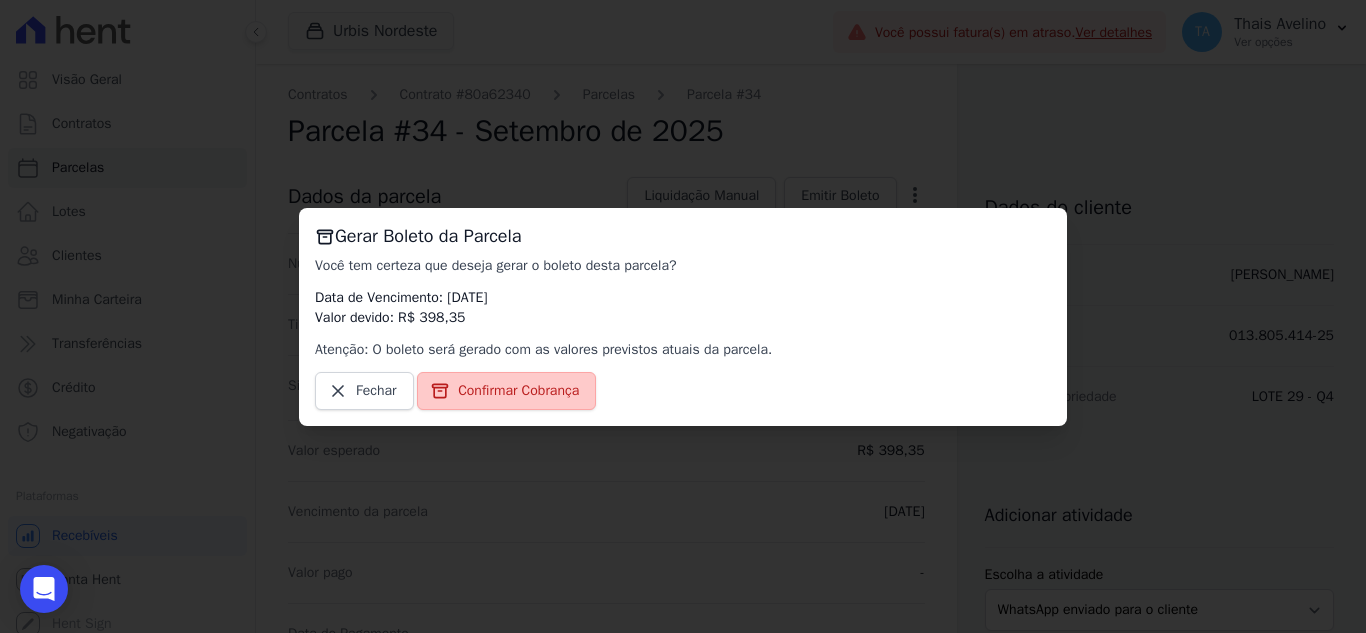 click on "Confirmar Cobrança" at bounding box center [518, 391] 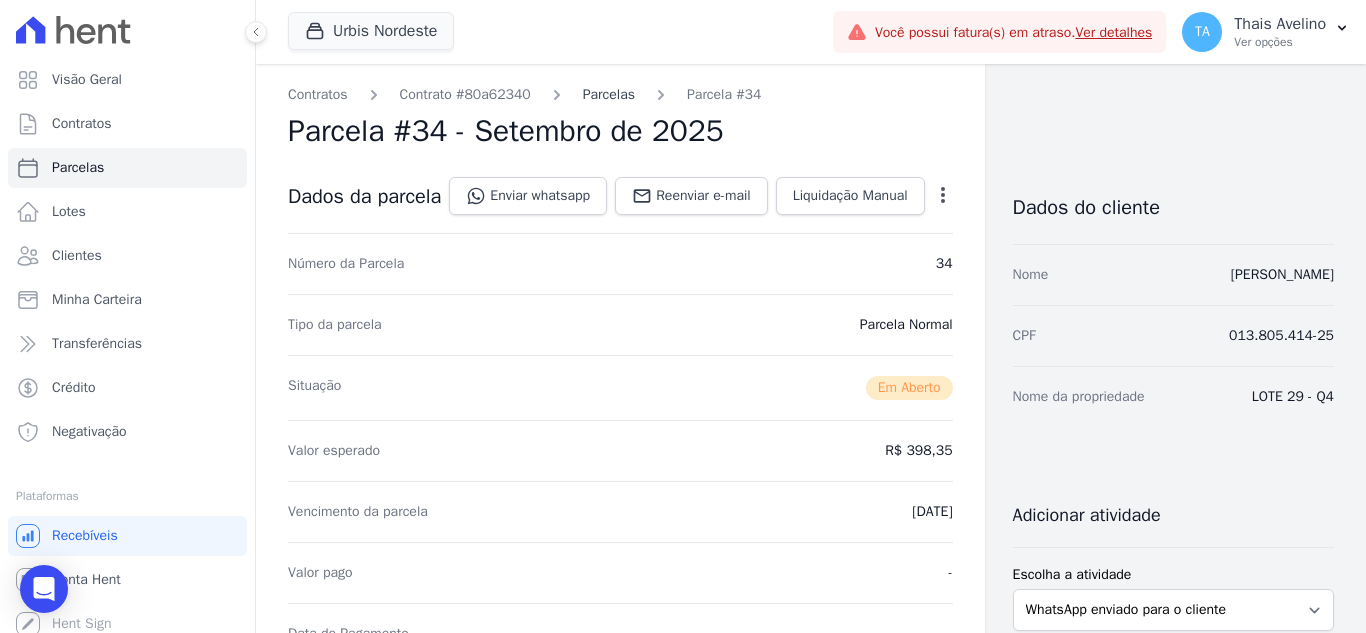 click on "Parcelas" at bounding box center (609, 94) 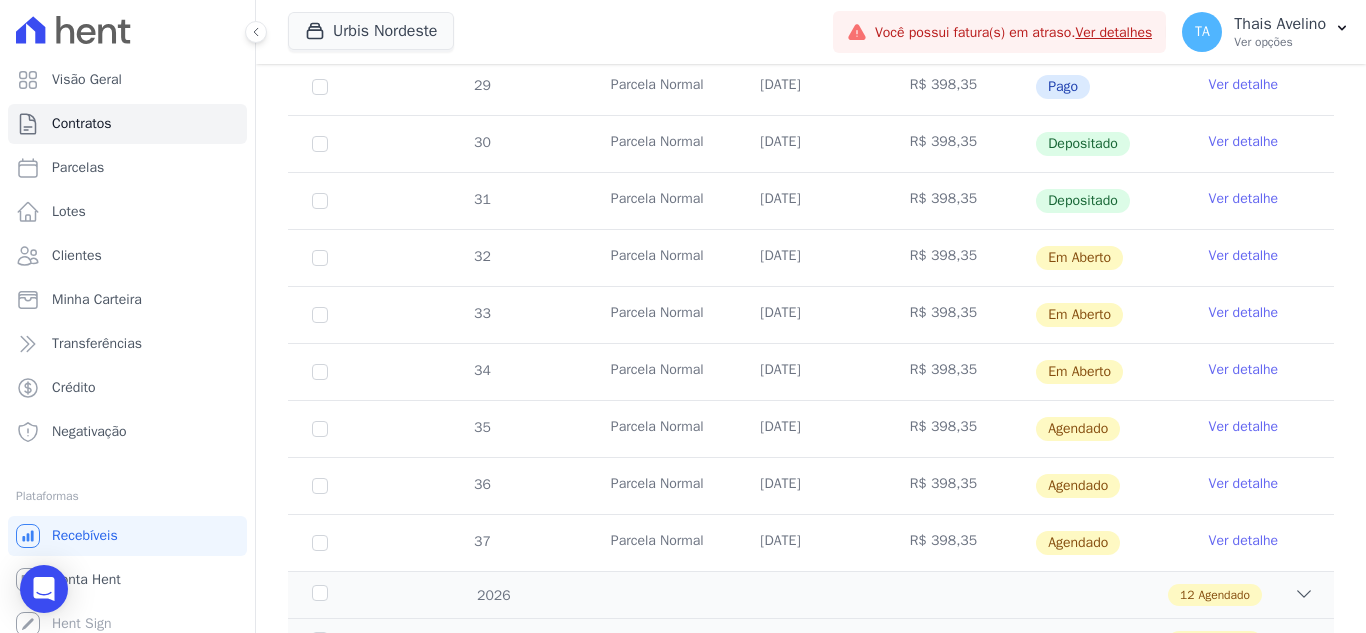 scroll, scrollTop: 700, scrollLeft: 0, axis: vertical 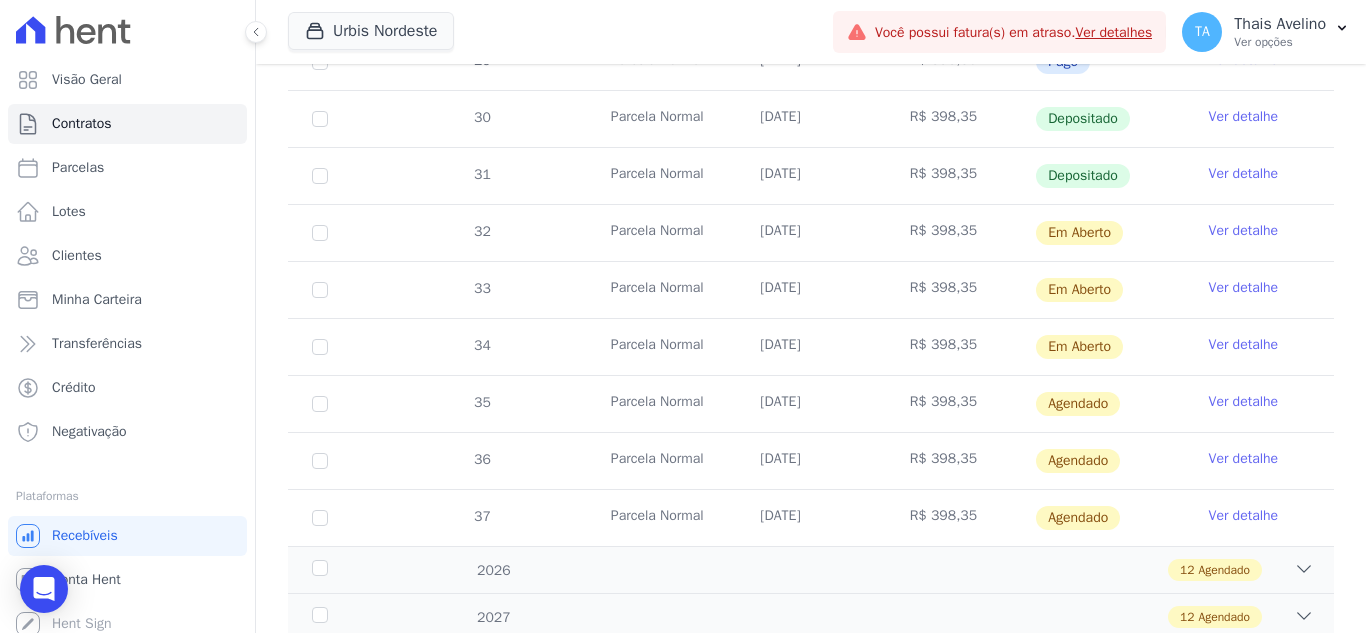 click on "Ver detalhe" at bounding box center (1244, 402) 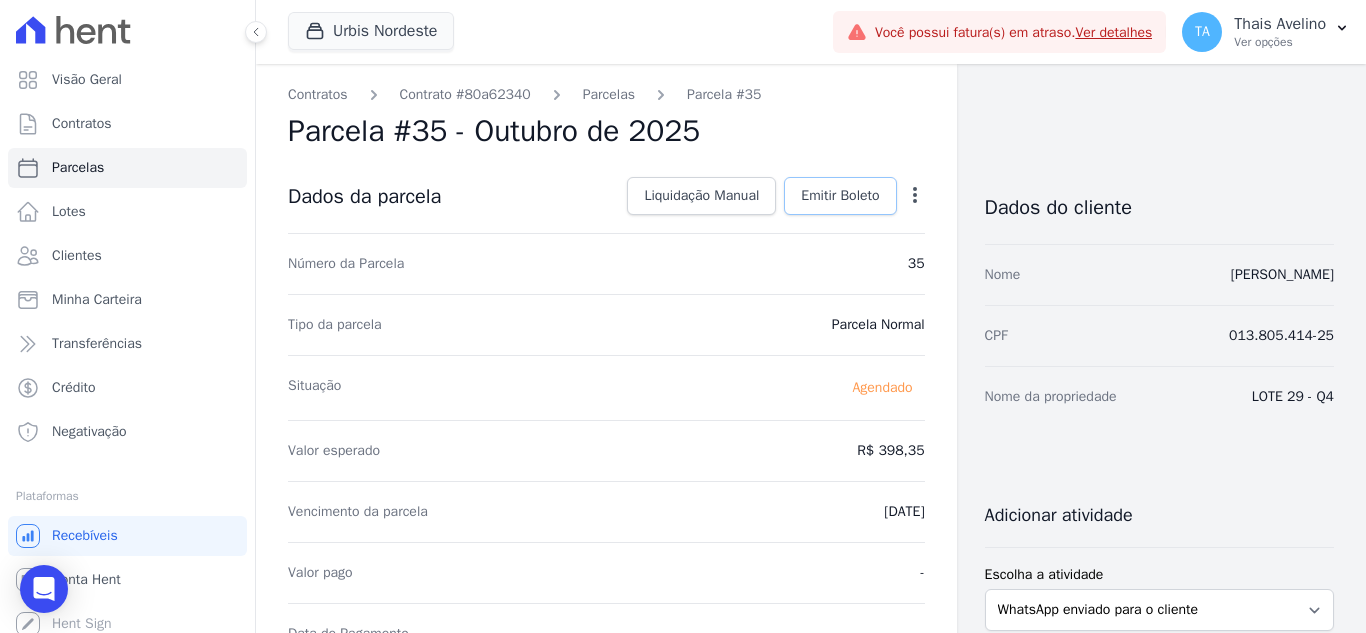click on "Emitir Boleto" at bounding box center (840, 196) 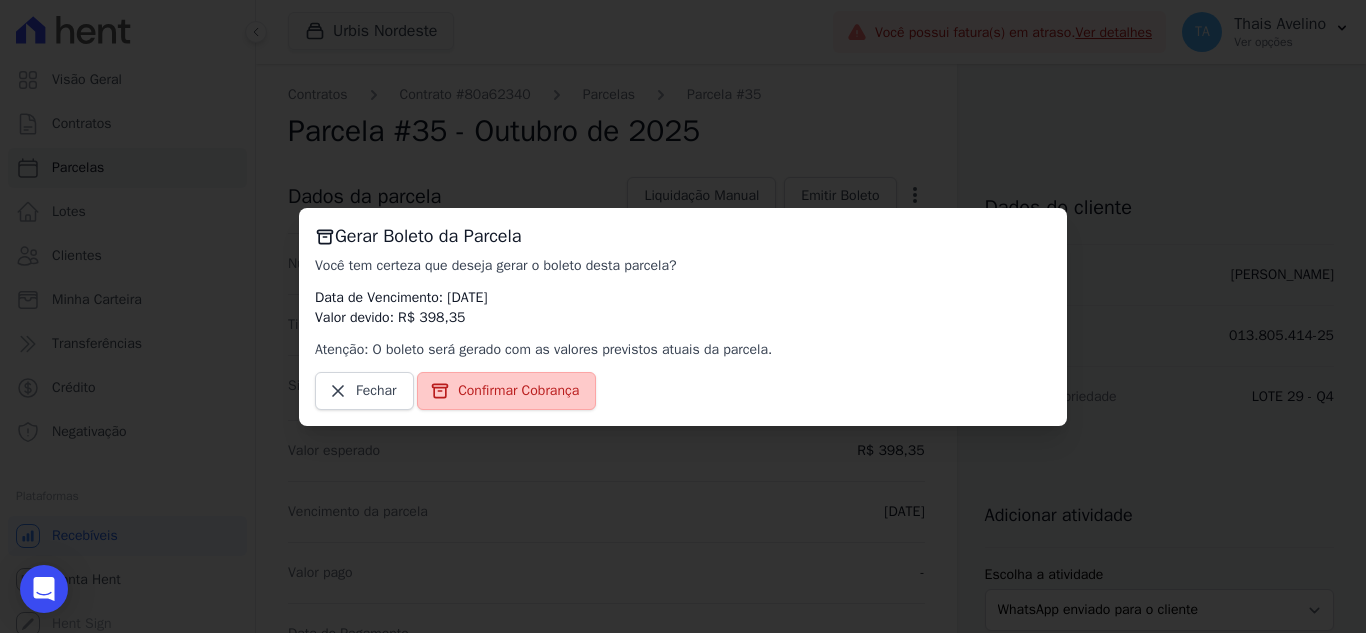 click on "Confirmar Cobrança" at bounding box center (518, 391) 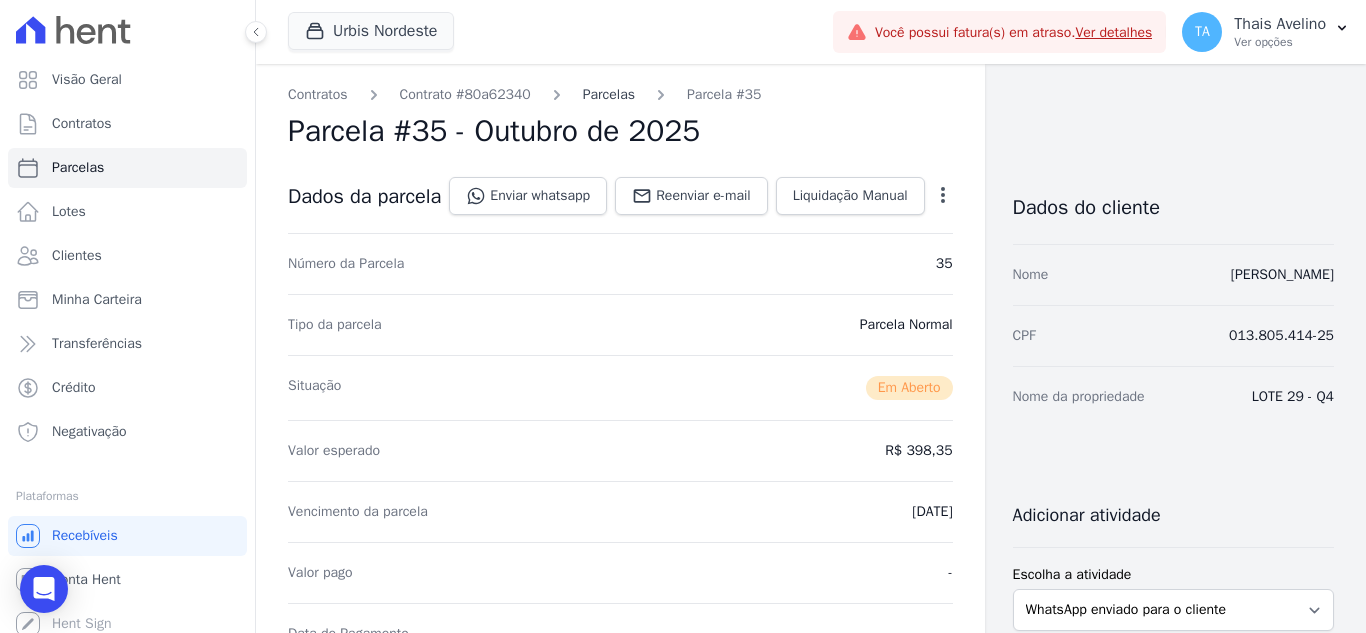 click on "Parcelas" at bounding box center [609, 94] 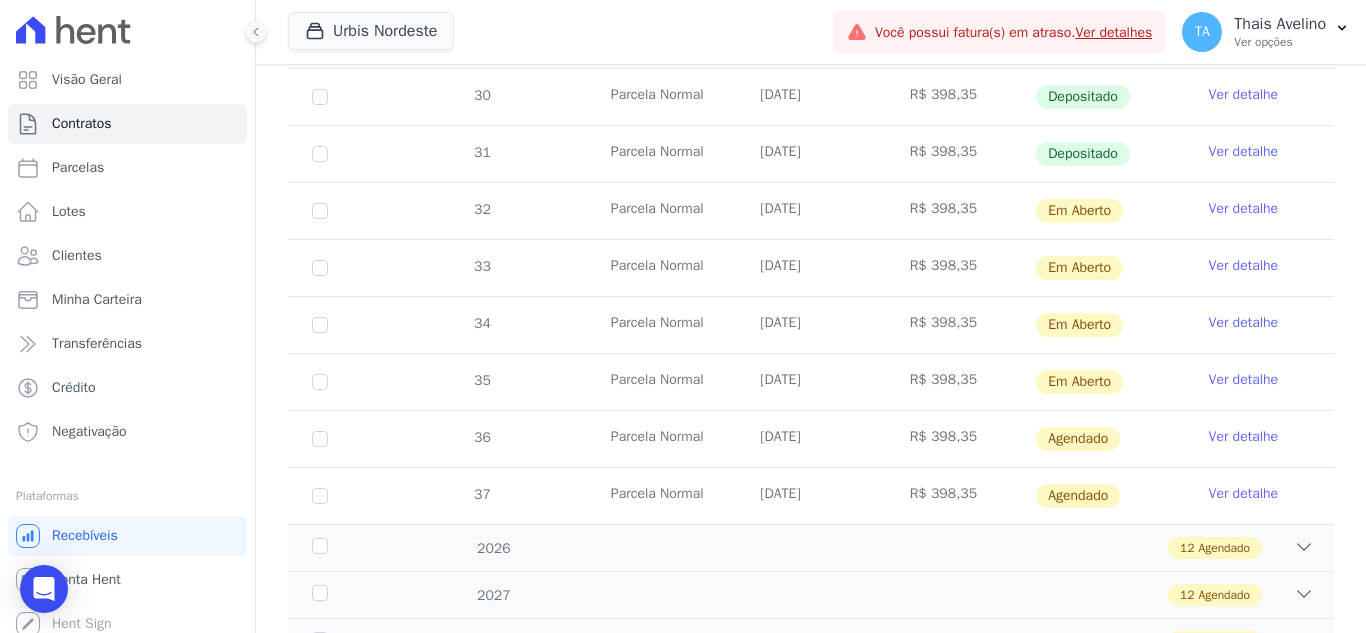 scroll, scrollTop: 800, scrollLeft: 0, axis: vertical 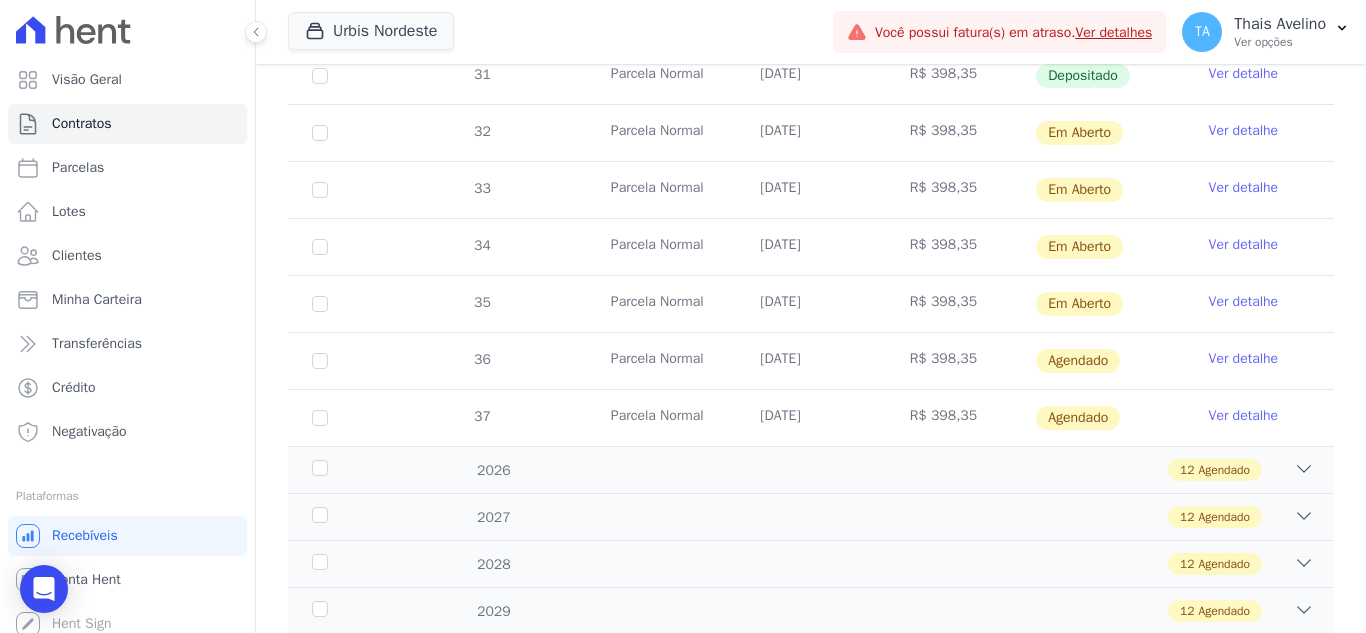 click on "Ver detalhe" at bounding box center (1244, 359) 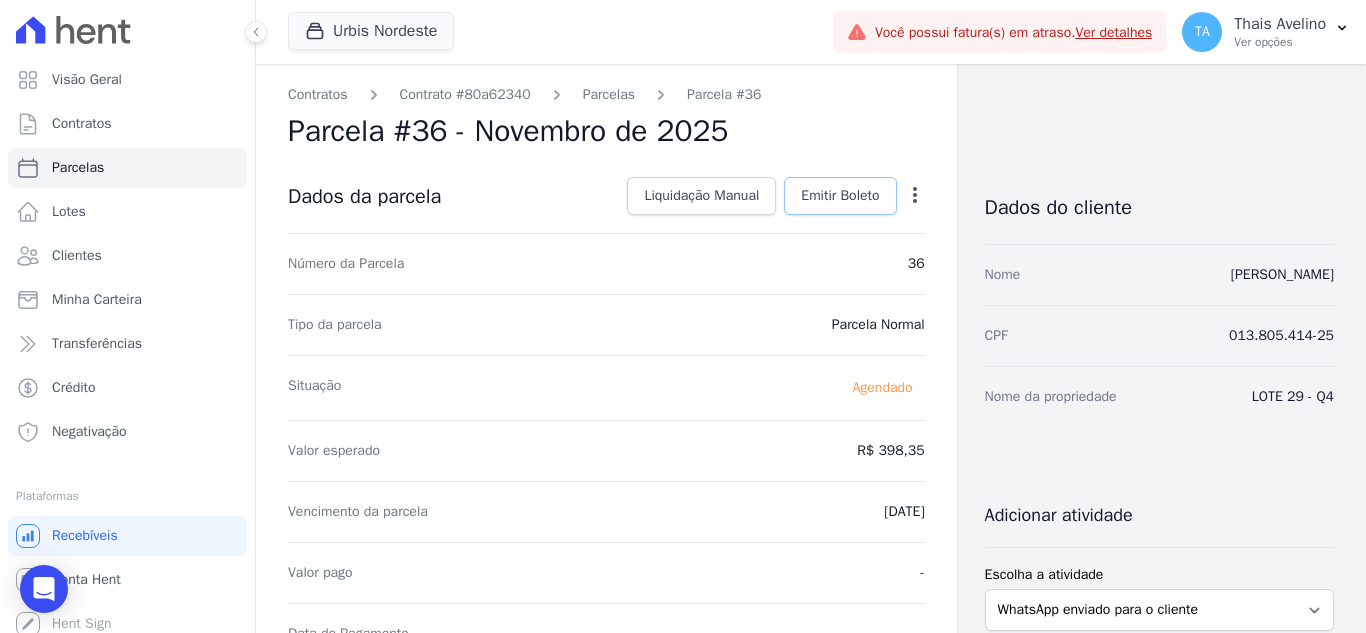click on "Emitir Boleto" at bounding box center (840, 196) 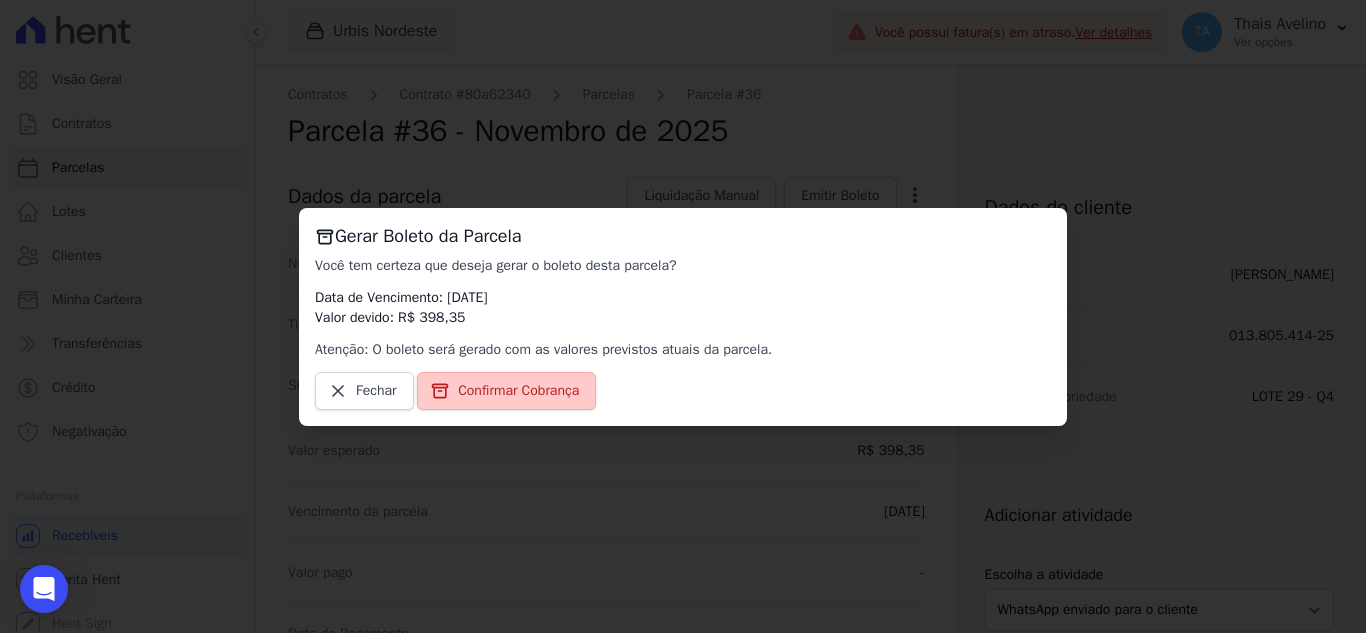 click on "Confirmar Cobrança" at bounding box center (518, 391) 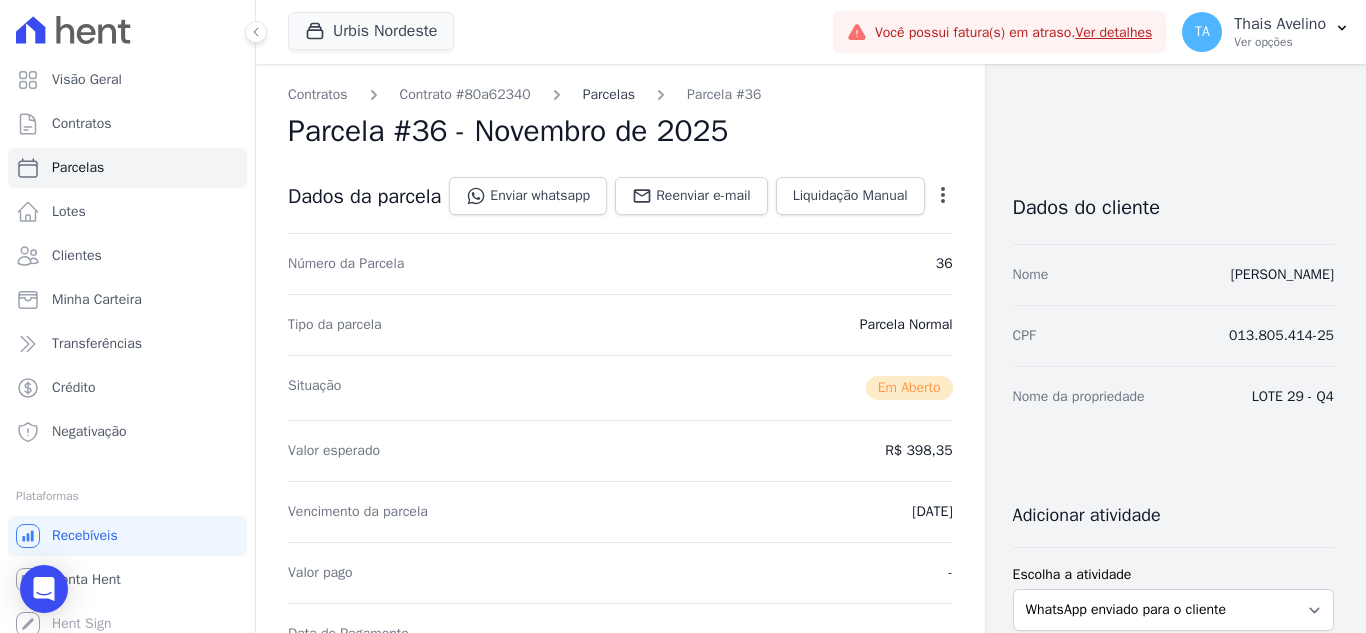 click on "Parcelas" at bounding box center (609, 94) 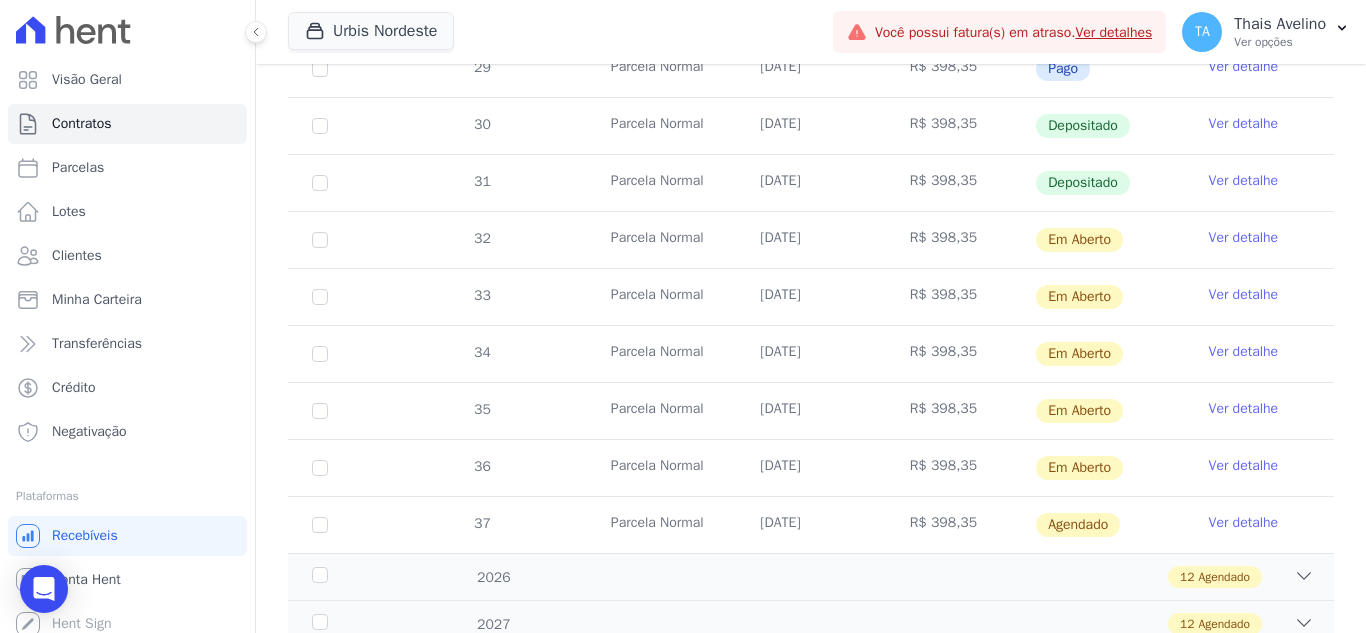 scroll, scrollTop: 700, scrollLeft: 0, axis: vertical 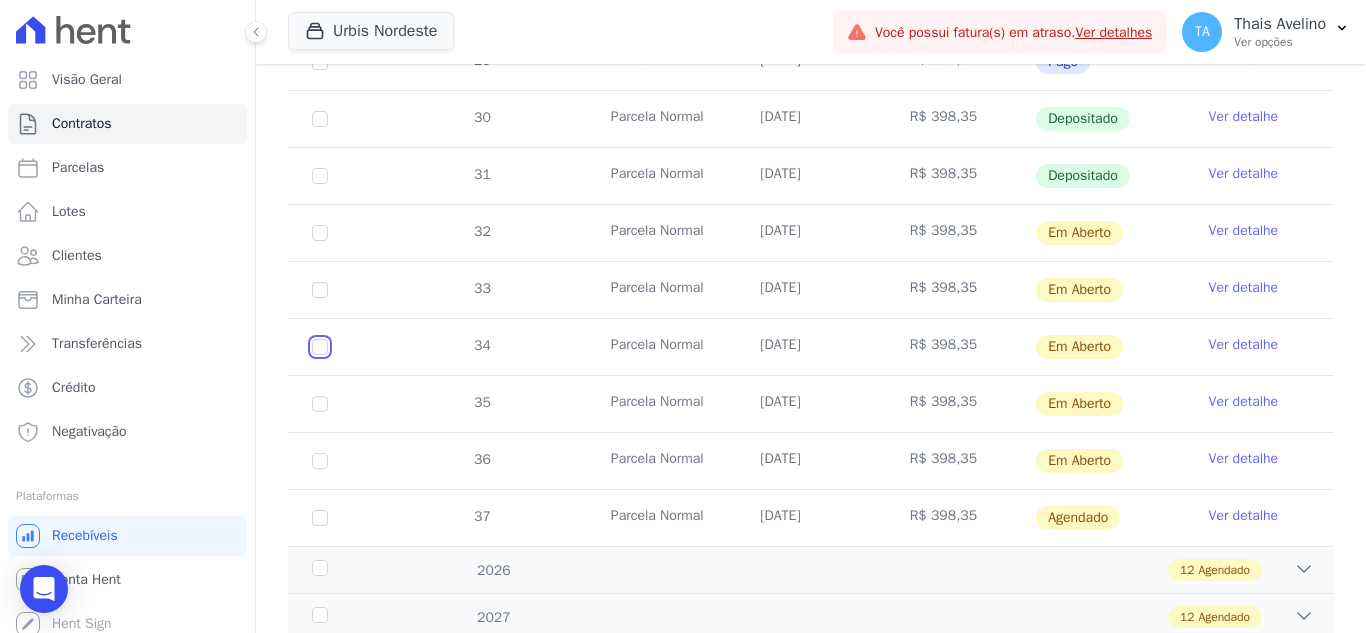click at bounding box center (320, 233) 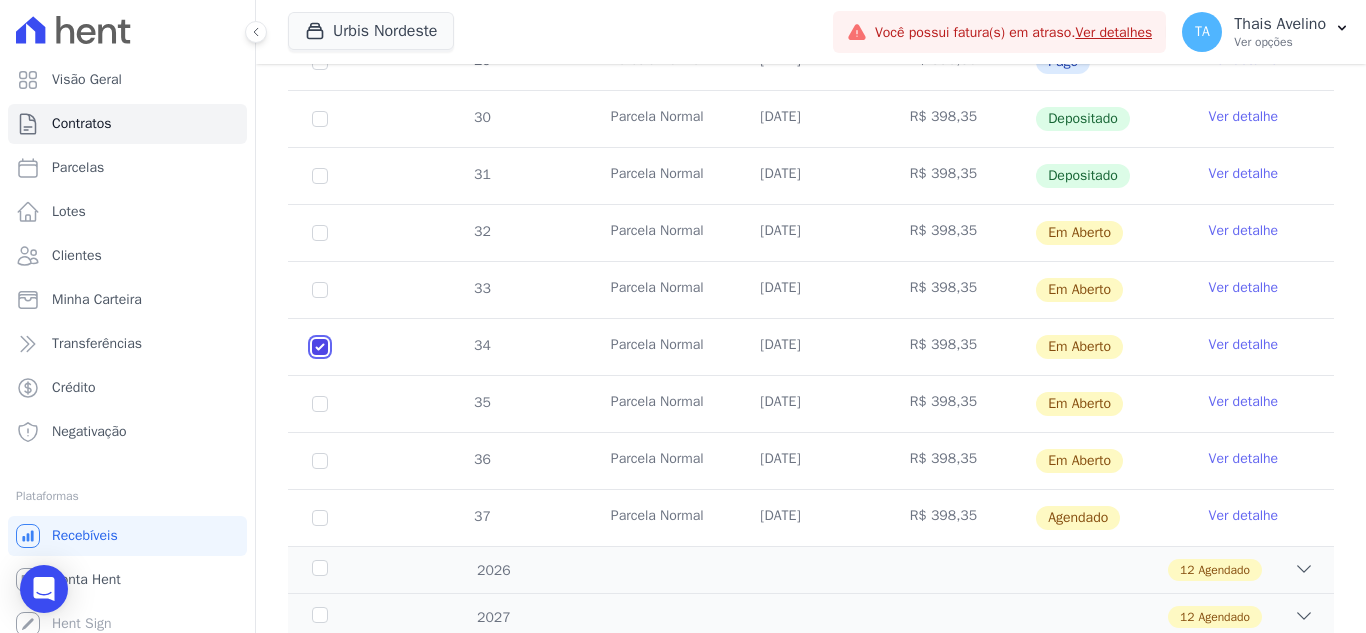 checkbox on "true" 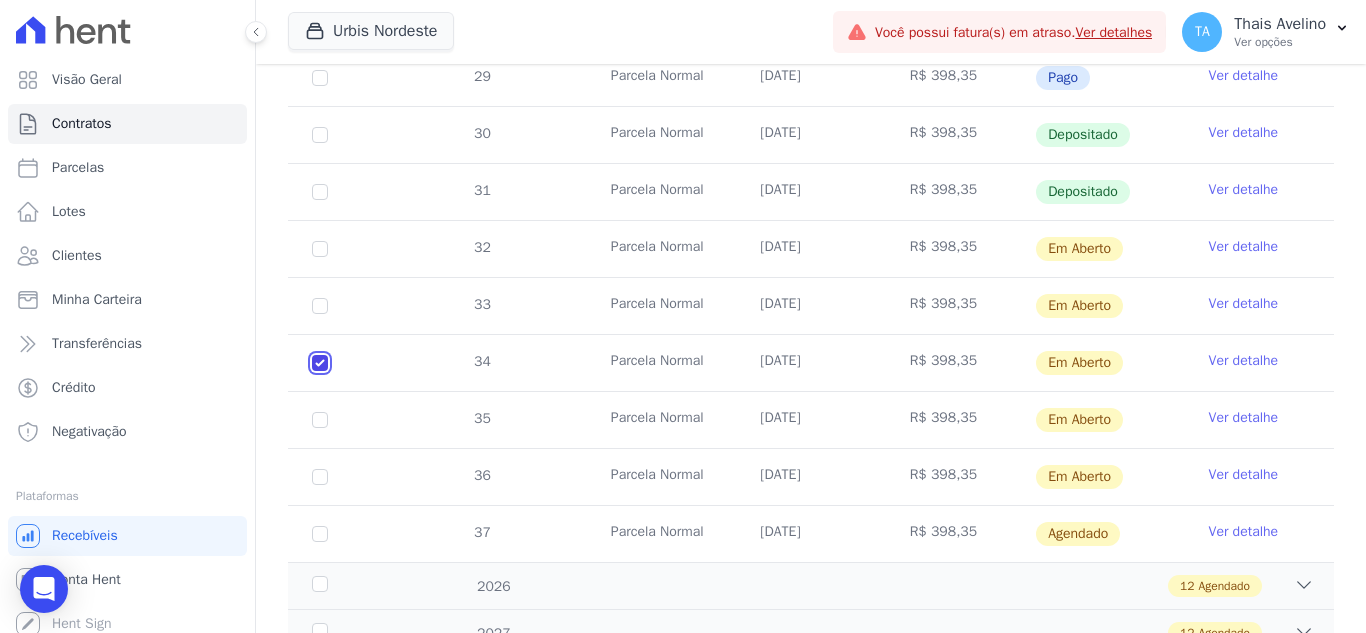 scroll, scrollTop: 716, scrollLeft: 0, axis: vertical 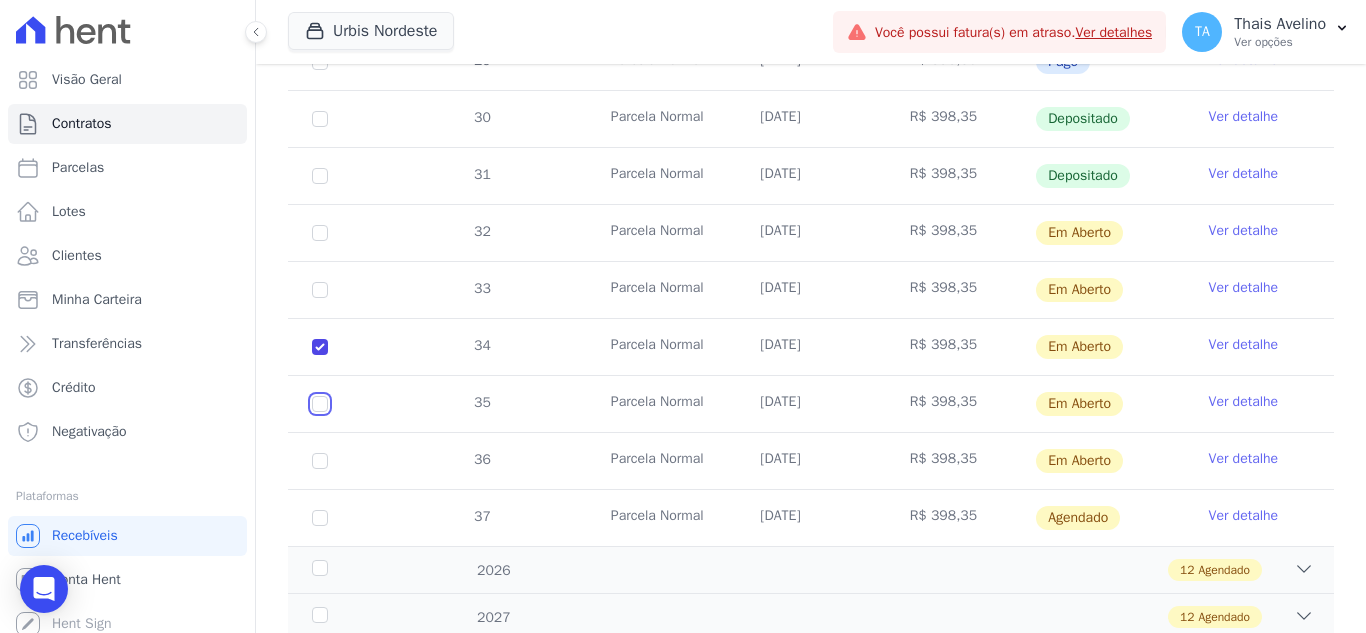 click at bounding box center [320, 233] 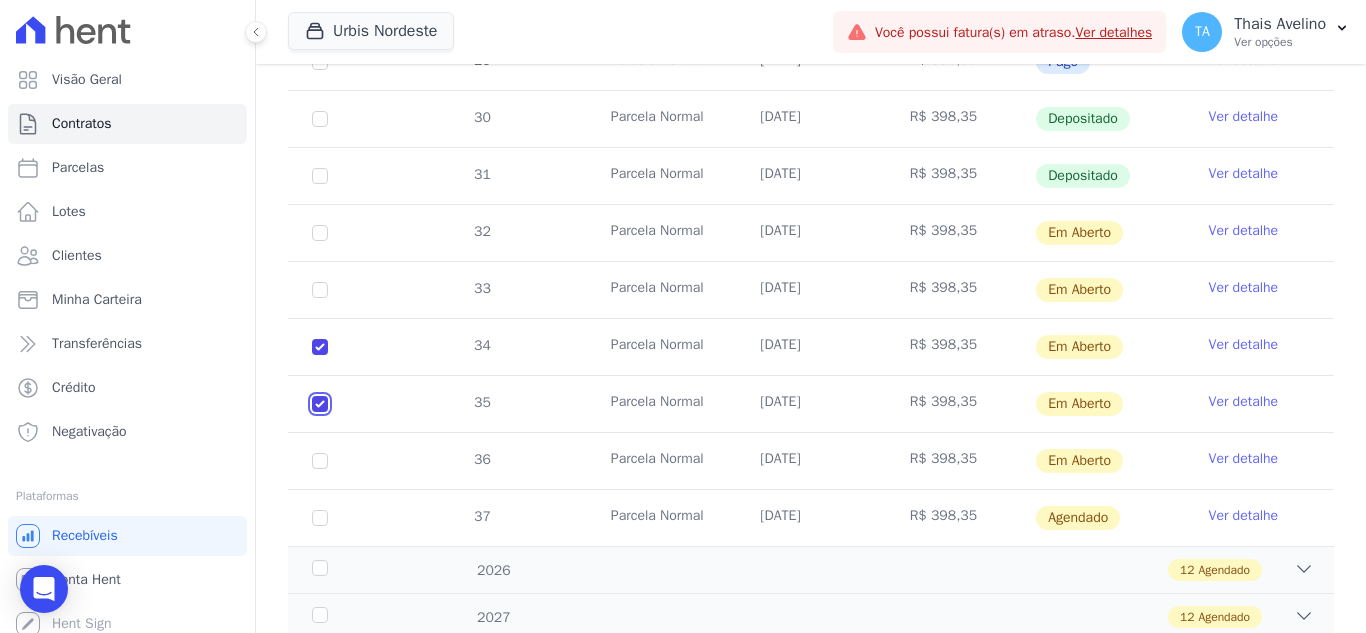 checkbox on "true" 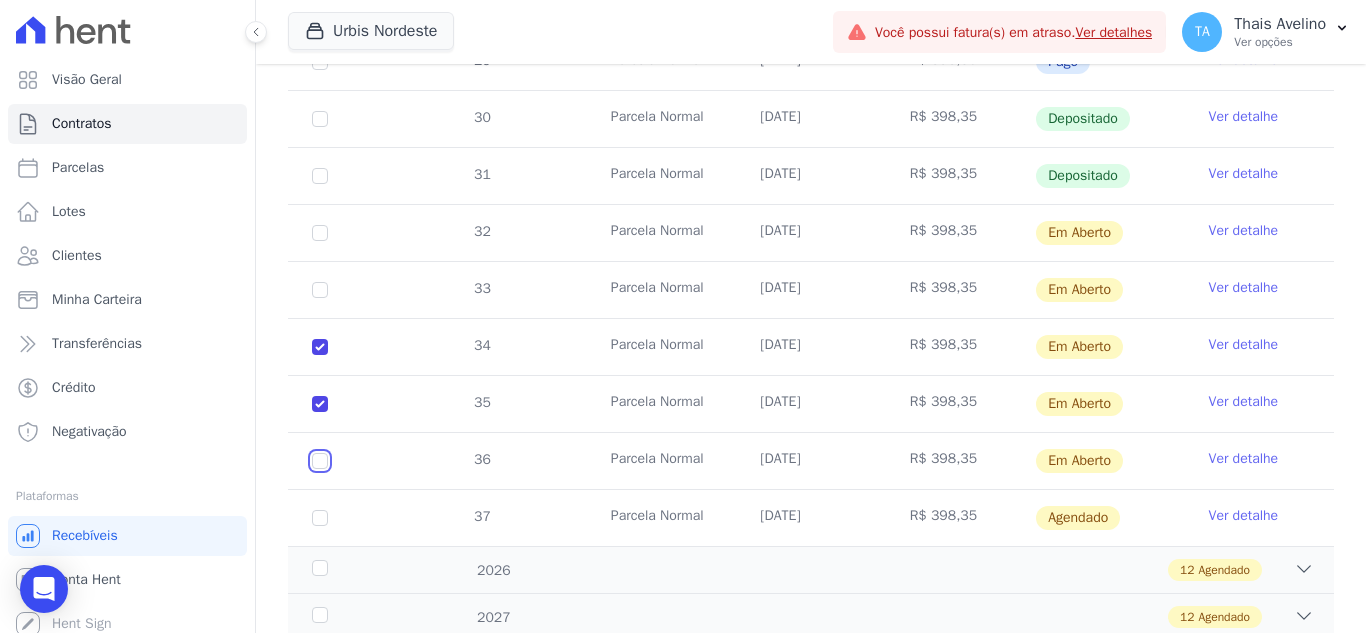 click at bounding box center [320, 233] 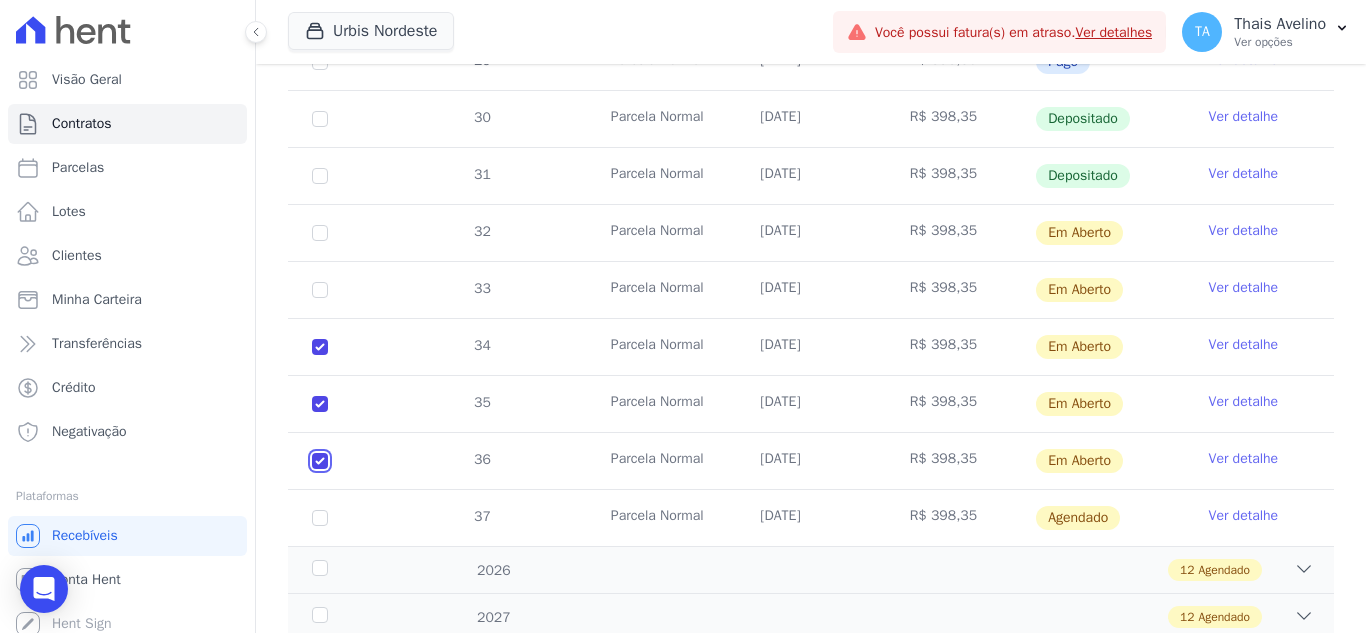 checkbox on "true" 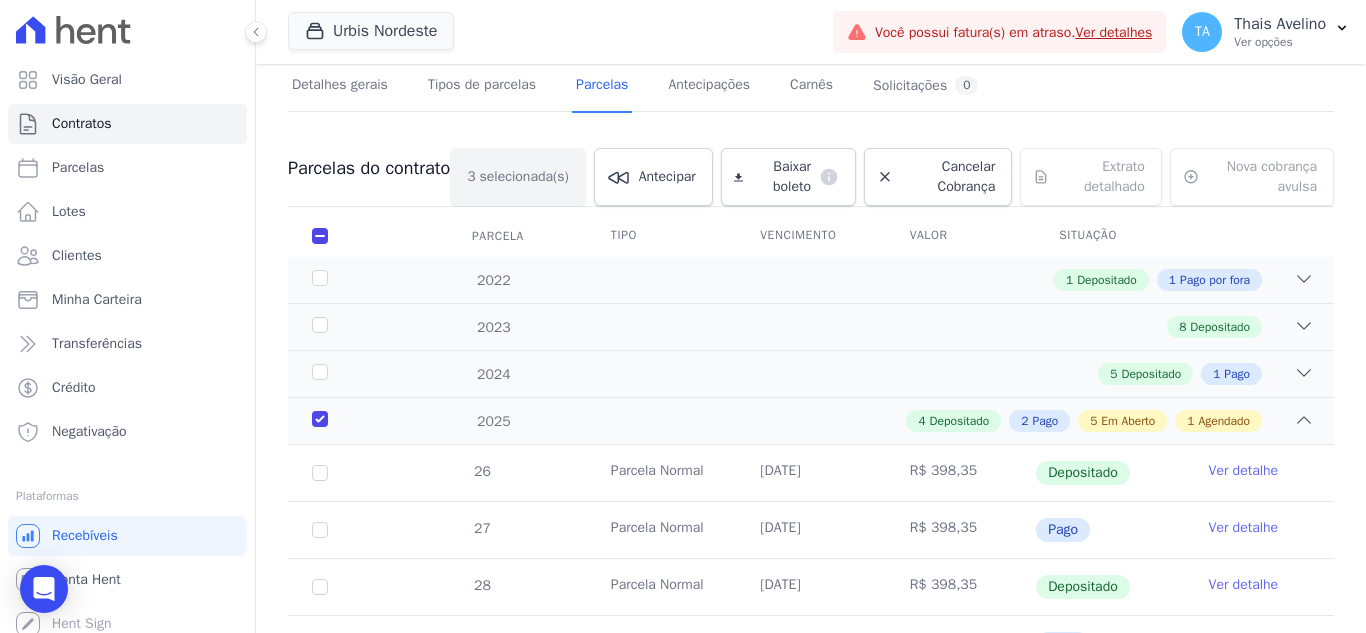 scroll, scrollTop: 0, scrollLeft: 0, axis: both 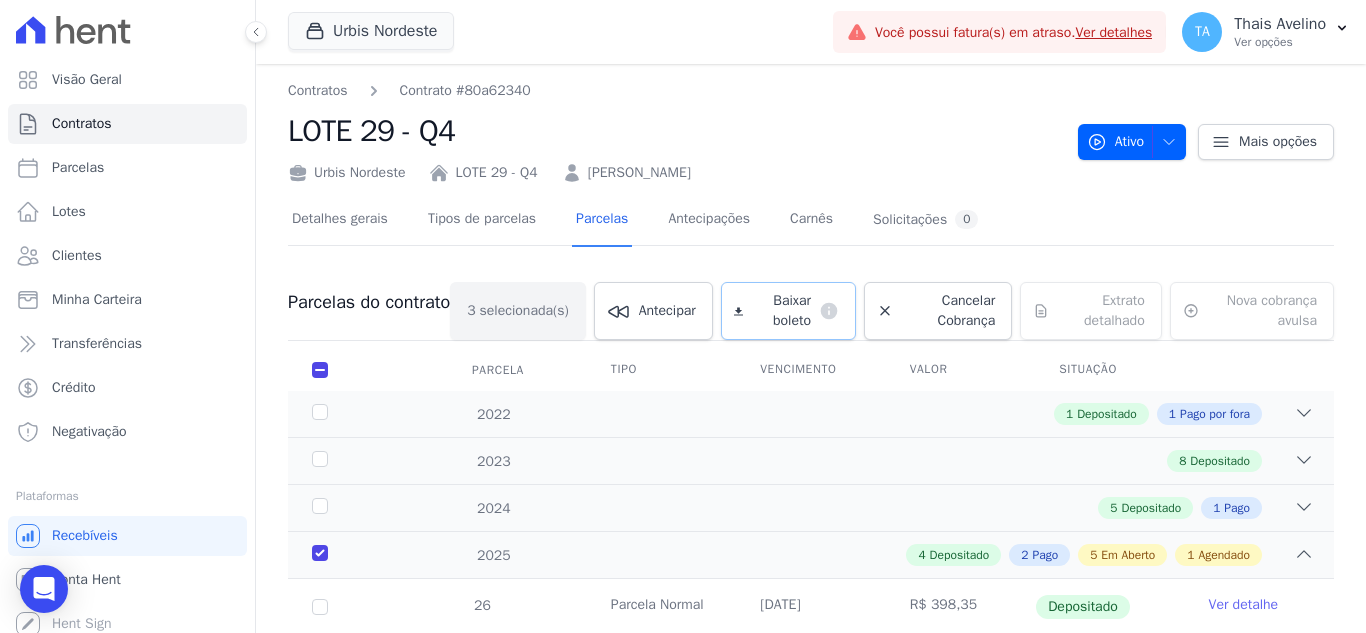 click on "Baixar boleto" at bounding box center [781, 311] 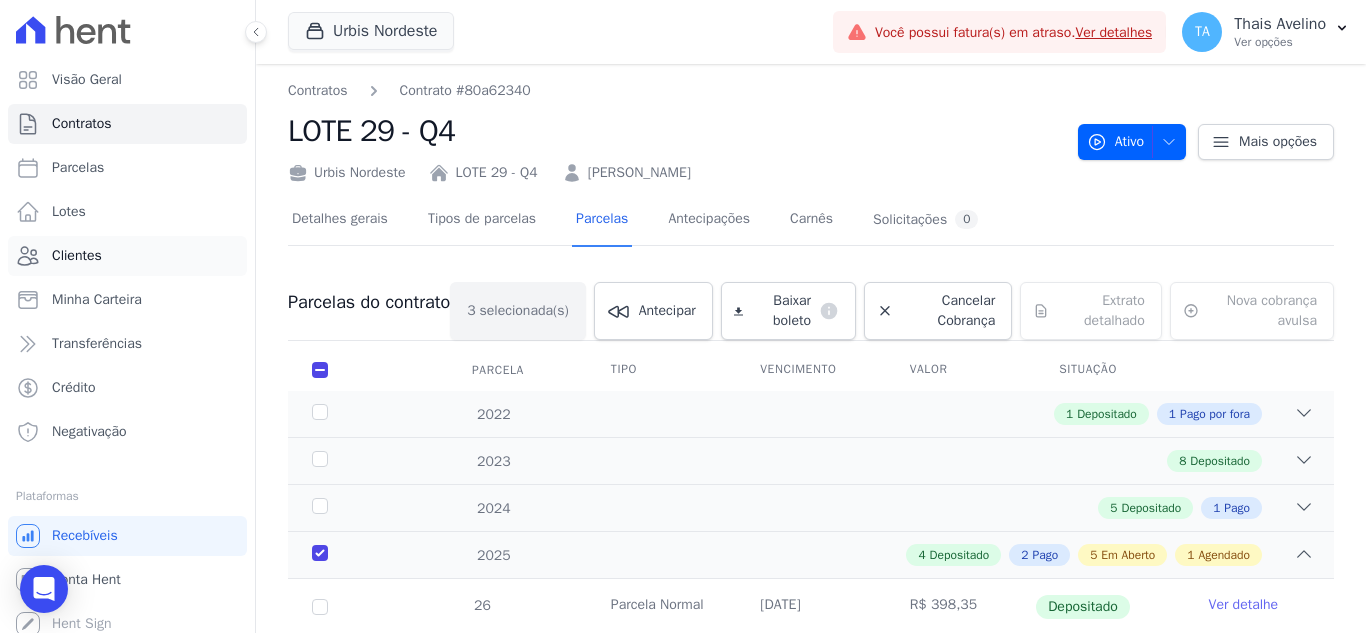 click on "Clientes" at bounding box center [127, 256] 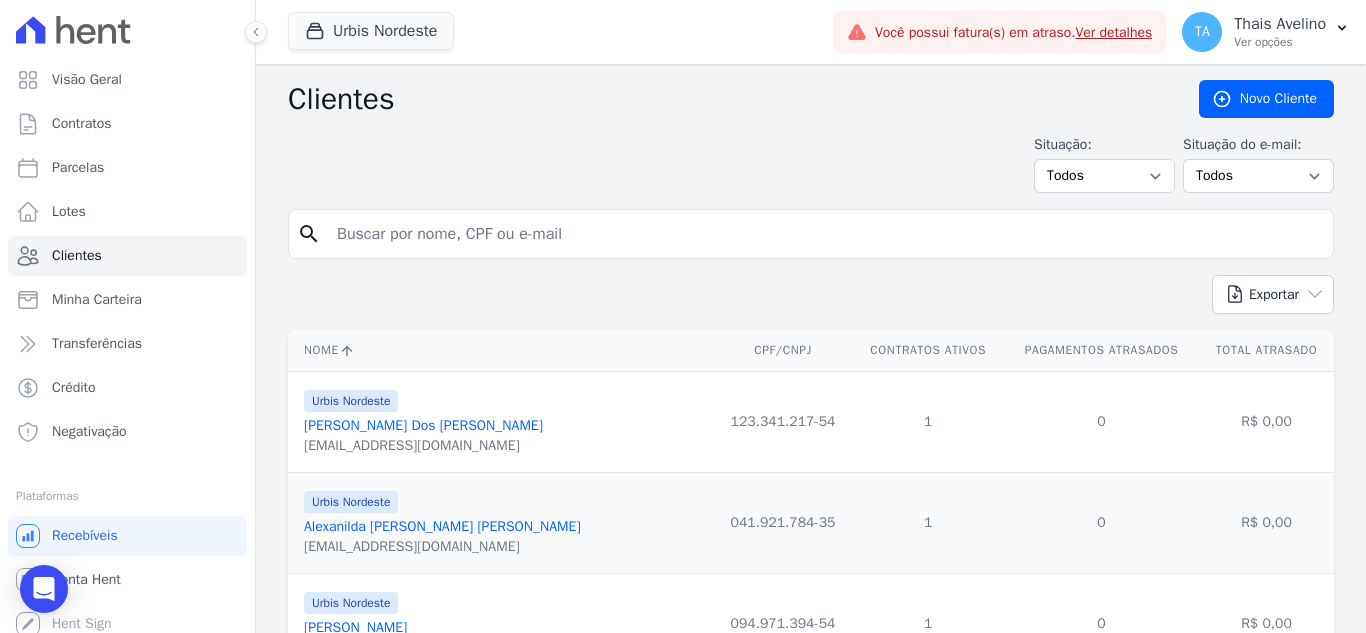 click at bounding box center [825, 234] 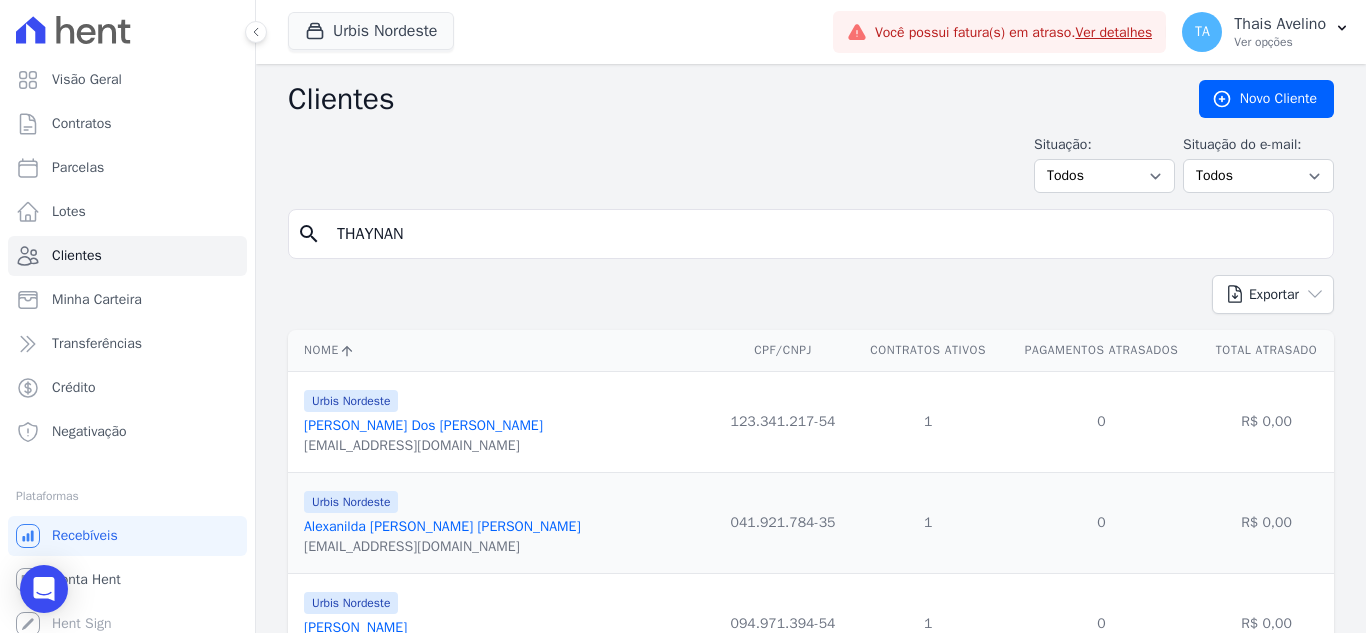 type on "THAYNAN" 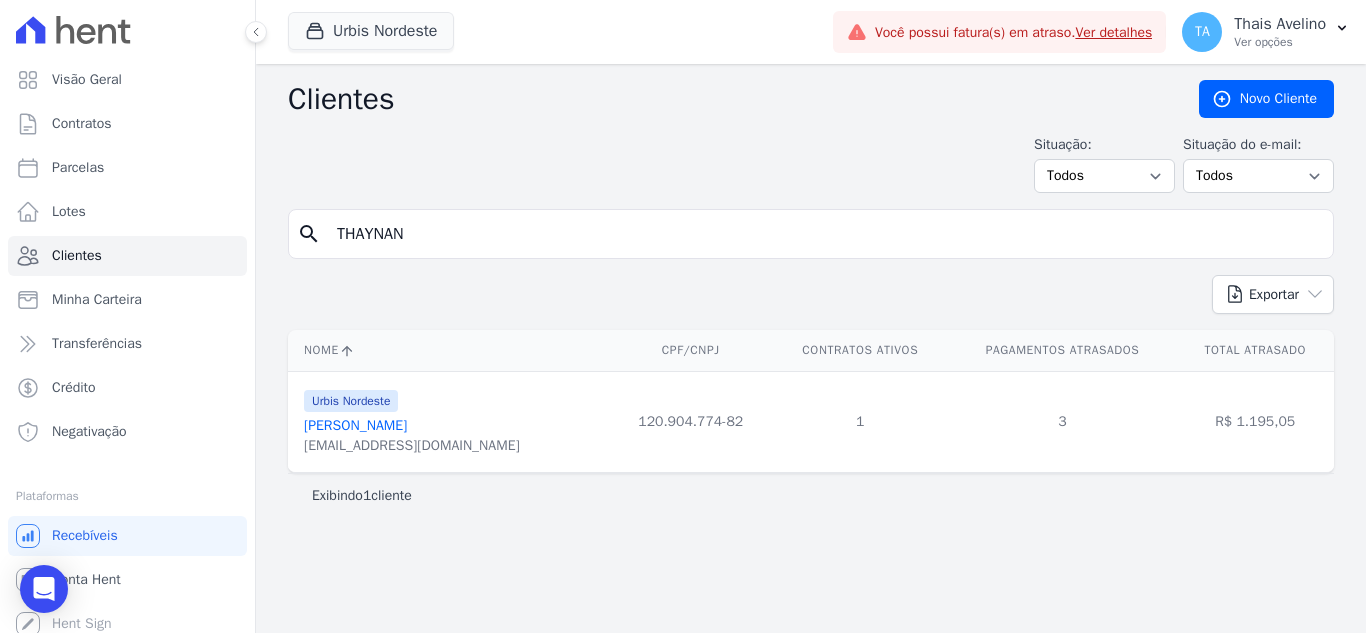click on "Thaynan Araujo Silva" at bounding box center (355, 425) 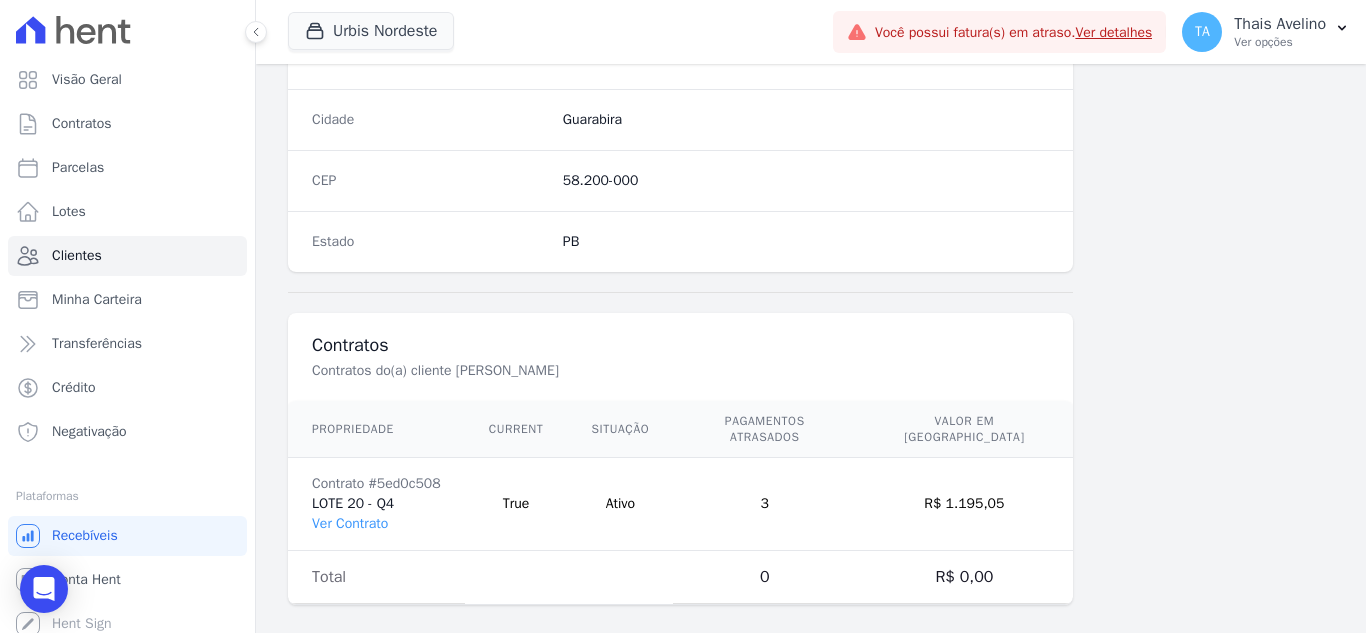 scroll, scrollTop: 1238, scrollLeft: 0, axis: vertical 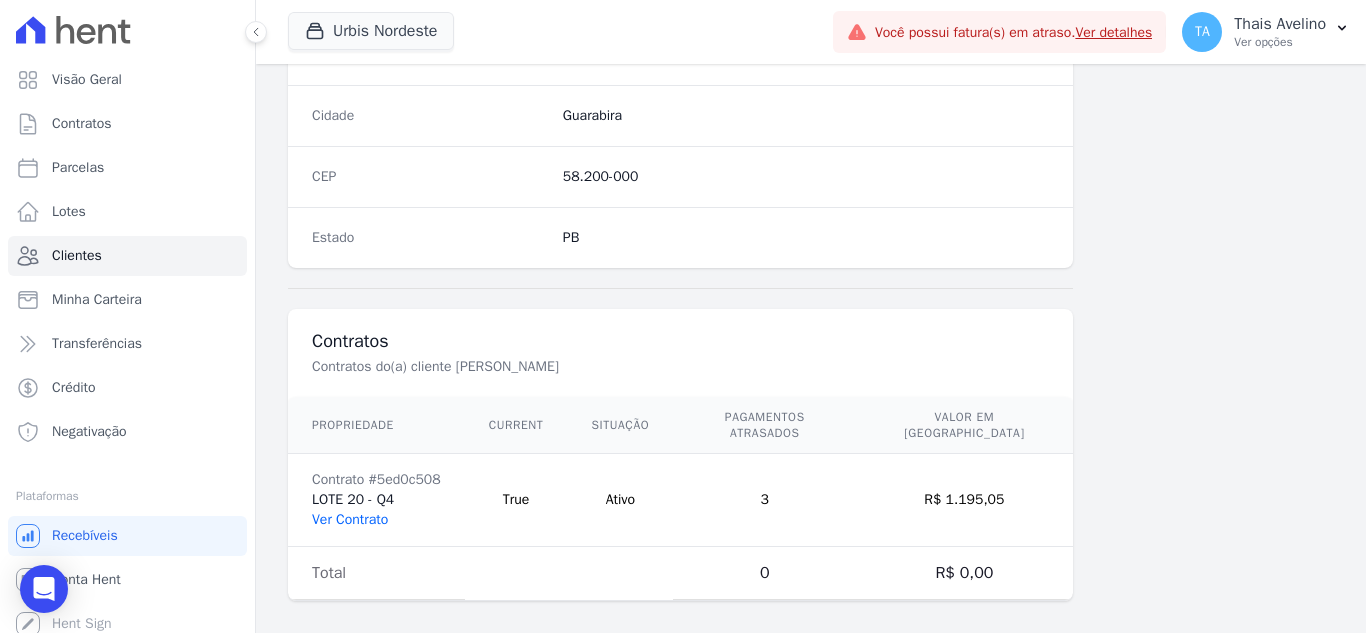click on "Ver Contrato" at bounding box center (350, 519) 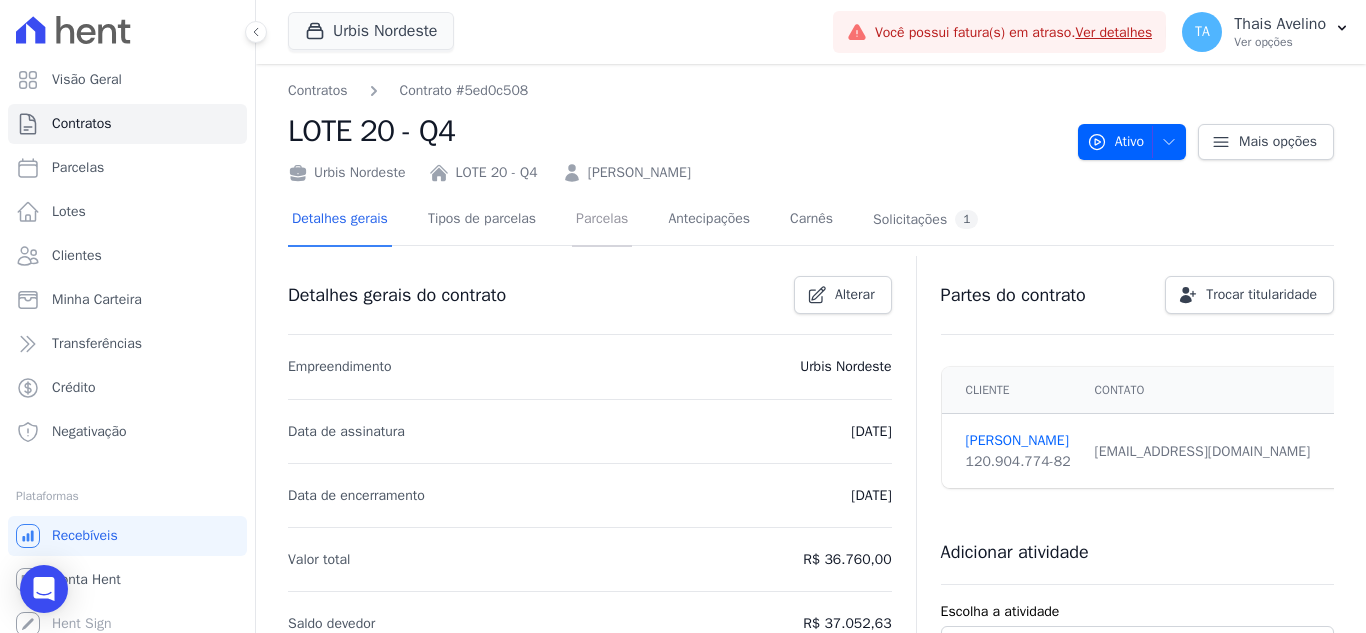 click on "Parcelas" at bounding box center (602, 220) 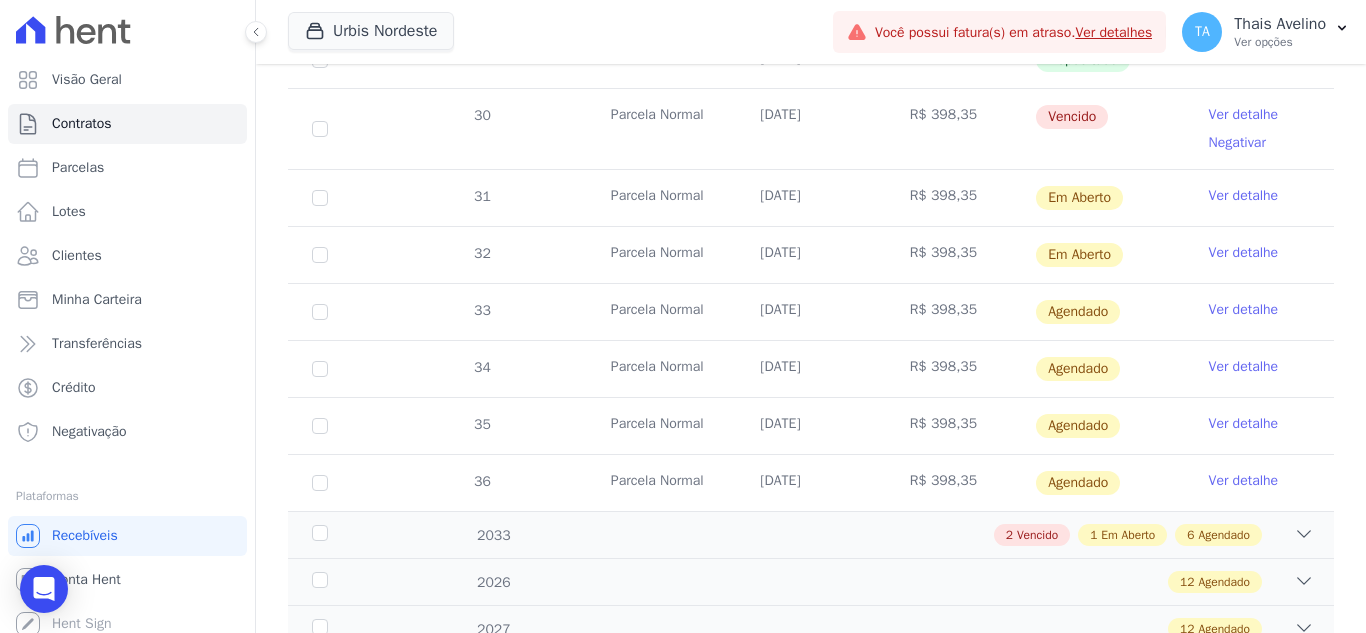 scroll, scrollTop: 900, scrollLeft: 0, axis: vertical 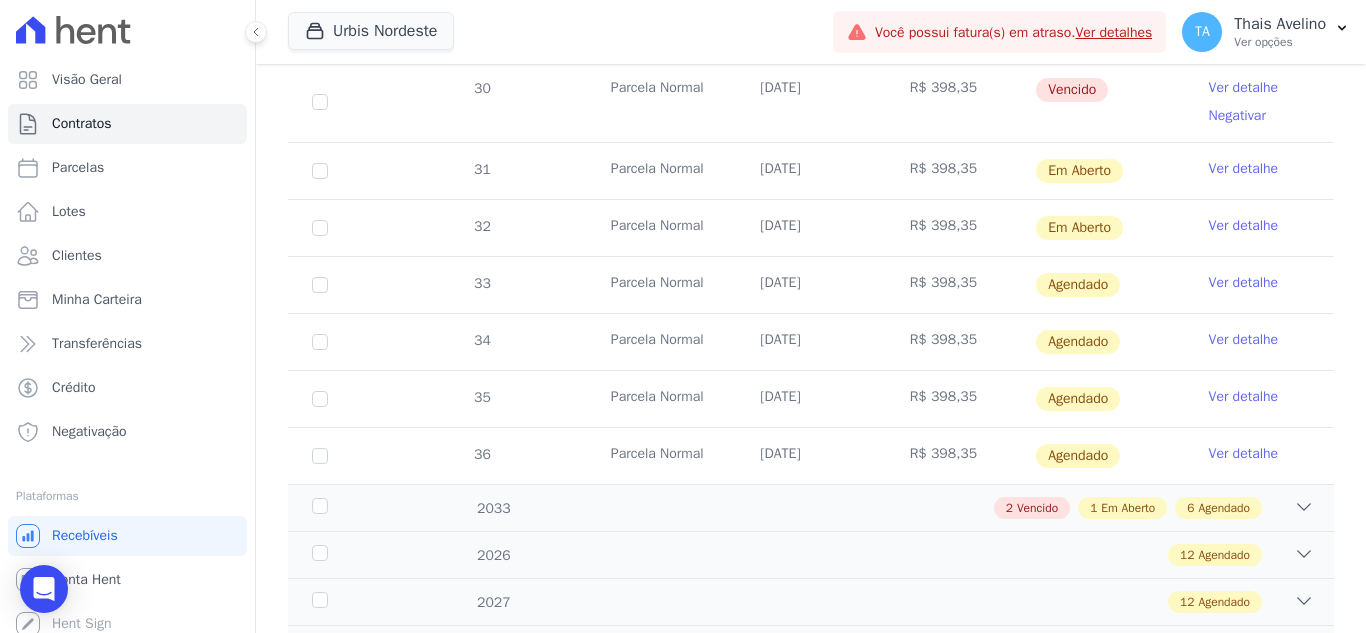 click on "Ver detalhe" at bounding box center [1244, 283] 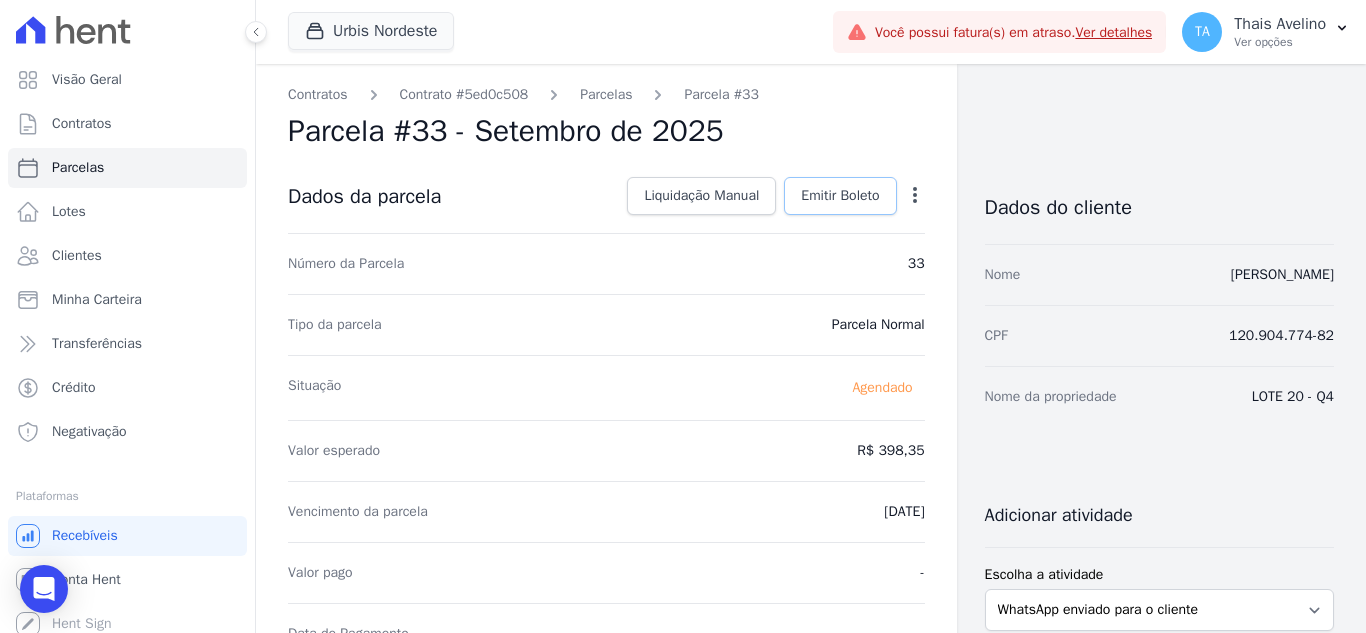 click on "Emitir Boleto" at bounding box center (840, 196) 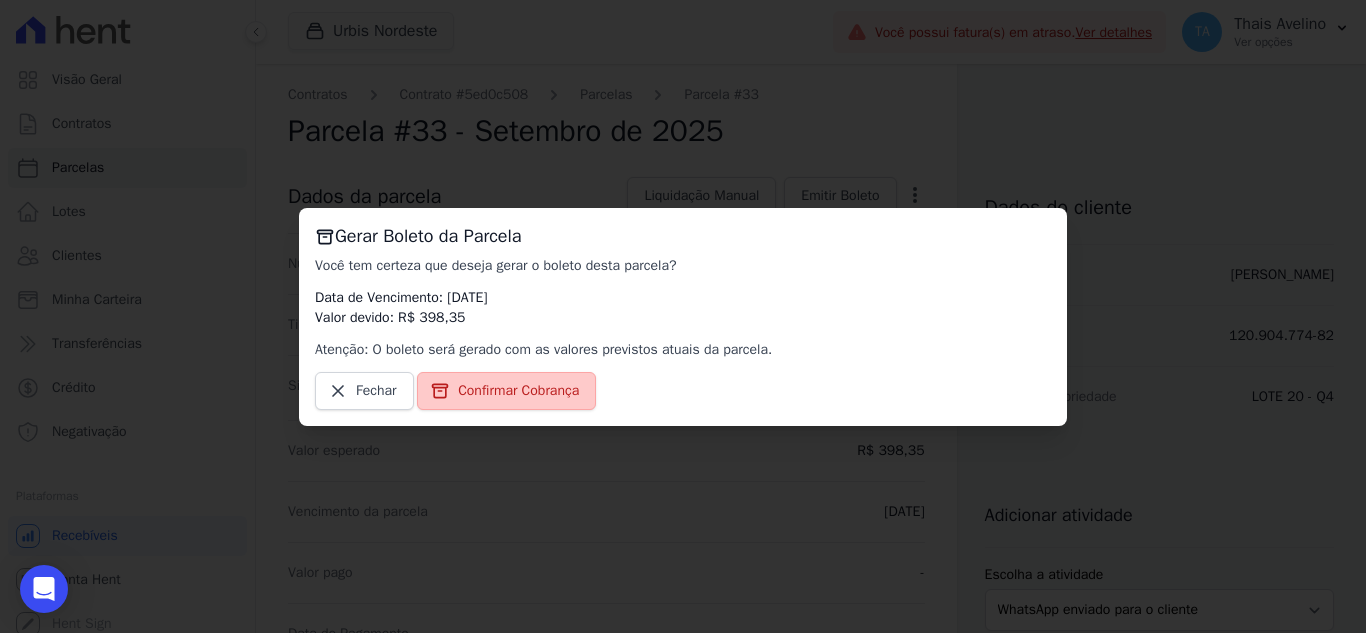 click on "Confirmar Cobrança" at bounding box center (518, 391) 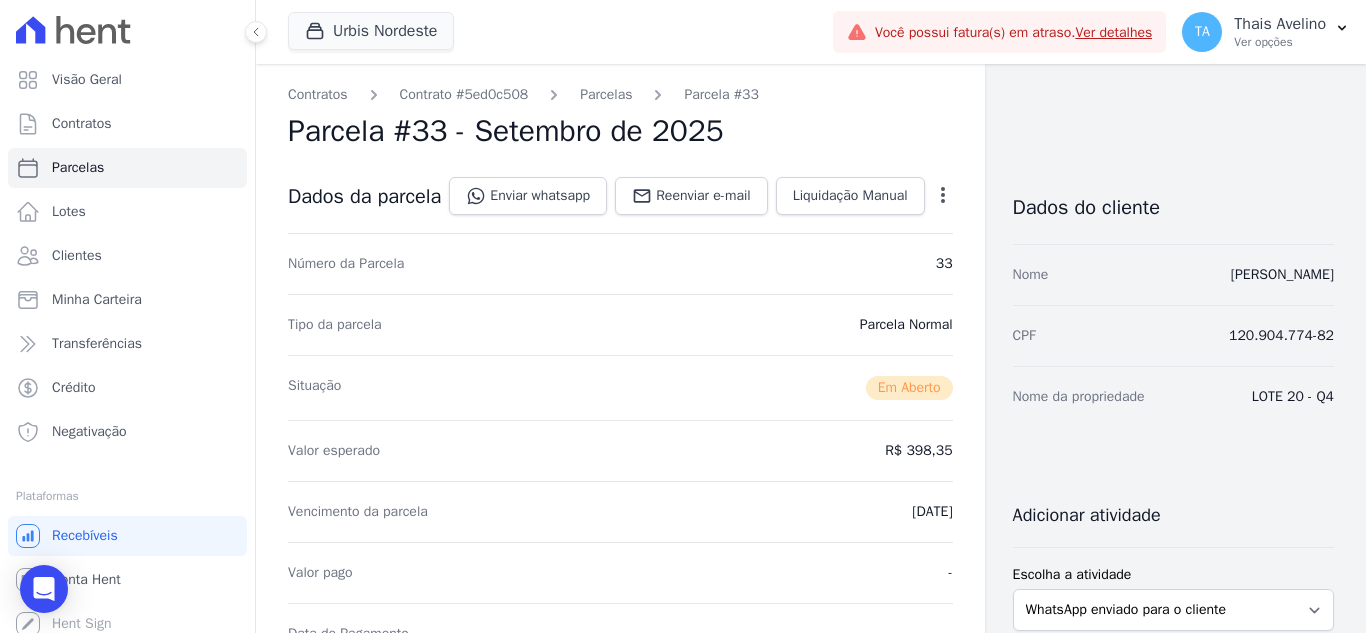 click on "Parcelas" at bounding box center (606, 94) 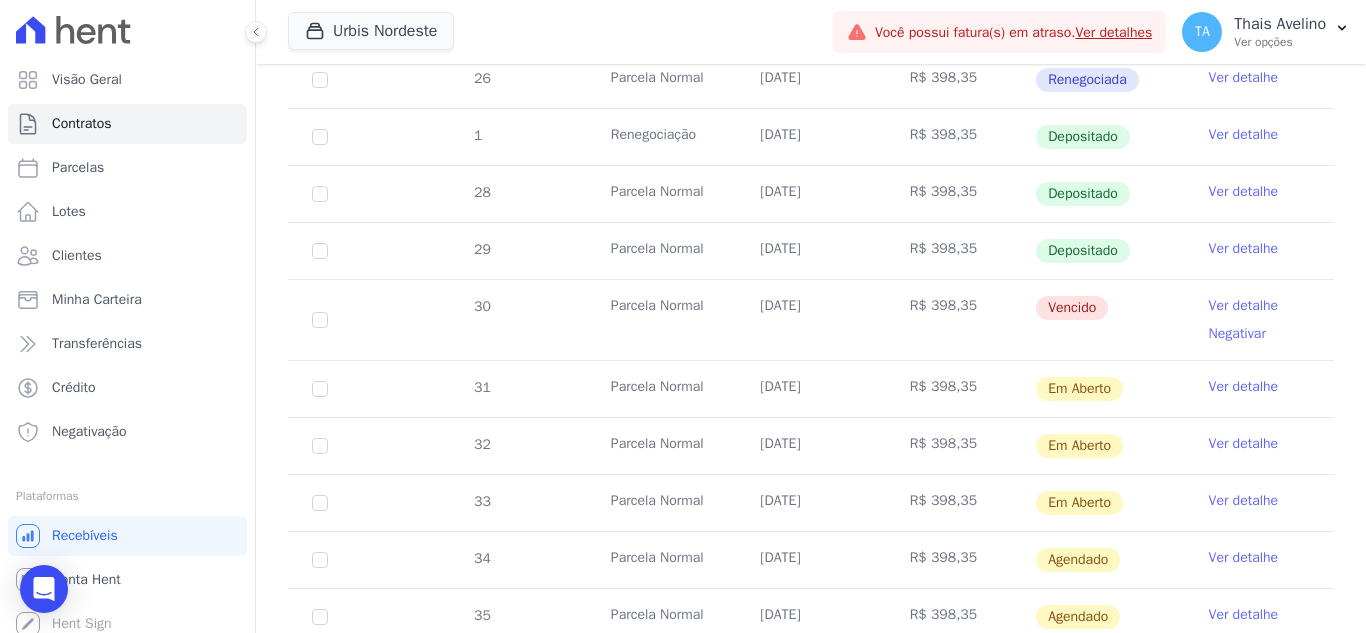 scroll, scrollTop: 700, scrollLeft: 0, axis: vertical 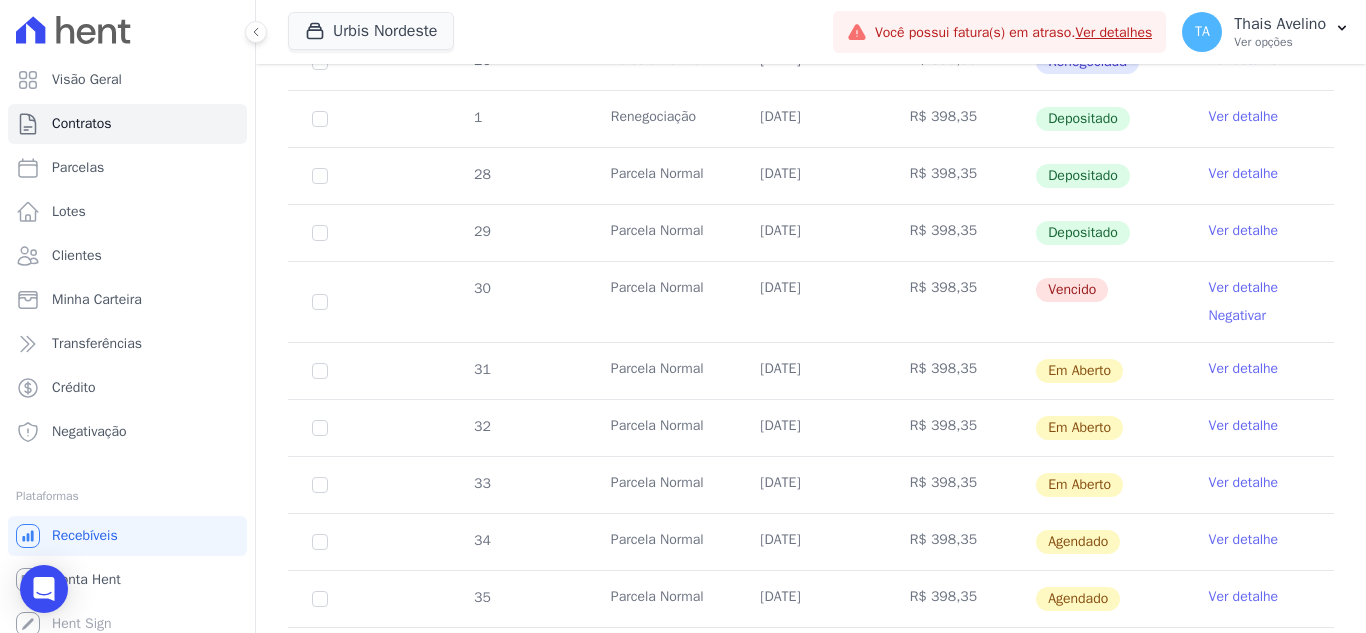 click on "Ver detalhe" at bounding box center [1244, 540] 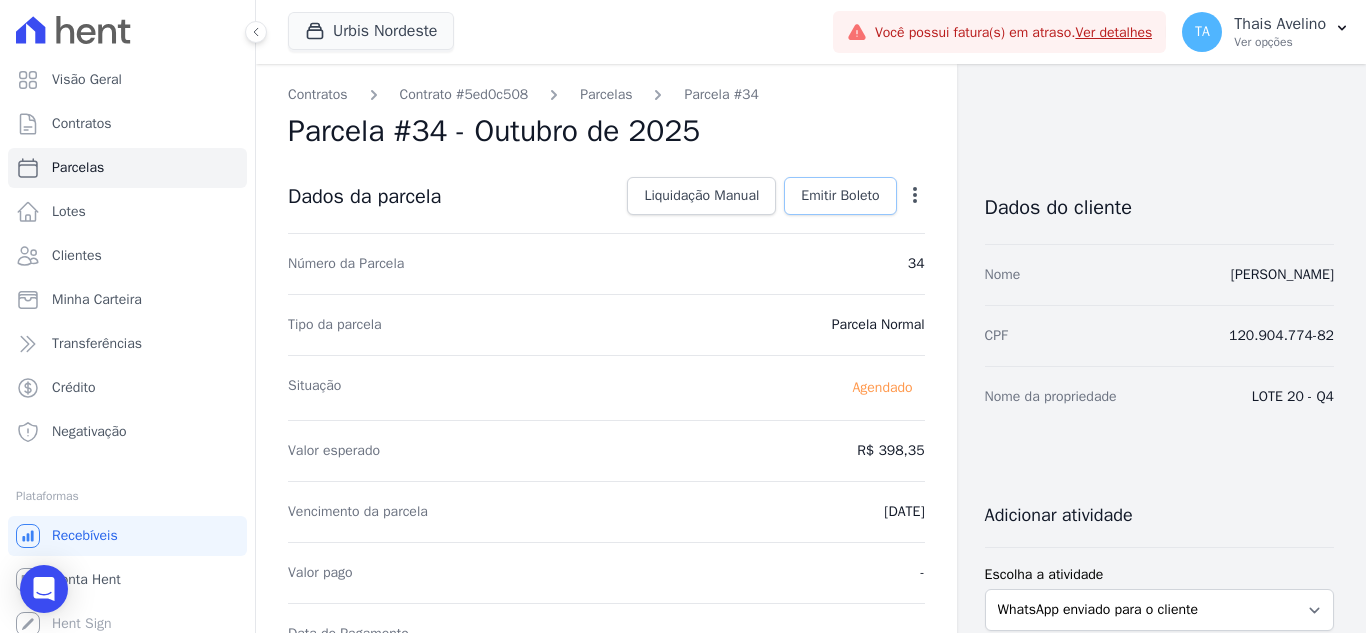 click on "Emitir Boleto" at bounding box center (840, 196) 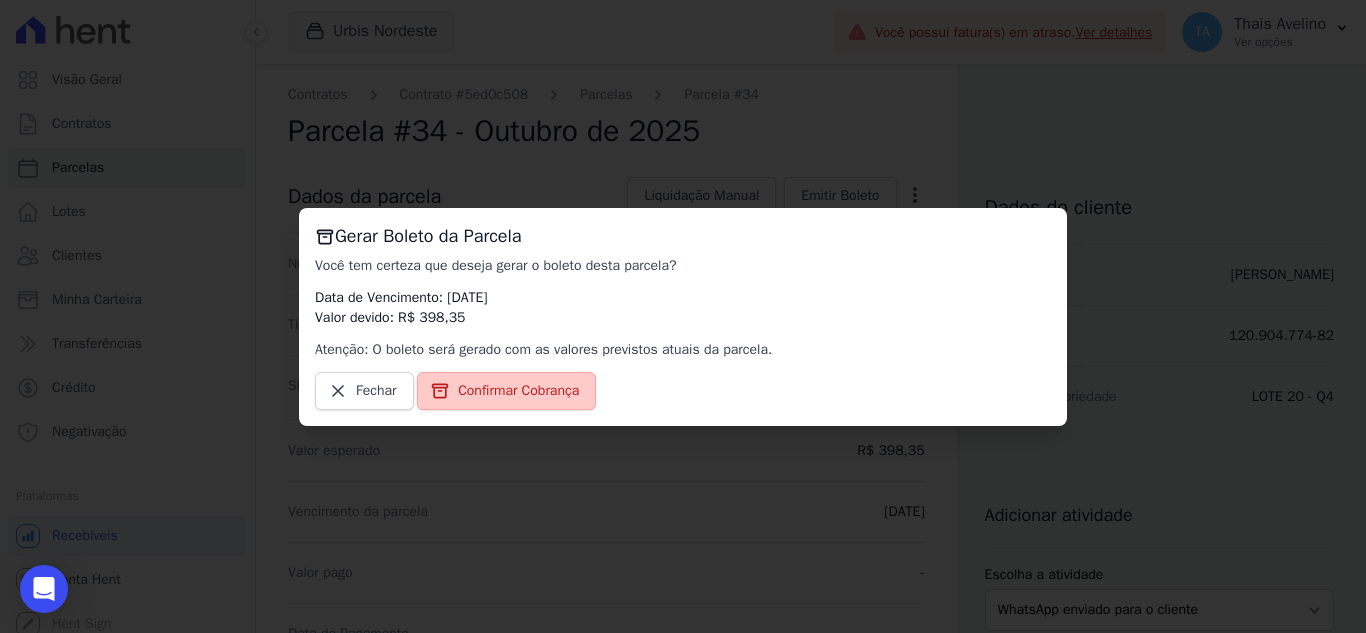 click on "Confirmar Cobrança" at bounding box center (518, 391) 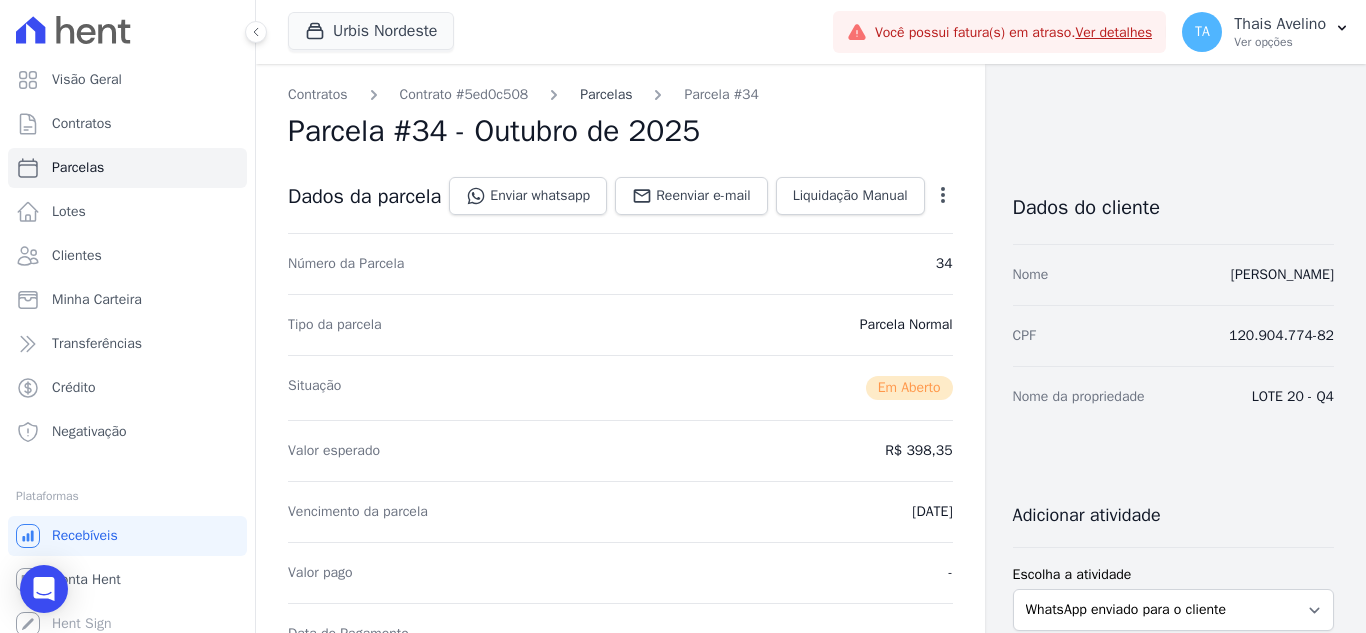 click on "Parcelas" at bounding box center (606, 94) 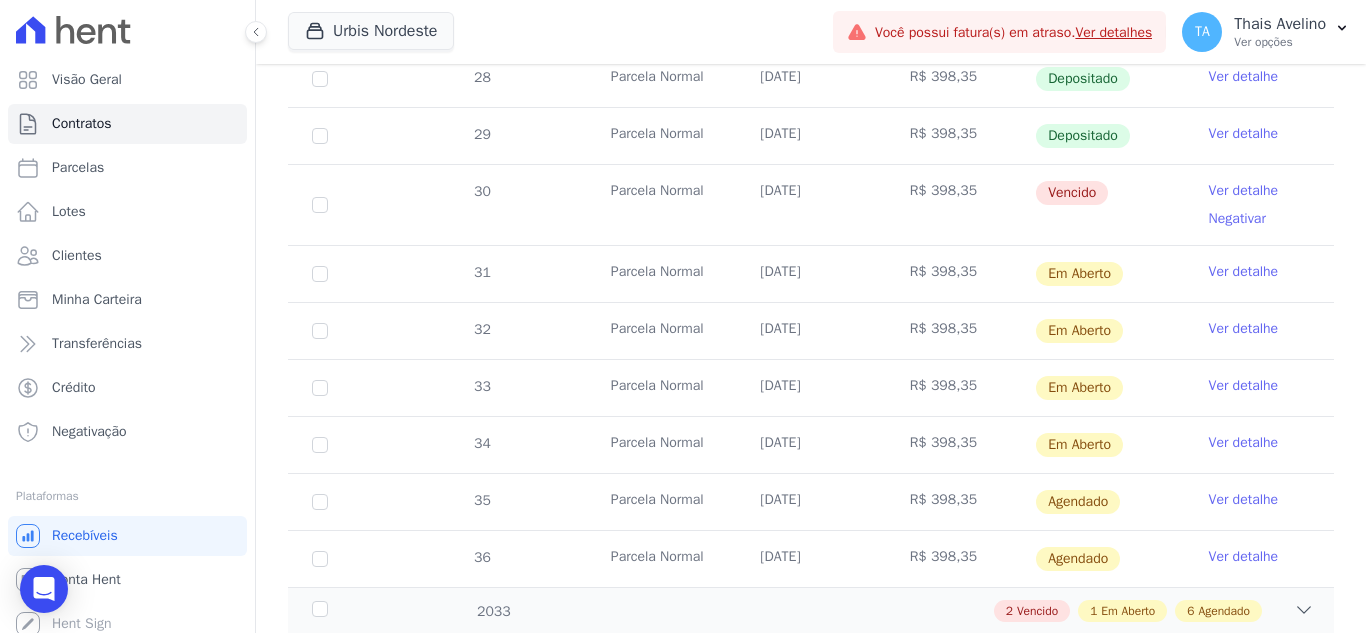 scroll, scrollTop: 800, scrollLeft: 0, axis: vertical 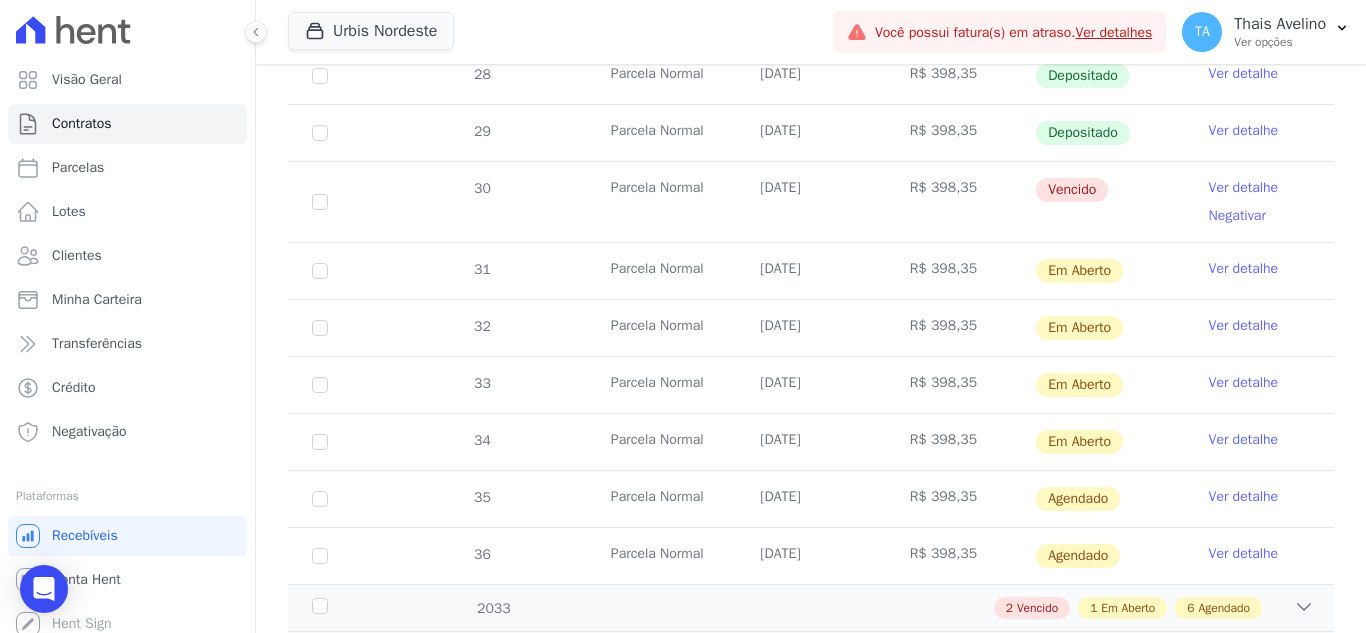 click on "Ver detalhe" at bounding box center [1244, 497] 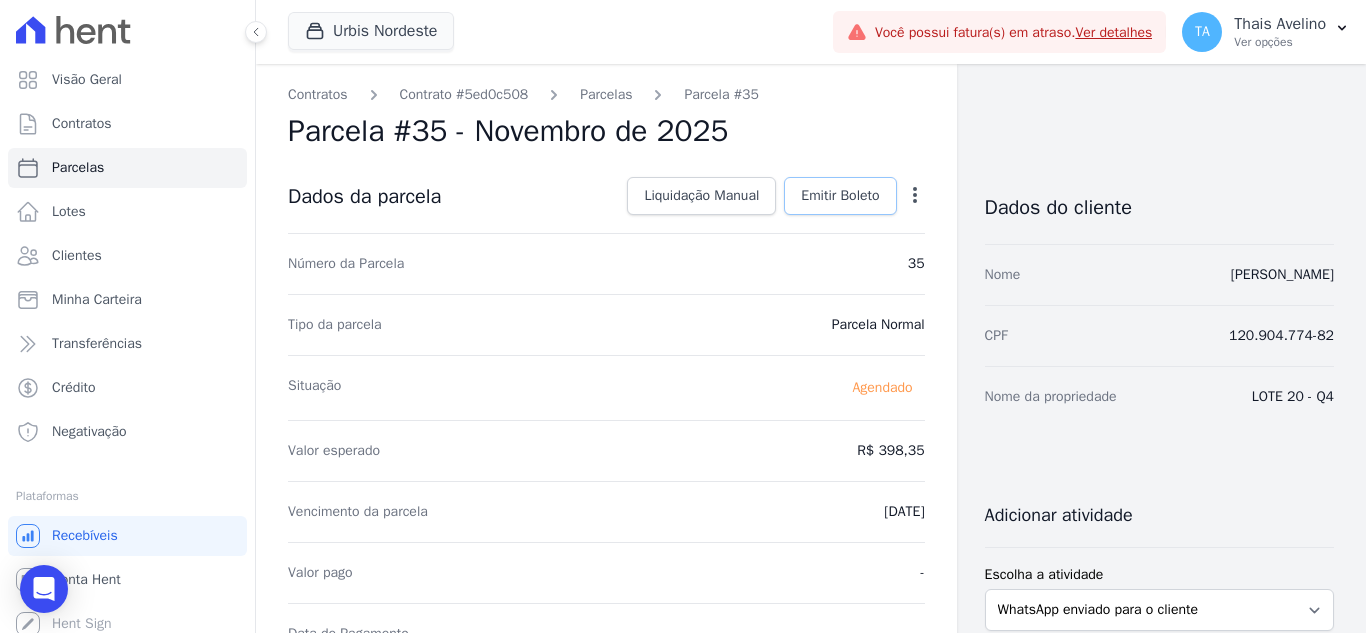 click on "Emitir Boleto" at bounding box center [840, 196] 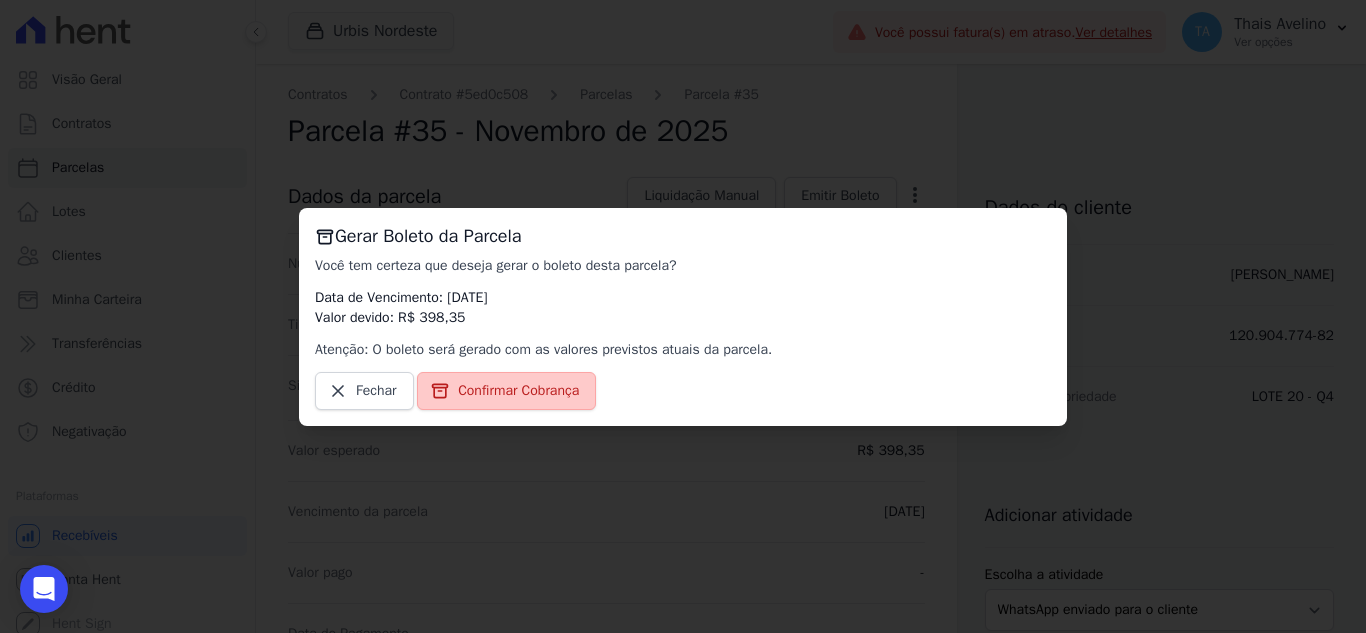 click on "Confirmar Cobrança" at bounding box center (518, 391) 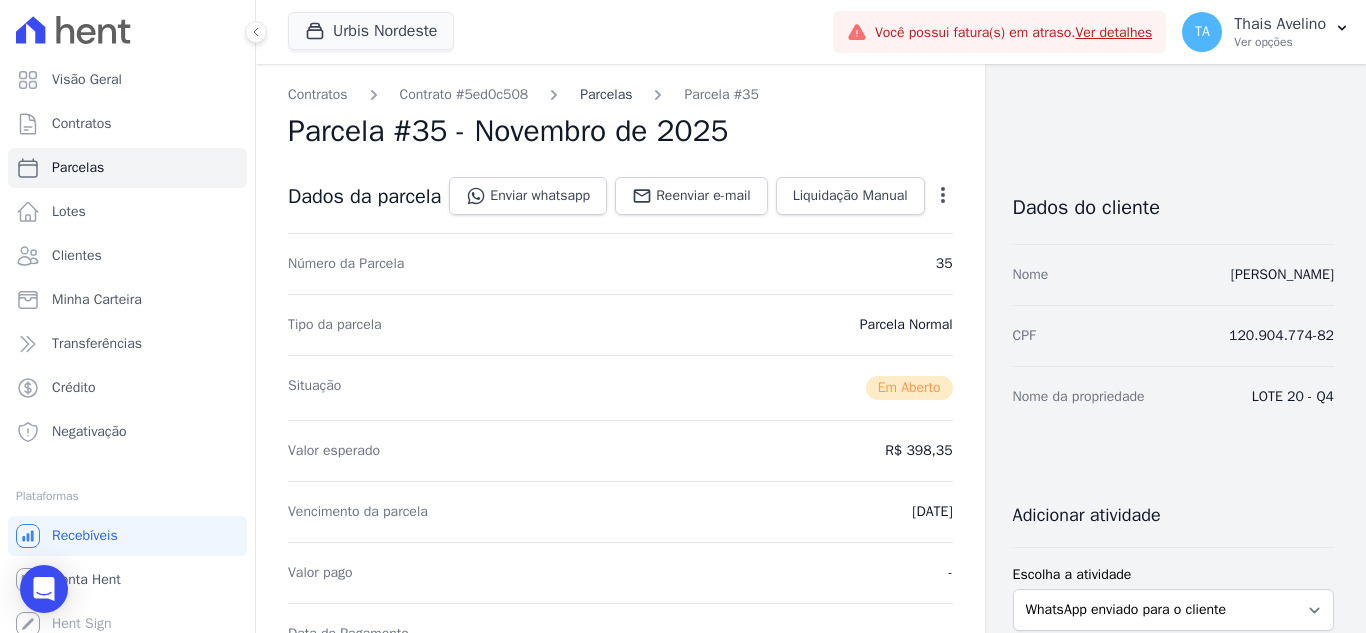 click on "Parcelas" at bounding box center [606, 94] 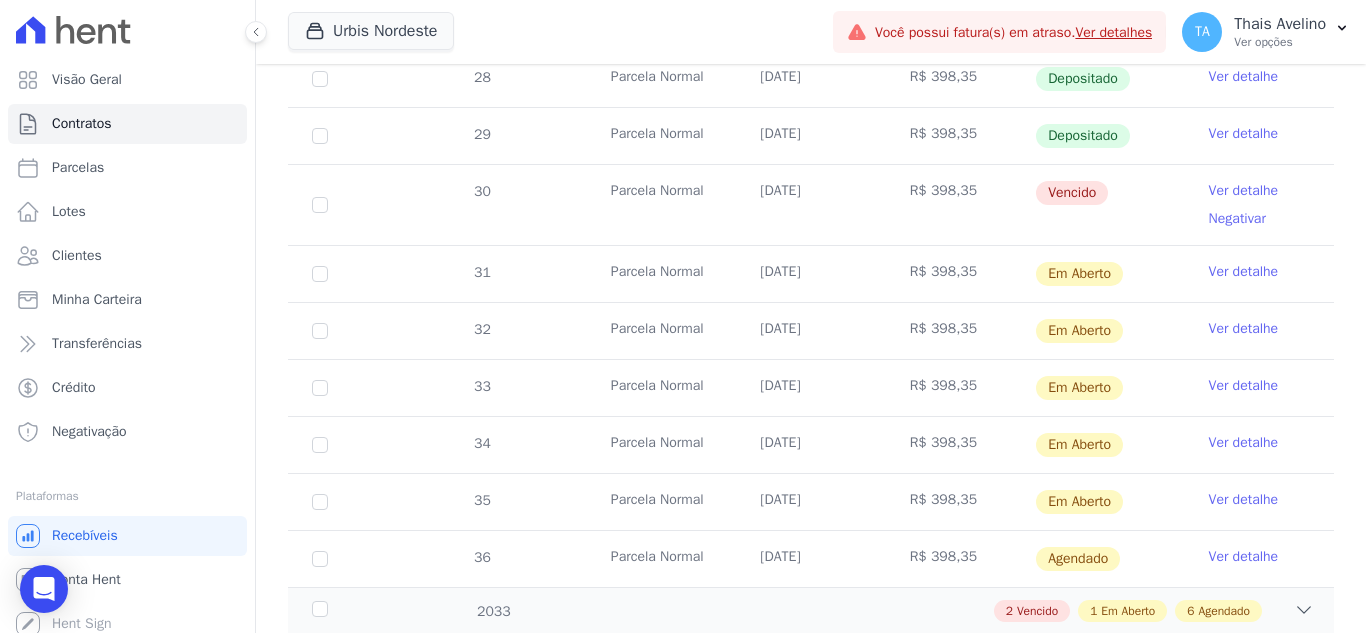 scroll, scrollTop: 800, scrollLeft: 0, axis: vertical 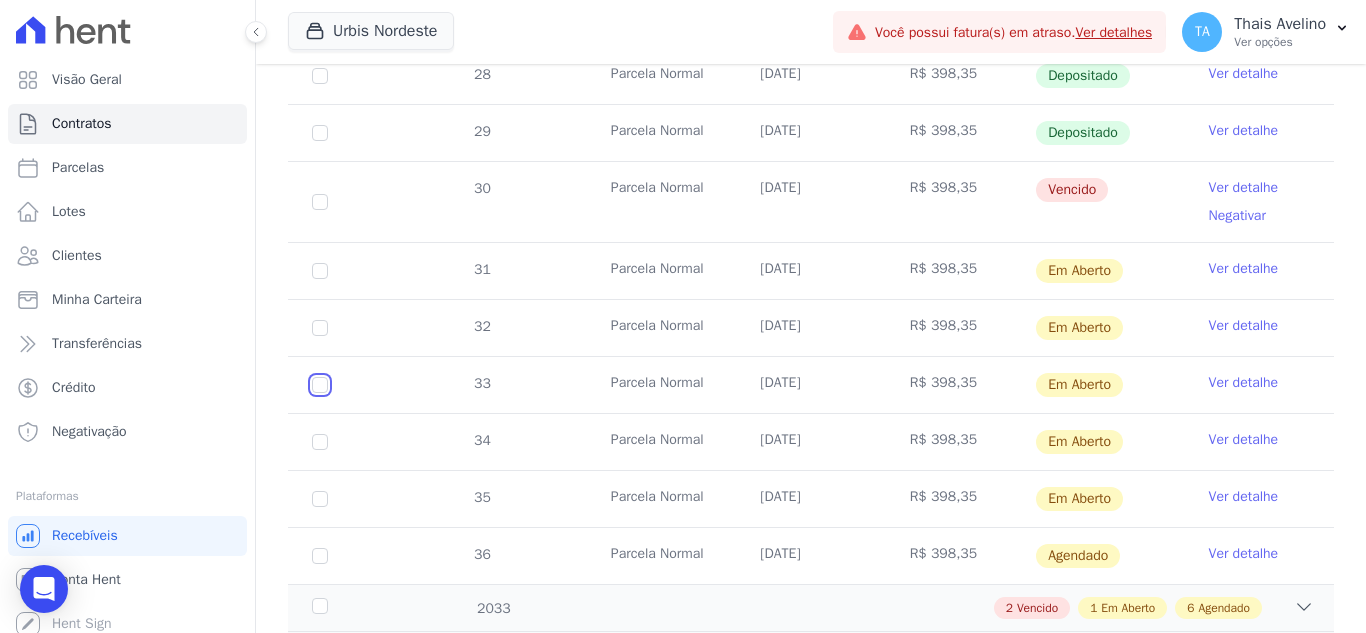 click at bounding box center [320, 271] 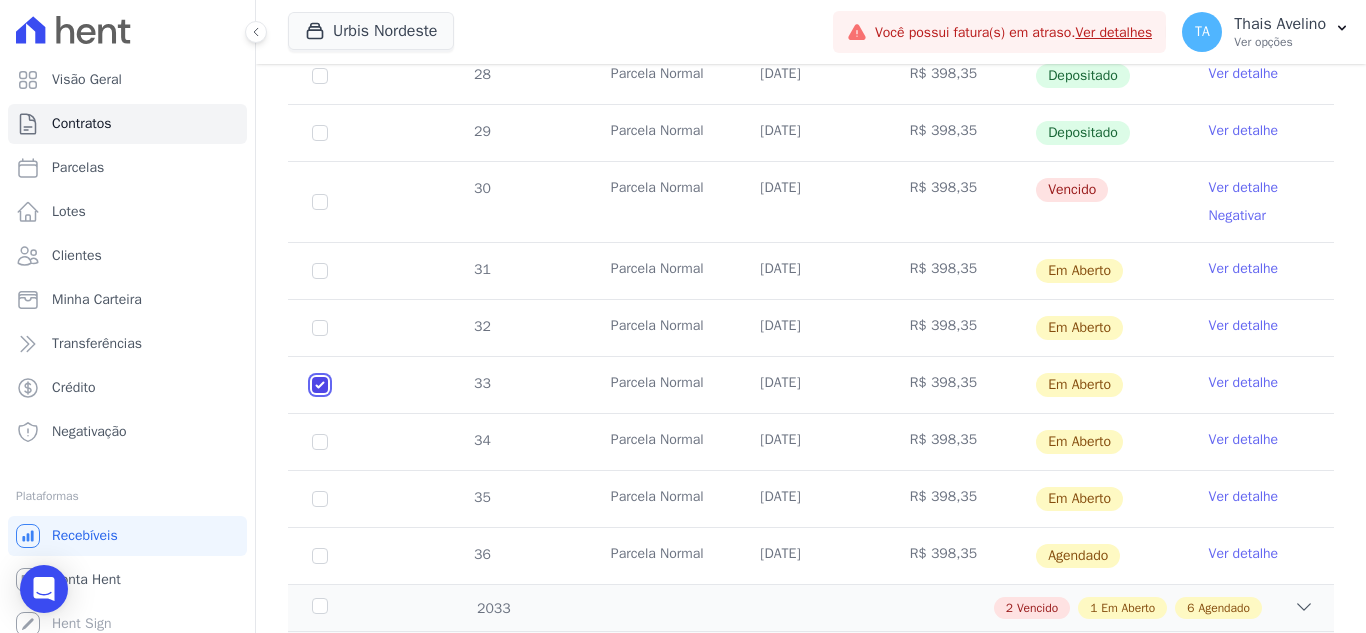 checkbox on "true" 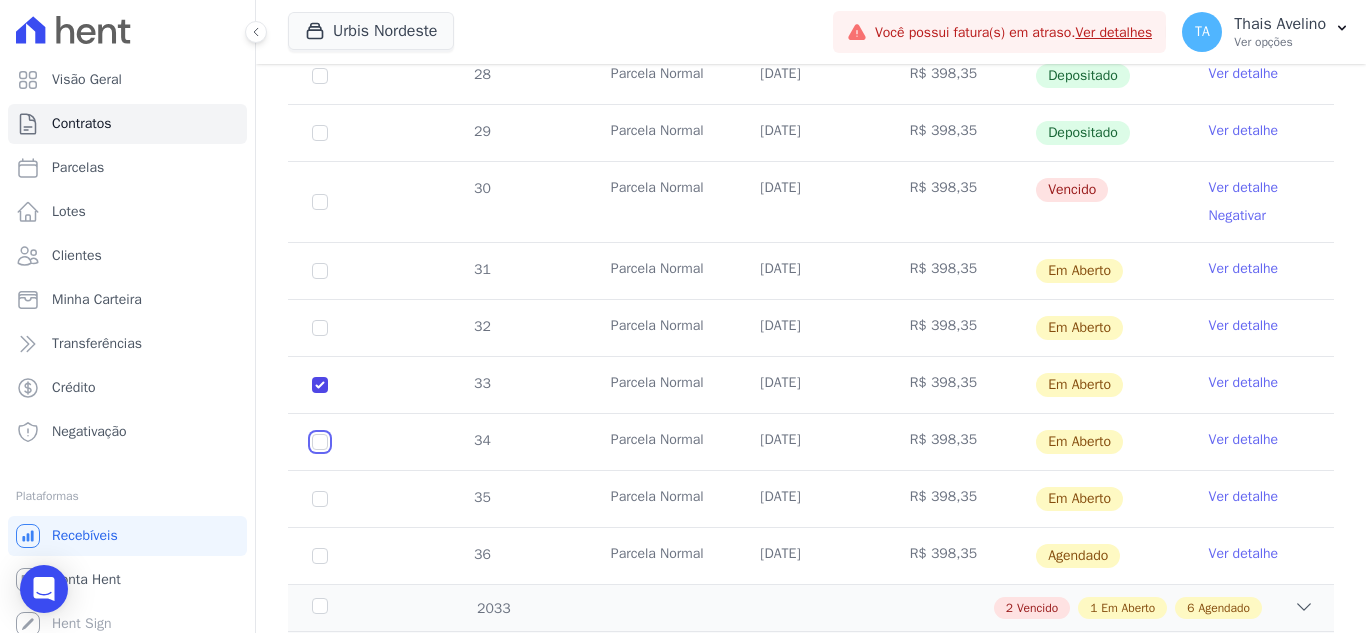 drag, startPoint x: 319, startPoint y: 440, endPoint x: 319, endPoint y: 483, distance: 43 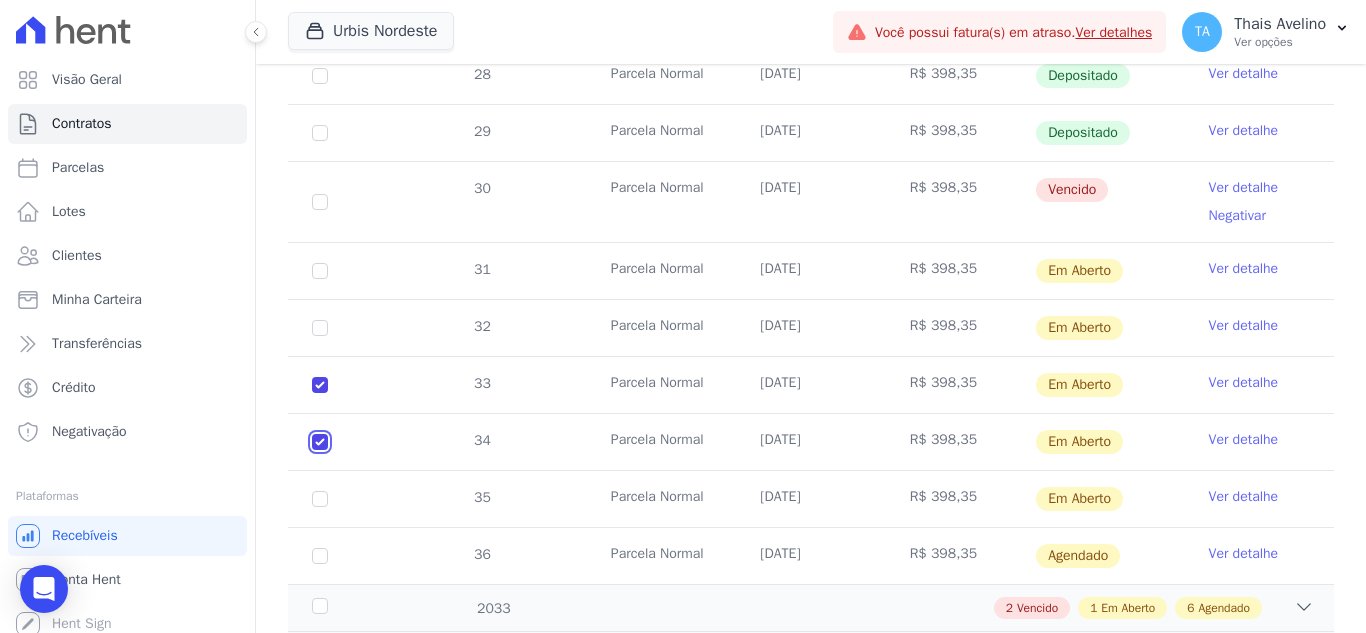 checkbox on "true" 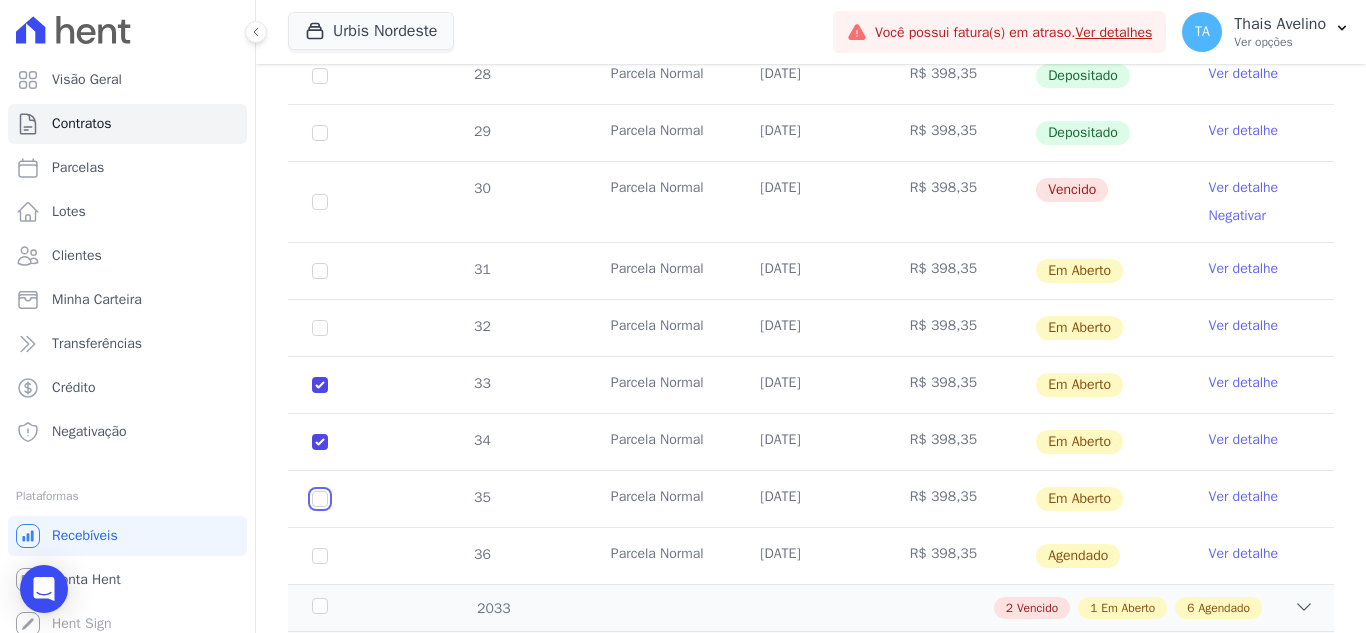click at bounding box center [320, 271] 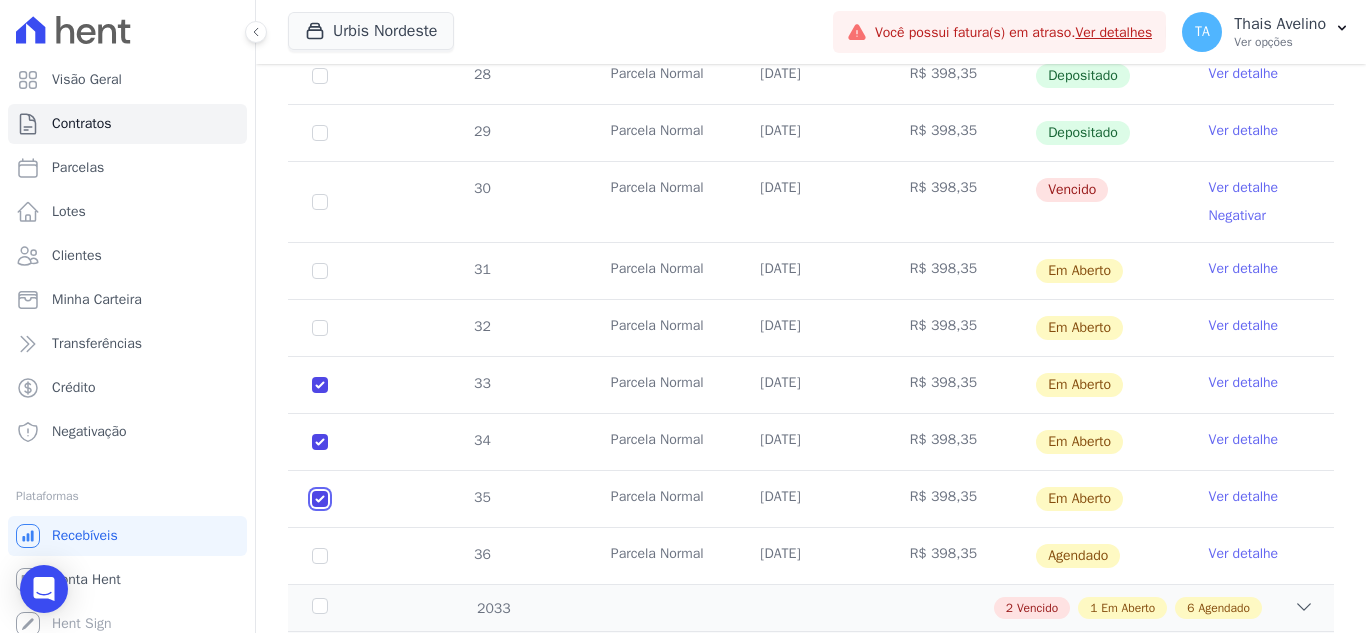 checkbox on "true" 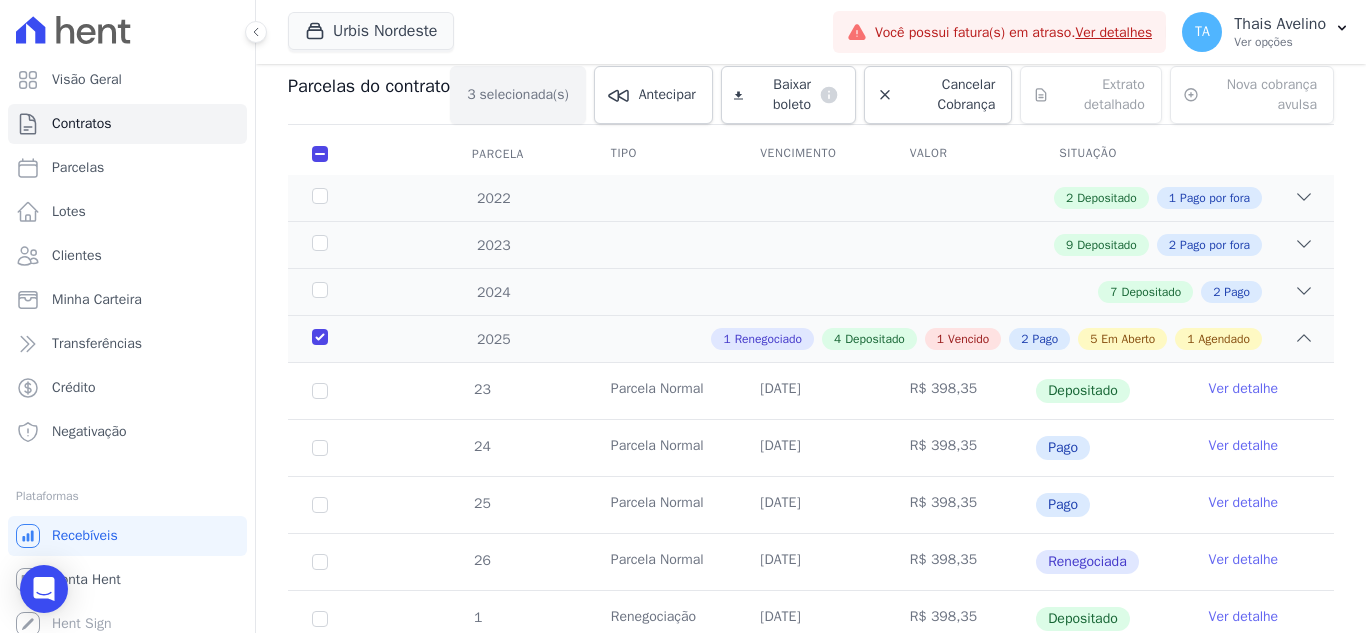 scroll, scrollTop: 0, scrollLeft: 0, axis: both 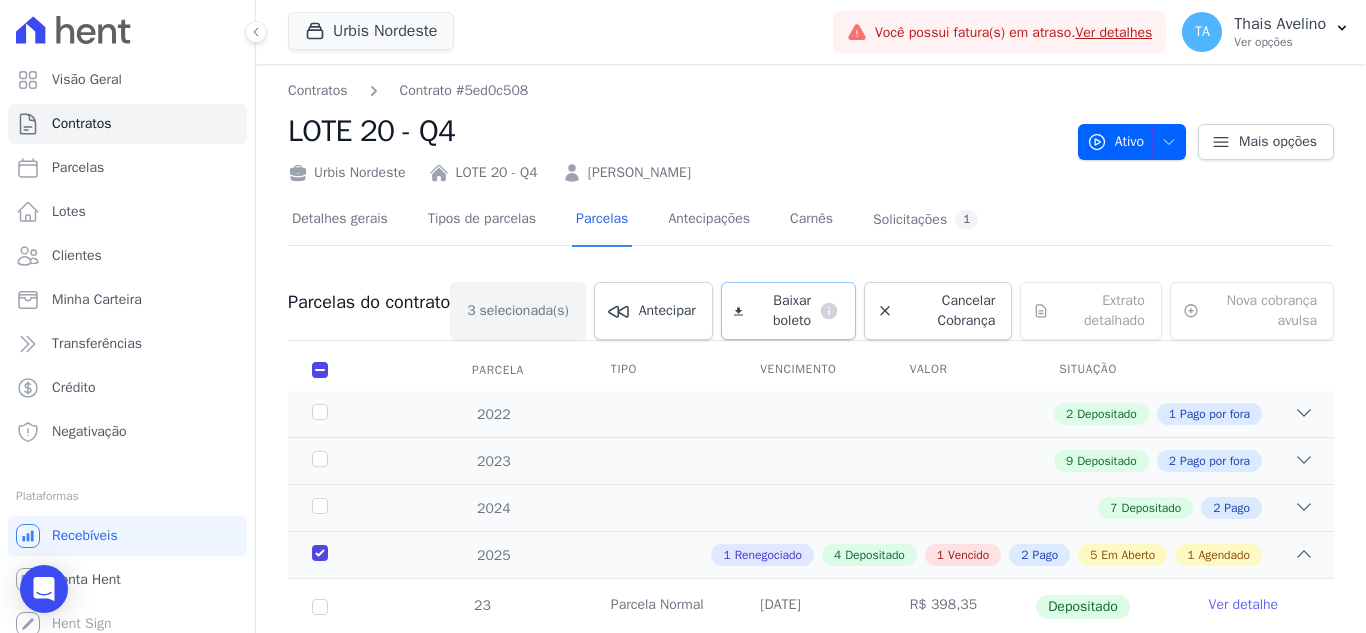 click on "Baixar boleto" at bounding box center [781, 311] 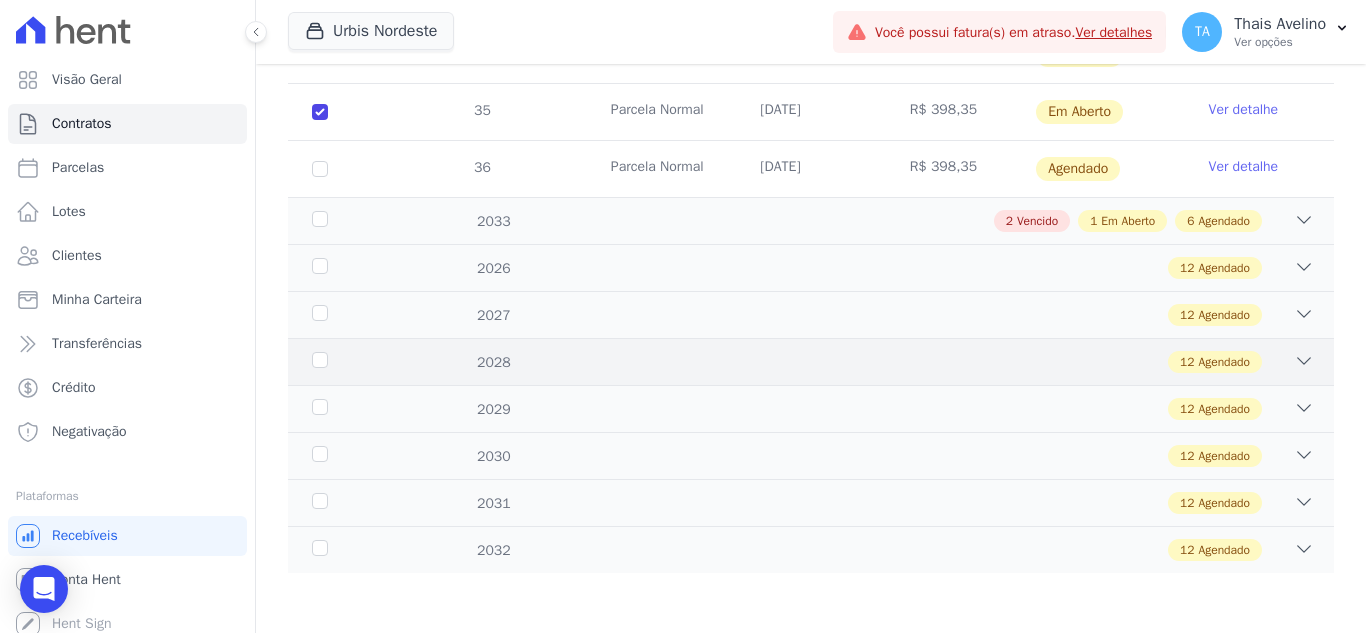 scroll, scrollTop: 903, scrollLeft: 0, axis: vertical 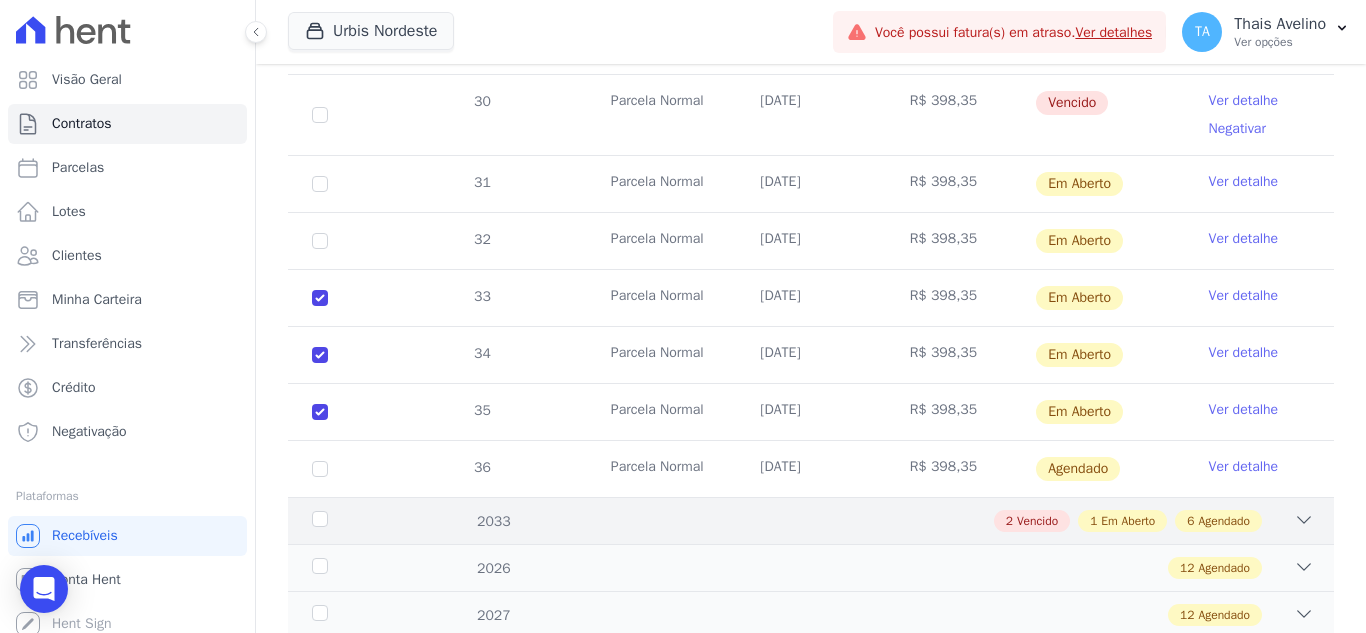 click on "2
Vencido
1
Em Aberto
6
Agendado" at bounding box center (862, 521) 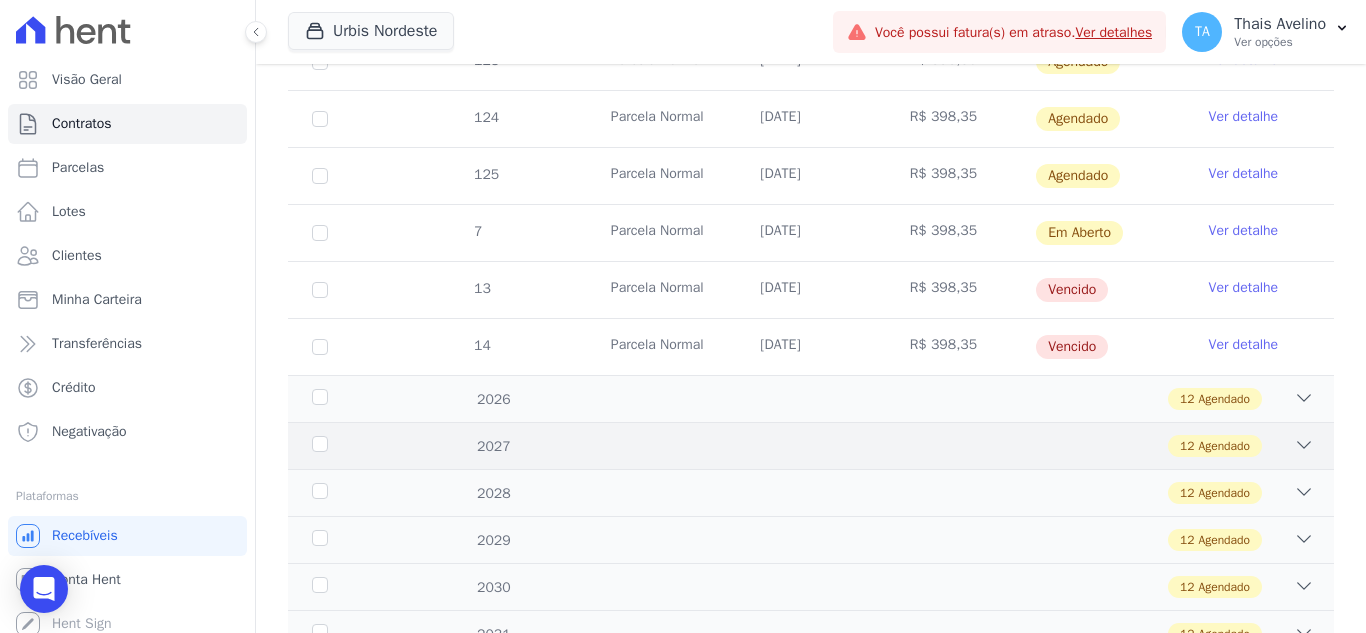 scroll, scrollTop: 1603, scrollLeft: 0, axis: vertical 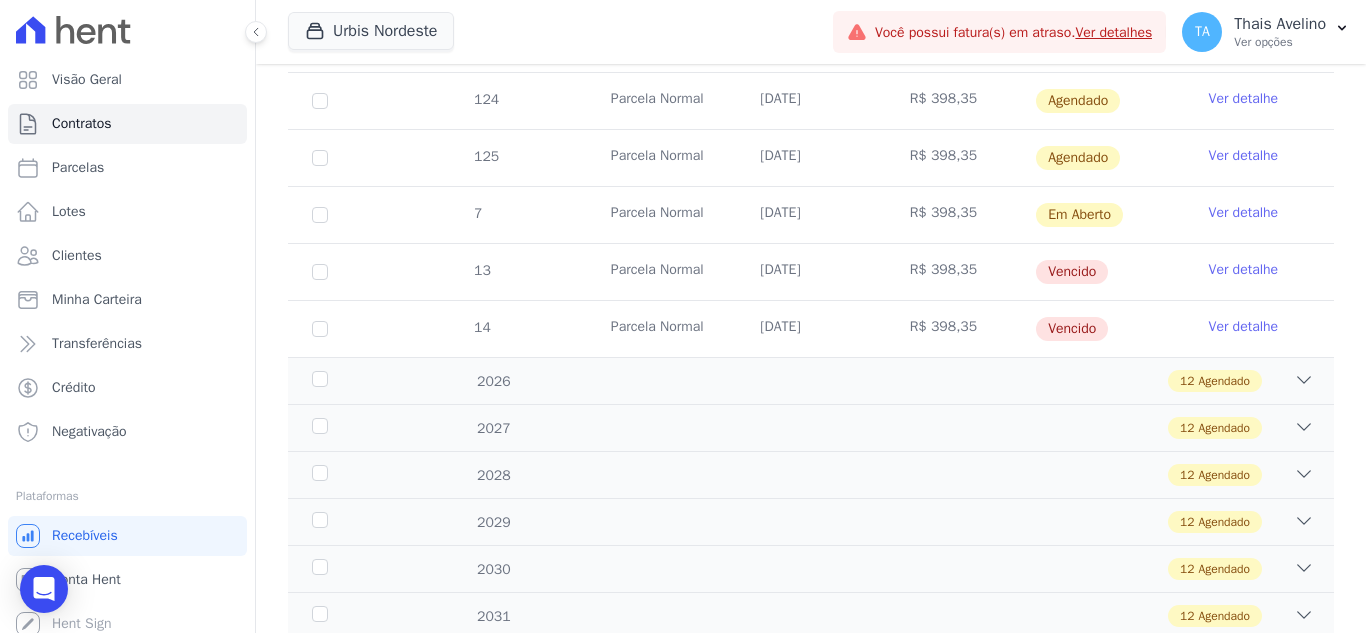 click on "Ver detalhe" at bounding box center [1244, 270] 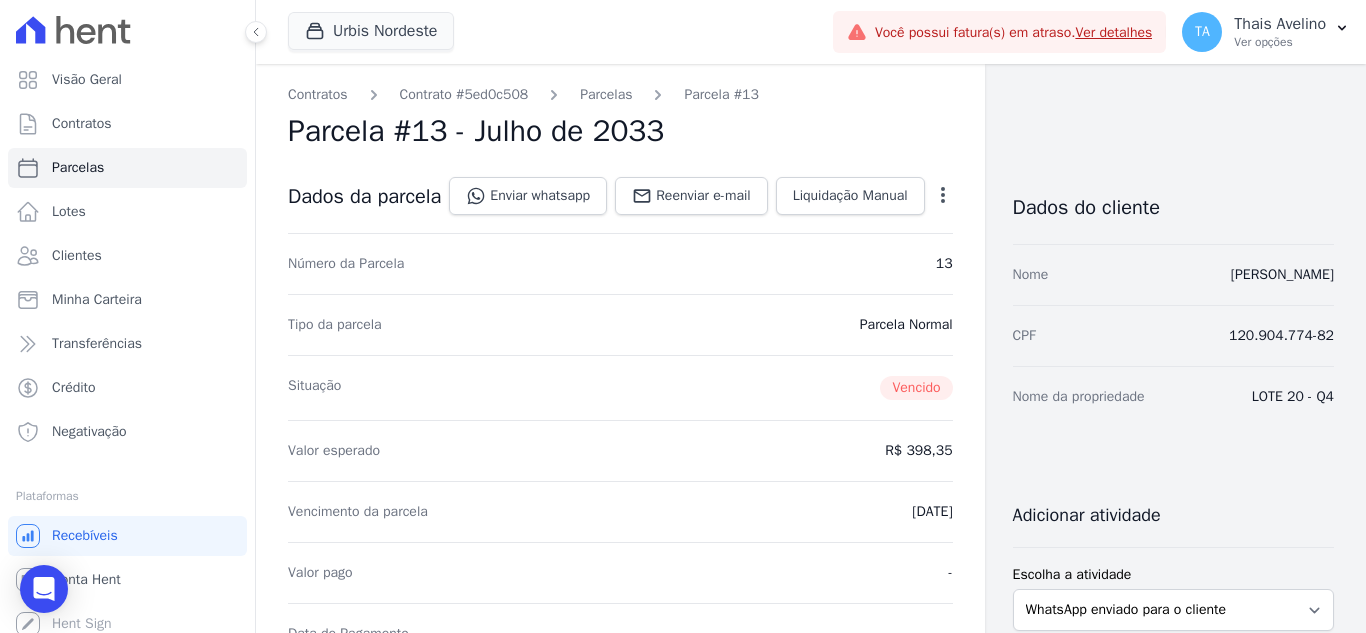 click 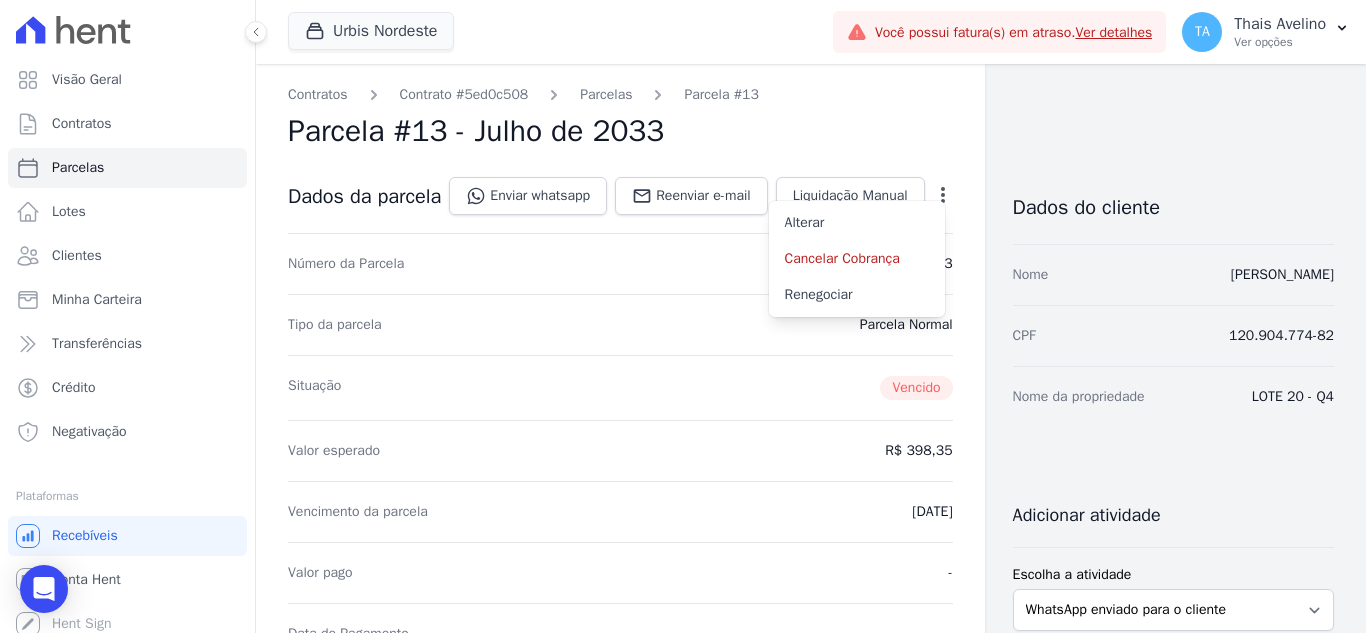 drag, startPoint x: 679, startPoint y: 278, endPoint x: 641, endPoint y: 236, distance: 56.63921 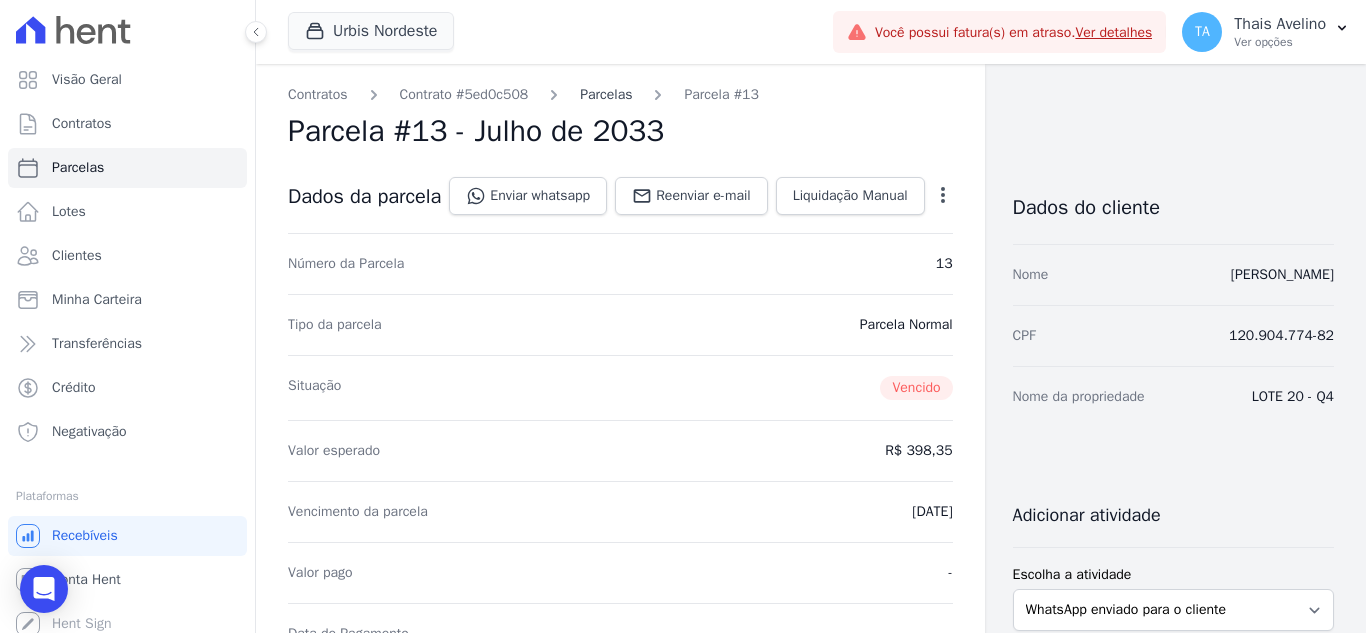 click on "Parcelas" at bounding box center [606, 94] 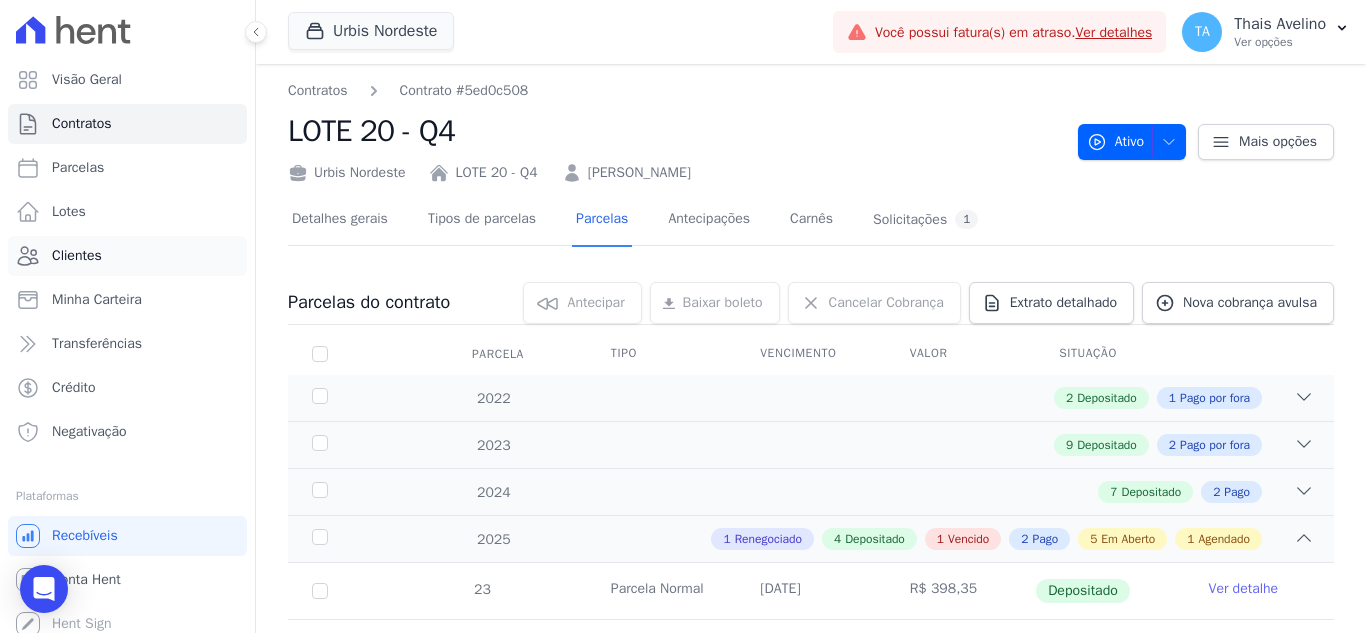 click on "Clientes" at bounding box center [77, 256] 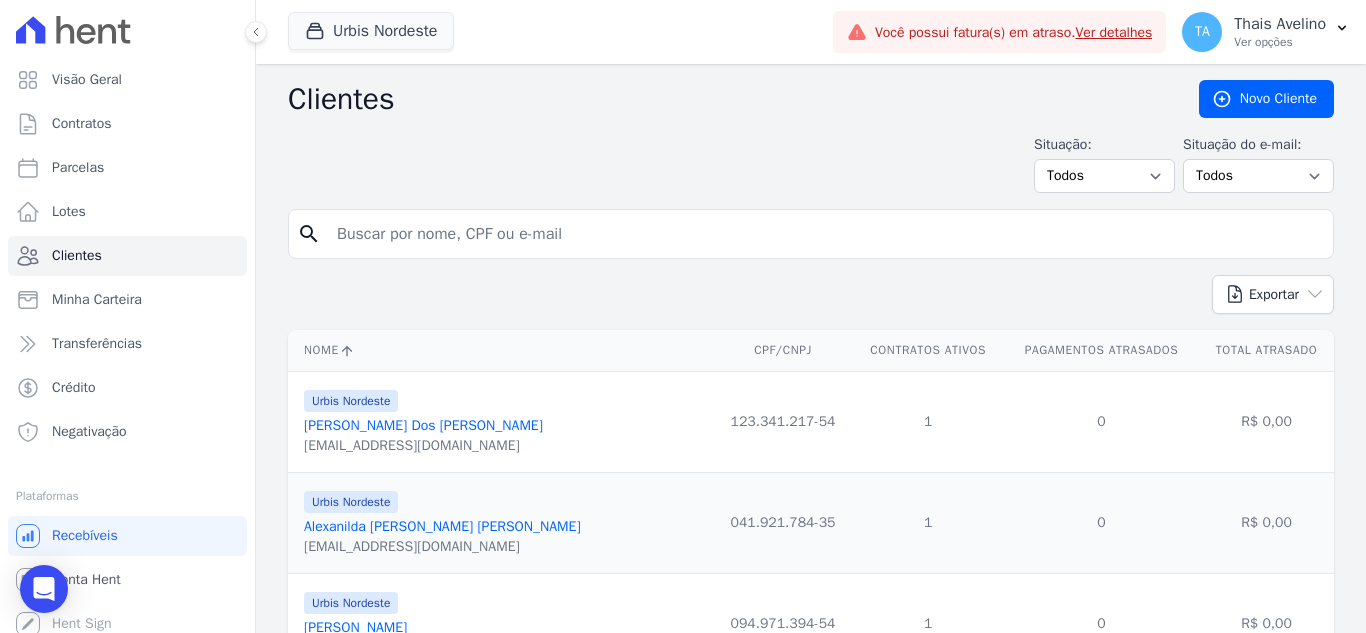 click at bounding box center (825, 234) 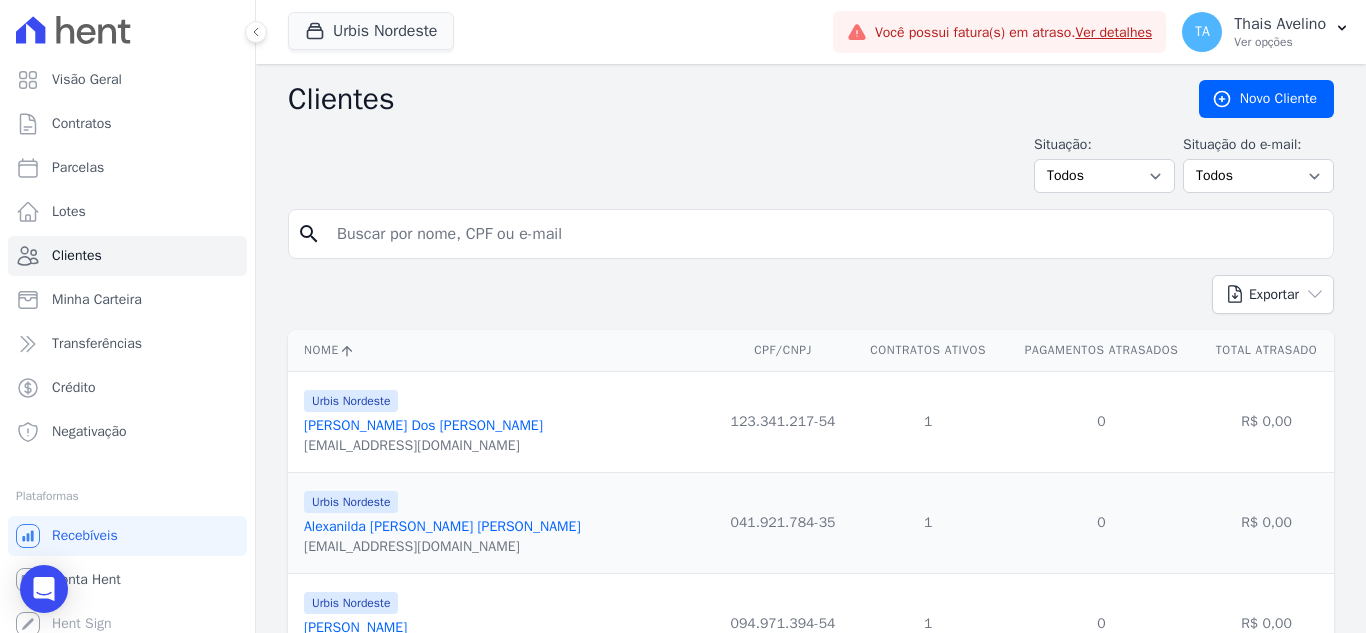 click at bounding box center [825, 234] 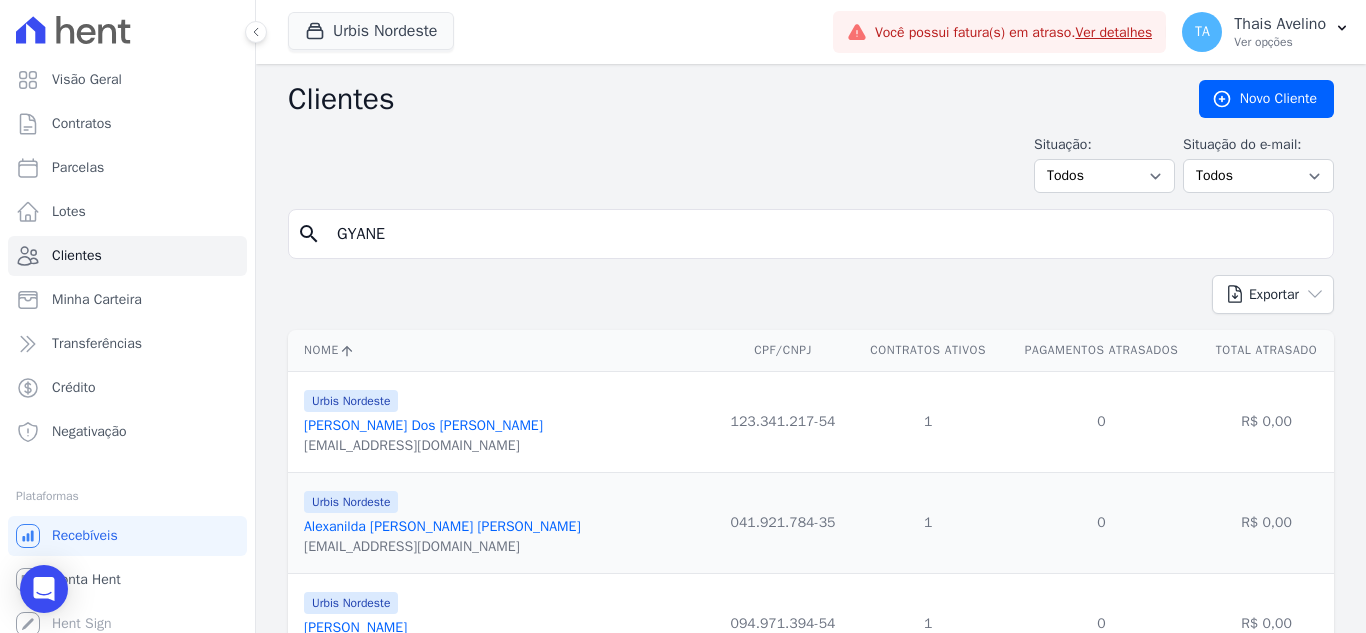 type on "GYANE" 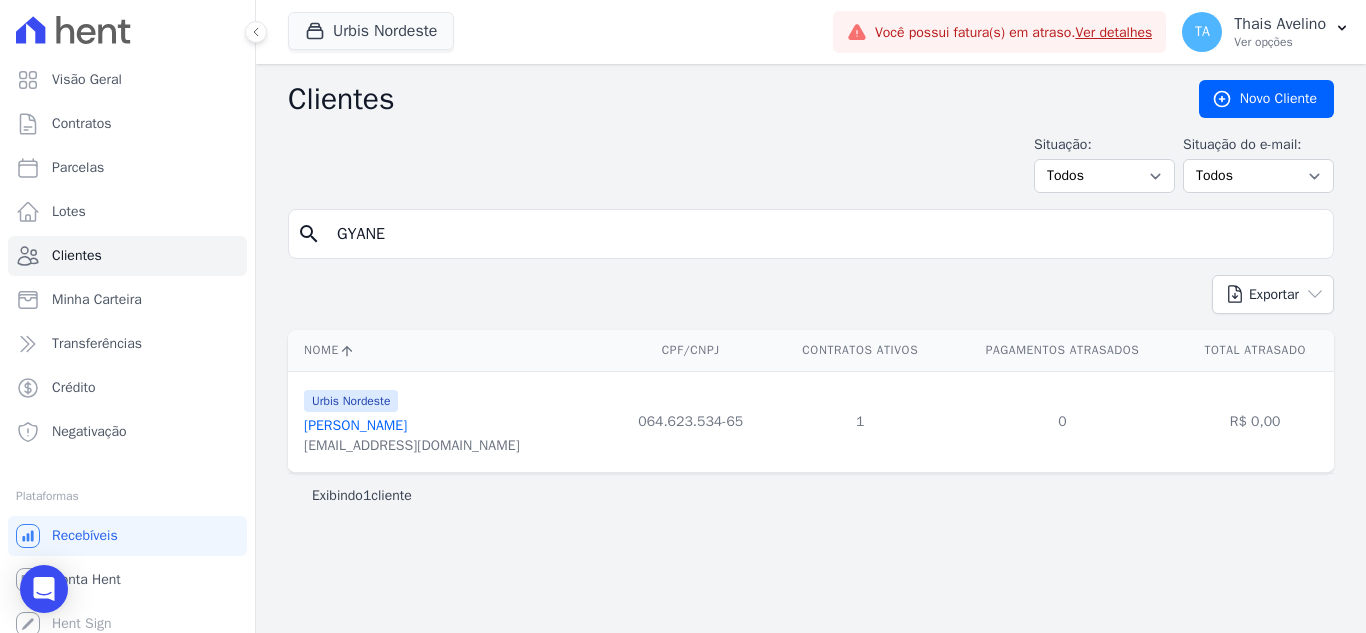 click on "[PERSON_NAME]" at bounding box center [355, 425] 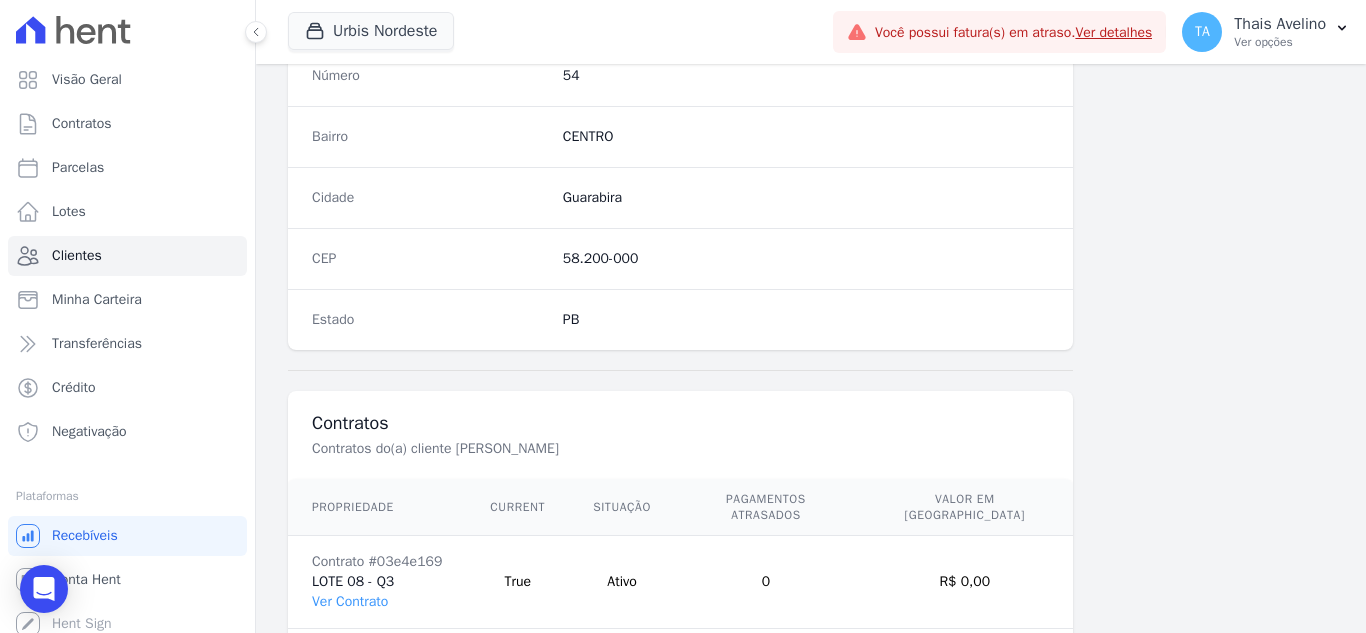 scroll, scrollTop: 1238, scrollLeft: 0, axis: vertical 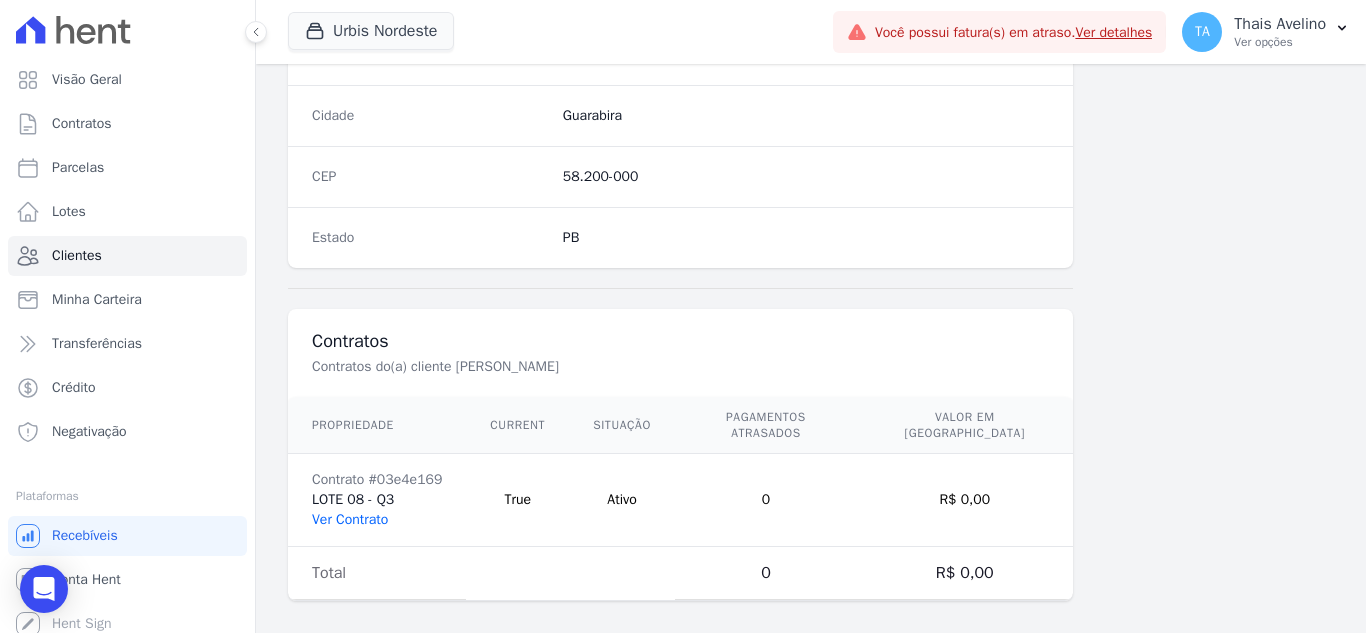 click on "Ver Contrato" at bounding box center [350, 519] 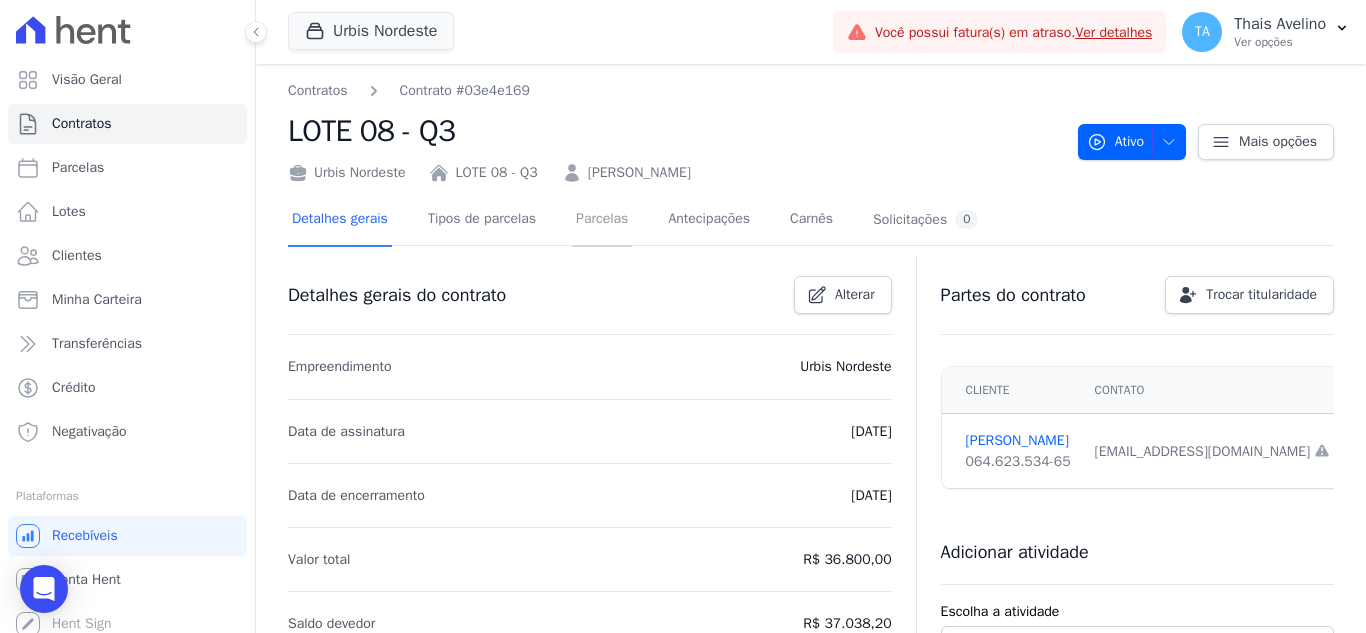 click on "Parcelas" at bounding box center (602, 220) 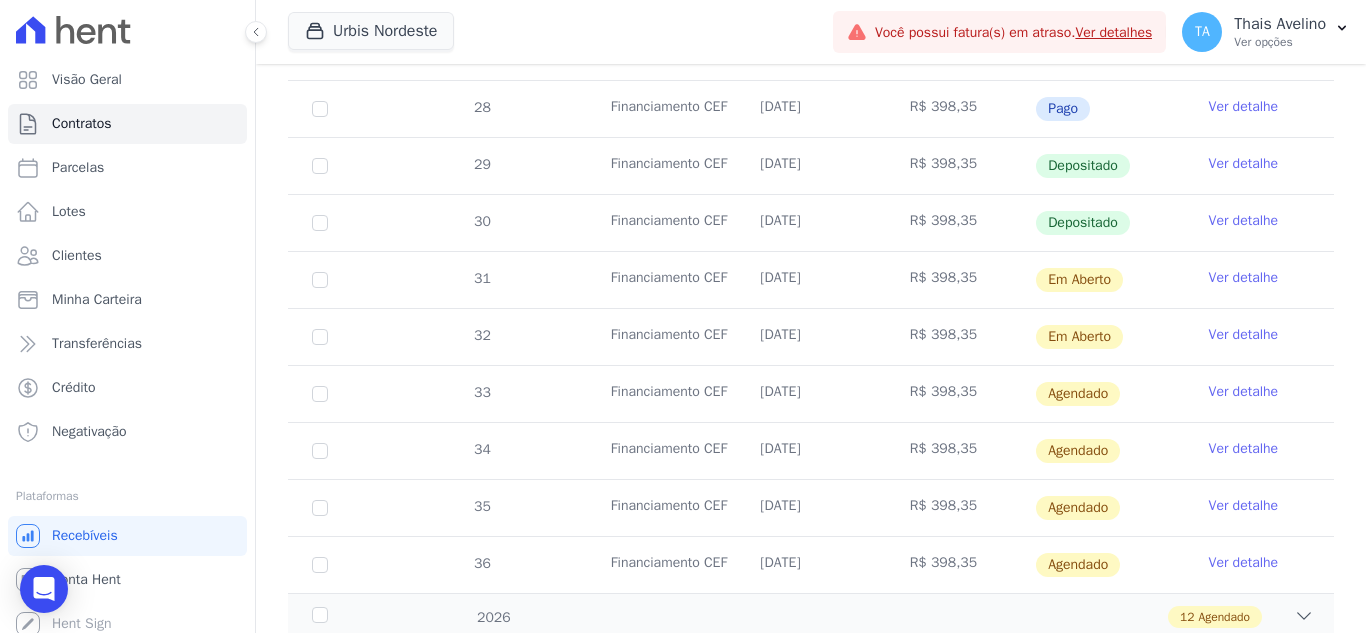 scroll, scrollTop: 700, scrollLeft: 0, axis: vertical 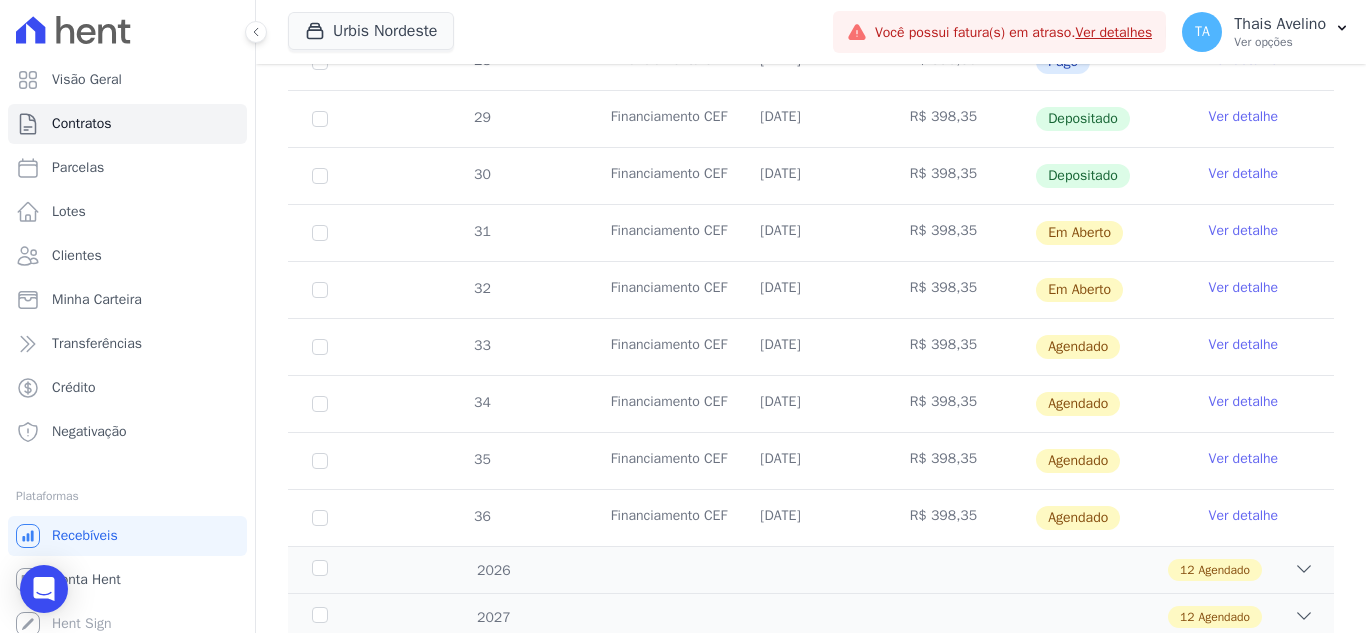 click on "Ver detalhe" at bounding box center [1244, 345] 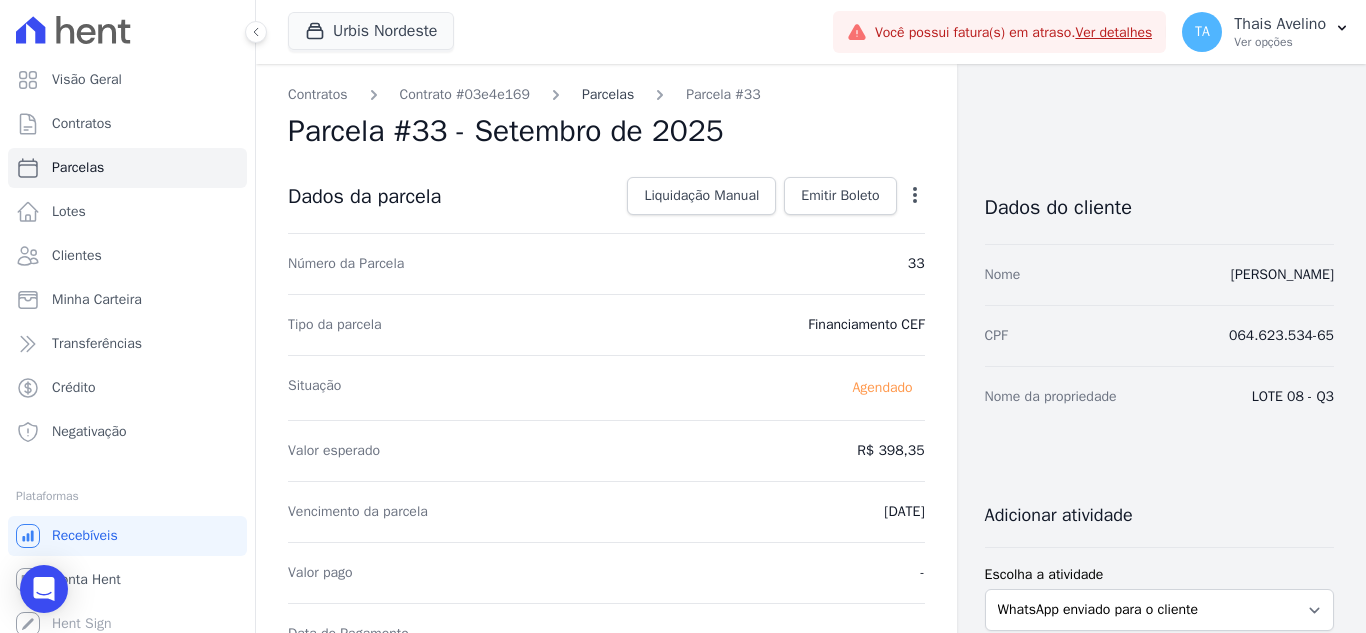 click on "Parcelas" at bounding box center (608, 94) 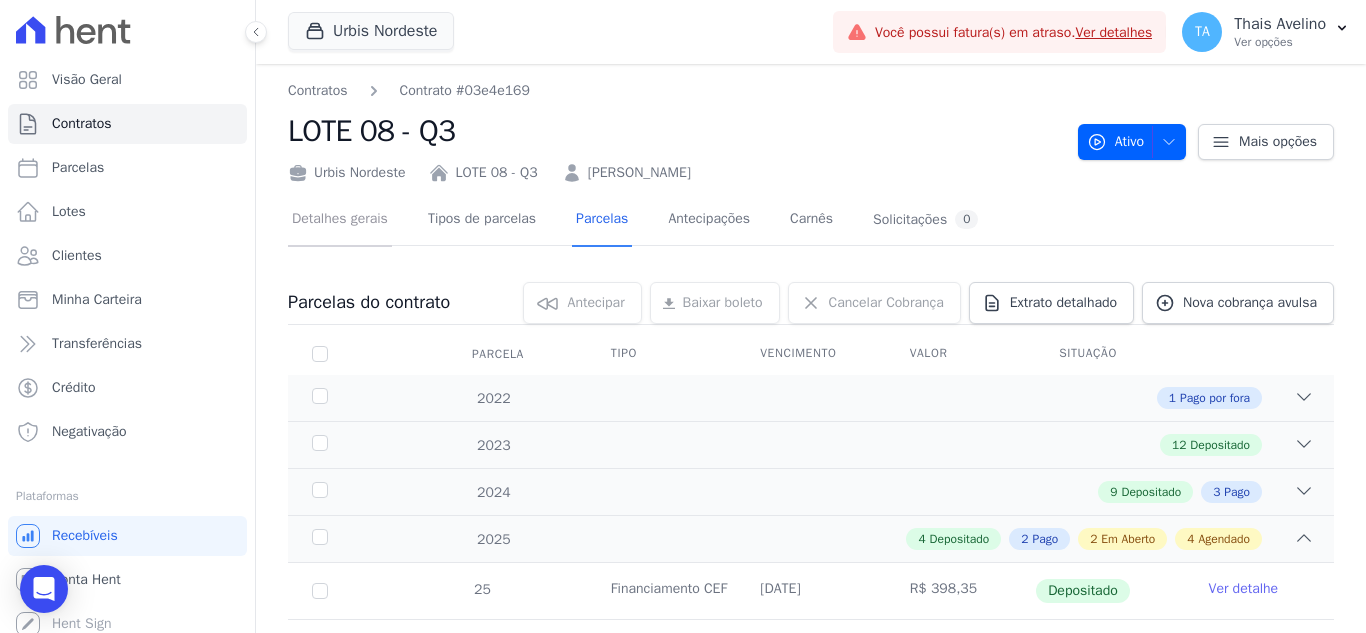 click on "Detalhes gerais" at bounding box center (340, 220) 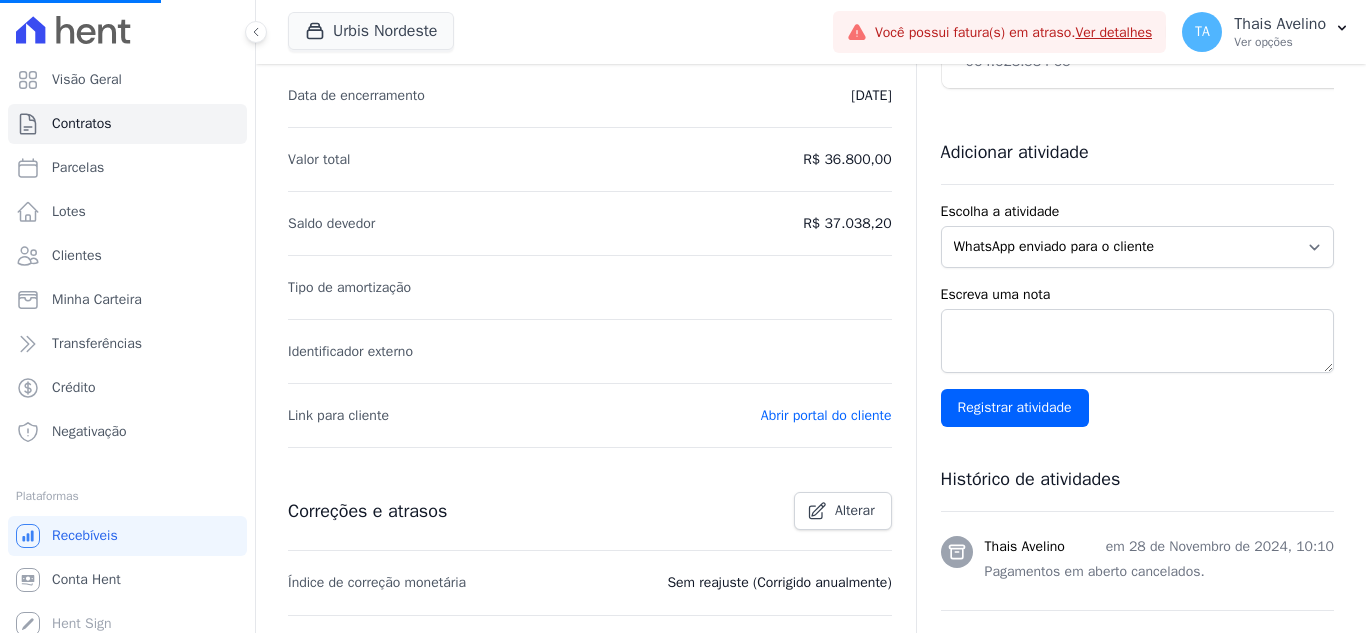 scroll, scrollTop: 0, scrollLeft: 0, axis: both 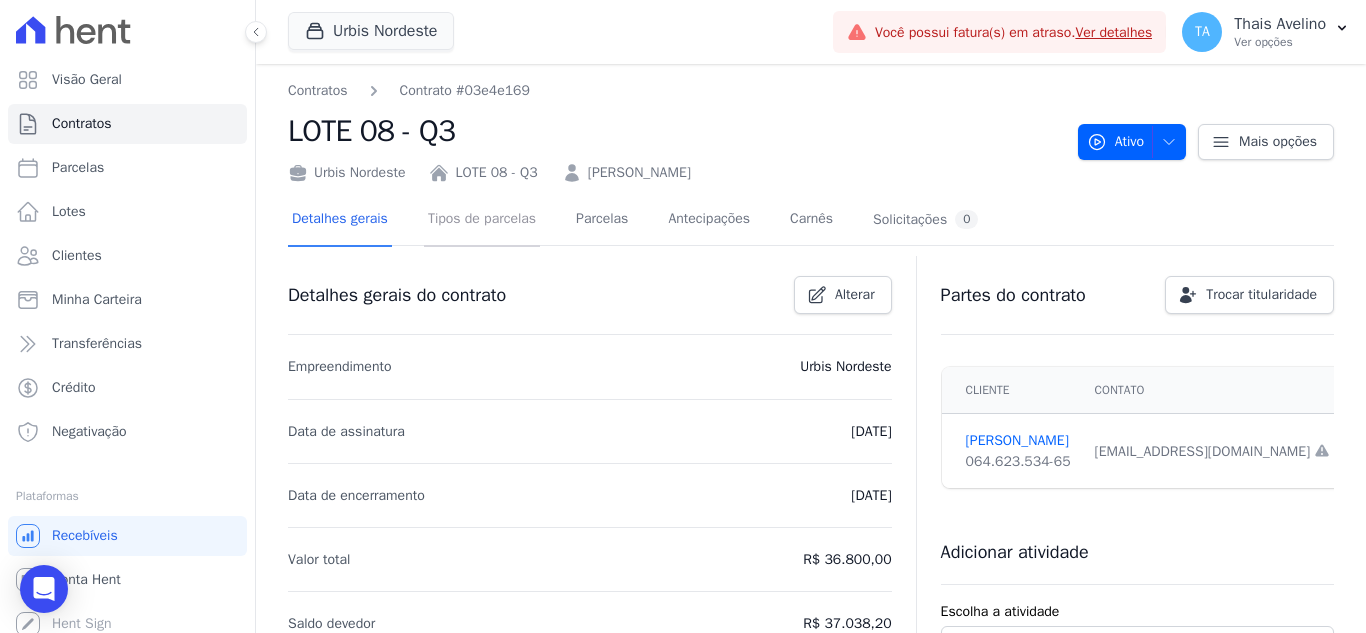 click on "Tipos de parcelas" at bounding box center (482, 220) 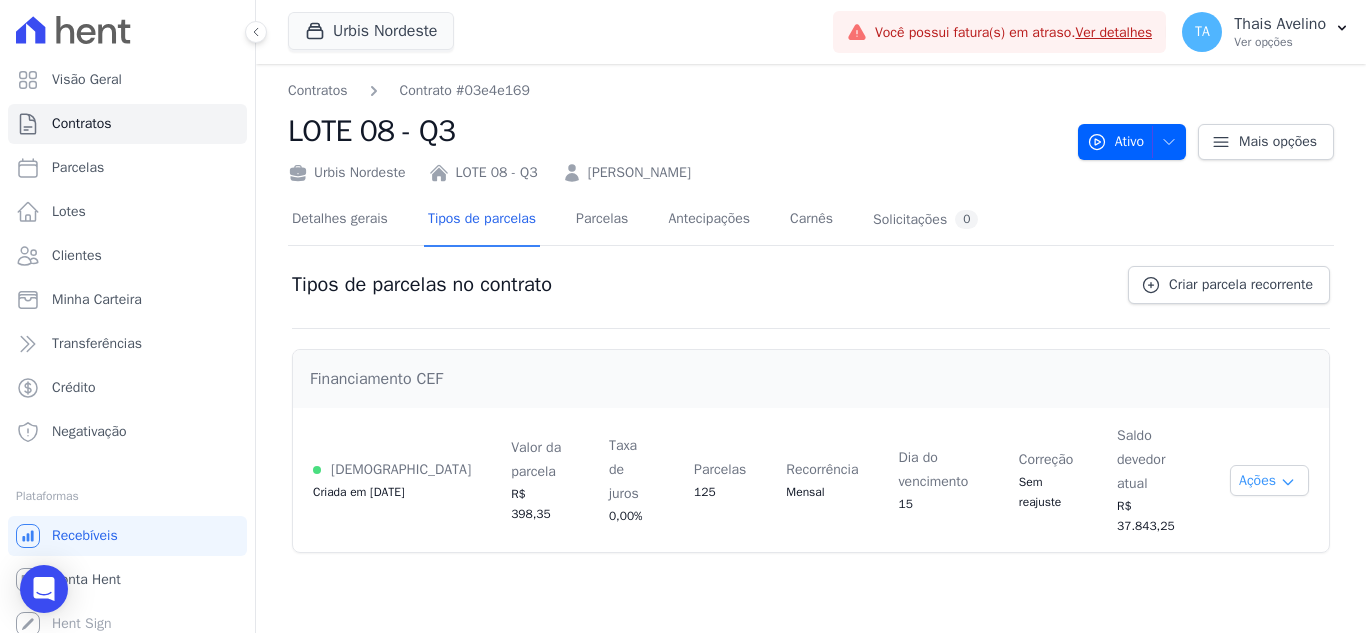 click on "Ações" at bounding box center (1269, 480) 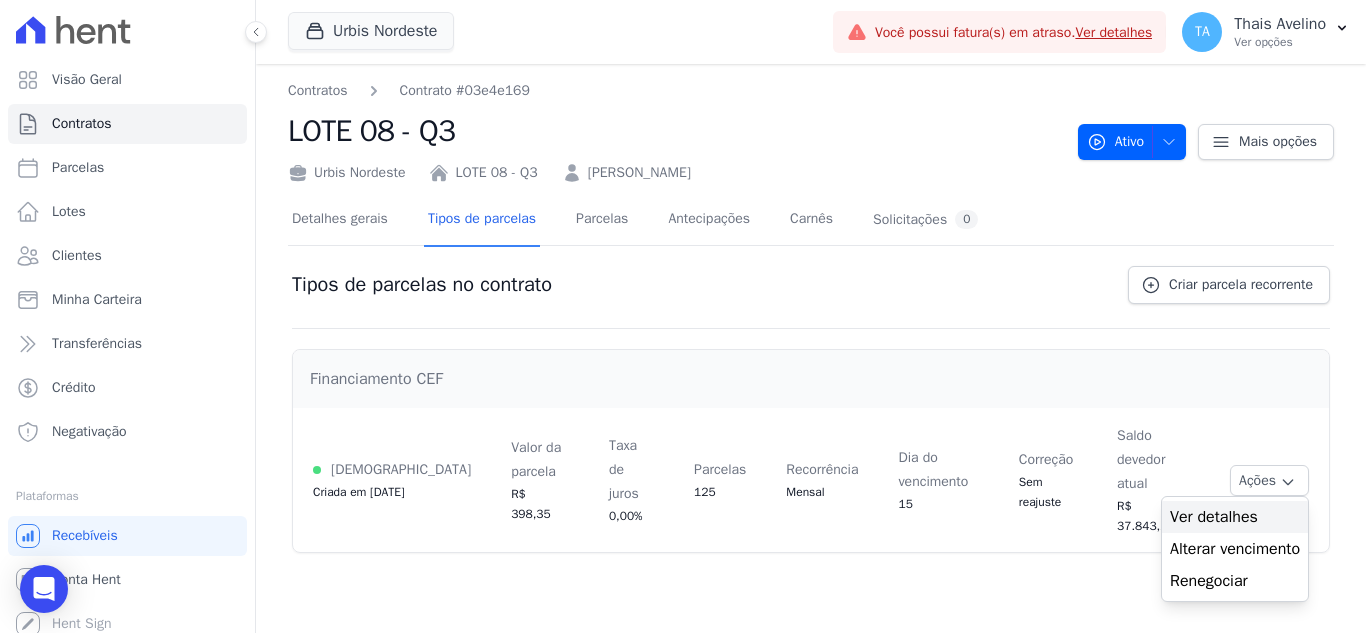 click on "Ver detalhes" at bounding box center [1235, 517] 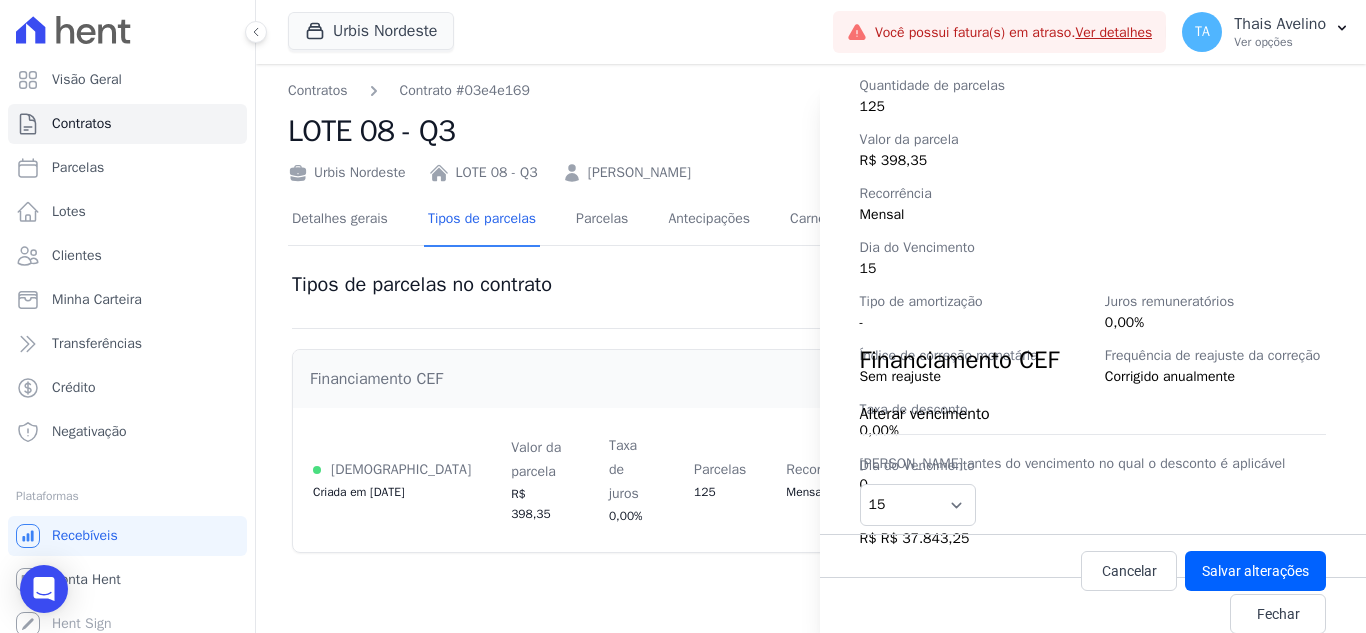 scroll, scrollTop: 329, scrollLeft: 0, axis: vertical 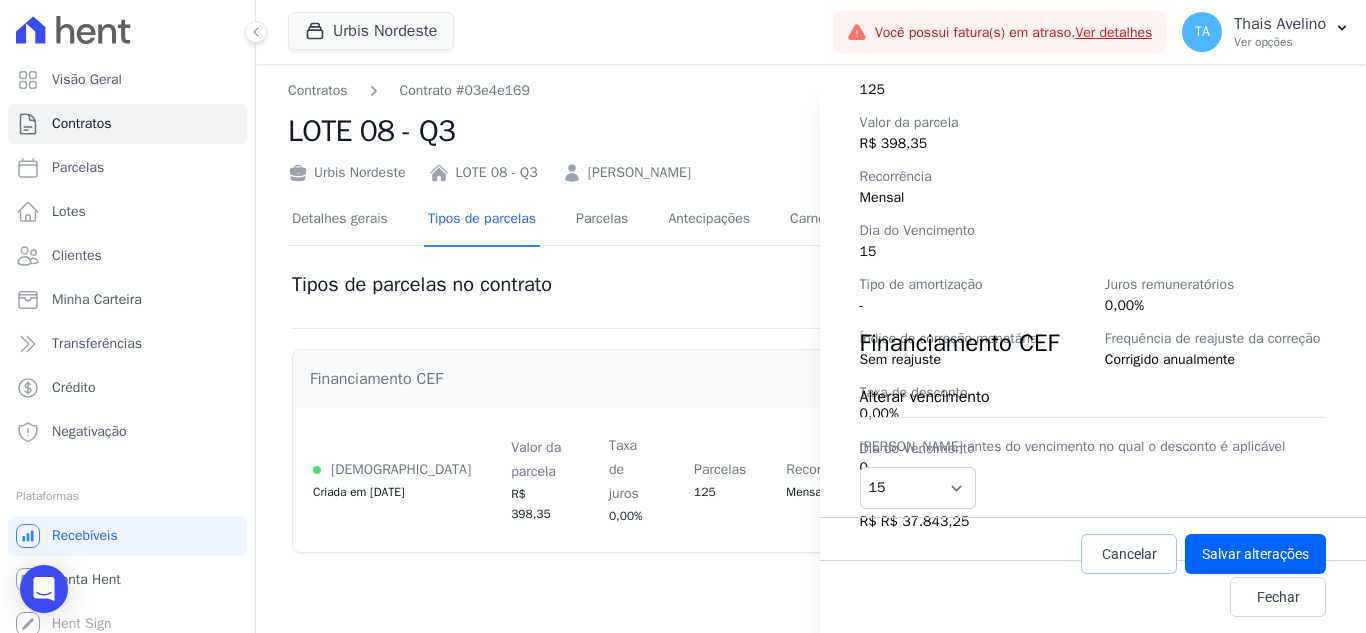 click on "Cancelar" at bounding box center (1129, 554) 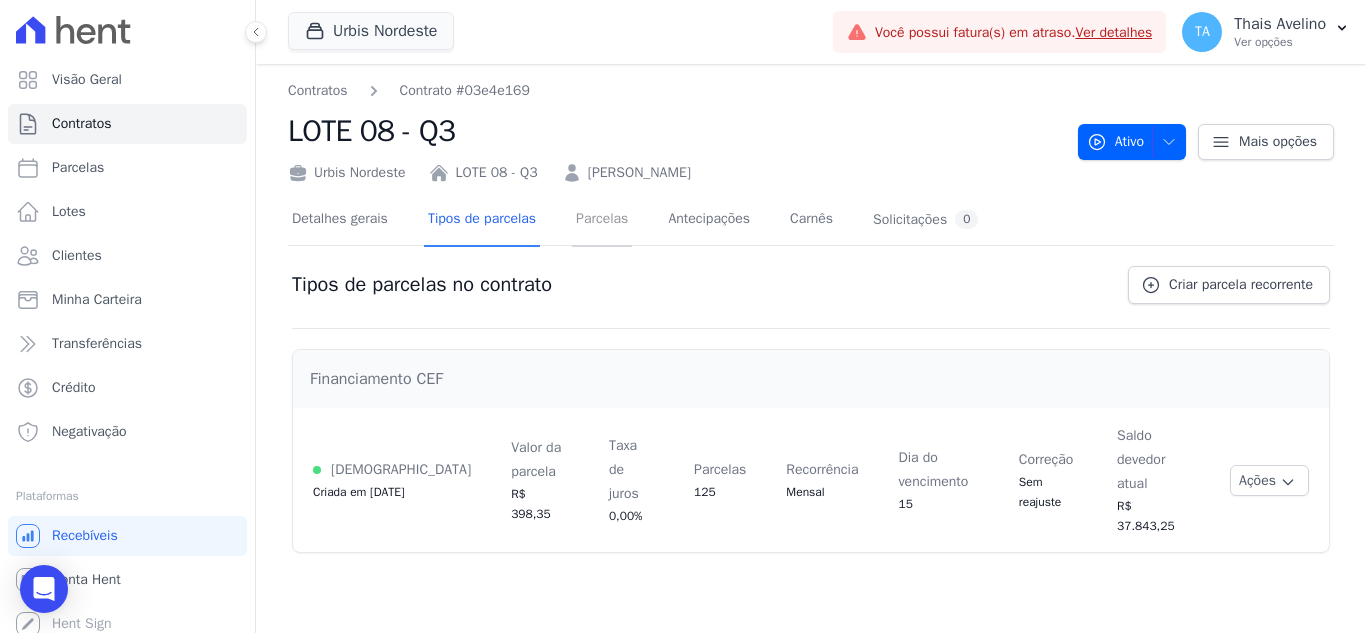 click on "Parcelas" at bounding box center (602, 220) 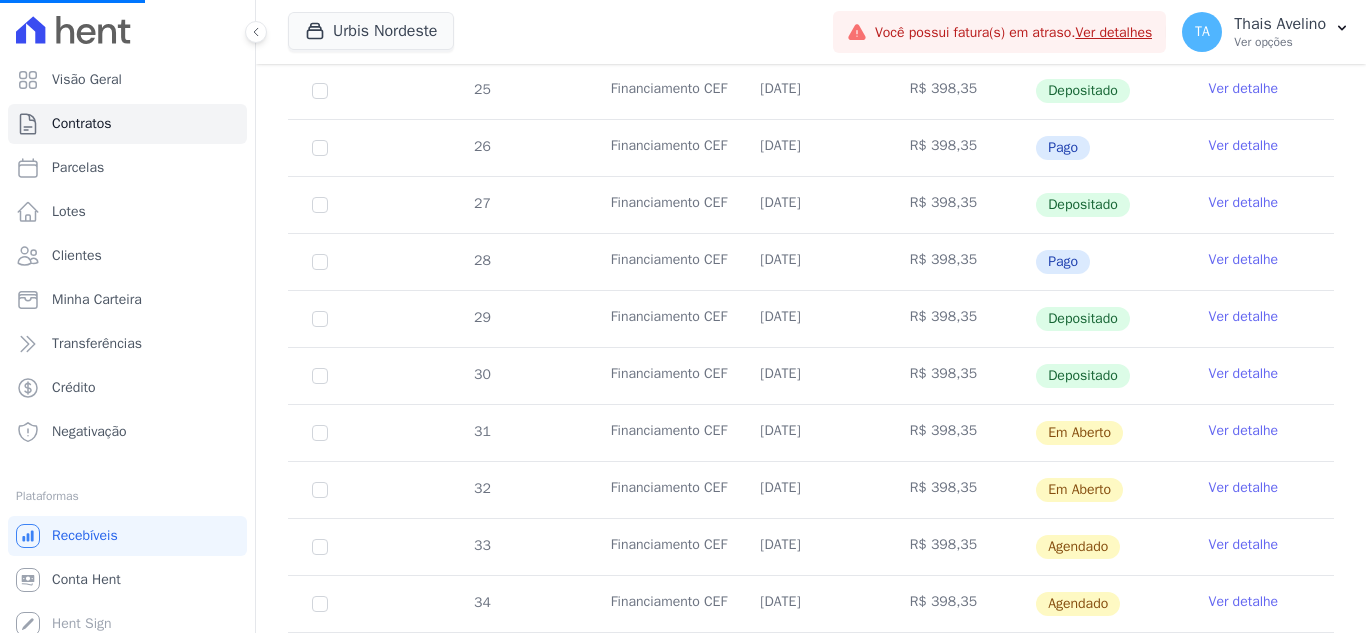 scroll, scrollTop: 600, scrollLeft: 0, axis: vertical 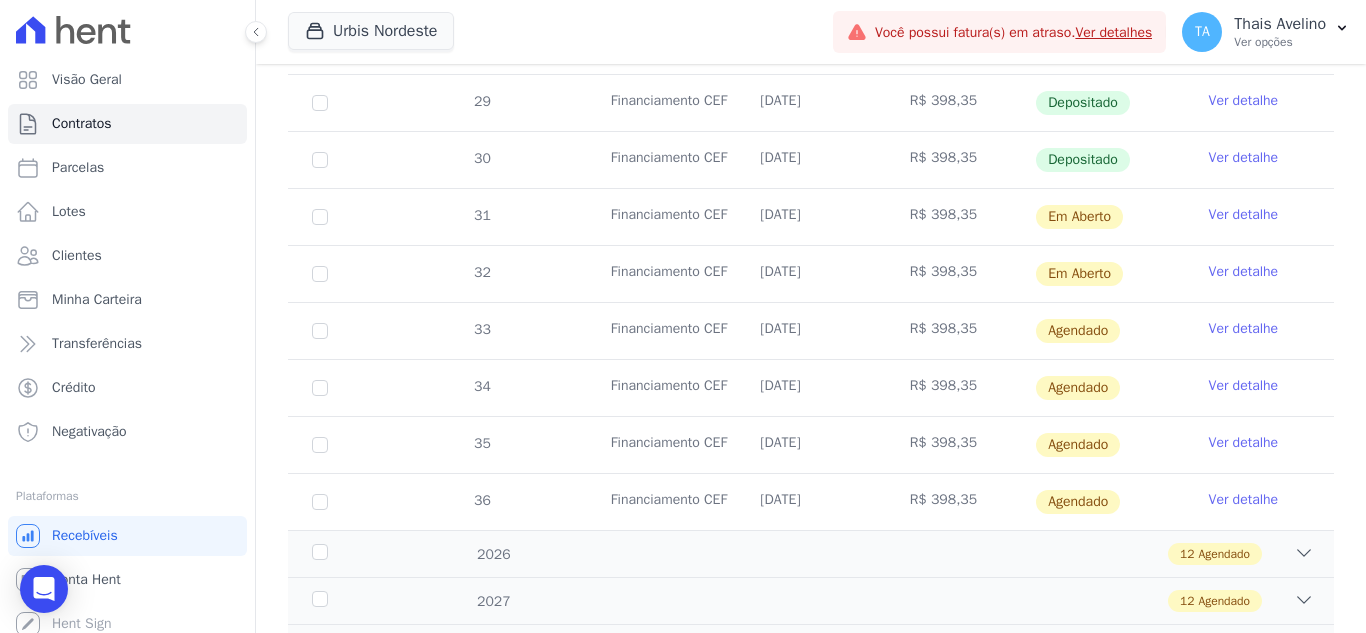 click on "Ver detalhe" at bounding box center [1244, 329] 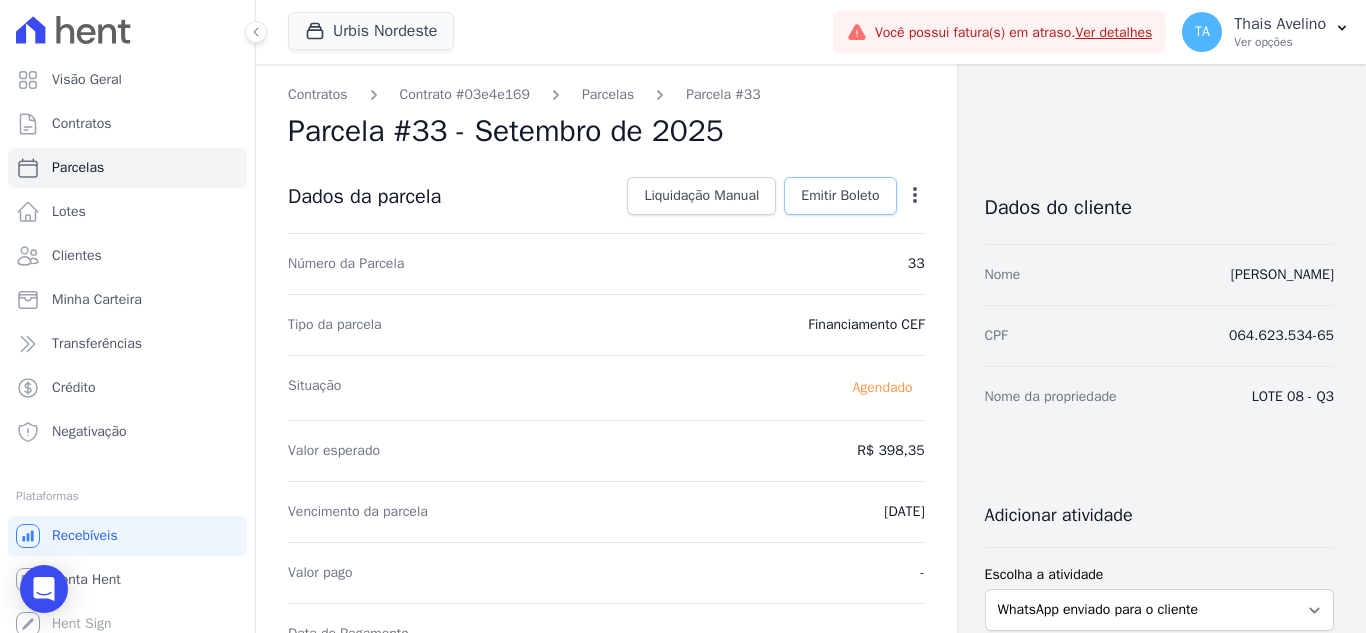 click on "Emitir Boleto" at bounding box center (840, 196) 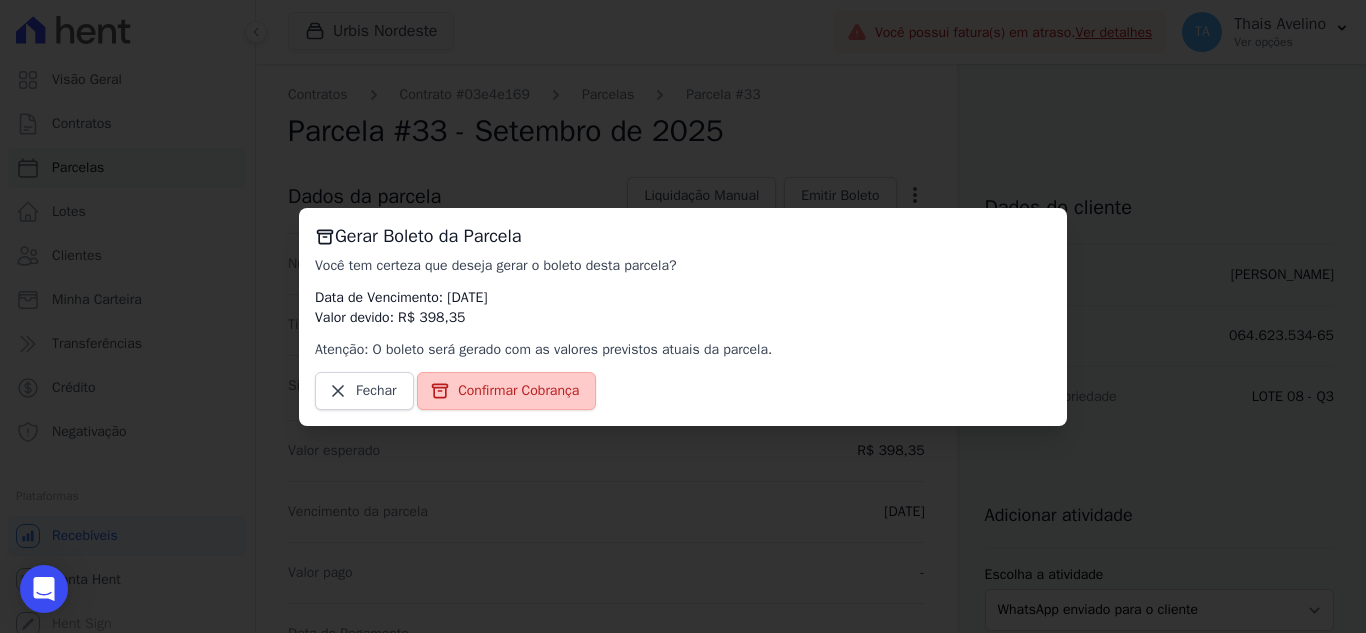click on "Confirmar Cobrança" at bounding box center [518, 391] 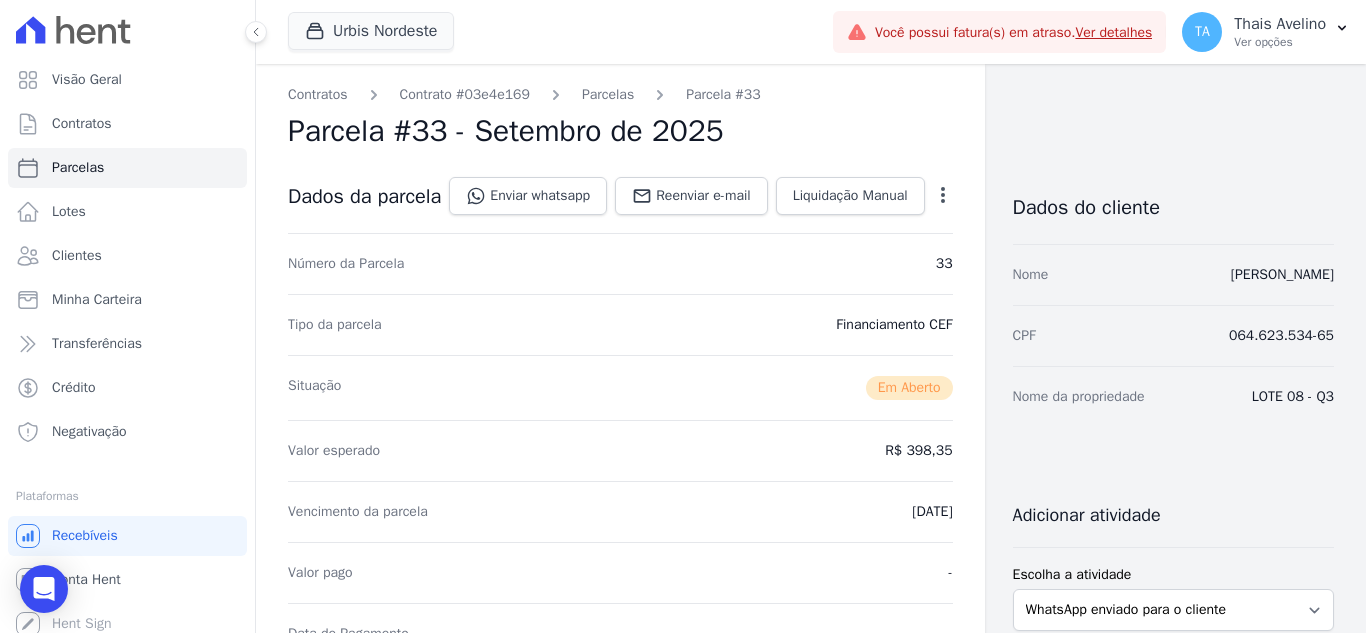 click on "Parcelas" at bounding box center [608, 94] 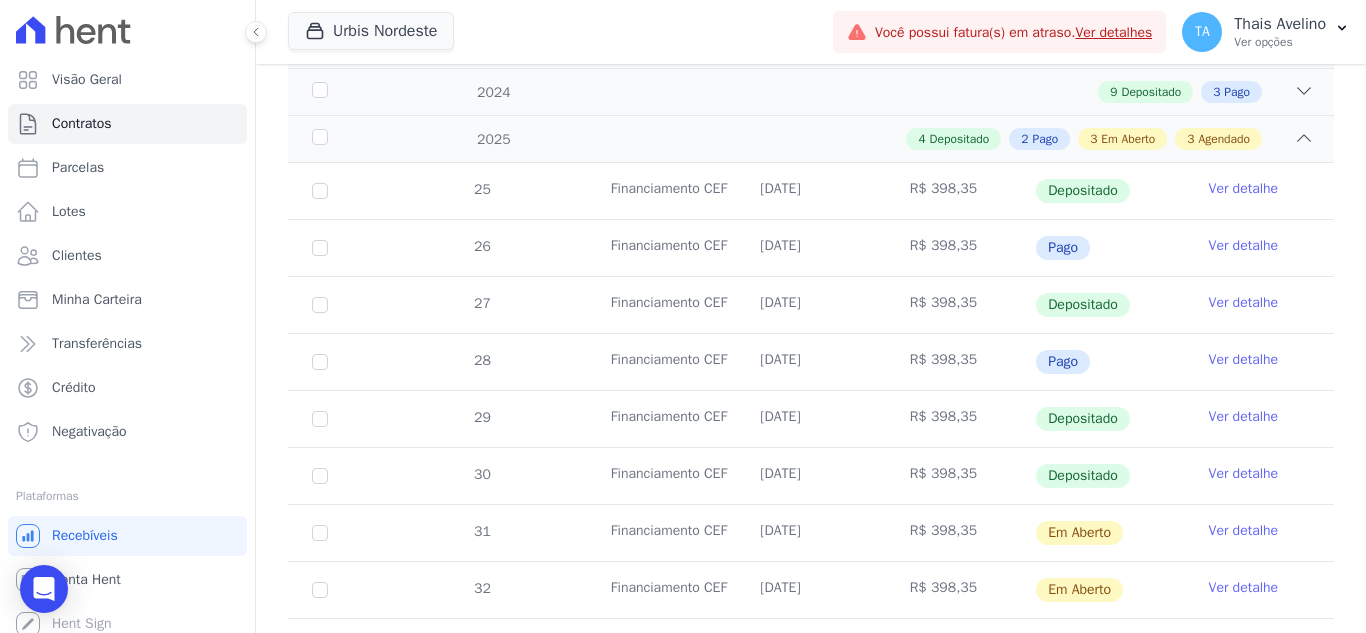 scroll, scrollTop: 700, scrollLeft: 0, axis: vertical 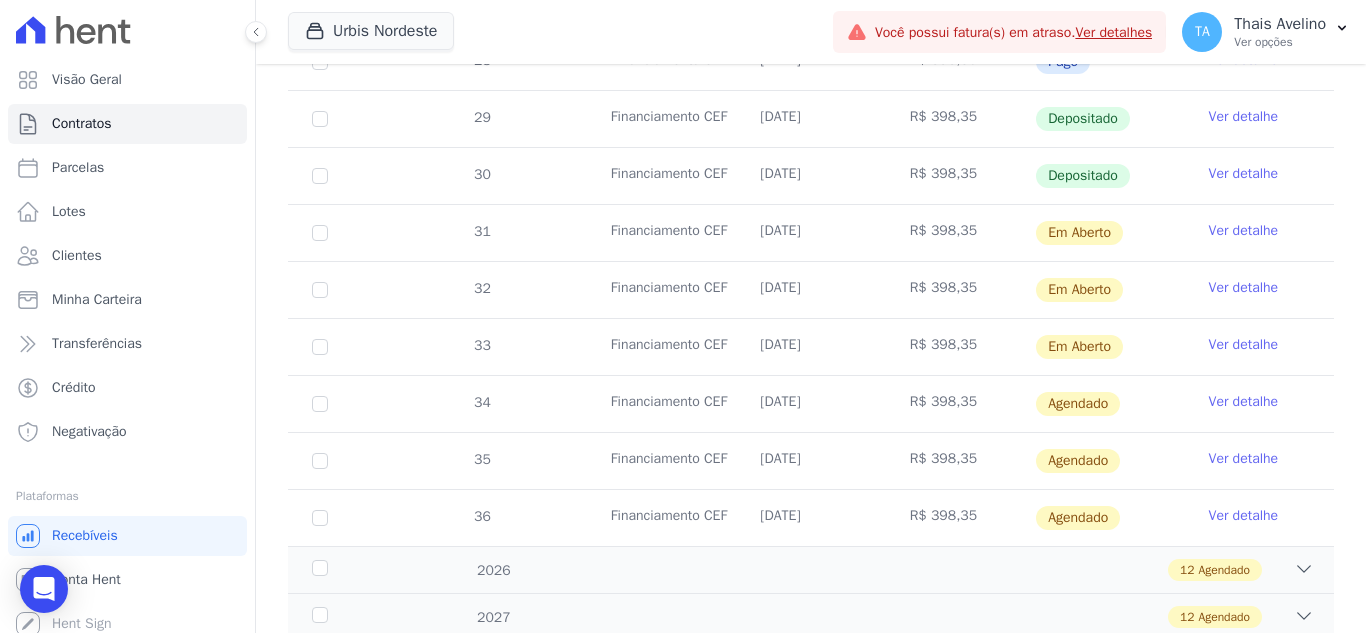 click on "Ver detalhe" at bounding box center (1244, 402) 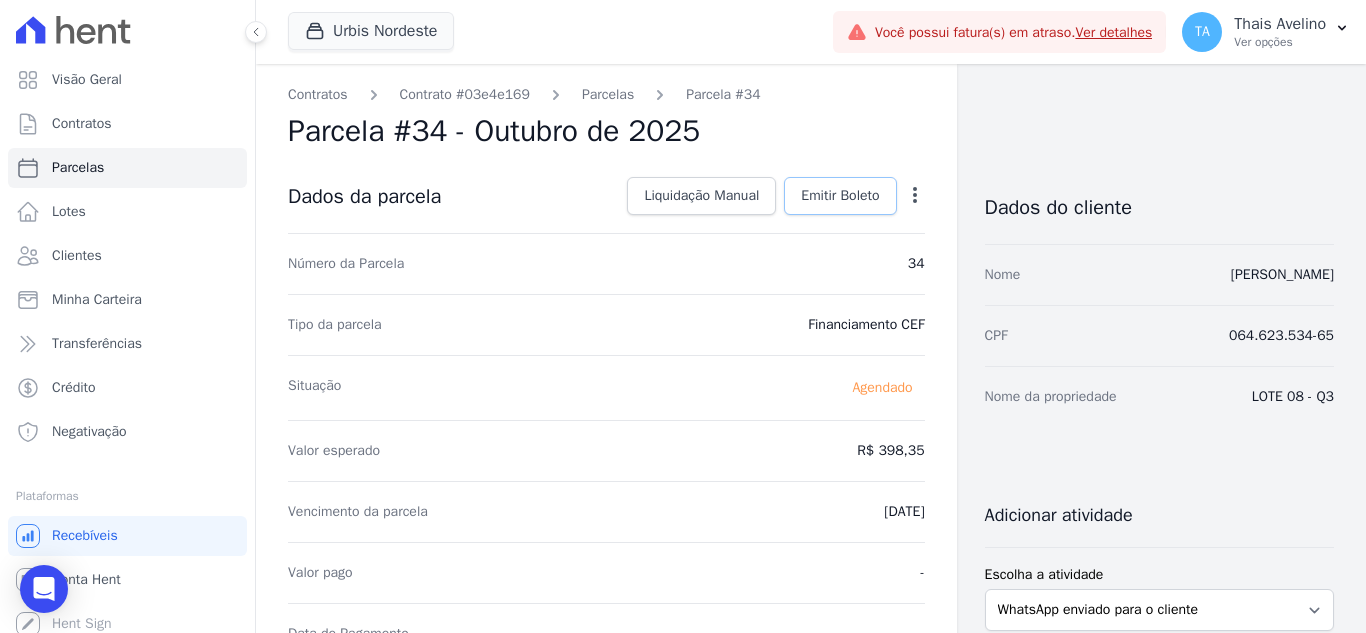 click on "Emitir Boleto" at bounding box center [840, 196] 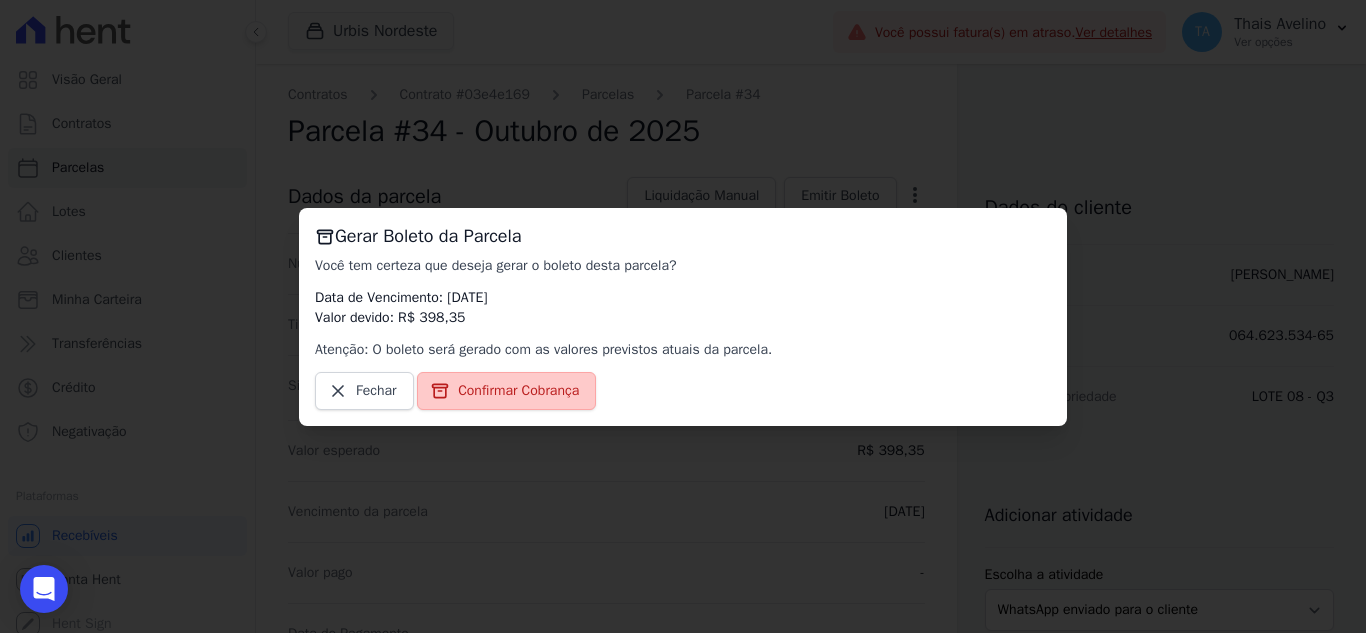 click 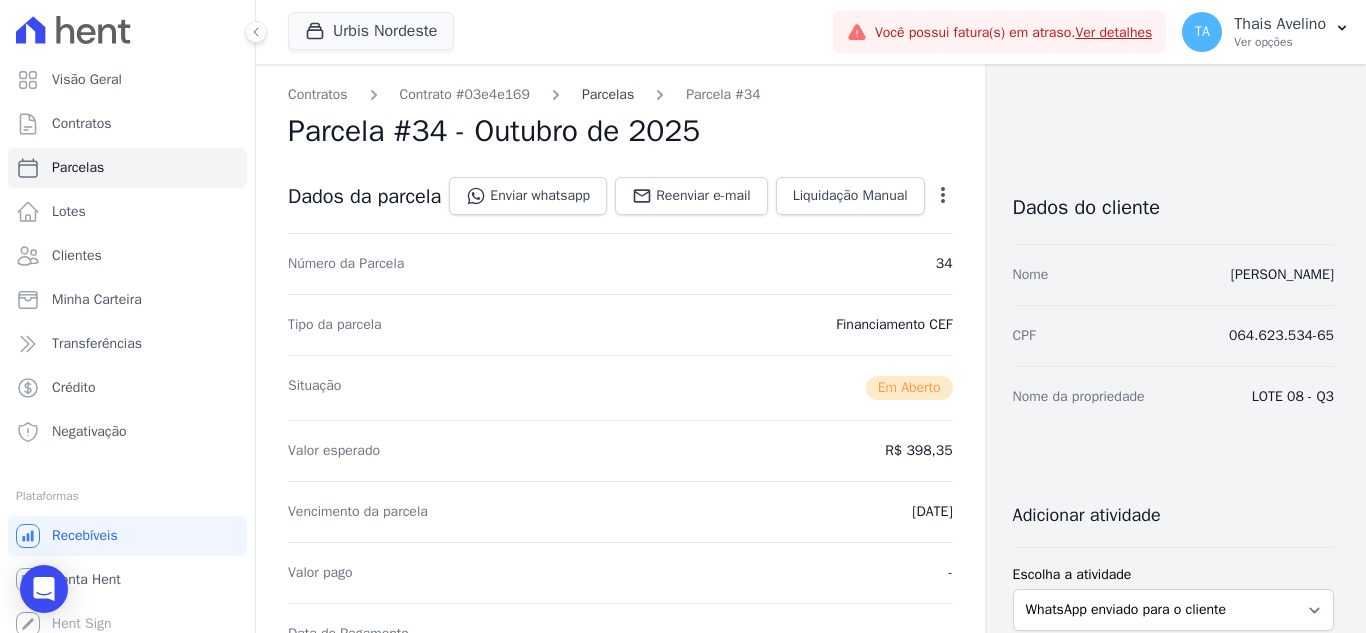 click on "Parcelas" at bounding box center (608, 94) 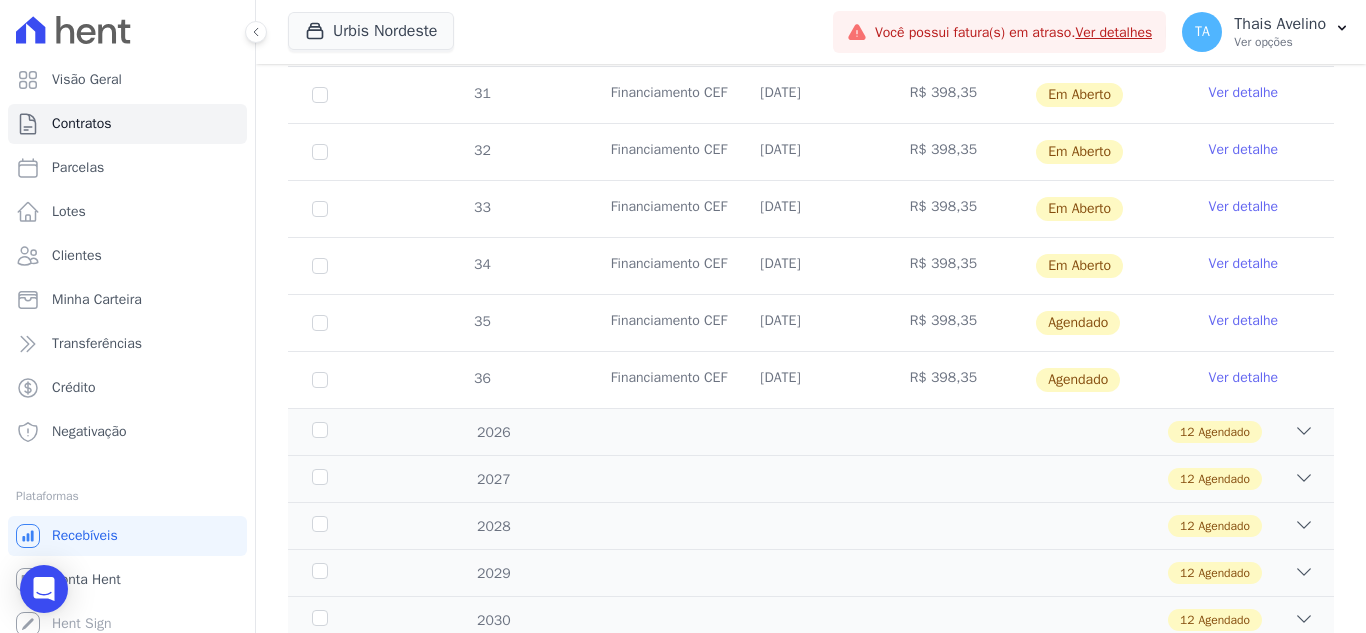 scroll, scrollTop: 900, scrollLeft: 0, axis: vertical 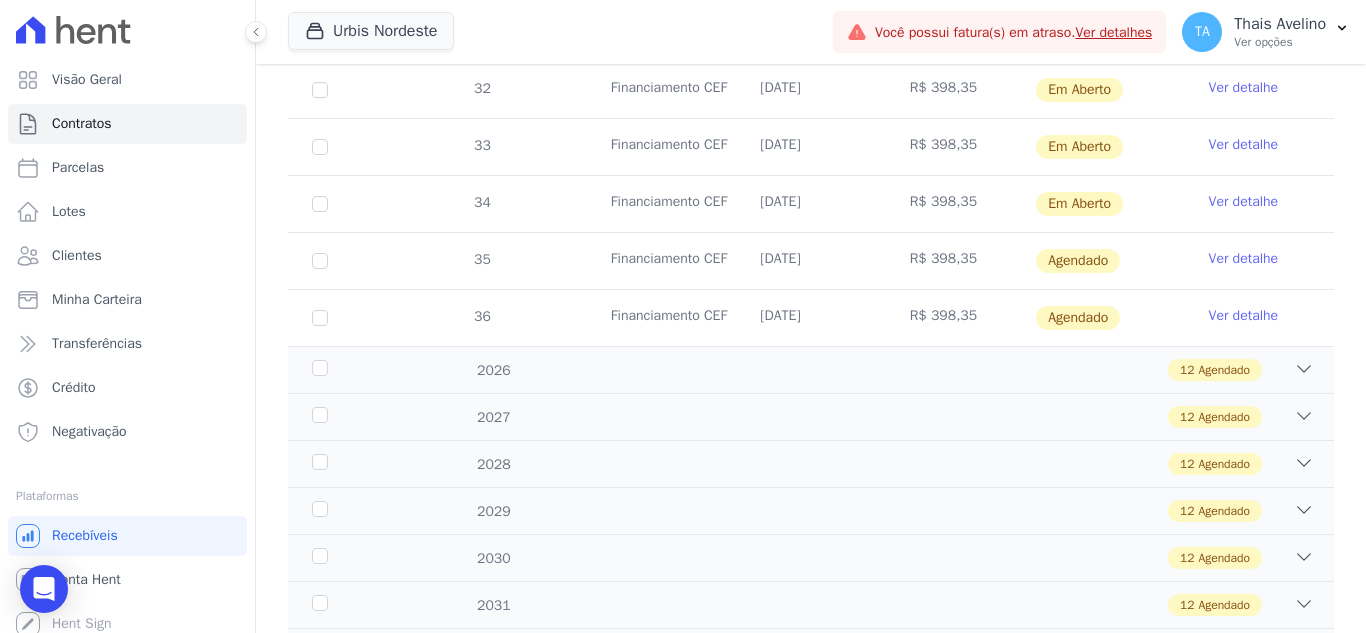 click on "Ver detalhe" at bounding box center (1244, 259) 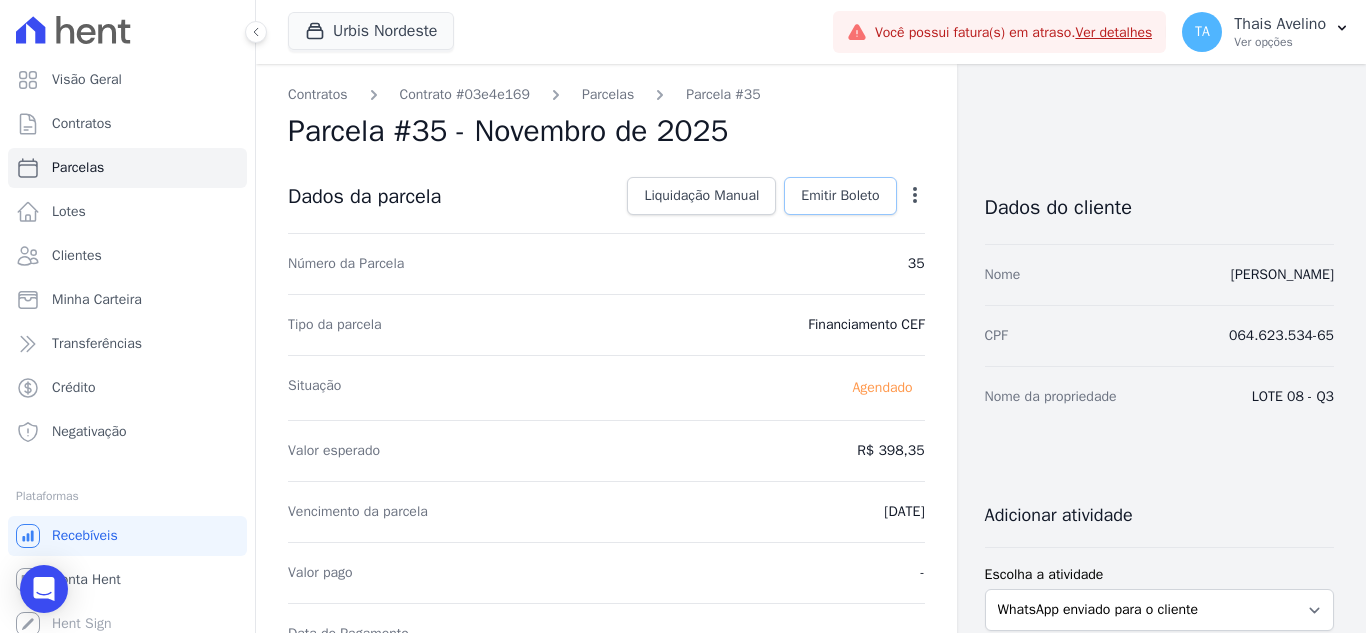 click on "Emitir Boleto" at bounding box center (840, 196) 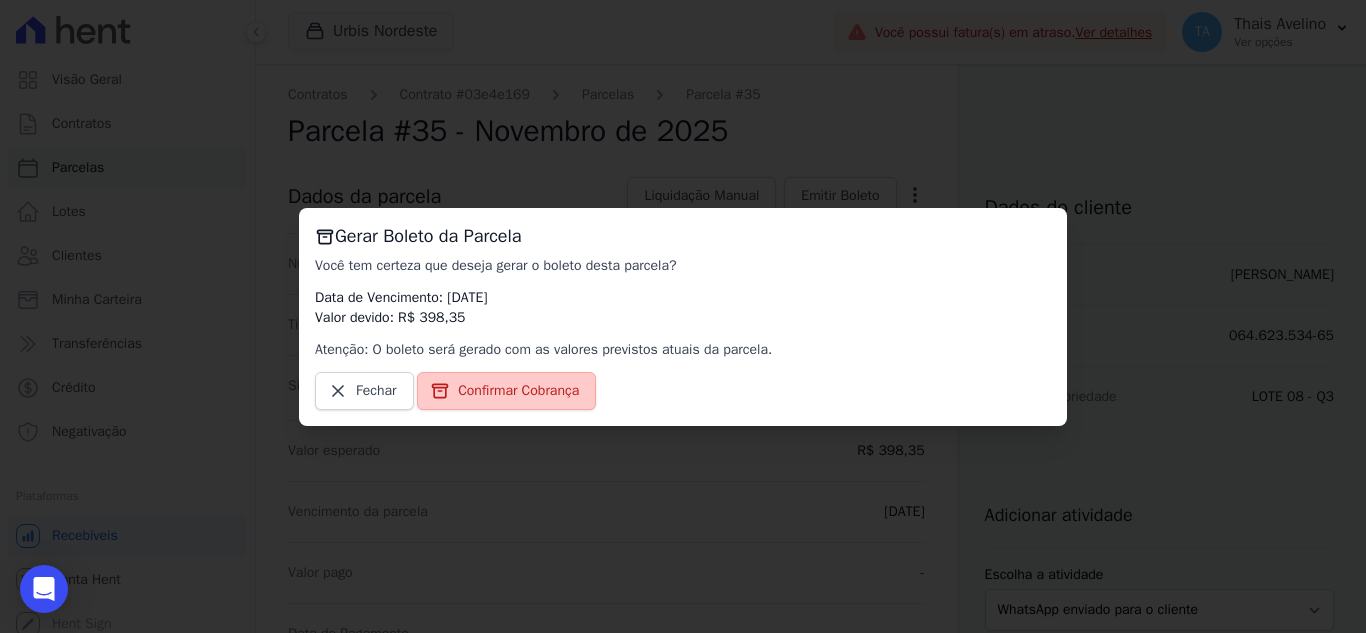 click on "Confirmar Cobrança" at bounding box center [518, 391] 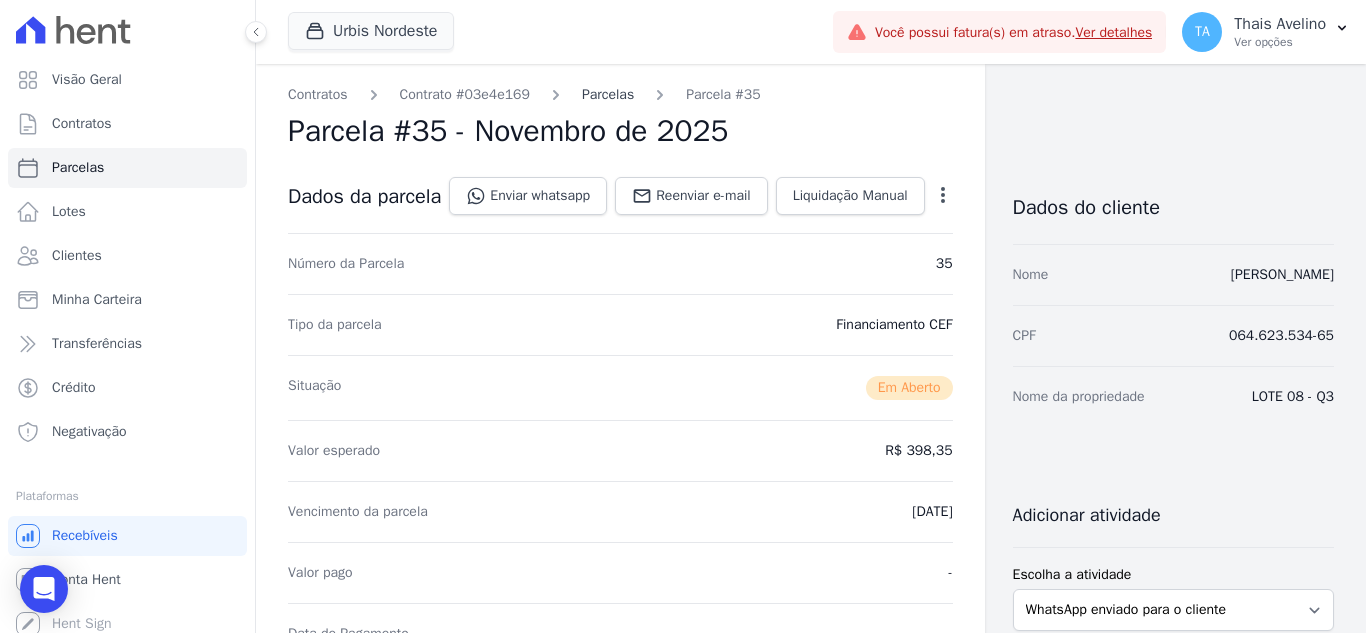 click on "Parcelas" at bounding box center [608, 94] 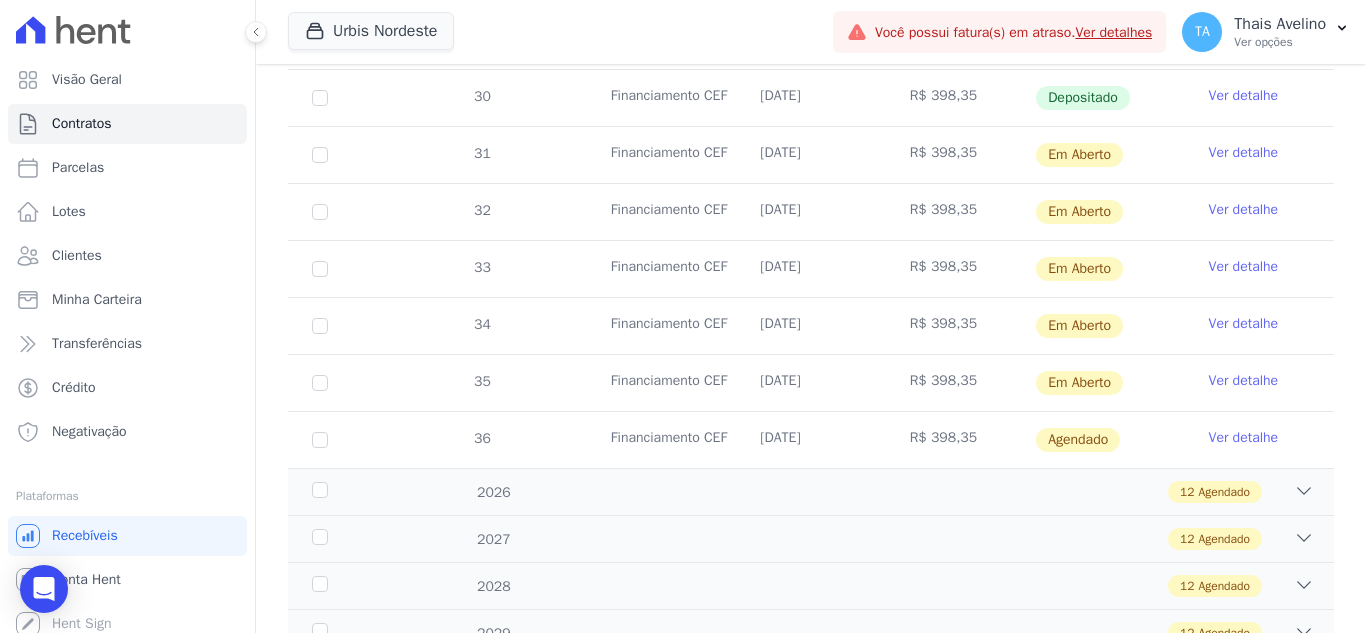 scroll, scrollTop: 800, scrollLeft: 0, axis: vertical 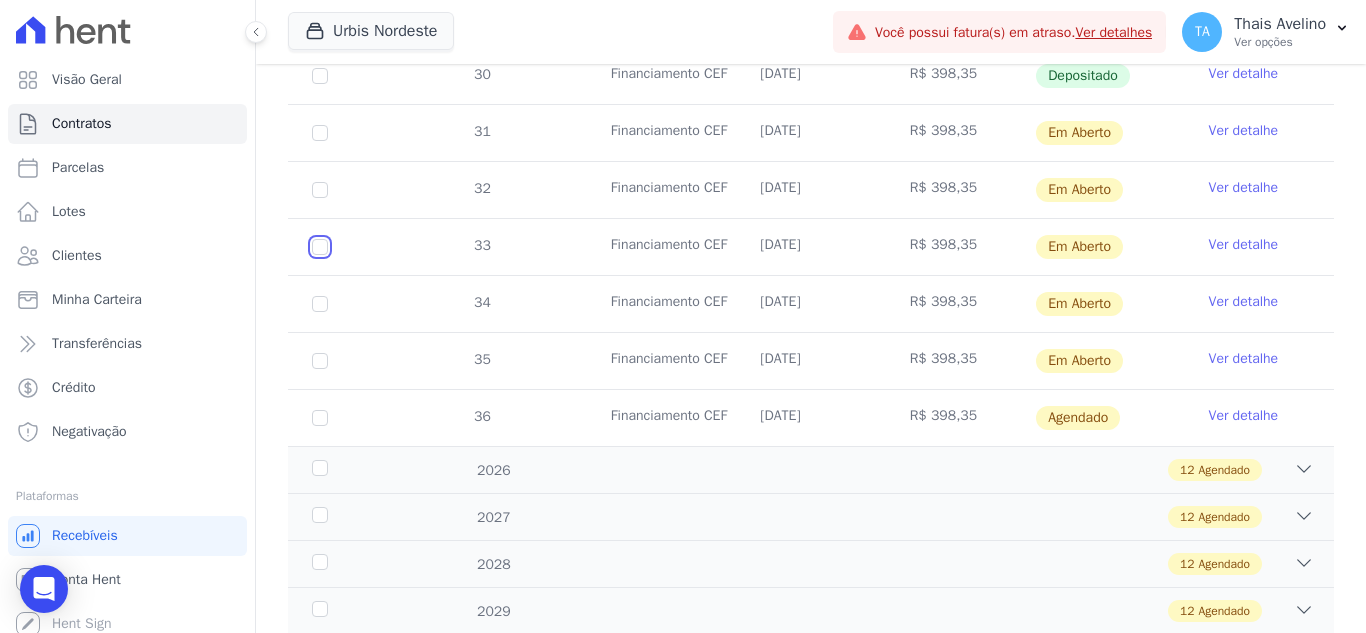 click at bounding box center [320, 133] 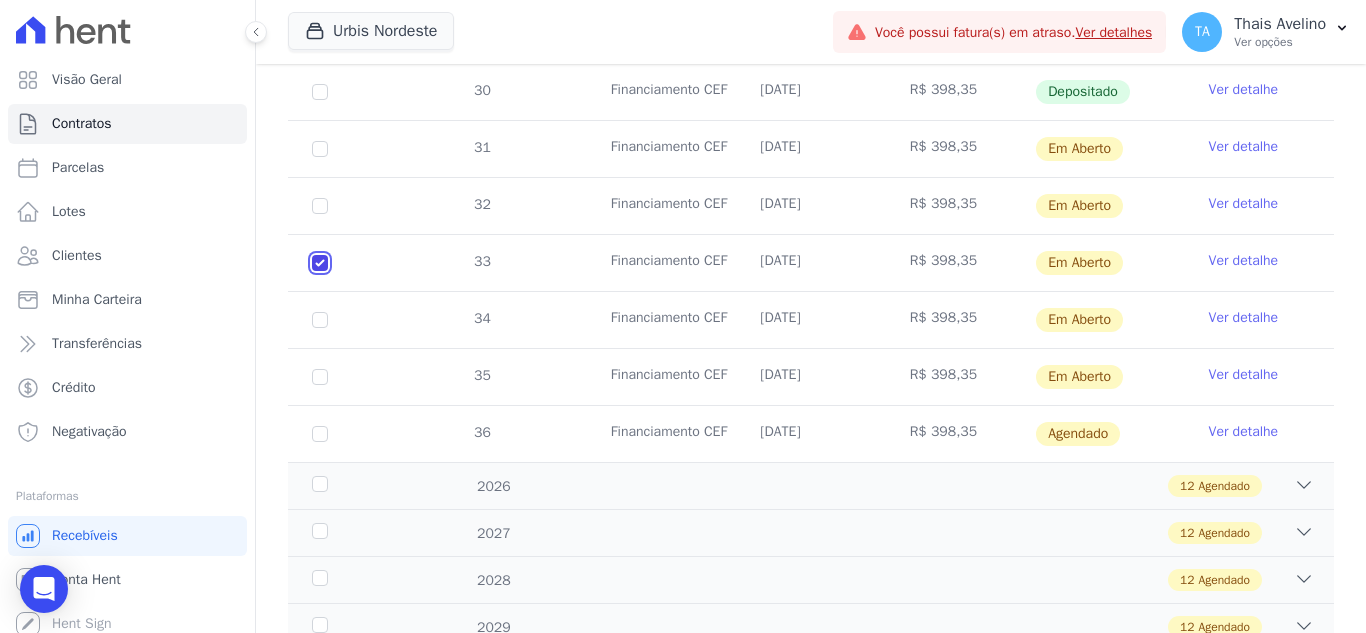 checkbox on "true" 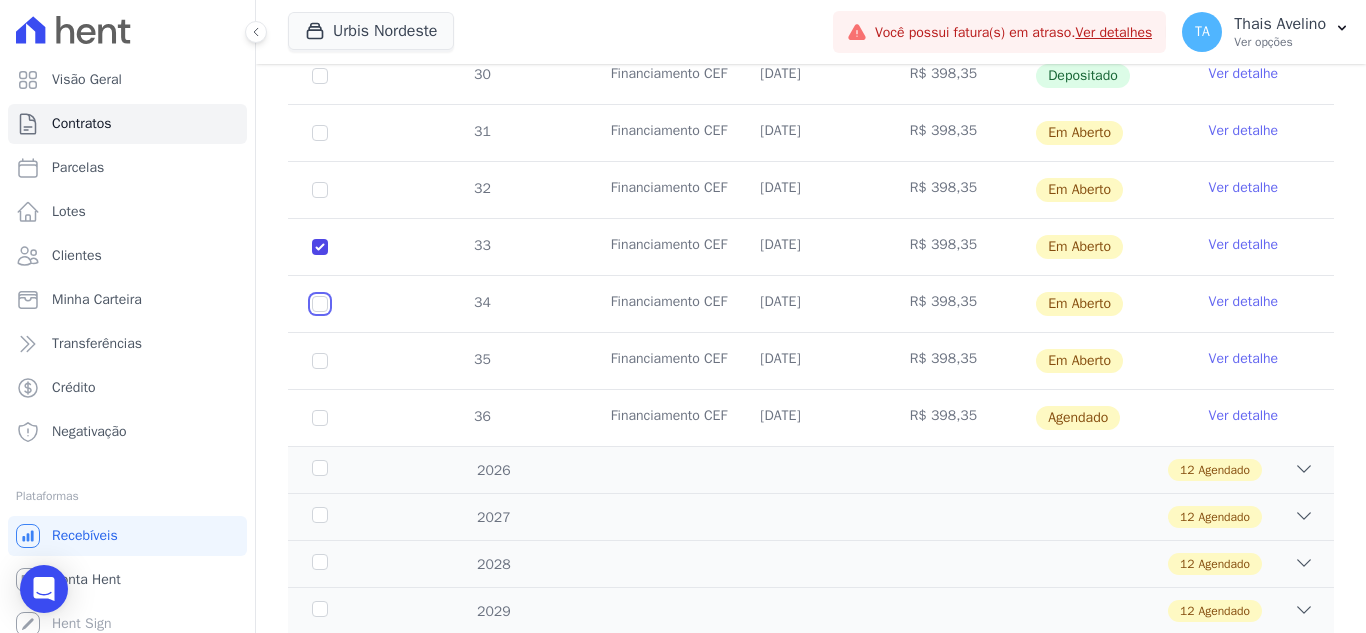click at bounding box center [320, 133] 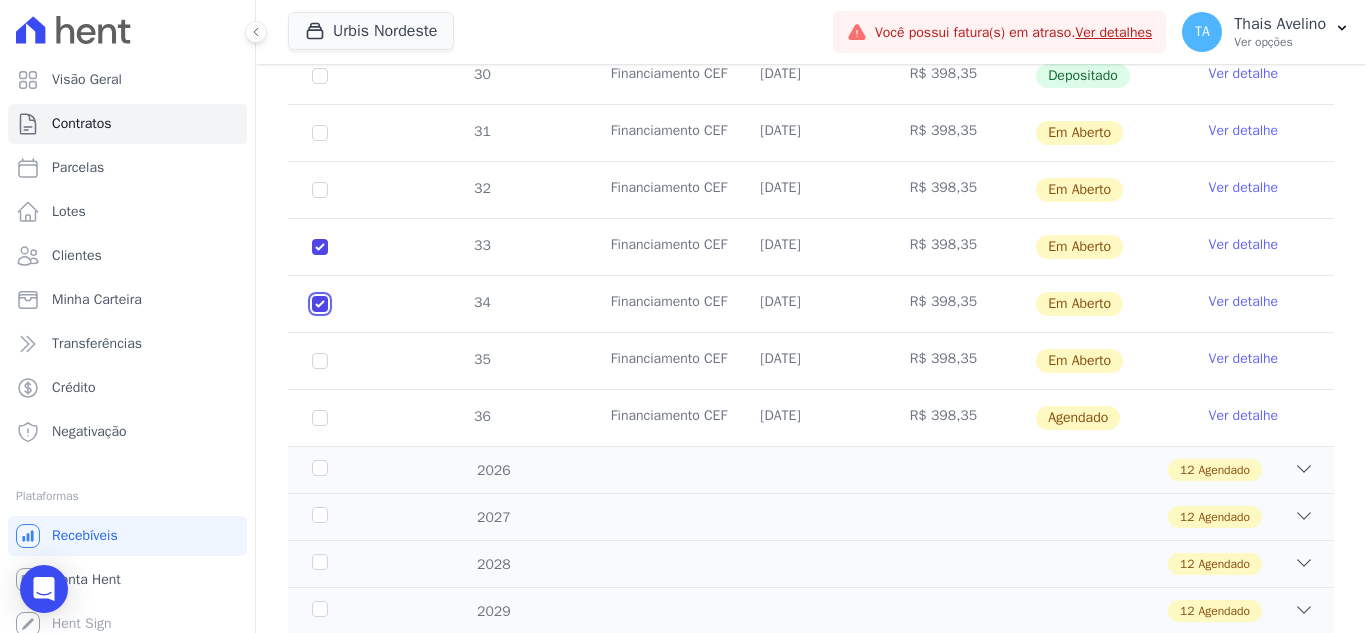 checkbox on "true" 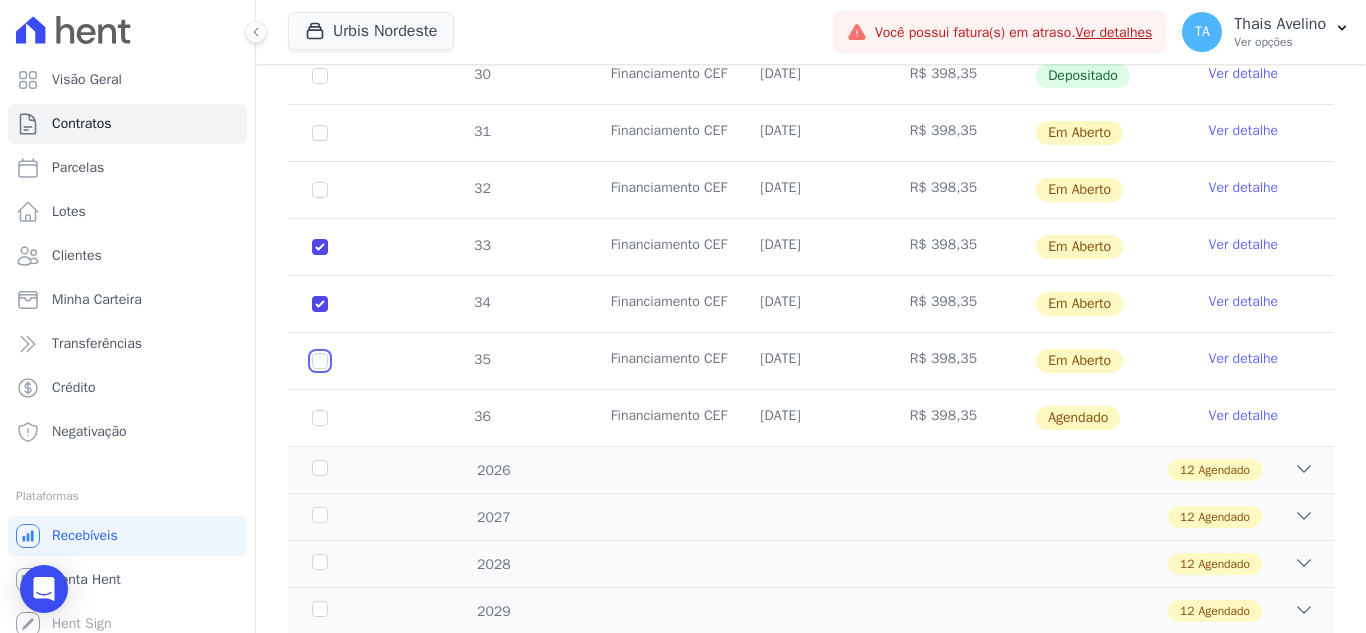 click at bounding box center [320, 133] 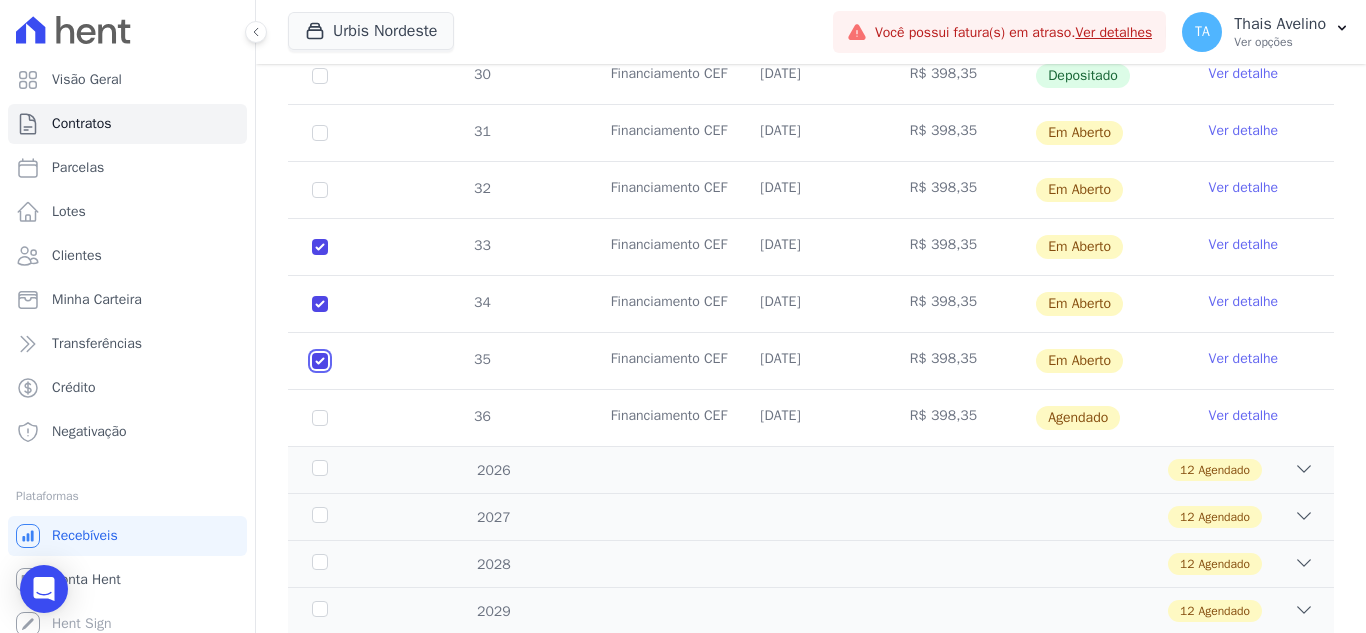 checkbox on "true" 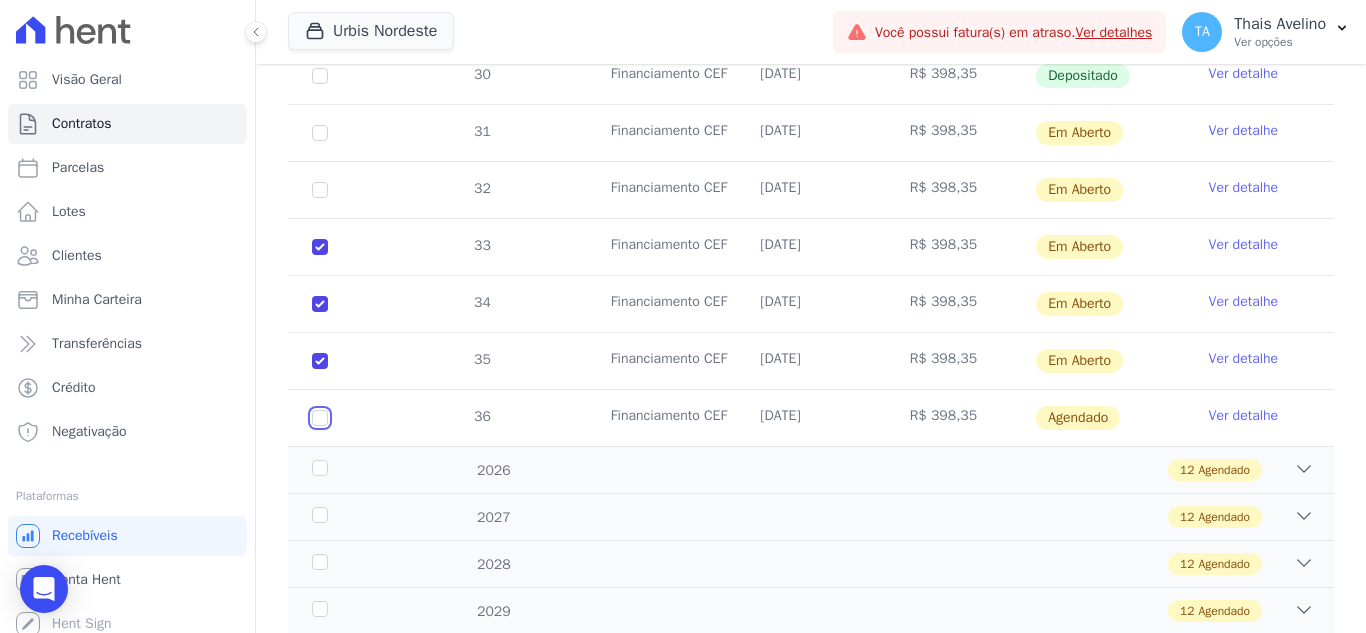 click at bounding box center [320, 418] 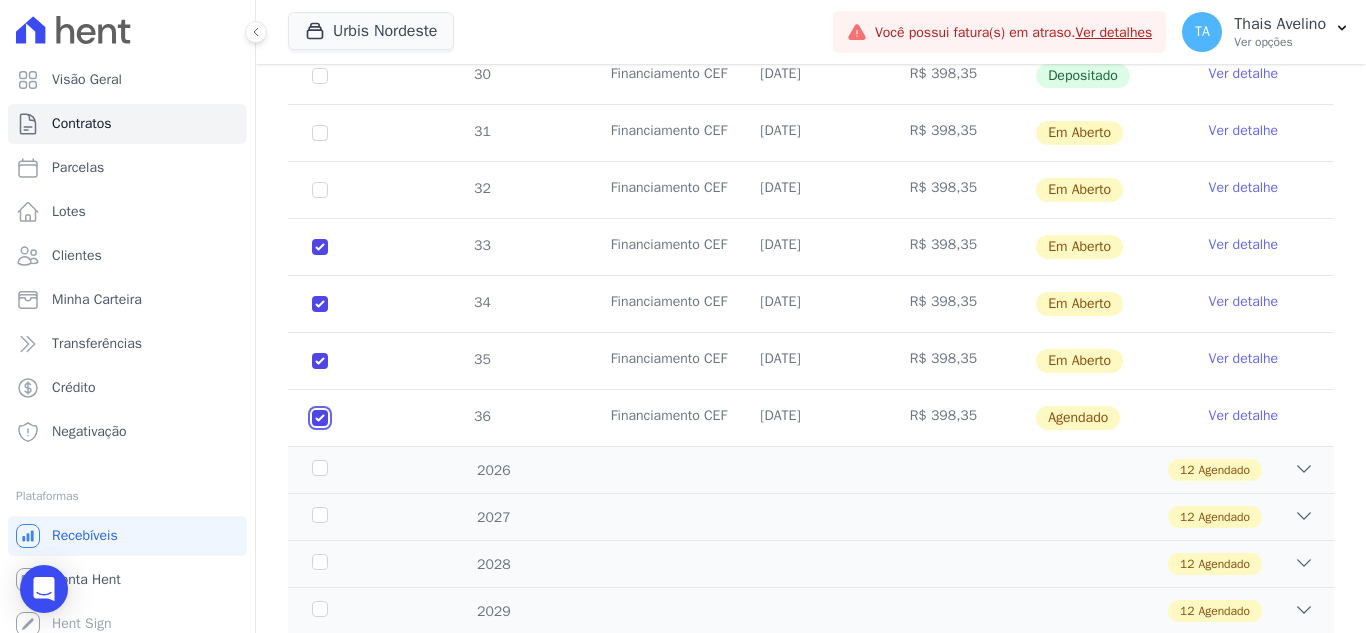 checkbox on "true" 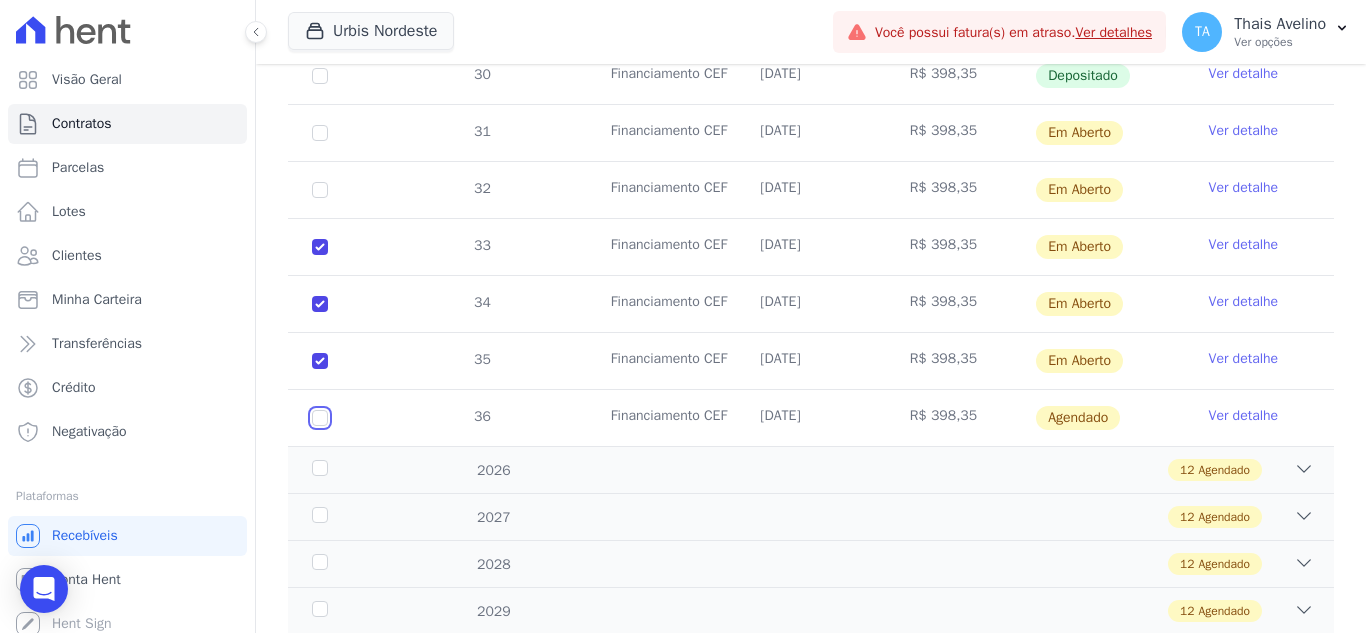 checkbox on "true" 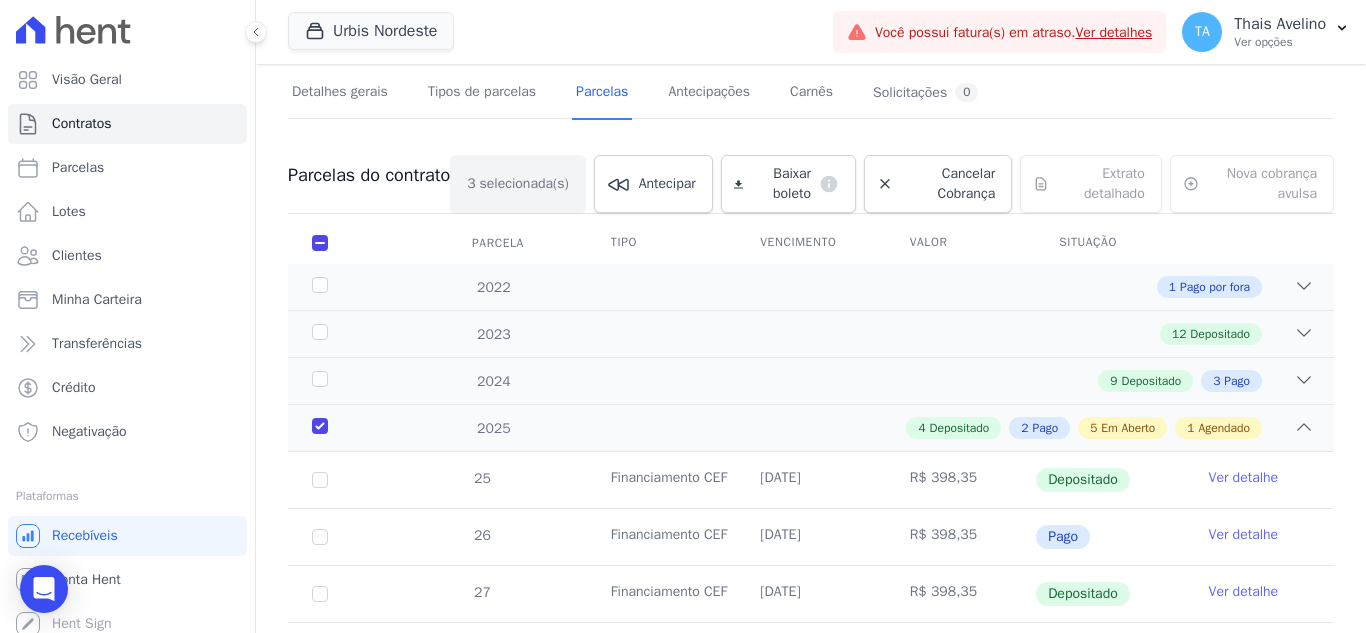 scroll, scrollTop: 0, scrollLeft: 0, axis: both 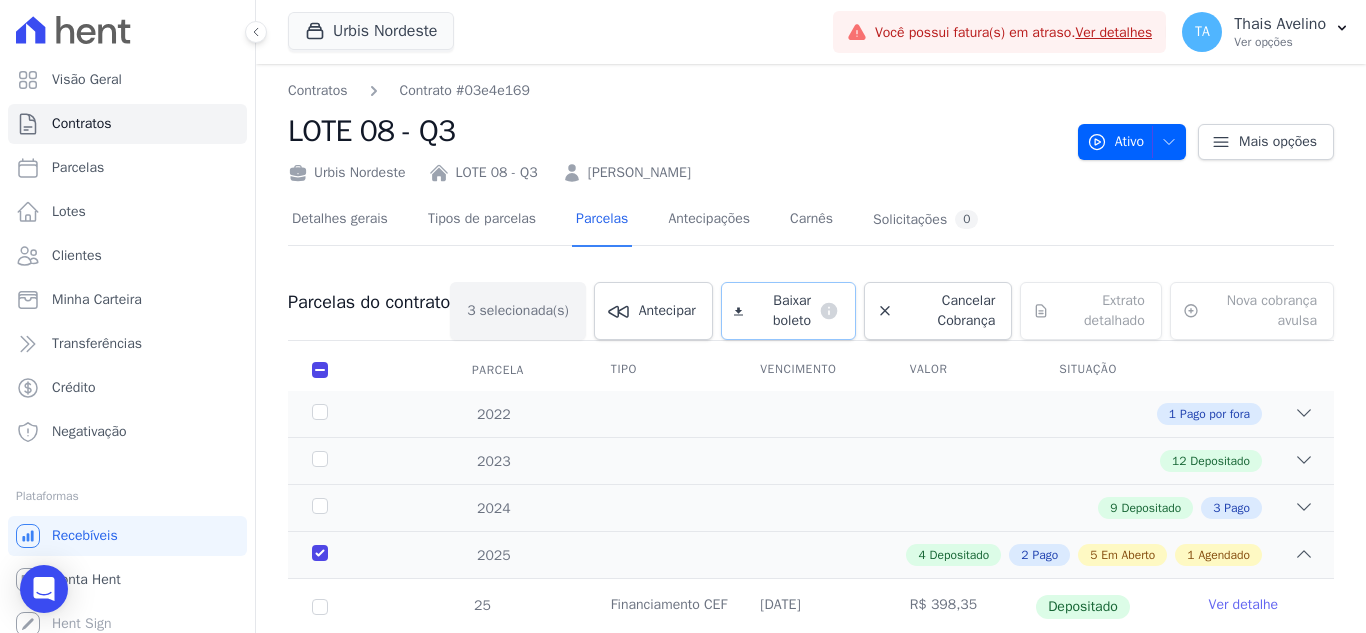 click on "Baixar boleto" at bounding box center (781, 311) 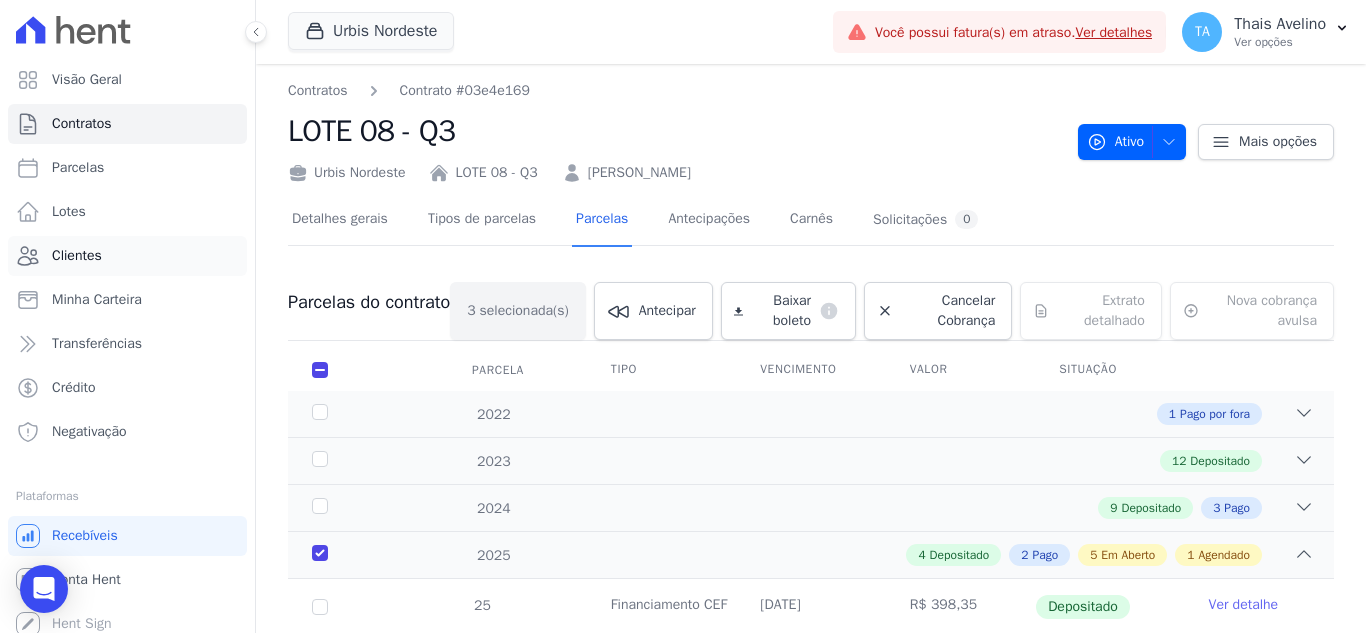 click on "Clientes" at bounding box center (127, 256) 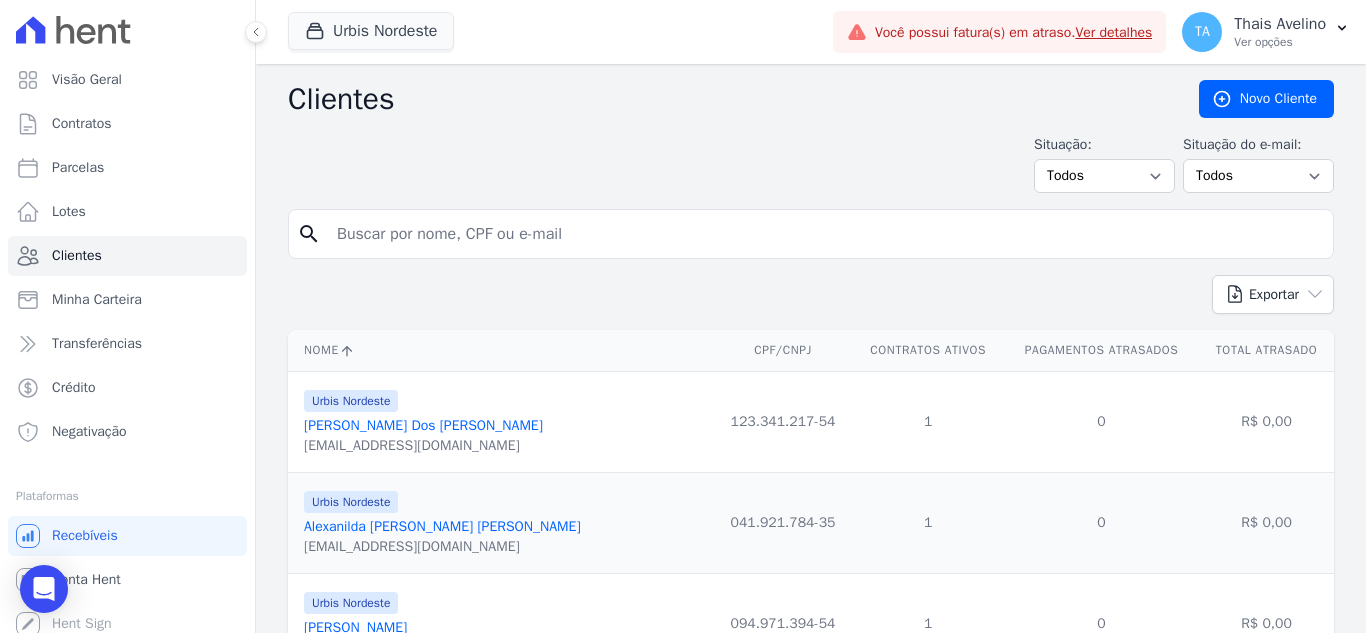 click at bounding box center (825, 234) 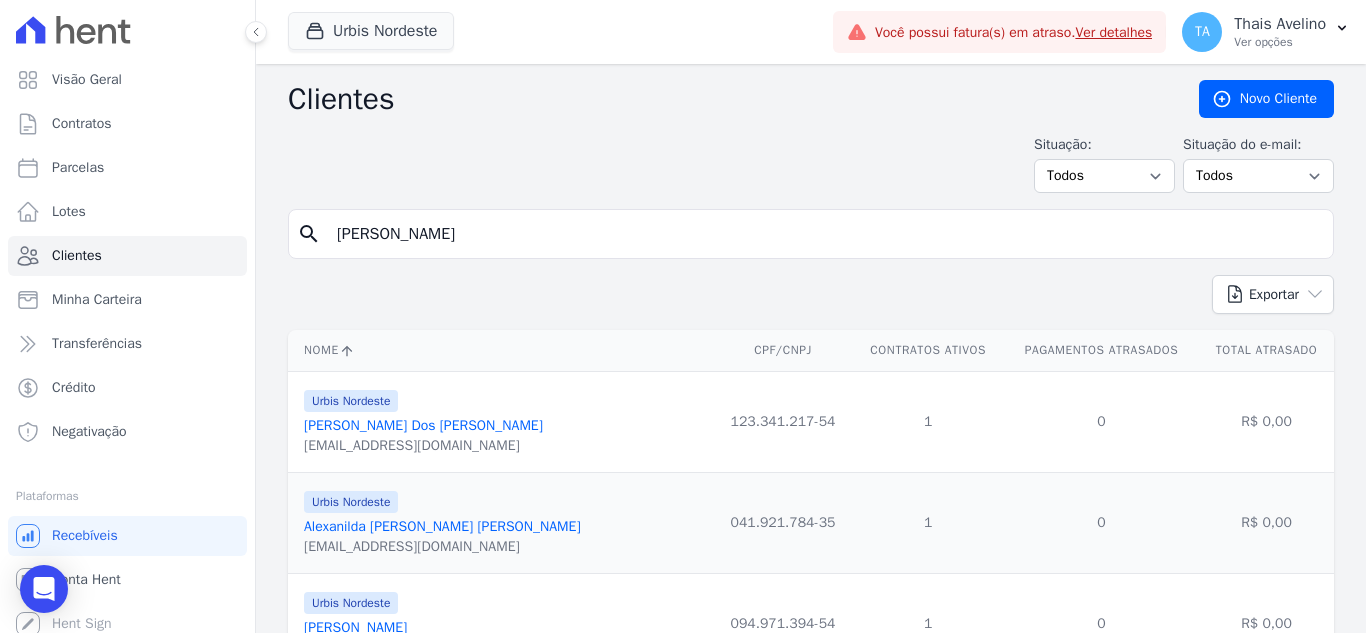 drag, startPoint x: 441, startPoint y: 246, endPoint x: 338, endPoint y: 246, distance: 103 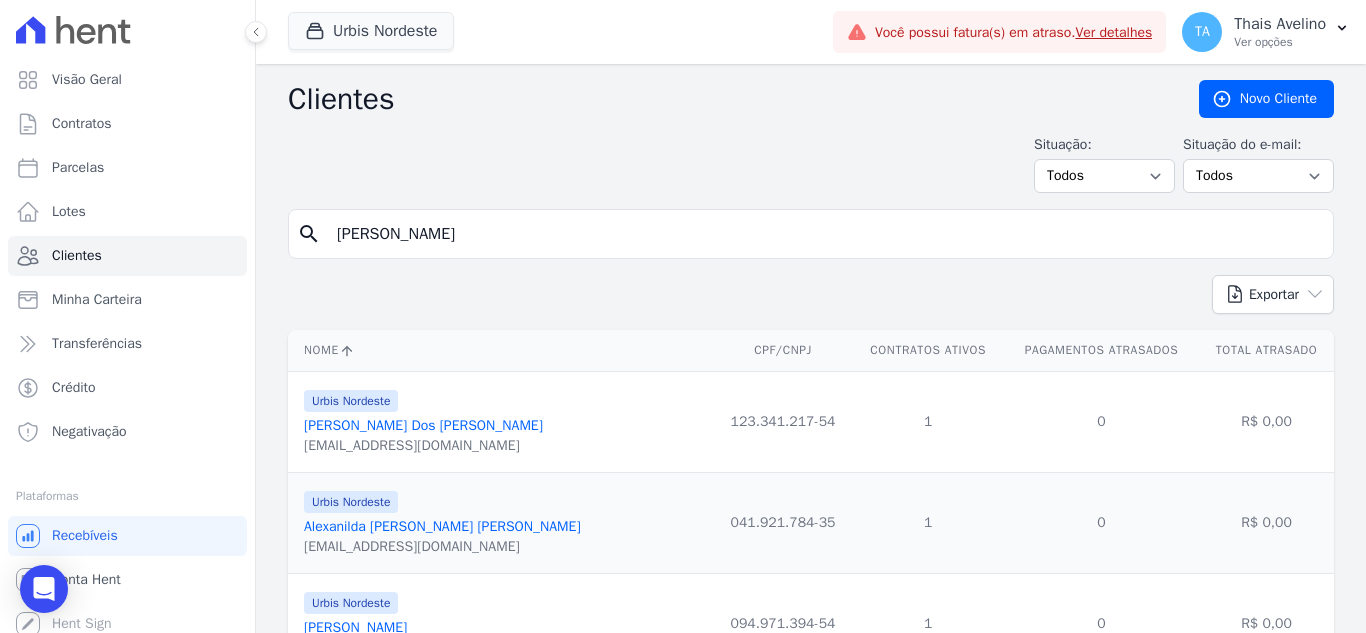 type on "JOSE ERIVAN" 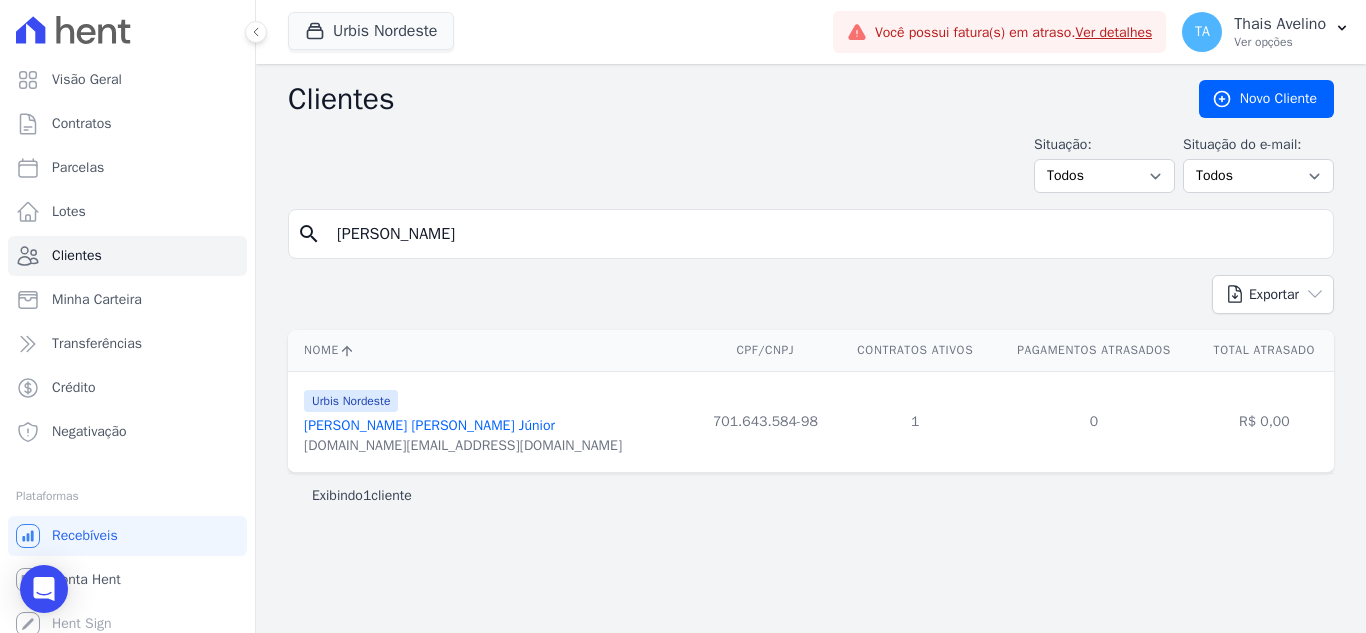 click on "José Erivan De Lima Júnior" at bounding box center [429, 425] 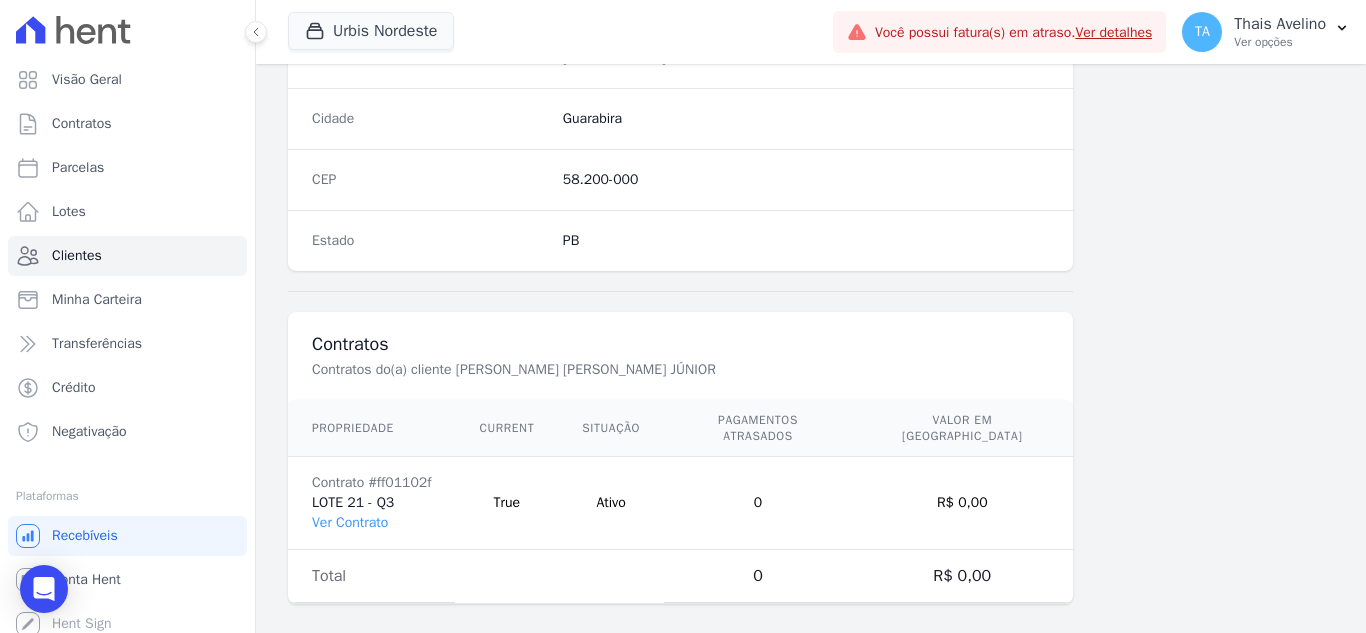 scroll, scrollTop: 1238, scrollLeft: 0, axis: vertical 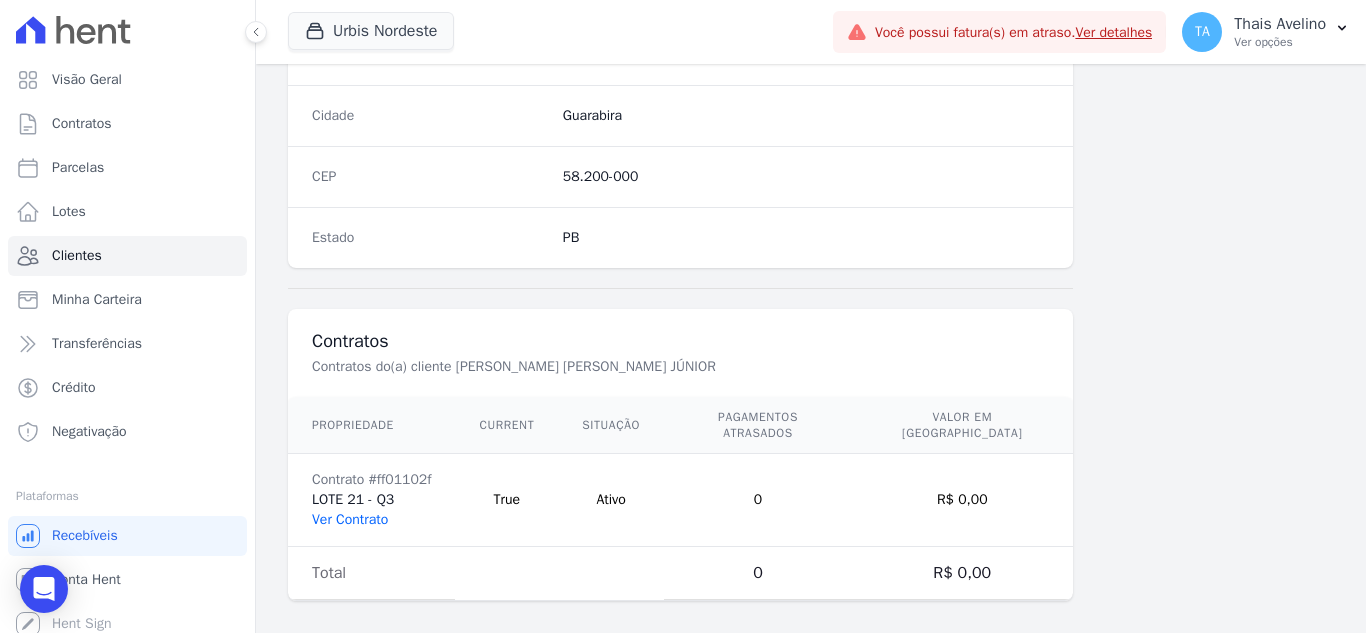click on "Ver Contrato" at bounding box center [350, 519] 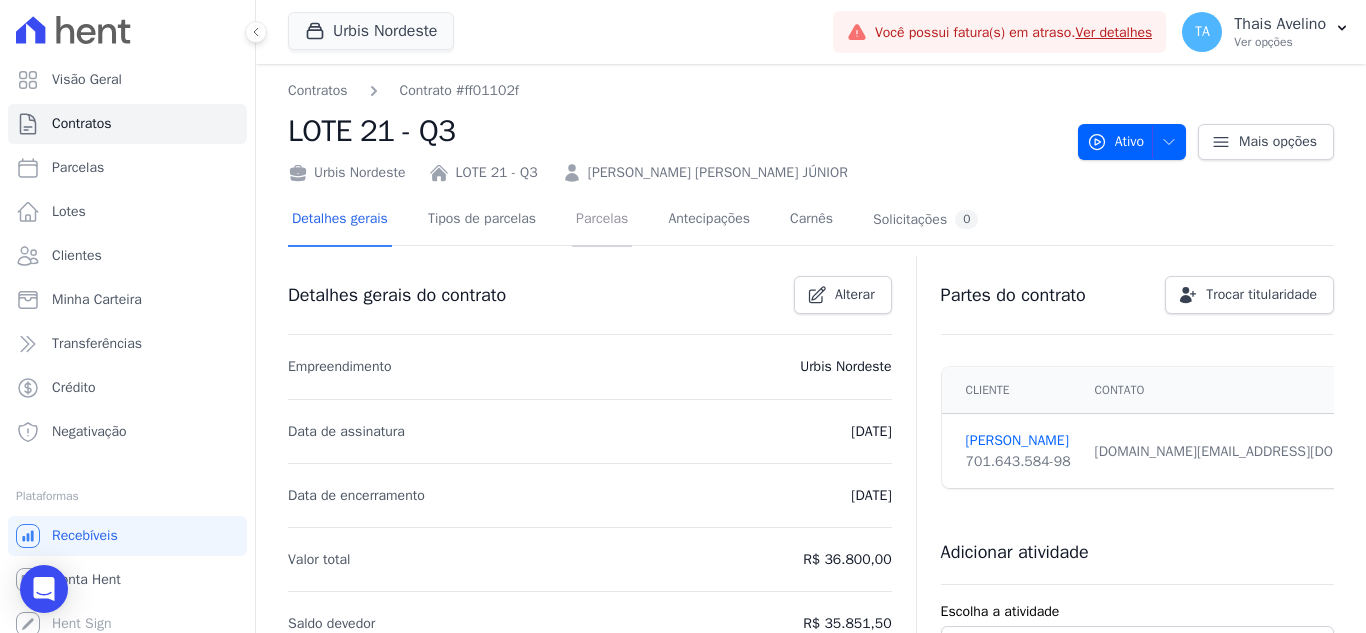 click on "Parcelas" at bounding box center (602, 220) 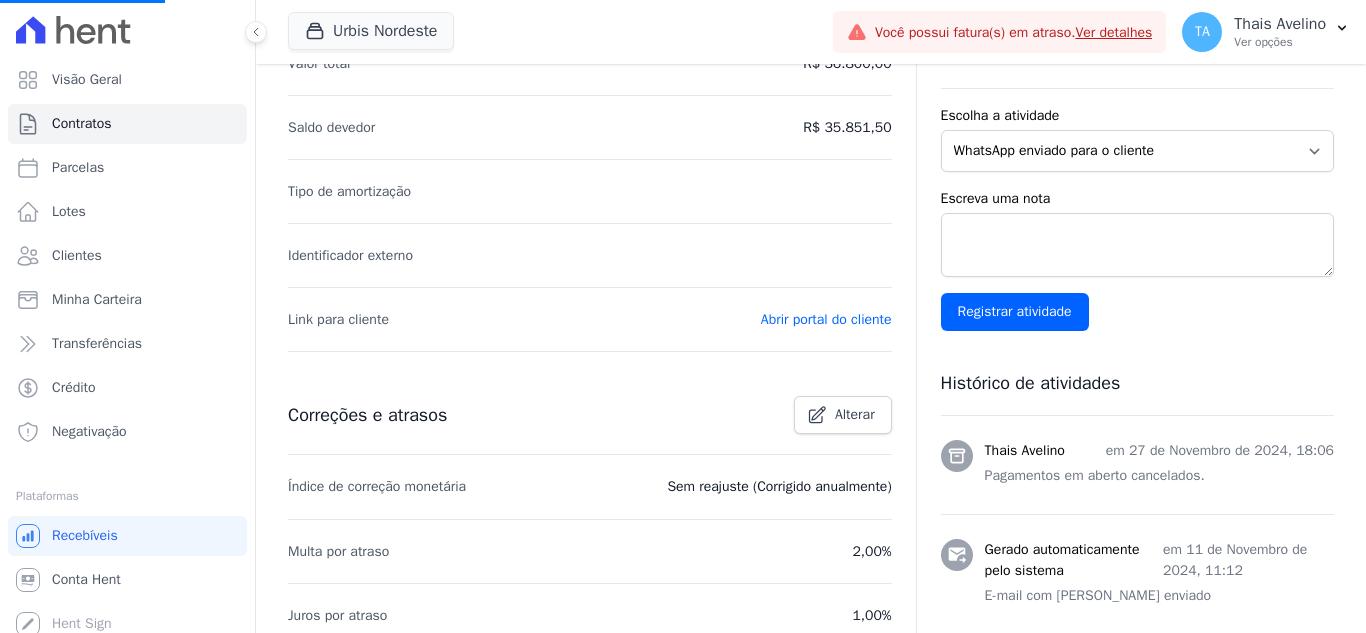 scroll, scrollTop: 100, scrollLeft: 0, axis: vertical 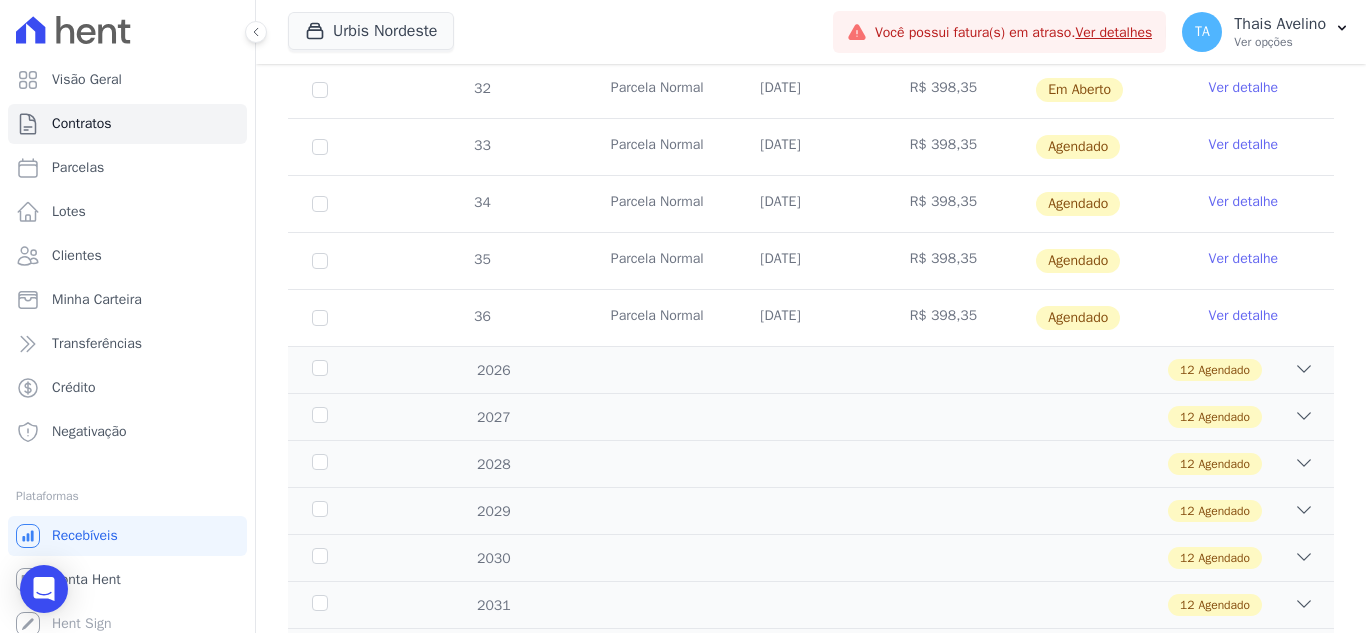 click on "Ver detalhe" at bounding box center [1244, 145] 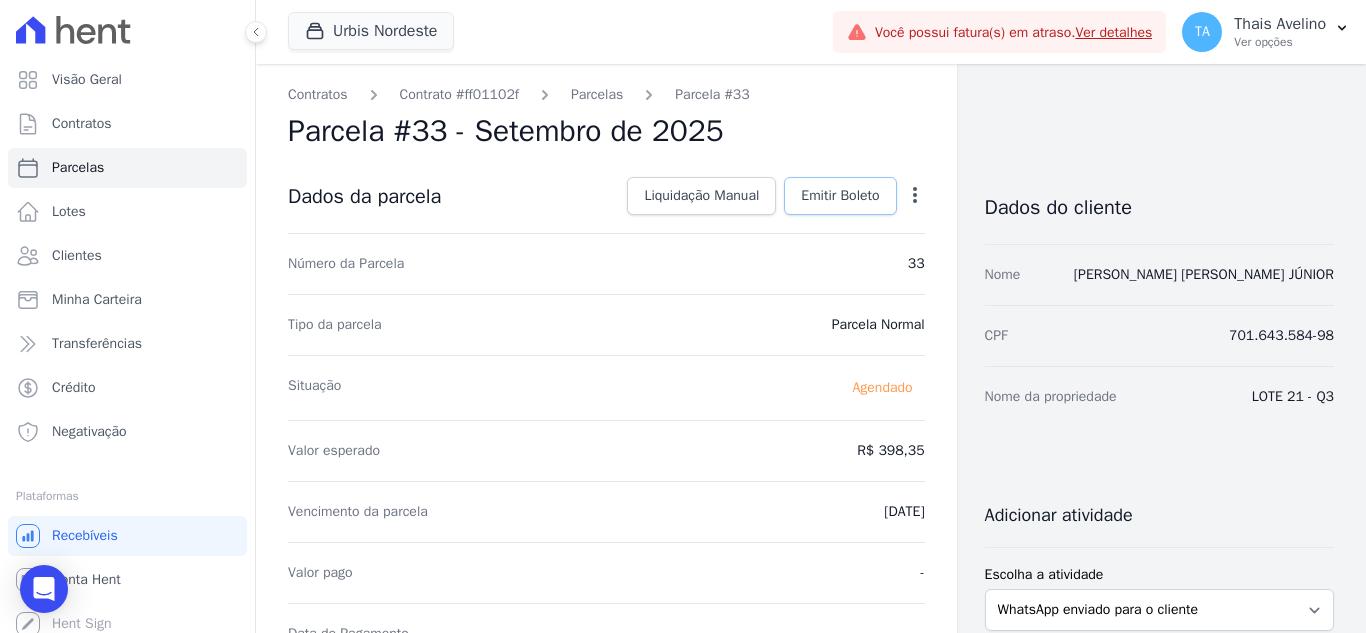 click on "Emitir Boleto" at bounding box center [840, 196] 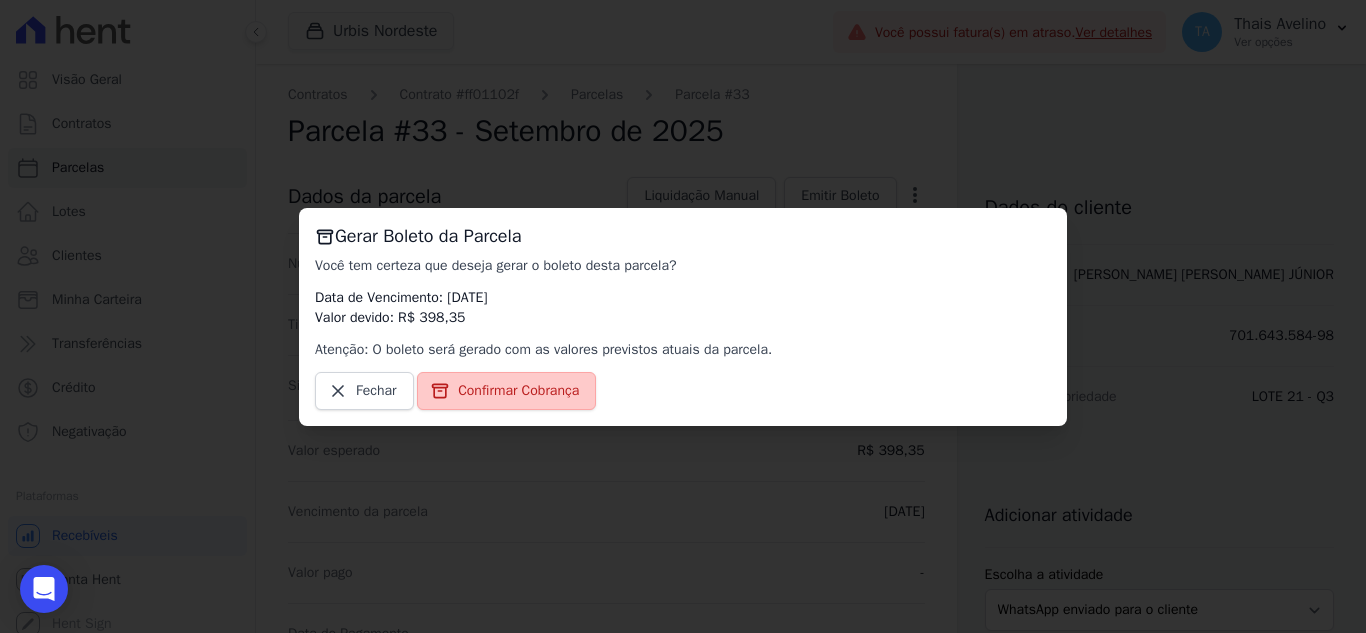 click on "Confirmar Cobrança" at bounding box center [518, 391] 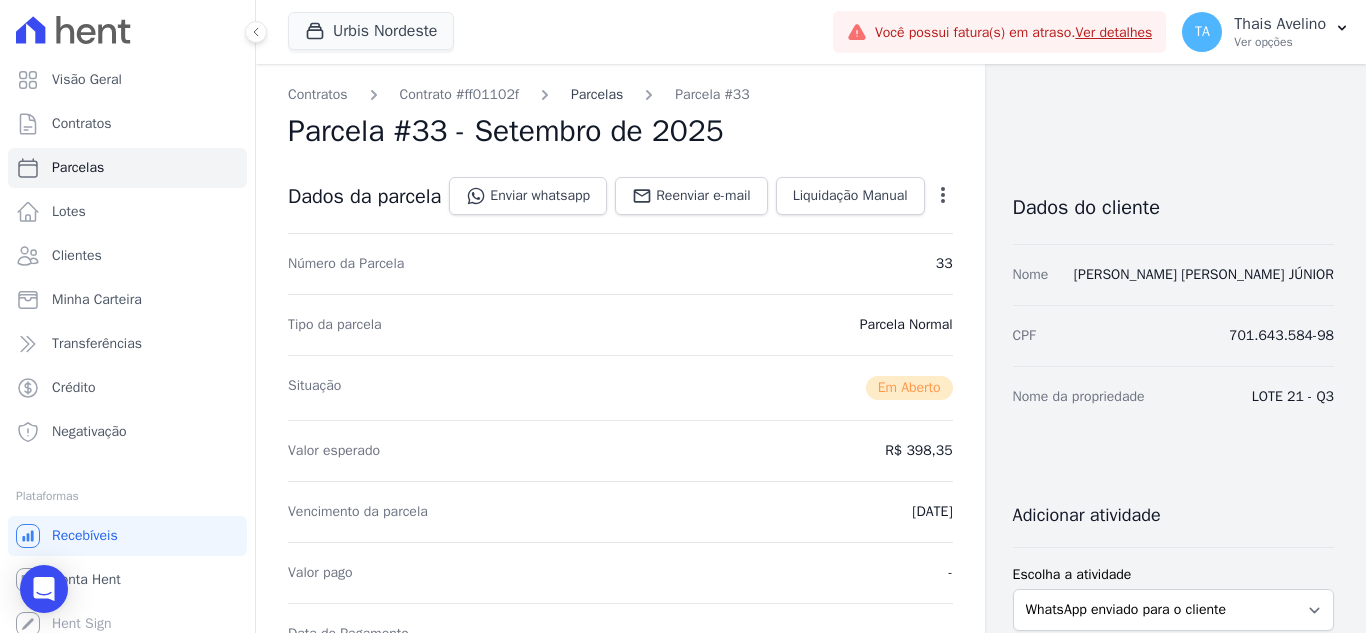 click on "Parcelas" at bounding box center (597, 94) 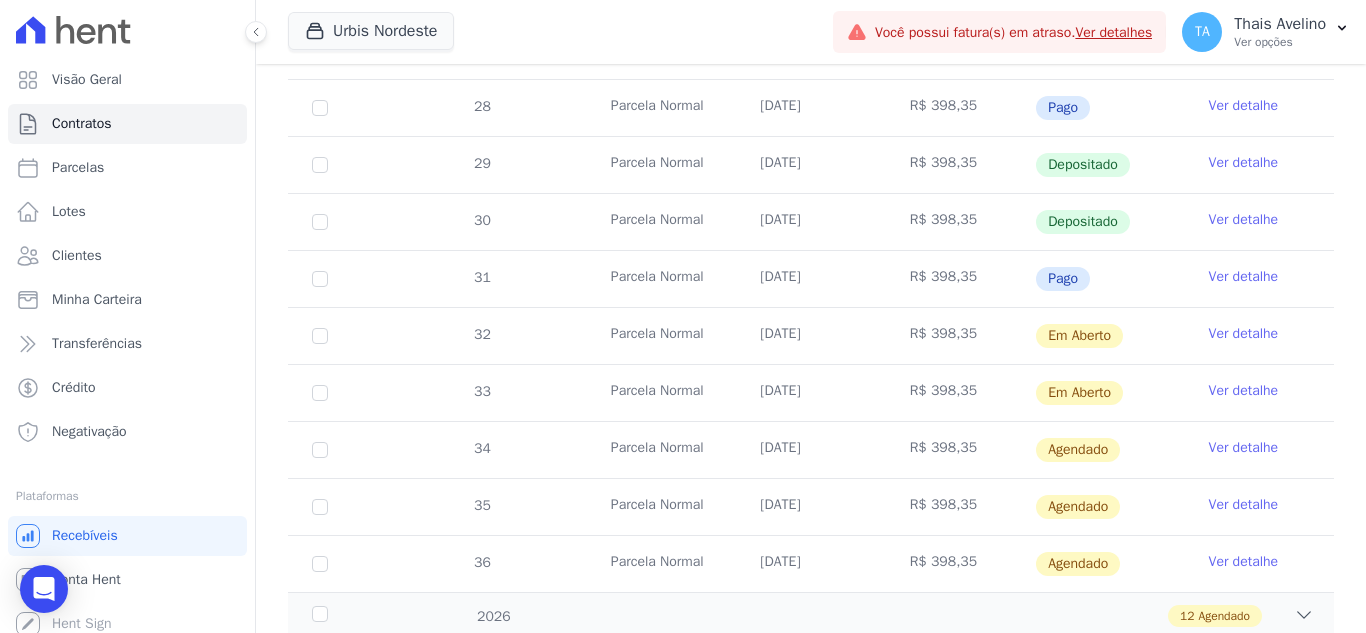 scroll, scrollTop: 800, scrollLeft: 0, axis: vertical 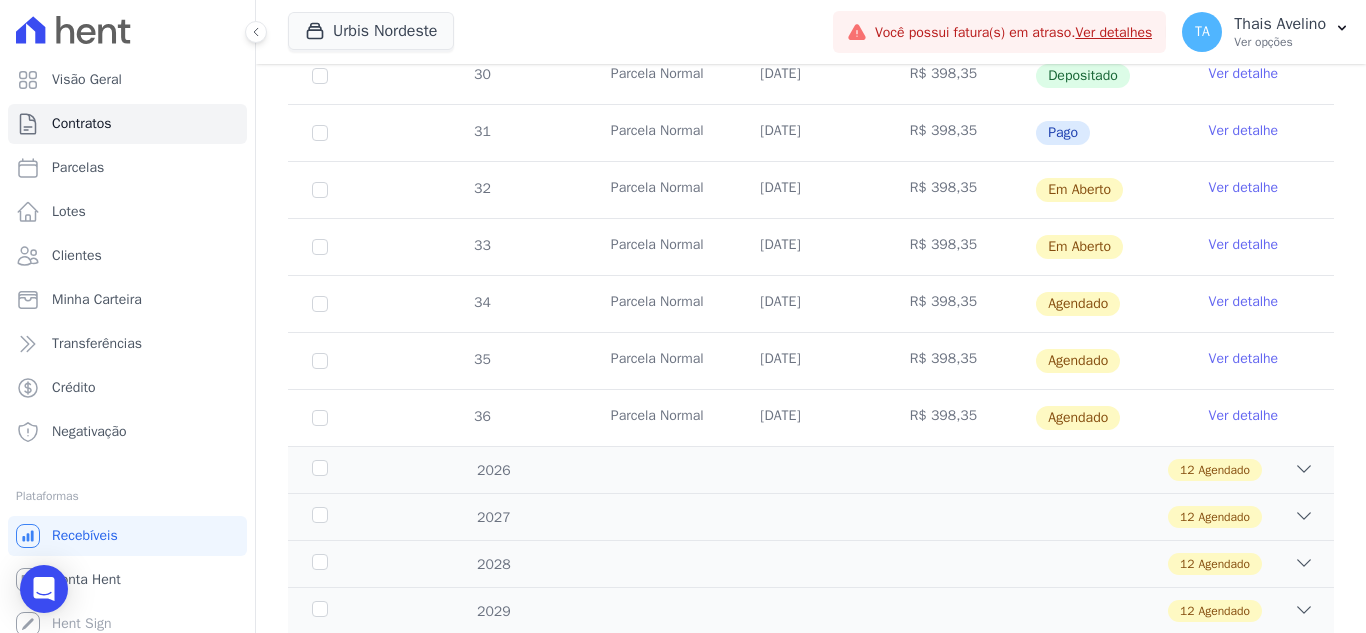 click on "Ver detalhe" at bounding box center (1244, 302) 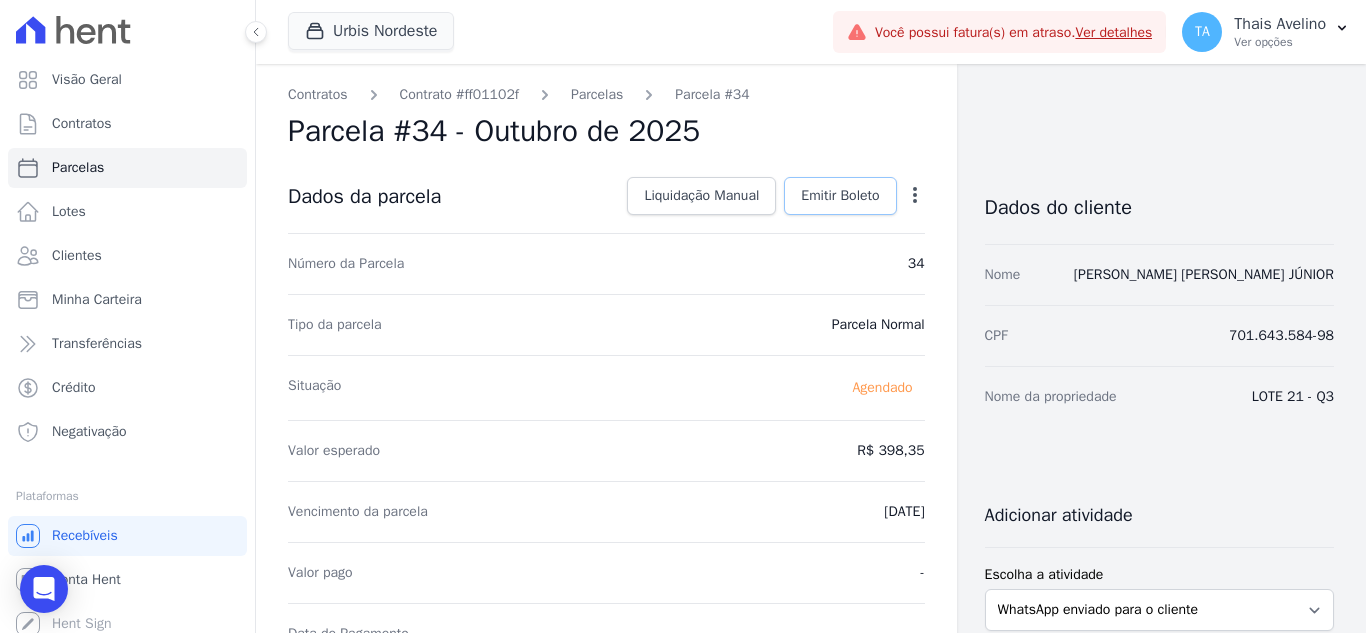 click on "Emitir Boleto" at bounding box center (840, 196) 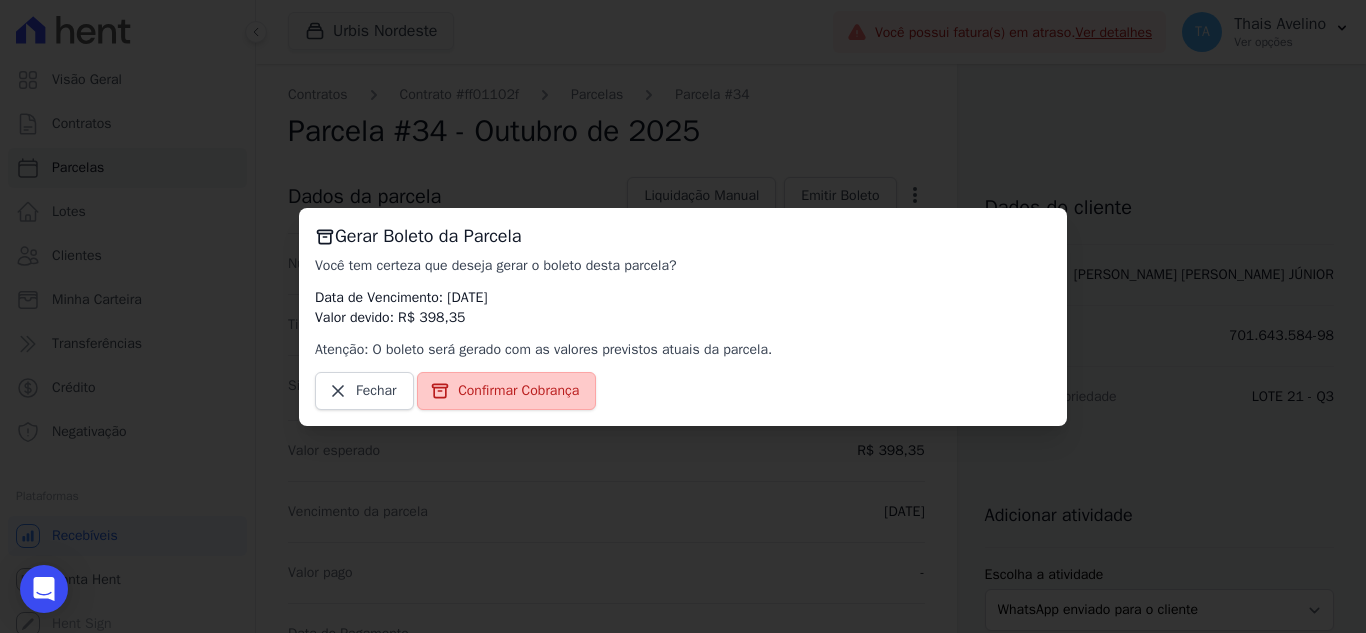 click on "Confirmar Cobrança" at bounding box center [518, 391] 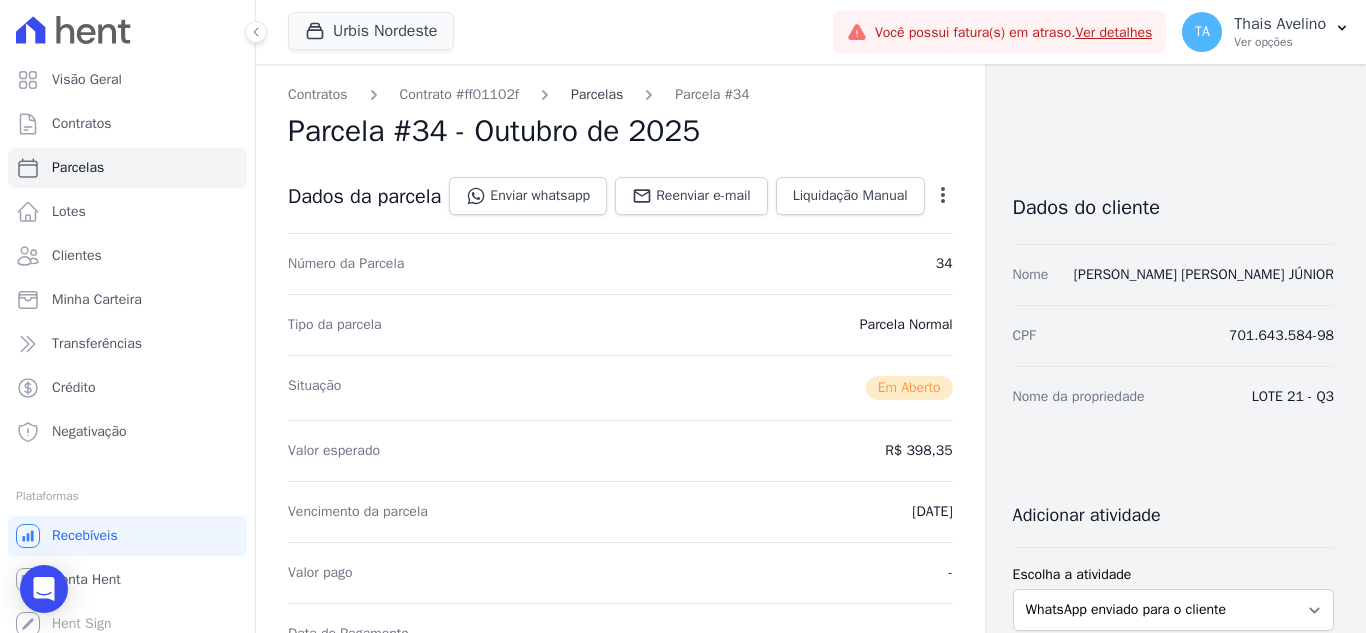 click on "Parcelas" at bounding box center [597, 94] 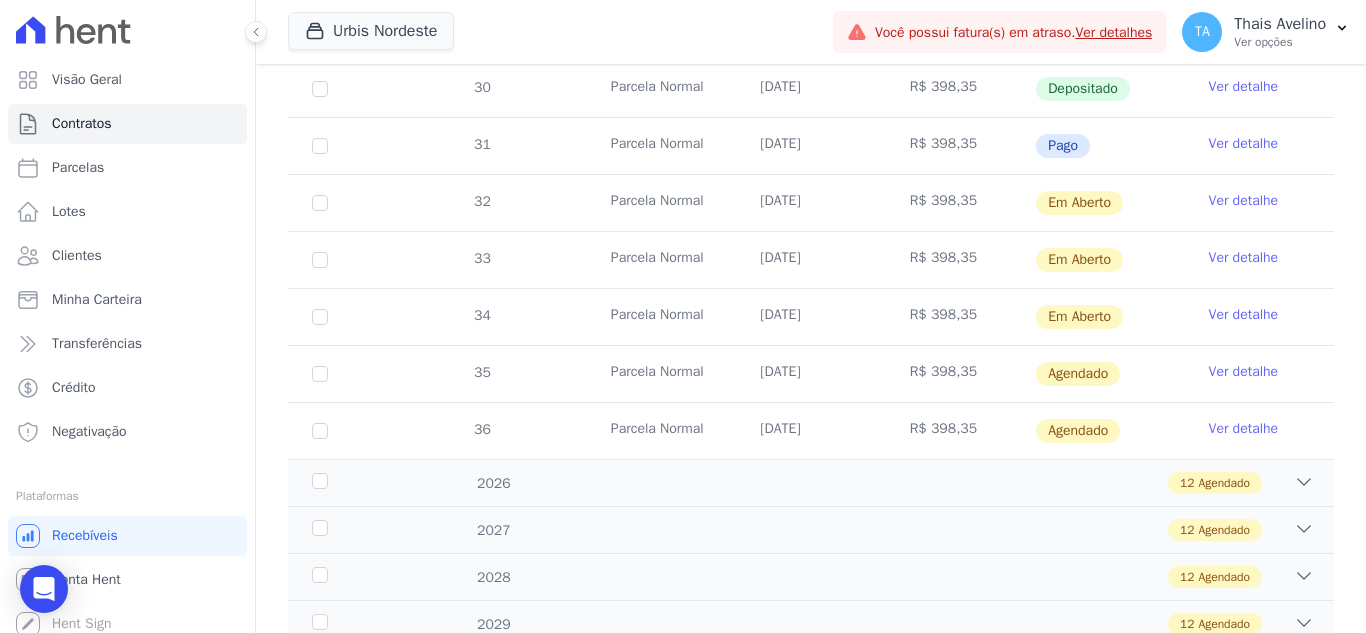 scroll, scrollTop: 900, scrollLeft: 0, axis: vertical 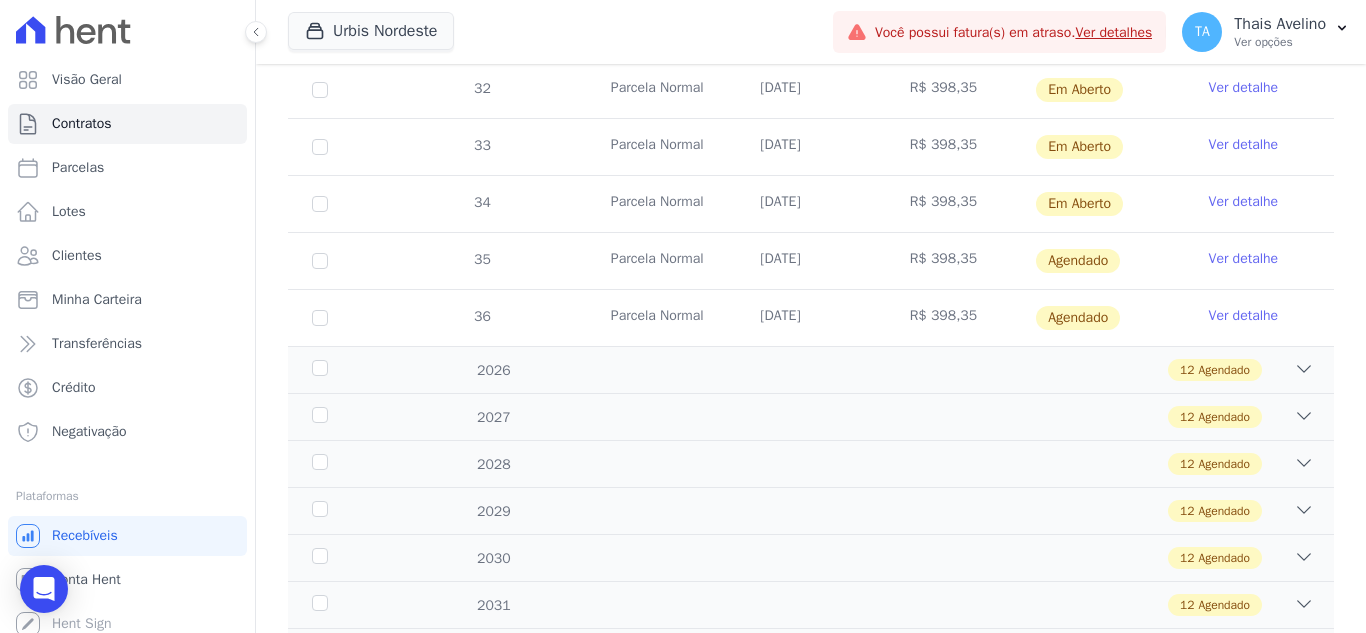 click on "Ver detalhe" at bounding box center (1244, 259) 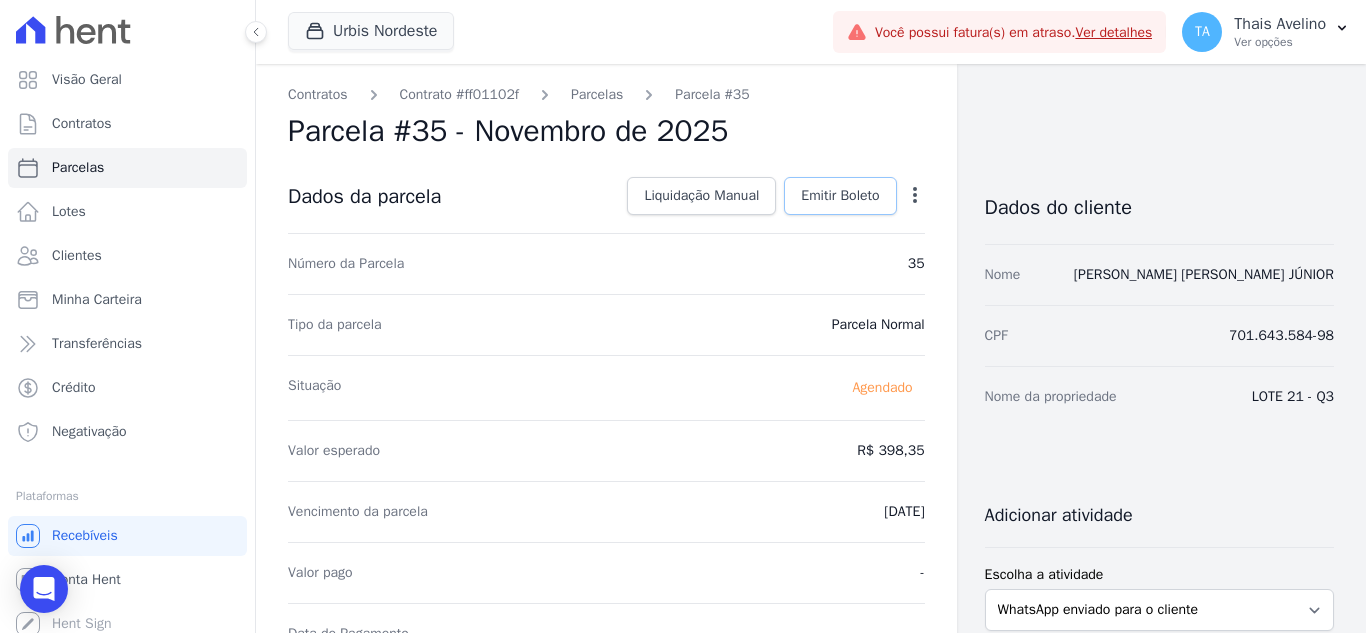 click on "Emitir Boleto" at bounding box center [840, 196] 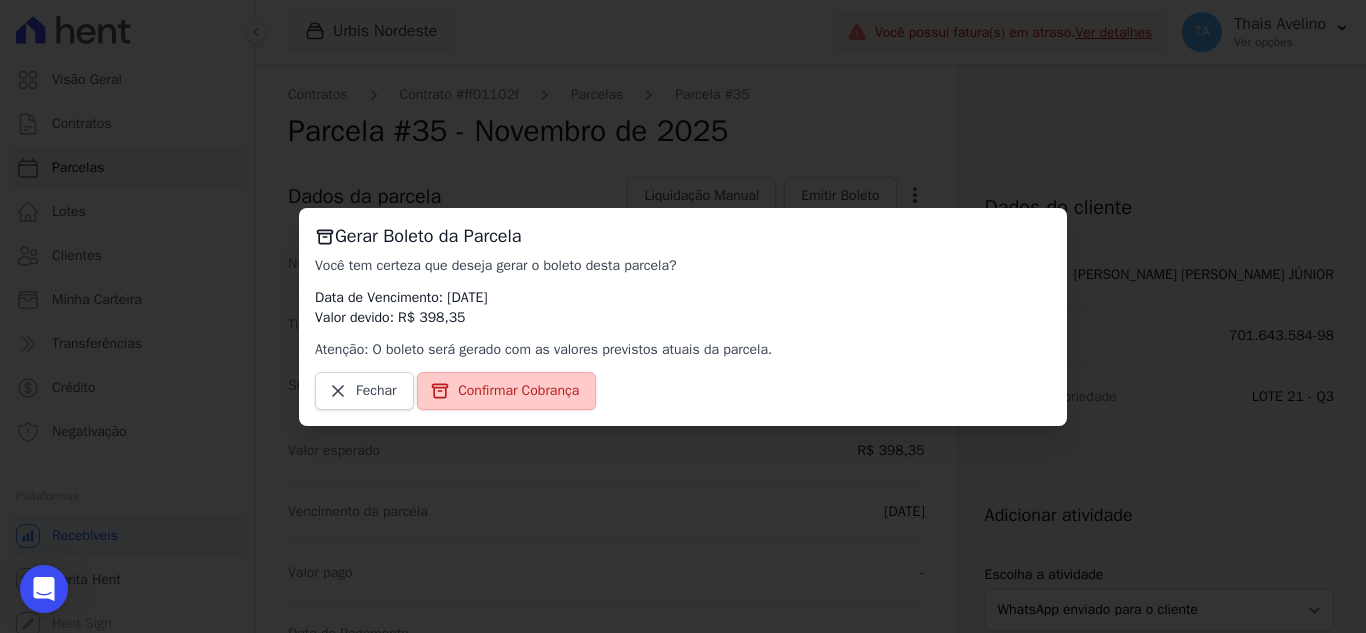 click on "Confirmar Cobrança" at bounding box center (518, 391) 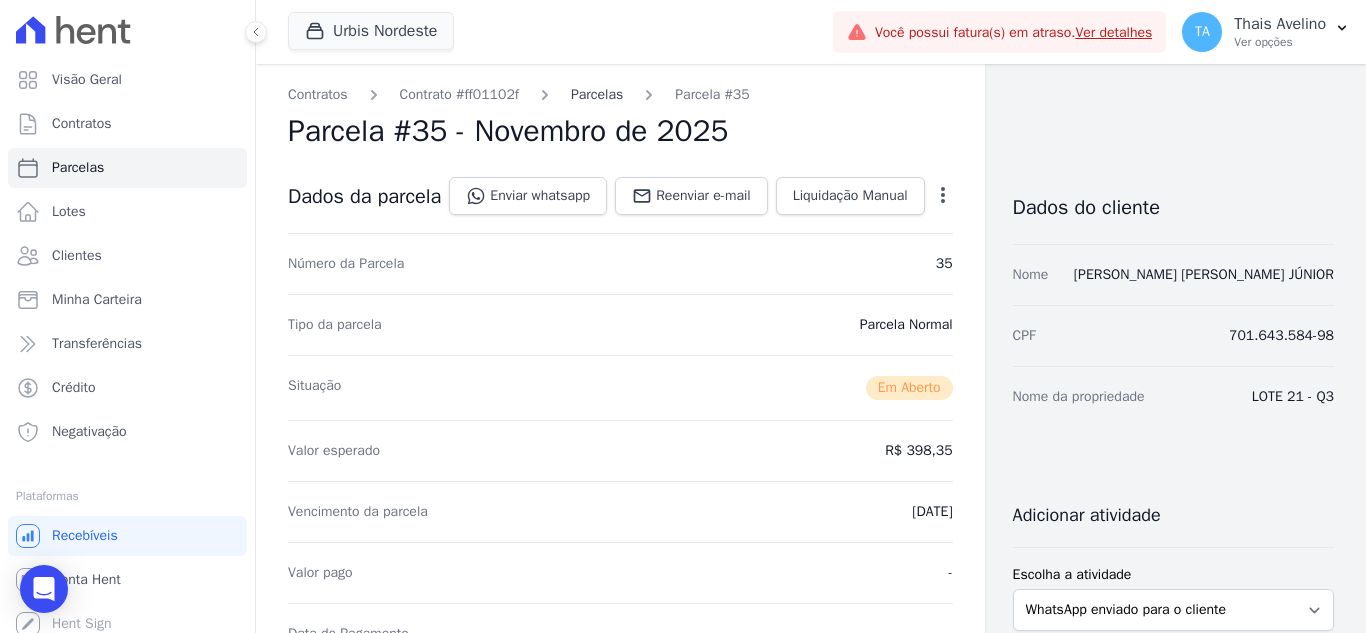 click on "Parcelas" at bounding box center (597, 94) 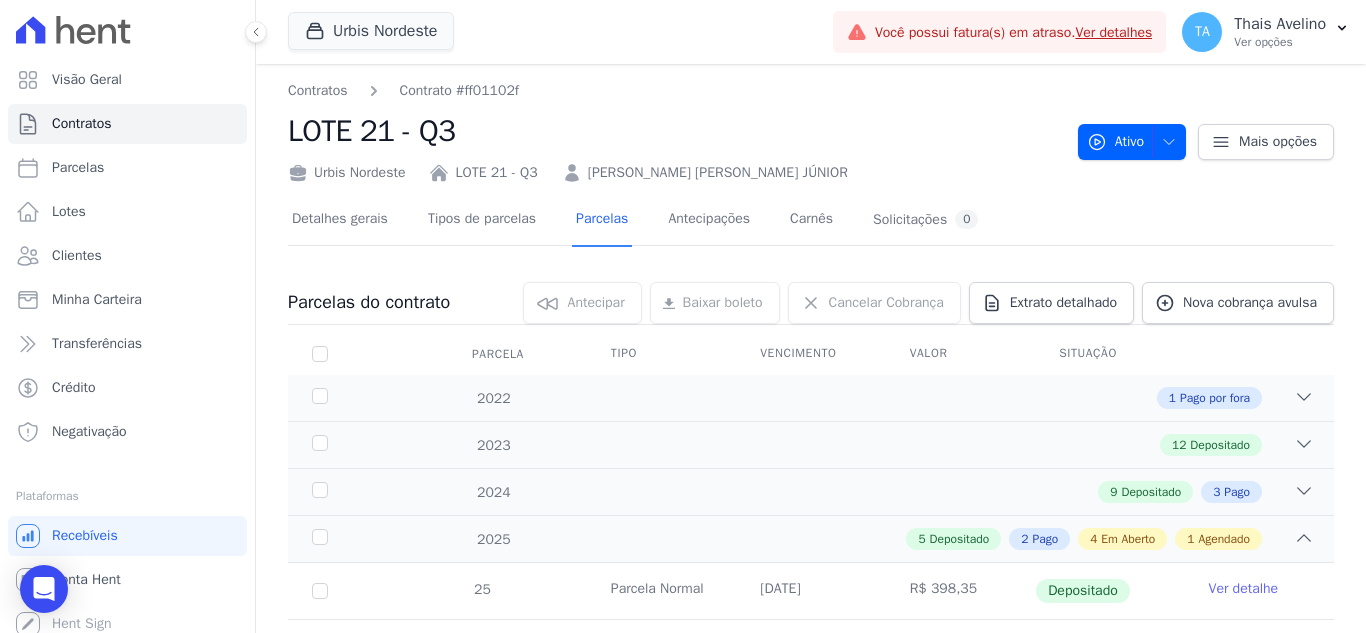 click on "Contratos
Contrato
#ff01102f" at bounding box center (675, 90) 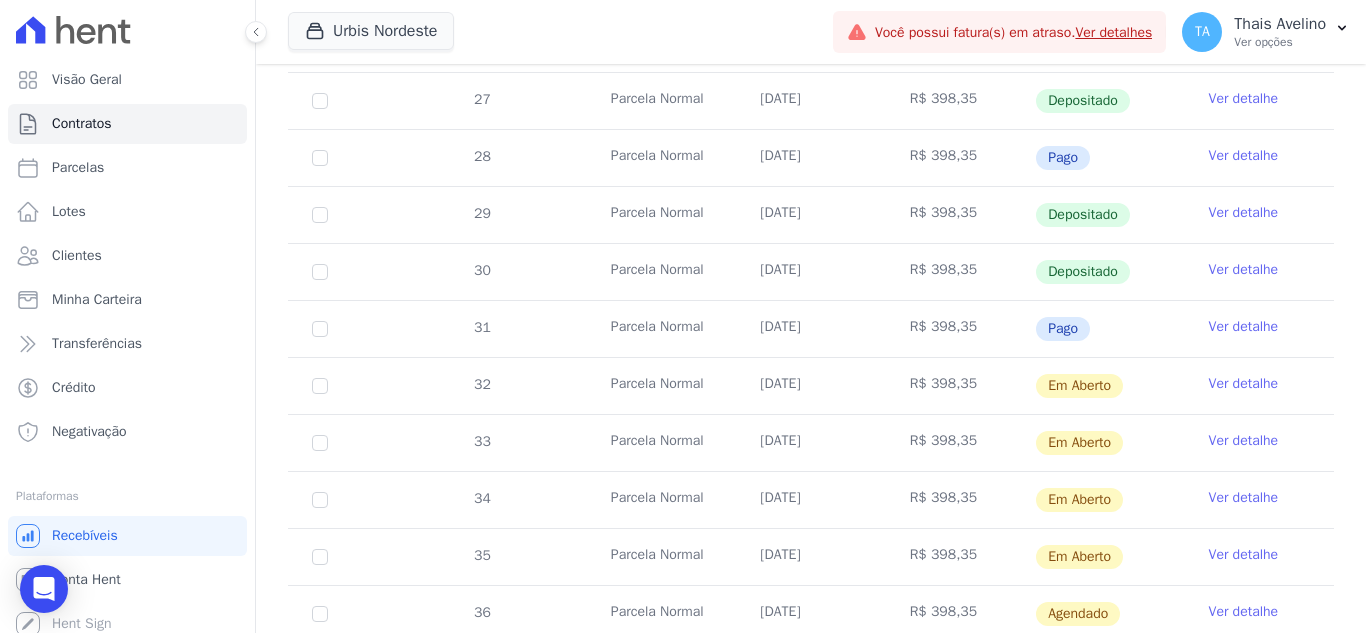 scroll, scrollTop: 800, scrollLeft: 0, axis: vertical 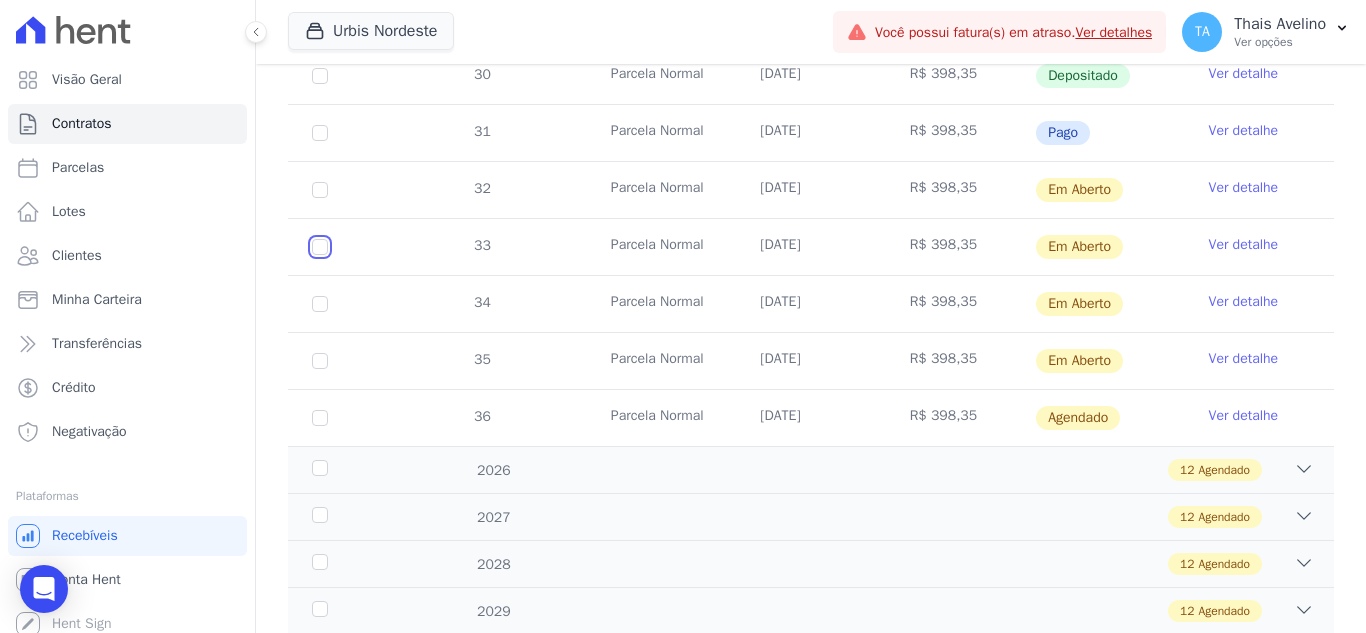 click at bounding box center (320, 190) 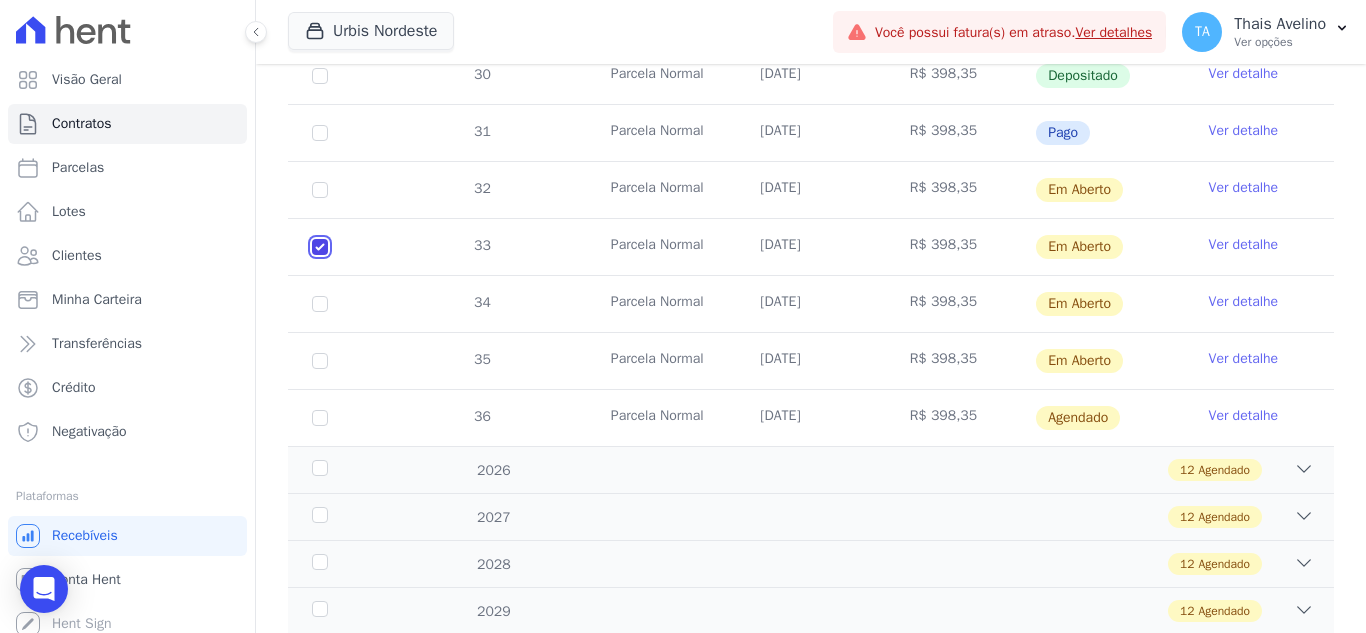 checkbox on "true" 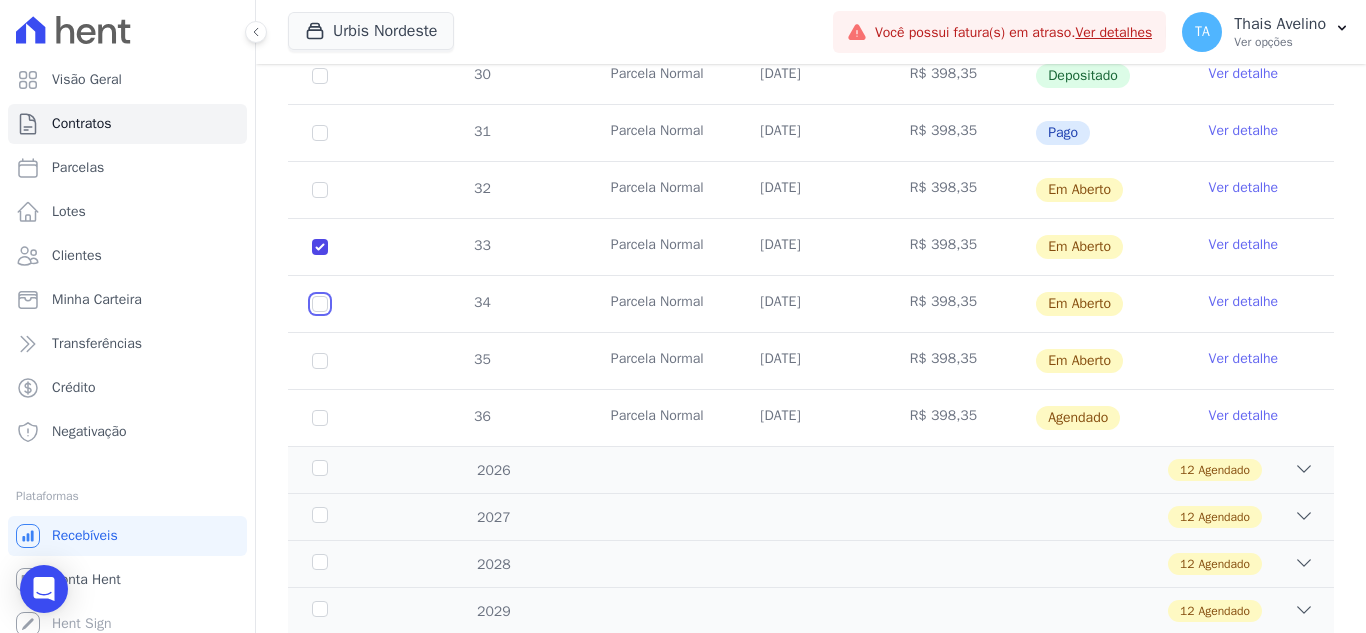 click at bounding box center [320, 190] 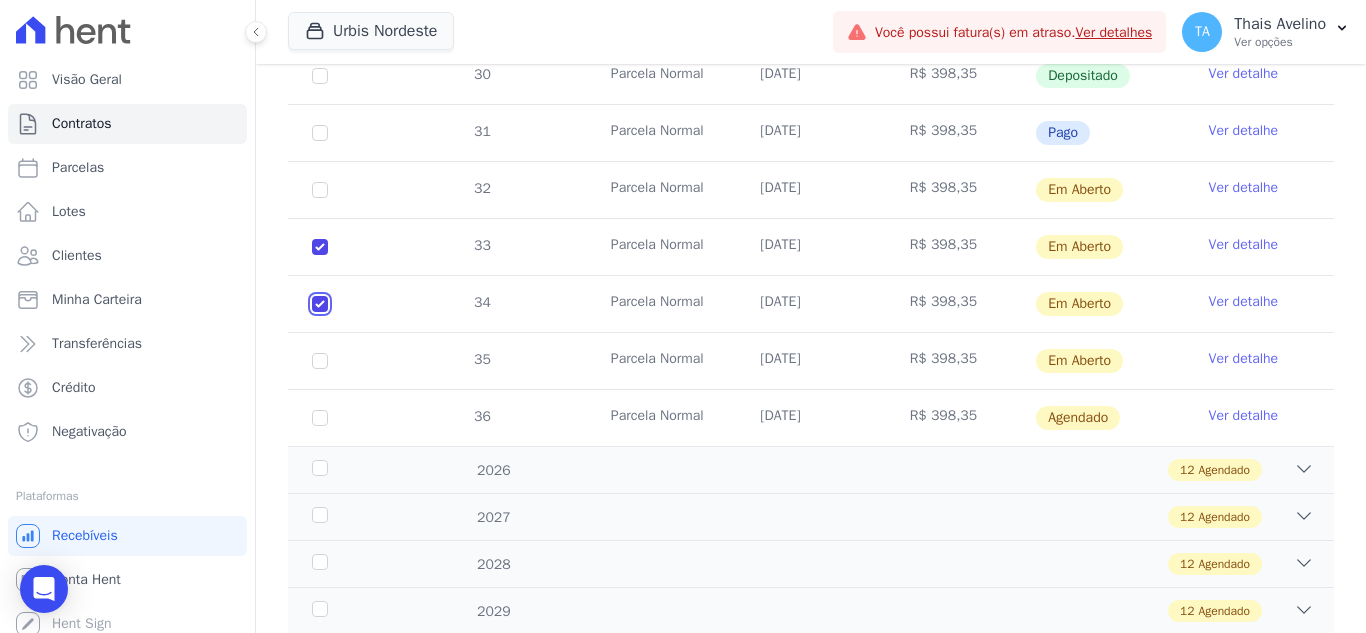 checkbox on "true" 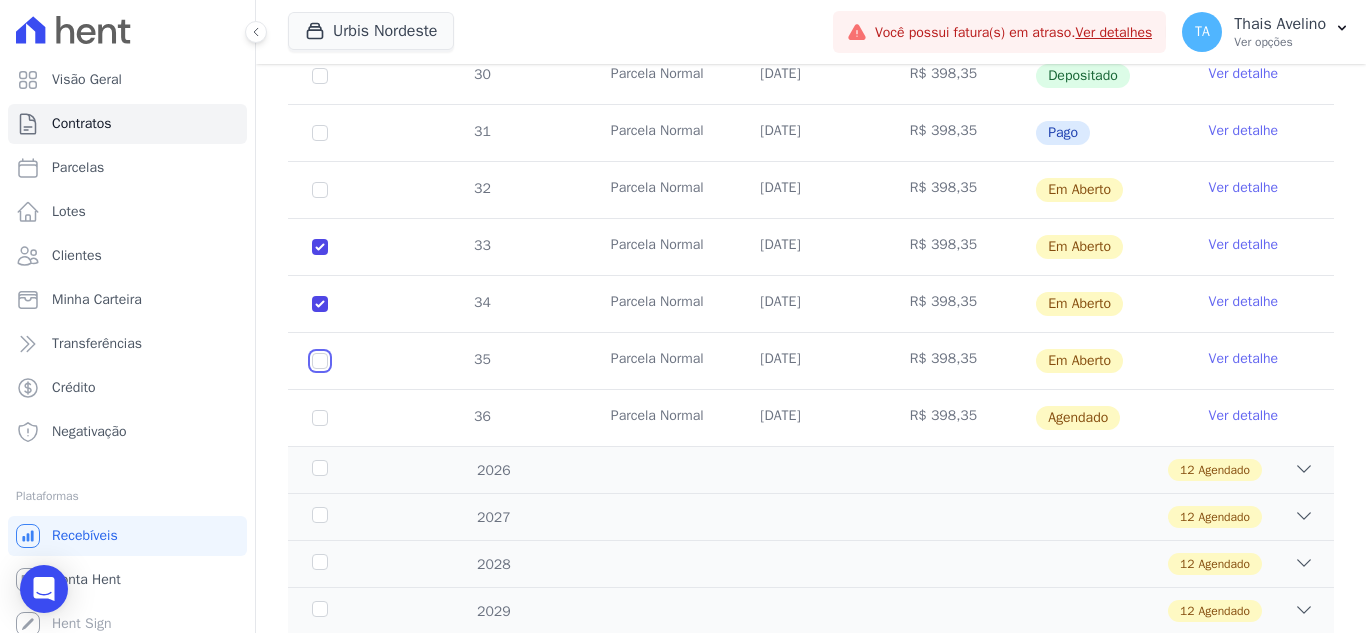 click at bounding box center (320, 190) 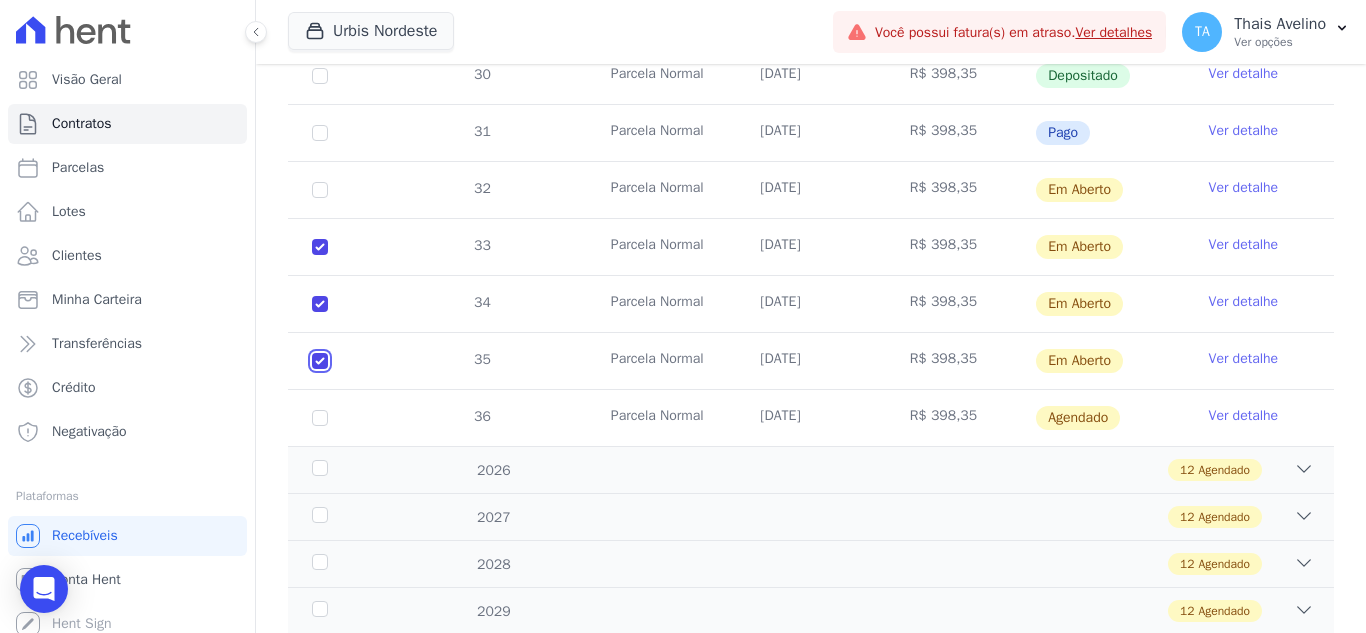 checkbox on "true" 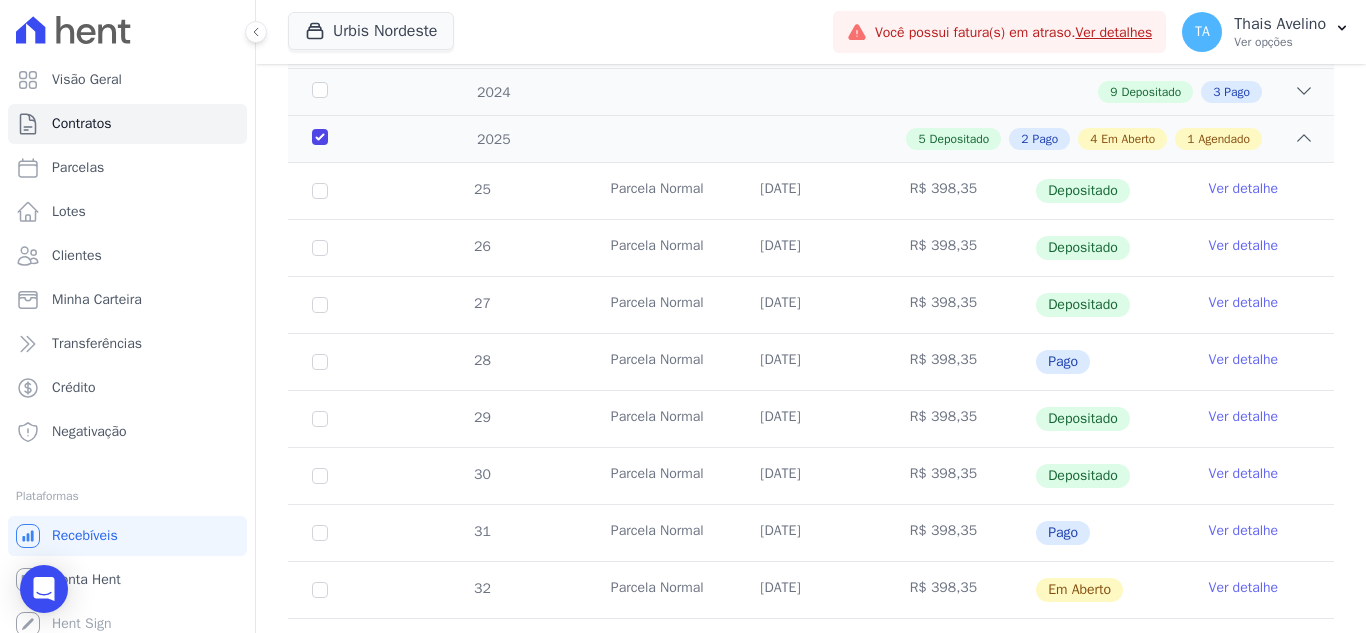 scroll, scrollTop: 0, scrollLeft: 0, axis: both 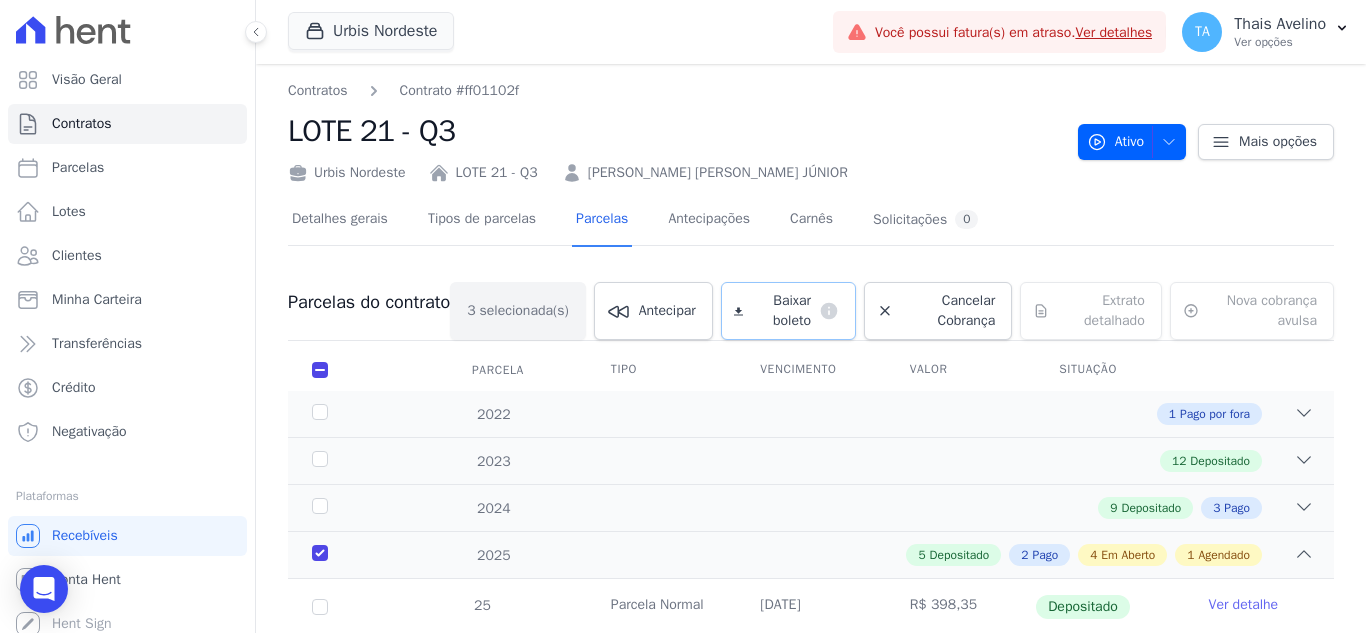 click on "Baixar boleto" at bounding box center (781, 311) 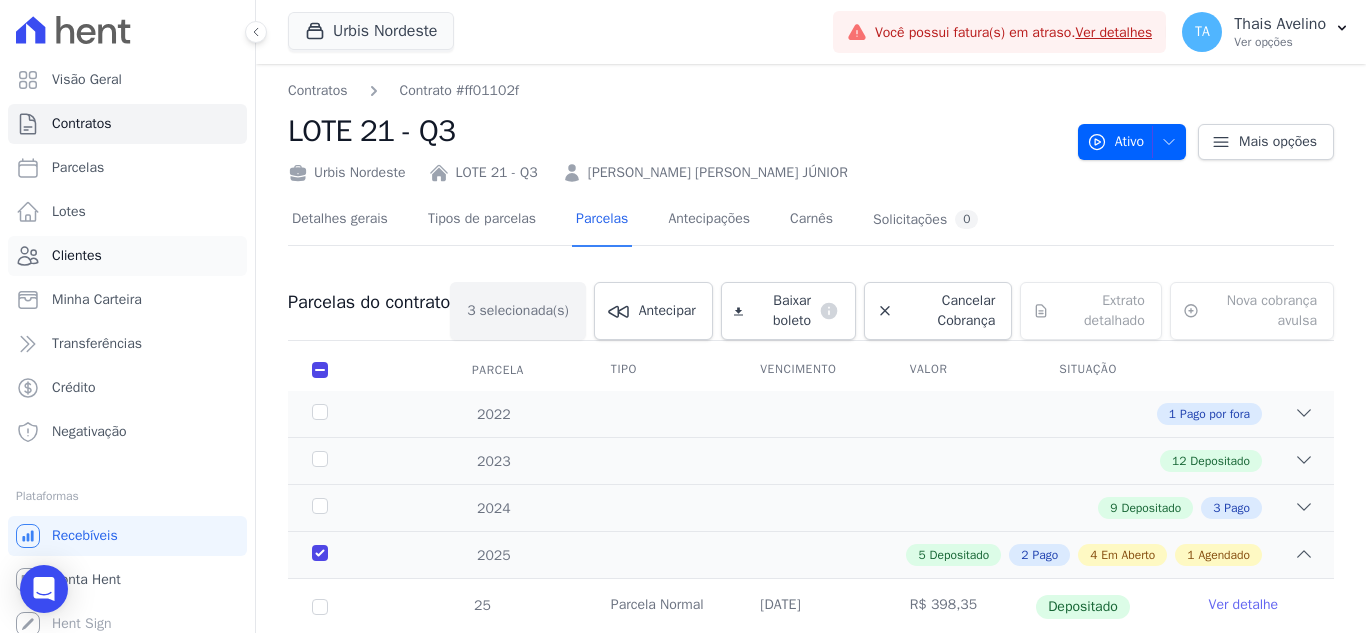 click on "Clientes" at bounding box center (77, 256) 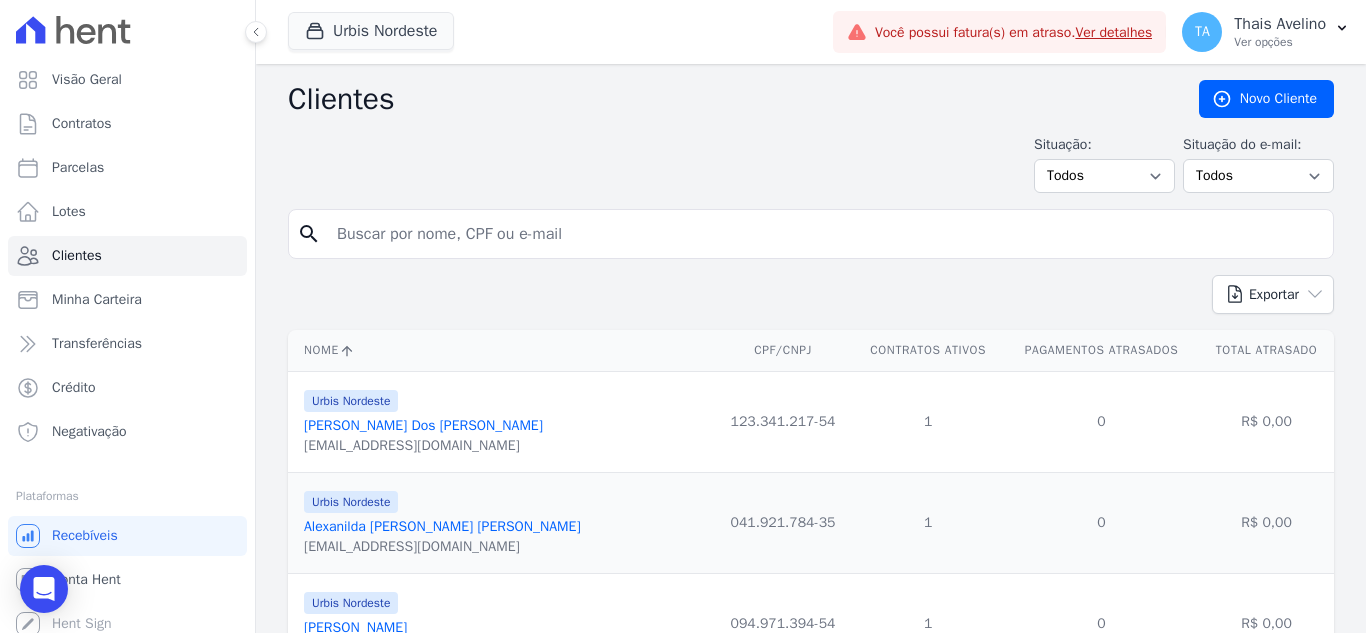 click at bounding box center [825, 234] 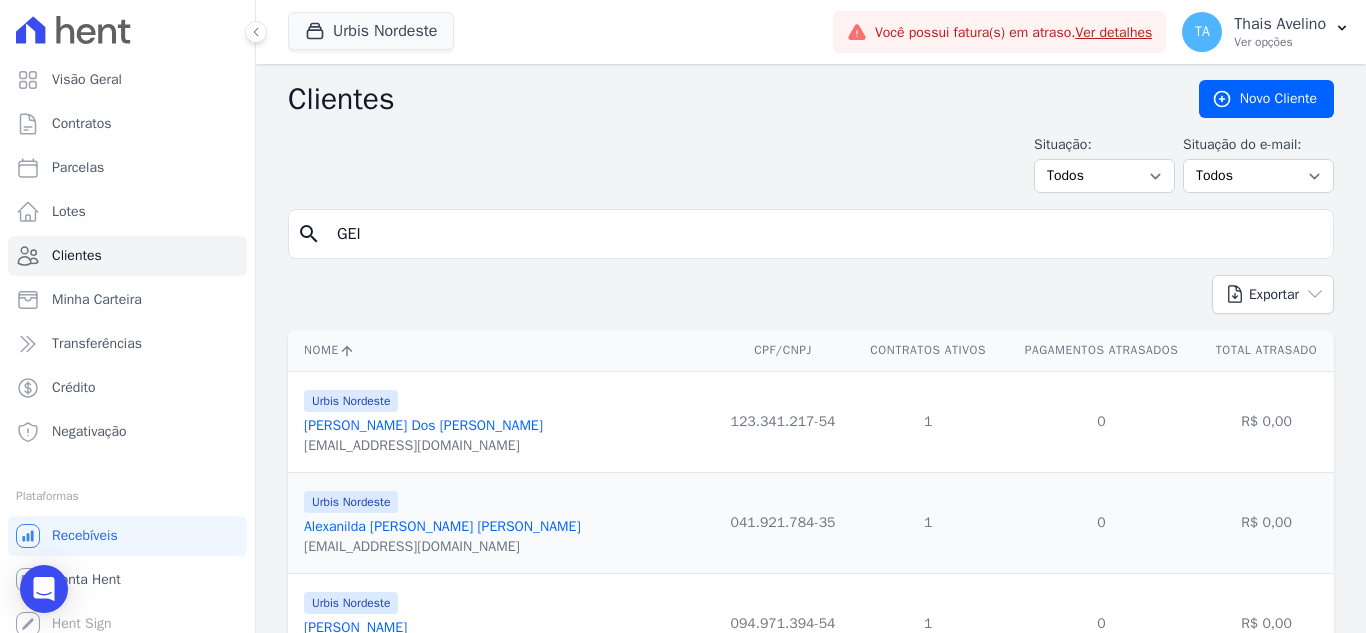 type on "GEIZENEIDE" 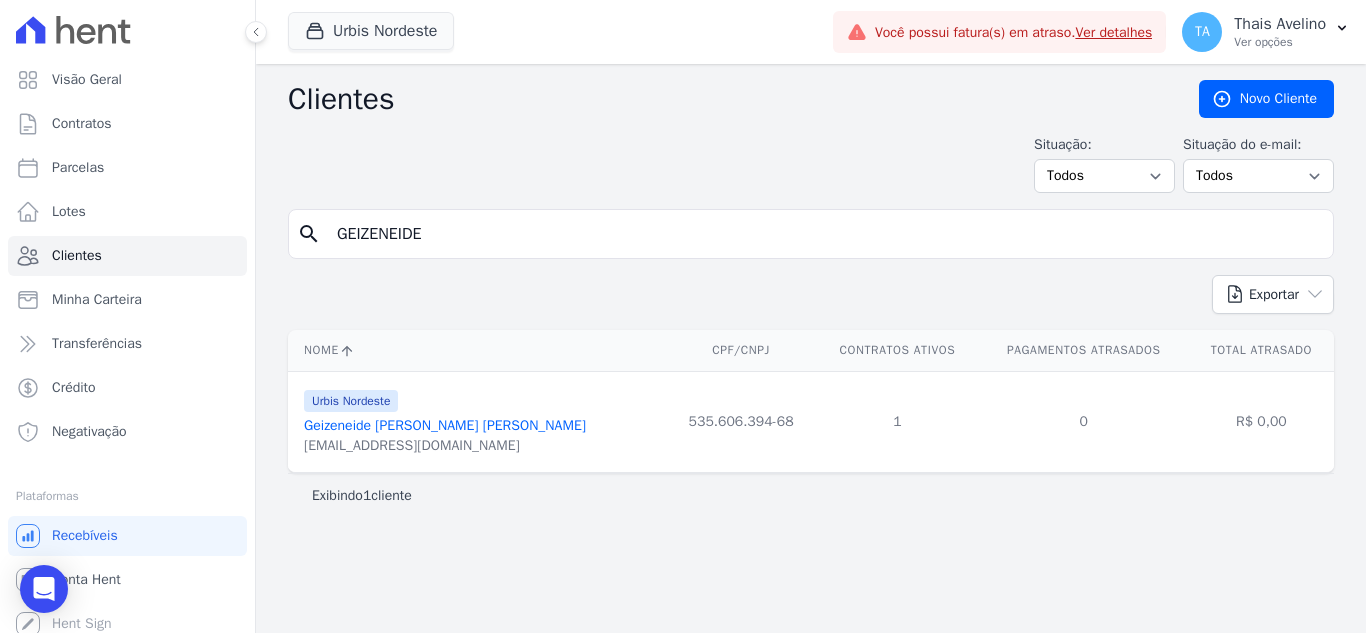 click on "[PERSON_NAME]" at bounding box center [445, 425] 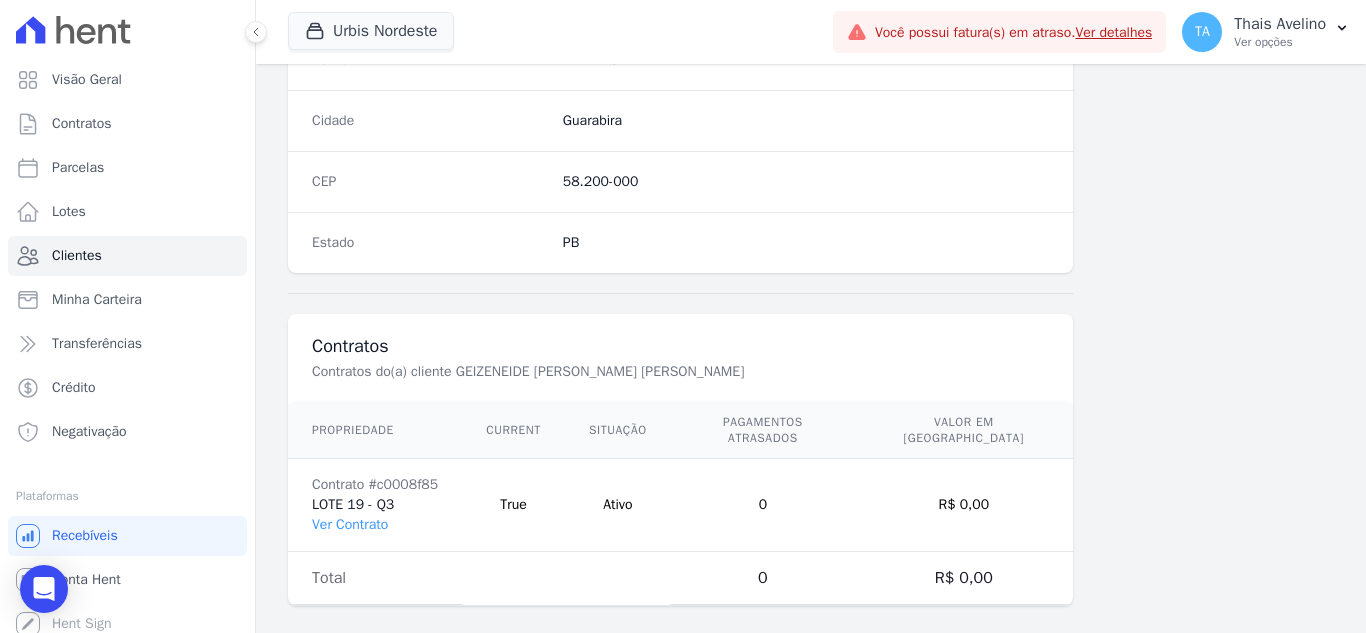 scroll, scrollTop: 1238, scrollLeft: 0, axis: vertical 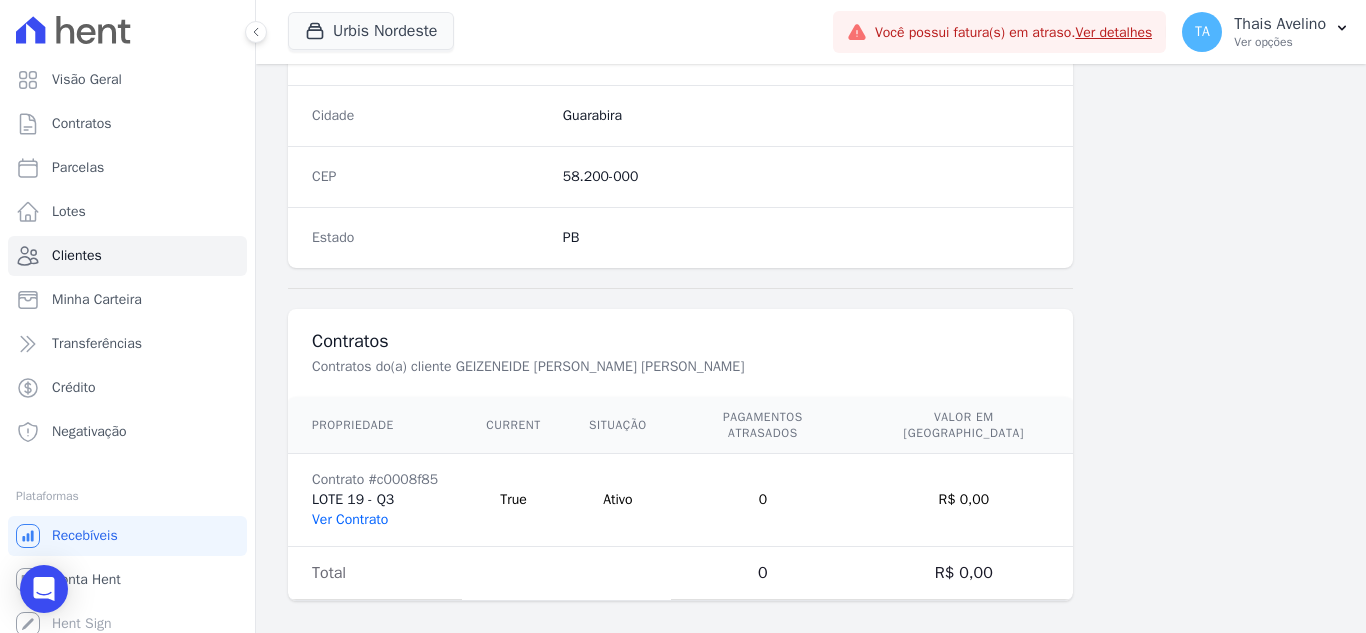 click on "Ver Contrato" at bounding box center (350, 519) 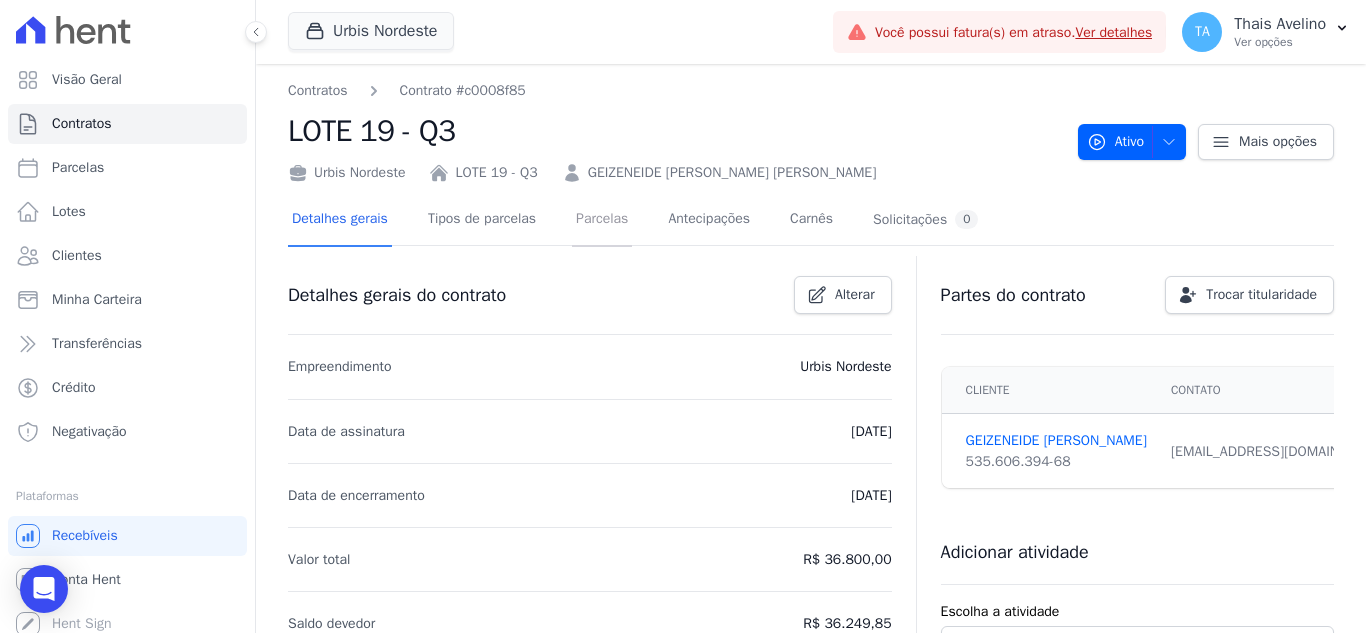 click on "Parcelas" at bounding box center (602, 220) 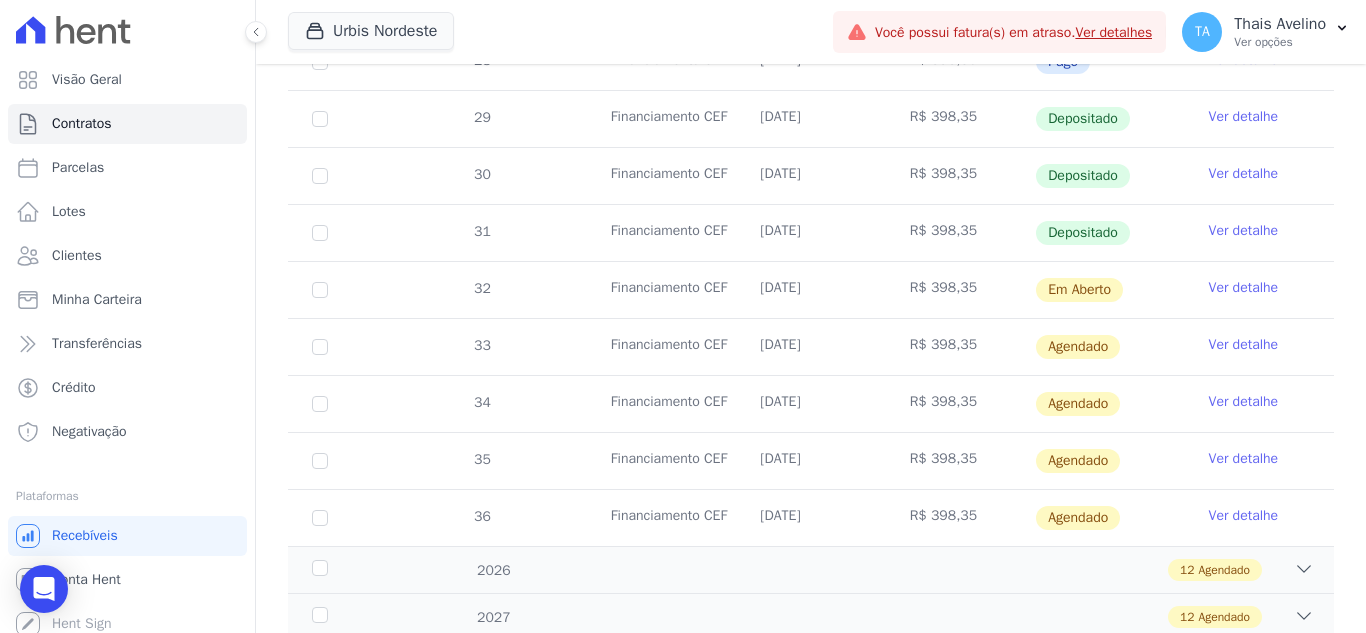 scroll, scrollTop: 800, scrollLeft: 0, axis: vertical 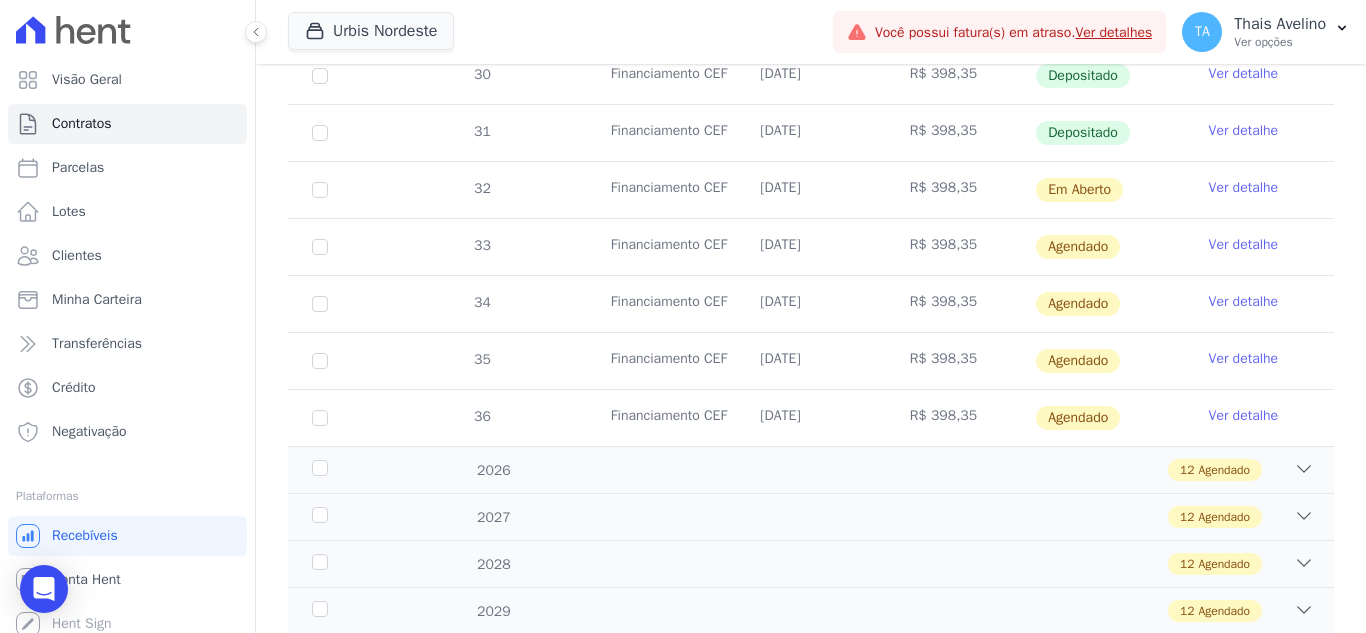 click on "Ver detalhe" at bounding box center (1244, 245) 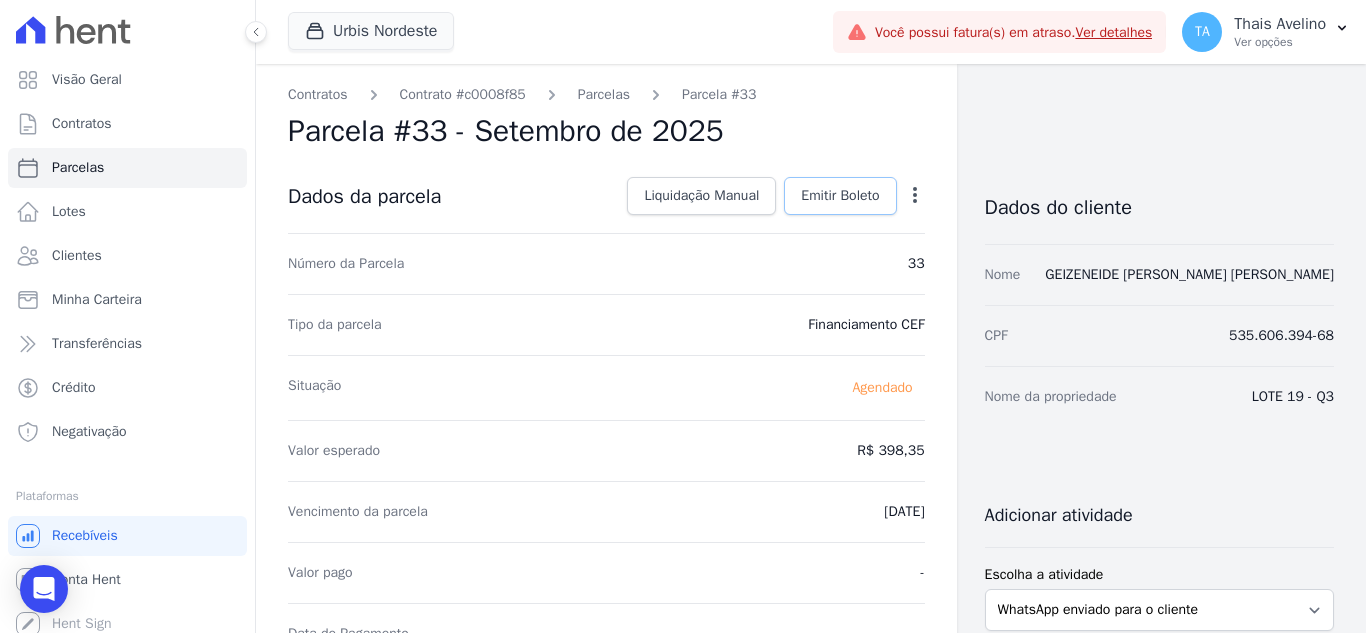click on "Emitir Boleto" at bounding box center [840, 196] 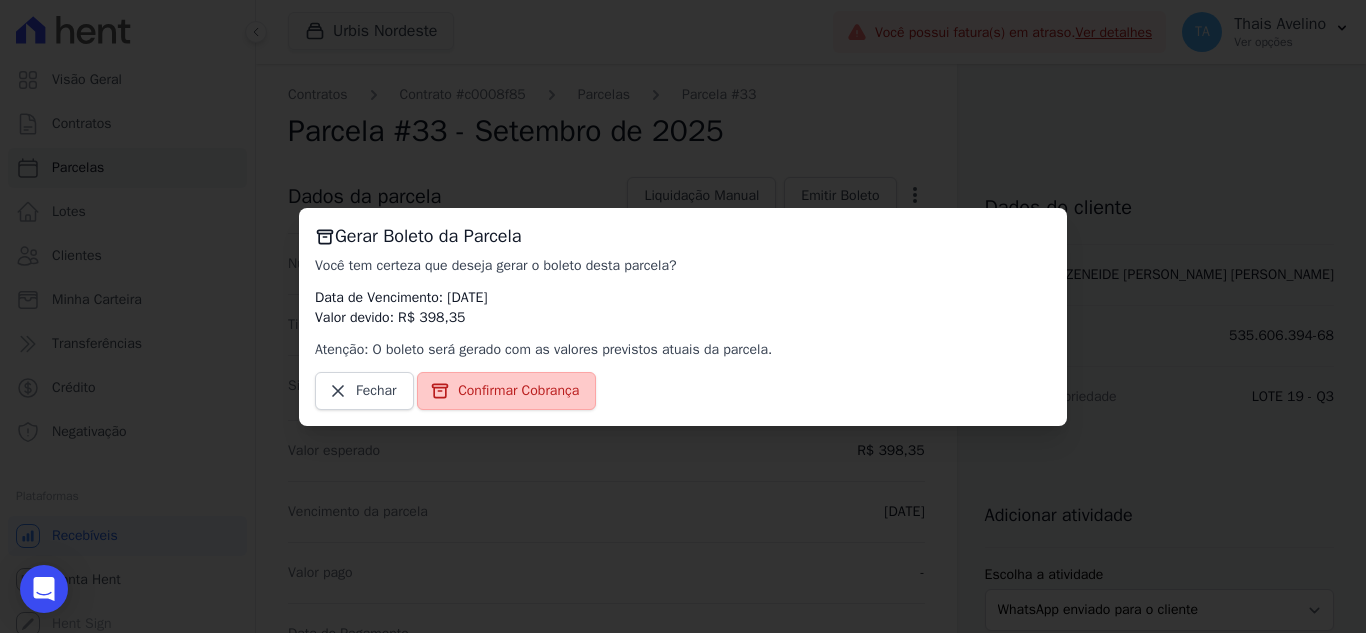 click on "Confirmar Cobrança" at bounding box center [506, 391] 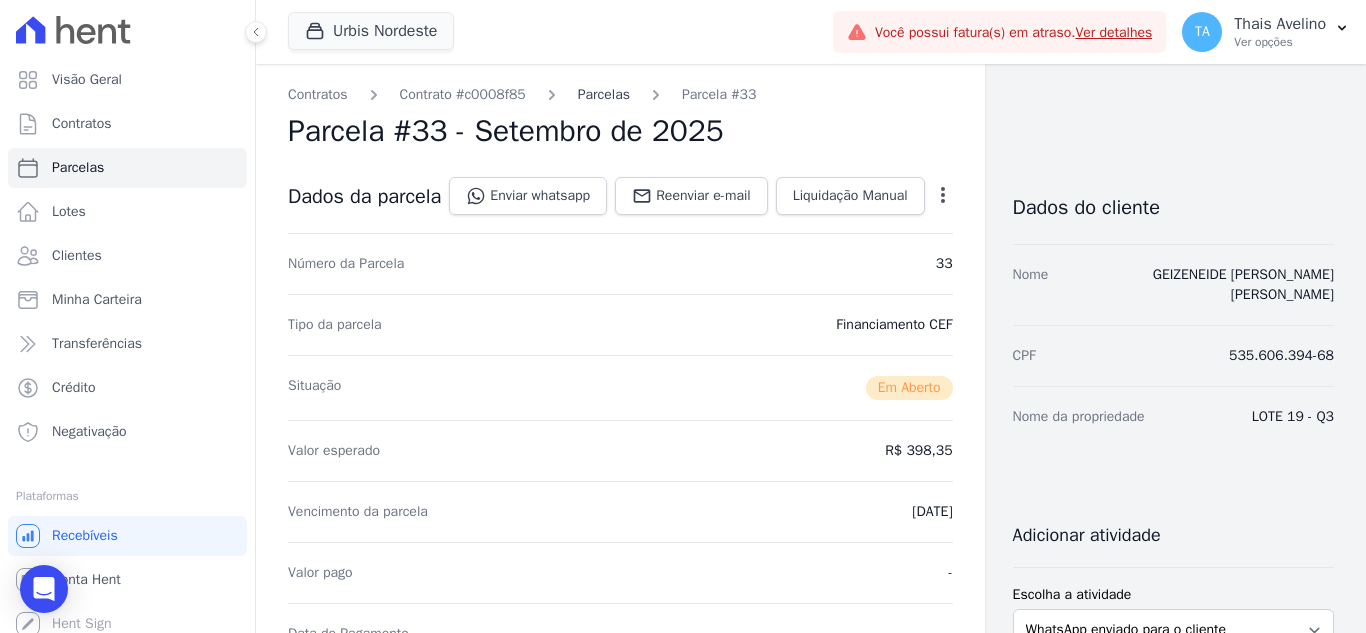 click on "Parcelas" at bounding box center (604, 94) 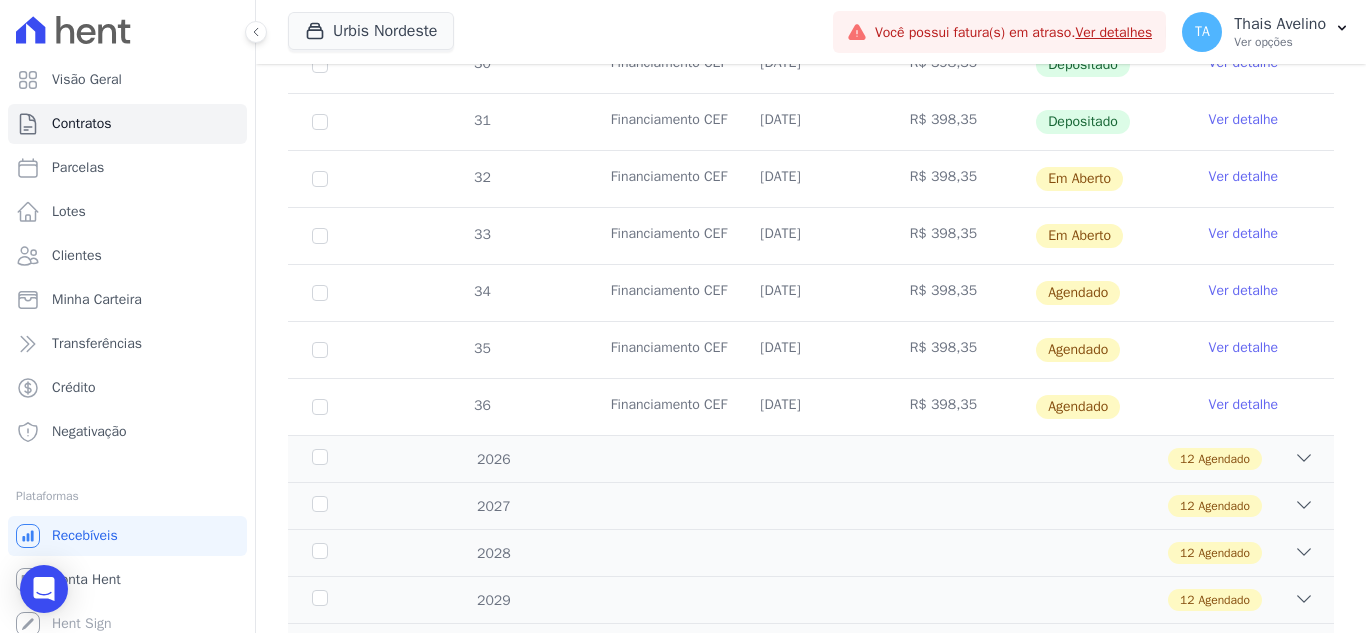 scroll, scrollTop: 800, scrollLeft: 0, axis: vertical 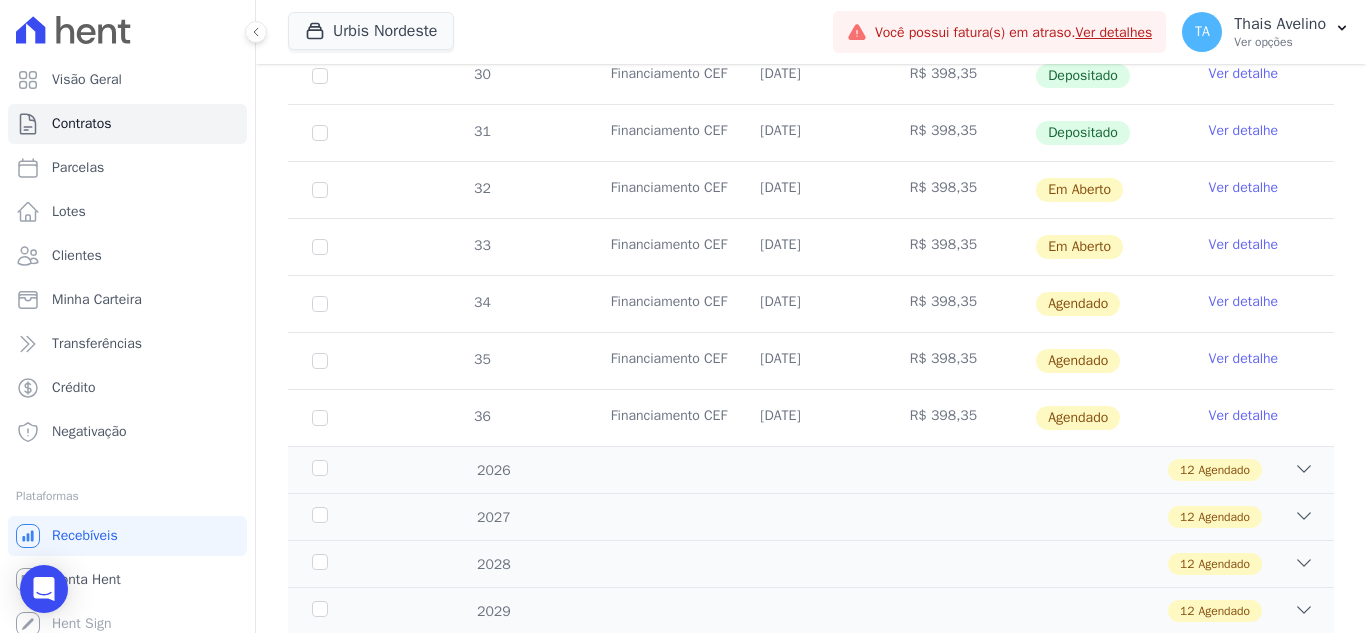 click on "Ver detalhe" at bounding box center (1244, 302) 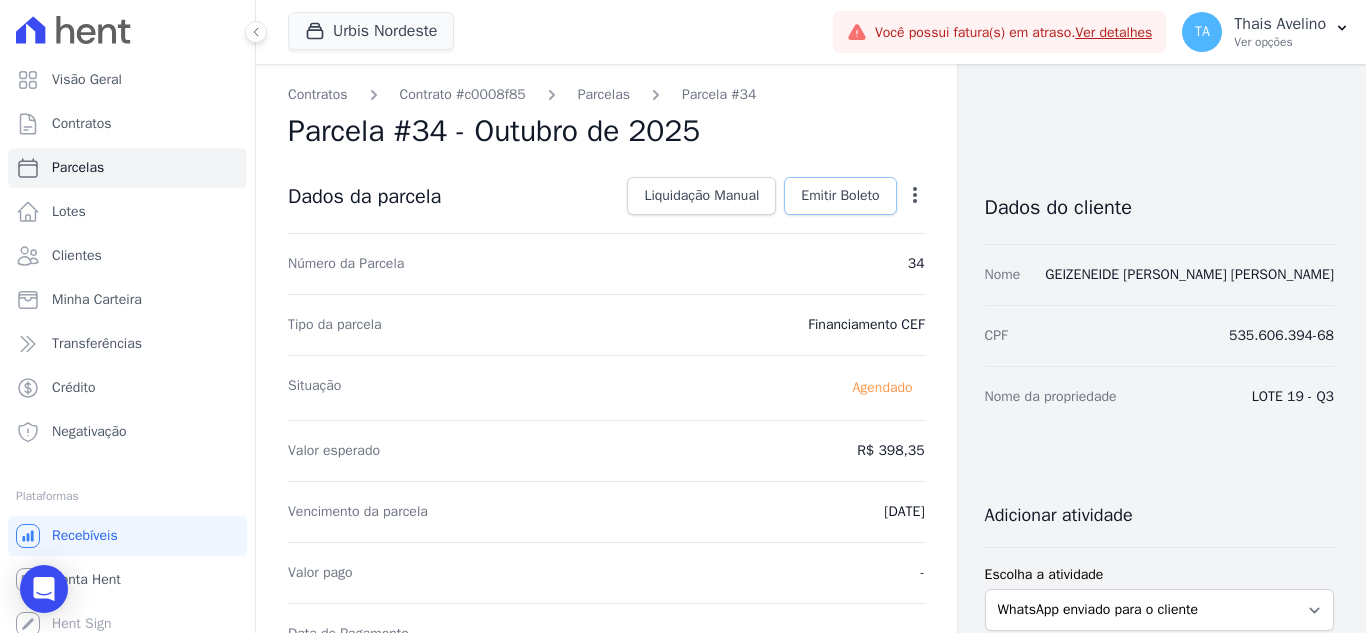 click on "Emitir Boleto" at bounding box center [840, 196] 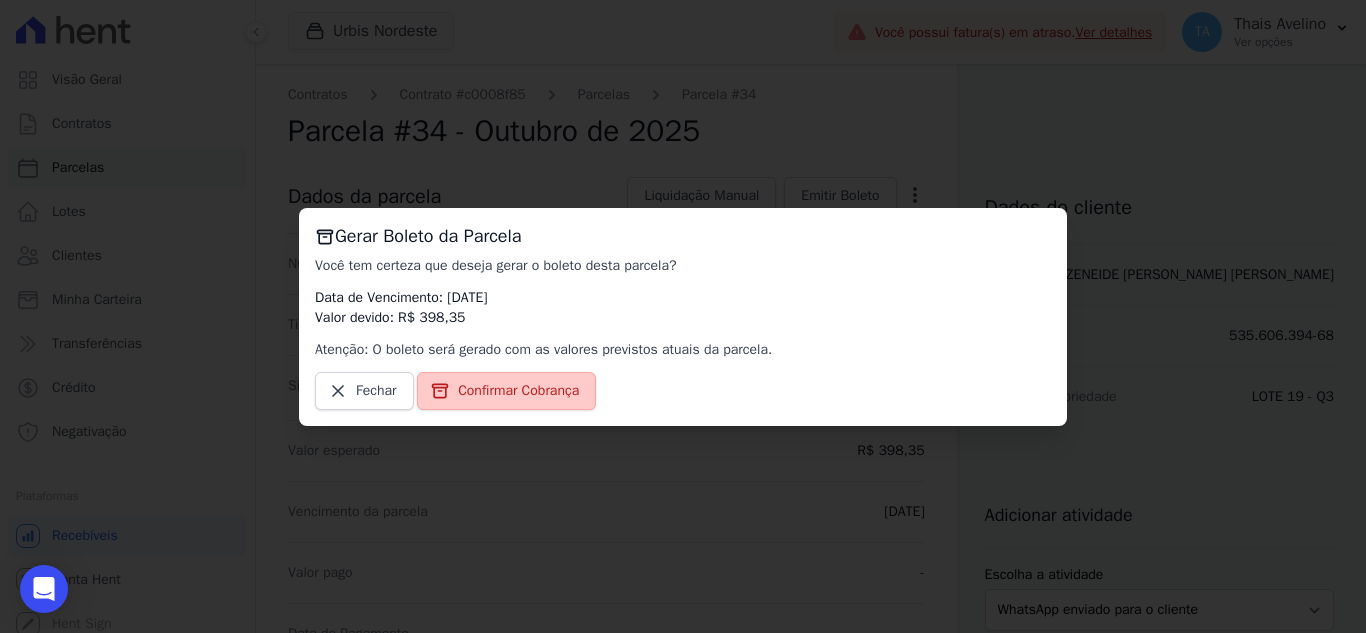 click on "Confirmar Cobrança" at bounding box center [518, 391] 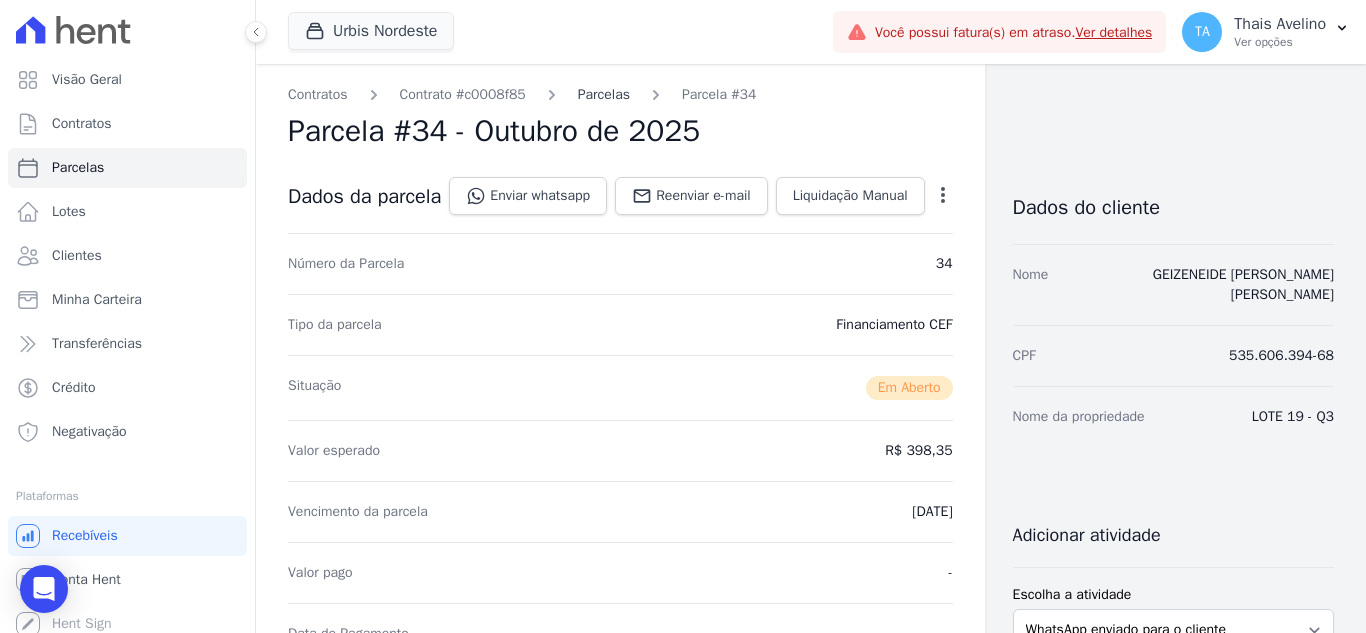 click on "Parcelas" at bounding box center [604, 94] 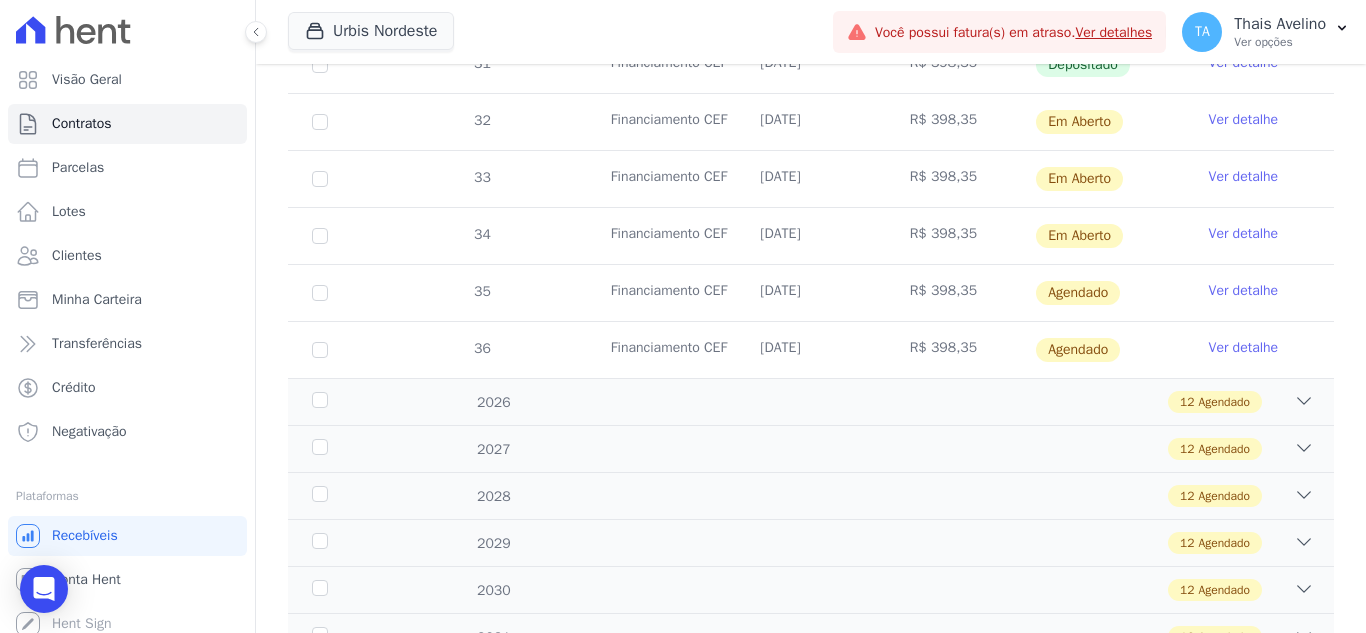 scroll, scrollTop: 900, scrollLeft: 0, axis: vertical 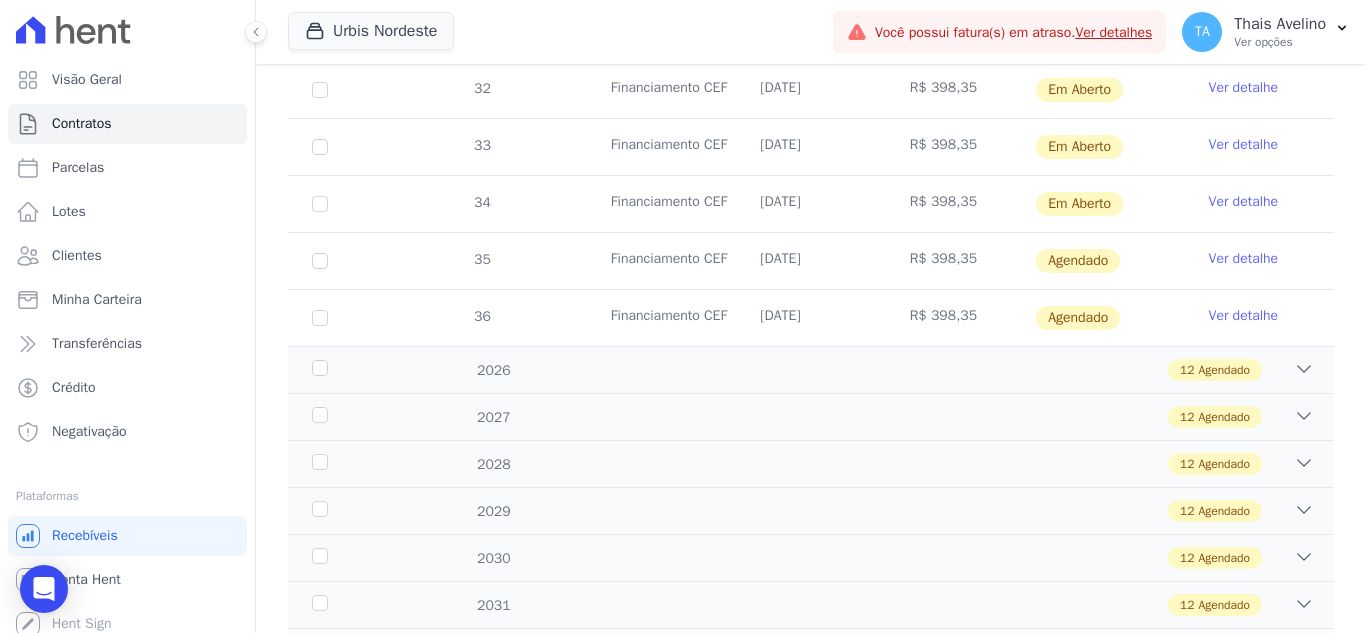 click on "Ver detalhe" at bounding box center [1244, 259] 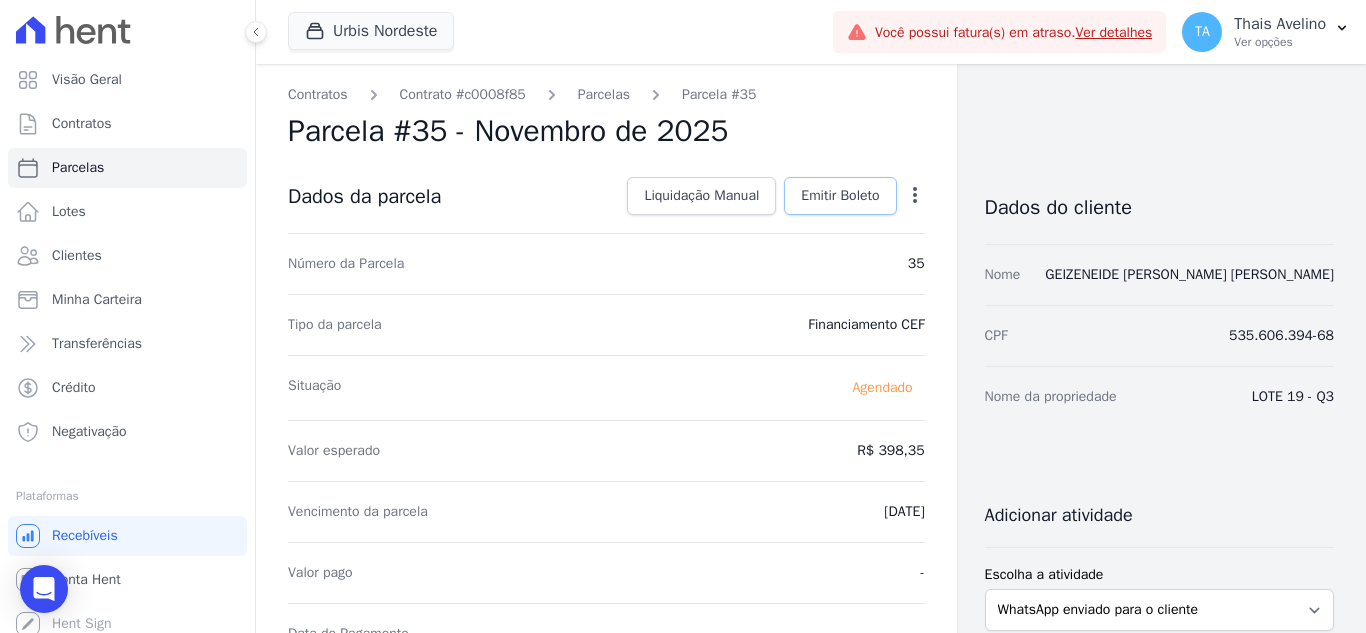 click on "Emitir Boleto" at bounding box center (840, 196) 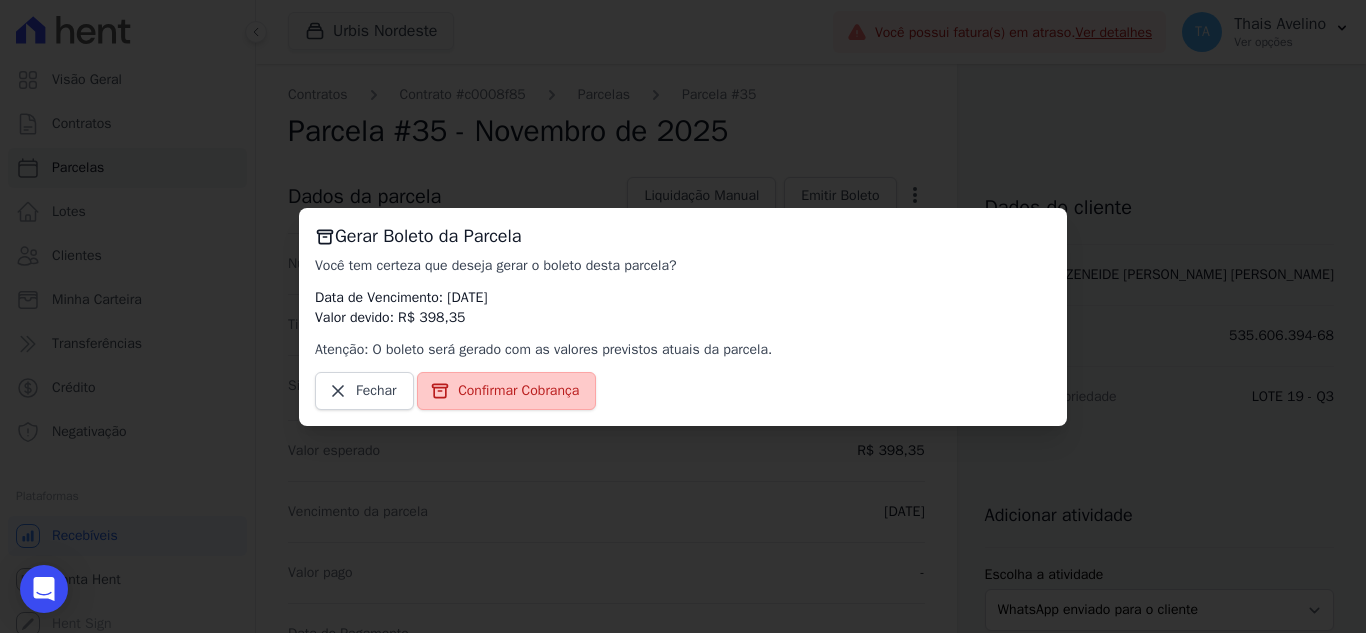 click on "Confirmar Cobrança" at bounding box center [518, 391] 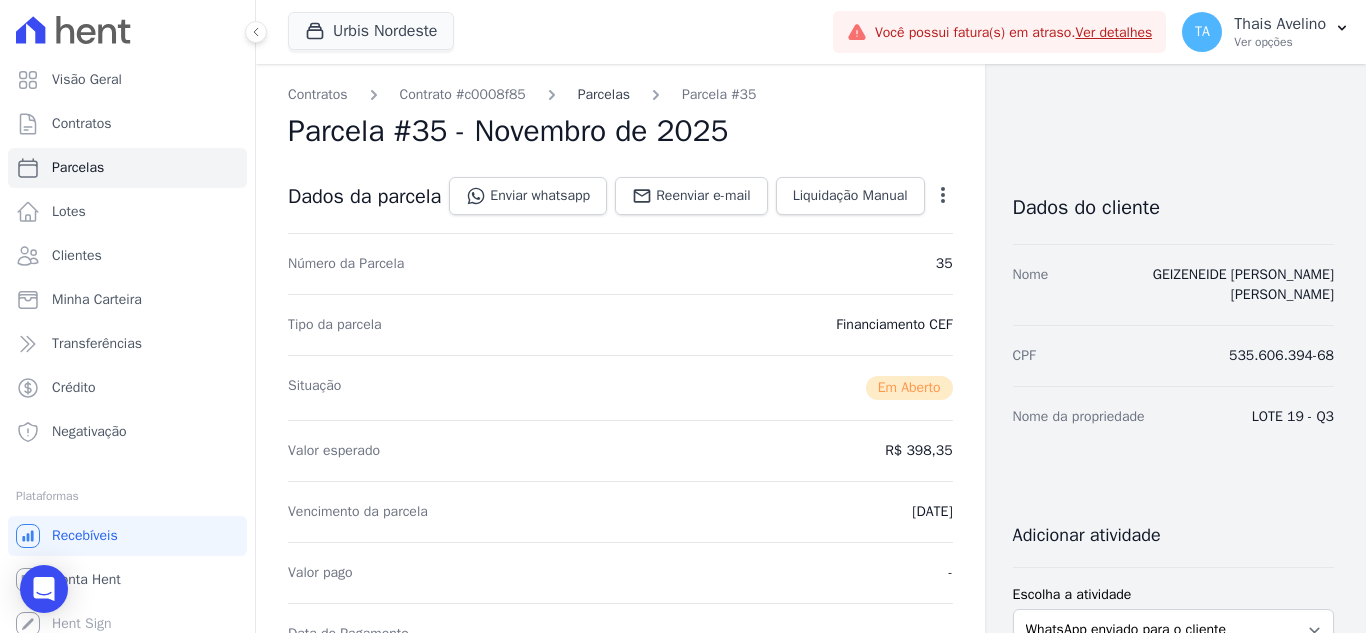 click on "Parcelas" at bounding box center (604, 94) 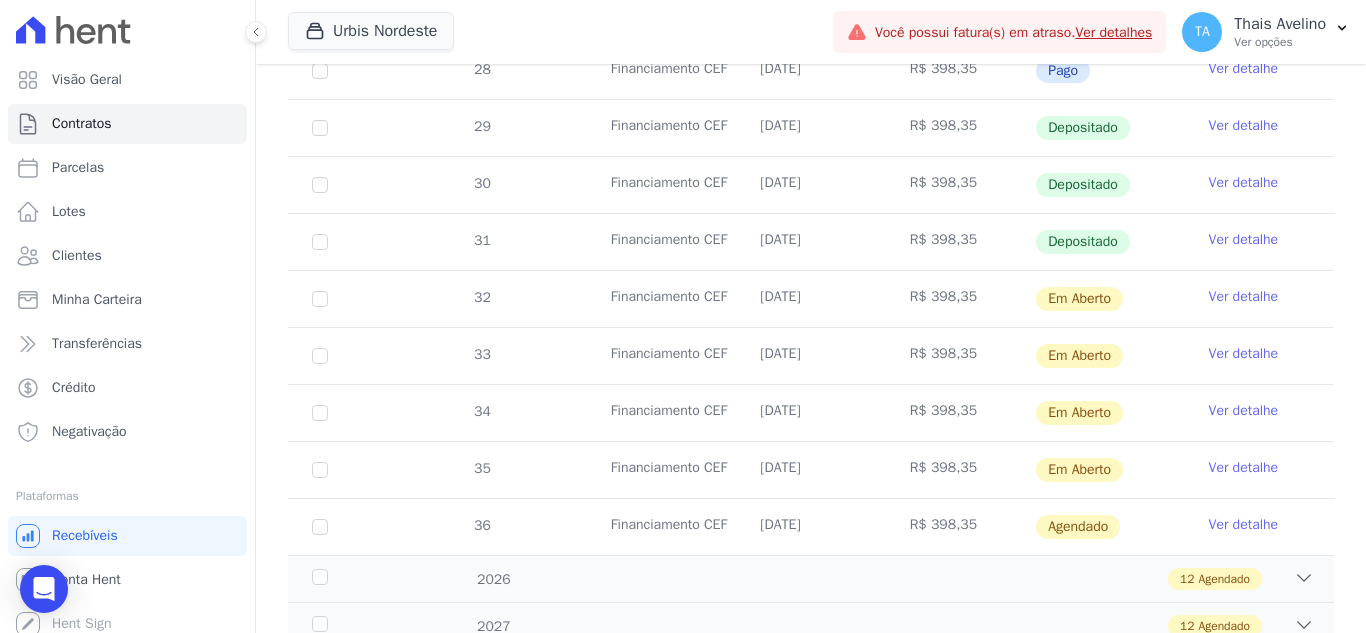 scroll, scrollTop: 700, scrollLeft: 0, axis: vertical 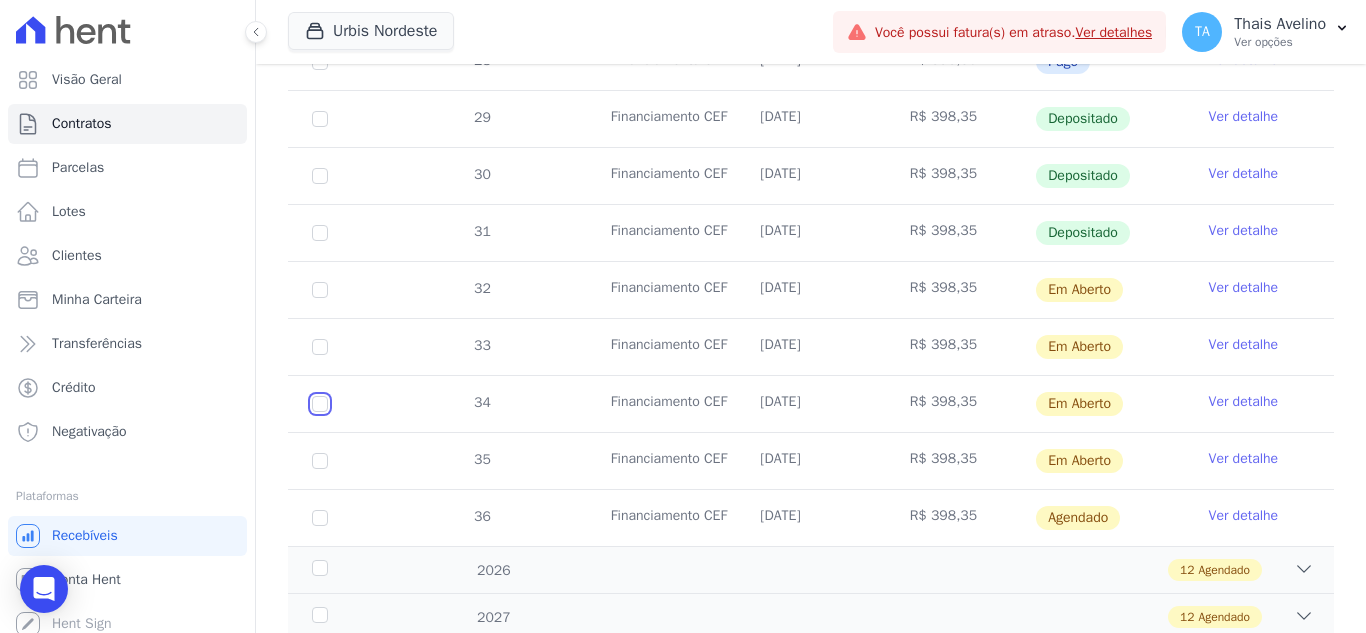 drag, startPoint x: 316, startPoint y: 403, endPoint x: 319, endPoint y: 442, distance: 39.115215 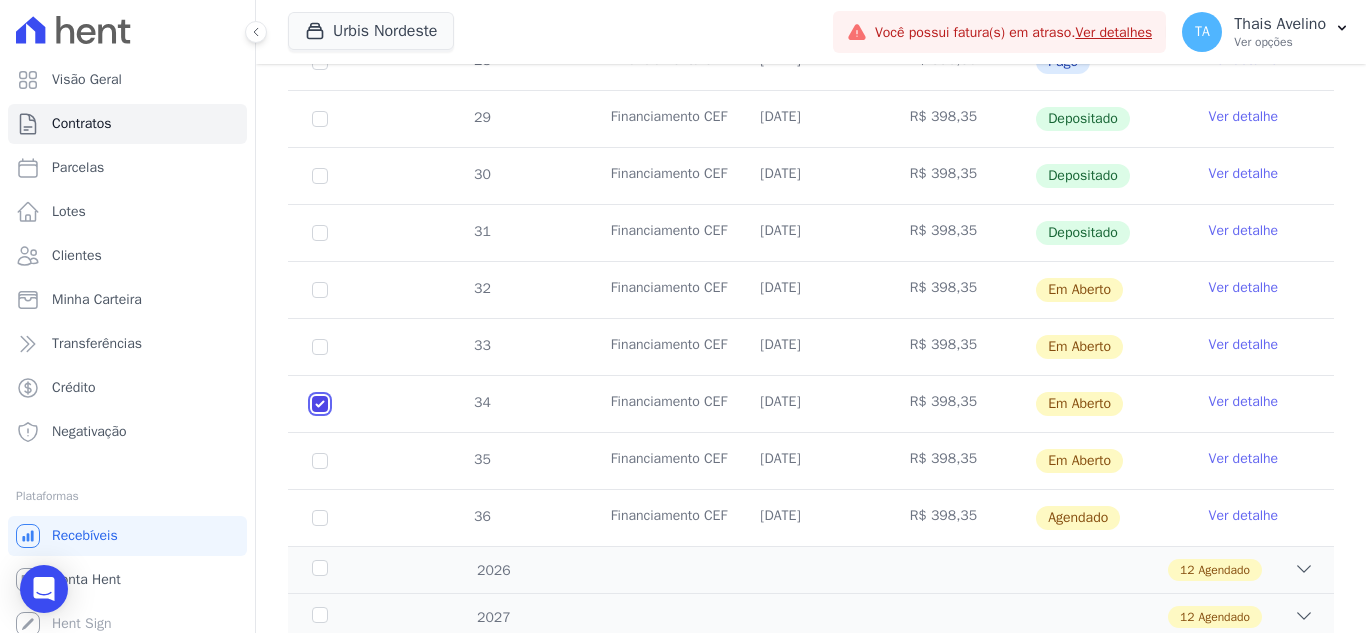checkbox on "true" 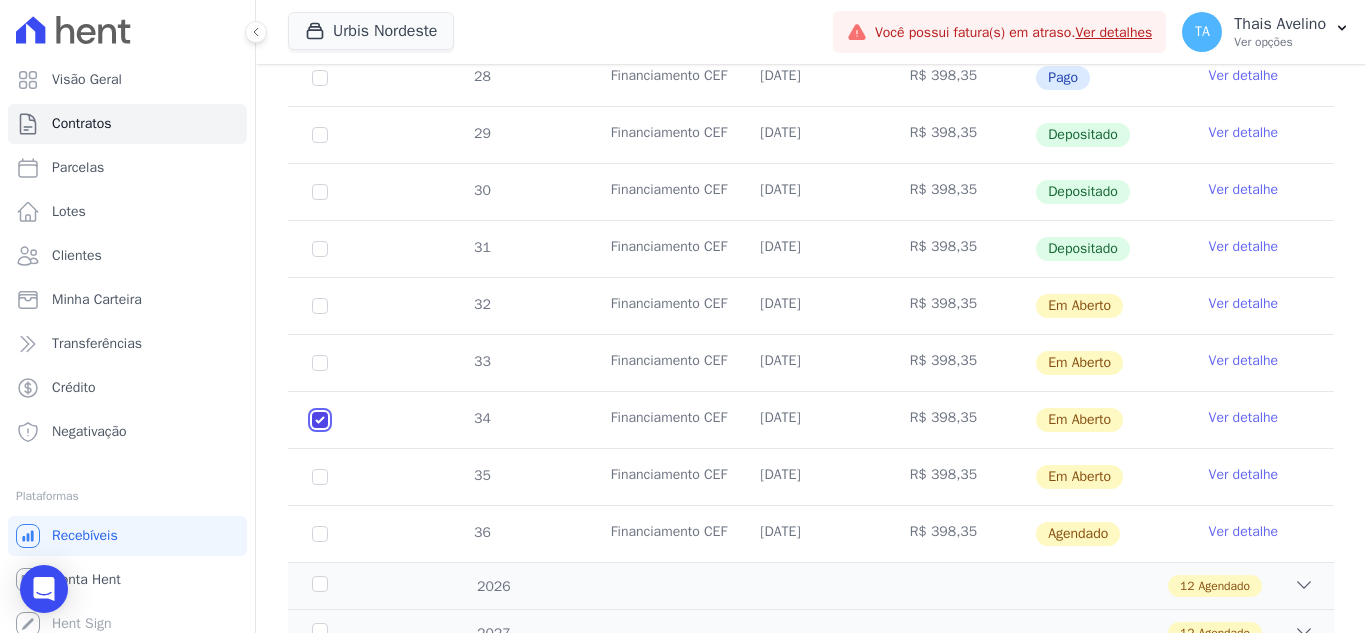 scroll, scrollTop: 716, scrollLeft: 0, axis: vertical 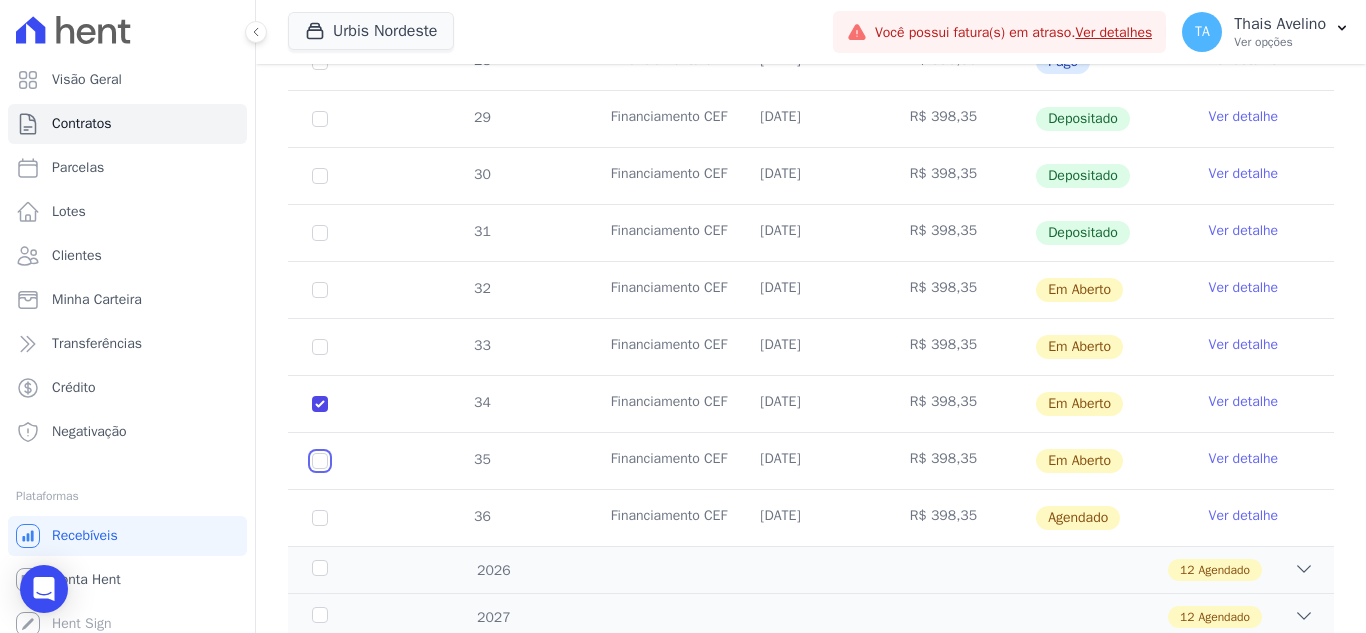 click at bounding box center [320, 290] 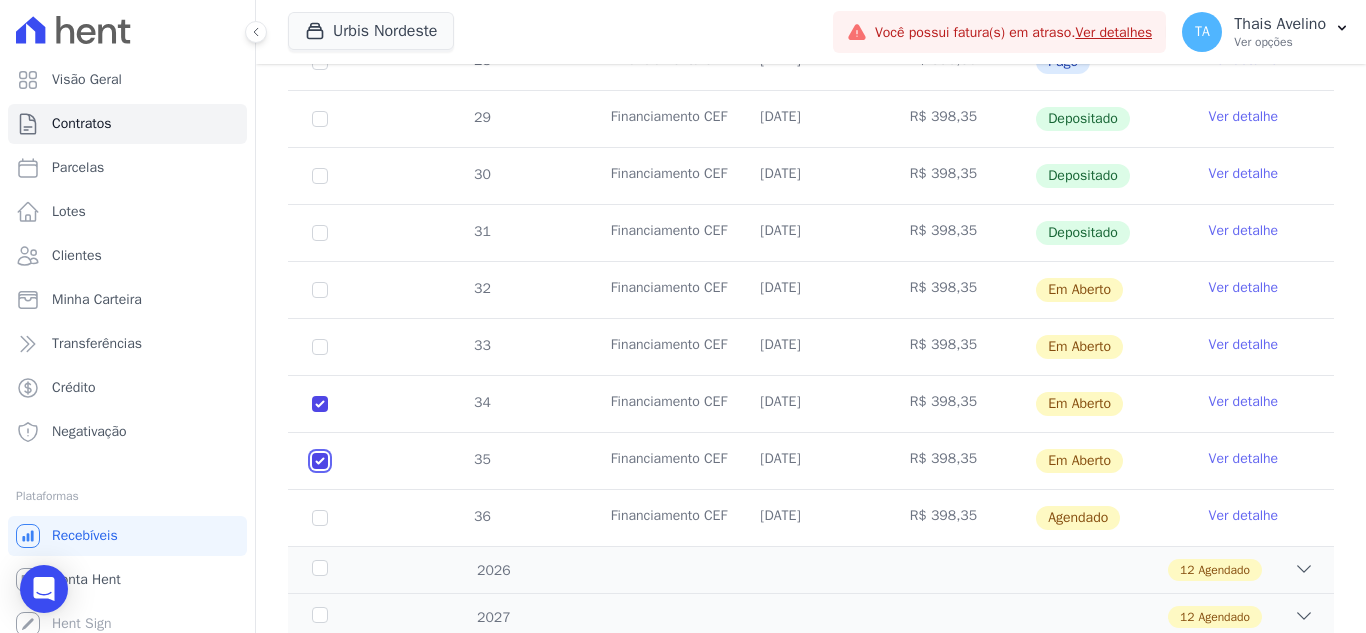 checkbox on "true" 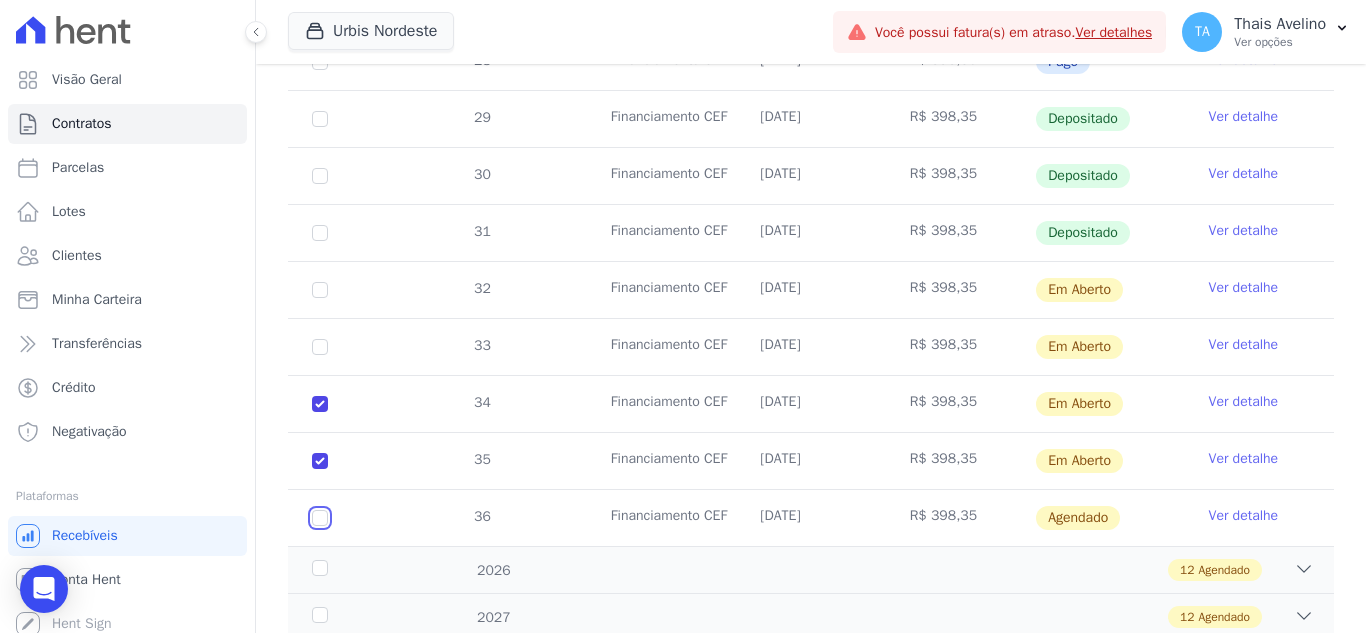 click at bounding box center (320, 518) 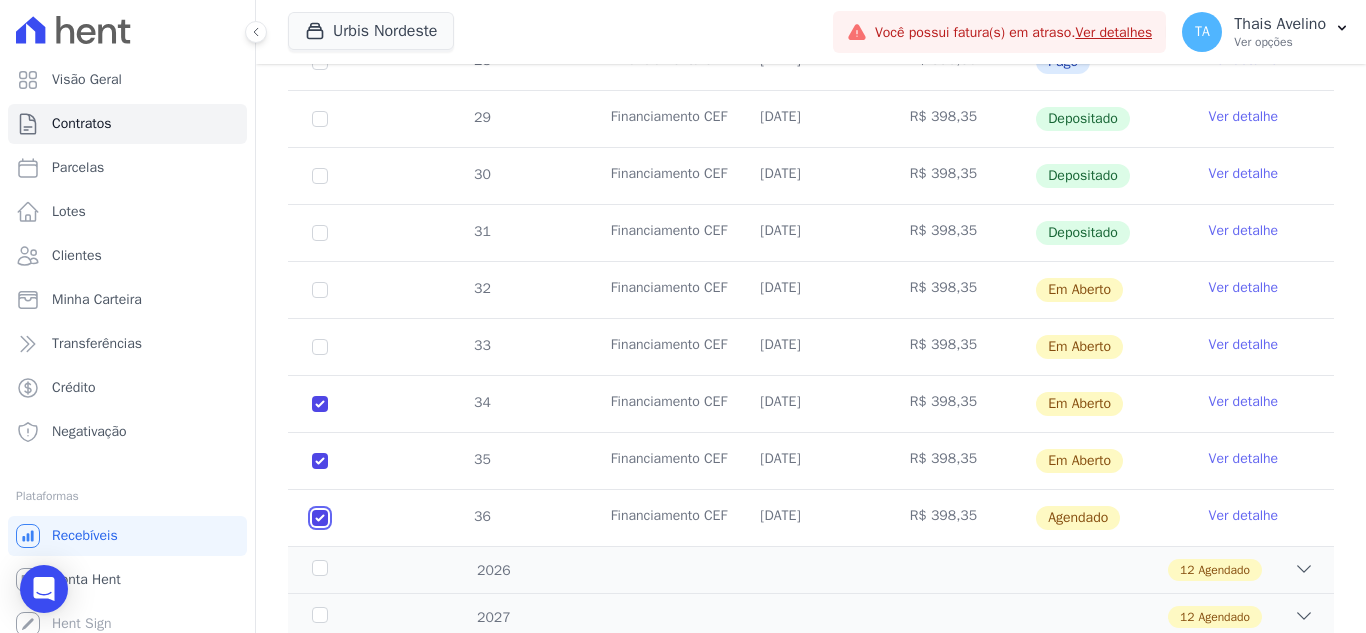 checkbox on "true" 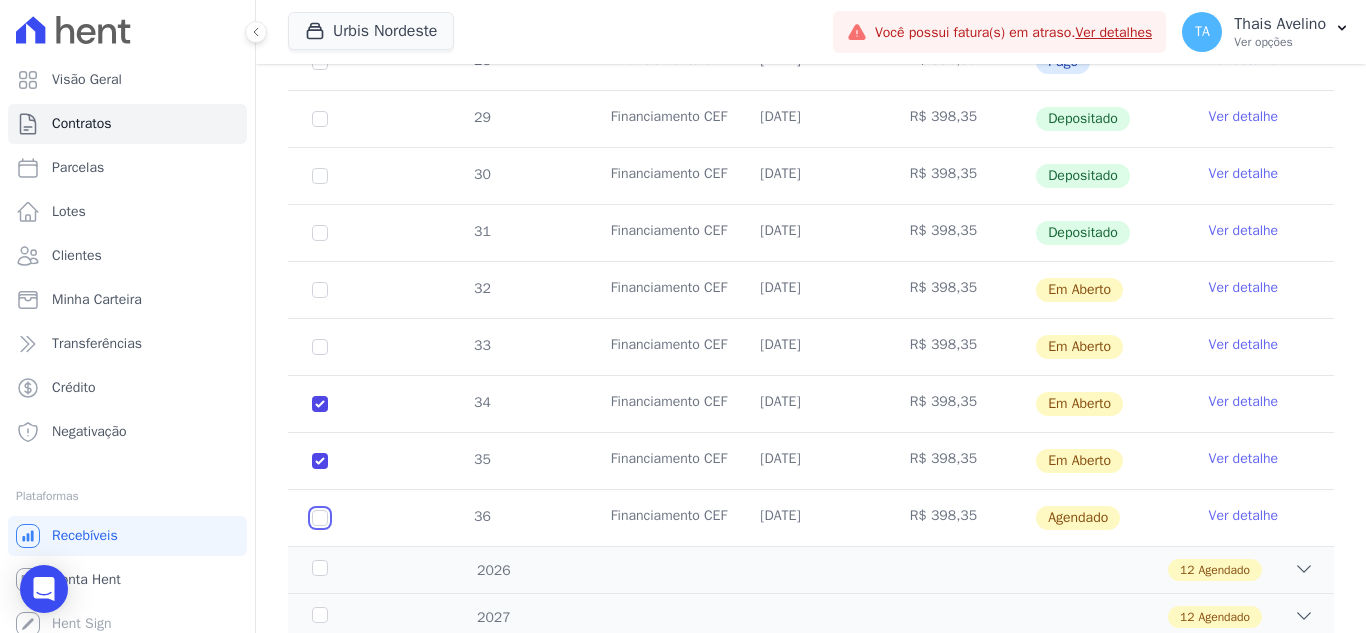 checkbox on "true" 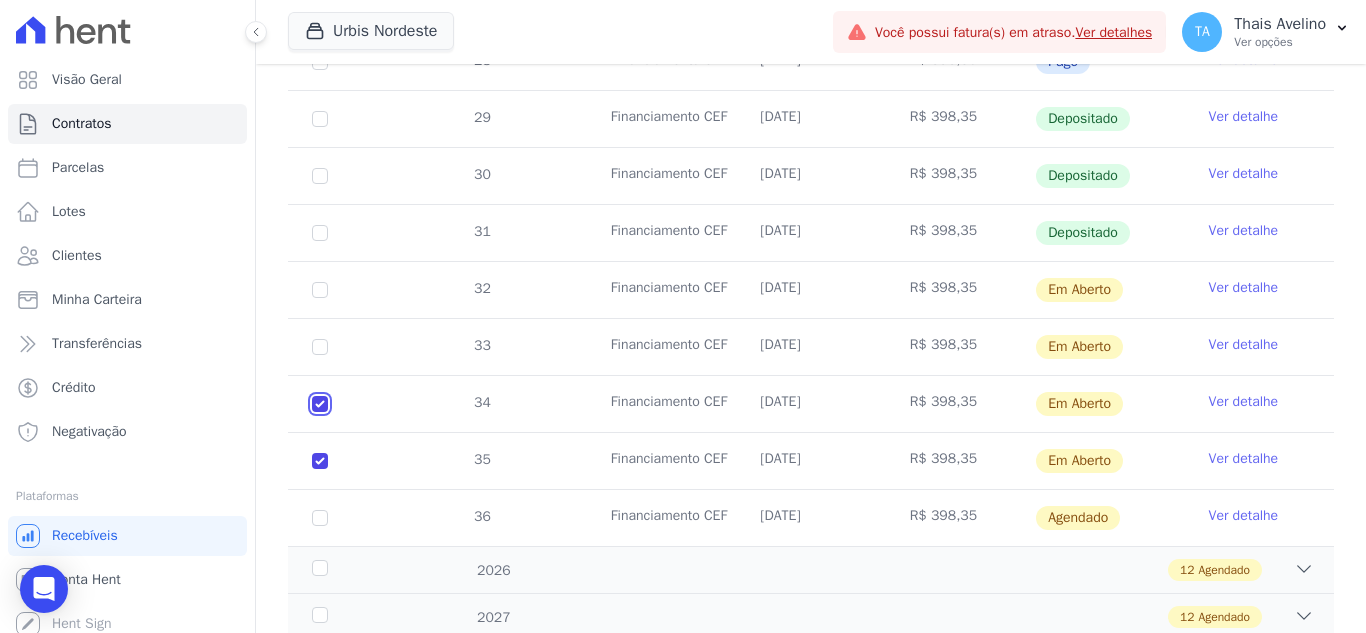click at bounding box center [320, 290] 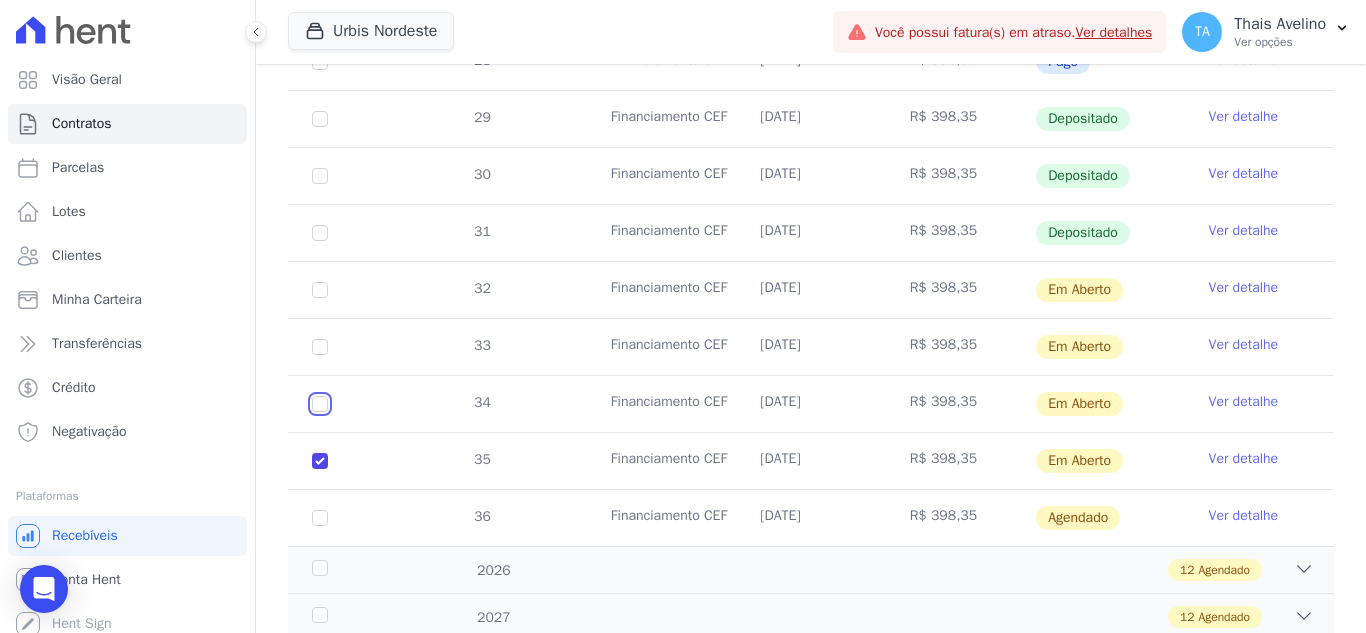 checkbox on "true" 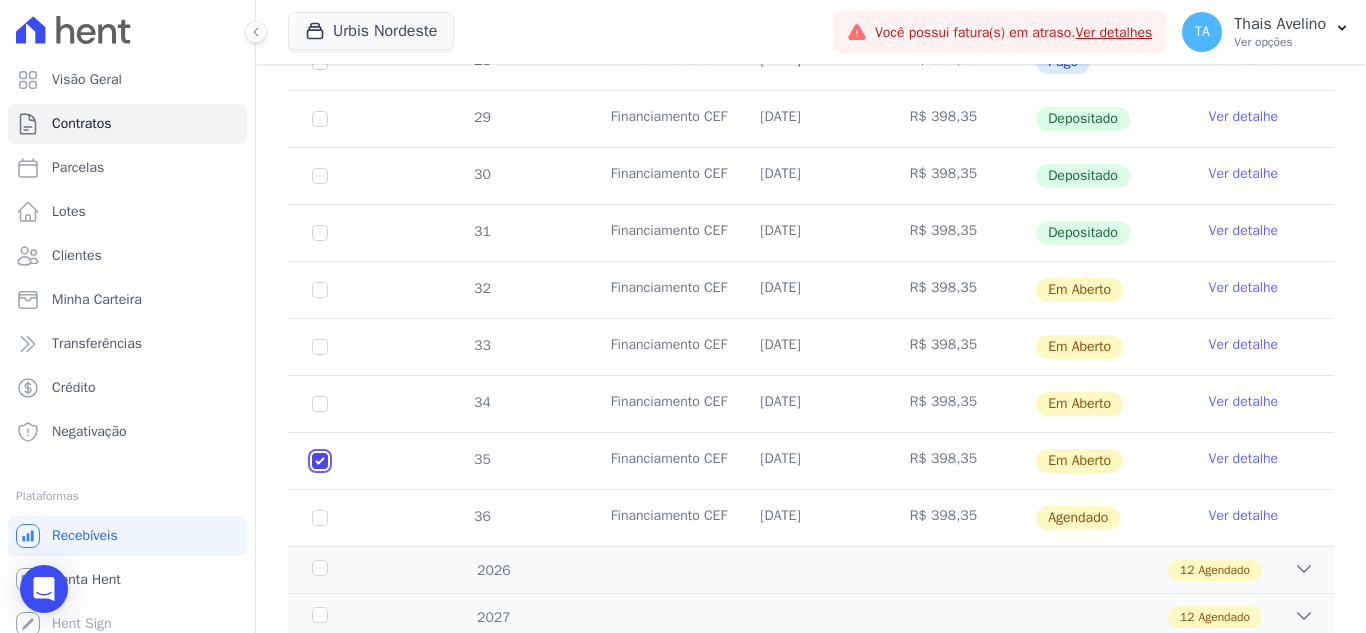 click at bounding box center (320, 290) 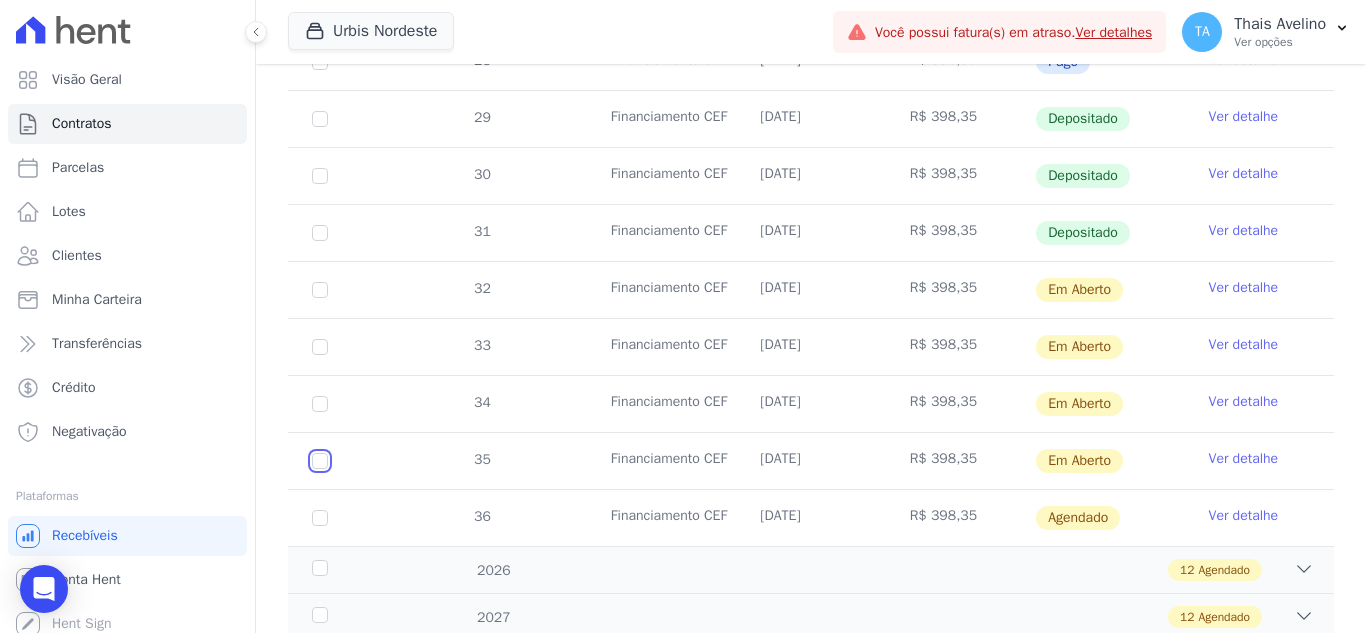 checkbox on "false" 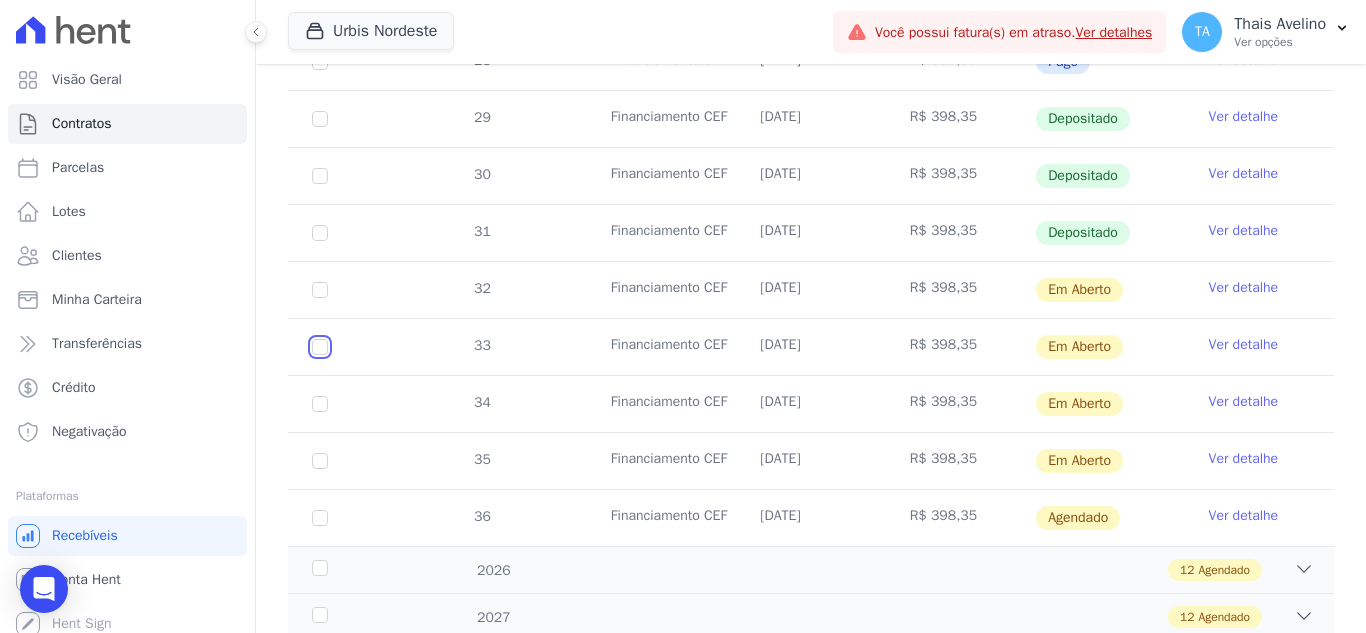 click at bounding box center (320, 290) 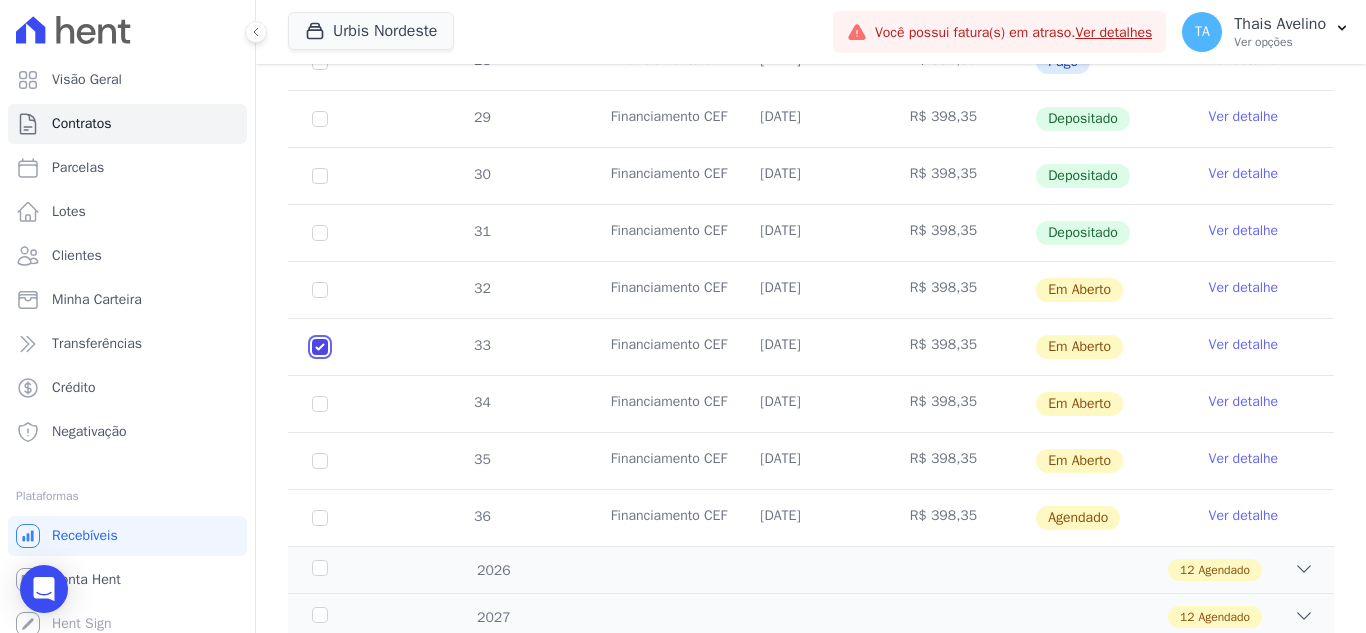 checkbox on "true" 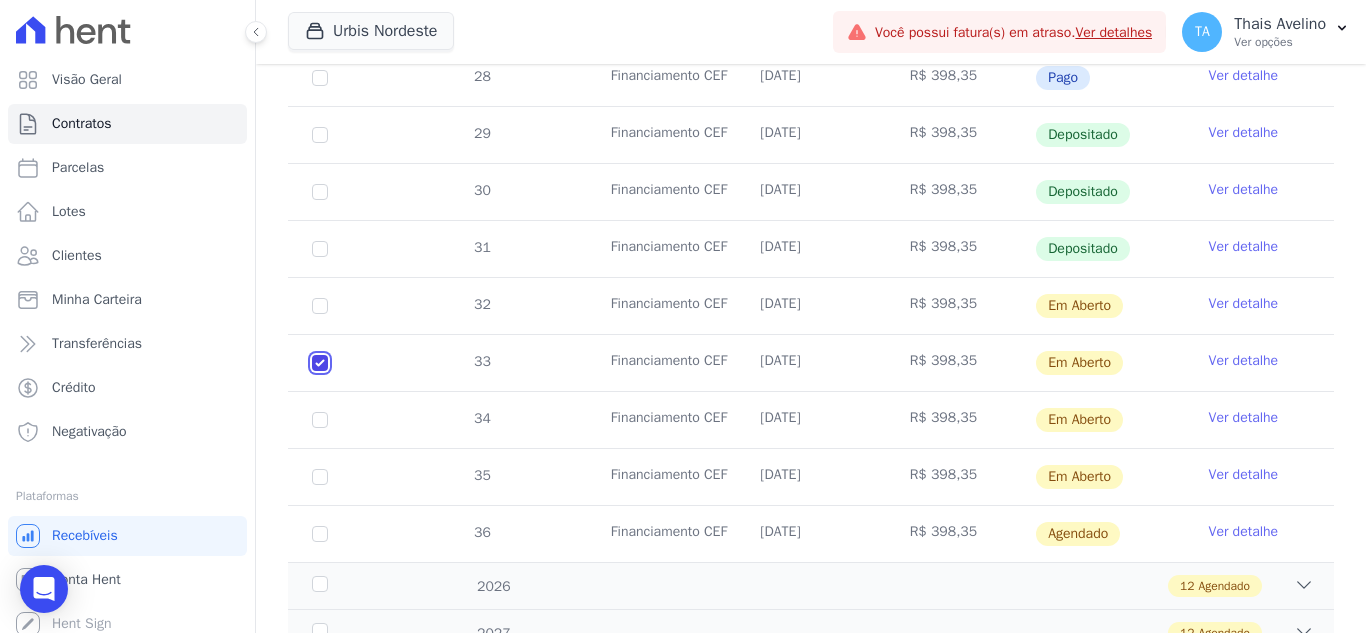 scroll, scrollTop: 716, scrollLeft: 0, axis: vertical 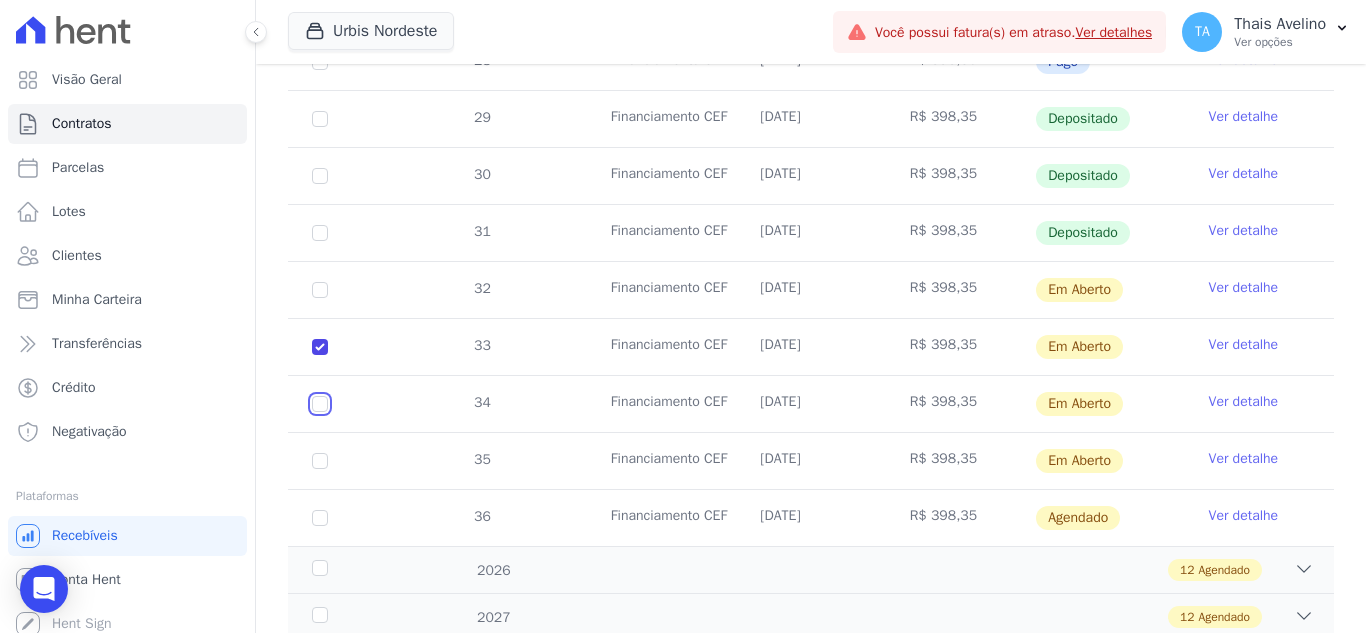 click at bounding box center (320, 290) 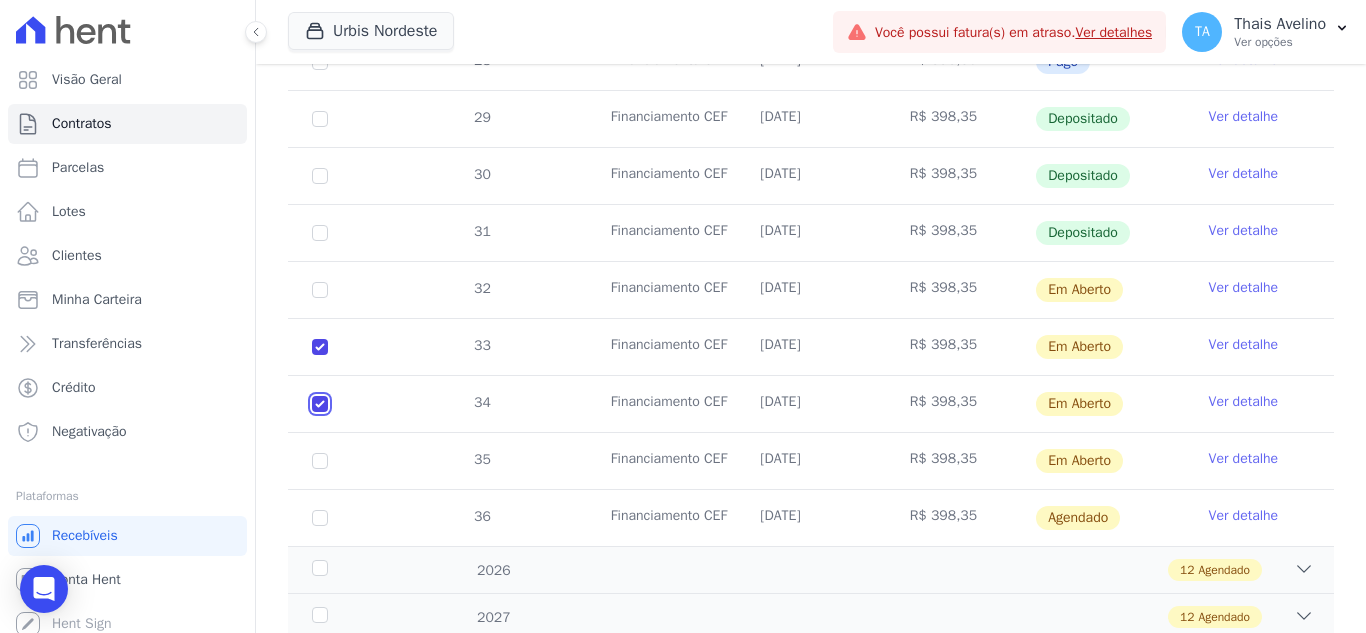 checkbox on "true" 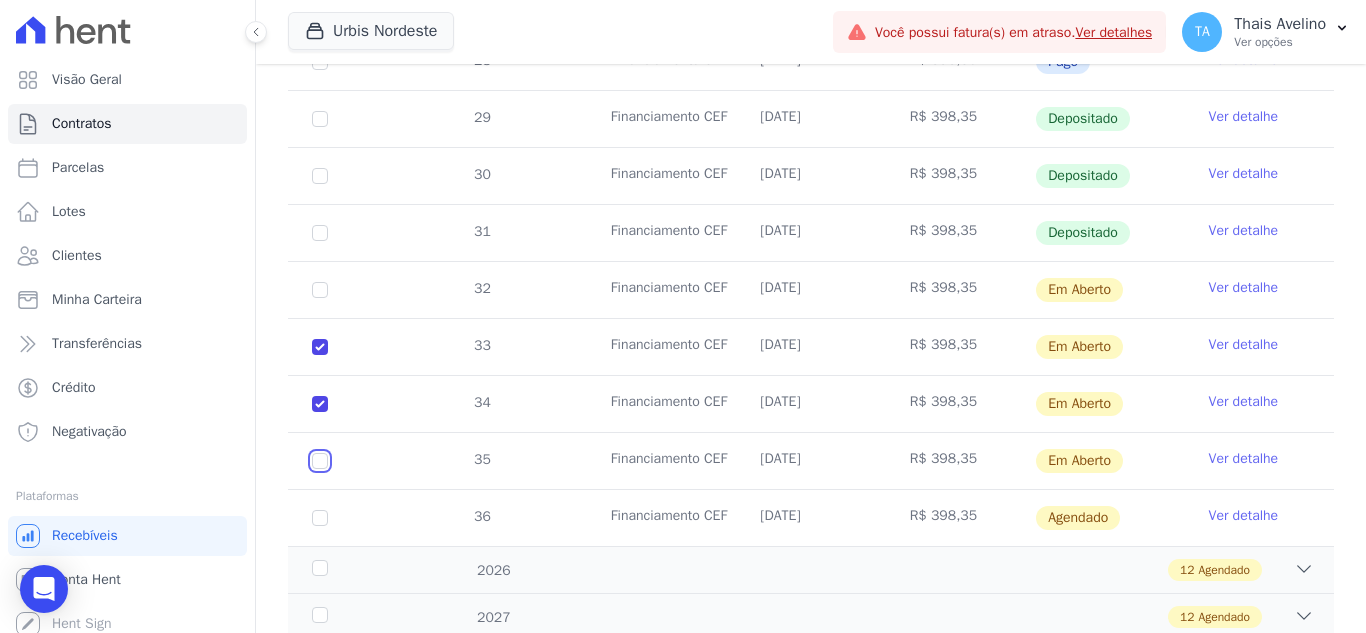 click at bounding box center (320, 290) 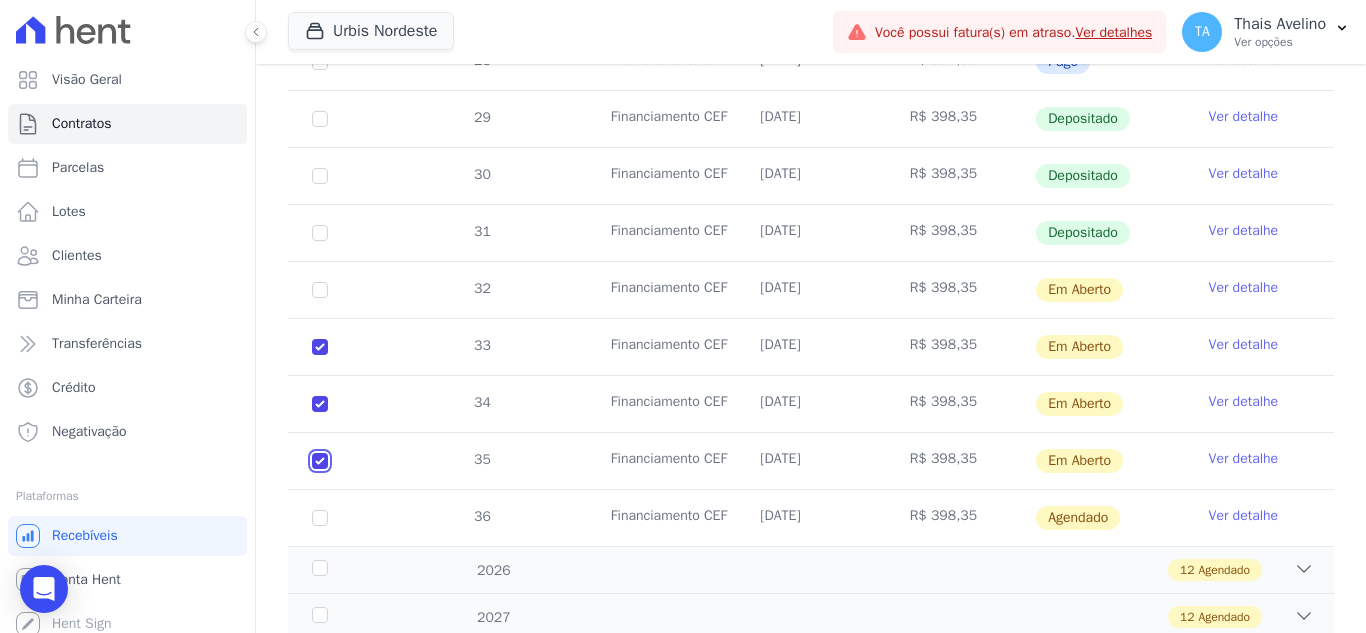 checkbox on "true" 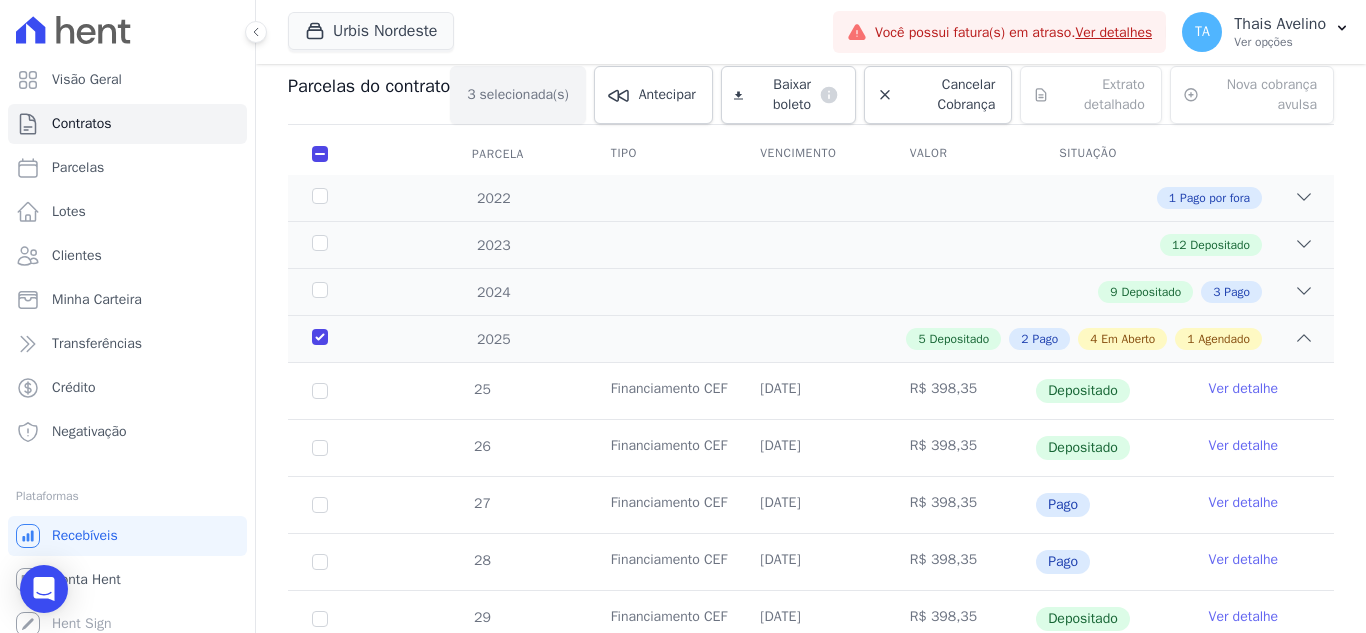 scroll, scrollTop: 0, scrollLeft: 0, axis: both 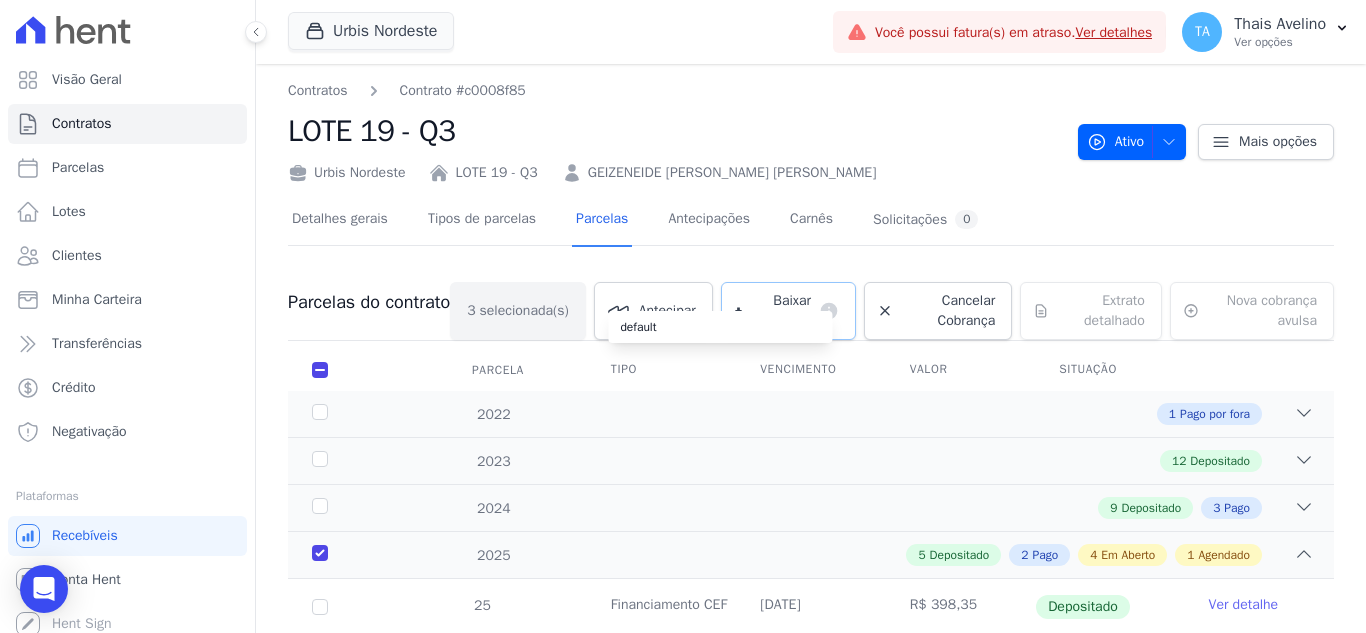 click on "default" at bounding box center (720, 327) 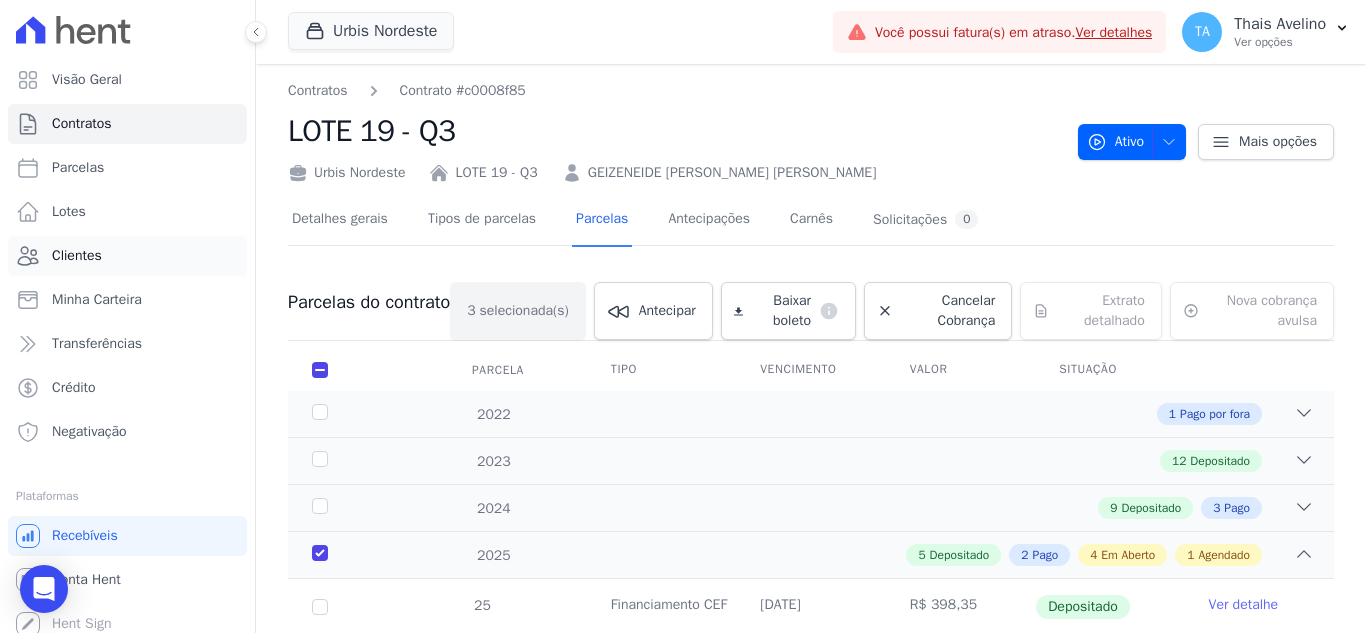 click on "Clientes" at bounding box center [127, 256] 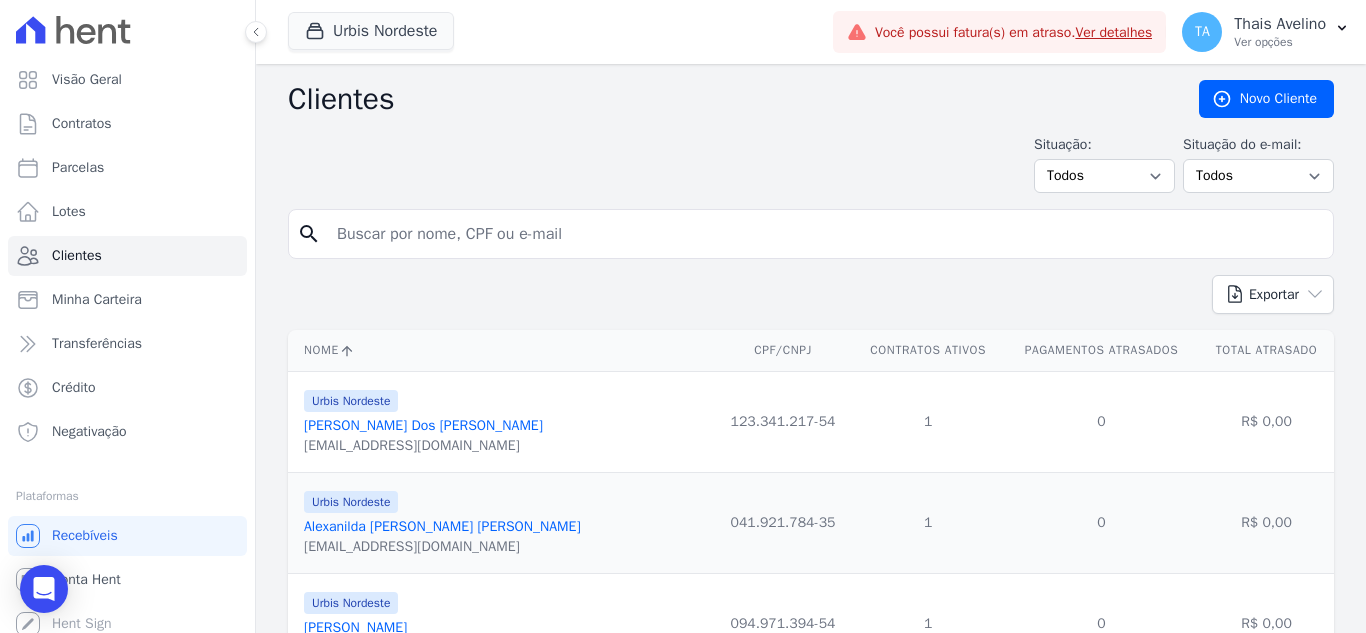 click at bounding box center (825, 234) 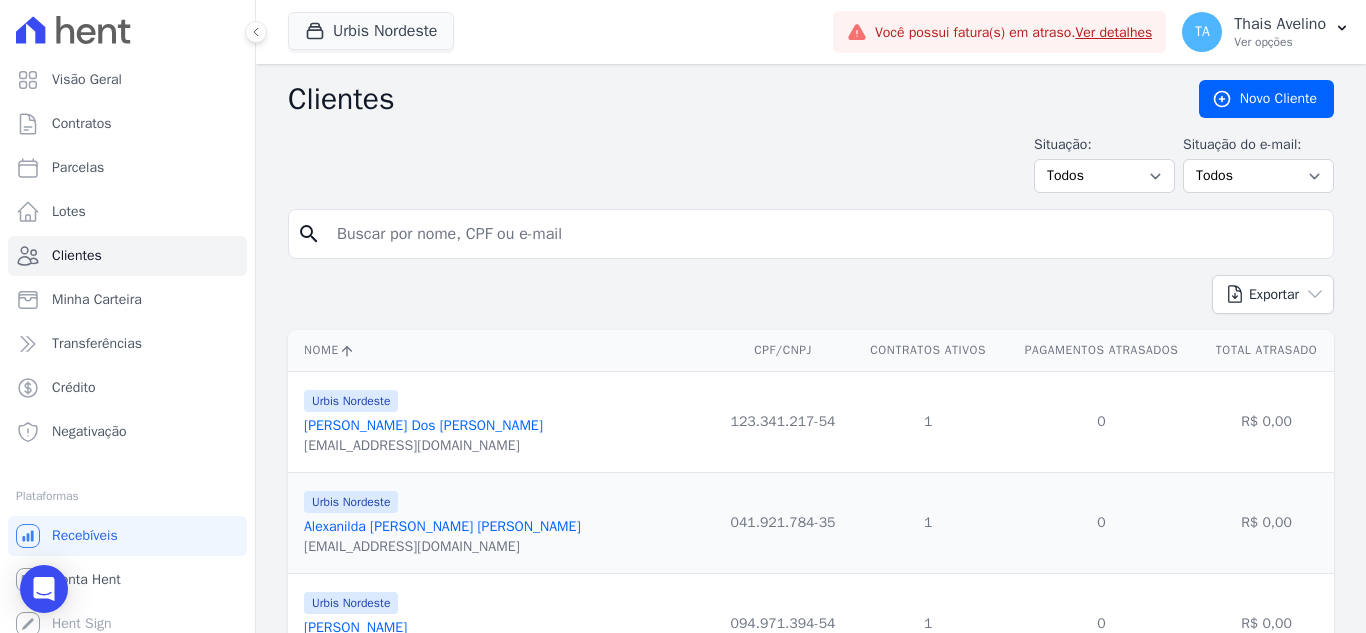 drag, startPoint x: 590, startPoint y: 260, endPoint x: 590, endPoint y: 238, distance: 22 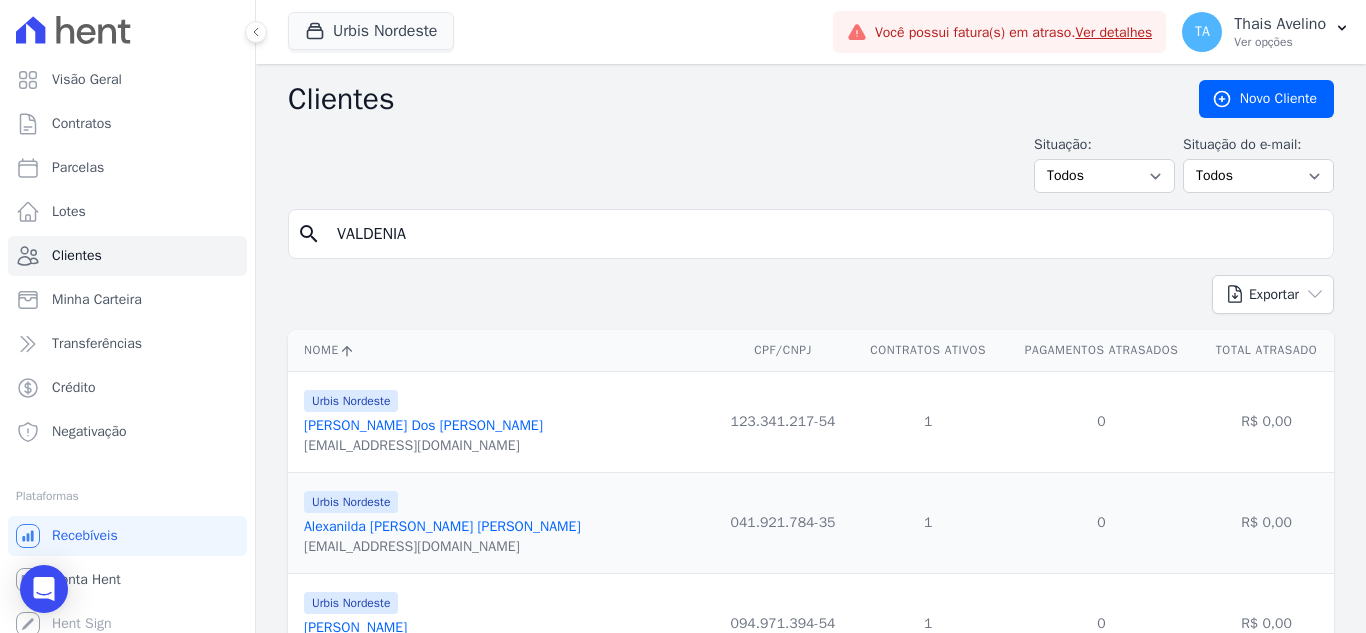 type on "VALDENIA" 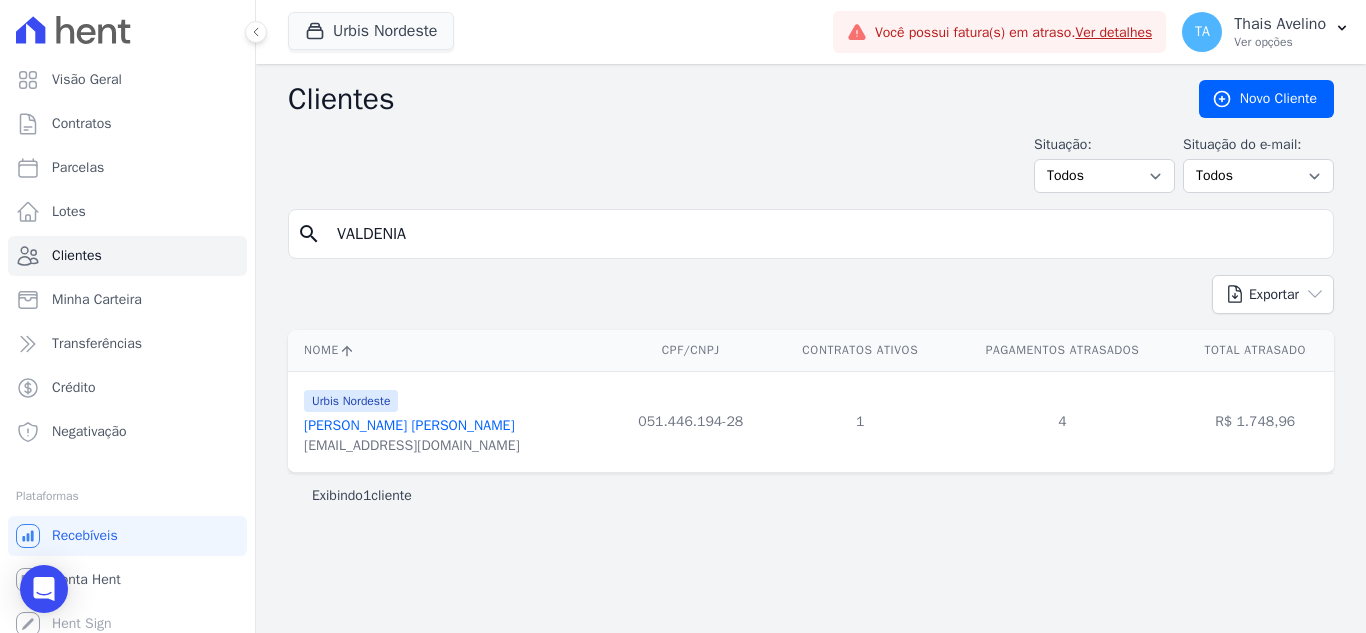 click on "Valdenia De Oliveira Silva" at bounding box center (409, 425) 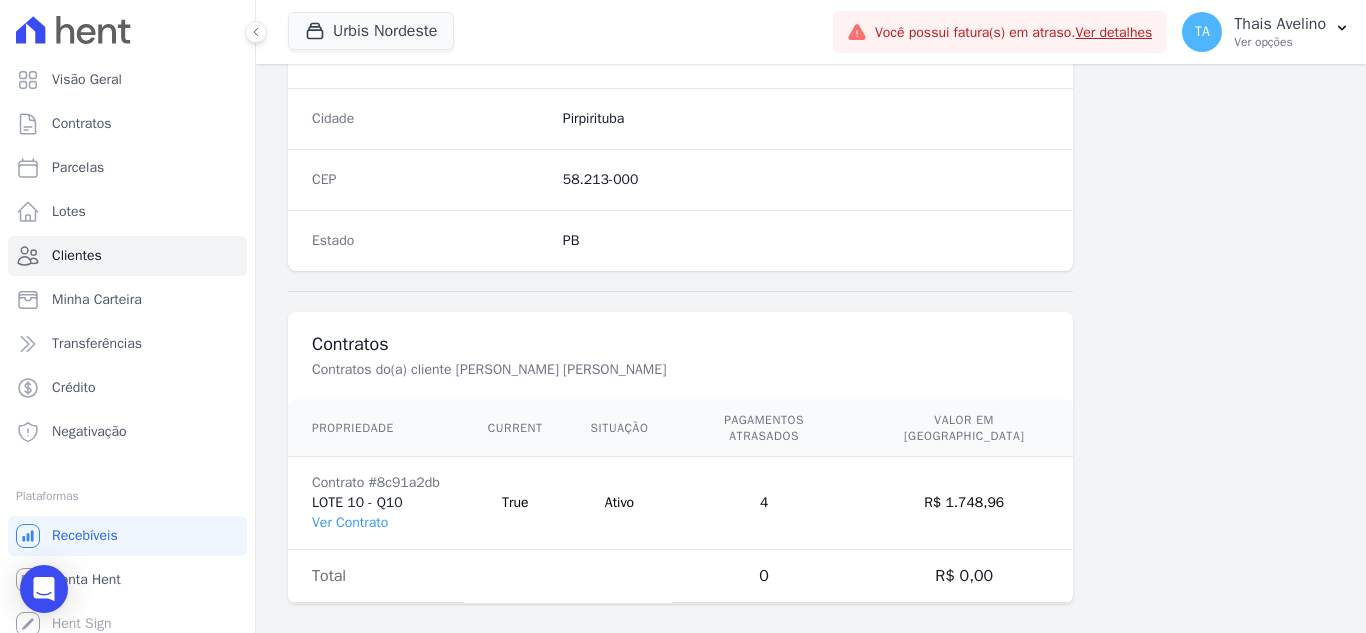 scroll, scrollTop: 1238, scrollLeft: 0, axis: vertical 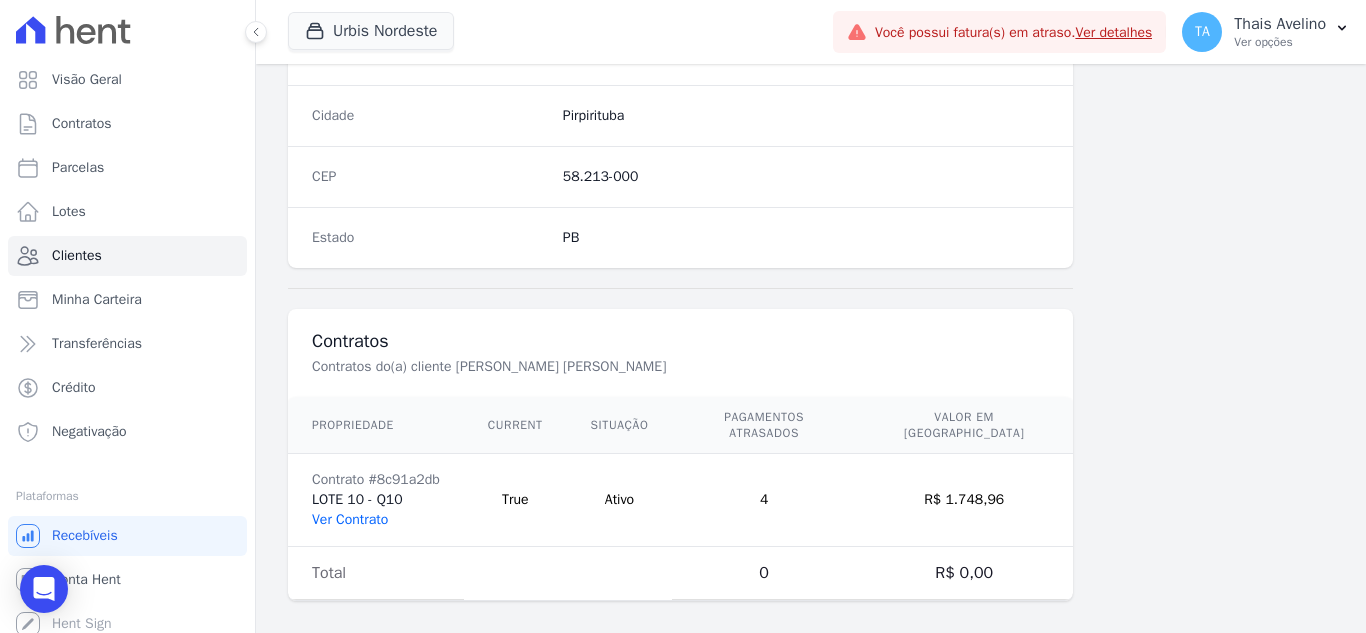 click on "Ver Contrato" at bounding box center [350, 519] 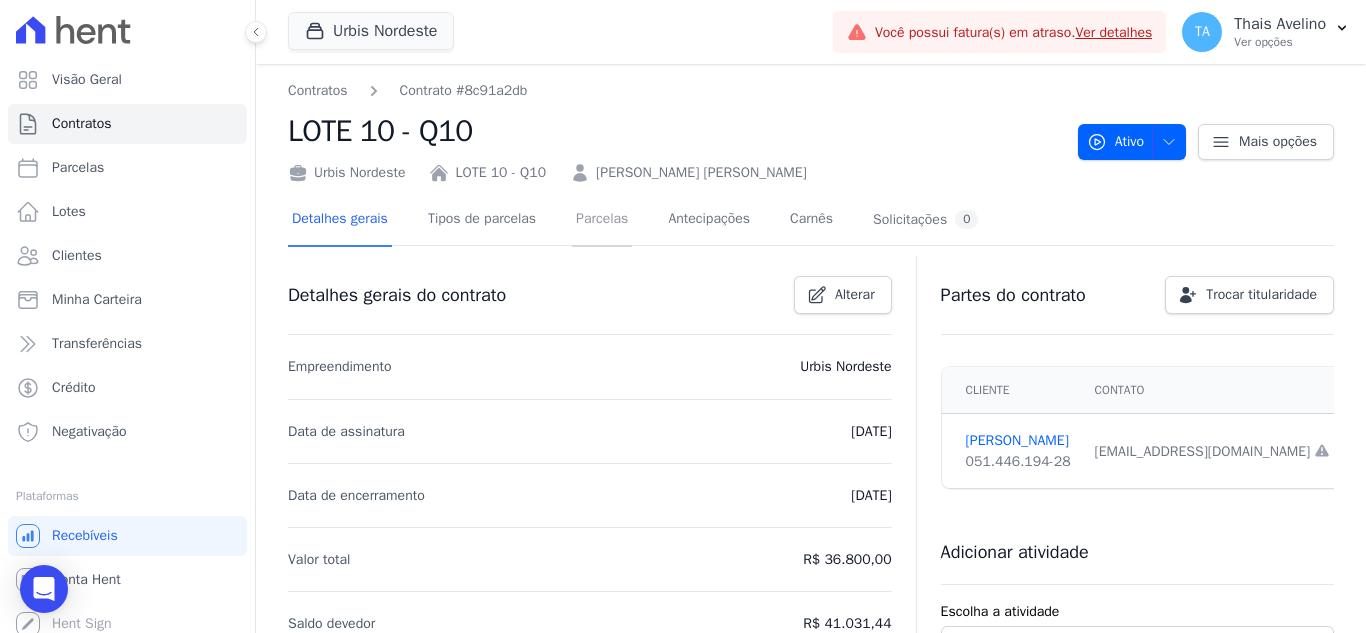 click on "Parcelas" at bounding box center [602, 220] 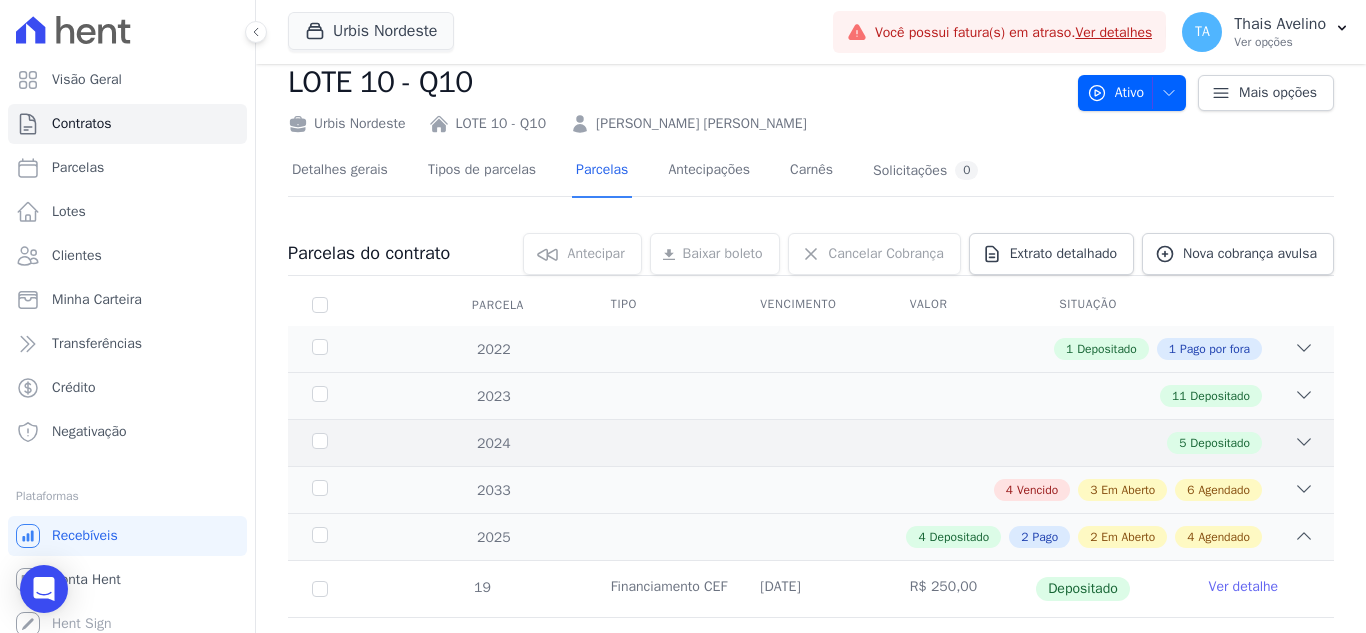 scroll, scrollTop: 249, scrollLeft: 0, axis: vertical 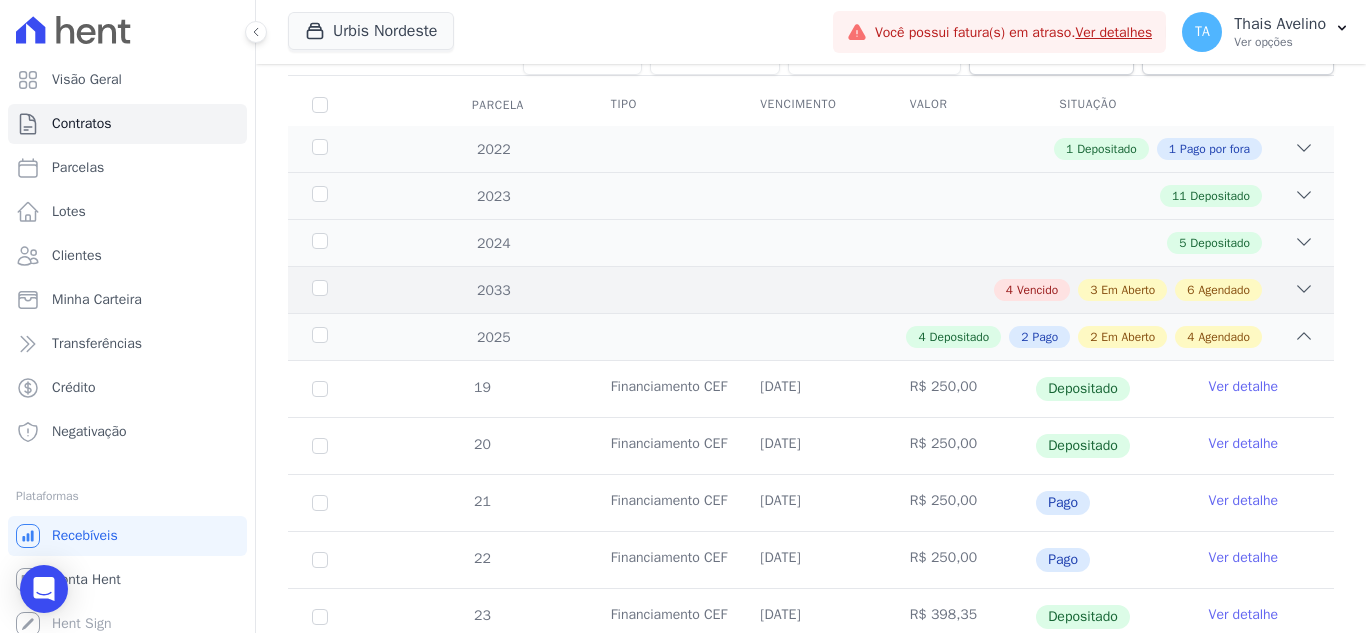 click on "4
Vencido
3
Em Aberto
6
Agendado" at bounding box center [862, 290] 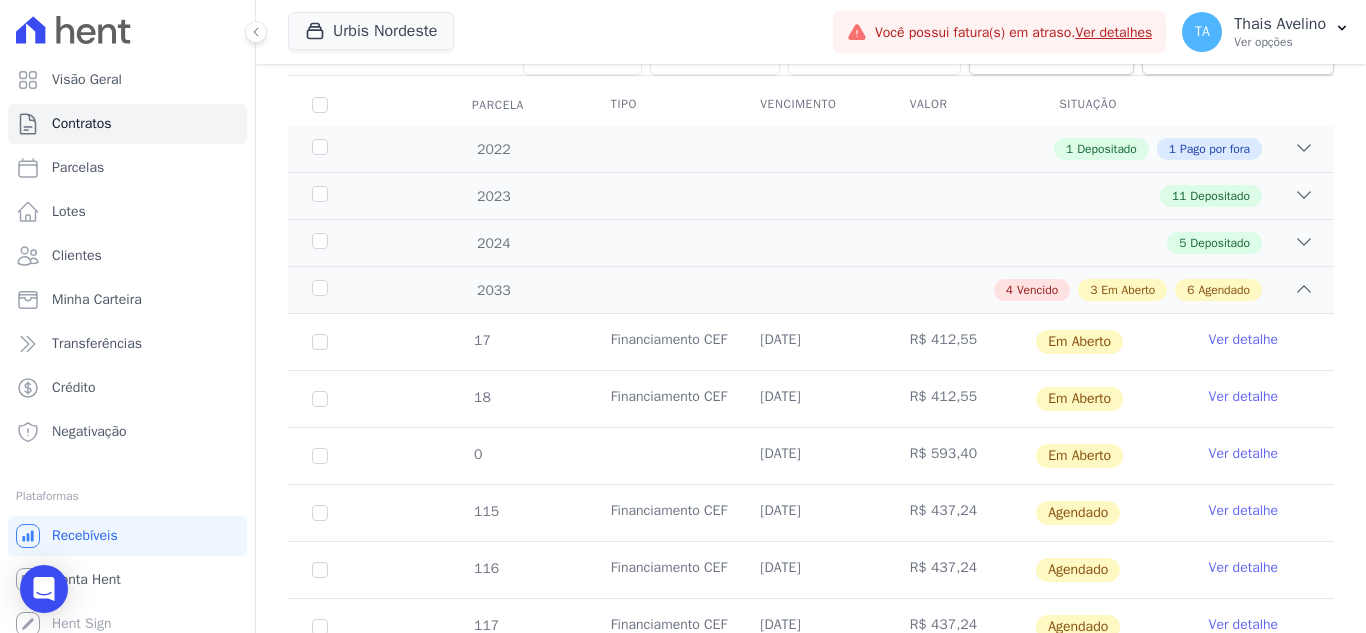 scroll, scrollTop: 749, scrollLeft: 0, axis: vertical 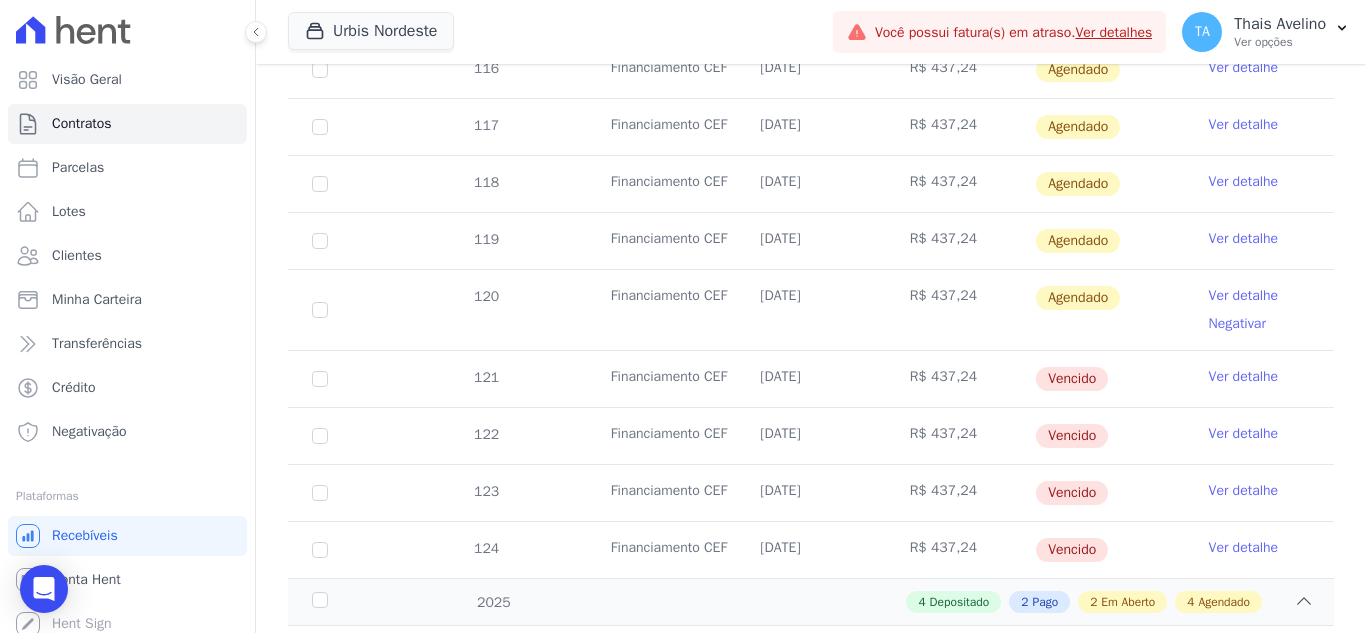 click on "Ver detalhe" at bounding box center (1244, 377) 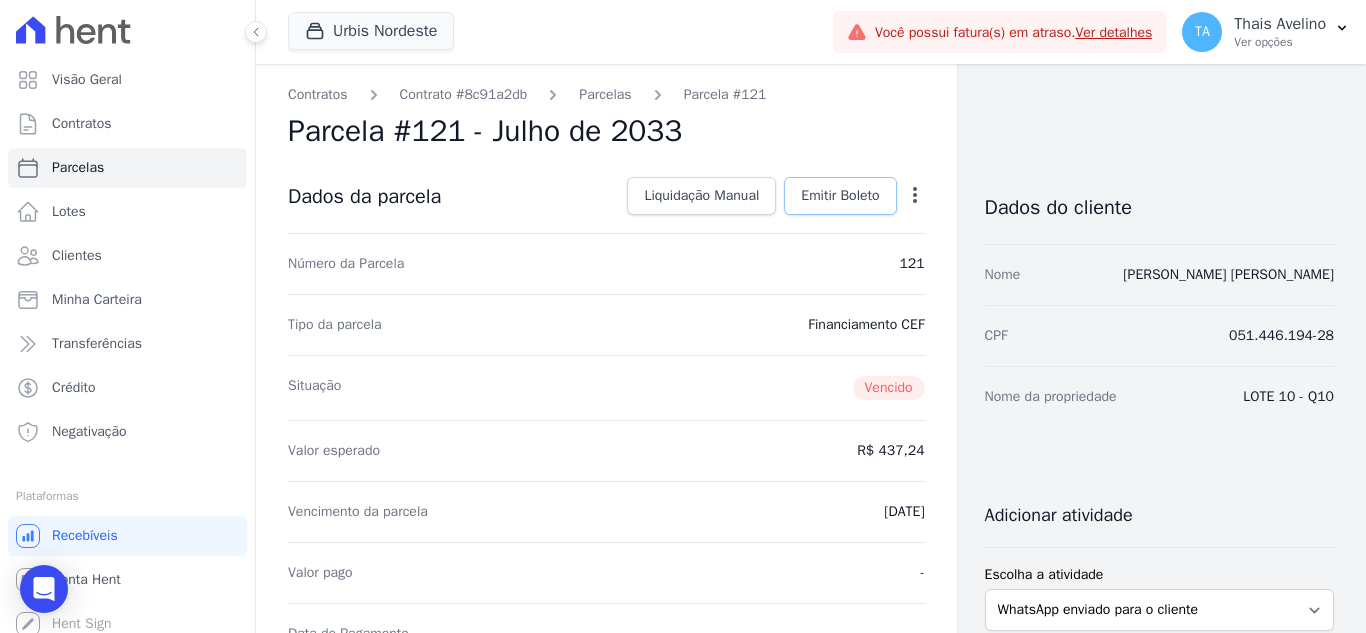 click on "Emitir Boleto" at bounding box center [840, 196] 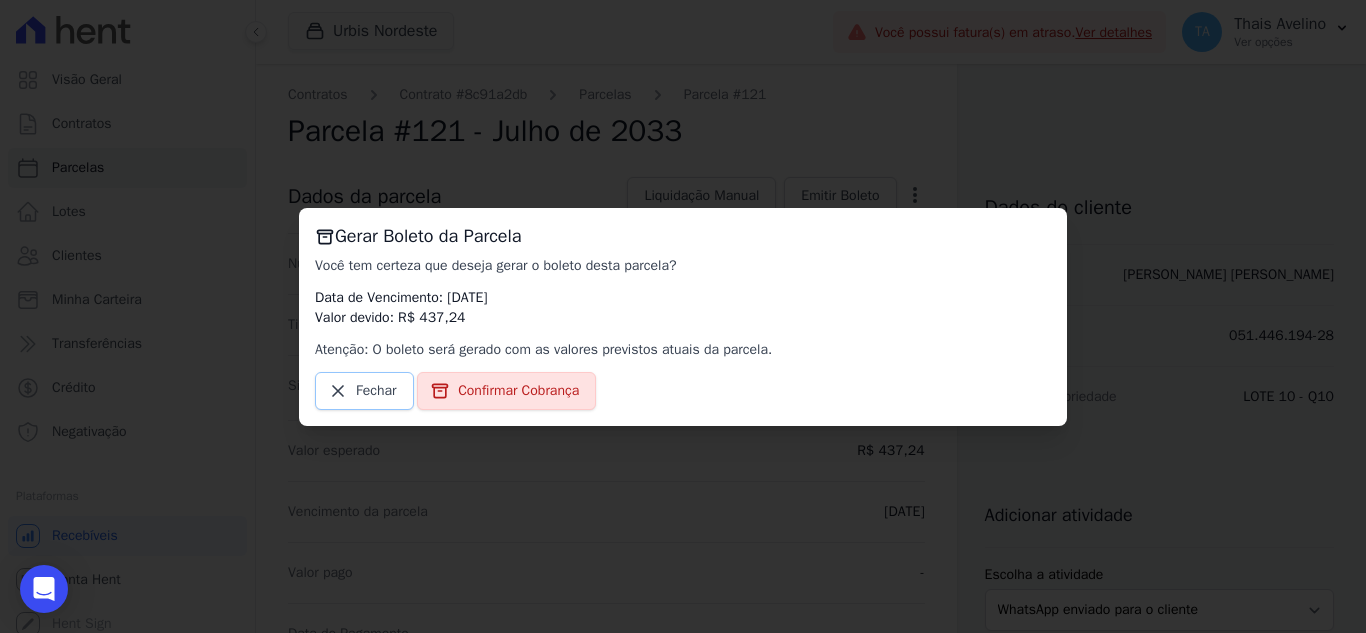click on "Fechar" at bounding box center (364, 391) 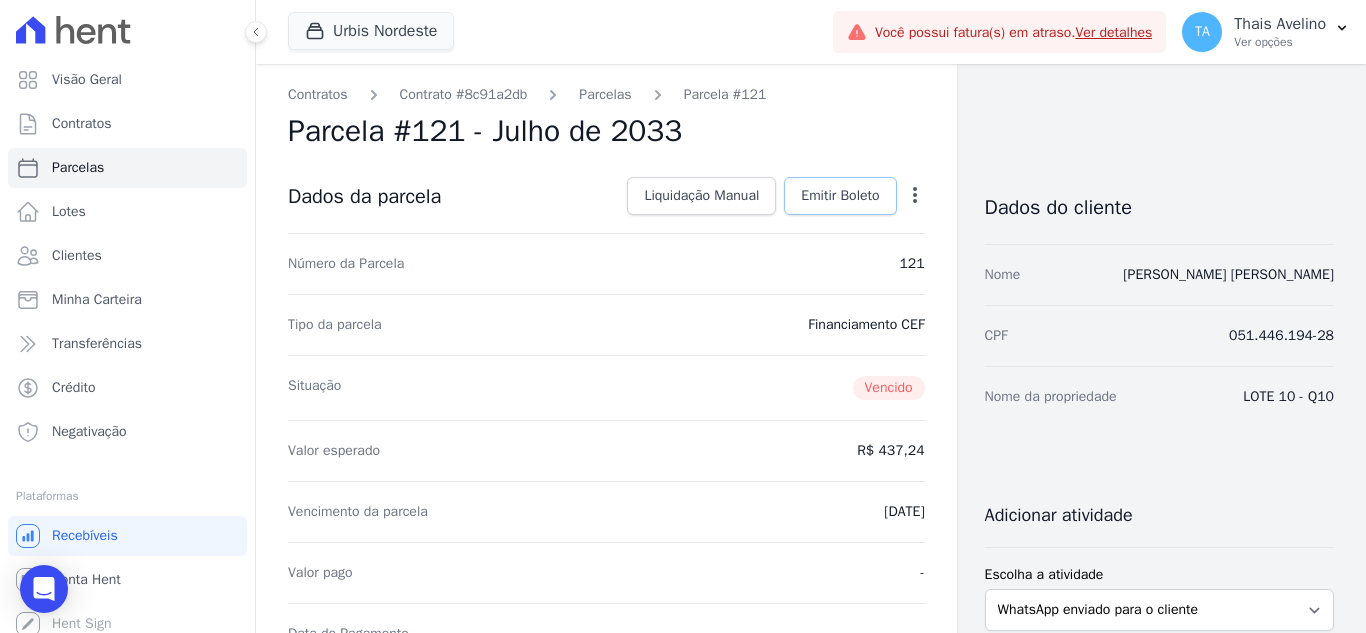 click on "Emitir Boleto" at bounding box center [840, 196] 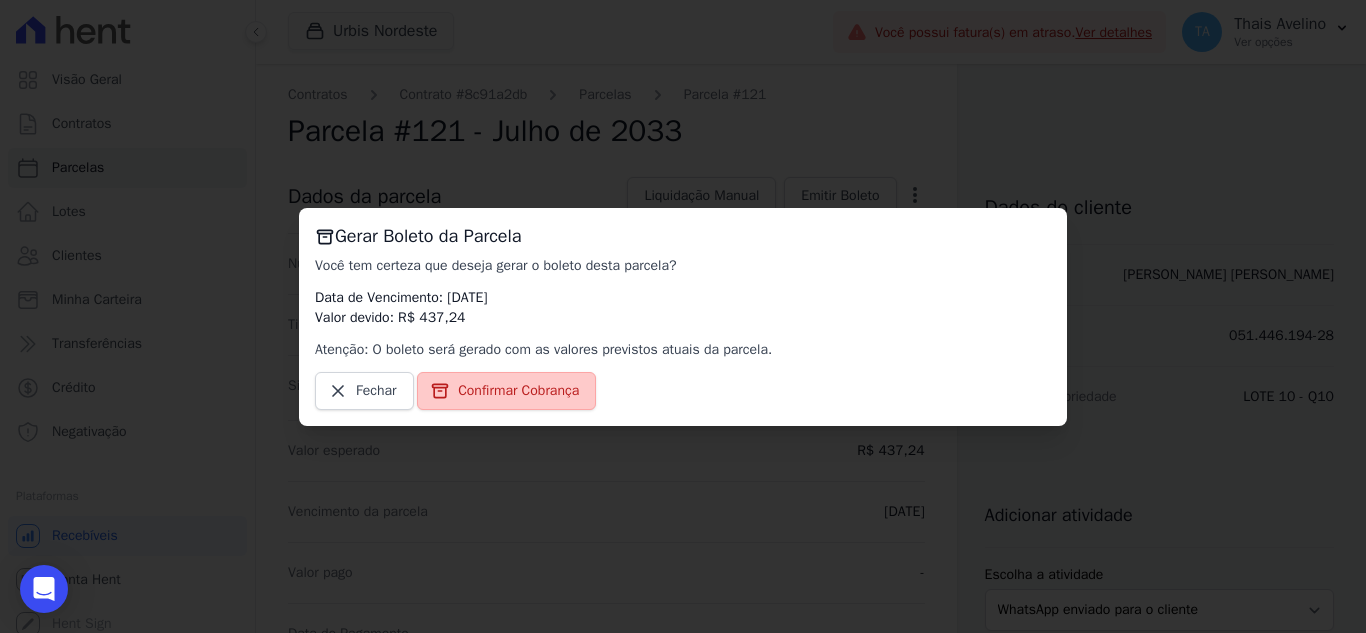 click on "Confirmar Cobrança" at bounding box center [518, 391] 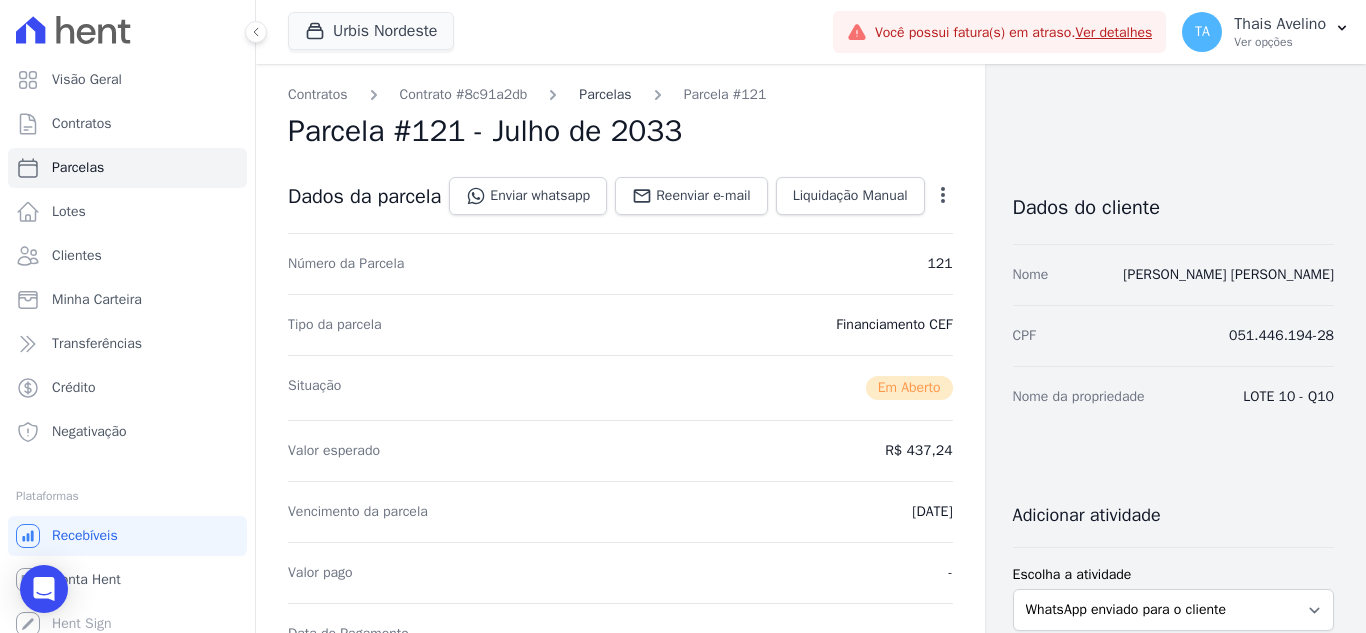 click on "Parcelas" at bounding box center [605, 94] 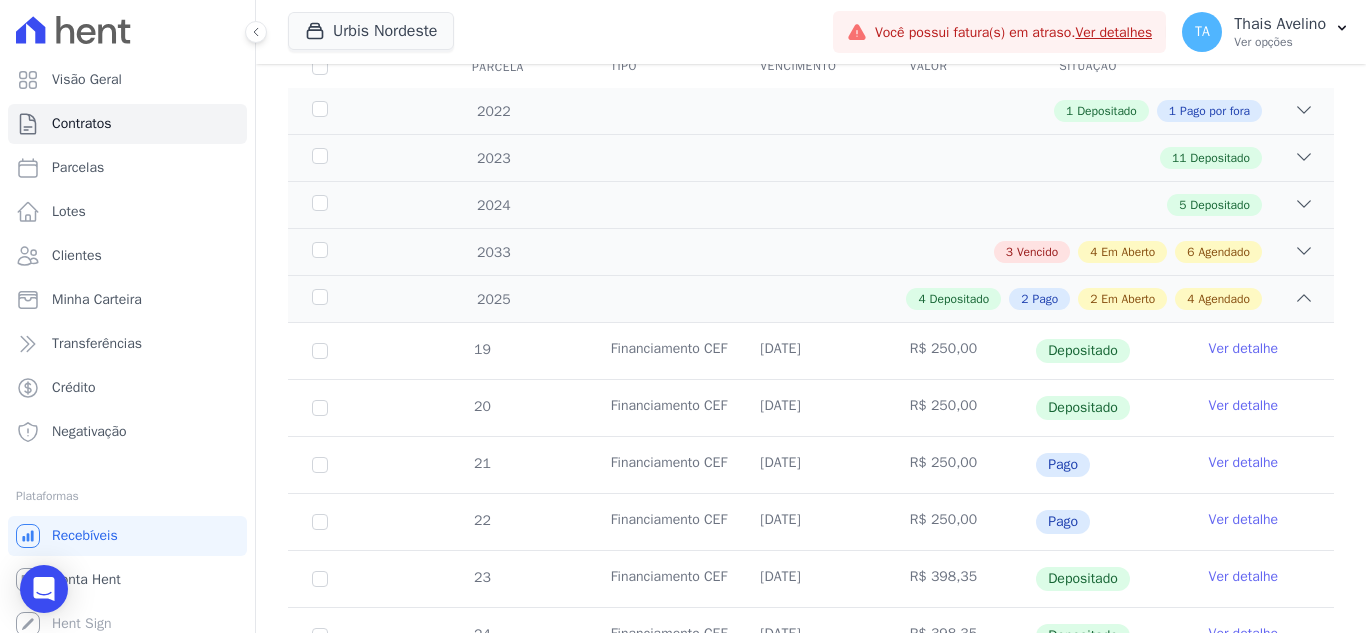 scroll, scrollTop: 300, scrollLeft: 0, axis: vertical 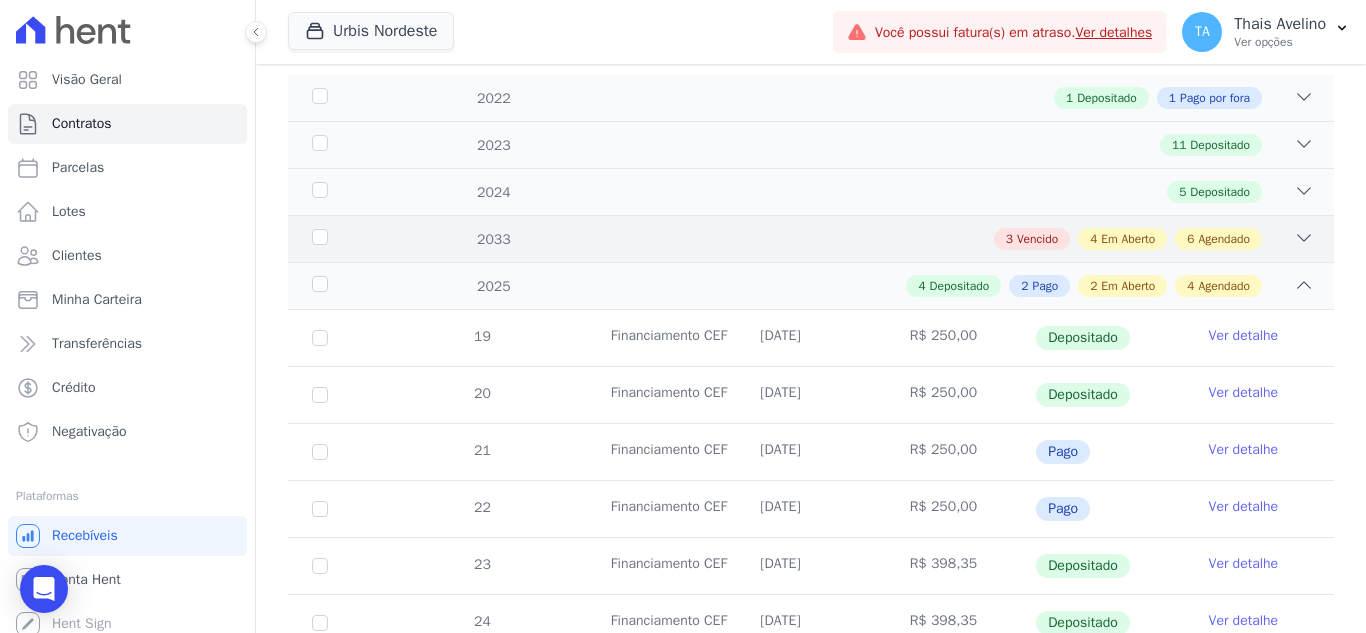 click on "3
Vencido
4
Em Aberto
6
Agendado" at bounding box center (862, 239) 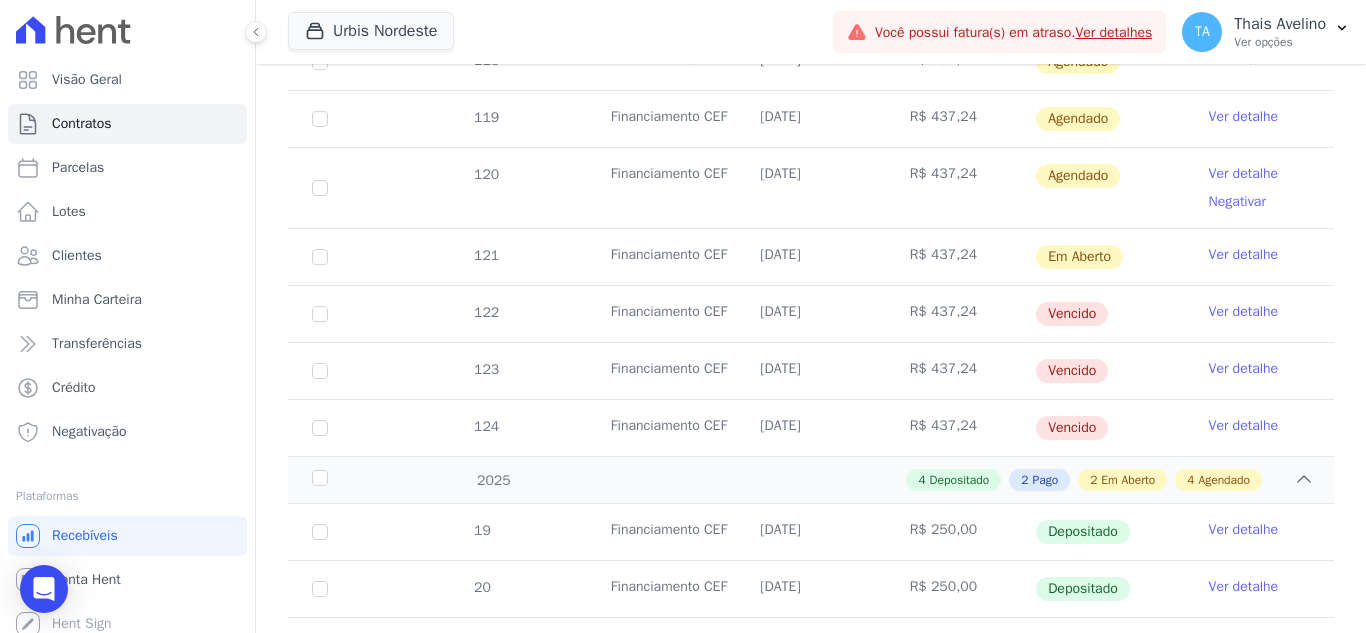 scroll, scrollTop: 900, scrollLeft: 0, axis: vertical 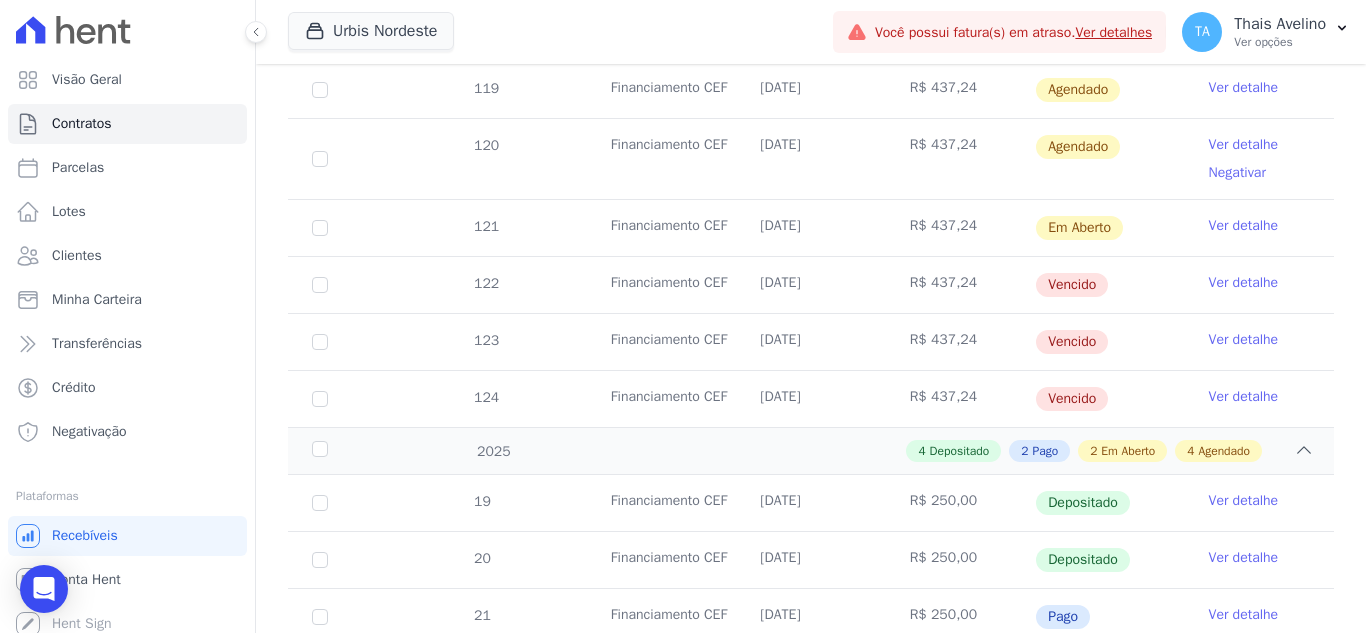 click on "Ver detalhe" at bounding box center [1259, 285] 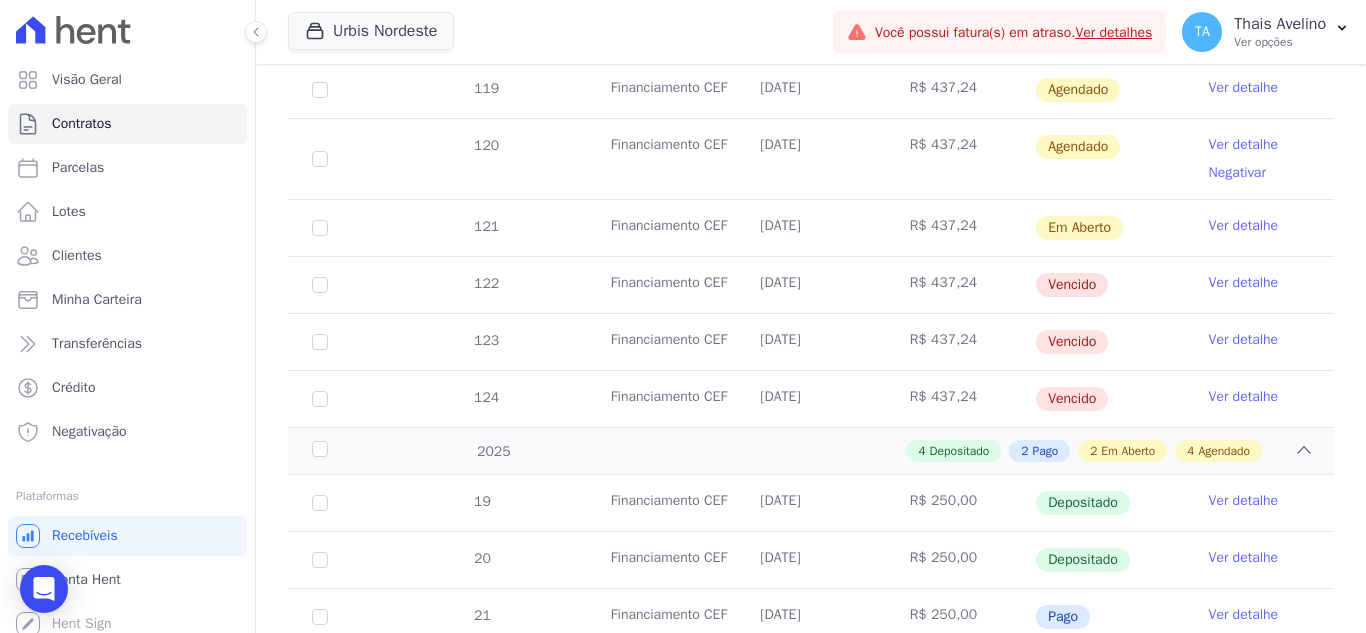 click on "Ver detalhe" at bounding box center (1244, 283) 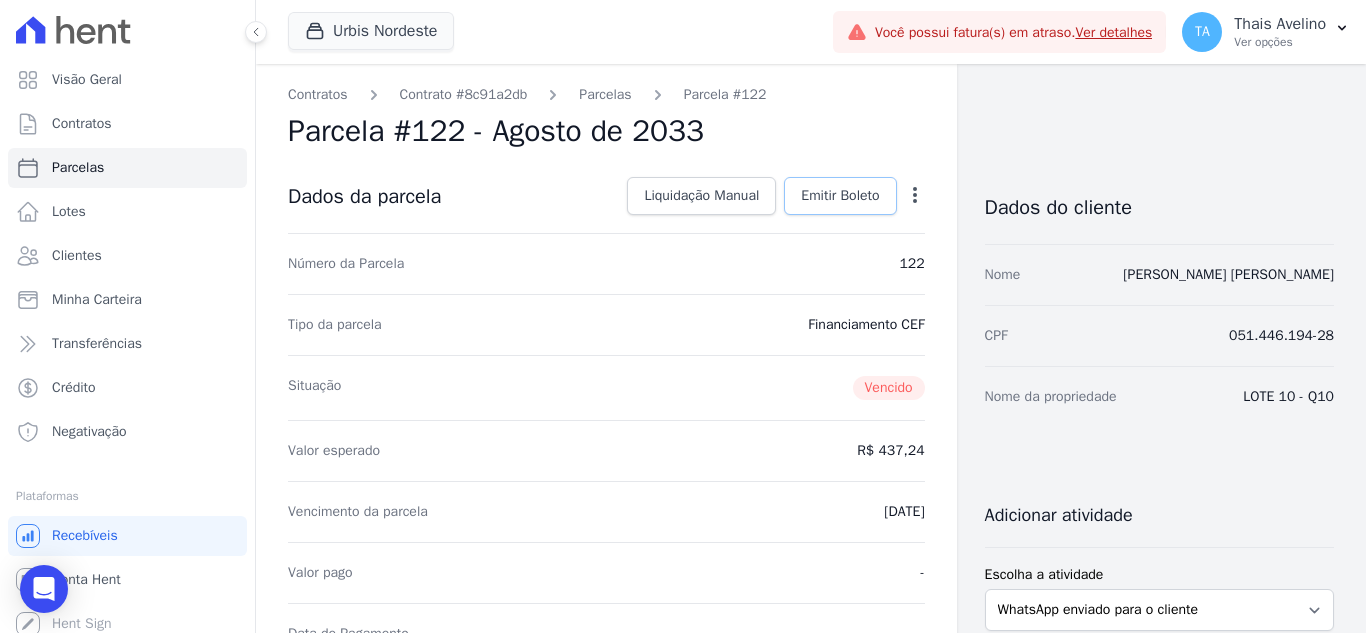click on "Emitir Boleto" at bounding box center (840, 196) 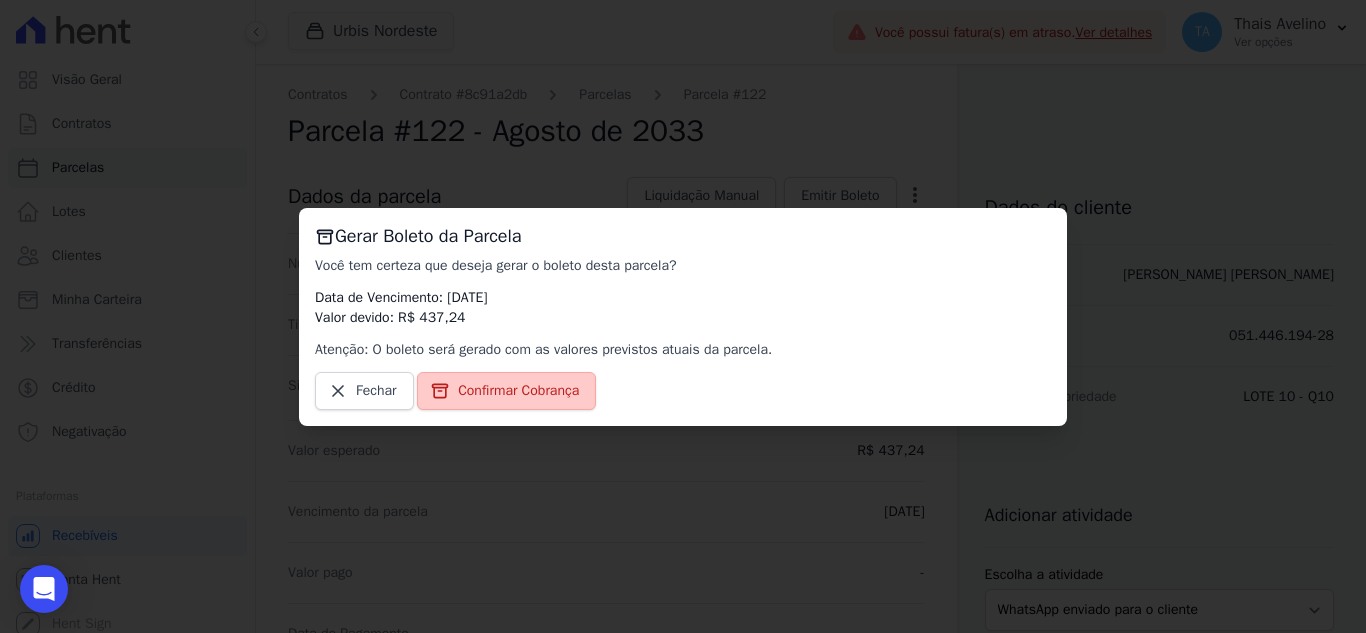 click on "Confirmar Cobrança" at bounding box center [506, 391] 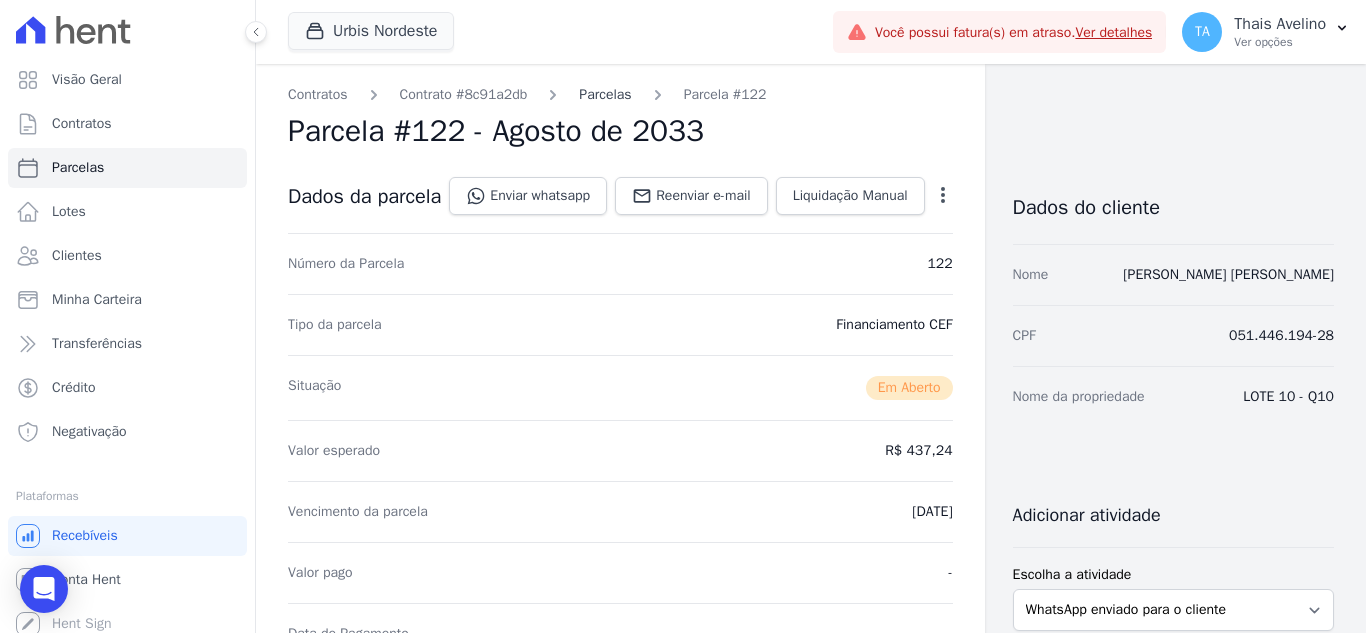 click on "Parcelas" at bounding box center [605, 94] 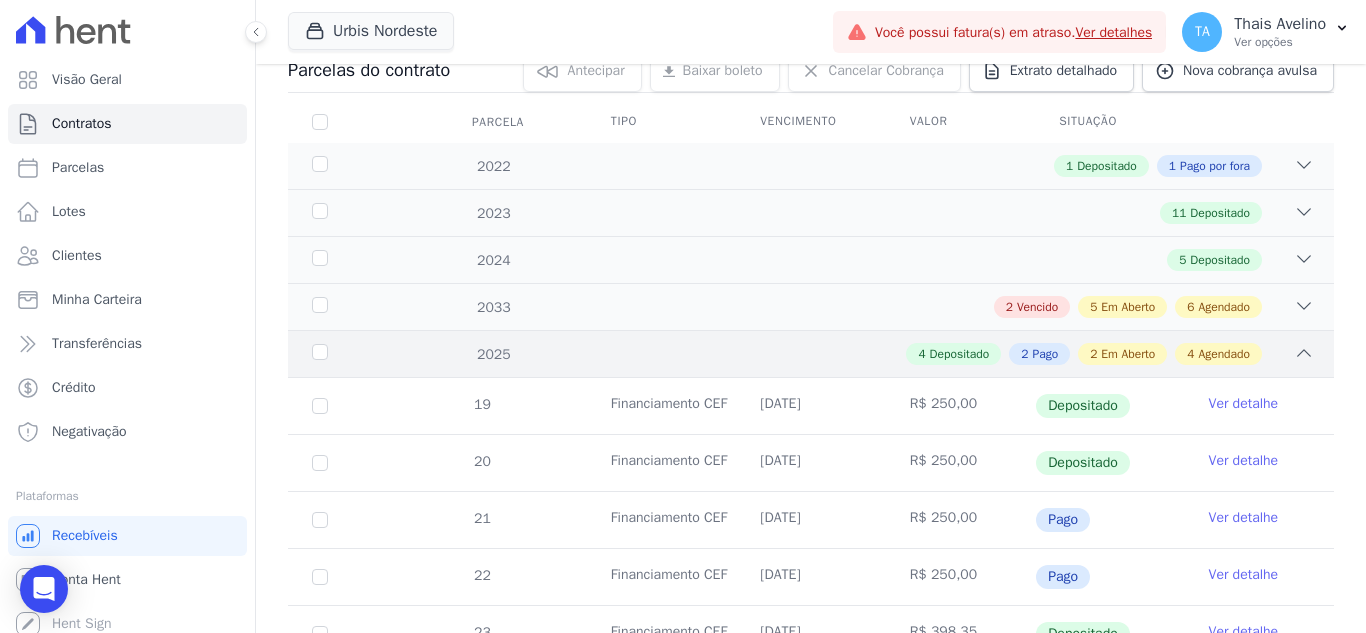 scroll, scrollTop: 300, scrollLeft: 0, axis: vertical 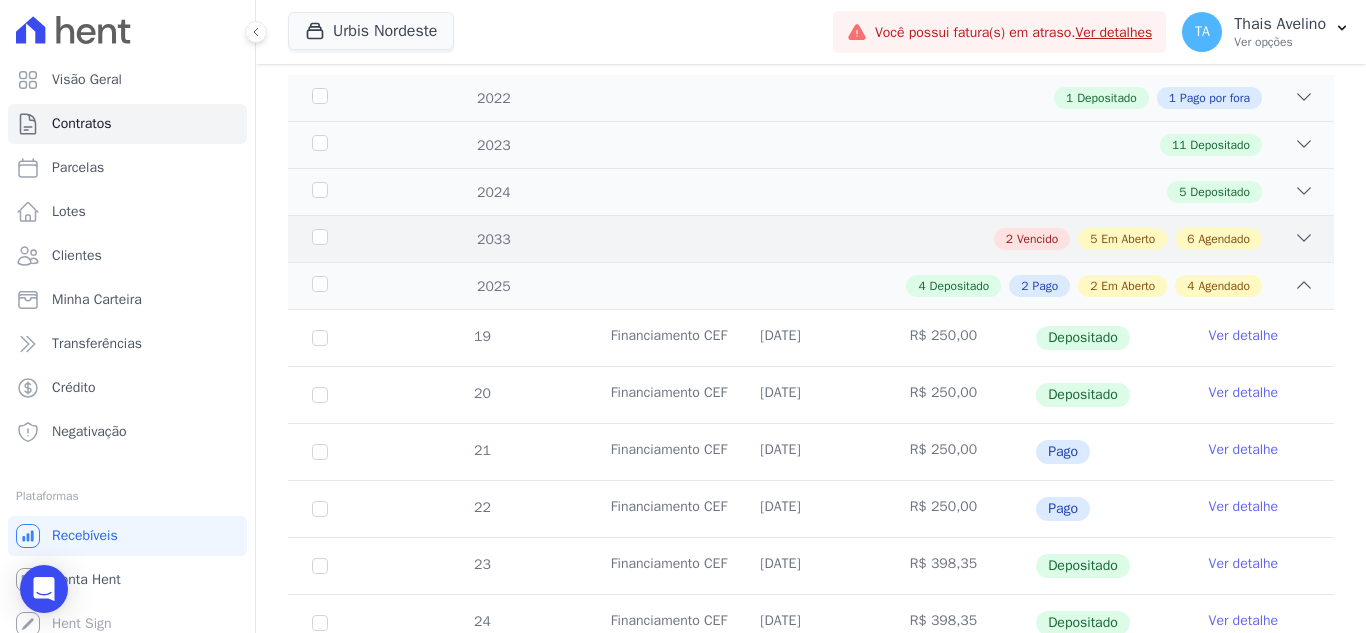 click on "2
Vencido
5
Em Aberto
6
Agendado" at bounding box center [862, 239] 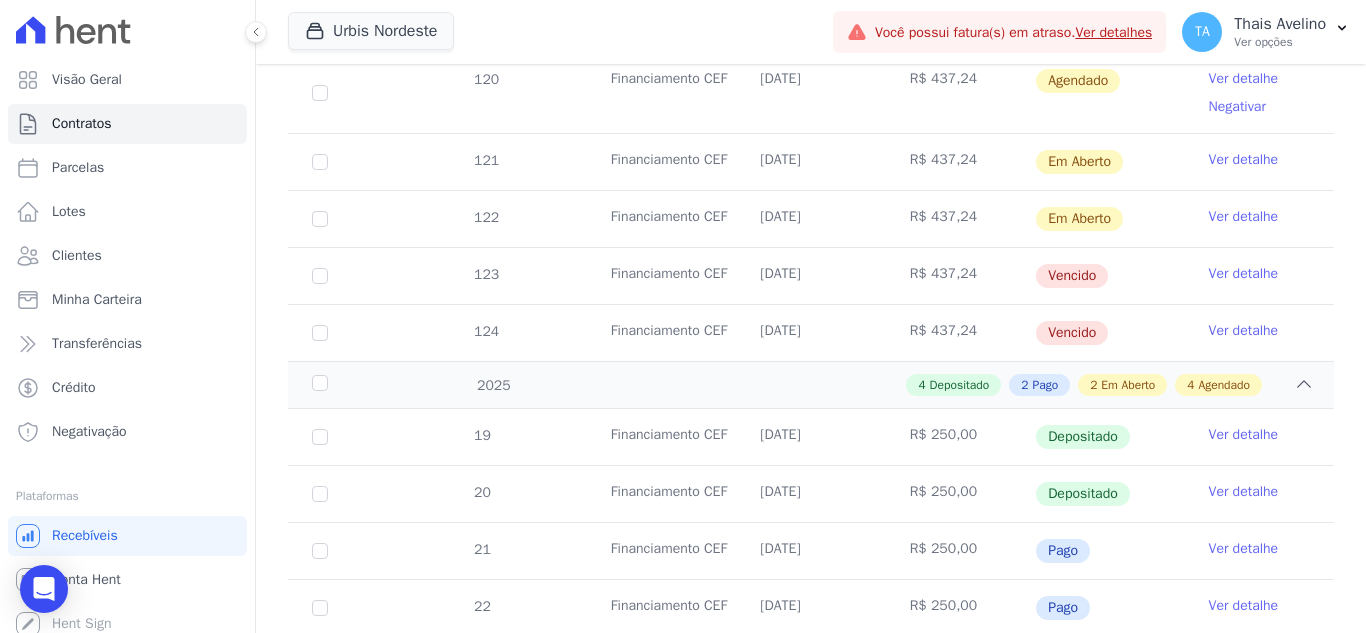 scroll, scrollTop: 1000, scrollLeft: 0, axis: vertical 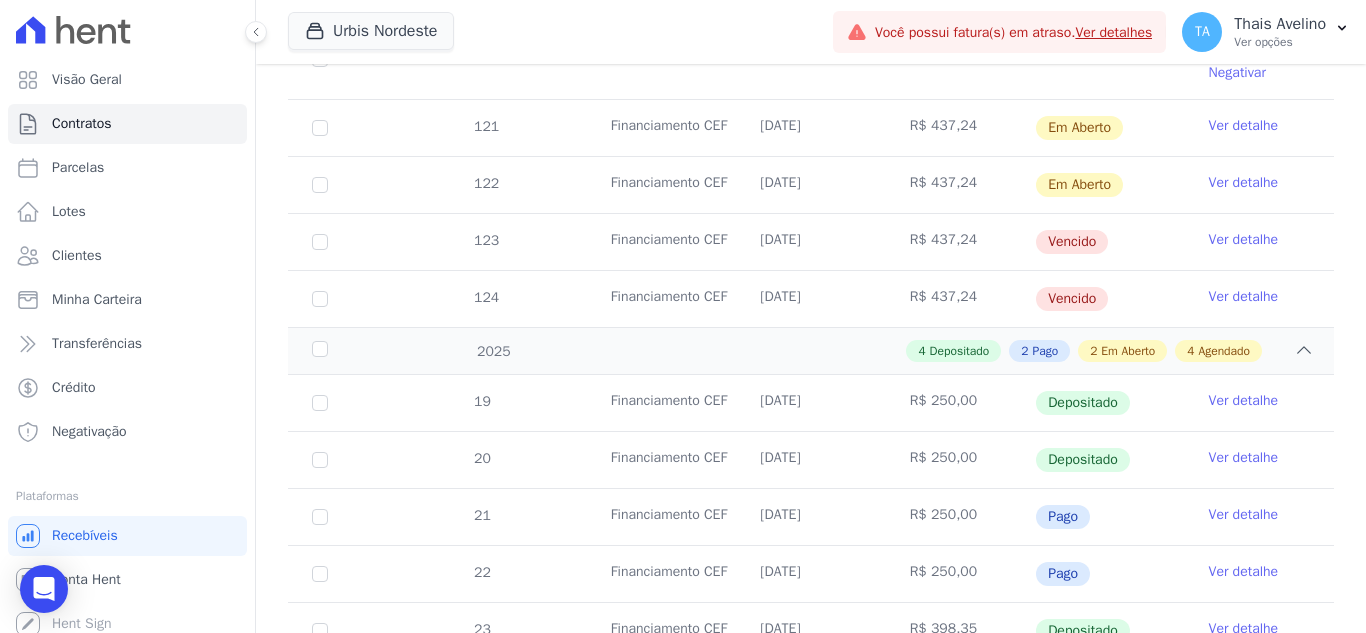 click on "Ver detalhe" at bounding box center [1244, 240] 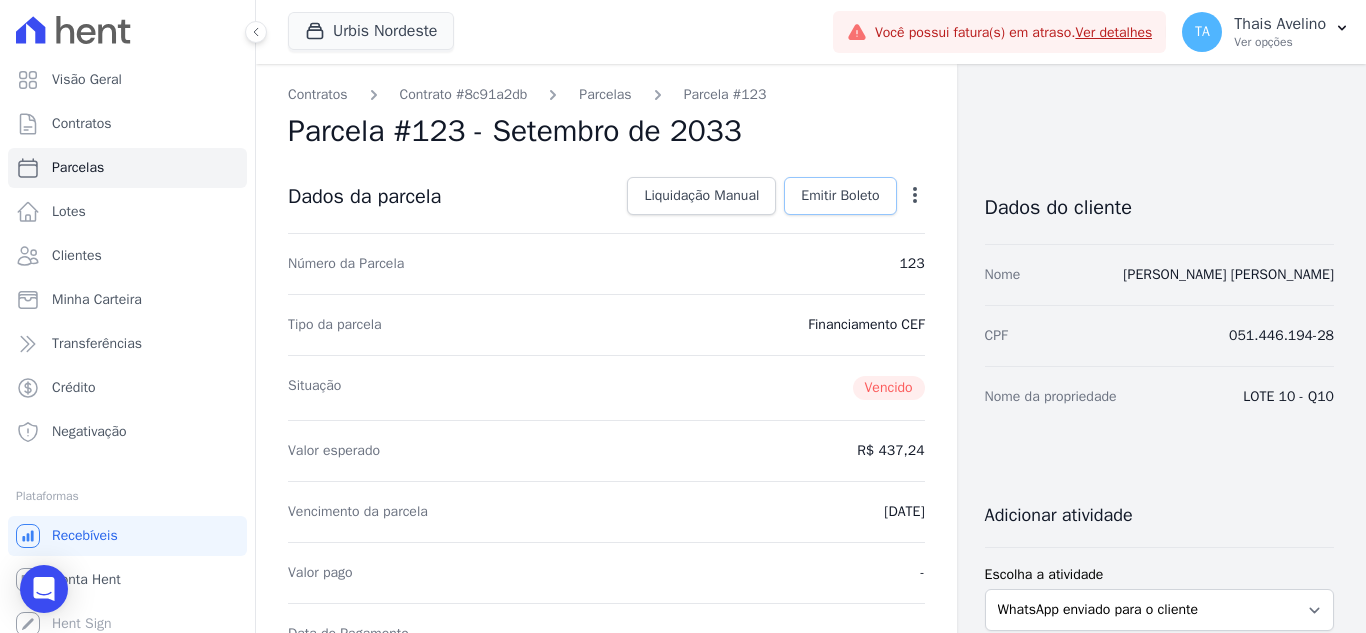click on "Emitir Boleto" at bounding box center (840, 196) 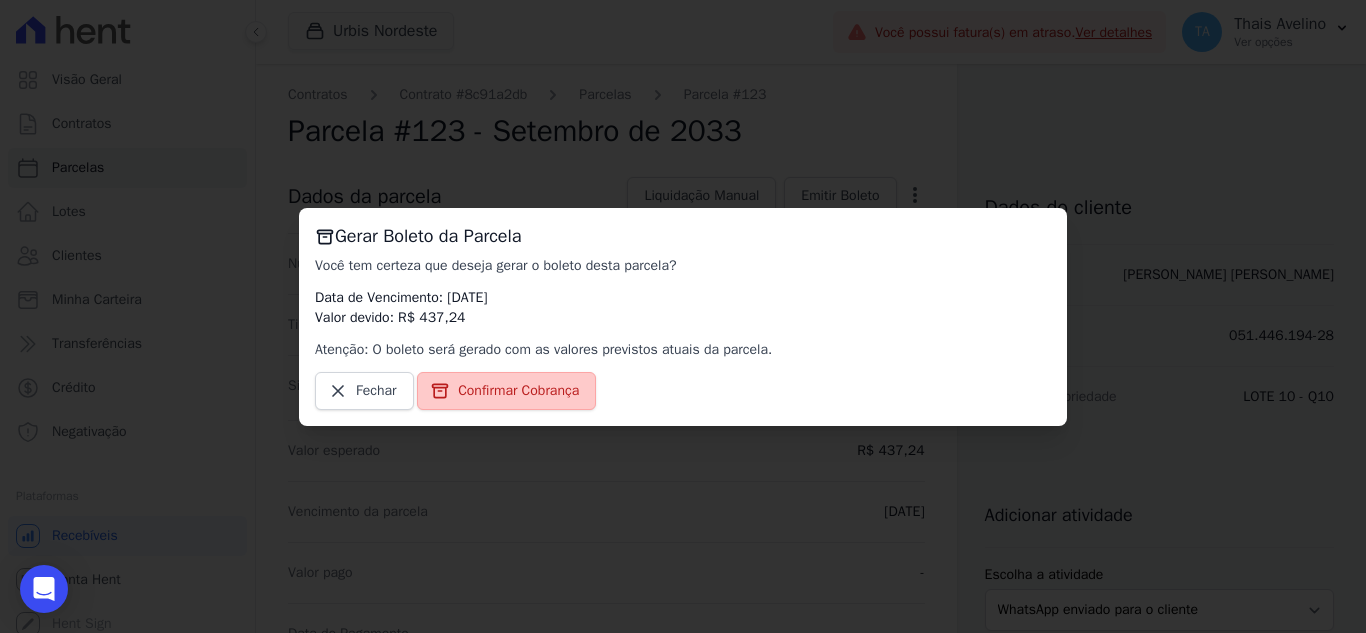 click on "Confirmar Cobrança" at bounding box center [518, 391] 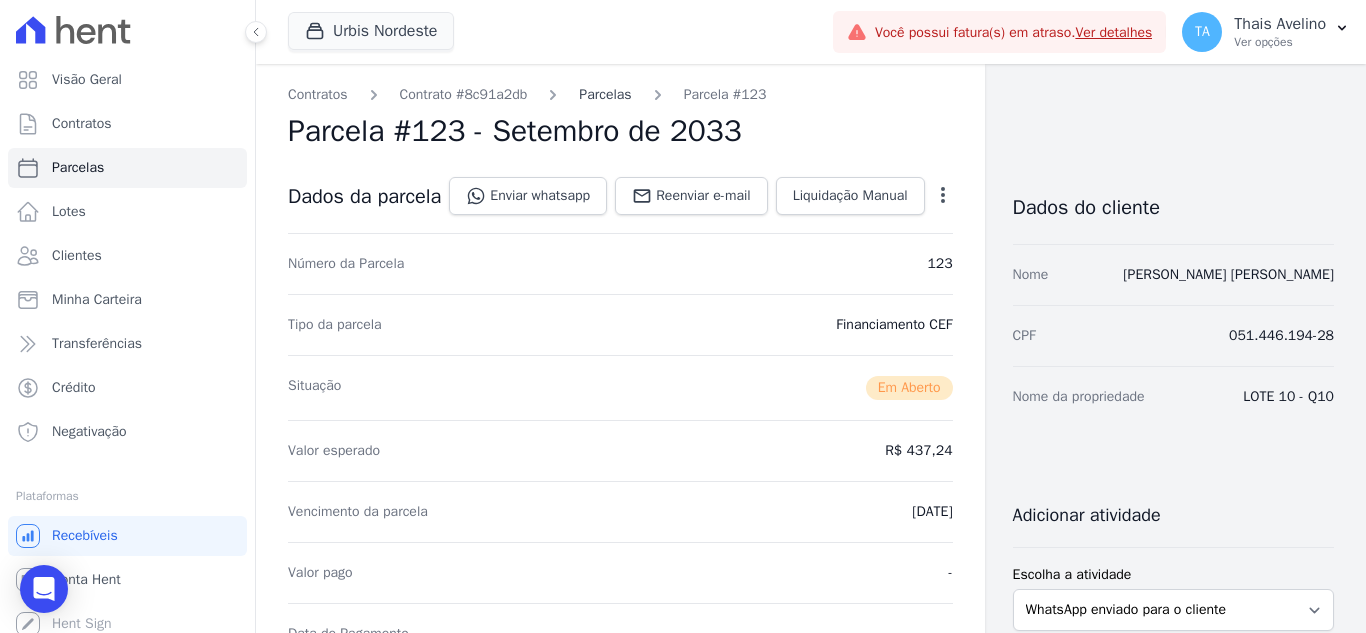 click on "Parcelas" at bounding box center [605, 94] 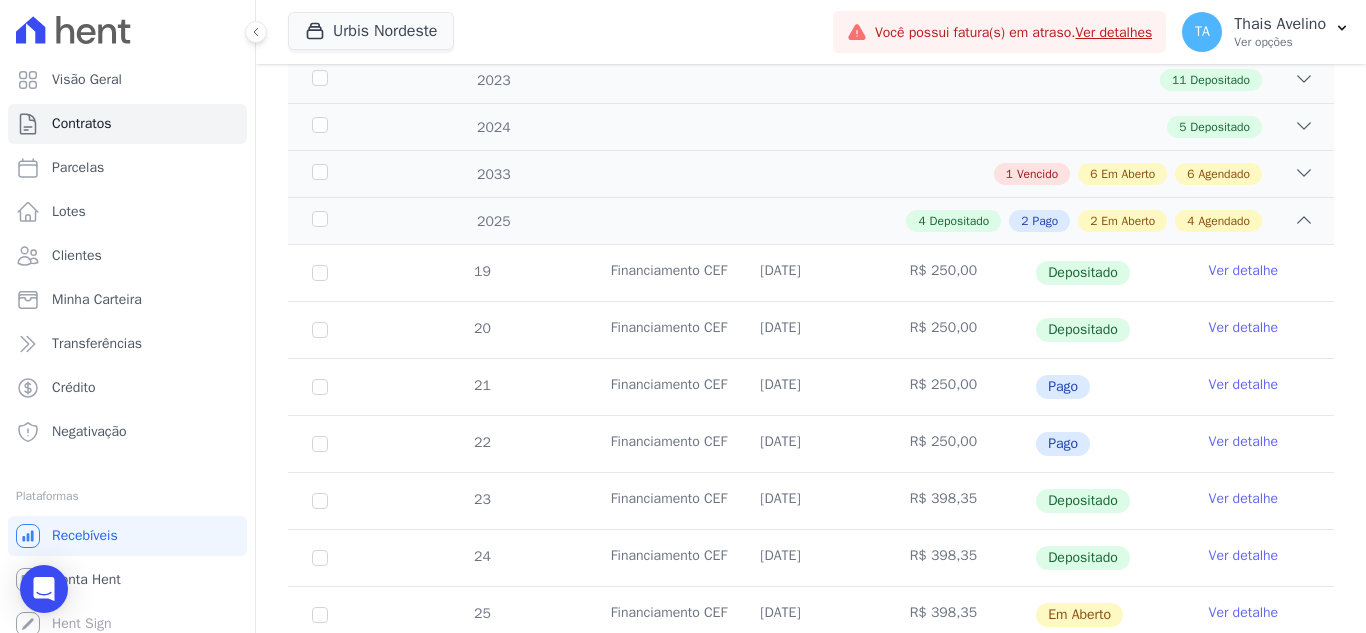 scroll, scrollTop: 400, scrollLeft: 0, axis: vertical 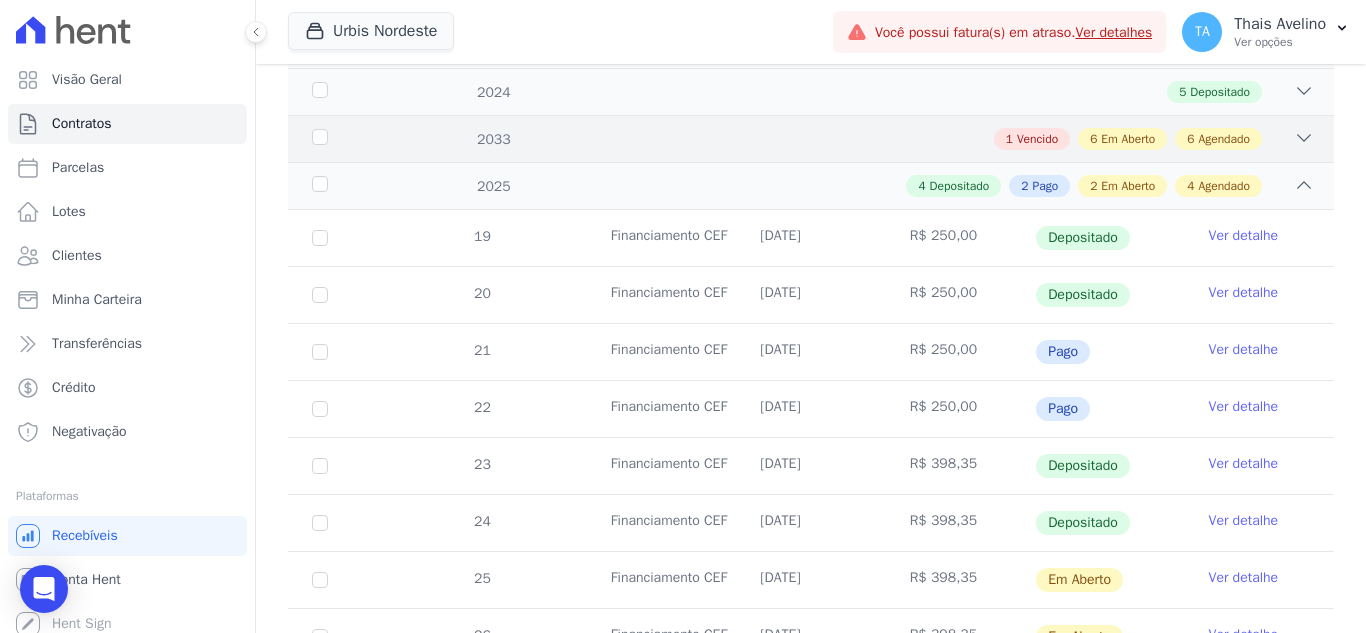 click on "1
Vencido
6
Em Aberto
6
Agendado" at bounding box center (862, 139) 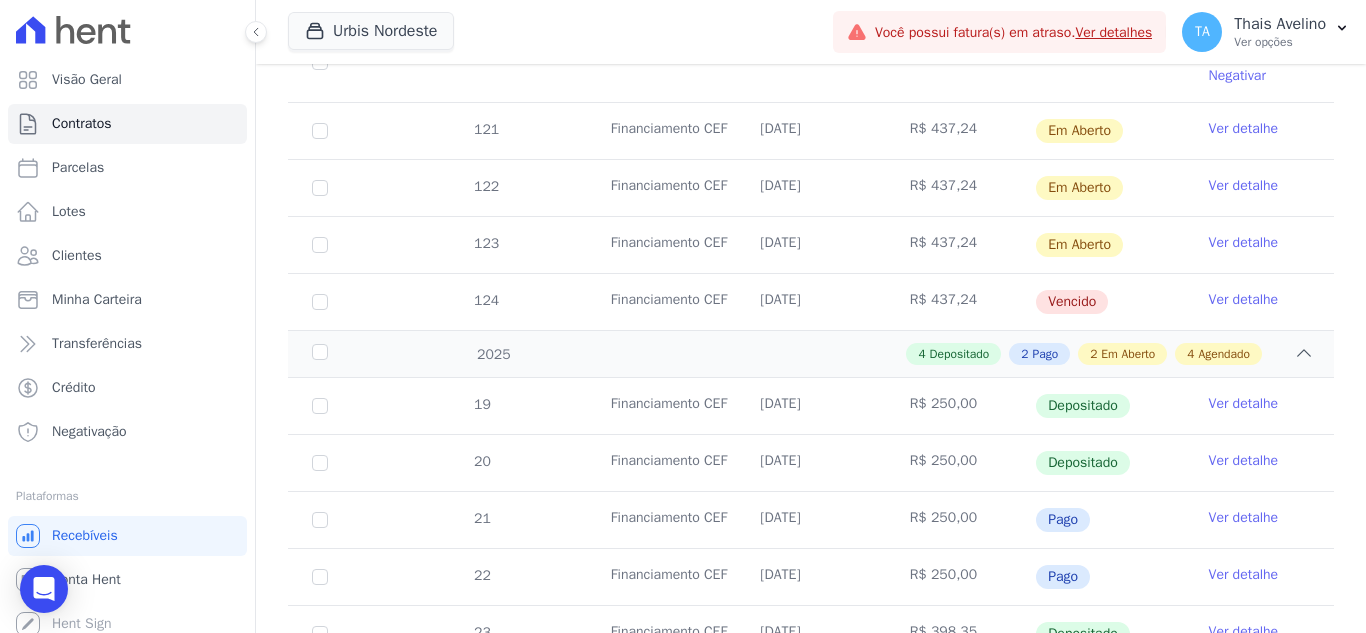 scroll, scrollTop: 1000, scrollLeft: 0, axis: vertical 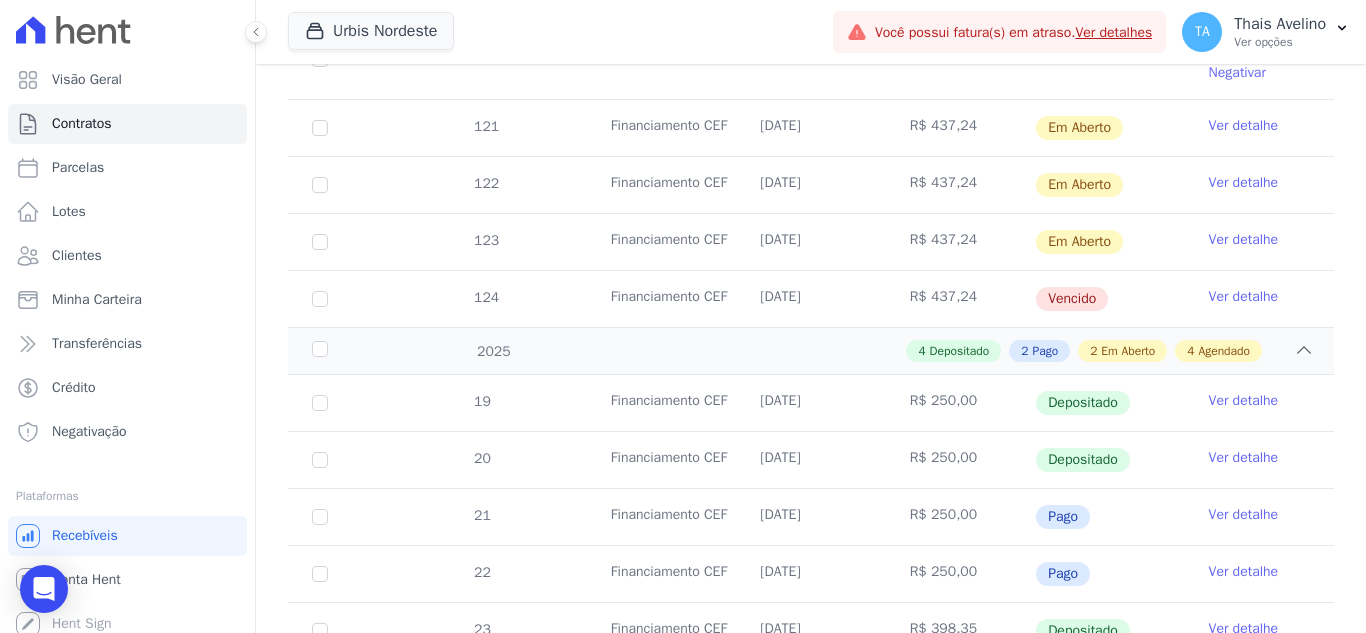 click on "Ver detalhe" at bounding box center [1244, 297] 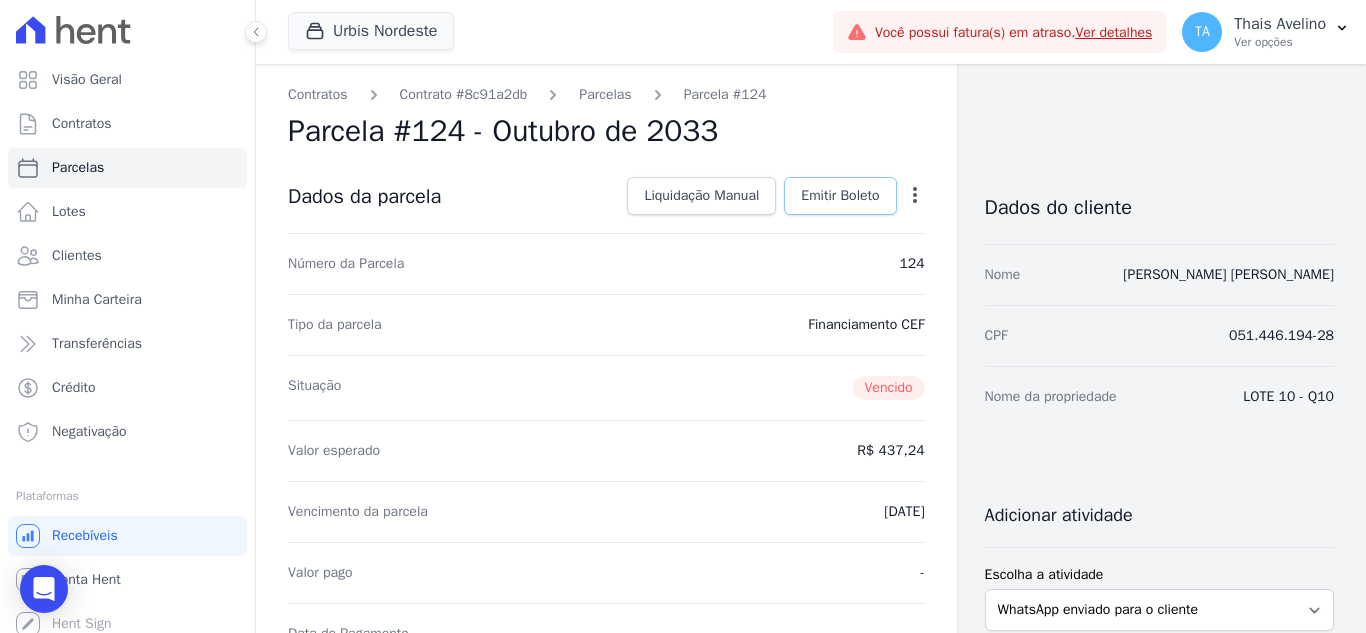 click on "Emitir Boleto" at bounding box center [840, 196] 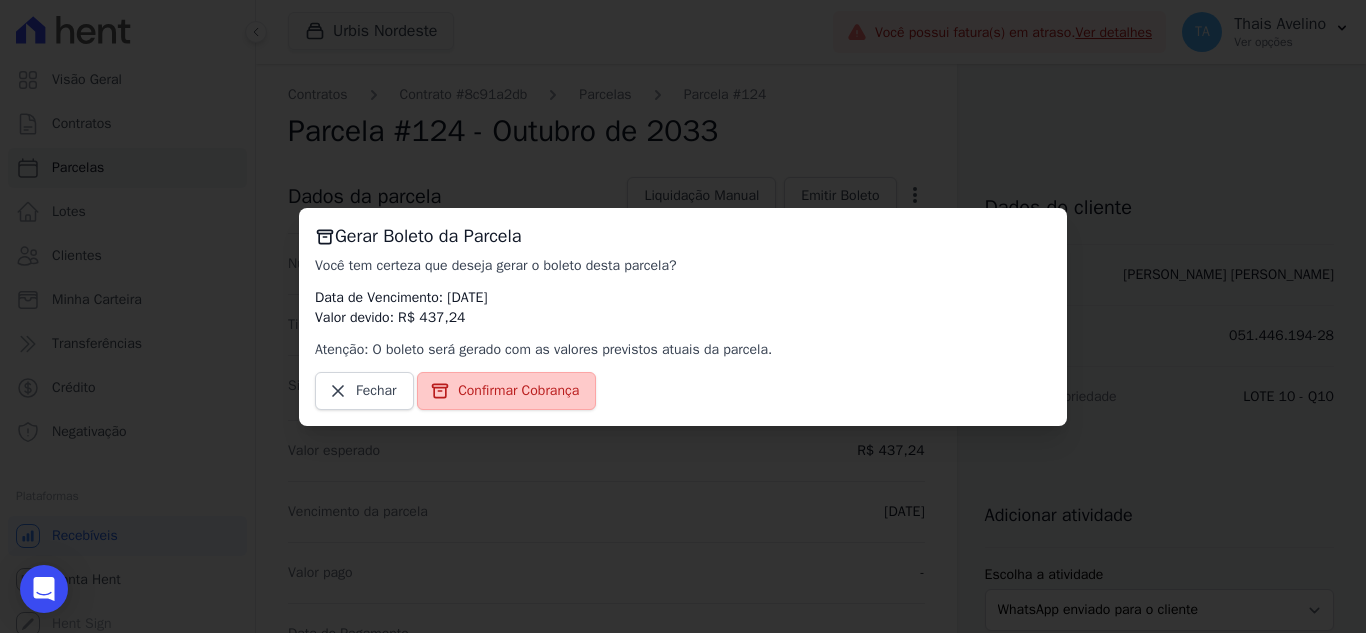 click on "Confirmar Cobrança" at bounding box center [518, 391] 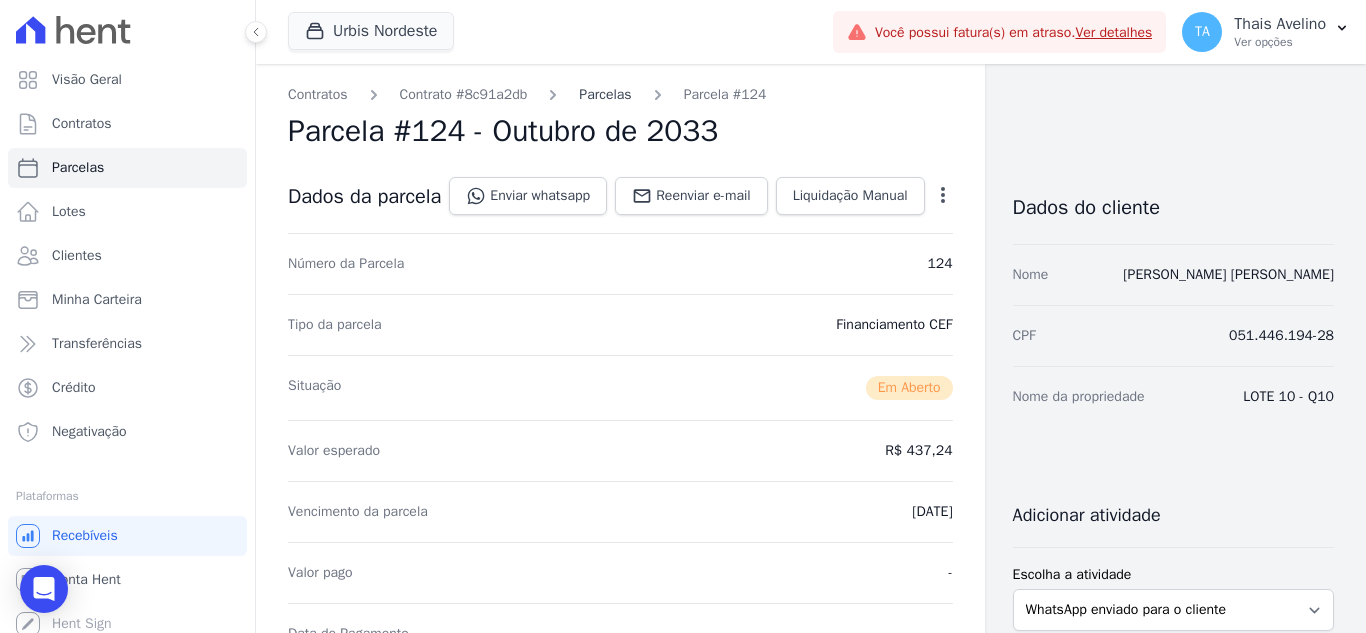 click on "Parcelas" at bounding box center [605, 94] 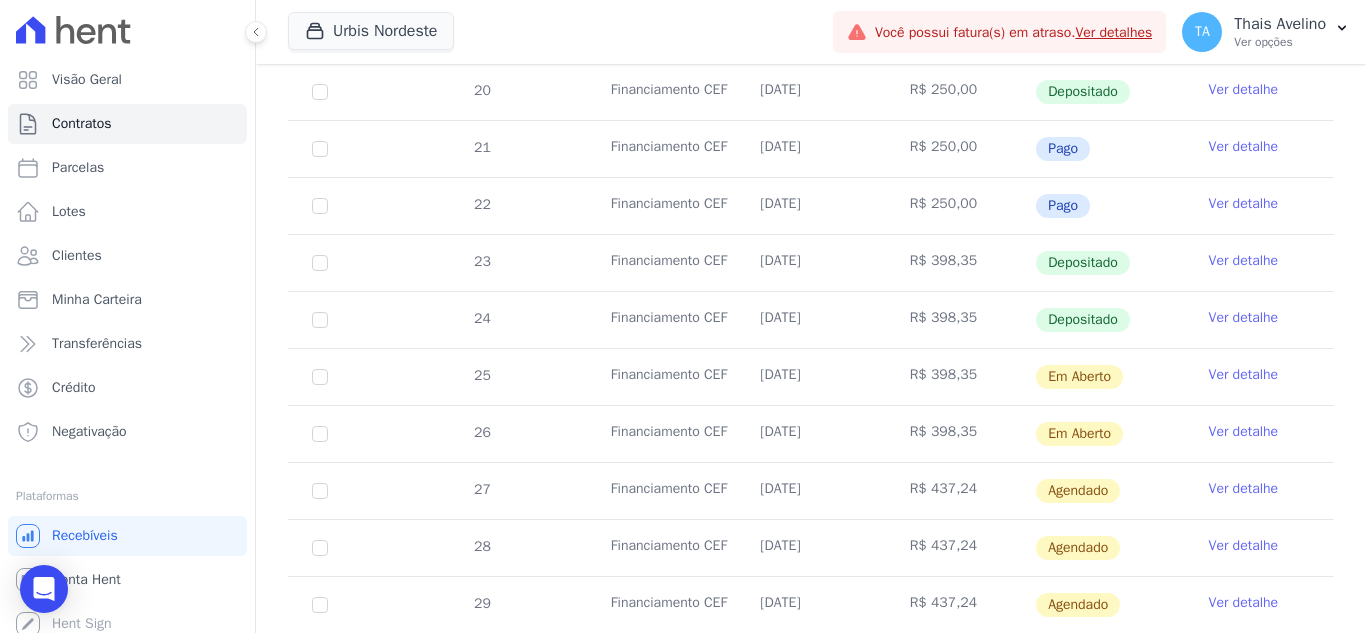 scroll, scrollTop: 700, scrollLeft: 0, axis: vertical 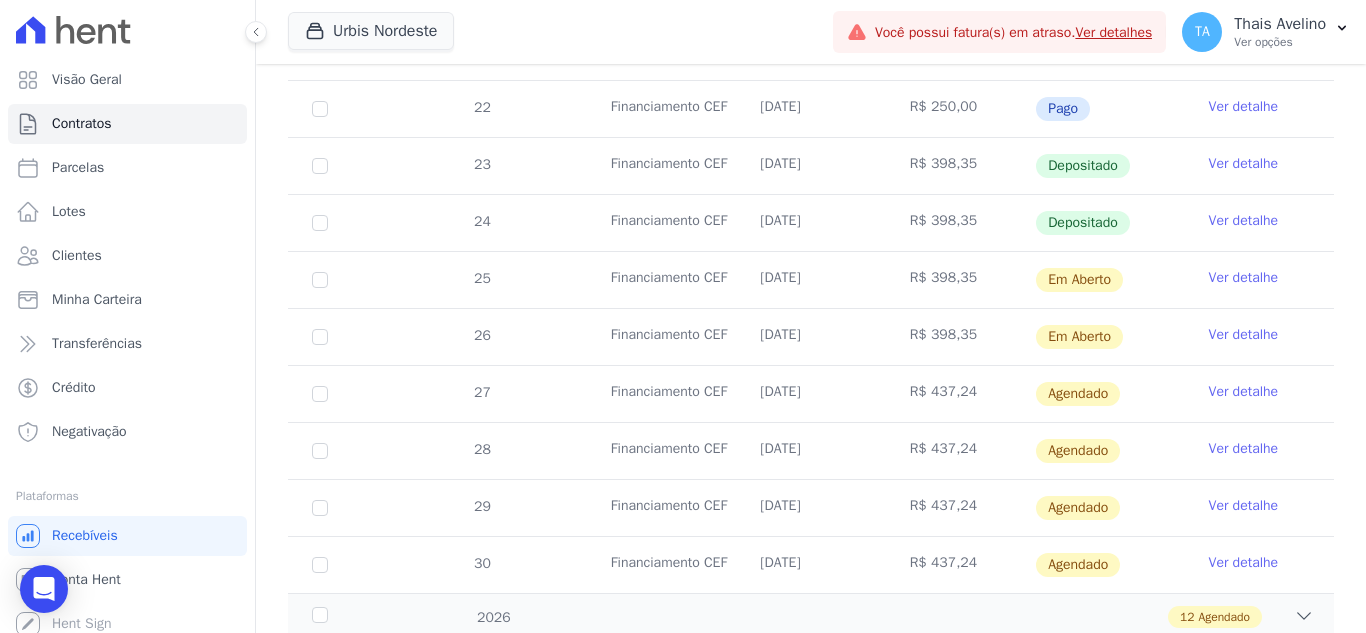 click on "Ver detalhe" at bounding box center (1244, 392) 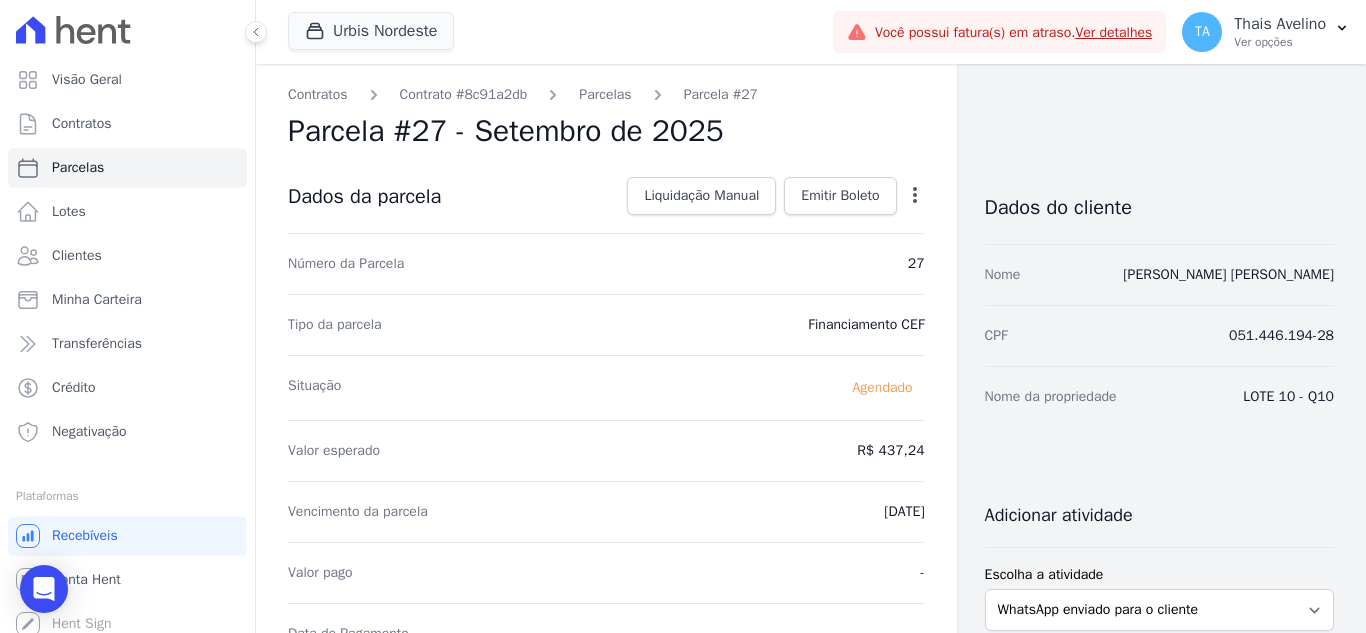 click 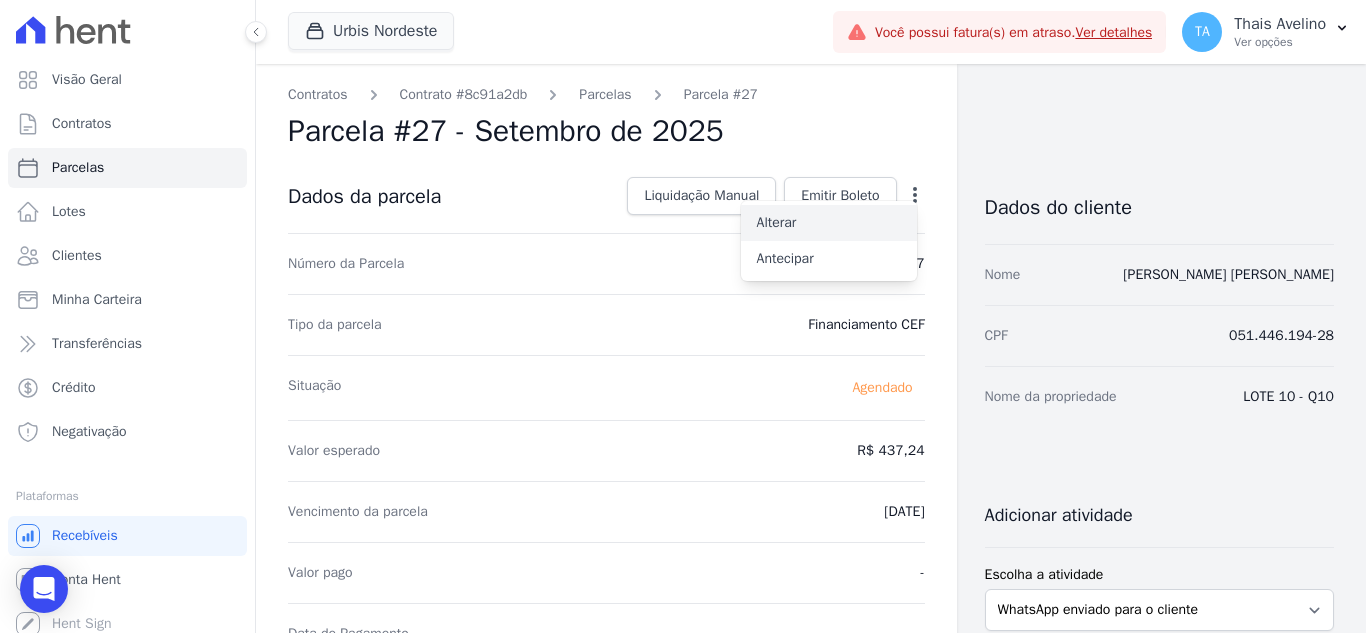 click on "Alterar" at bounding box center (829, 223) 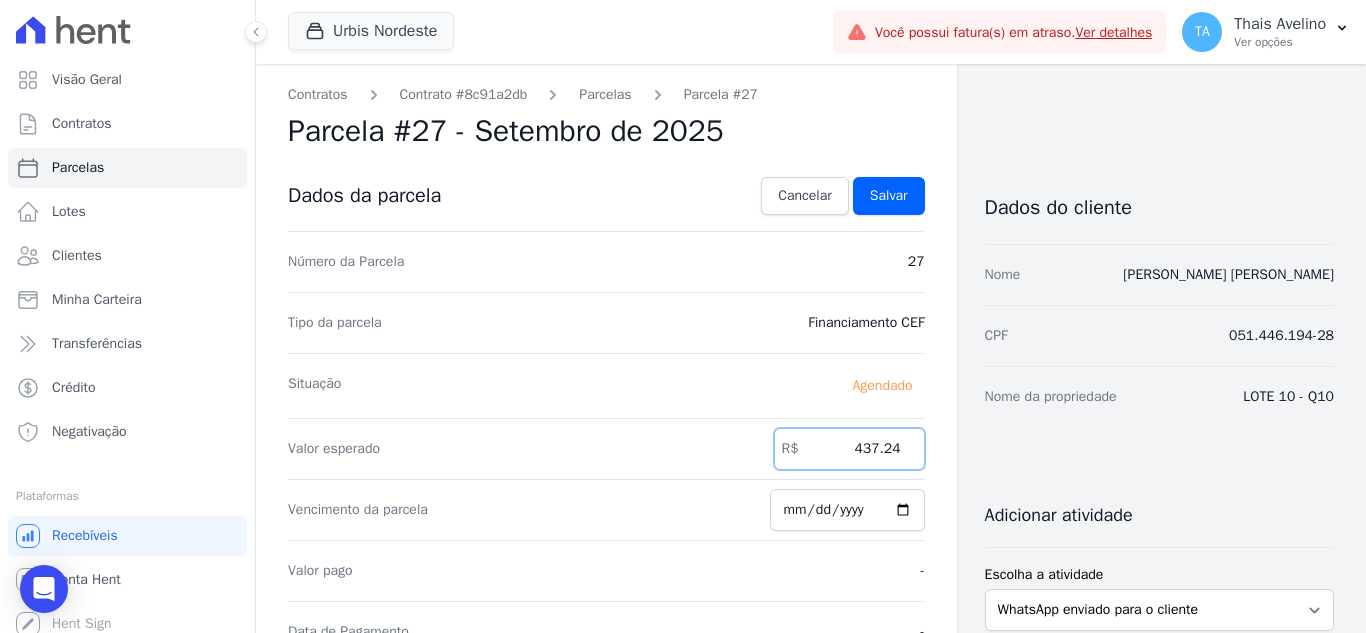 drag, startPoint x: 824, startPoint y: 453, endPoint x: 956, endPoint y: 462, distance: 132.30646 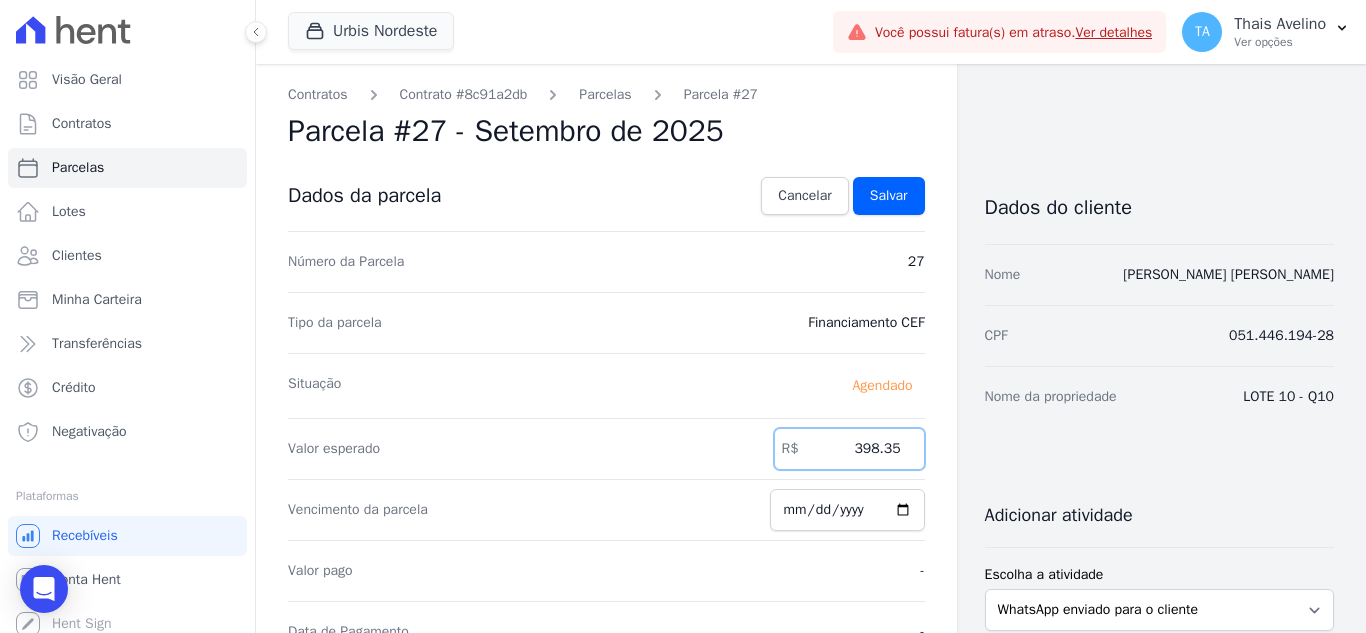 drag, startPoint x: 850, startPoint y: 440, endPoint x: 986, endPoint y: 463, distance: 137.93114 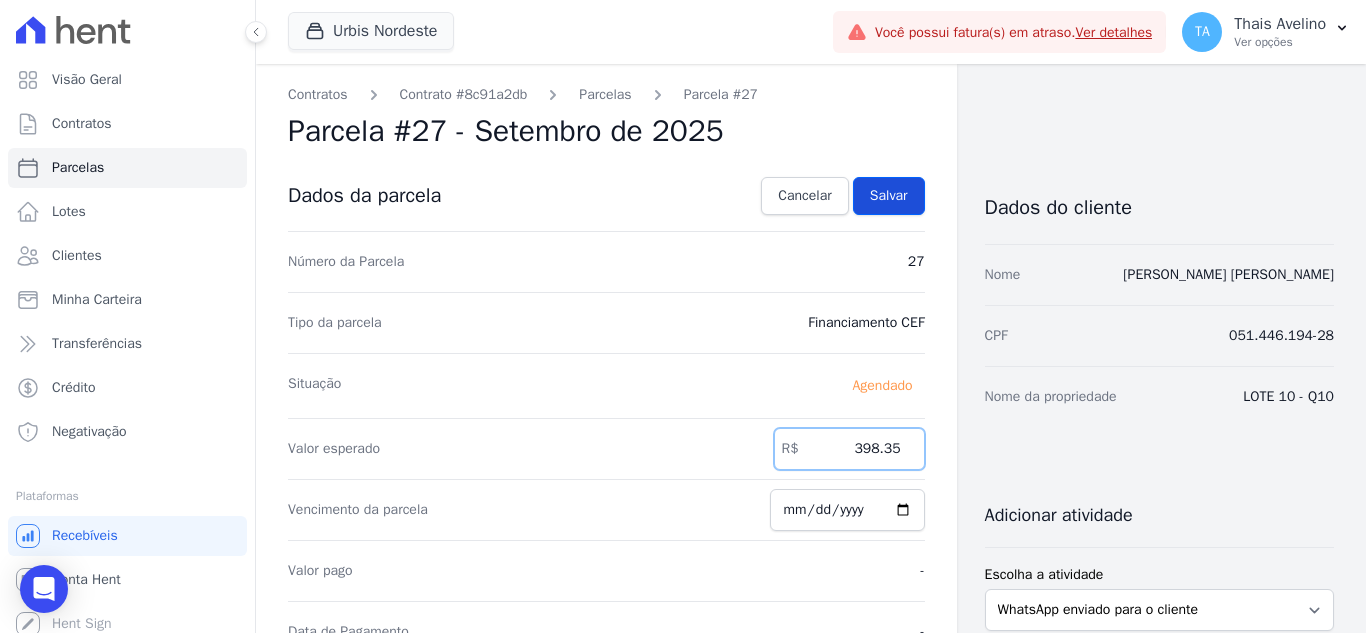 type on "398.35" 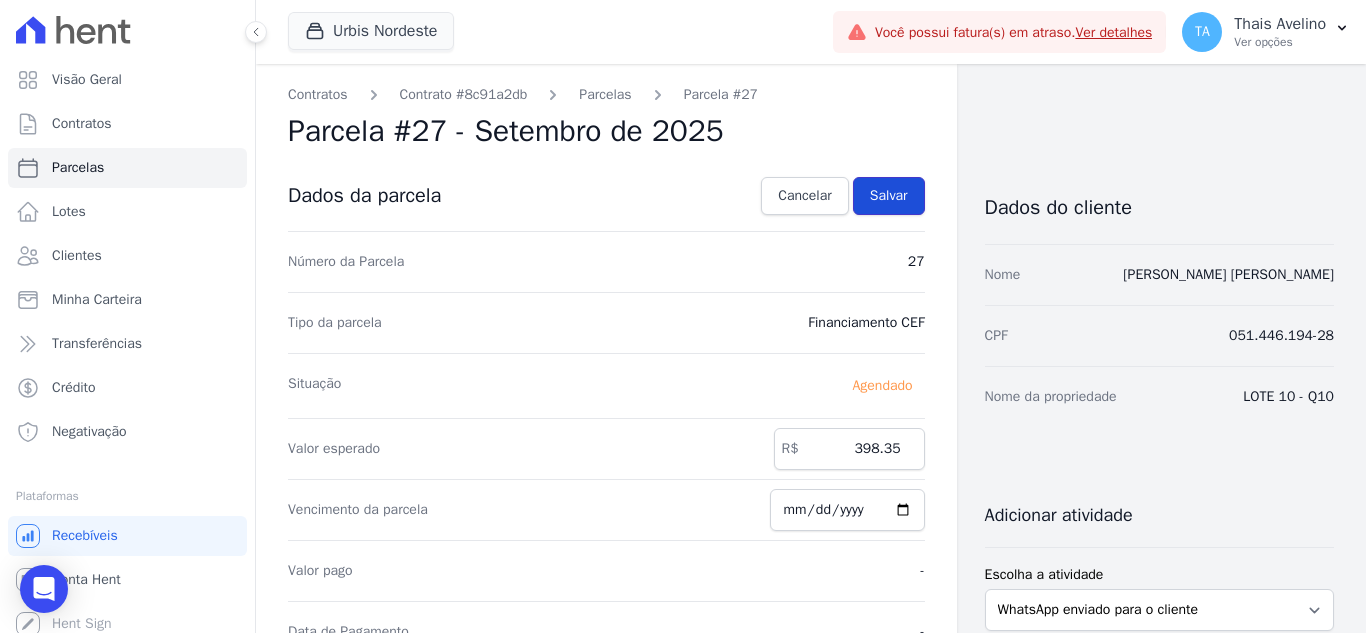 click on "Salvar" at bounding box center [889, 196] 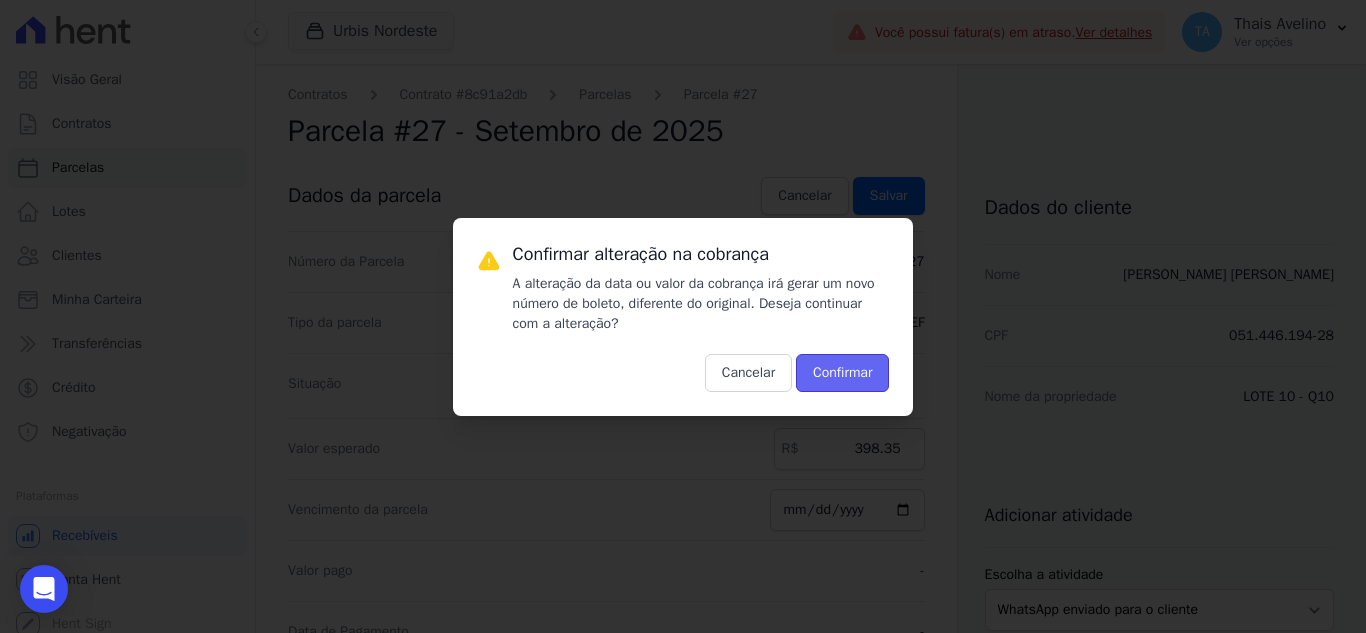click on "Confirmar" at bounding box center (842, 373) 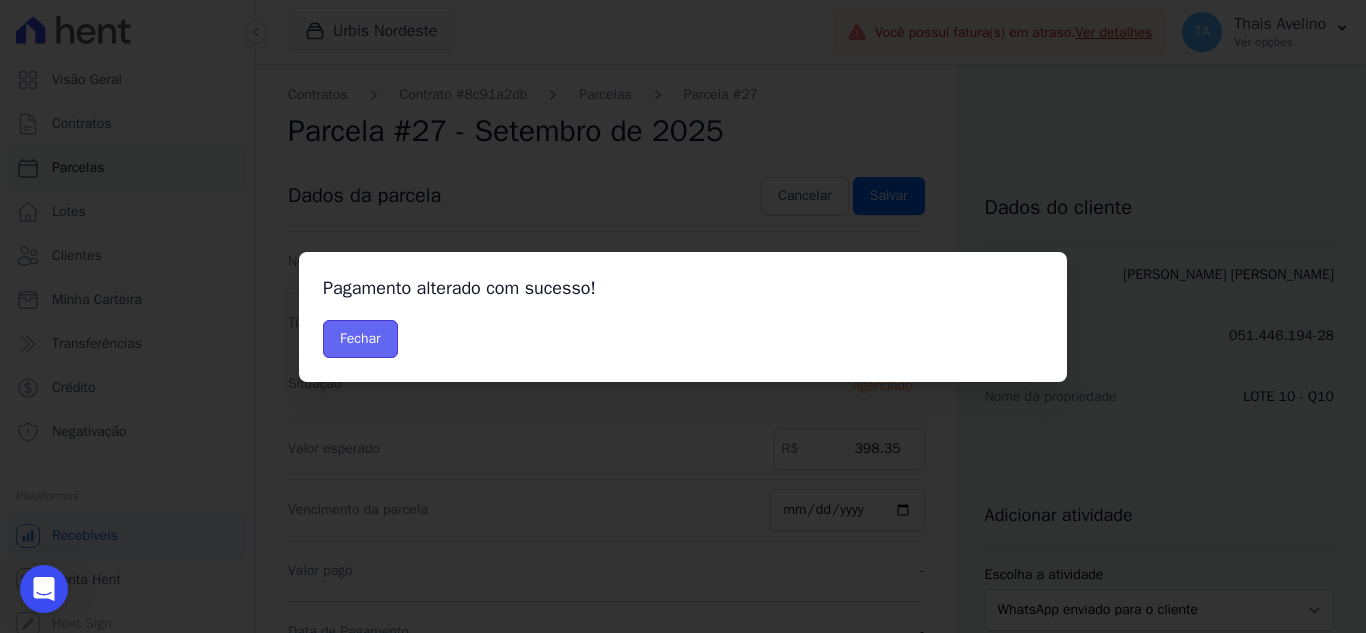 click on "Fechar" at bounding box center [360, 339] 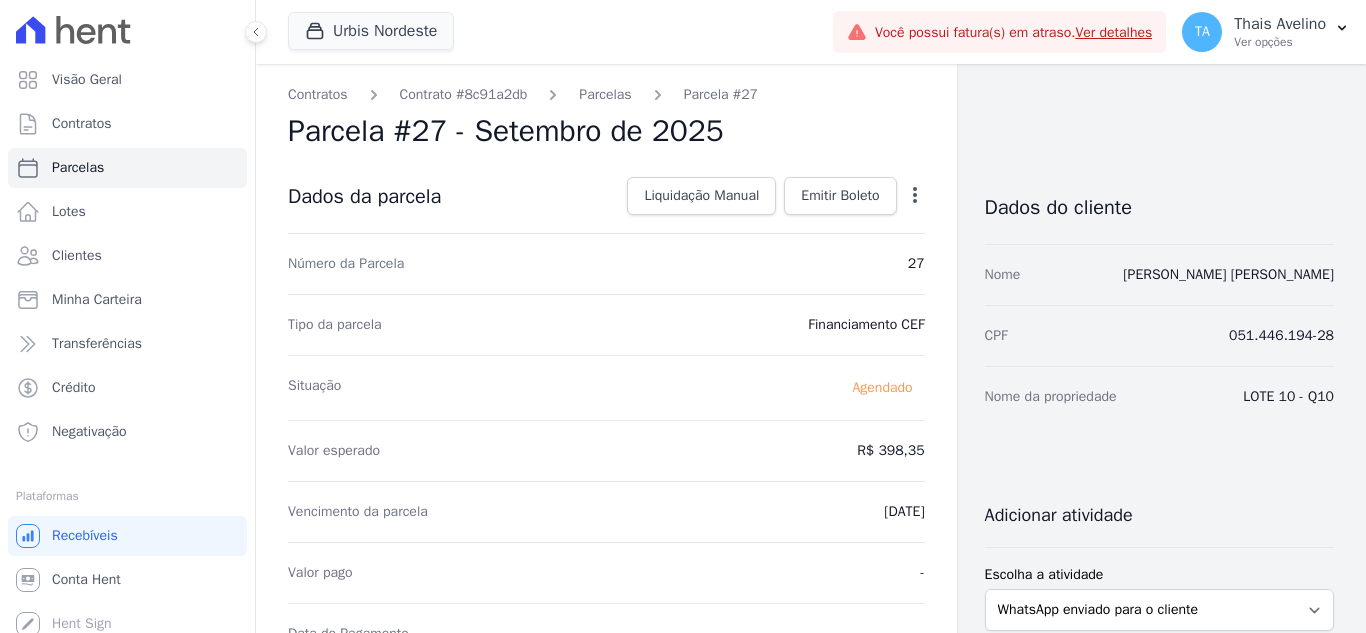 scroll, scrollTop: 0, scrollLeft: 0, axis: both 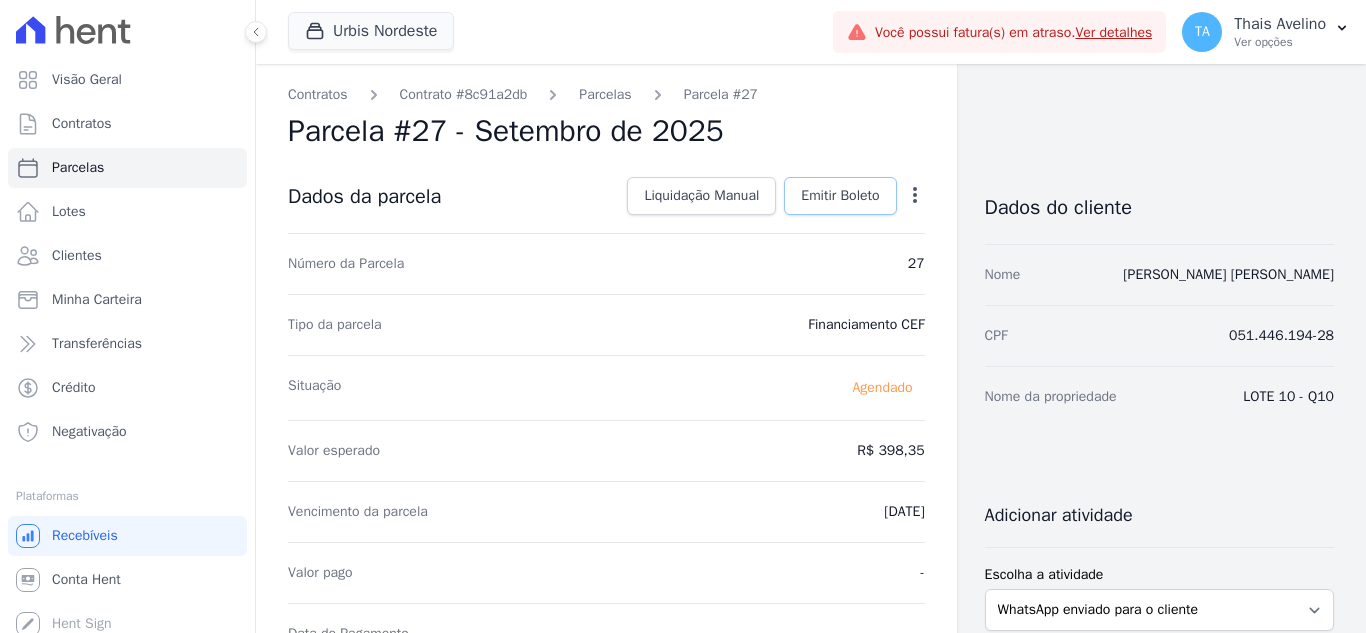 click on "Emitir Boleto" at bounding box center (840, 196) 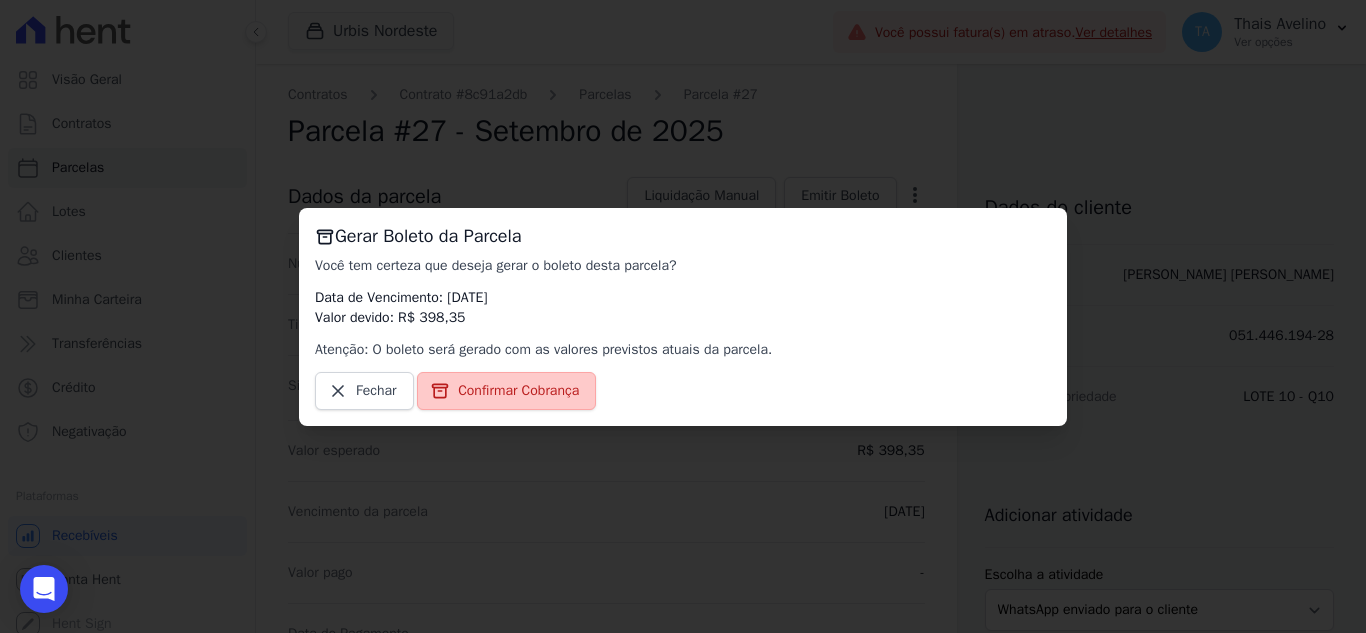 click on "Confirmar Cobrança" at bounding box center (518, 391) 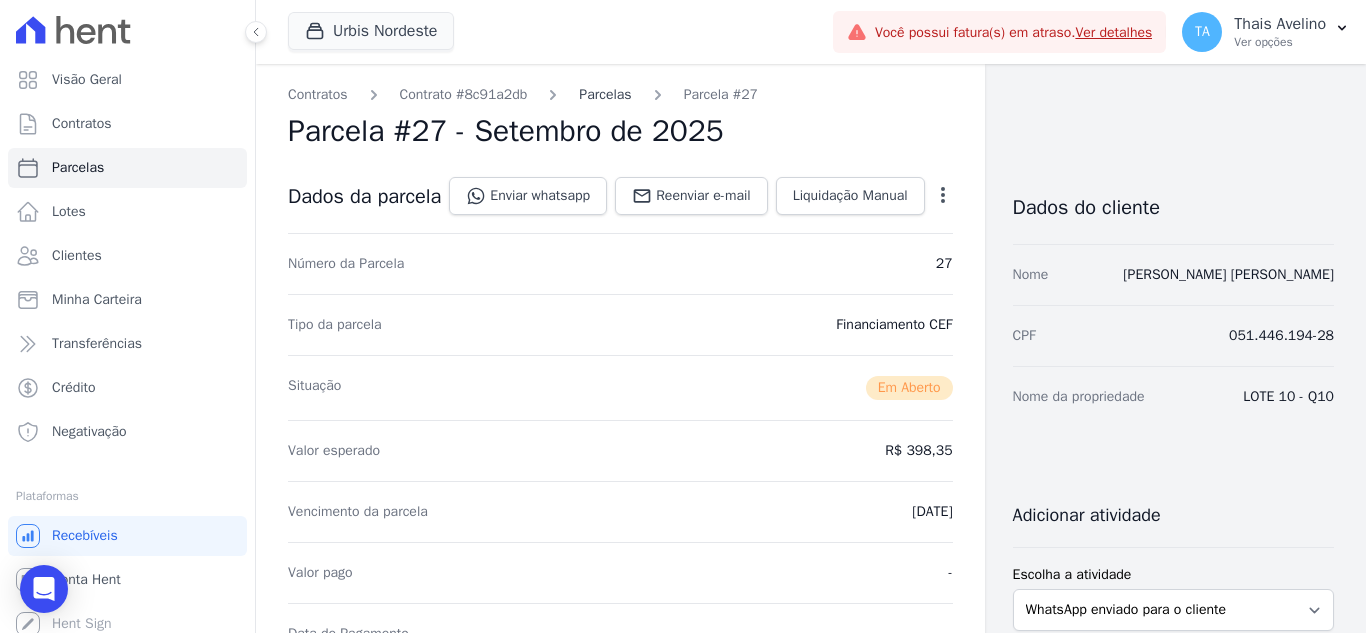 click on "Parcelas" at bounding box center (605, 94) 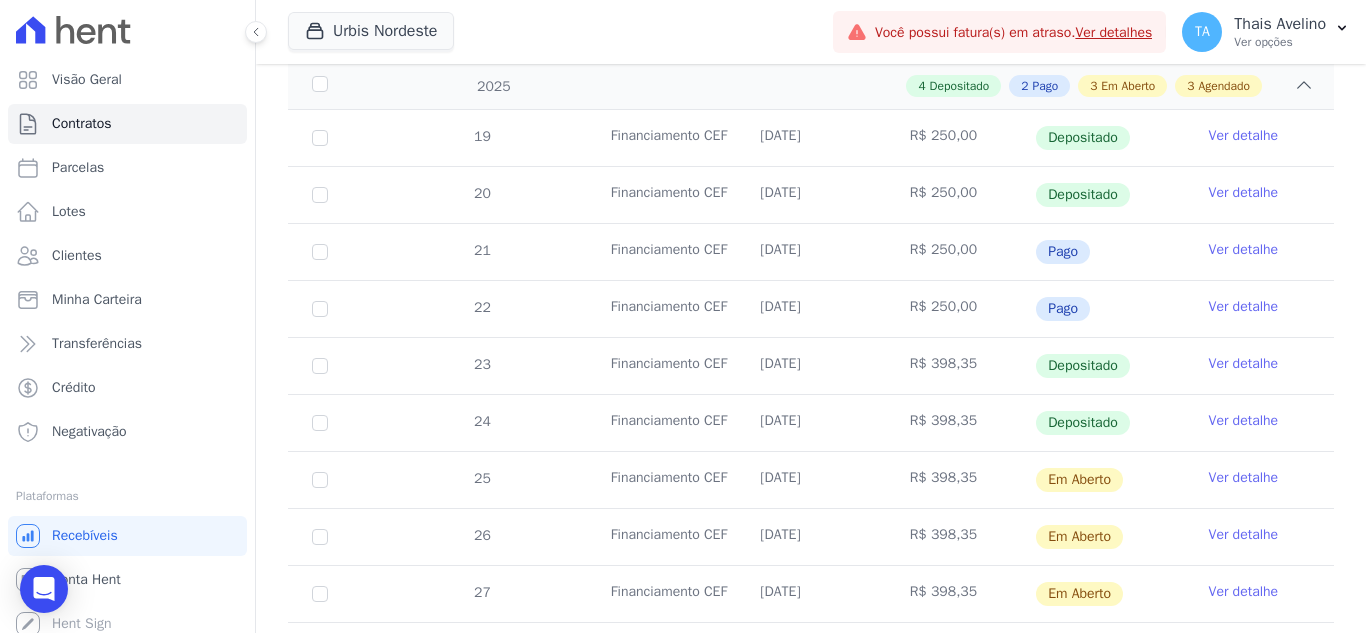 scroll, scrollTop: 700, scrollLeft: 0, axis: vertical 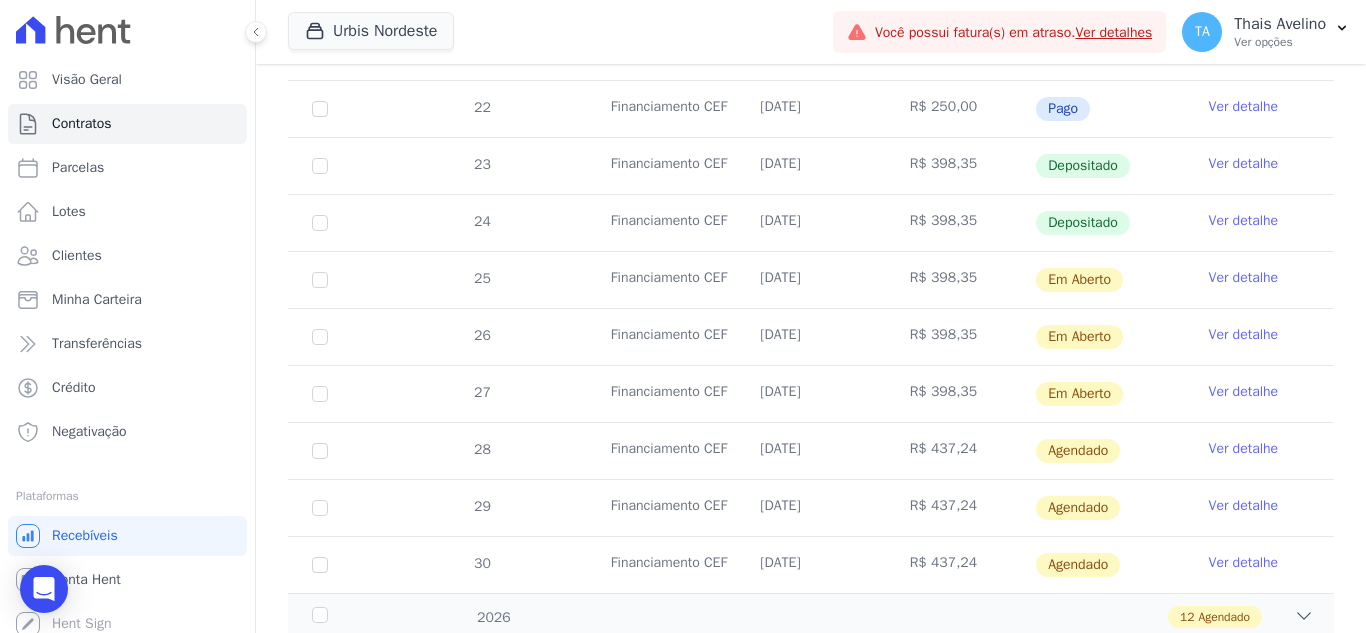 click on "Ver detalhe" at bounding box center (1244, 449) 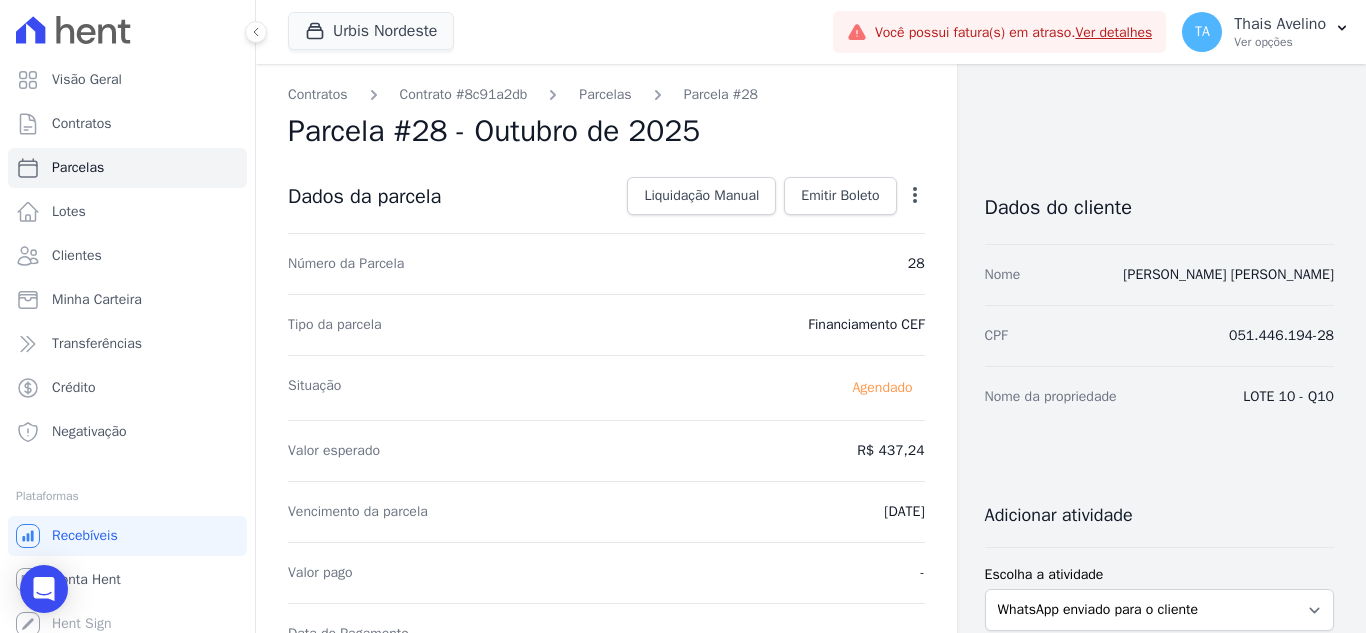click 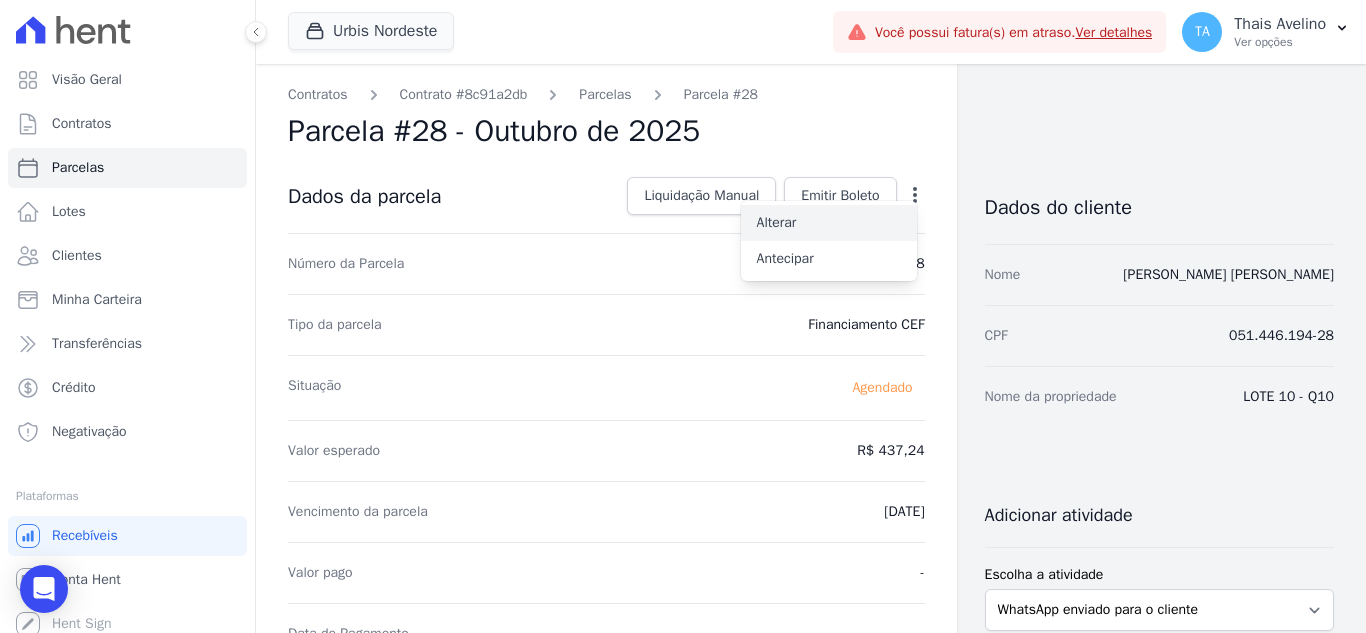 click on "Alterar" at bounding box center (829, 223) 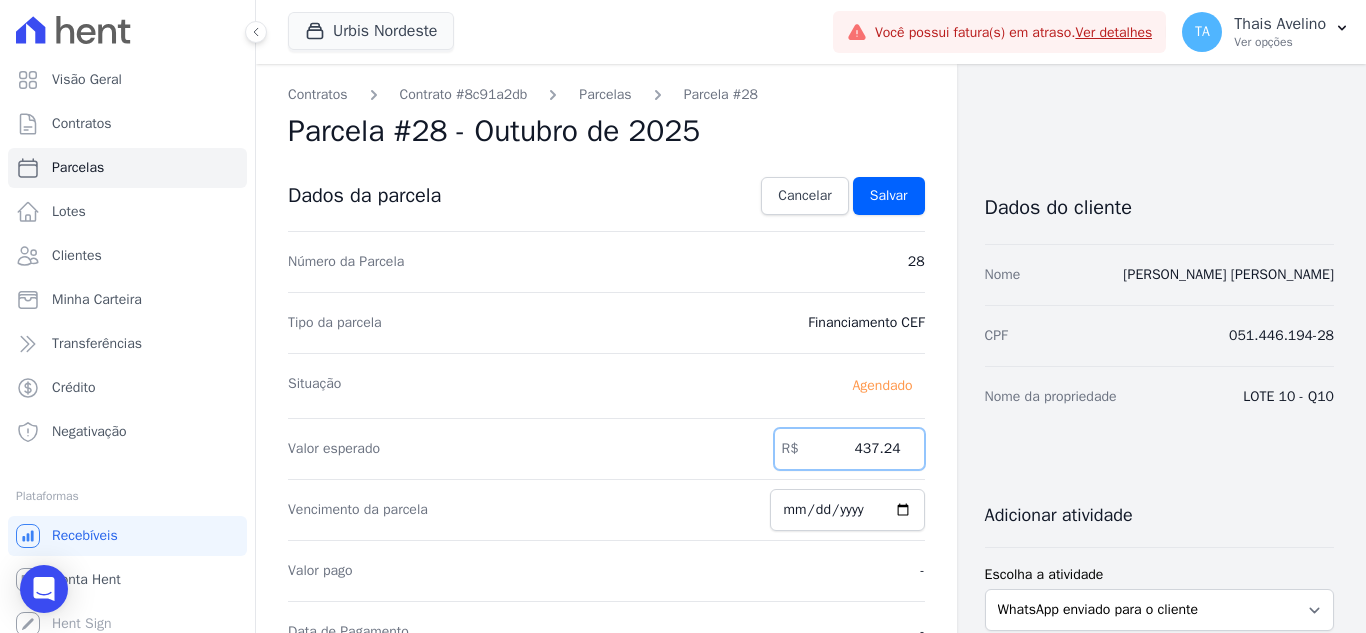 drag, startPoint x: 799, startPoint y: 459, endPoint x: 995, endPoint y: 457, distance: 196.01021 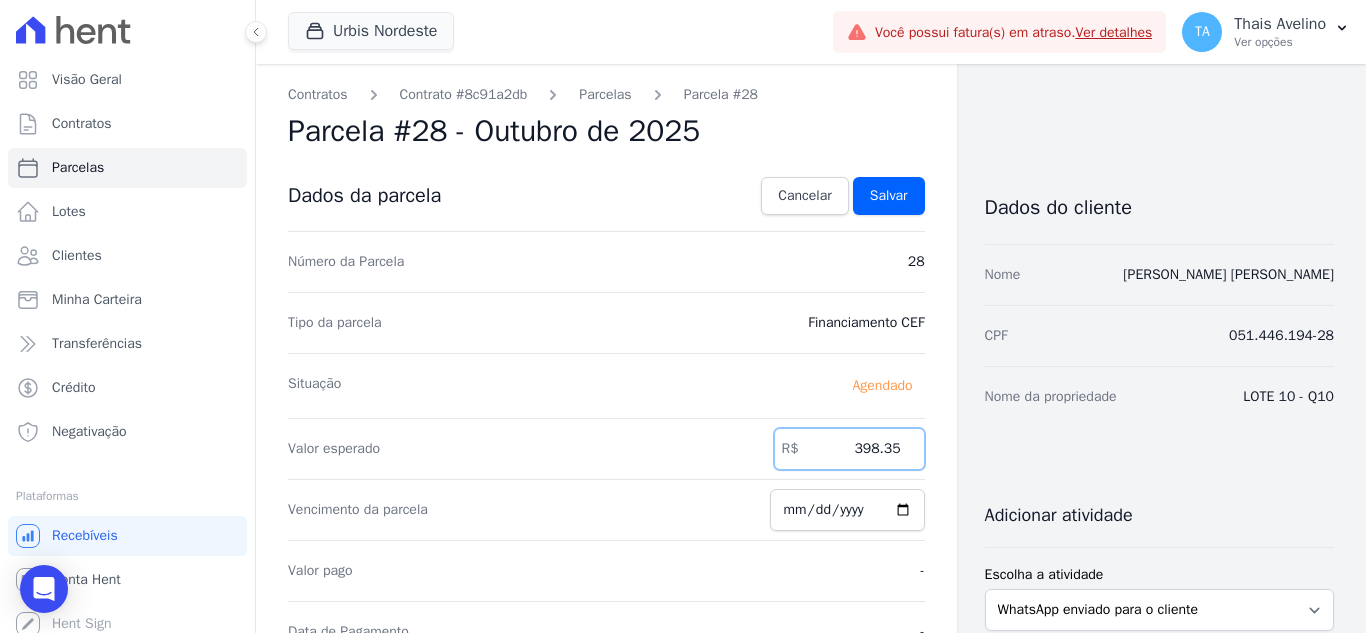 type on "398.35" 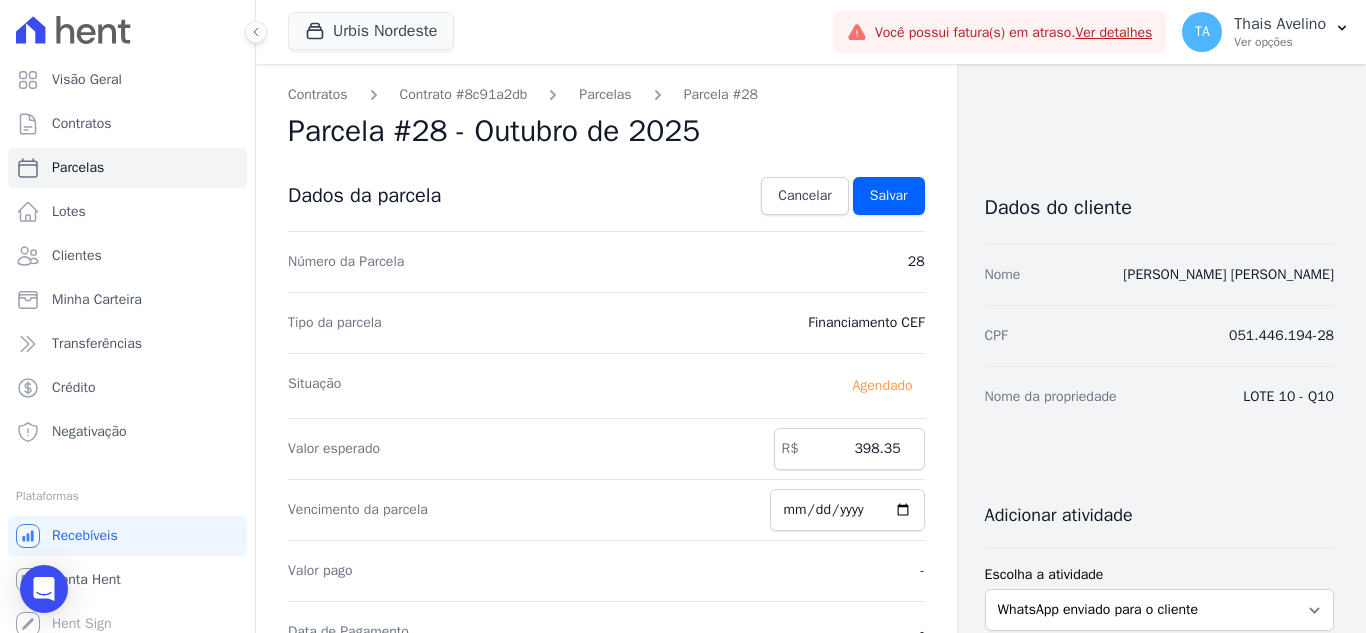 click on "Dados da parcela
Cancelar
Salvar" at bounding box center [606, 196] 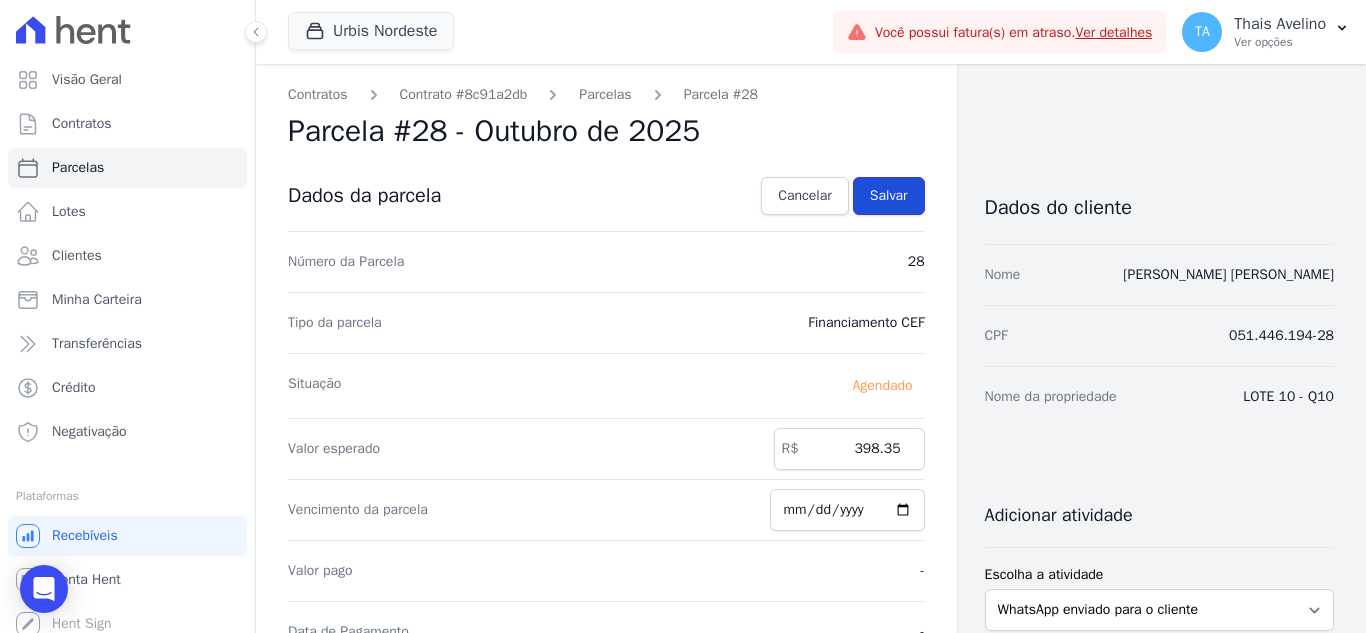 click on "Salvar" at bounding box center (889, 196) 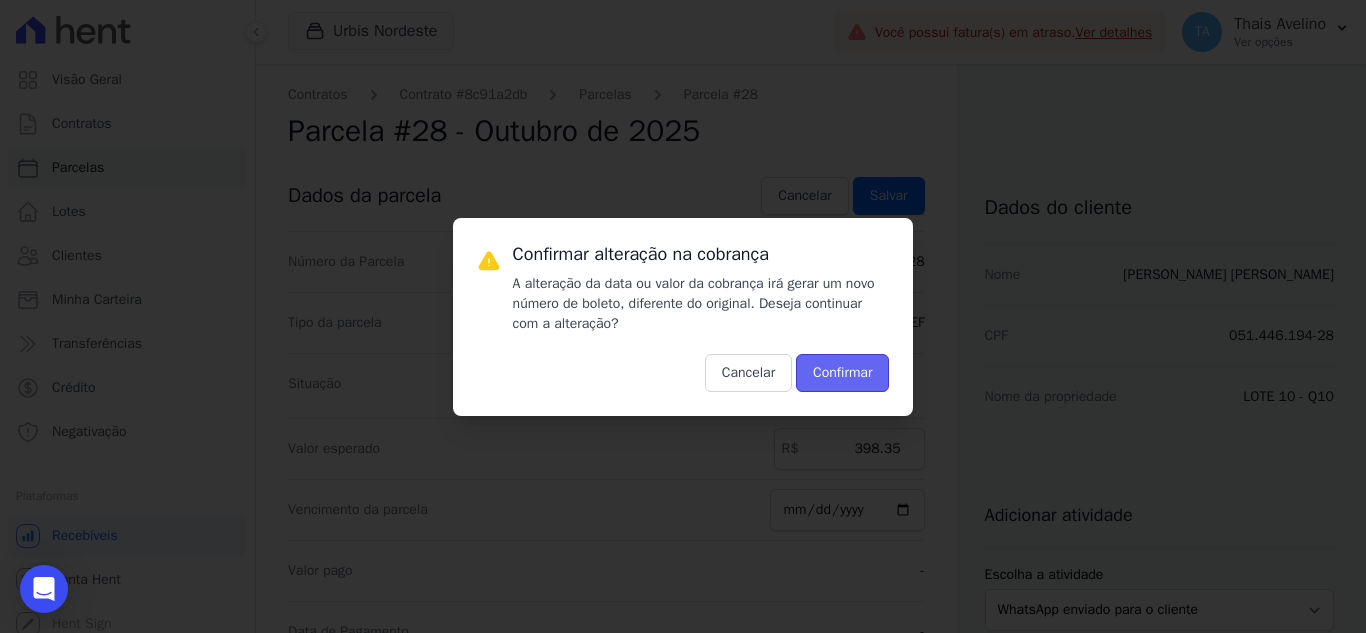 click on "Confirmar" at bounding box center (842, 373) 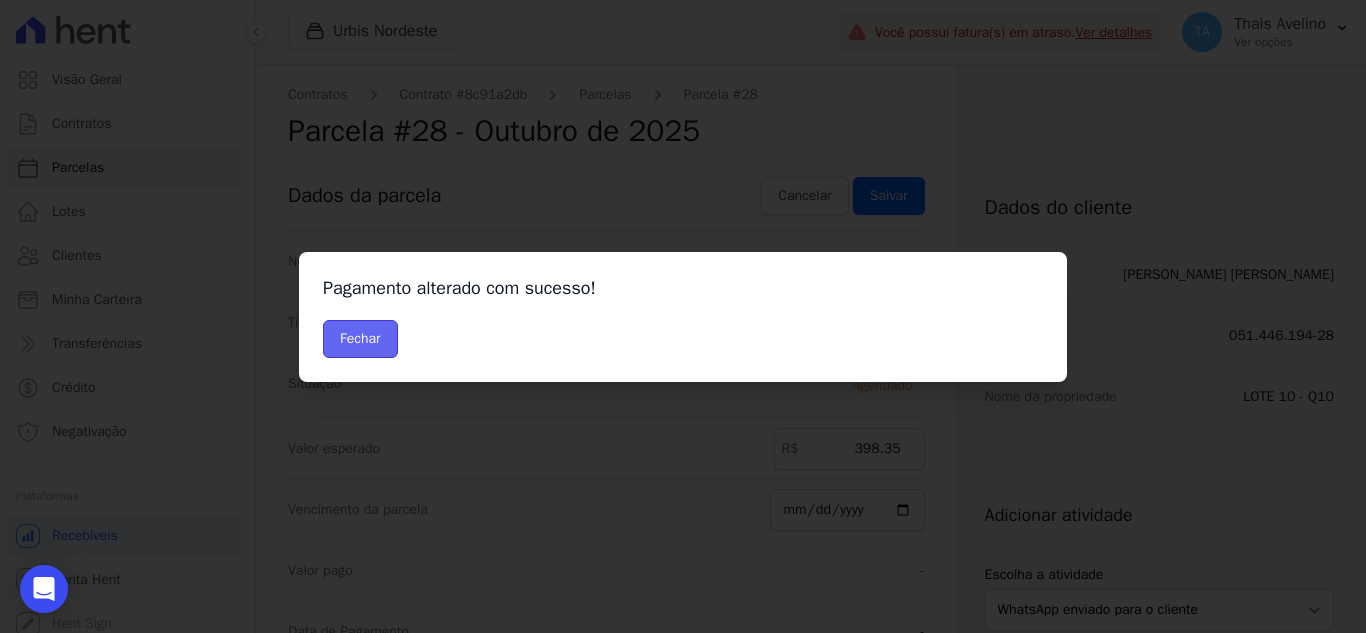 click on "Fechar" at bounding box center [360, 339] 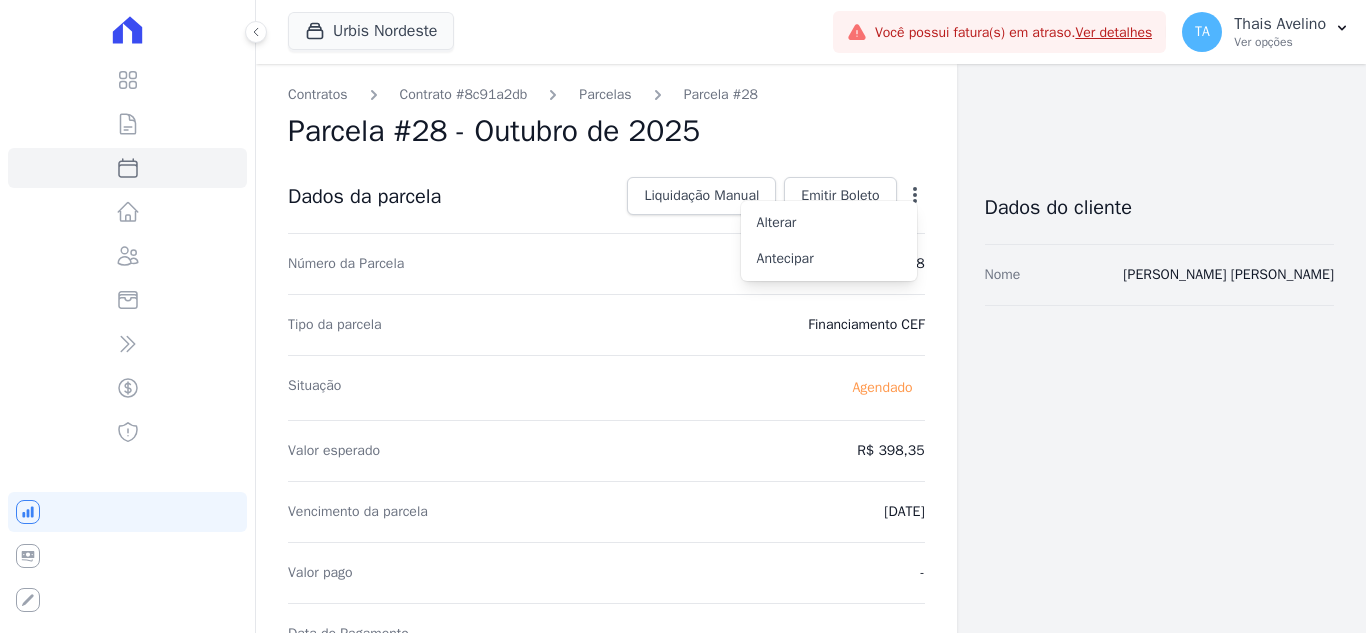 scroll, scrollTop: 0, scrollLeft: 0, axis: both 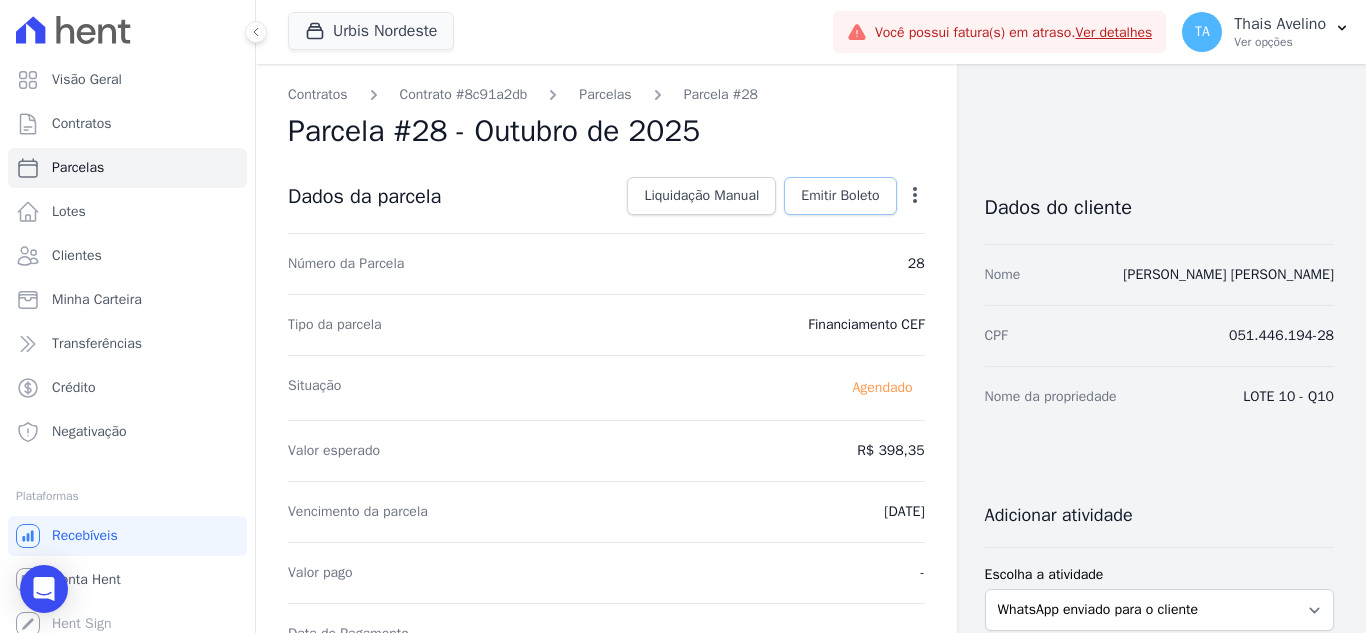 click on "Emitir Boleto" at bounding box center (840, 196) 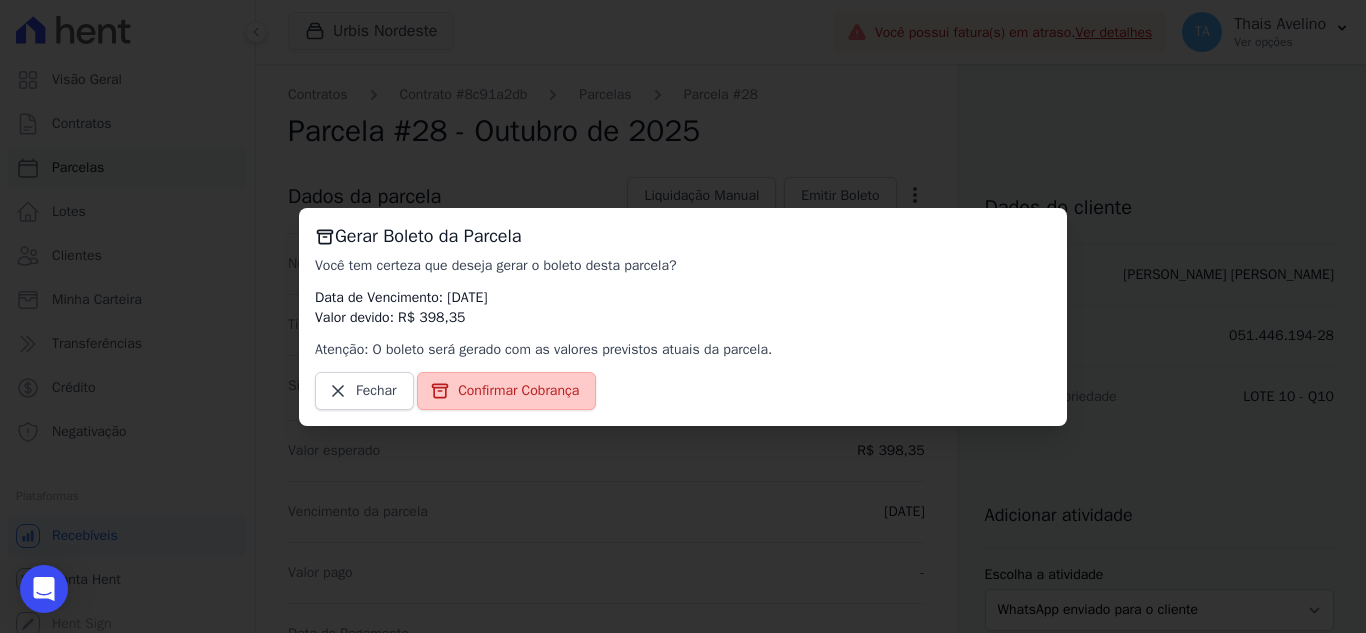 click on "Confirmar Cobrança" at bounding box center [518, 391] 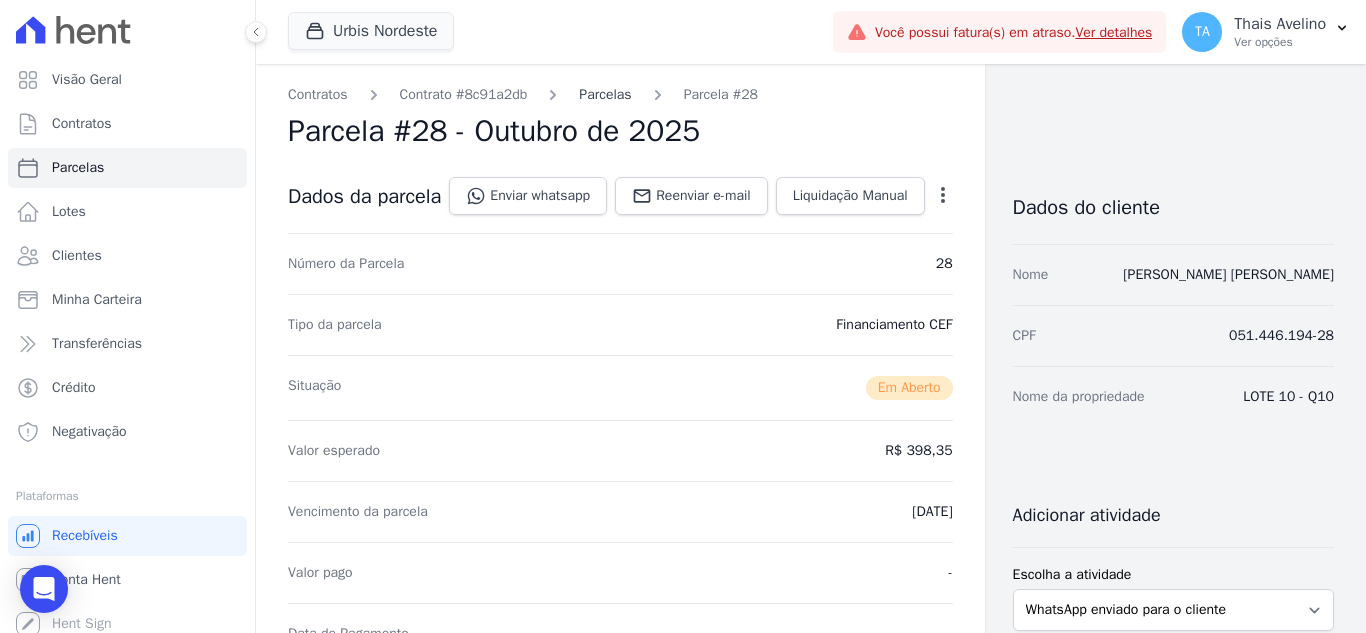 click on "Parcelas" at bounding box center [605, 94] 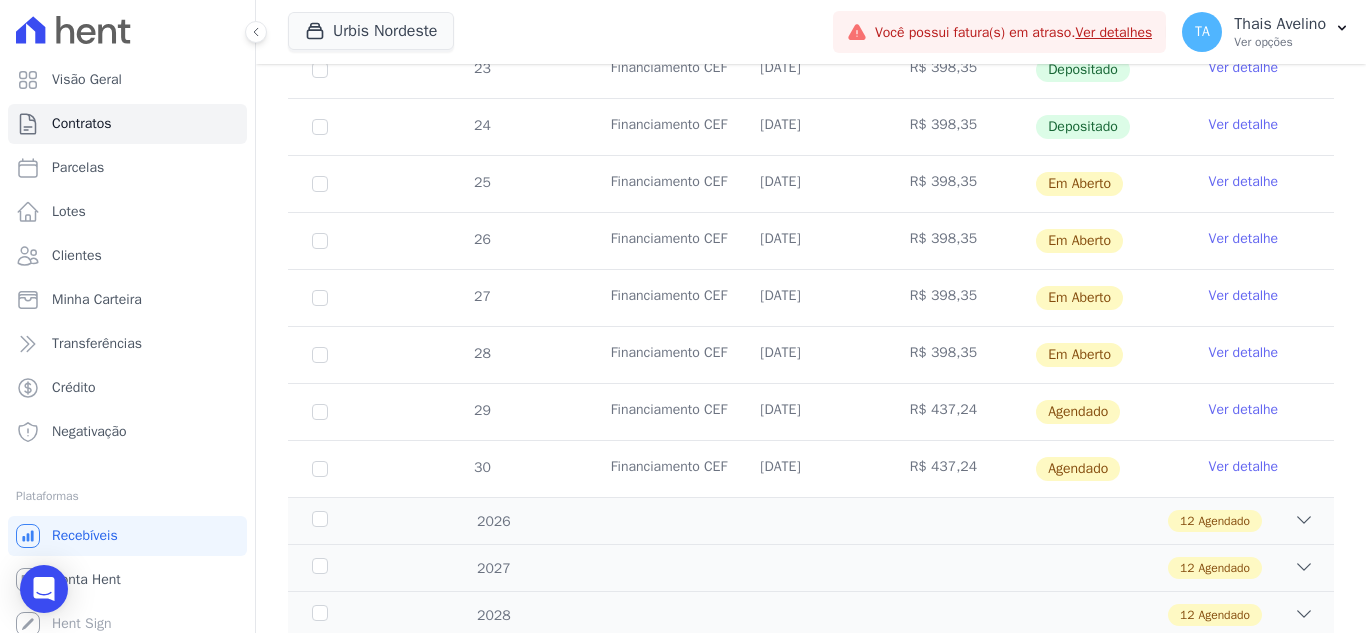 scroll, scrollTop: 800, scrollLeft: 0, axis: vertical 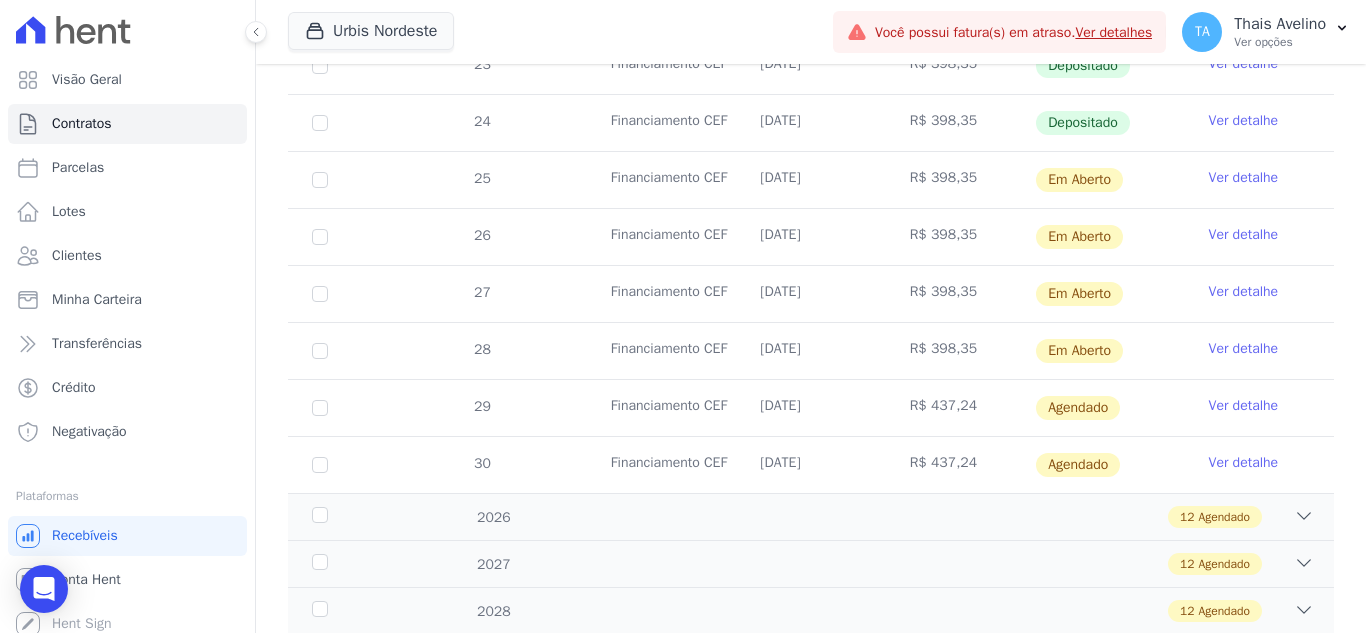 click on "Ver detalhe" at bounding box center [1244, 406] 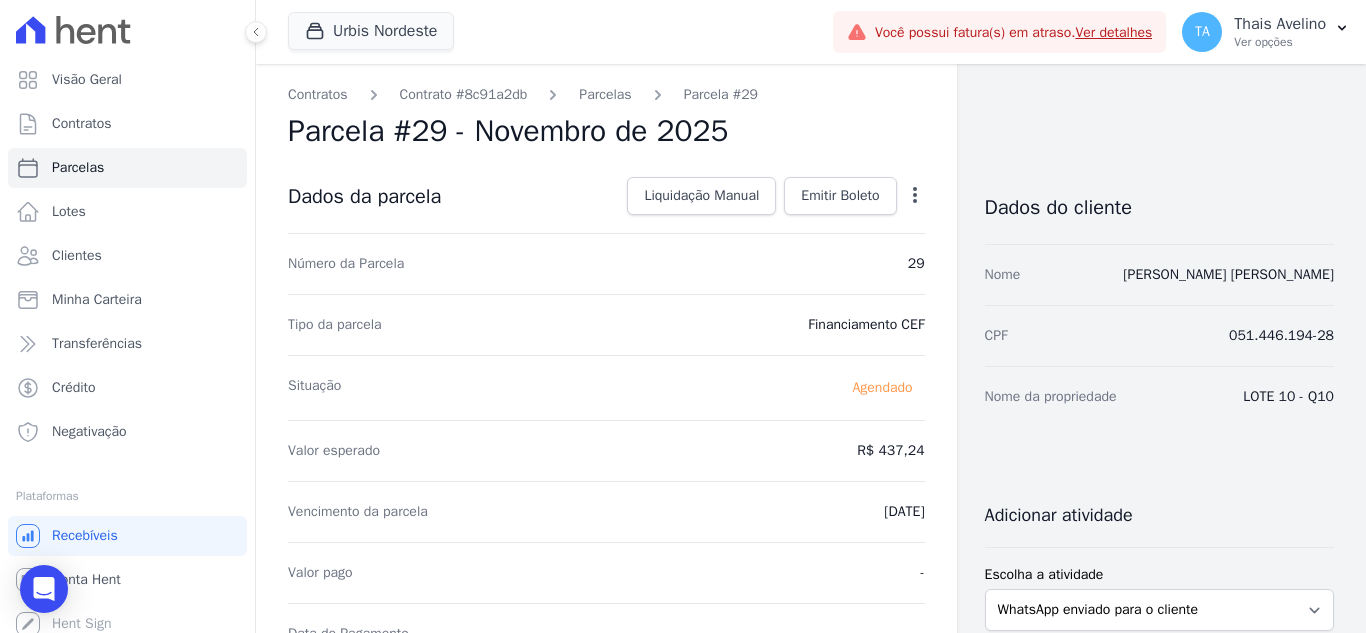 click 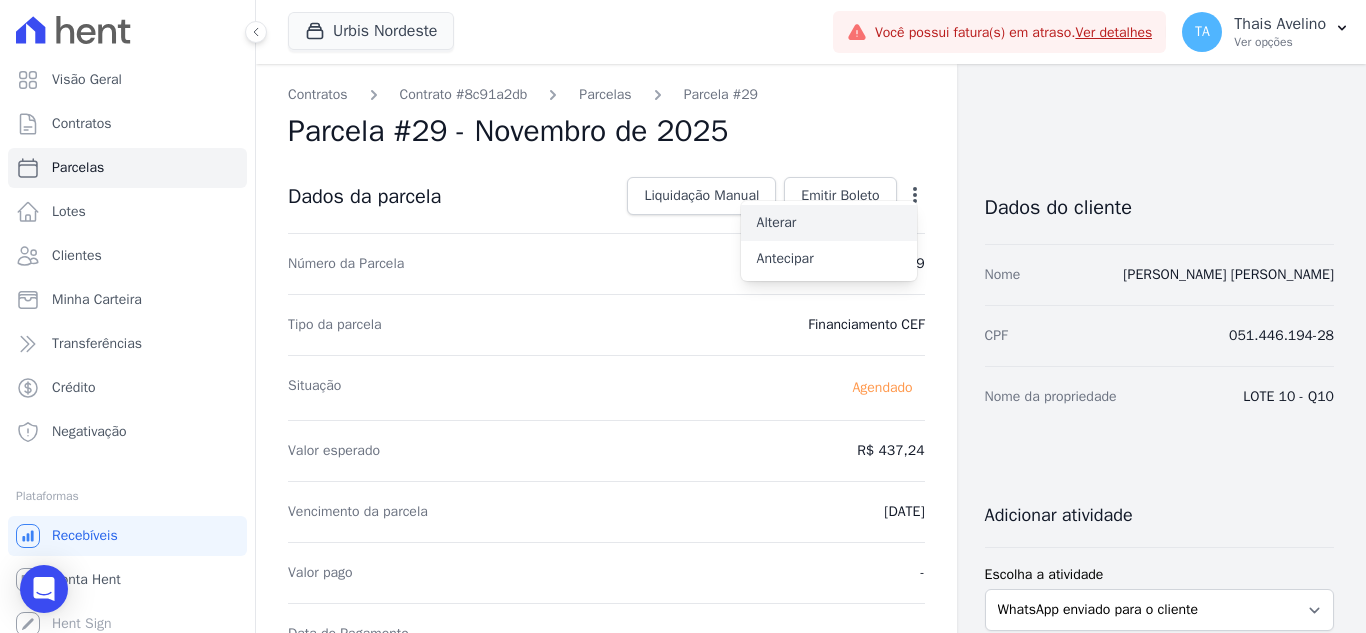 click on "Alterar" at bounding box center [829, 223] 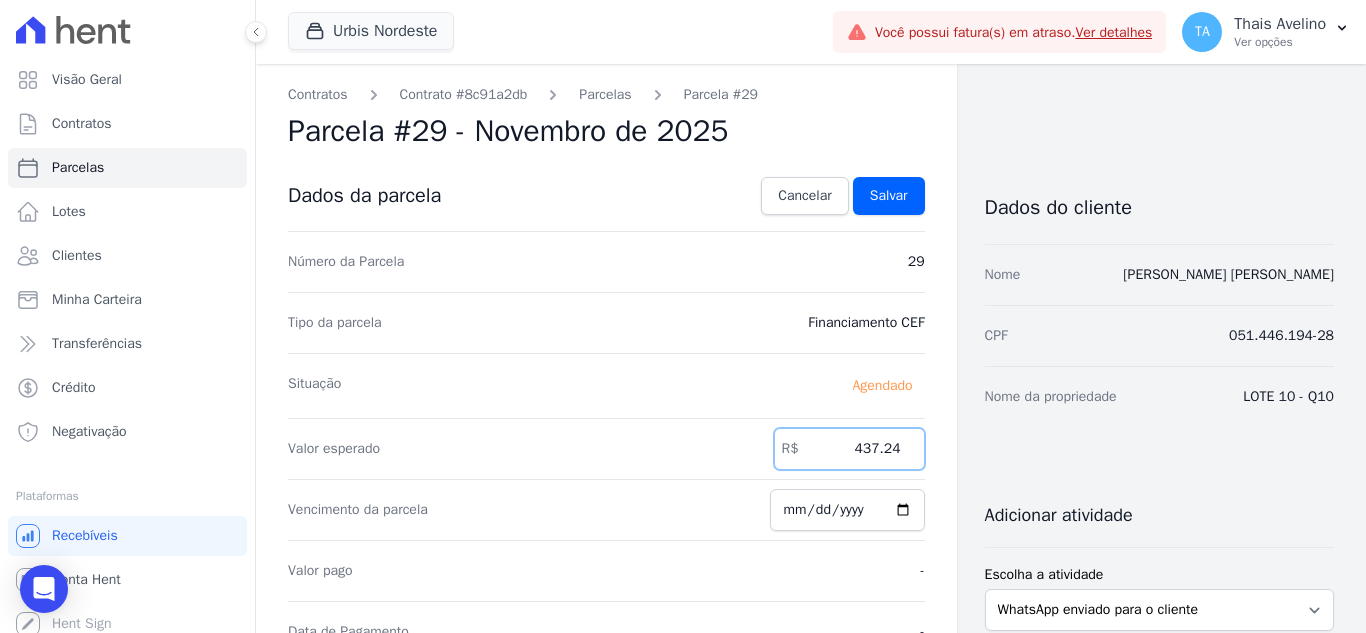drag, startPoint x: 843, startPoint y: 443, endPoint x: 948, endPoint y: 445, distance: 105.01904 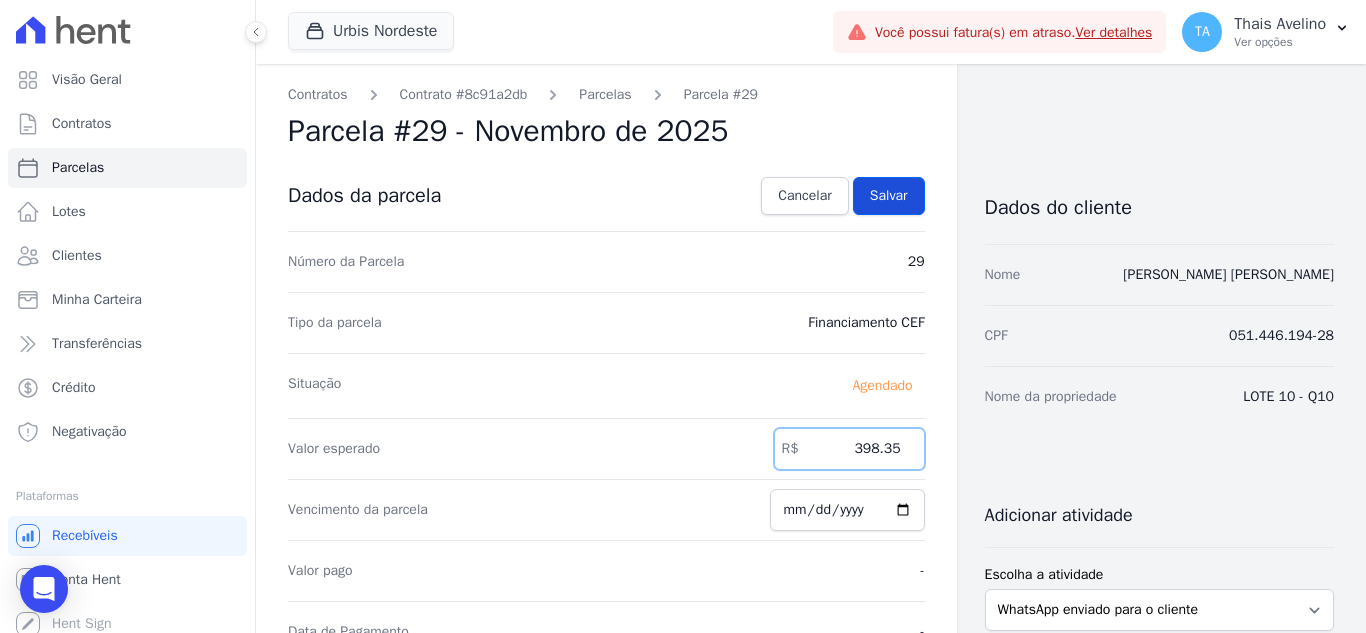 type on "398.35" 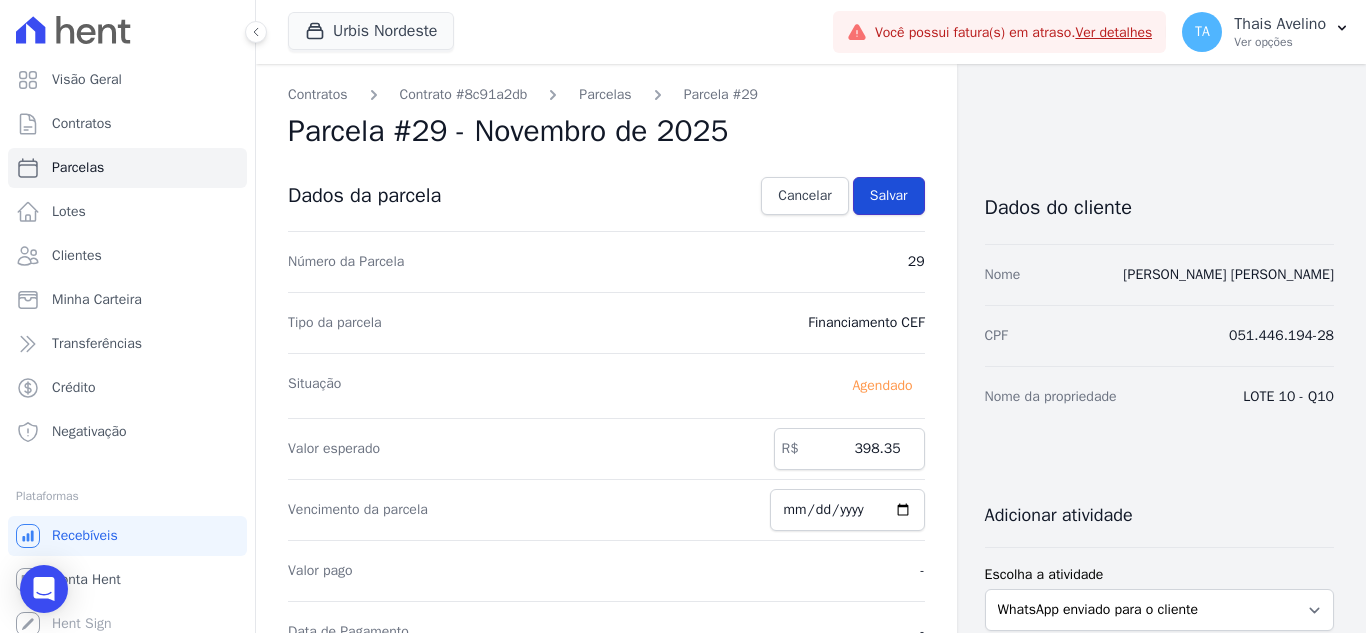 click on "Salvar" at bounding box center [889, 196] 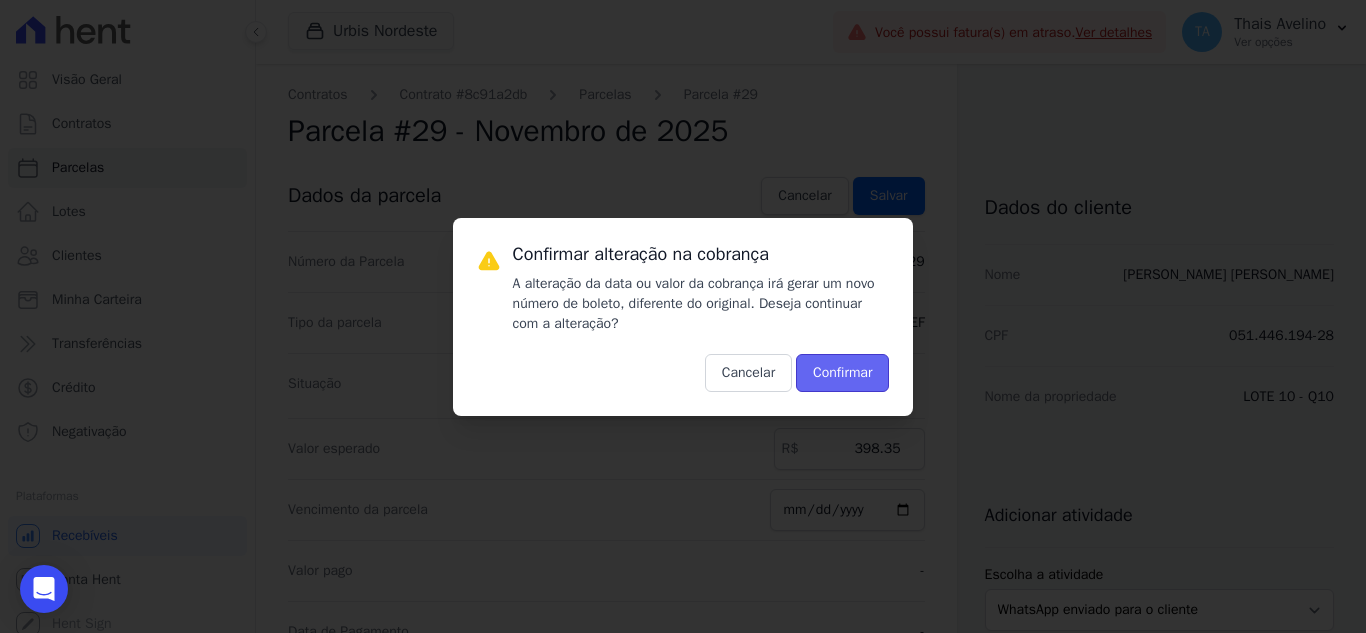 click on "Confirmar" at bounding box center (842, 373) 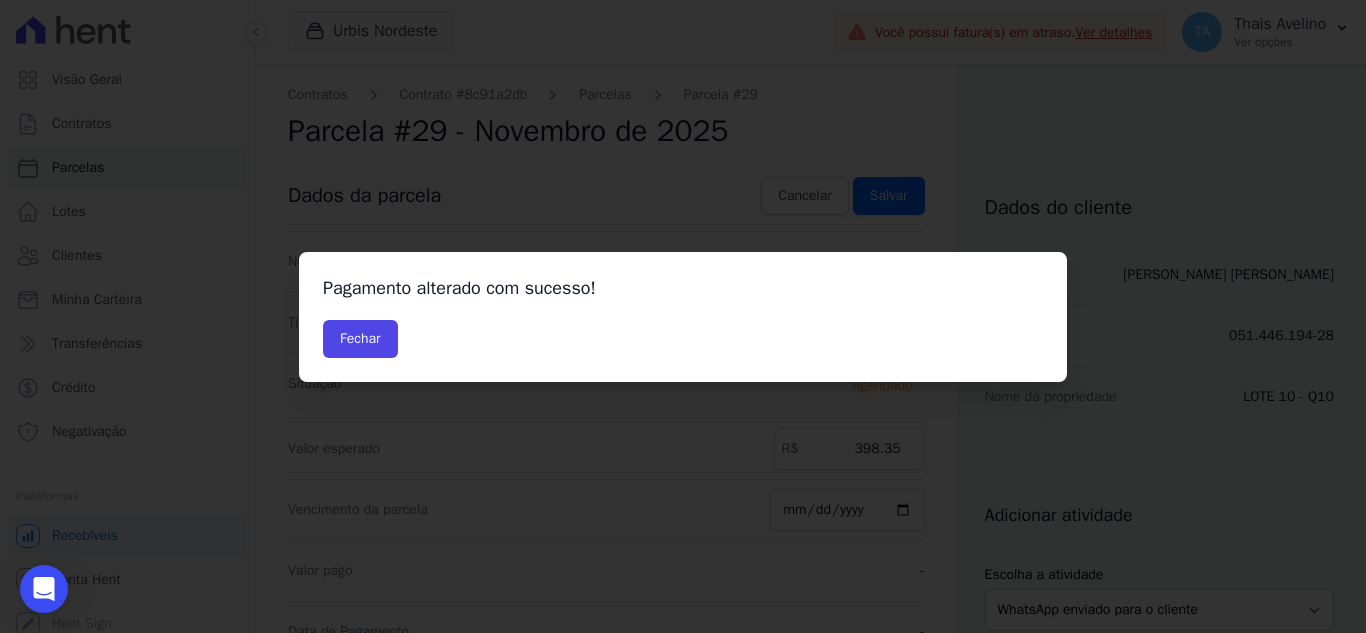 click on "Pagamento alterado com sucesso!
[GEOGRAPHIC_DATA]" at bounding box center [683, 317] 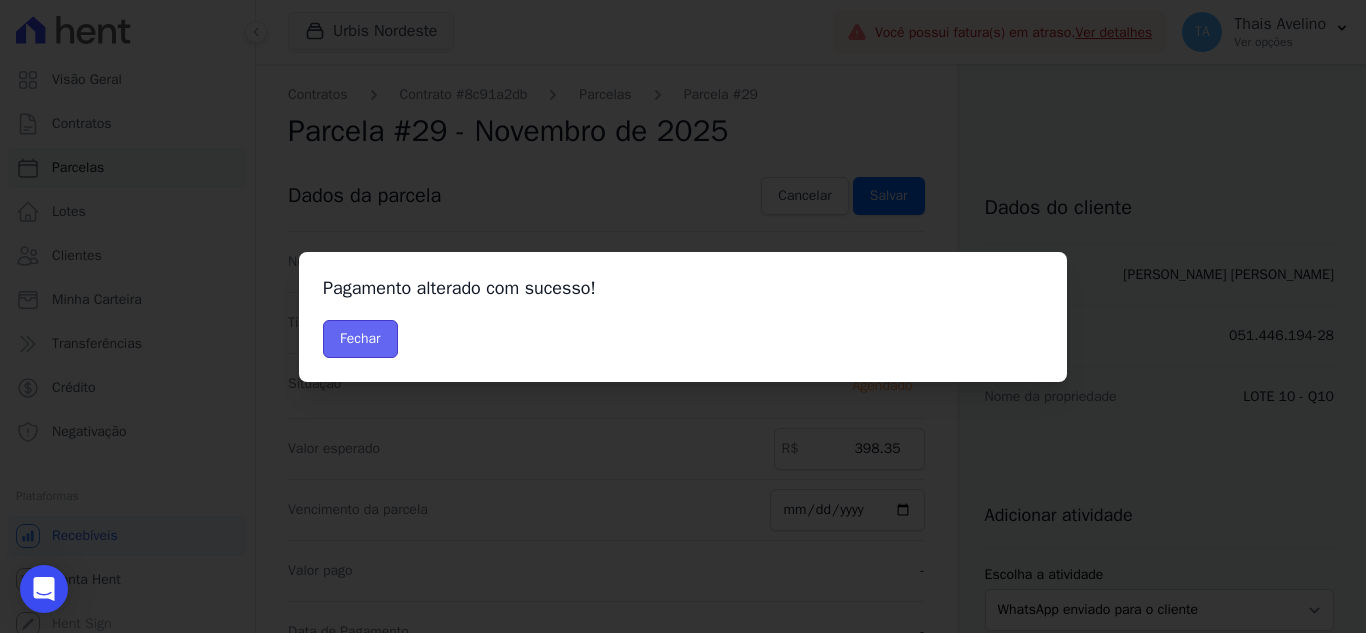 click on "Fechar" at bounding box center [360, 339] 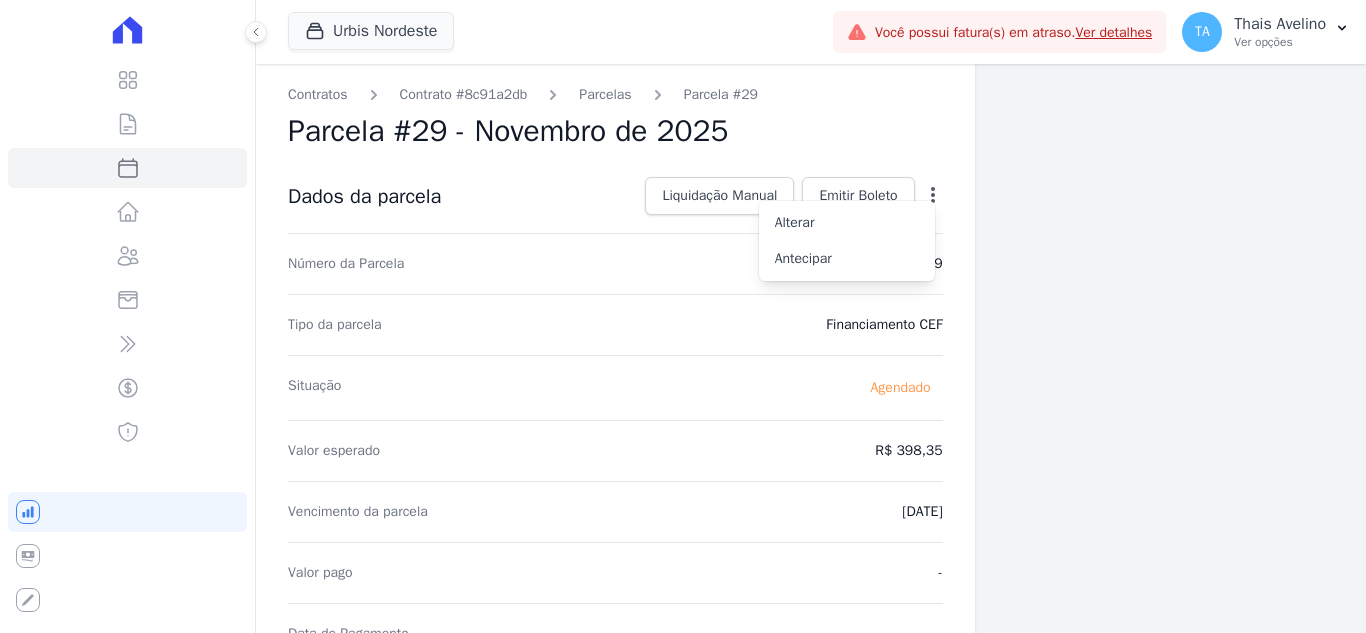 scroll, scrollTop: 0, scrollLeft: 0, axis: both 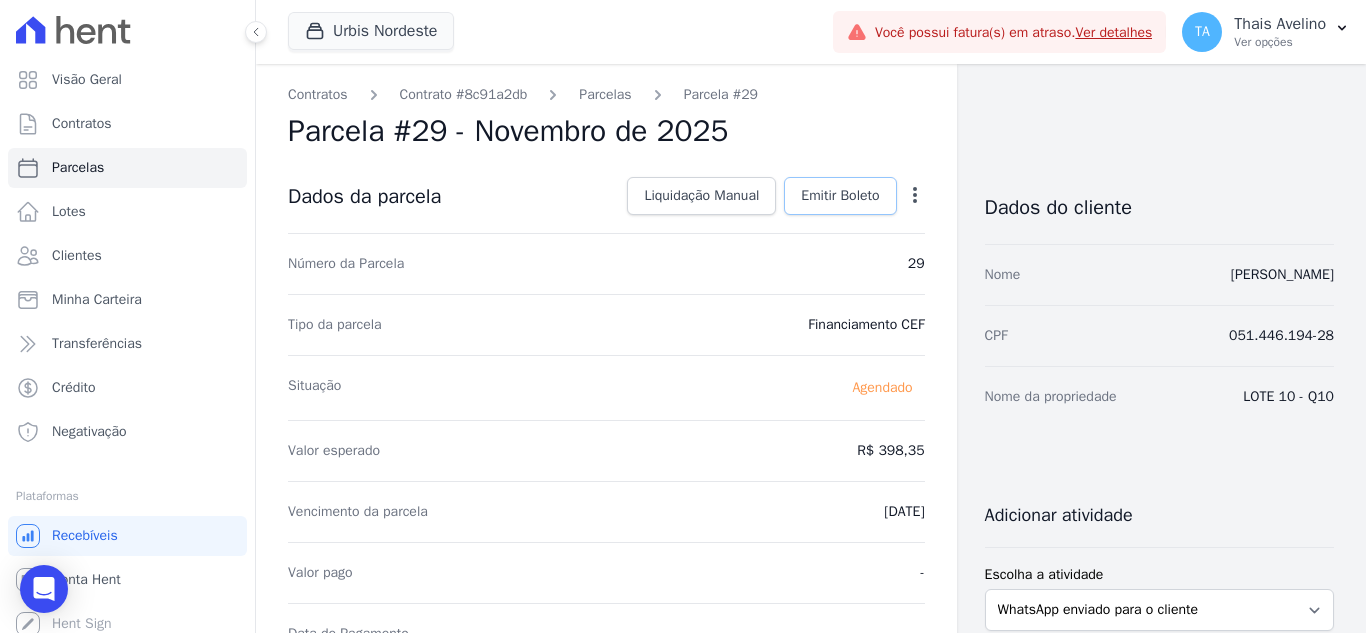 click on "Emitir Boleto" at bounding box center (840, 196) 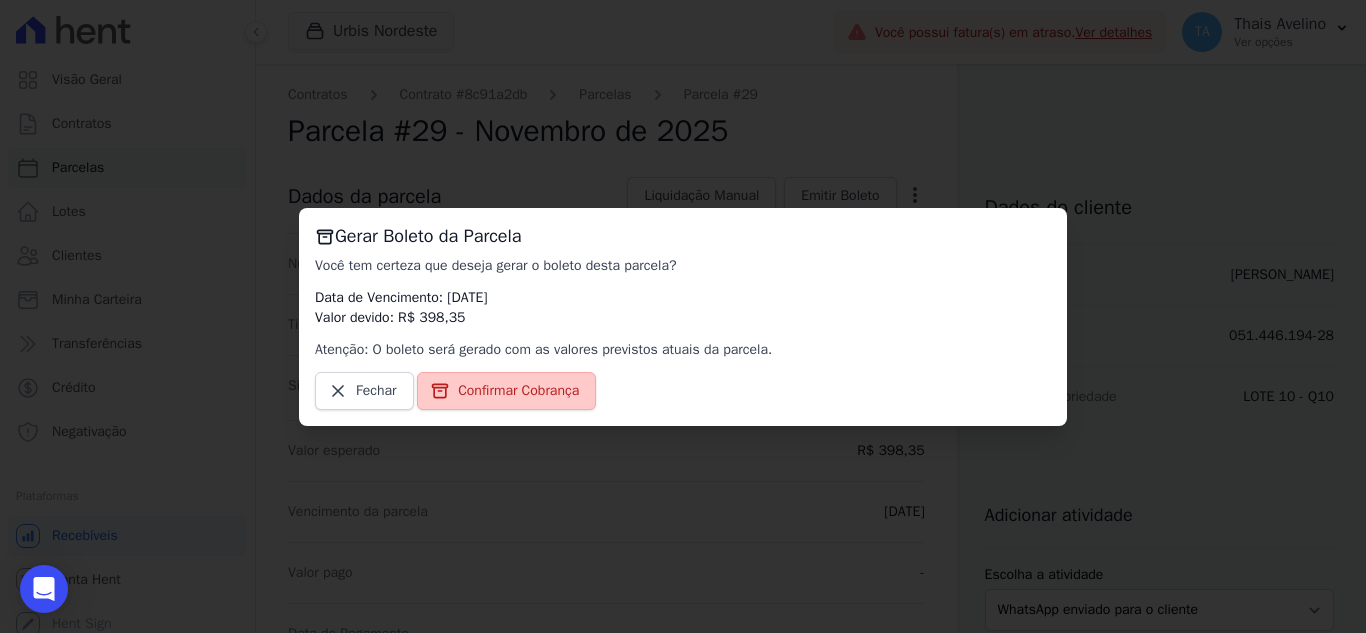 click on "Confirmar Cobrança" at bounding box center (506, 391) 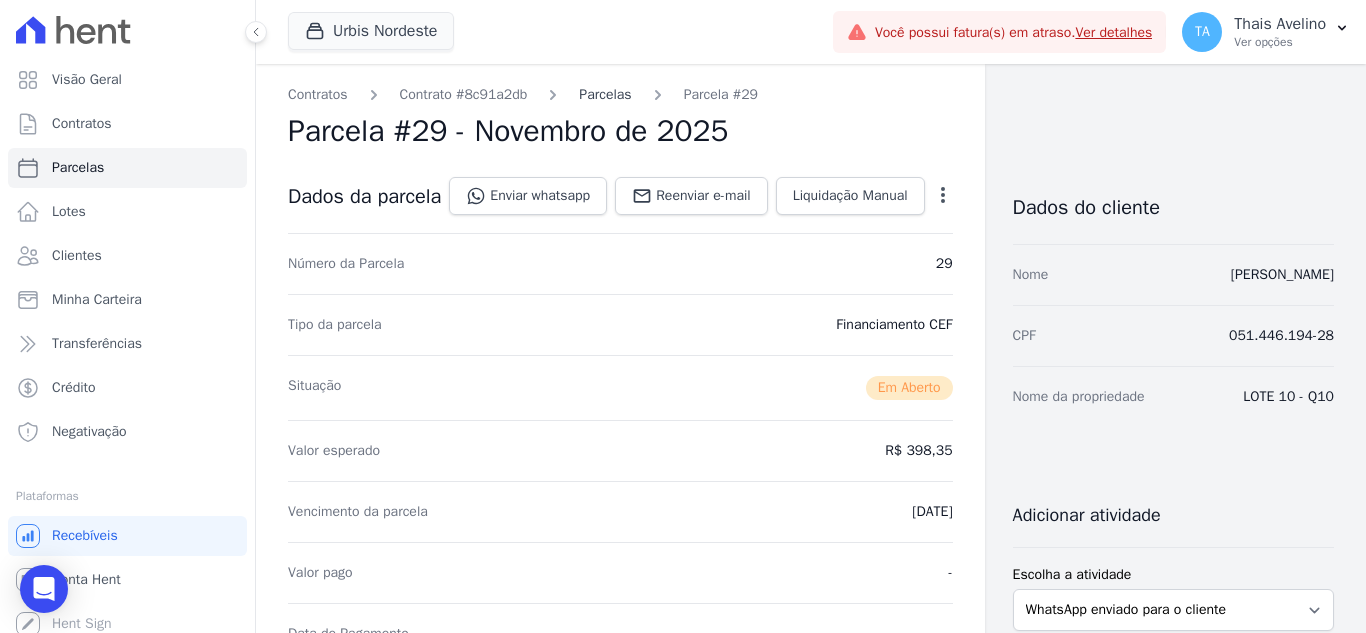 click on "Parcelas" at bounding box center [605, 94] 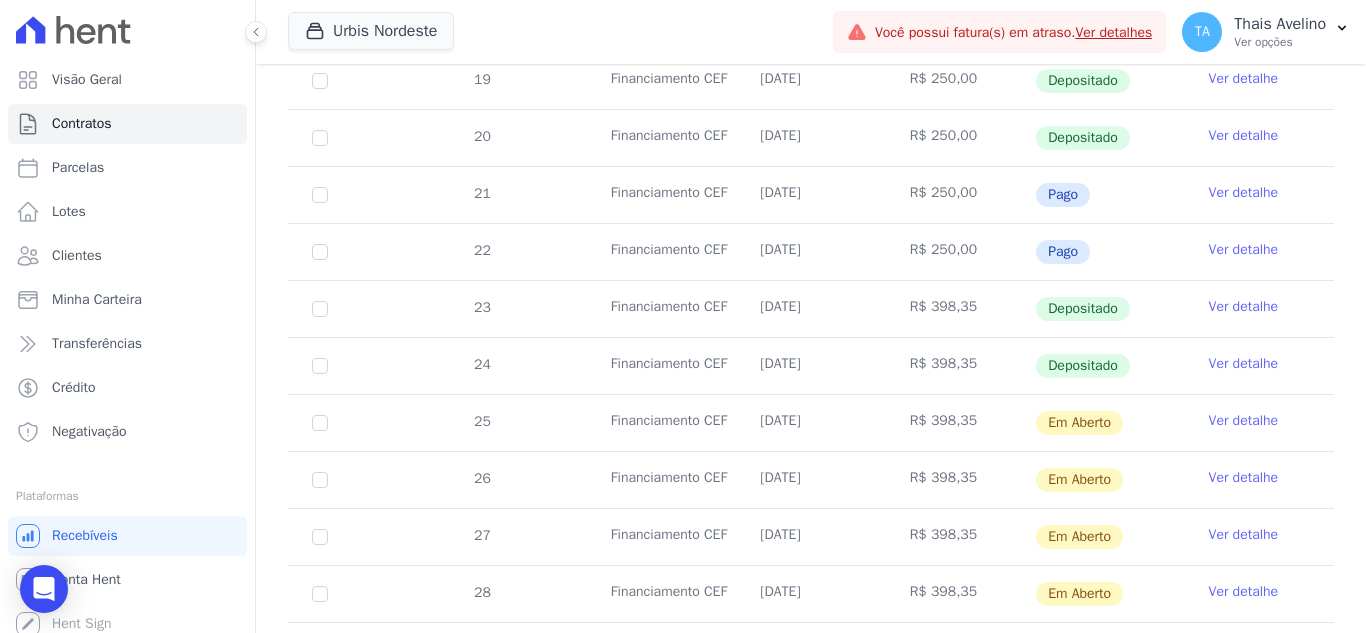 scroll, scrollTop: 800, scrollLeft: 0, axis: vertical 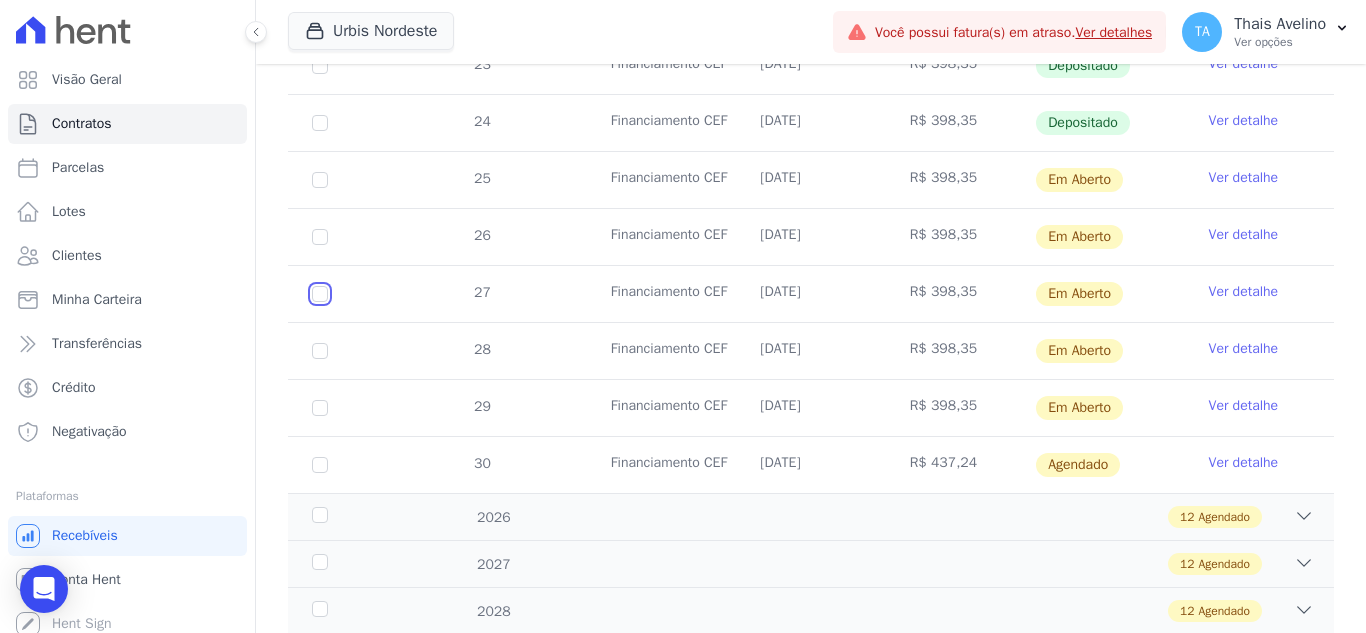 drag, startPoint x: 323, startPoint y: 290, endPoint x: 319, endPoint y: 321, distance: 31.257 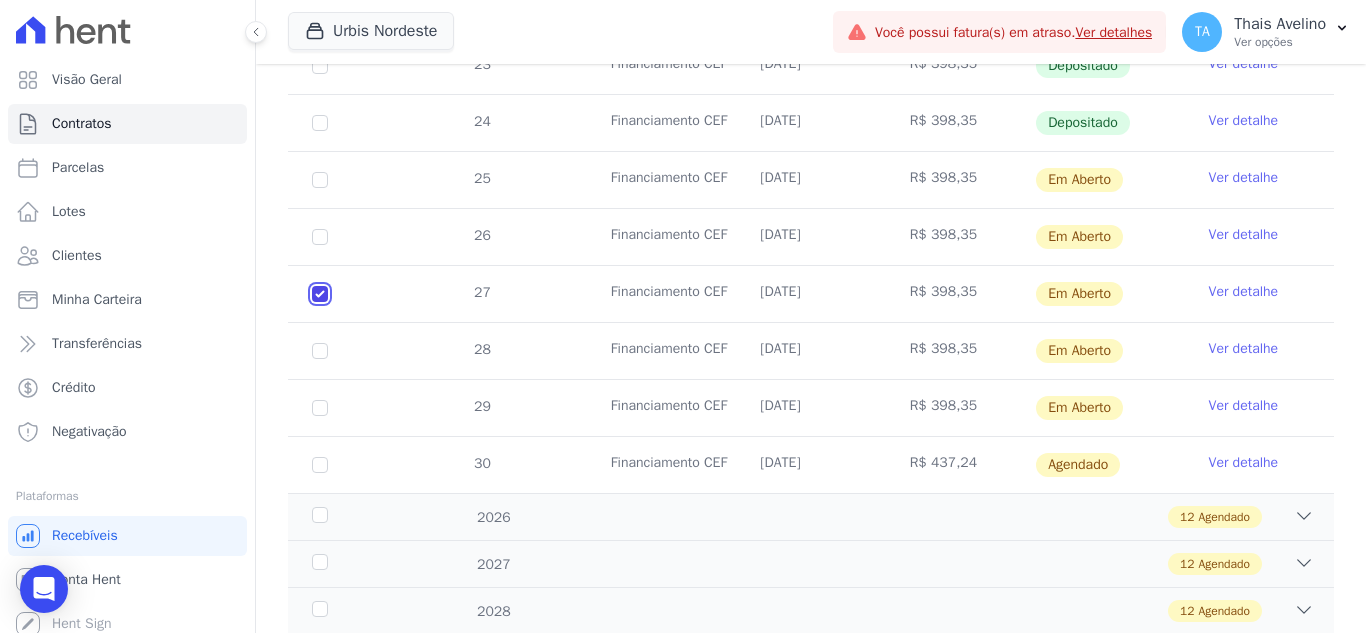 checkbox on "true" 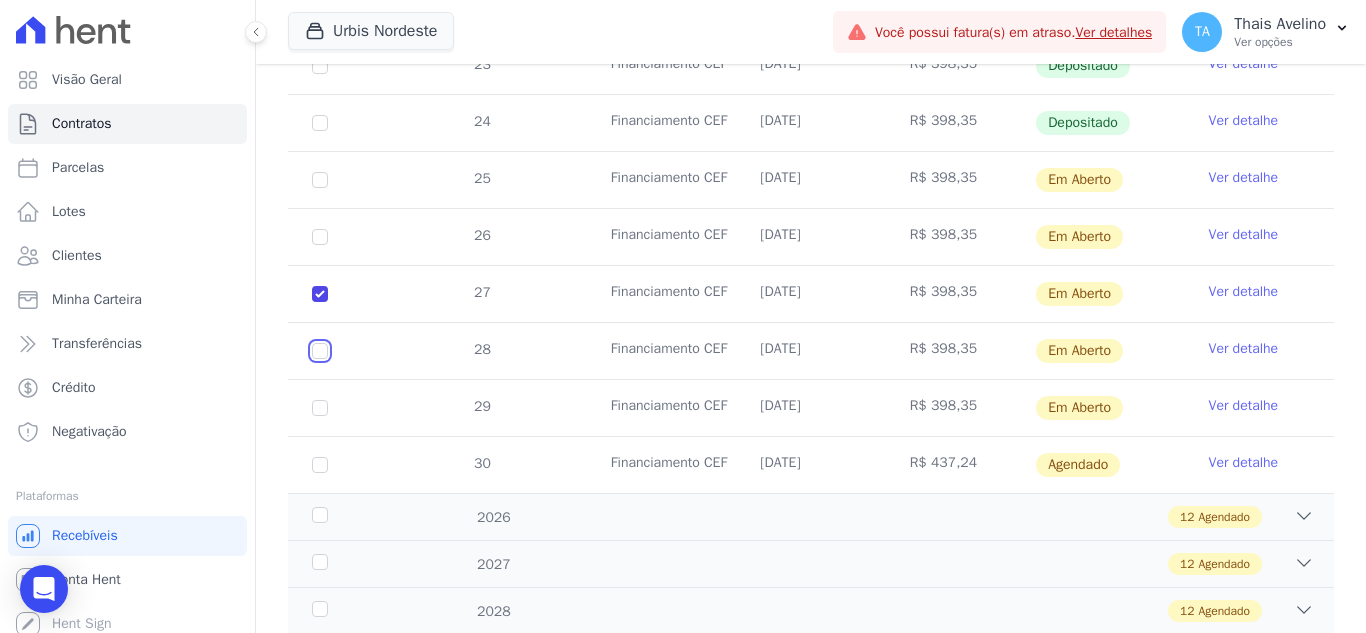 click at bounding box center [320, 180] 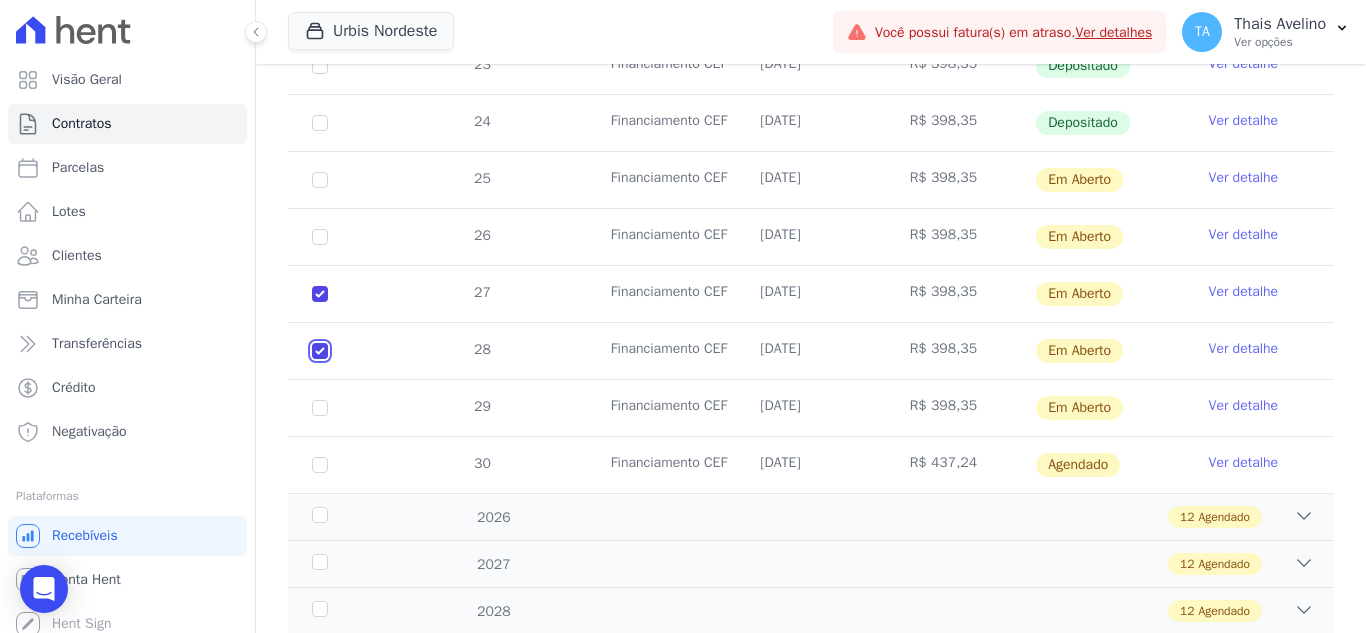 checkbox on "true" 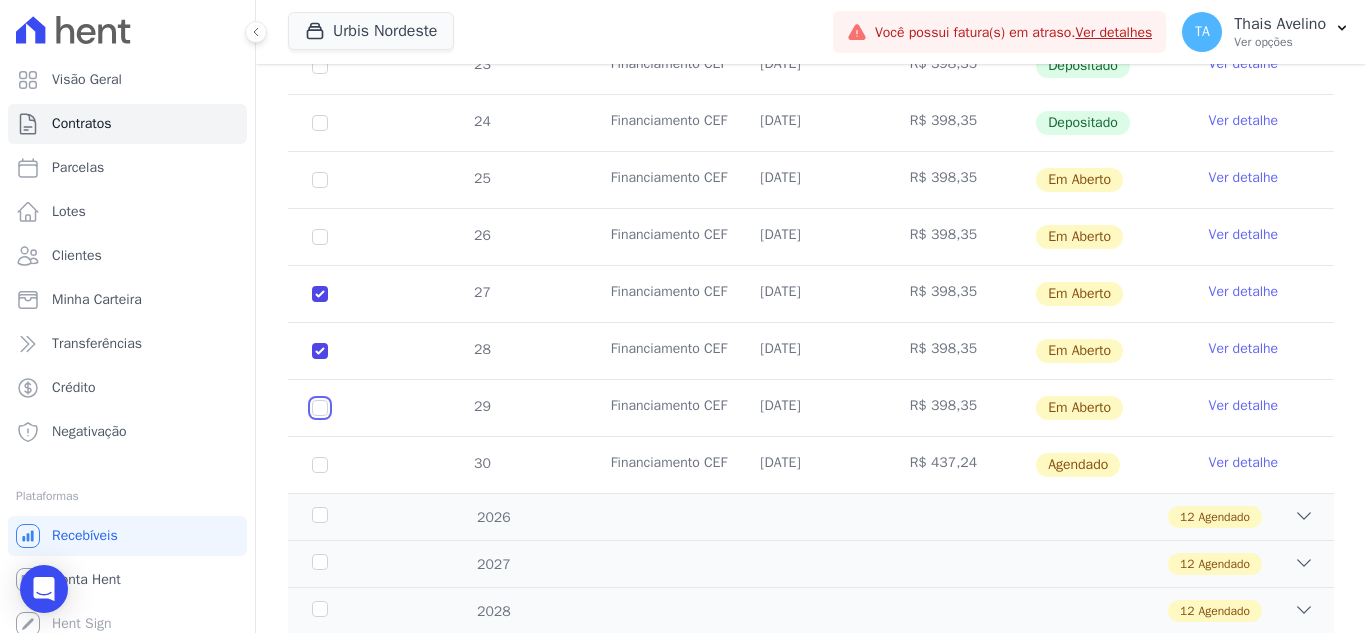 click at bounding box center (320, 180) 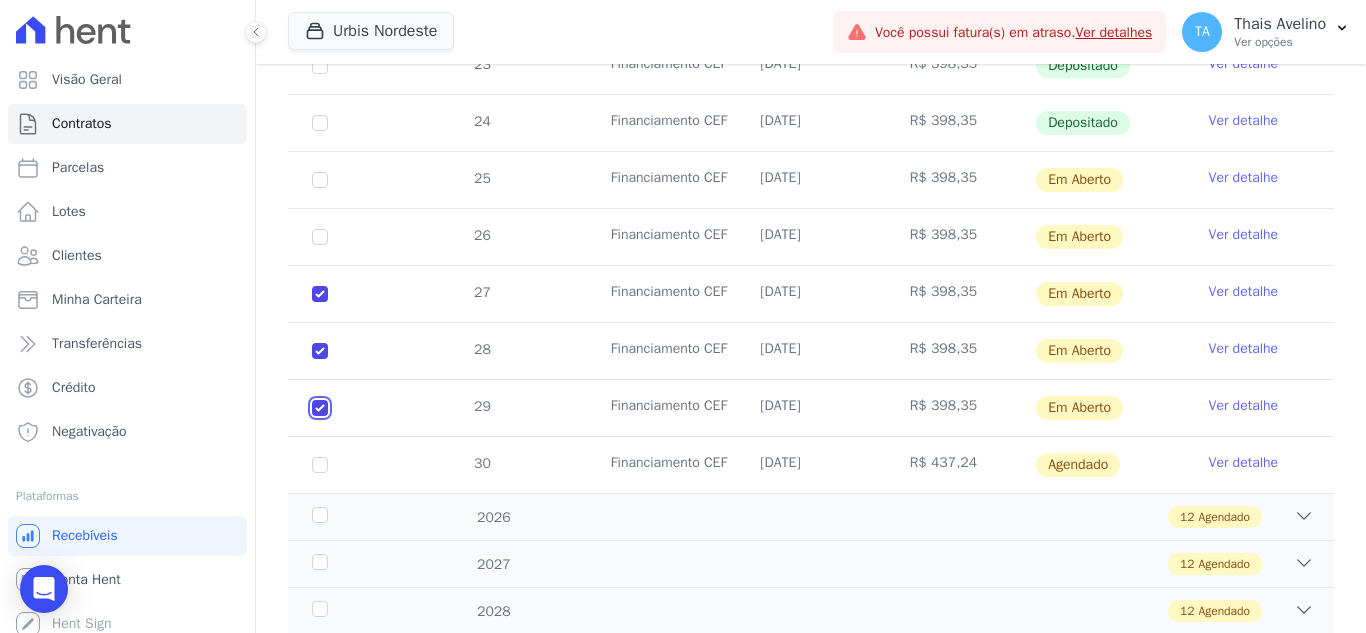 checkbox on "true" 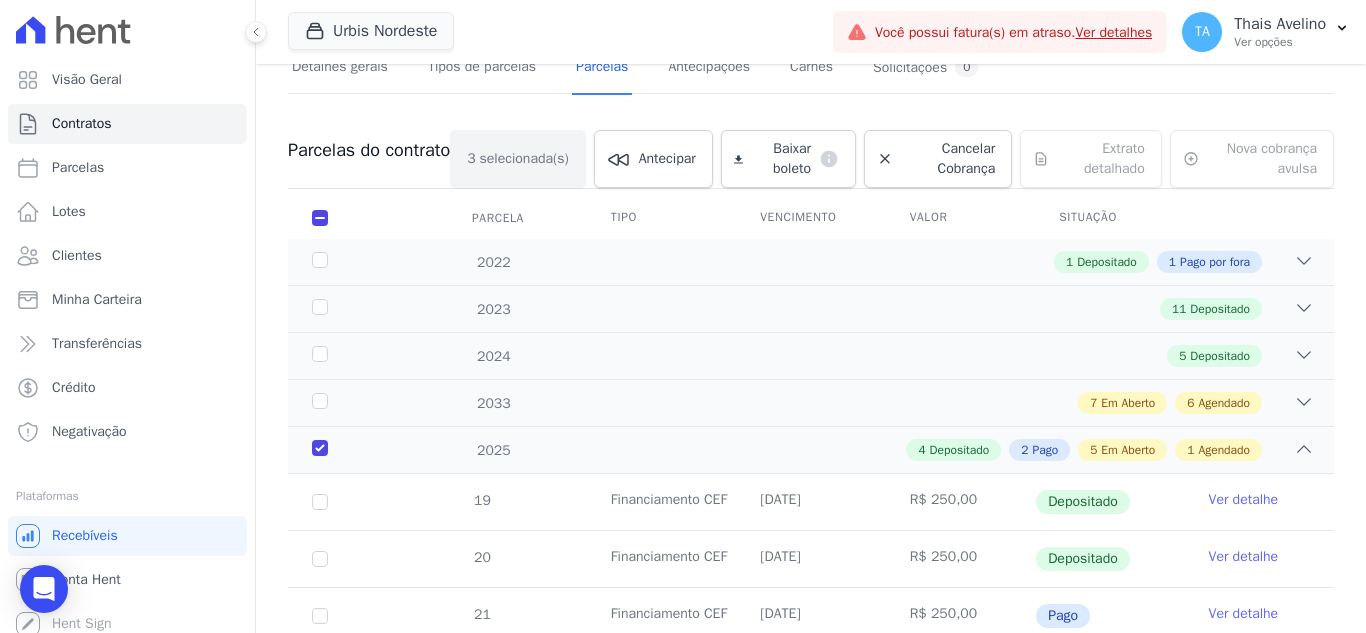 scroll, scrollTop: 0, scrollLeft: 0, axis: both 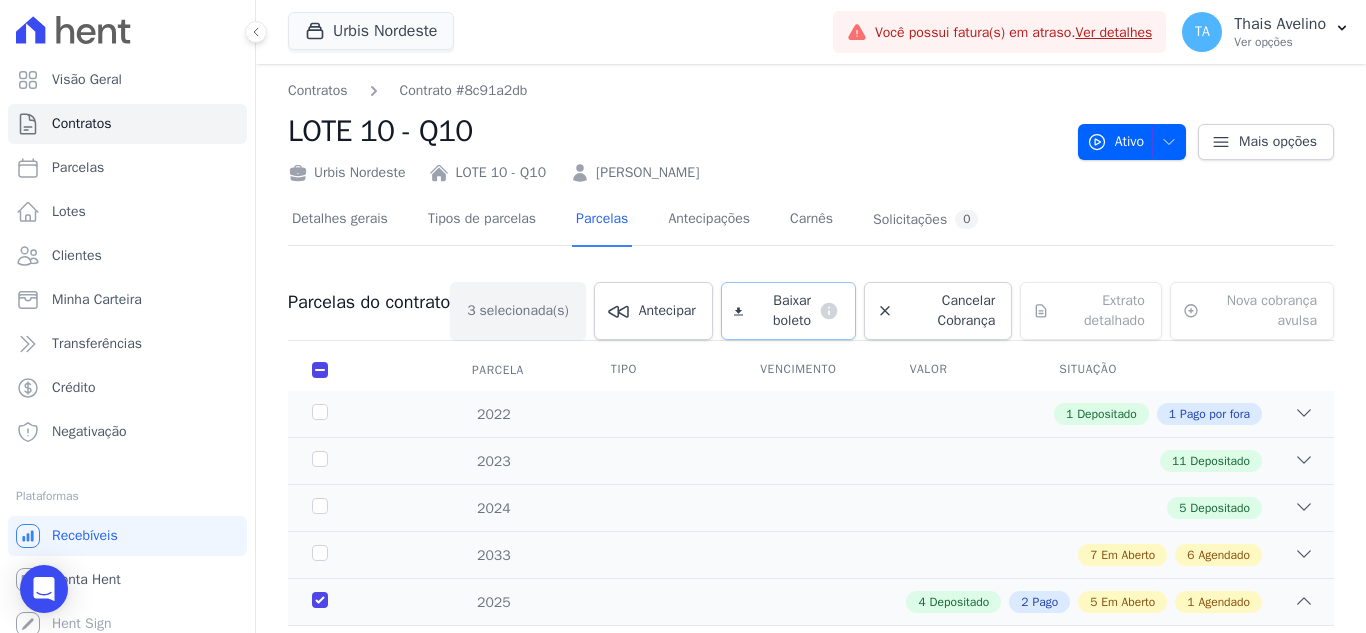 click on "Baixar boleto" at bounding box center [781, 311] 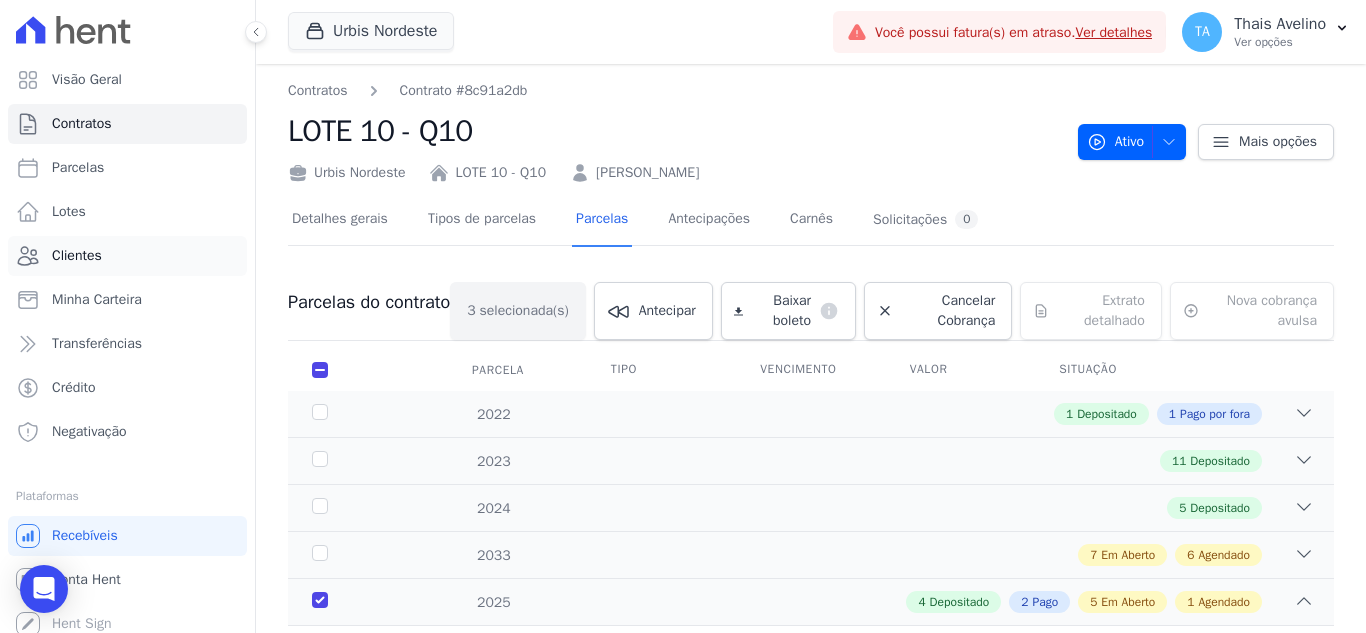 drag, startPoint x: 80, startPoint y: 250, endPoint x: 210, endPoint y: 248, distance: 130.01538 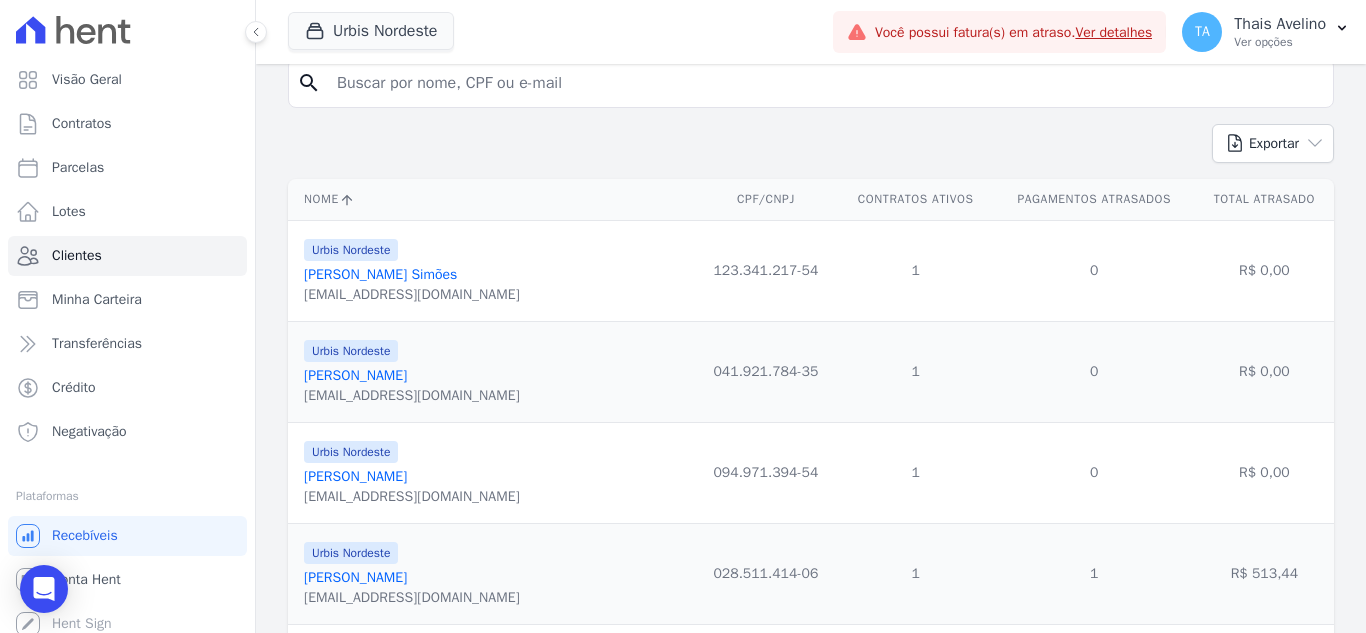 scroll, scrollTop: 0, scrollLeft: 0, axis: both 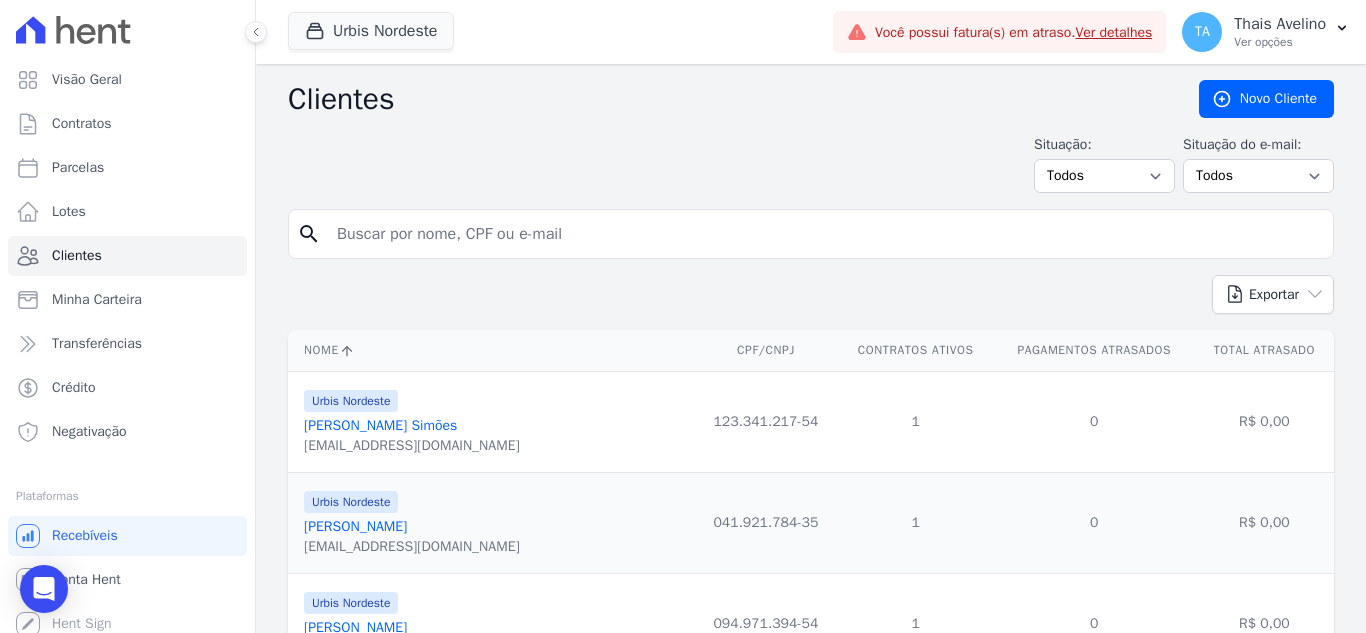 click at bounding box center (825, 234) 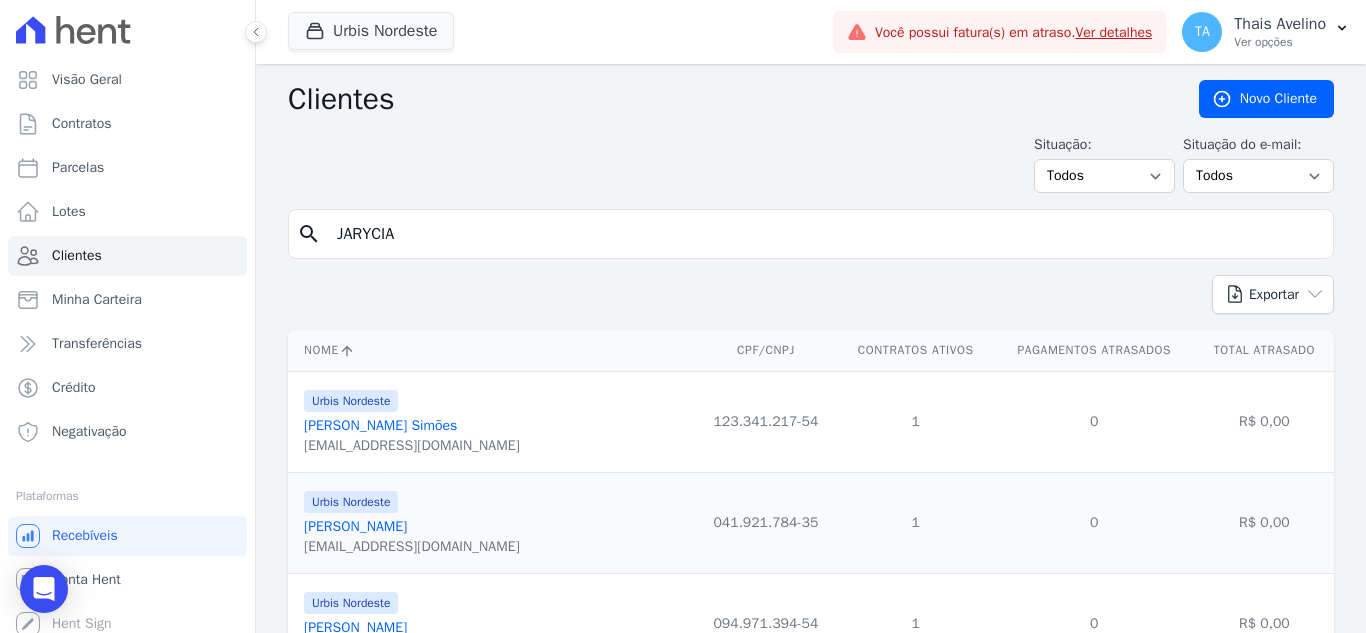 type on "jarycia" 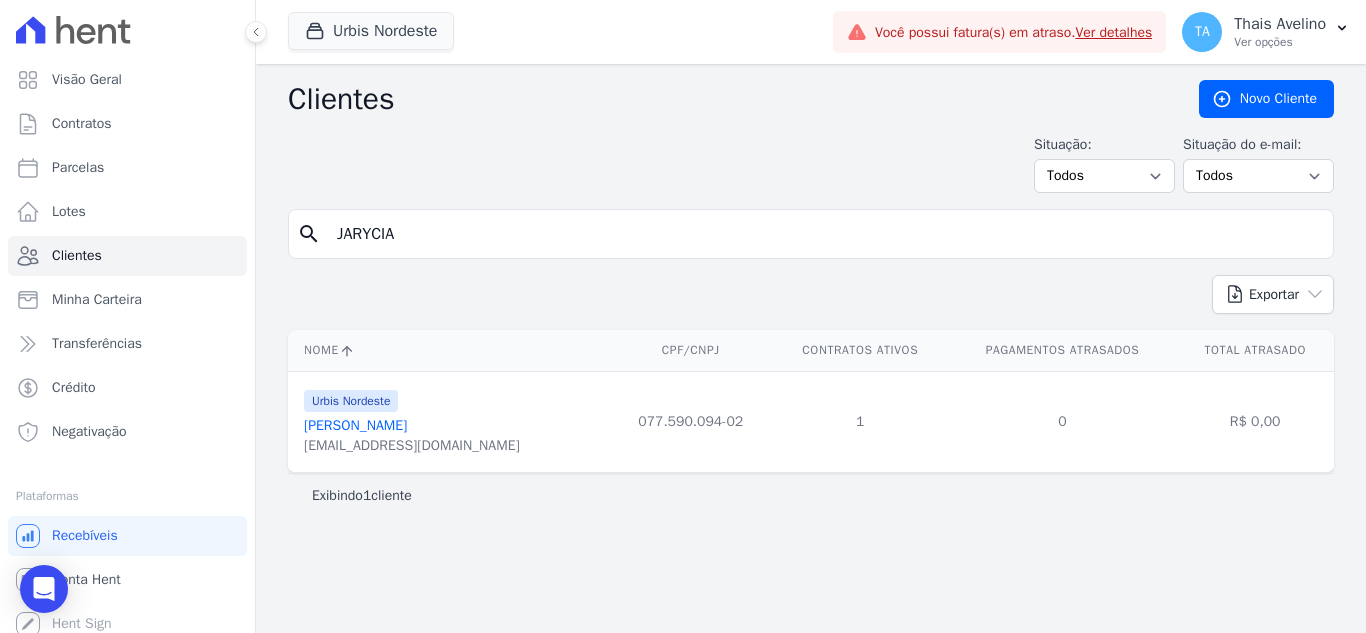 click on "[PERSON_NAME]" at bounding box center [355, 425] 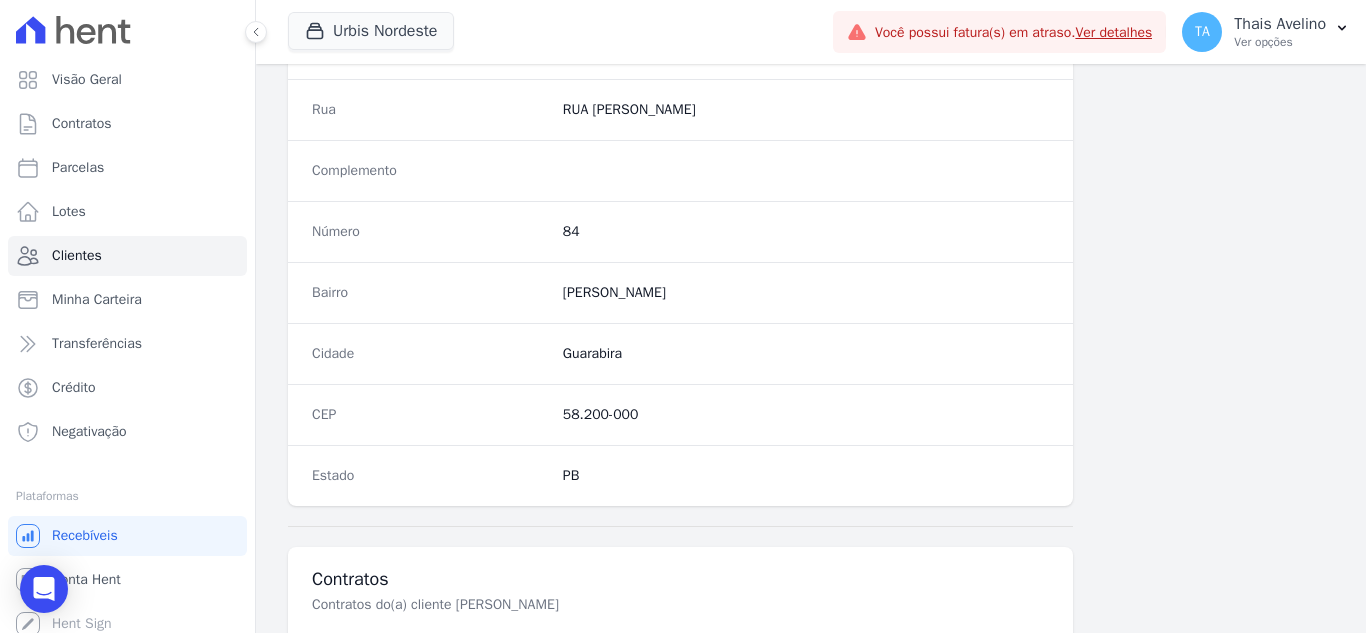 scroll, scrollTop: 1238, scrollLeft: 0, axis: vertical 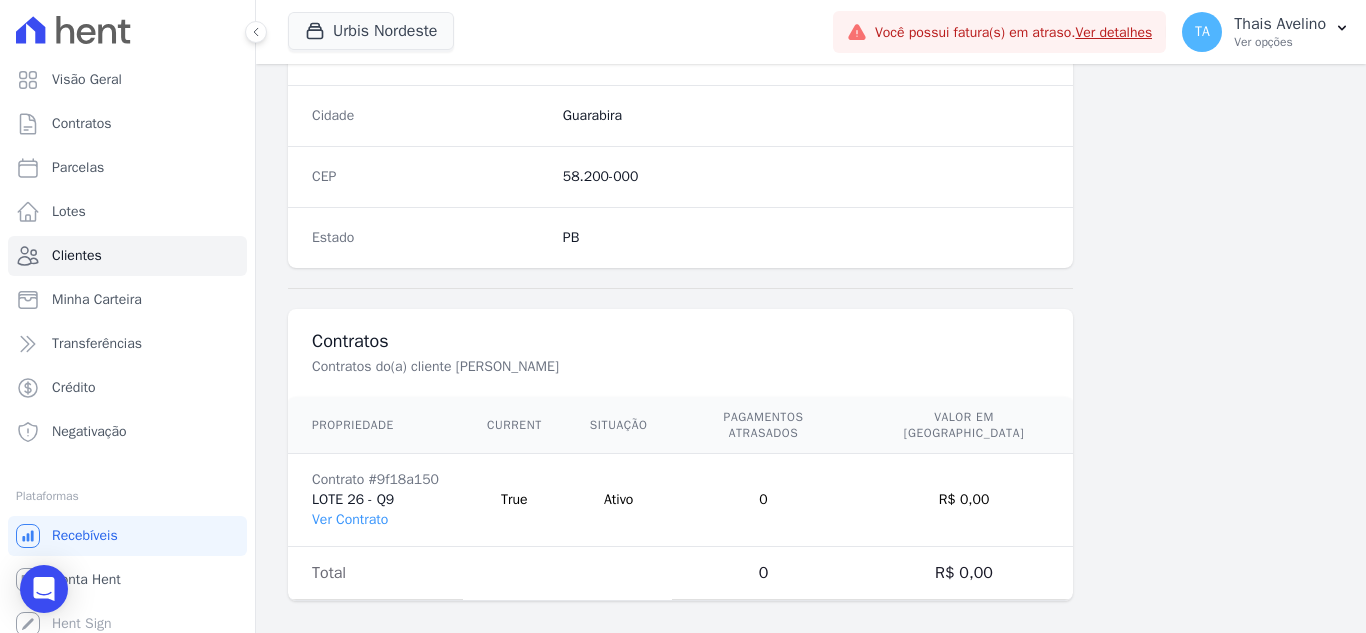 click on "Contrato #9f18a150
LOTE 26 - Q9
Ver Contrato" at bounding box center (375, 500) 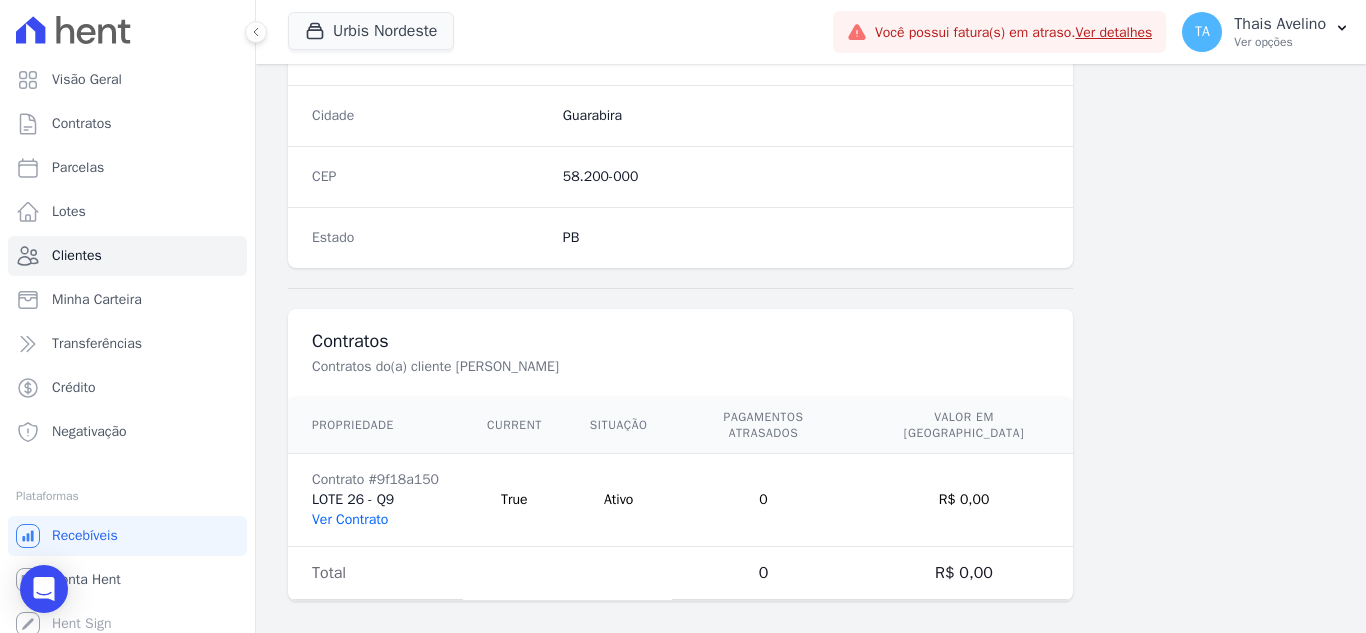 click on "Ver Contrato" at bounding box center (350, 519) 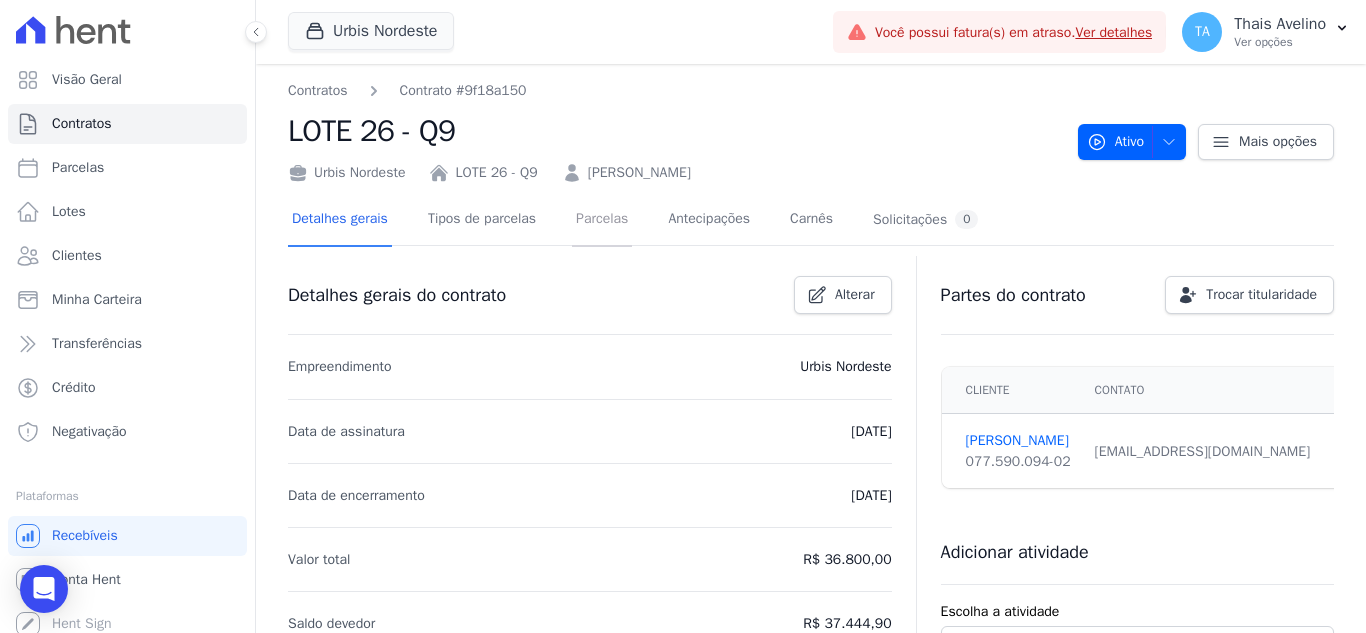 click on "Parcelas" at bounding box center [602, 220] 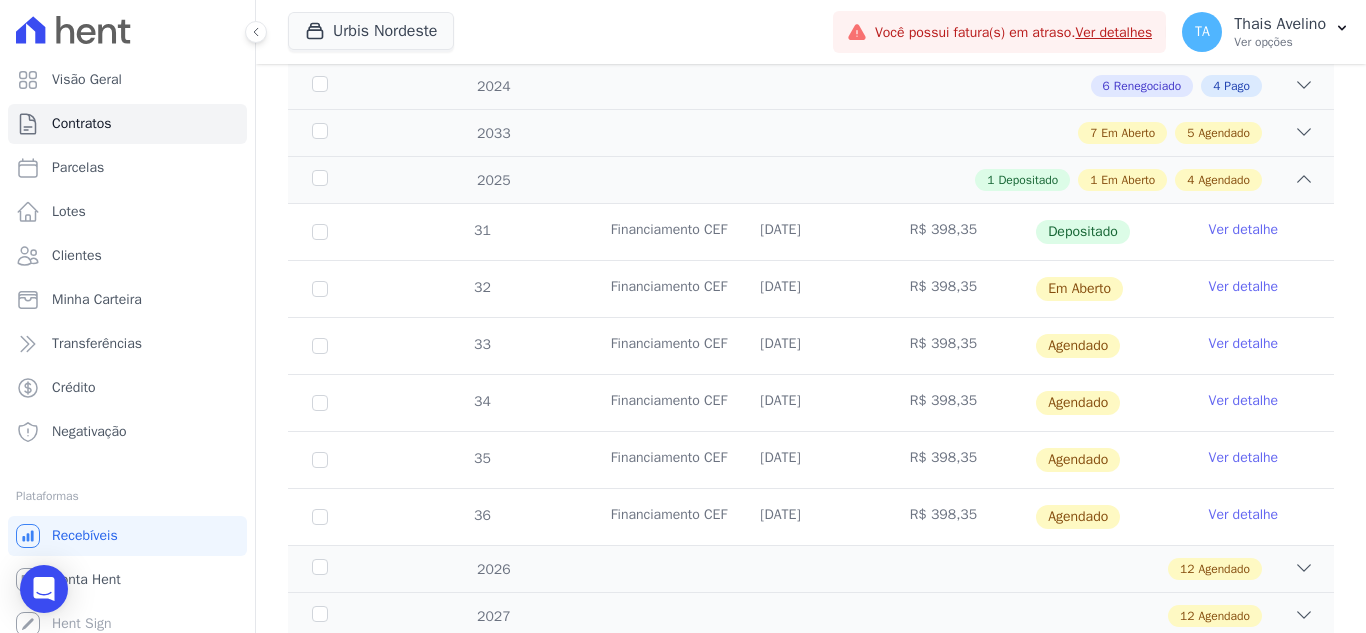 scroll, scrollTop: 400, scrollLeft: 0, axis: vertical 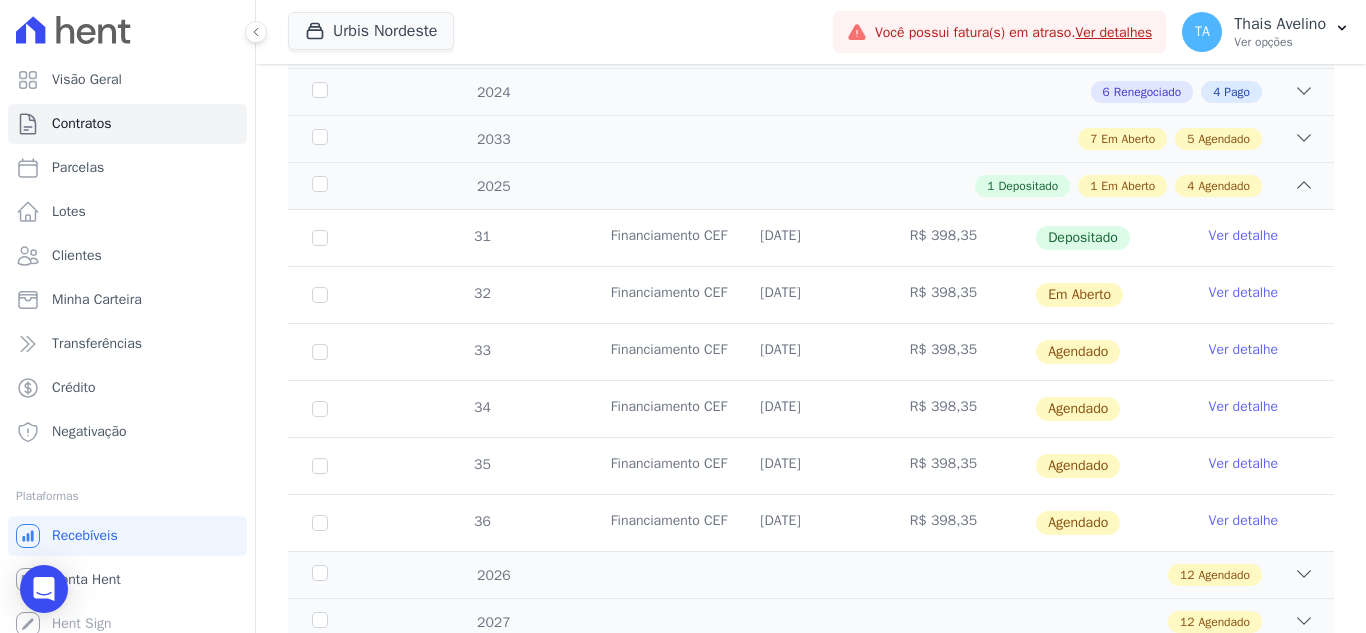 click on "Ver detalhe" at bounding box center (1244, 350) 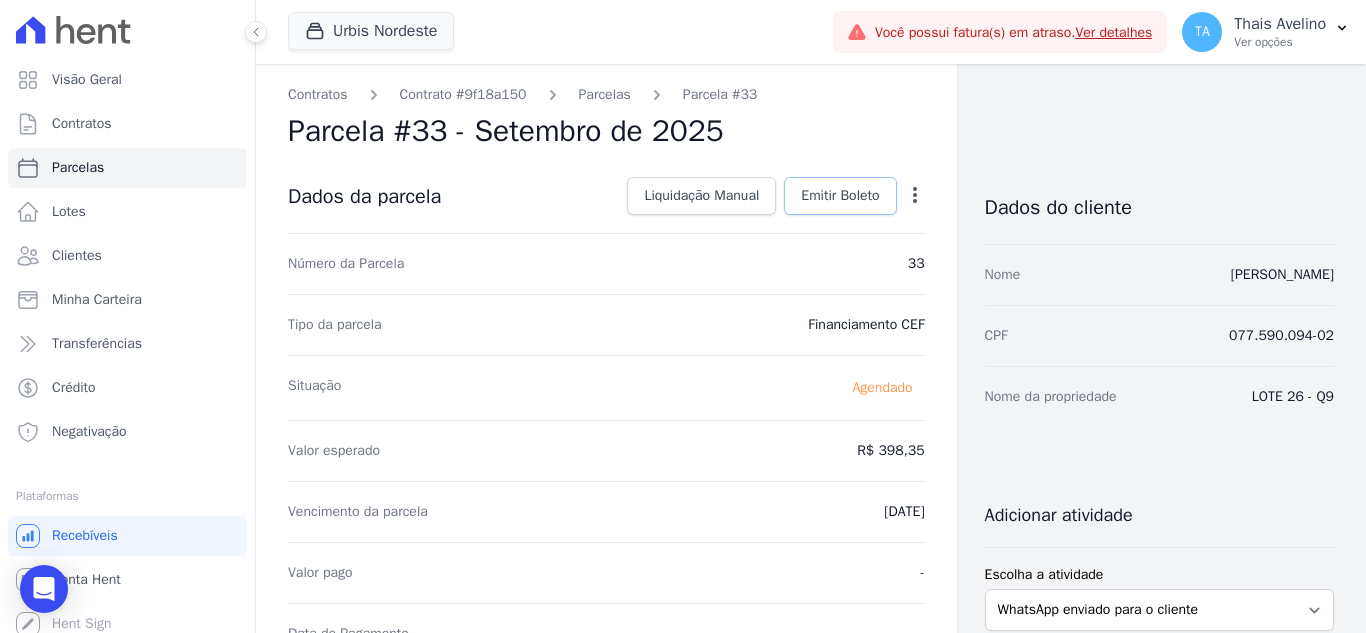 click on "Emitir Boleto" at bounding box center (840, 196) 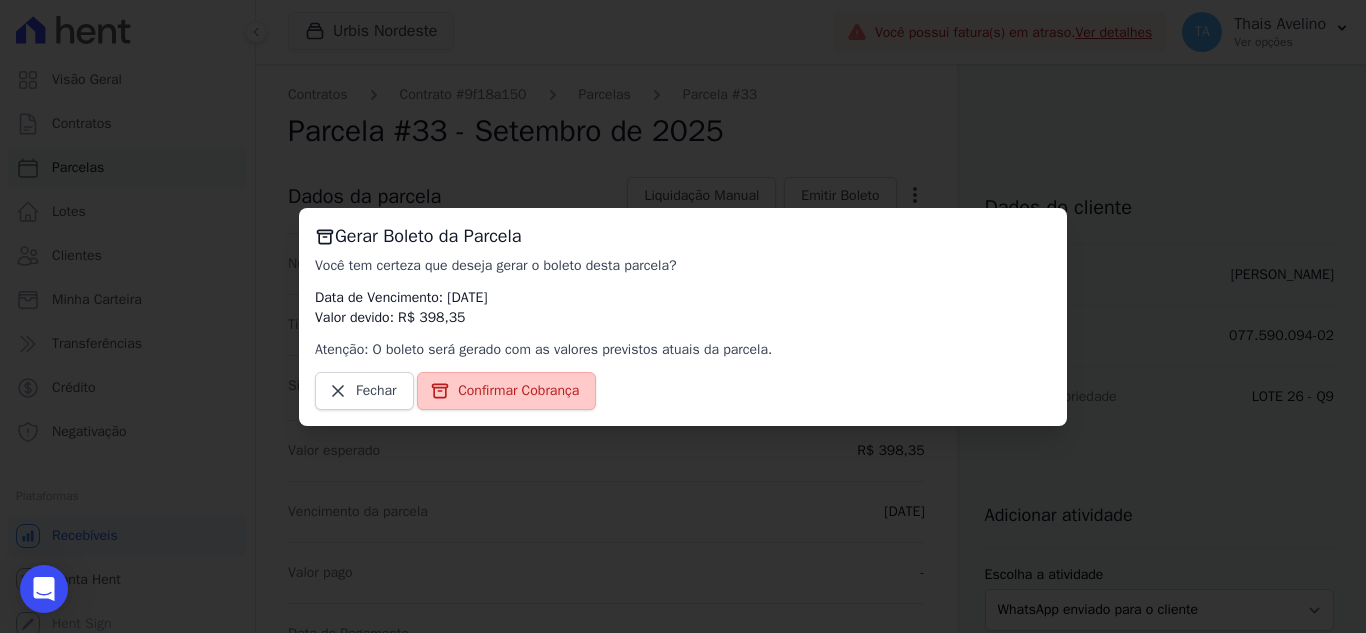 click on "Confirmar Cobrança" at bounding box center (506, 391) 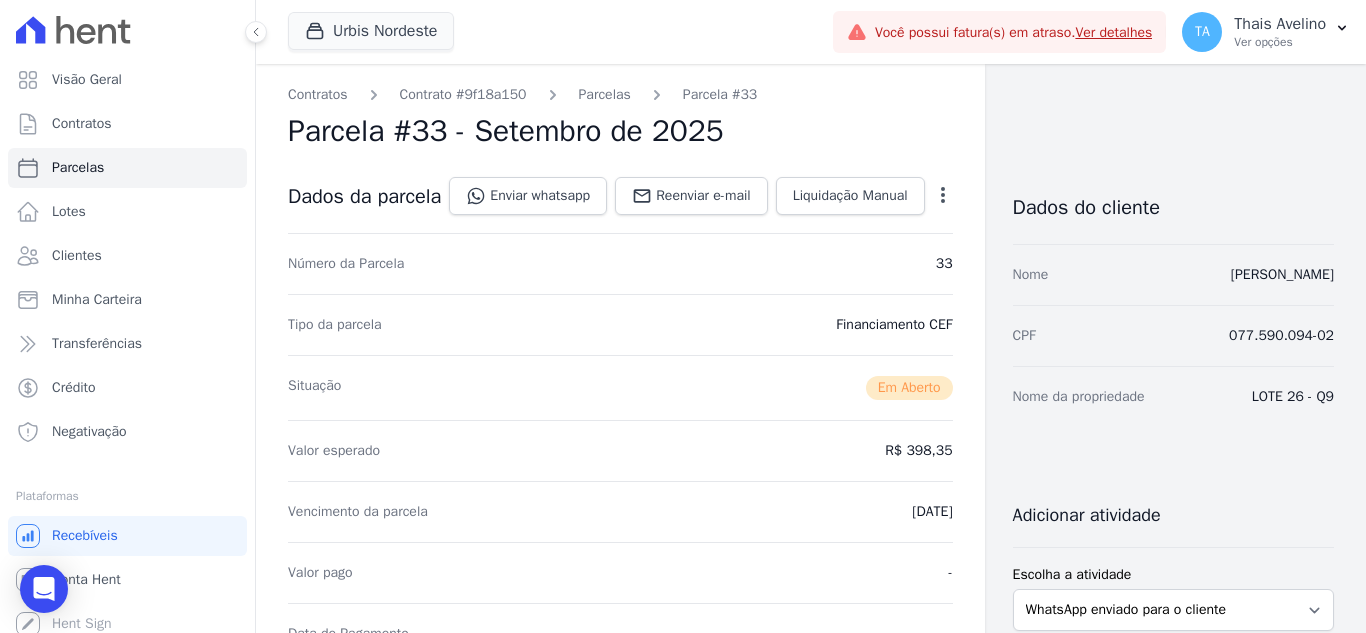 click on "Parcelas" at bounding box center (605, 94) 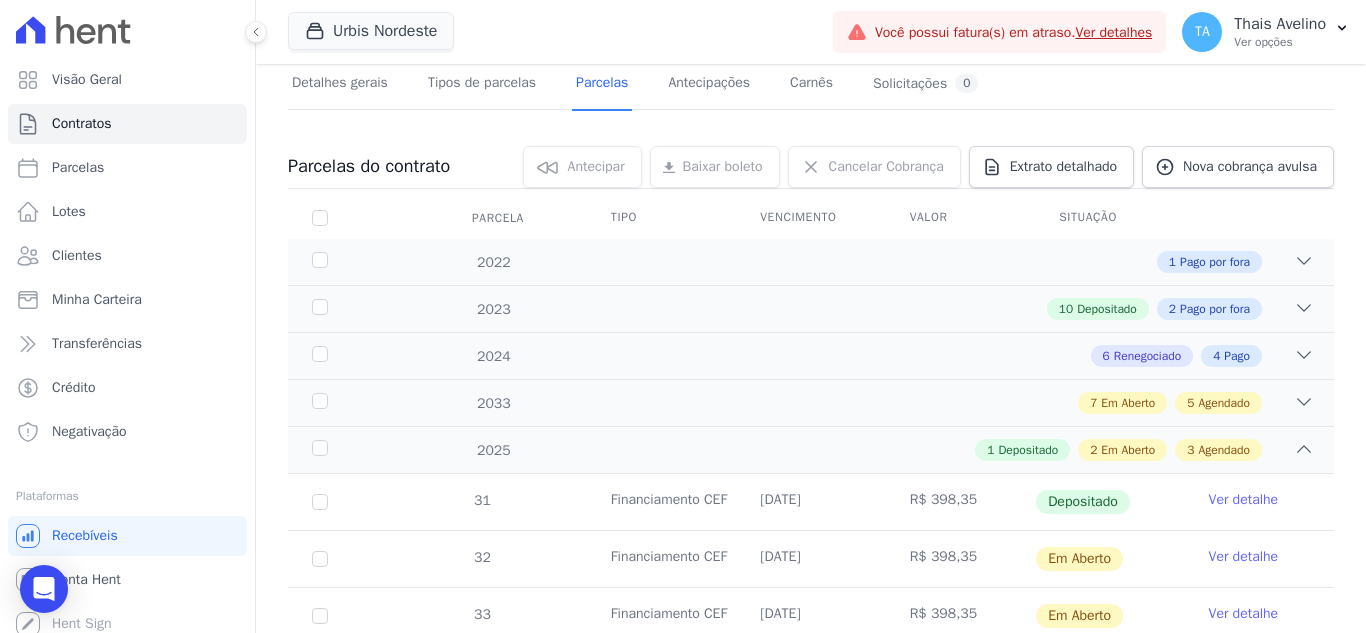 scroll, scrollTop: 400, scrollLeft: 0, axis: vertical 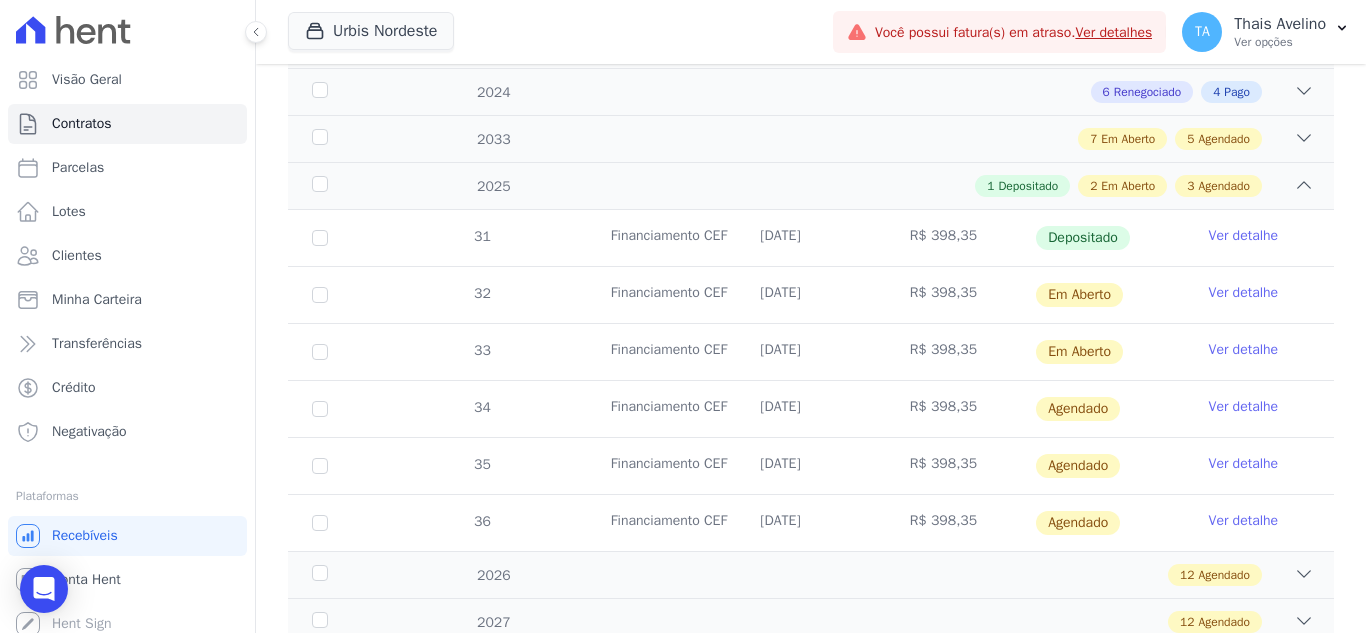 click on "Ver detalhe" at bounding box center (1244, 407) 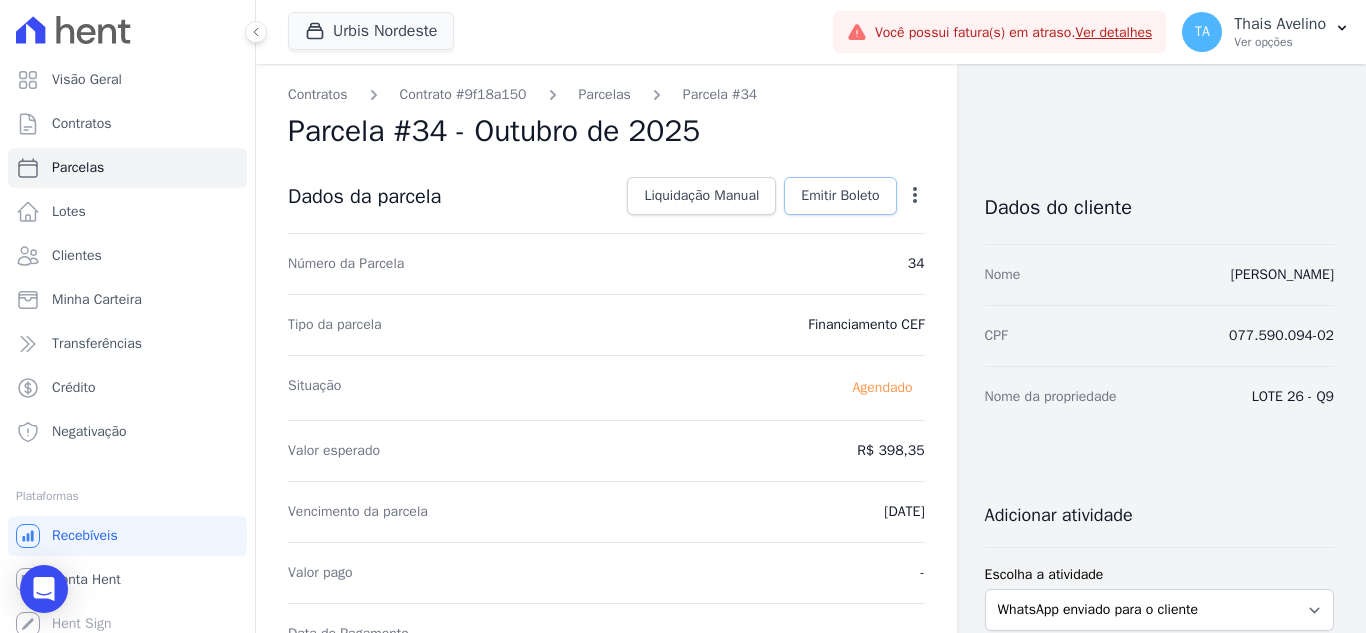click on "Emitir Boleto" at bounding box center (840, 196) 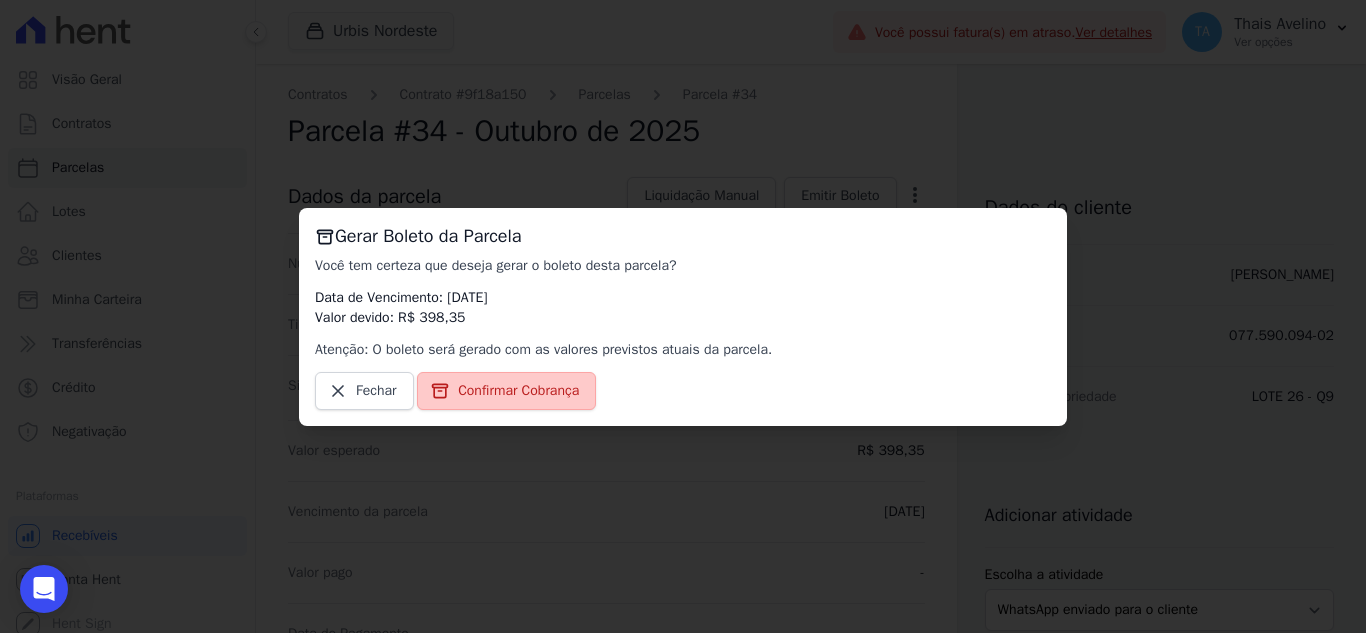 click 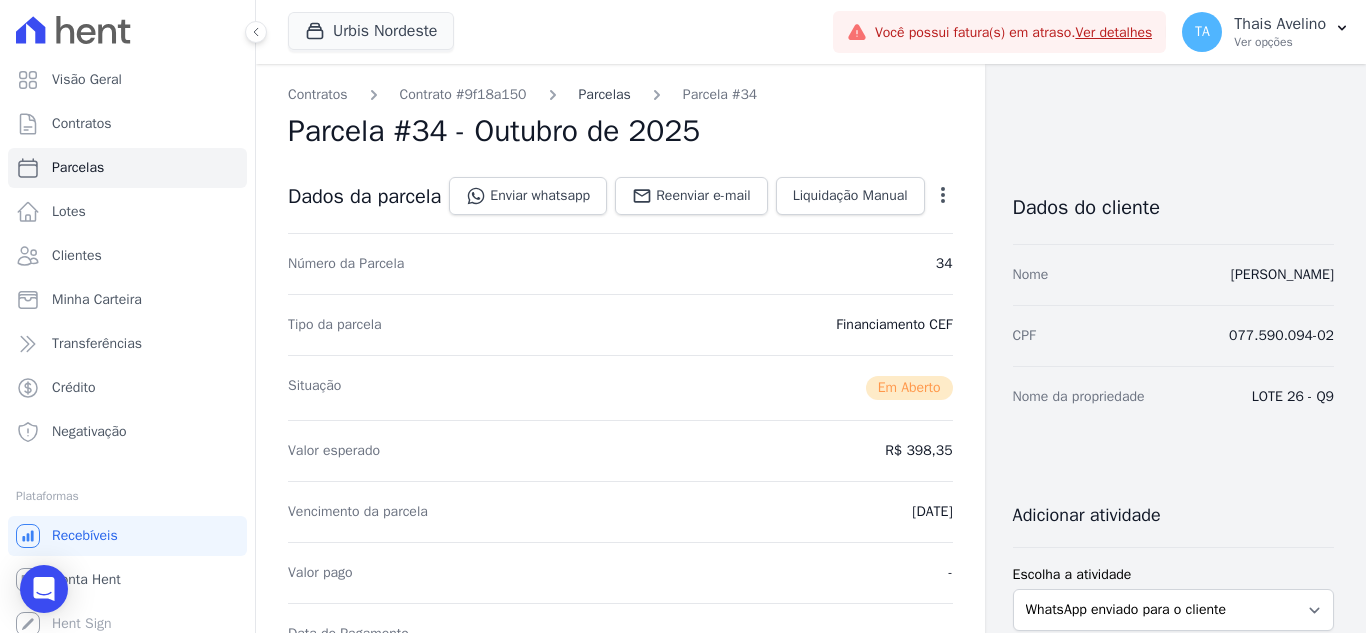 click on "Parcelas" at bounding box center (605, 94) 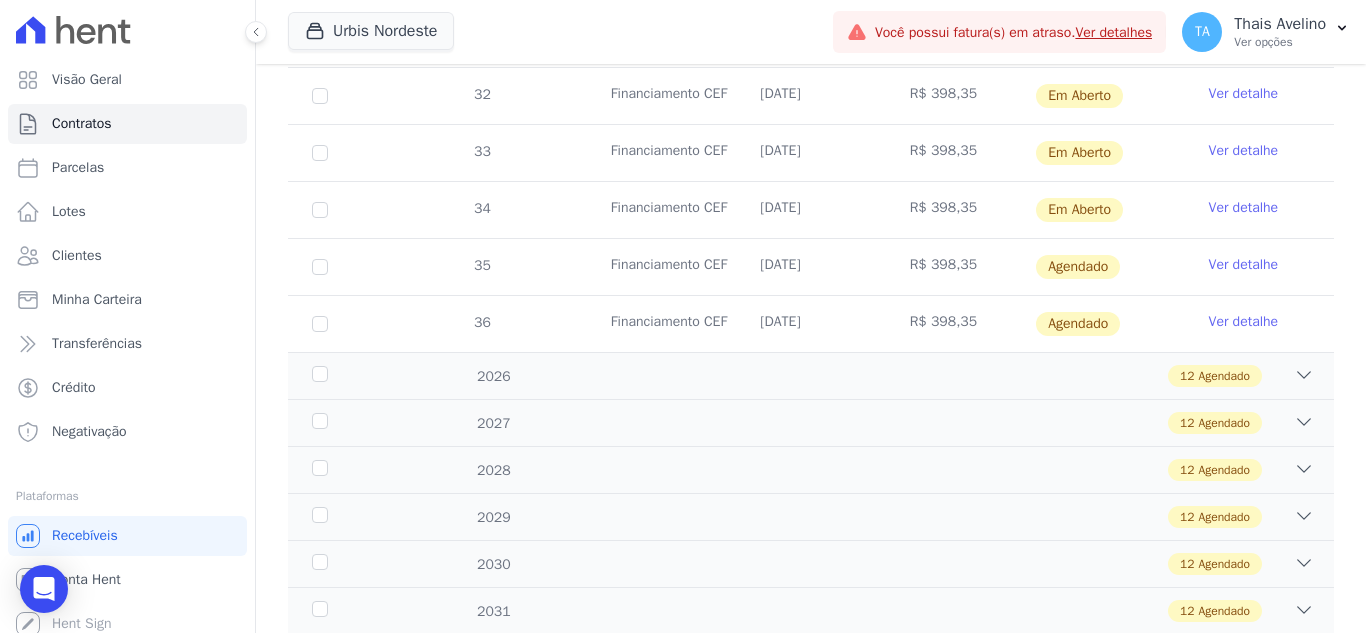 scroll, scrollTop: 600, scrollLeft: 0, axis: vertical 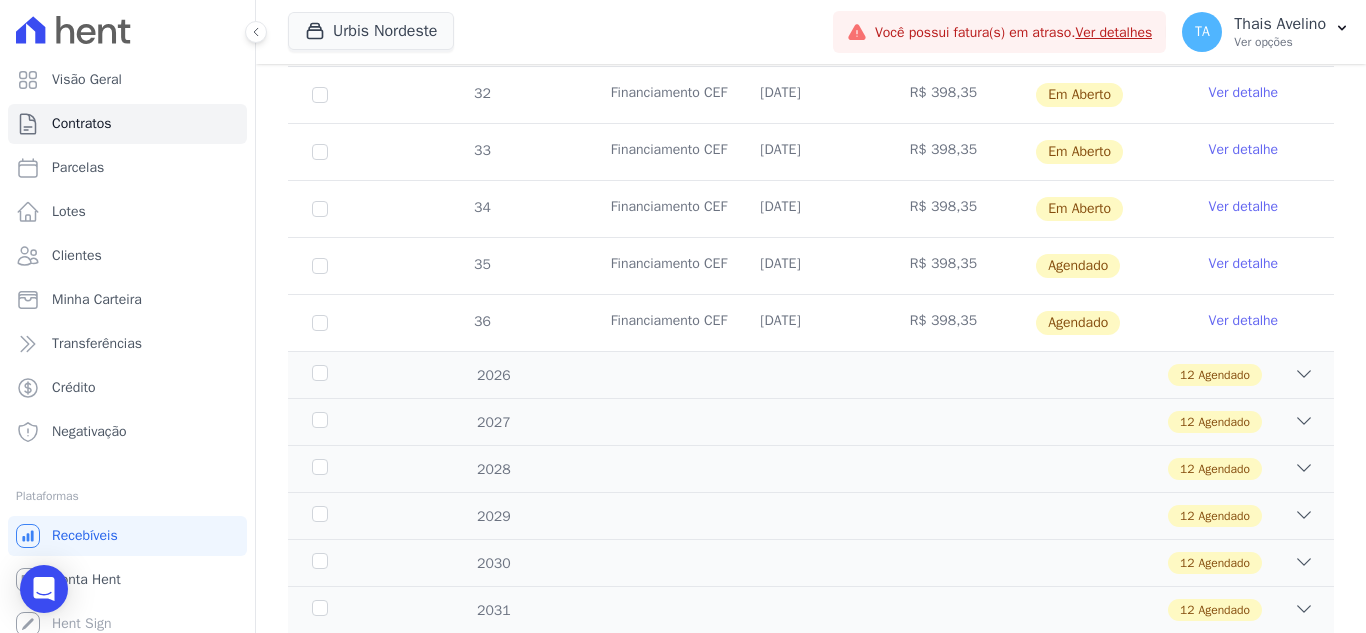 click on "Ver detalhe" at bounding box center (1244, 264) 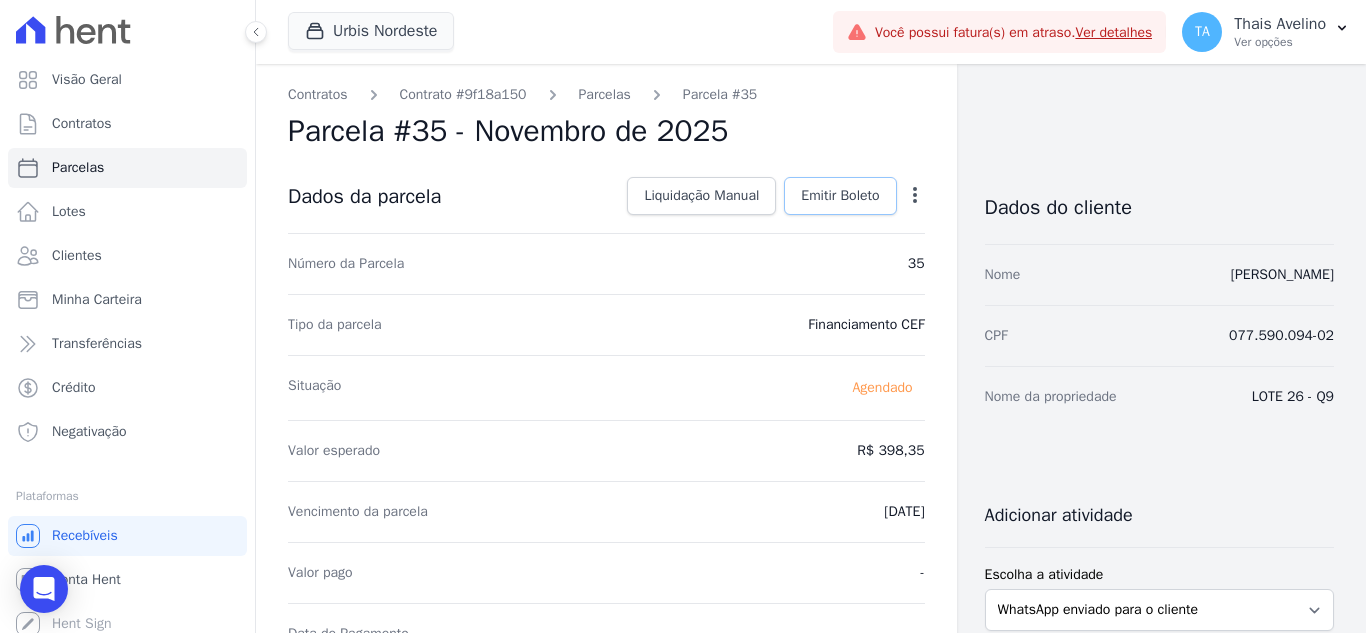 click on "Emitir Boleto" at bounding box center (840, 196) 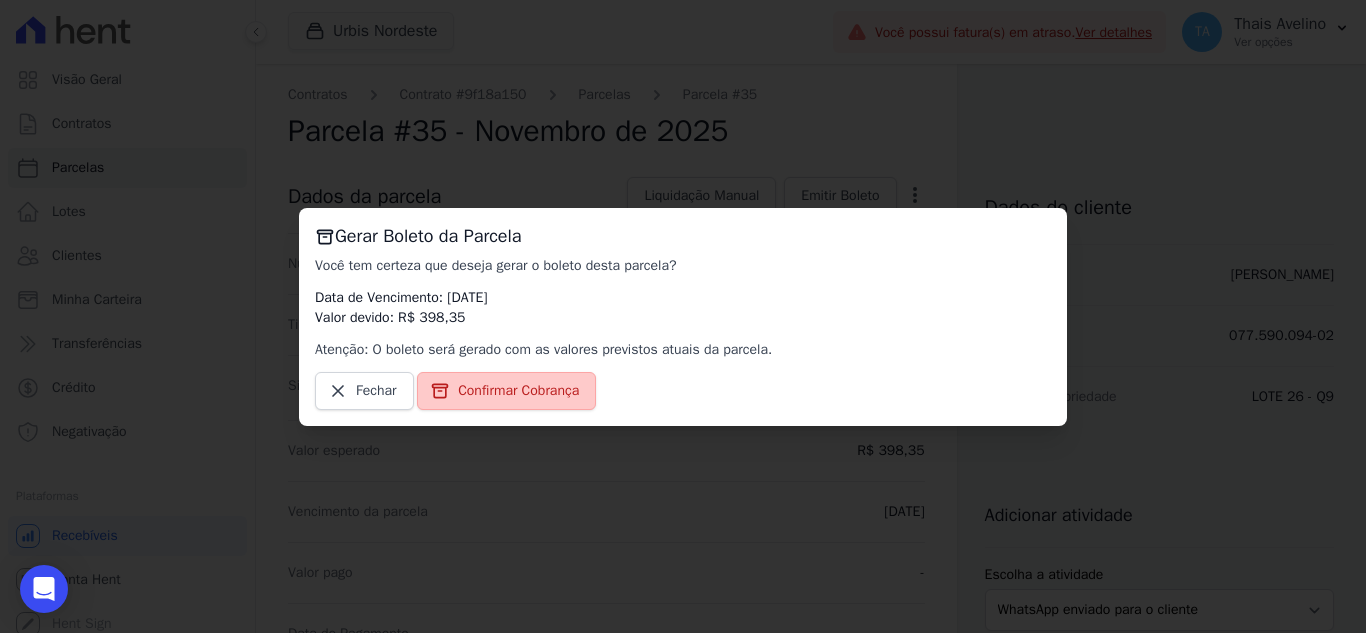 click on "Confirmar Cobrança" at bounding box center (518, 391) 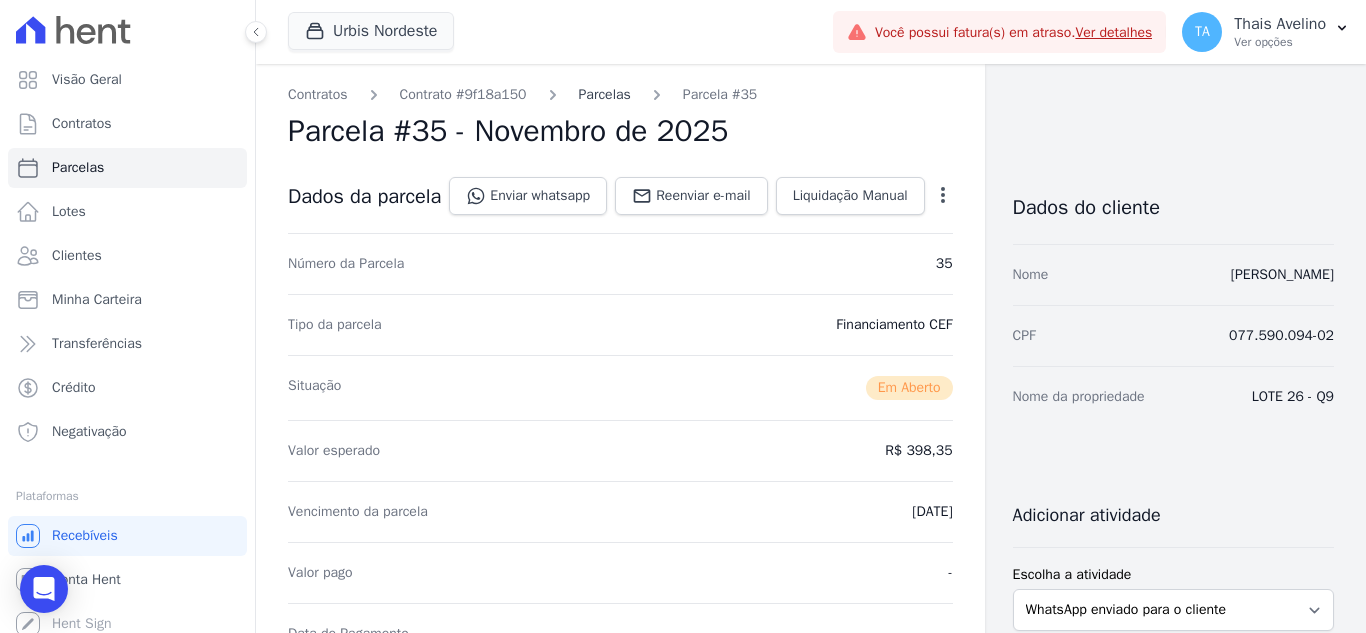 click on "Parcelas" at bounding box center (605, 94) 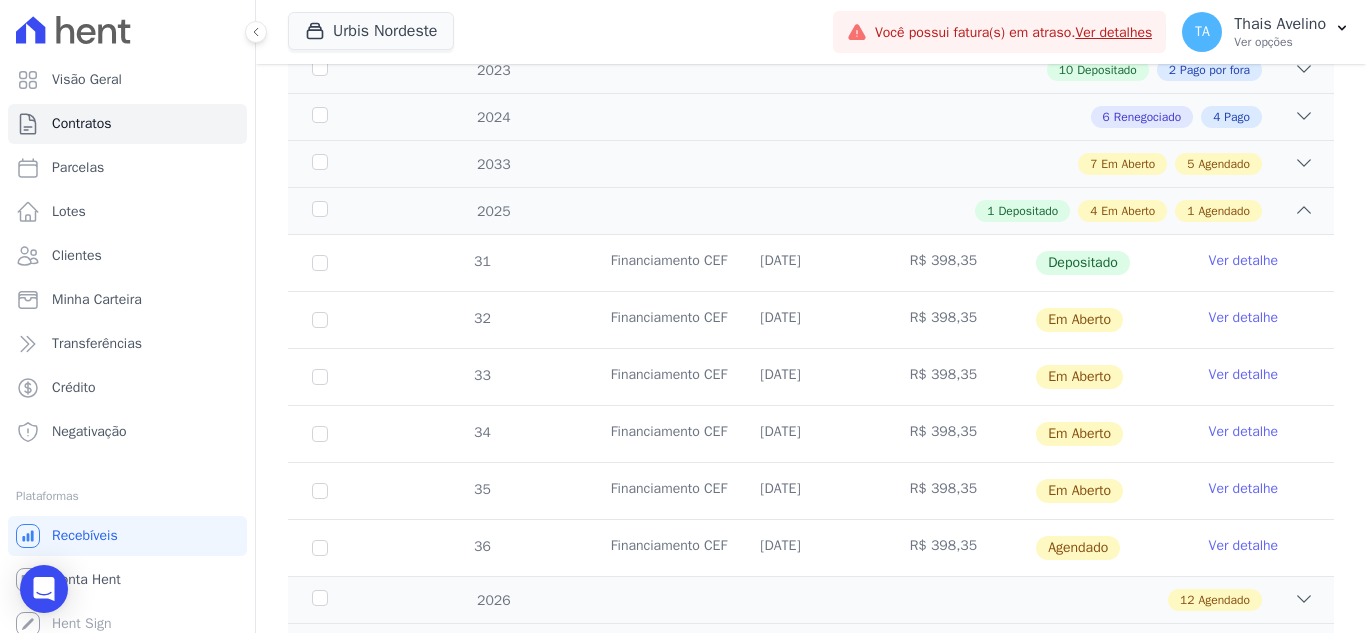 scroll, scrollTop: 400, scrollLeft: 0, axis: vertical 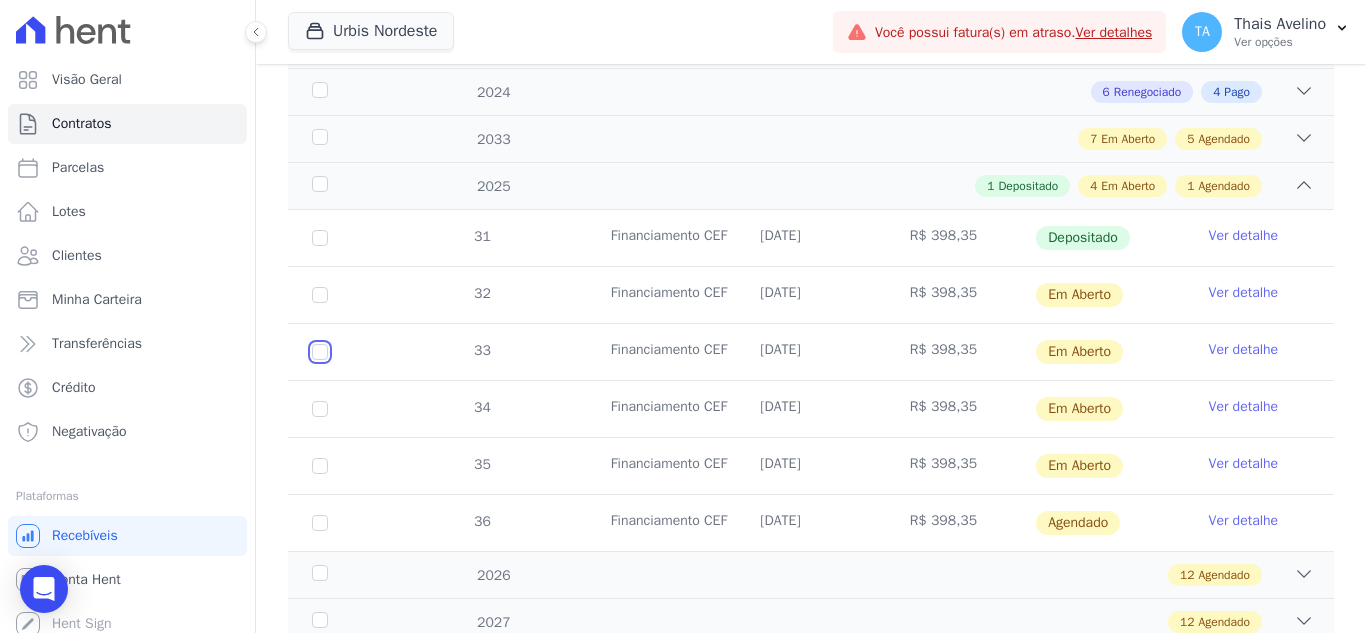 click at bounding box center [320, 295] 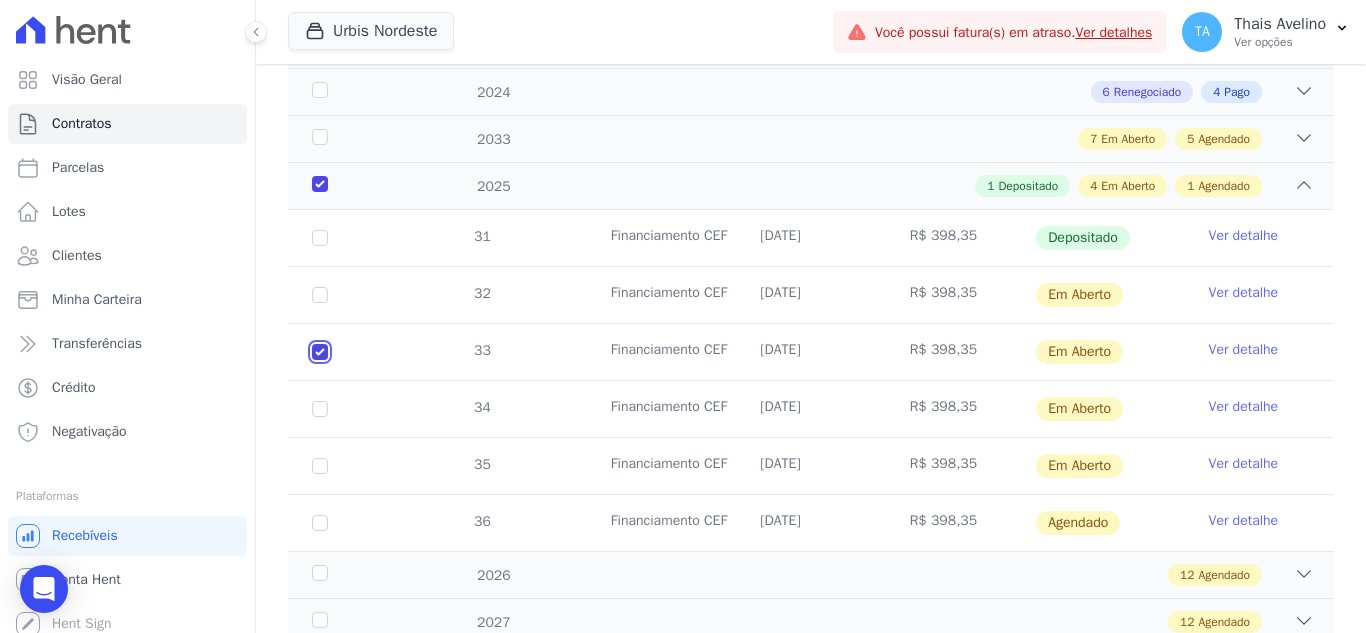 checkbox on "true" 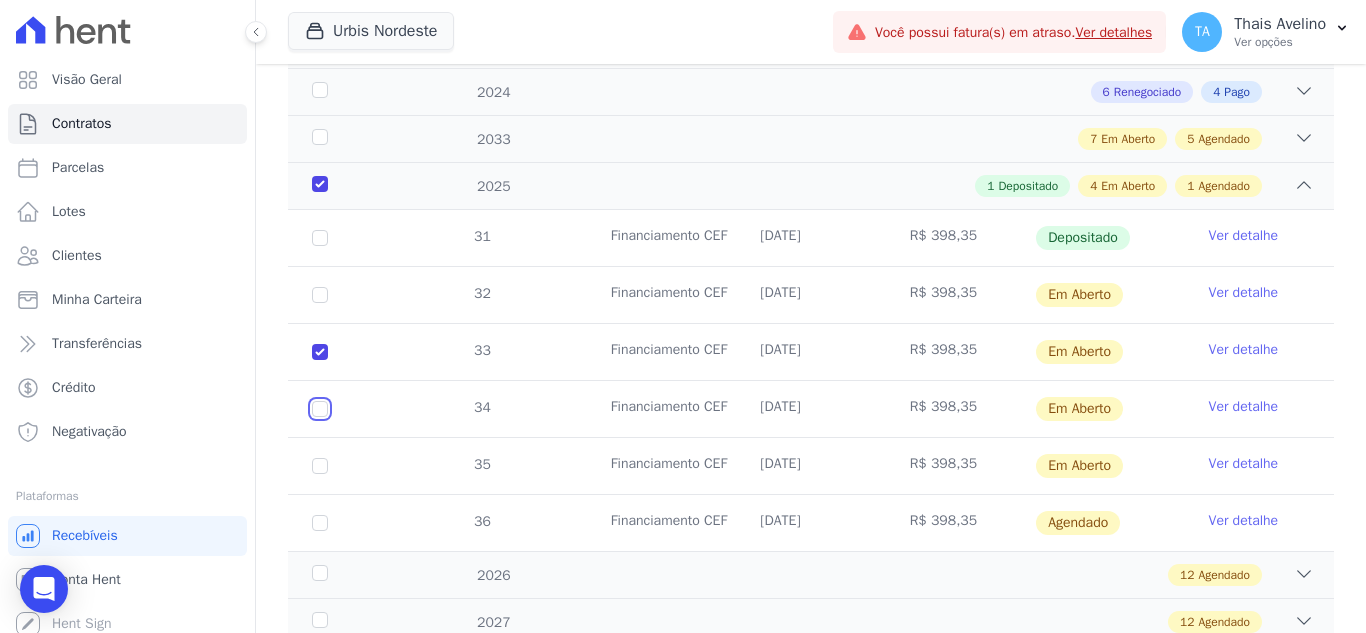 click at bounding box center [320, 295] 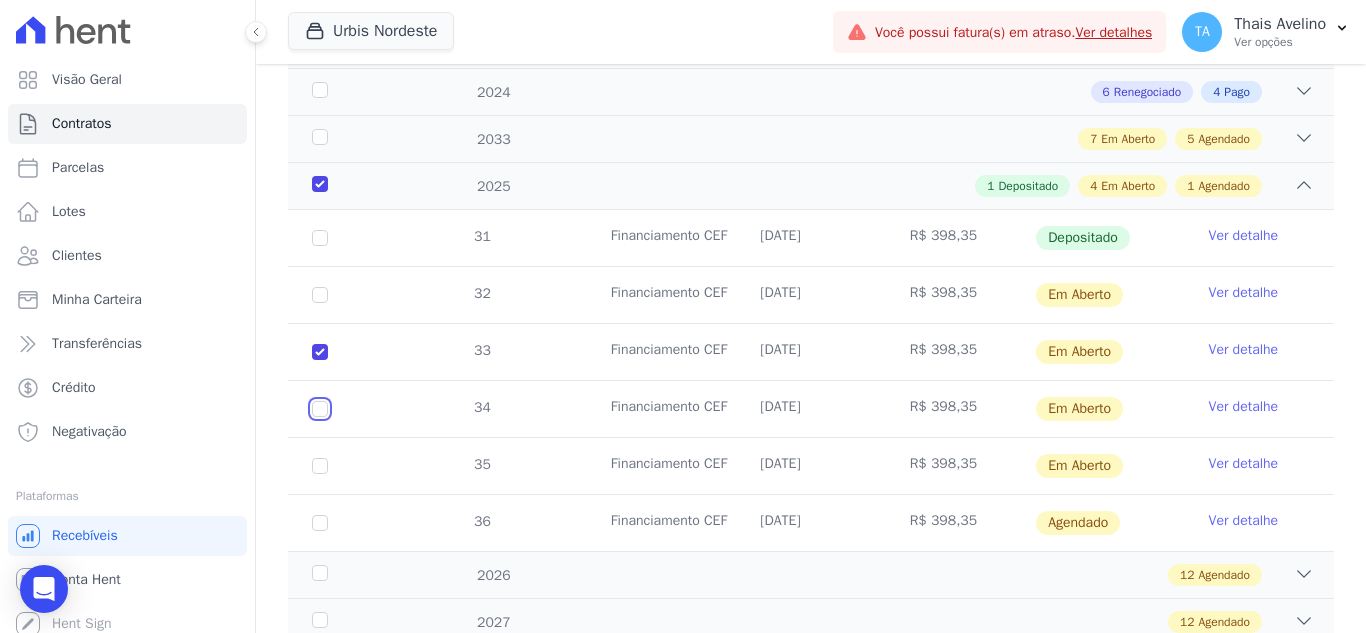 checkbox on "true" 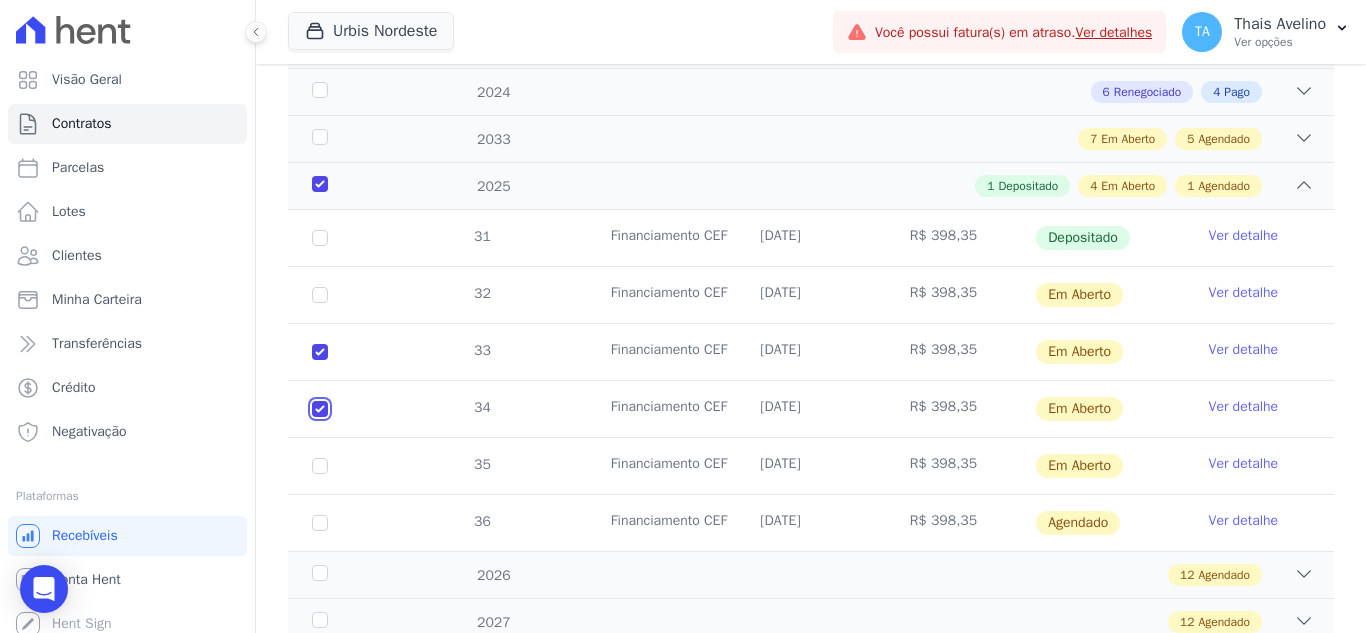 checkbox on "true" 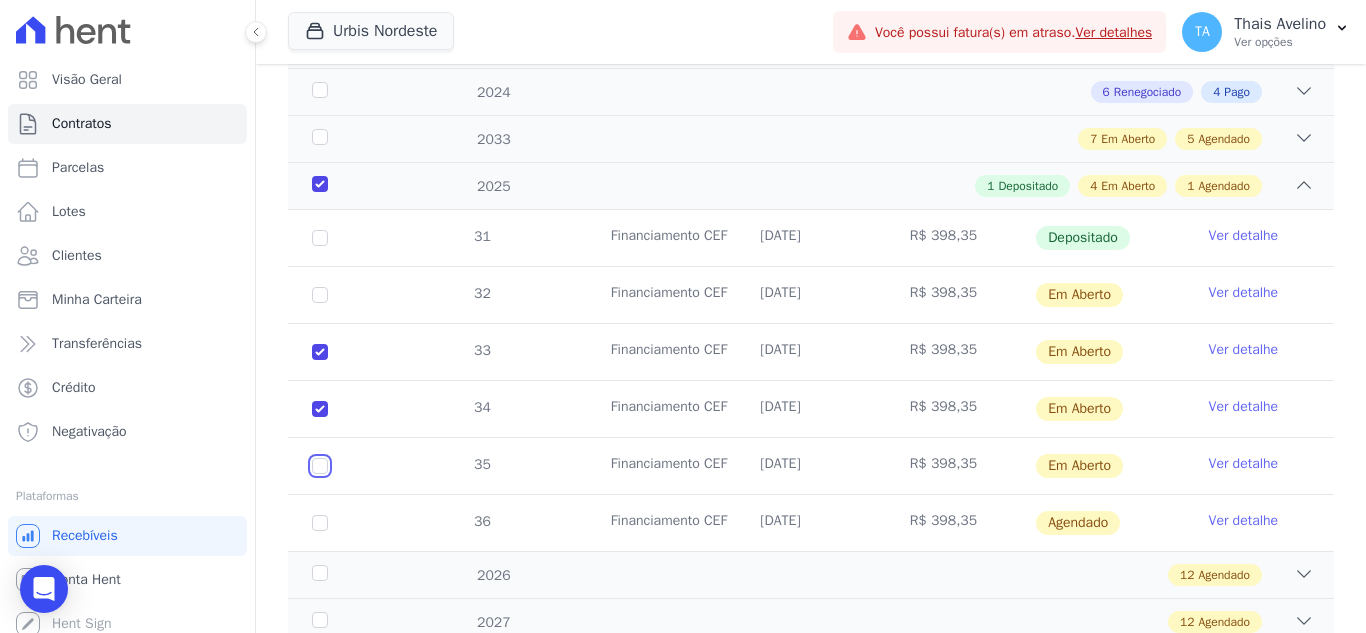 click at bounding box center (320, 295) 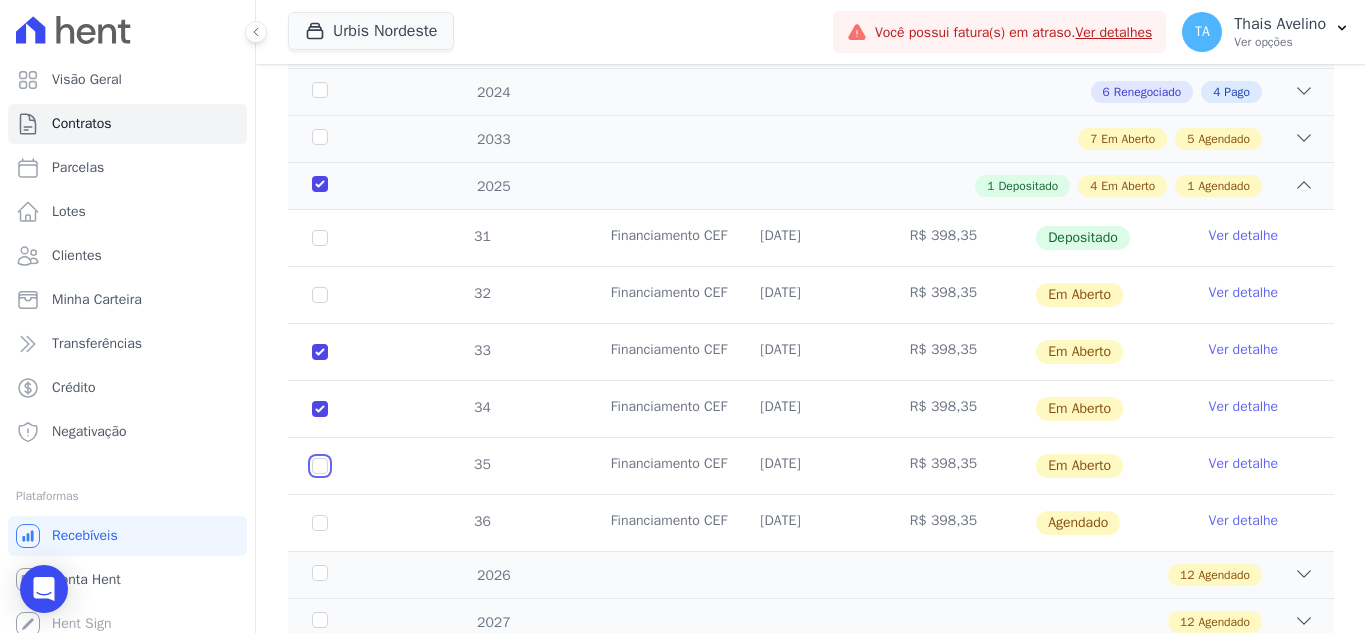 checkbox on "true" 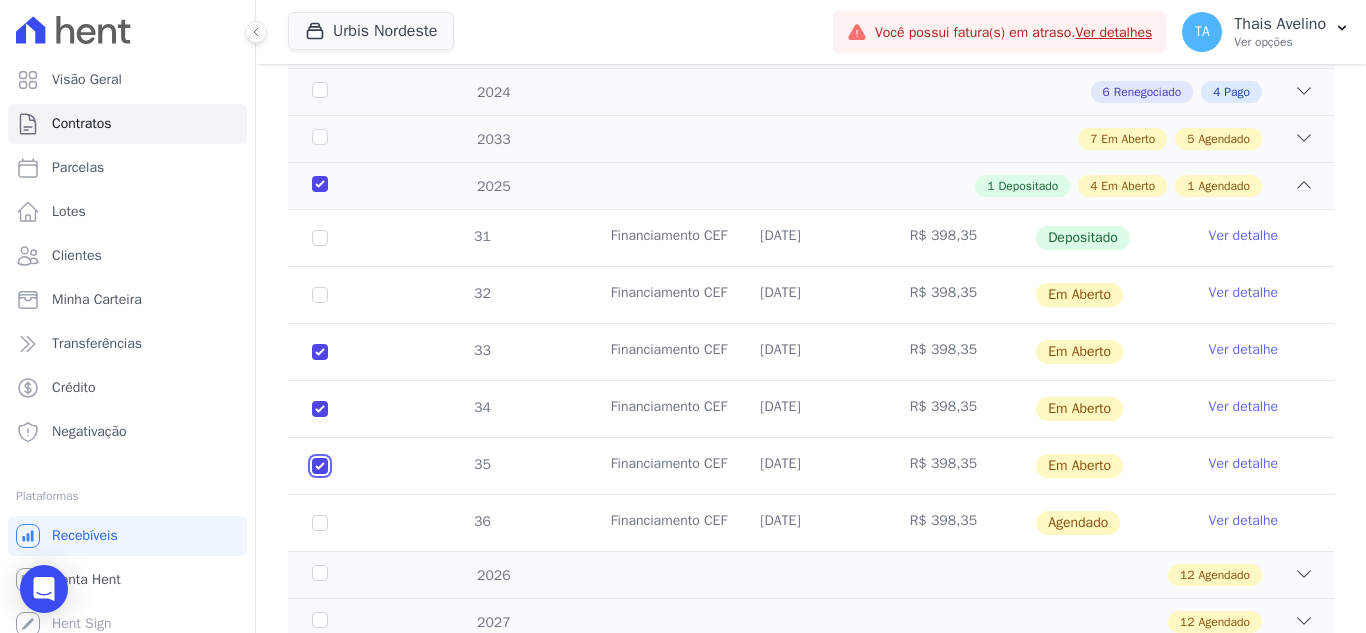 checkbox on "true" 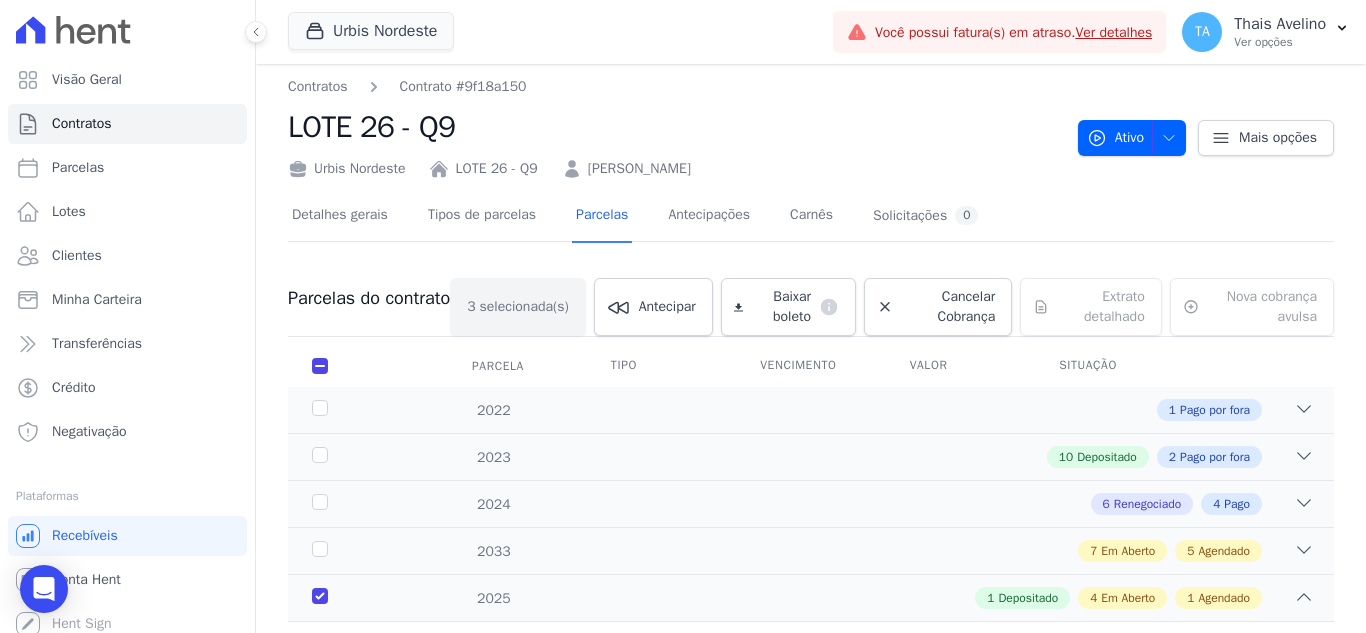 scroll, scrollTop: 0, scrollLeft: 0, axis: both 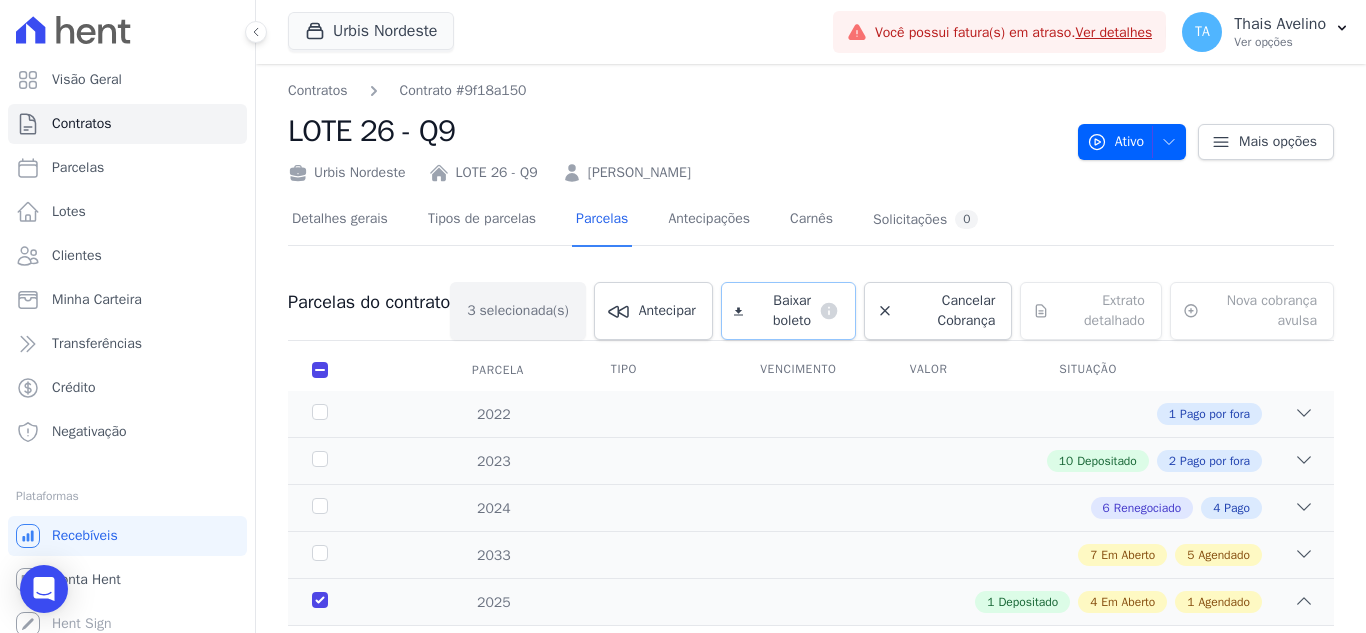 click on "Baixar boleto
default" at bounding box center (788, 311) 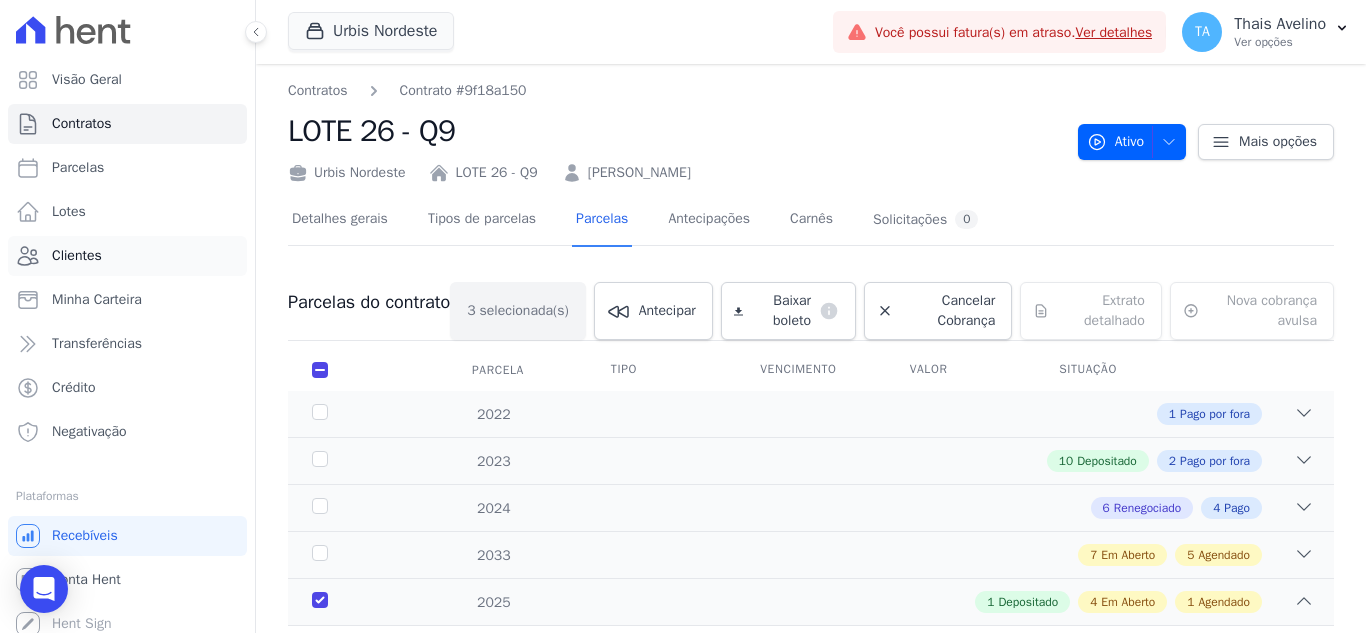 click on "Clientes" at bounding box center (127, 256) 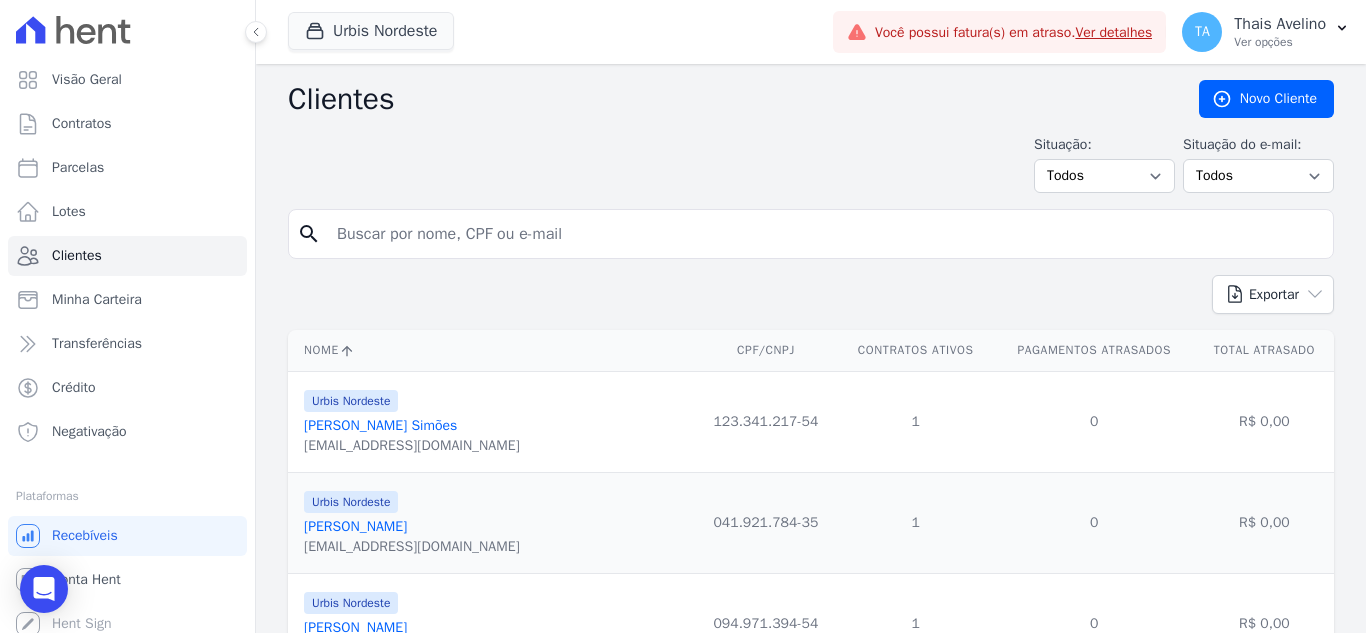 click at bounding box center (825, 234) 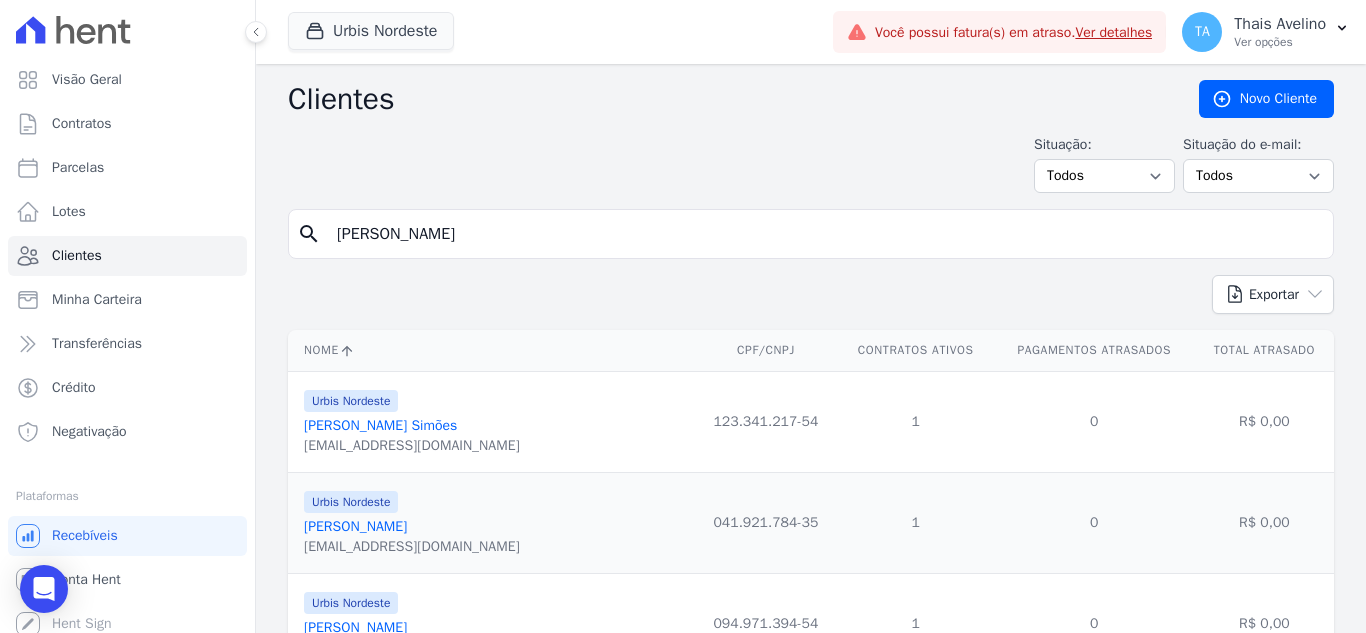 type on "[PERSON_NAME]" 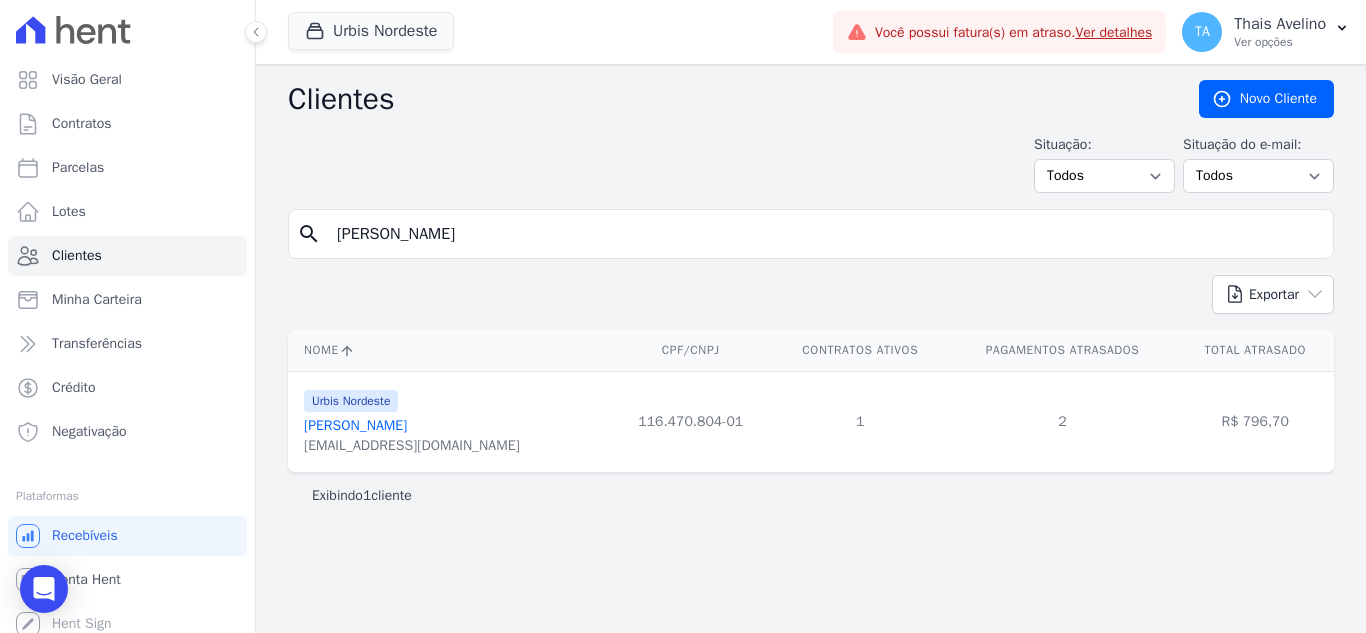 click on "[PERSON_NAME]" at bounding box center (355, 425) 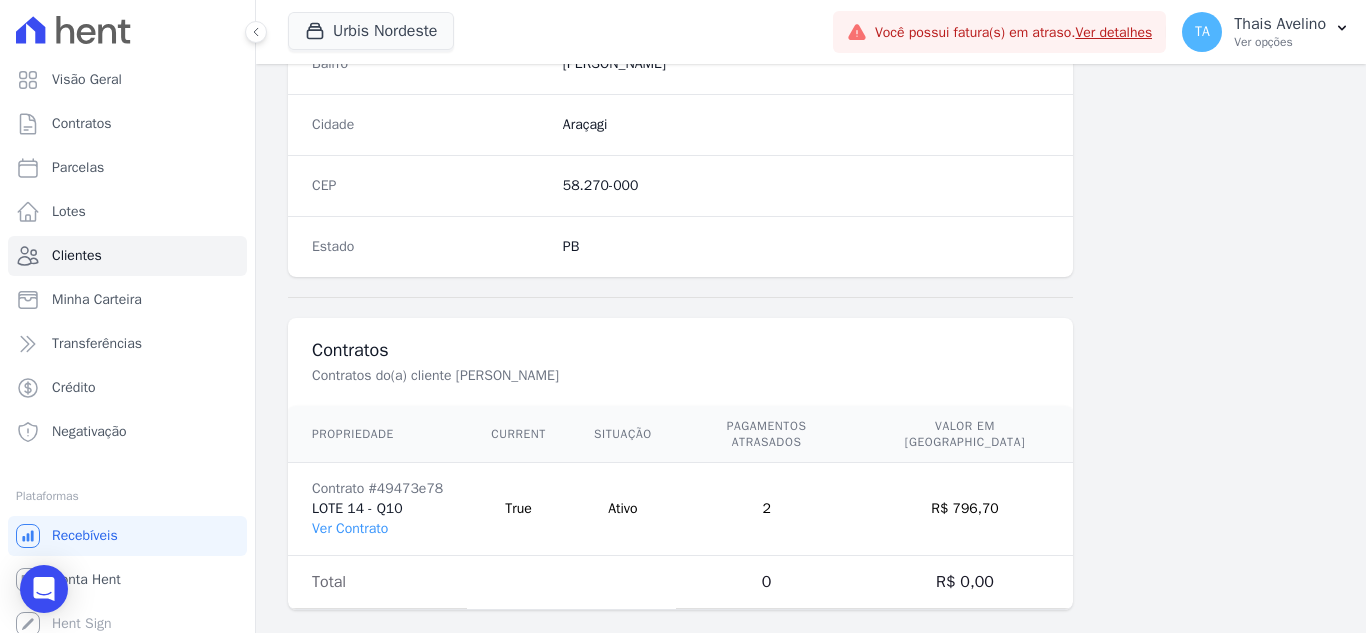 scroll, scrollTop: 1238, scrollLeft: 0, axis: vertical 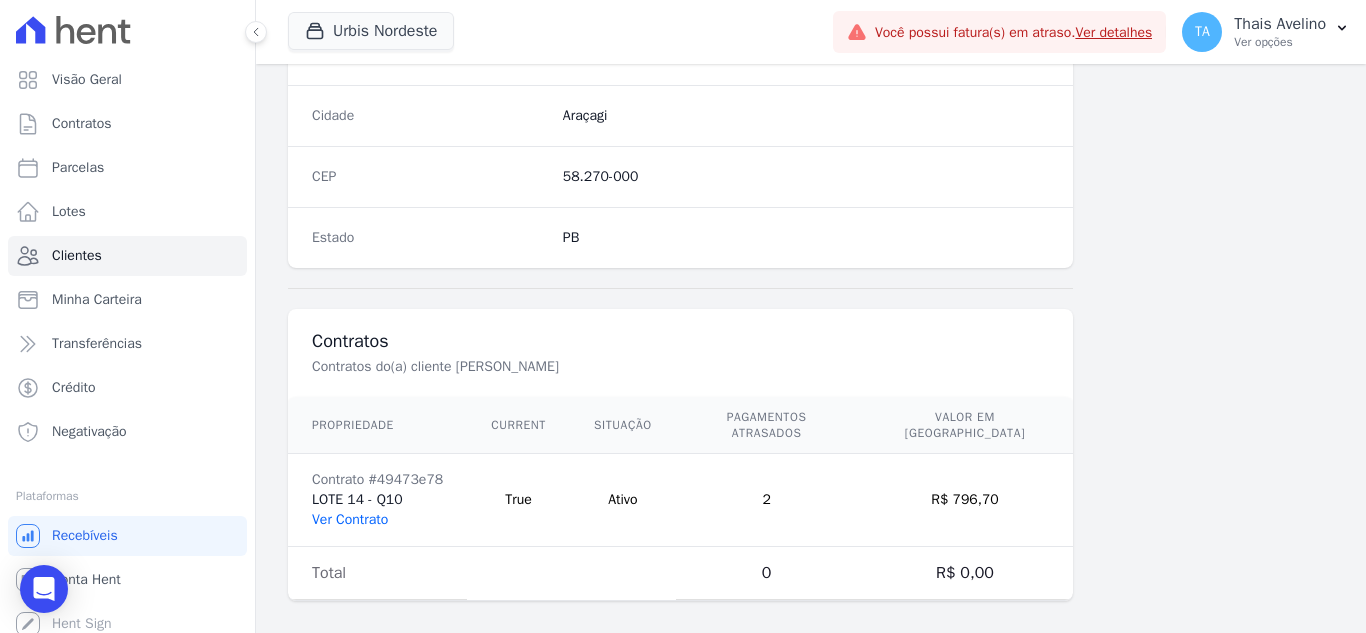 click on "Ver Contrato" at bounding box center (350, 519) 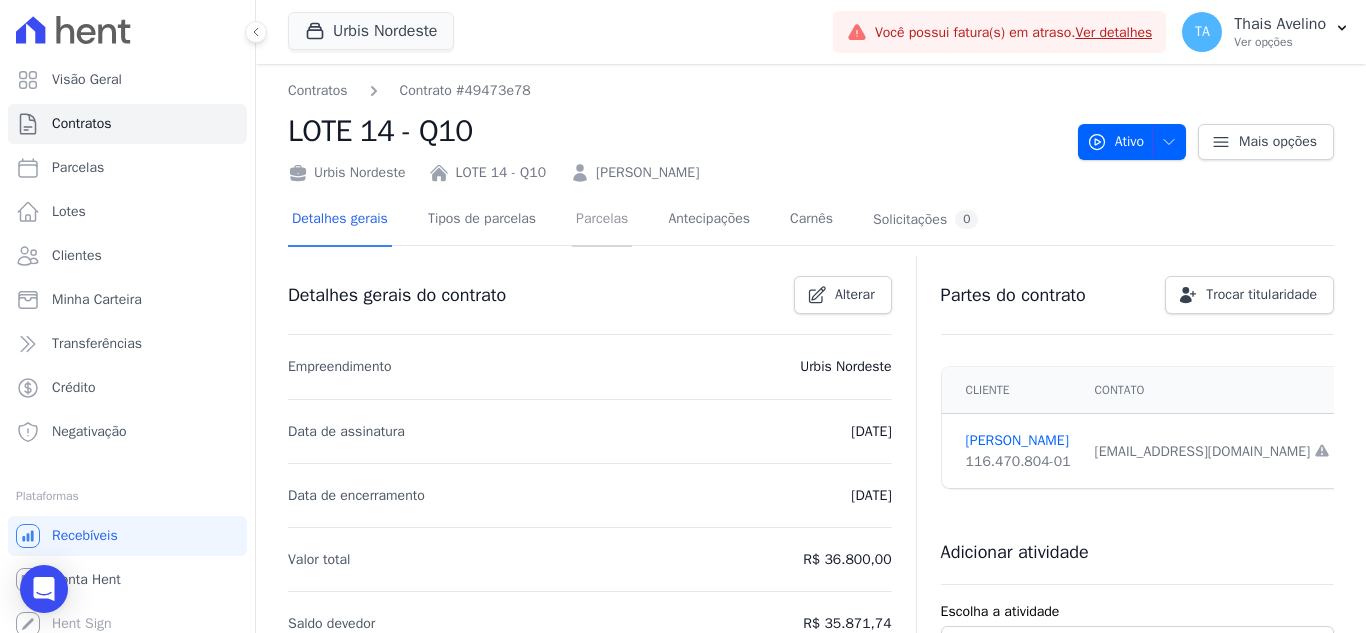 click on "Parcelas" at bounding box center (602, 220) 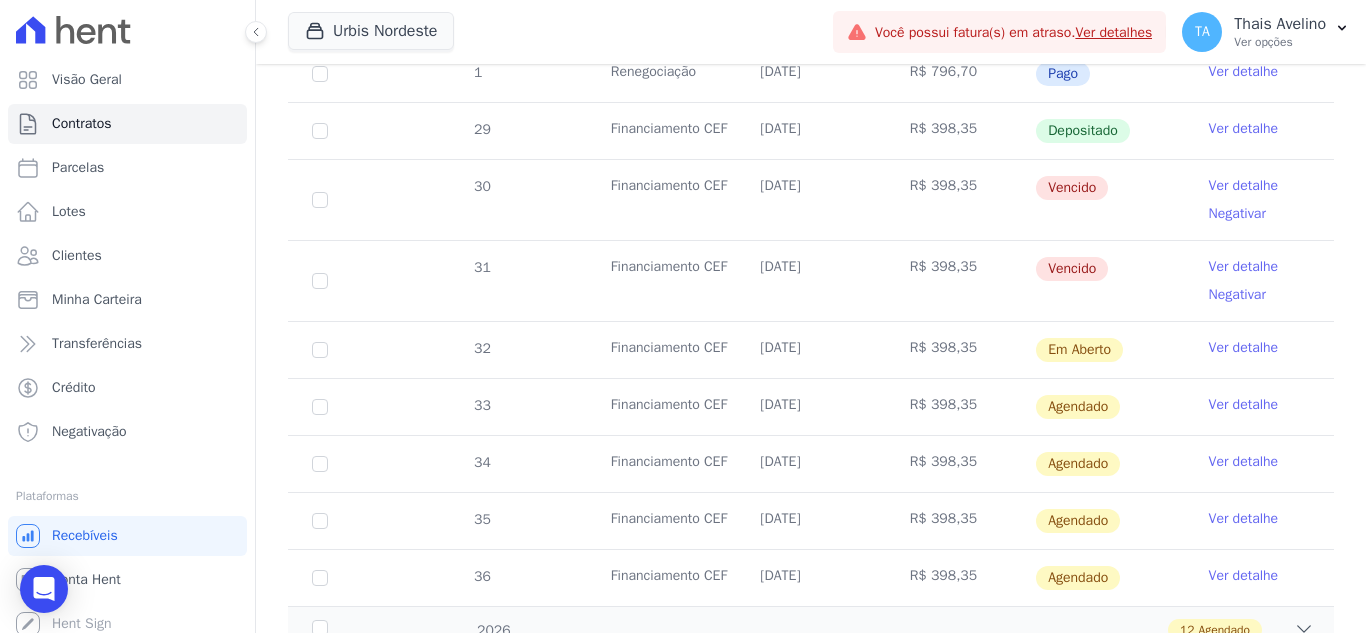 scroll, scrollTop: 1000, scrollLeft: 0, axis: vertical 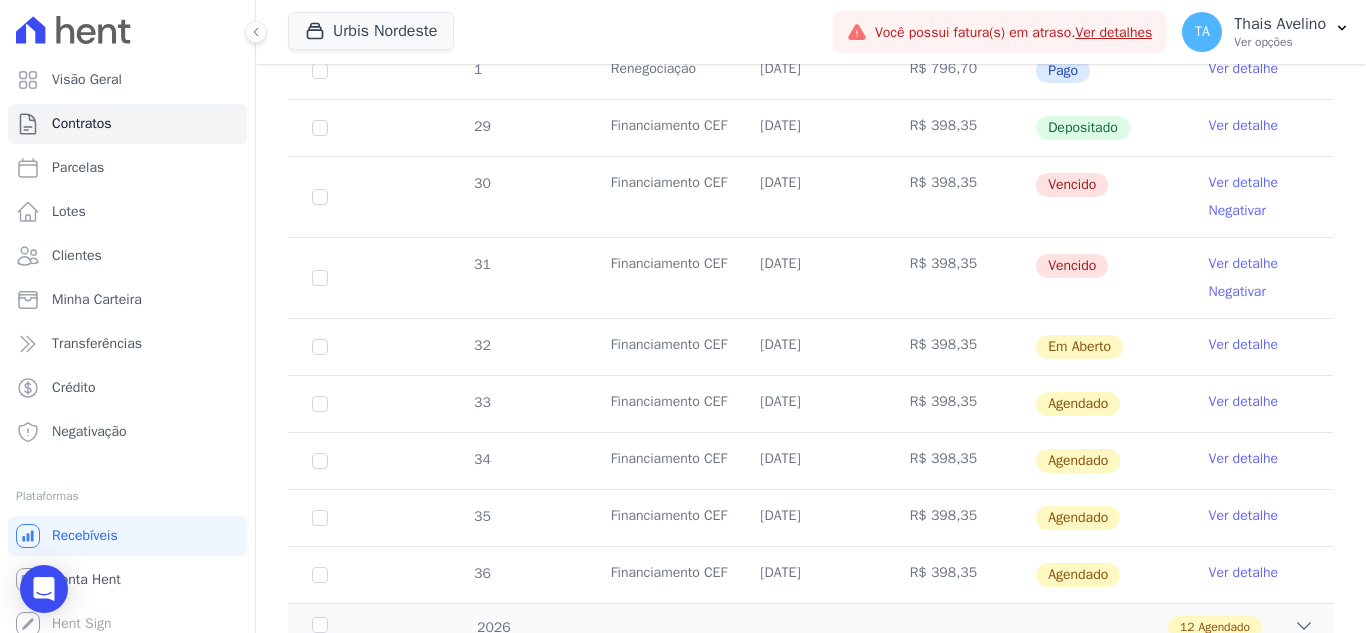 click on "Ver detalhe" at bounding box center (1244, 402) 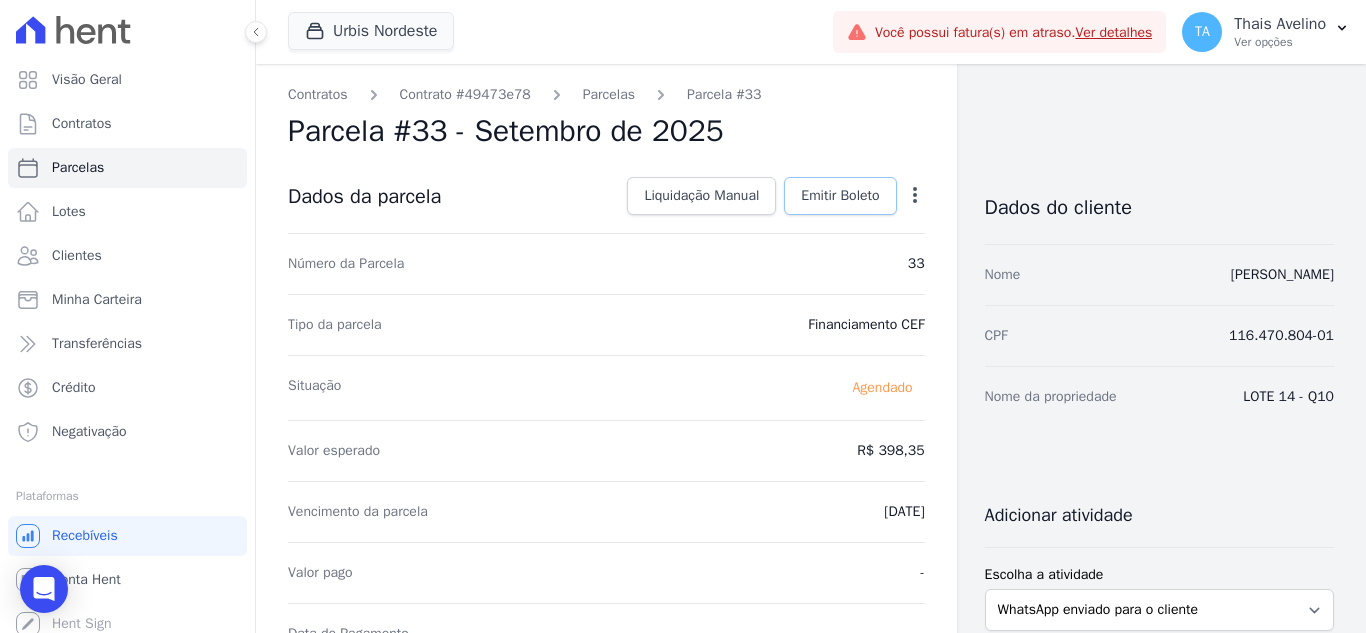 click on "Emitir Boleto" at bounding box center (840, 196) 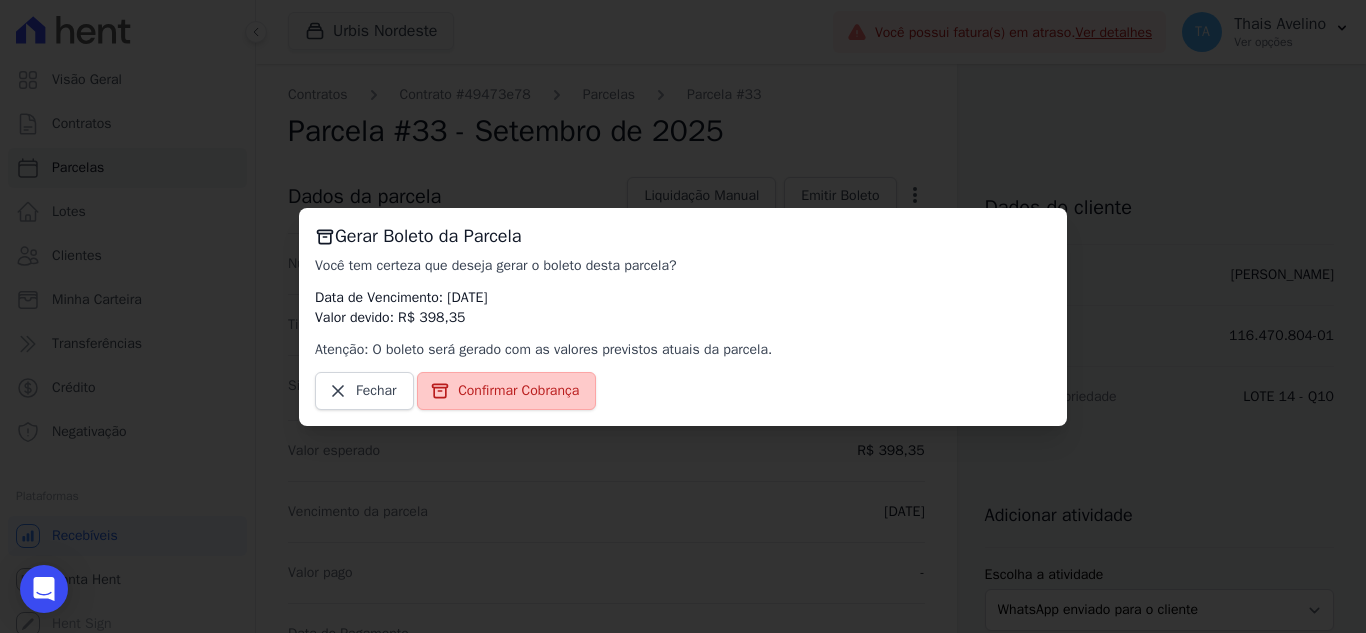 click on "Confirmar Cobrança" at bounding box center [518, 391] 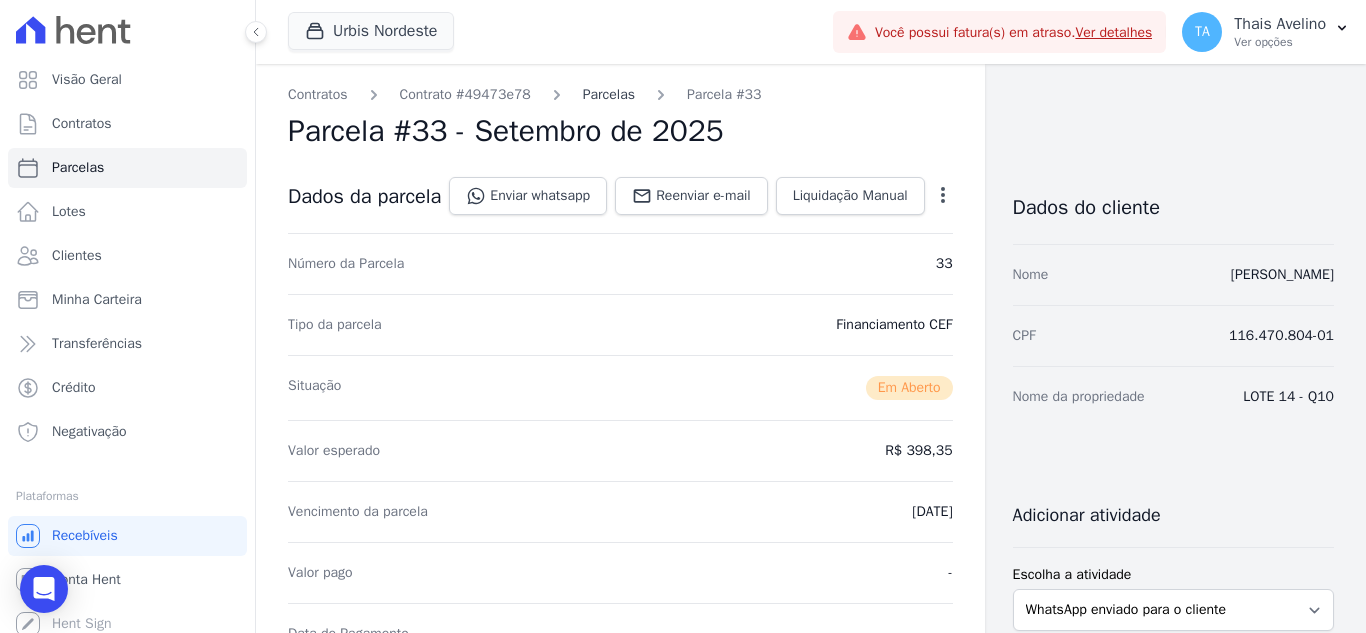 click on "Parcelas" at bounding box center (609, 94) 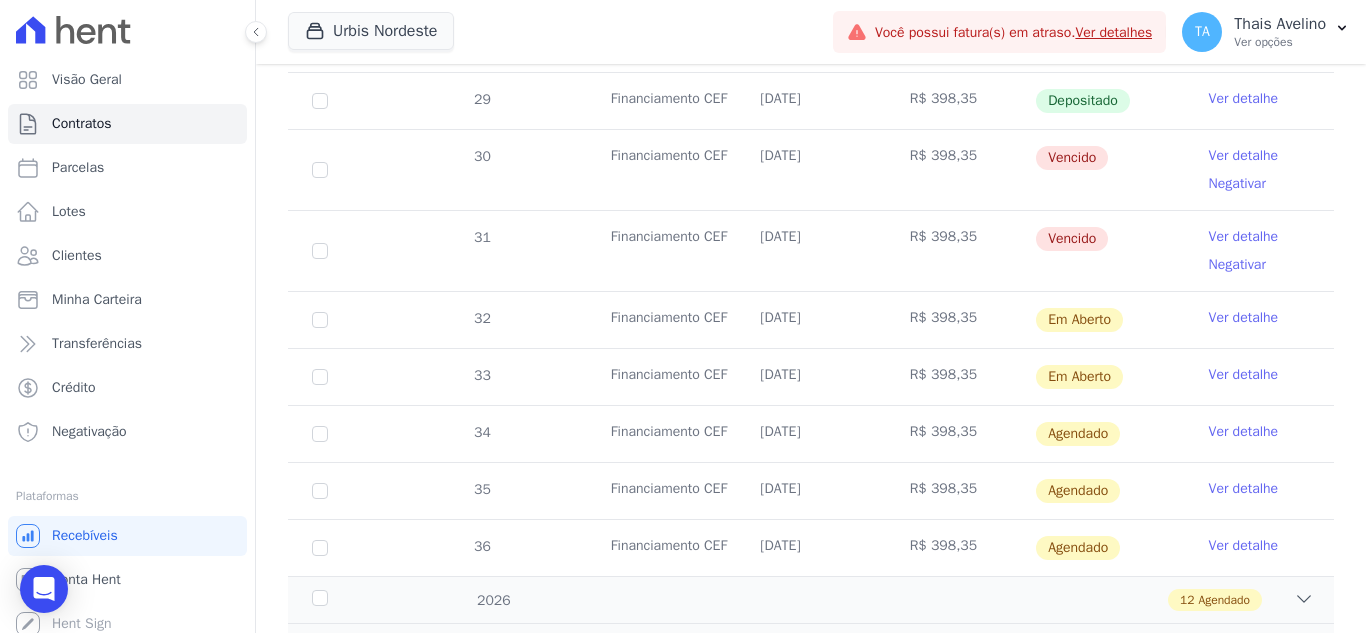 scroll, scrollTop: 1100, scrollLeft: 0, axis: vertical 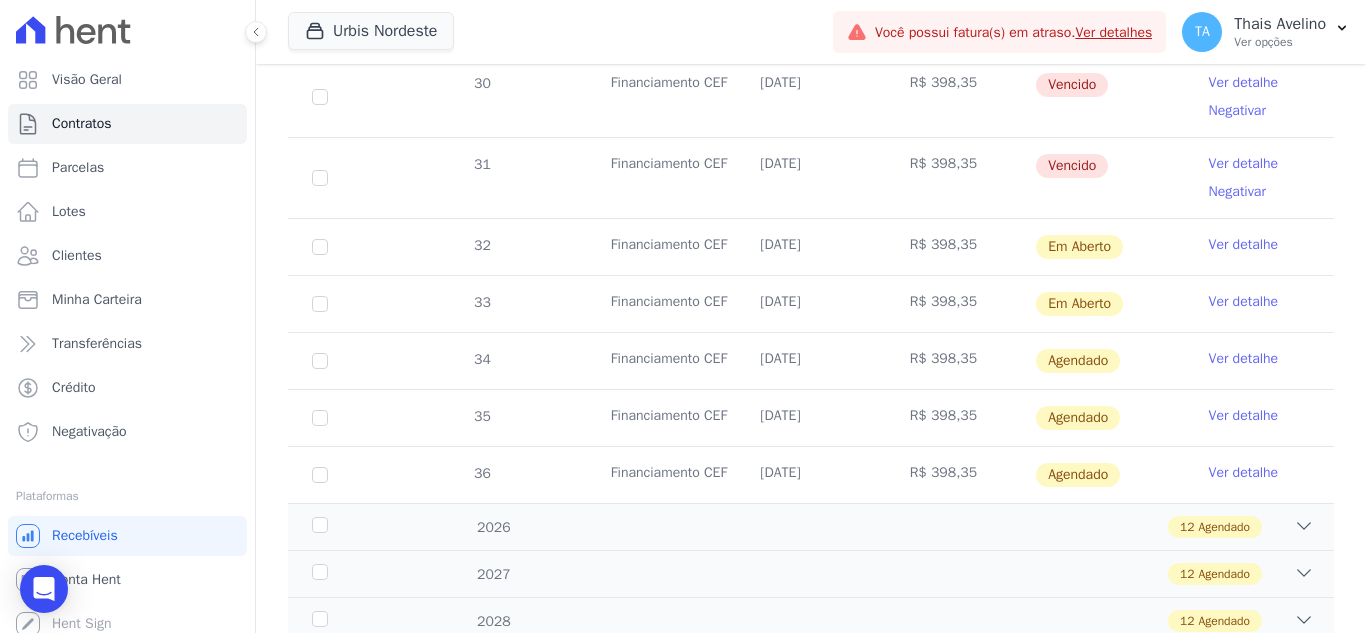 click on "Ver detalhe" at bounding box center [1244, 359] 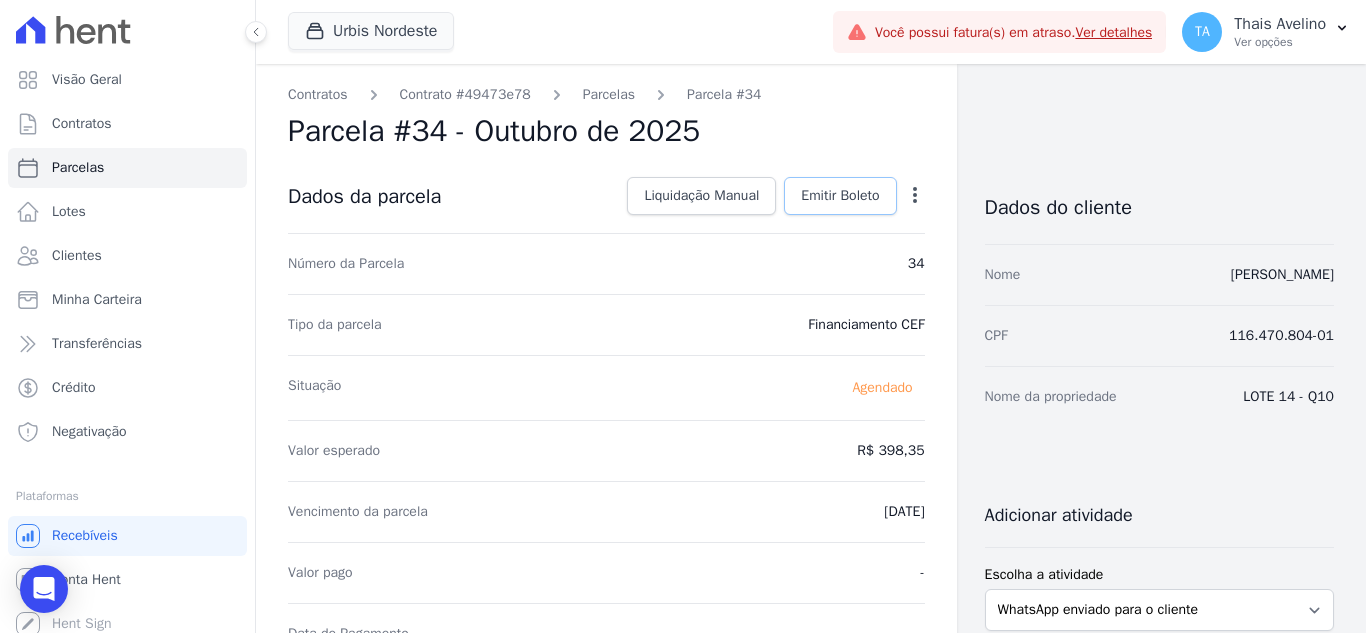 click on "Emitir Boleto" at bounding box center [840, 196] 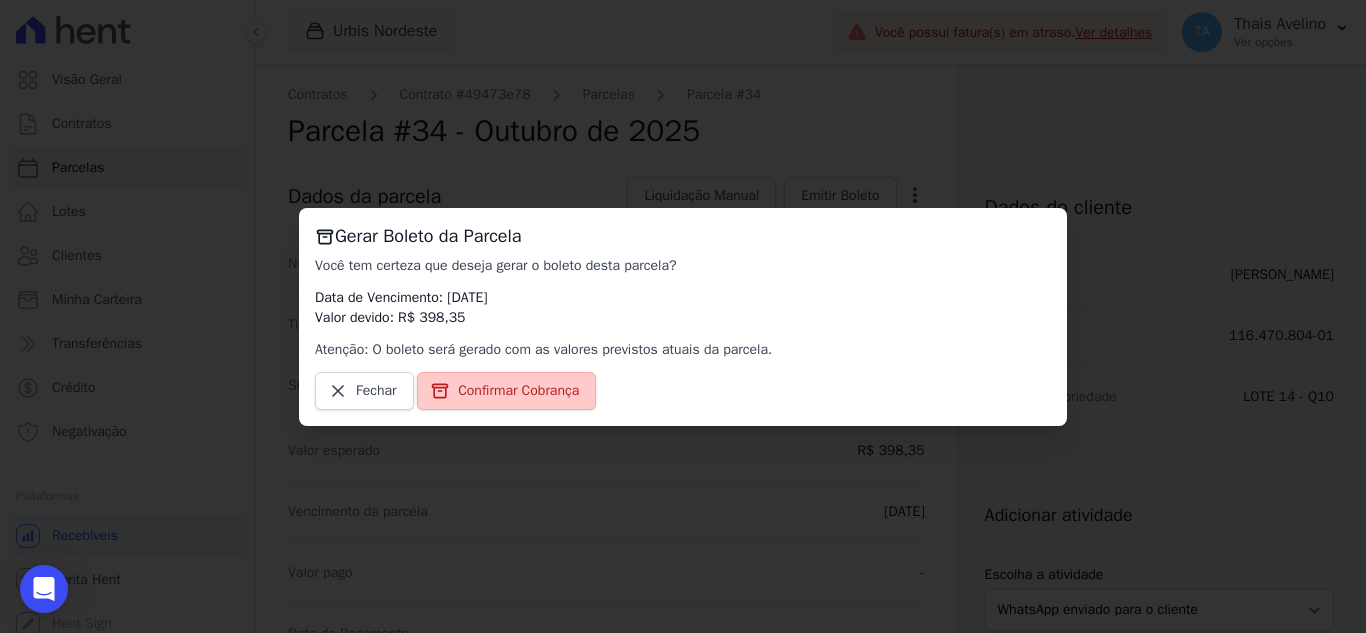 click on "Confirmar Cobrança" at bounding box center (518, 391) 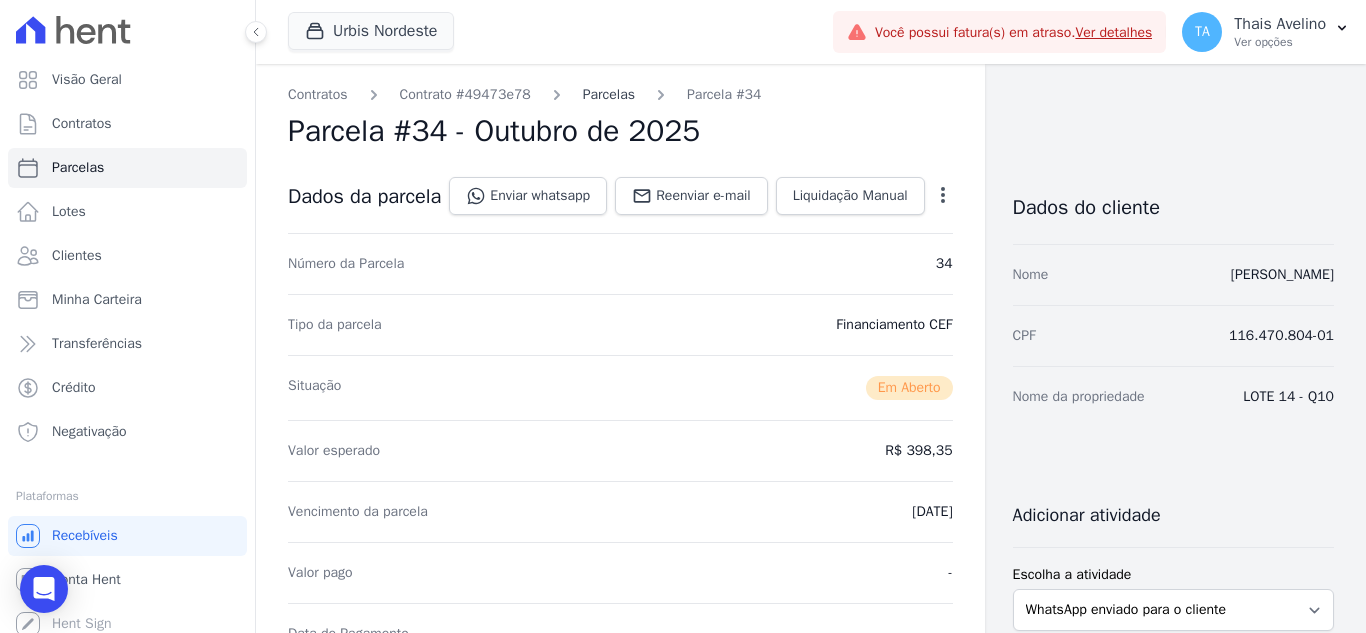 click on "Parcelas" at bounding box center [609, 94] 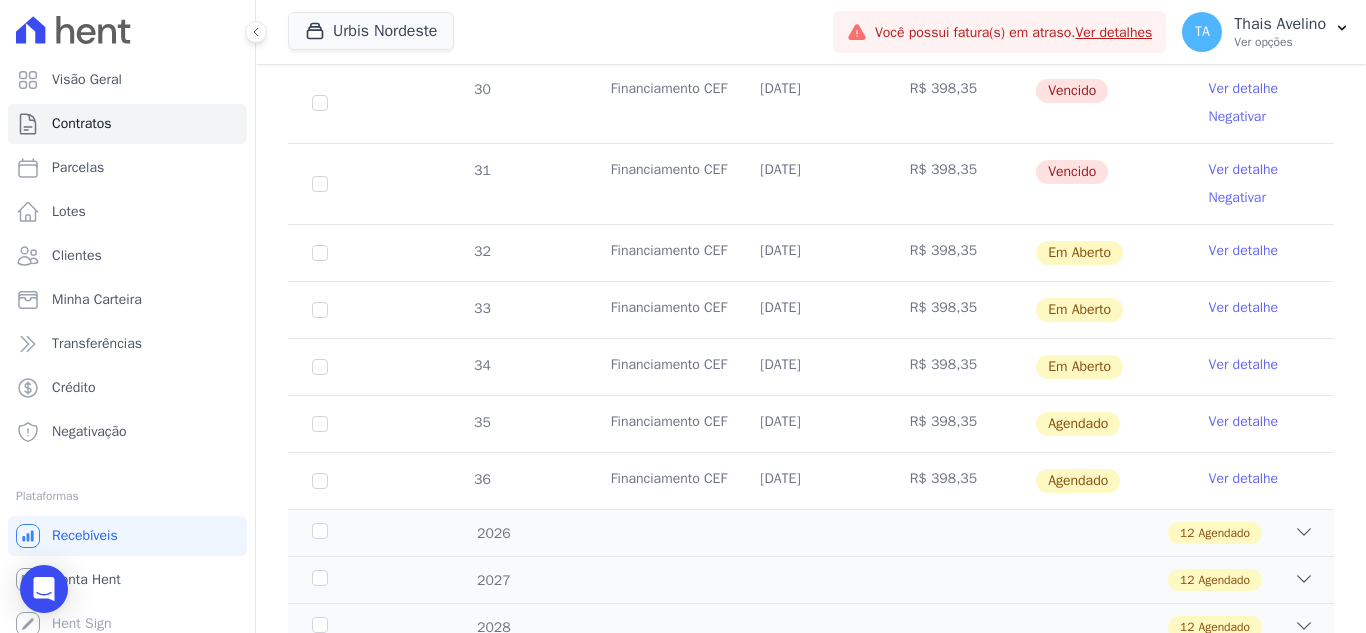 scroll, scrollTop: 1100, scrollLeft: 0, axis: vertical 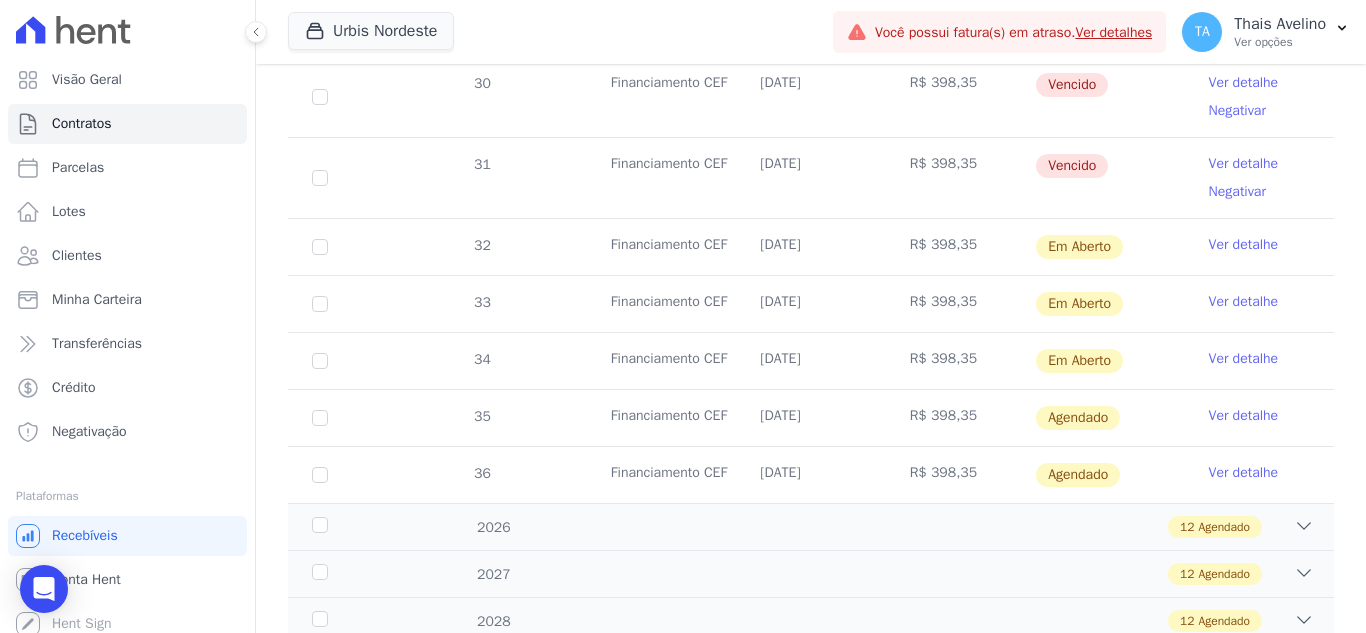 click on "Ver detalhe" at bounding box center [1244, 416] 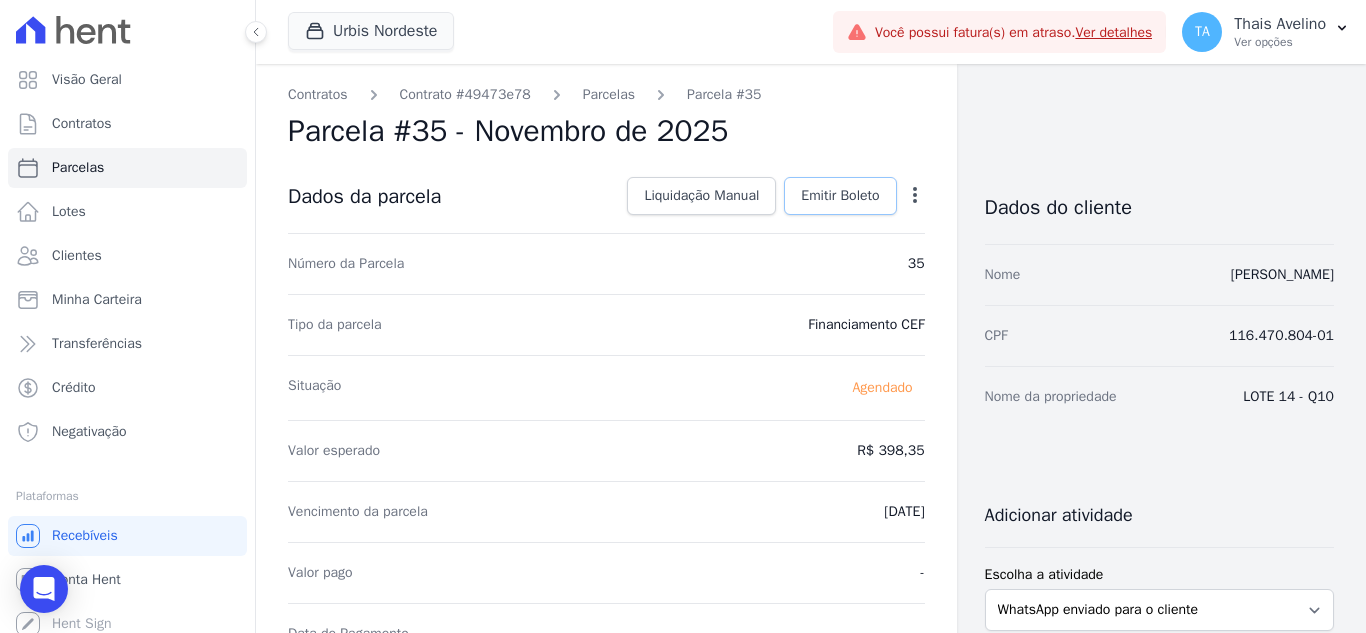 click on "Emitir Boleto" at bounding box center (840, 196) 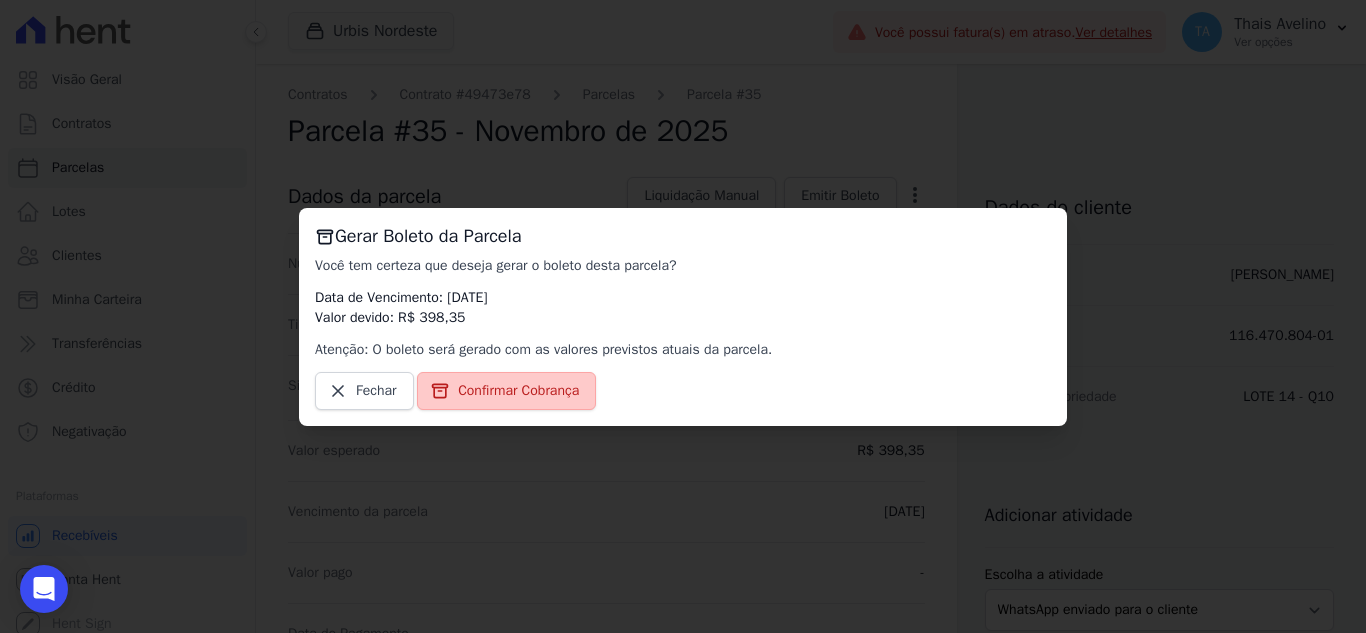 click on "Confirmar Cobrança" at bounding box center (518, 391) 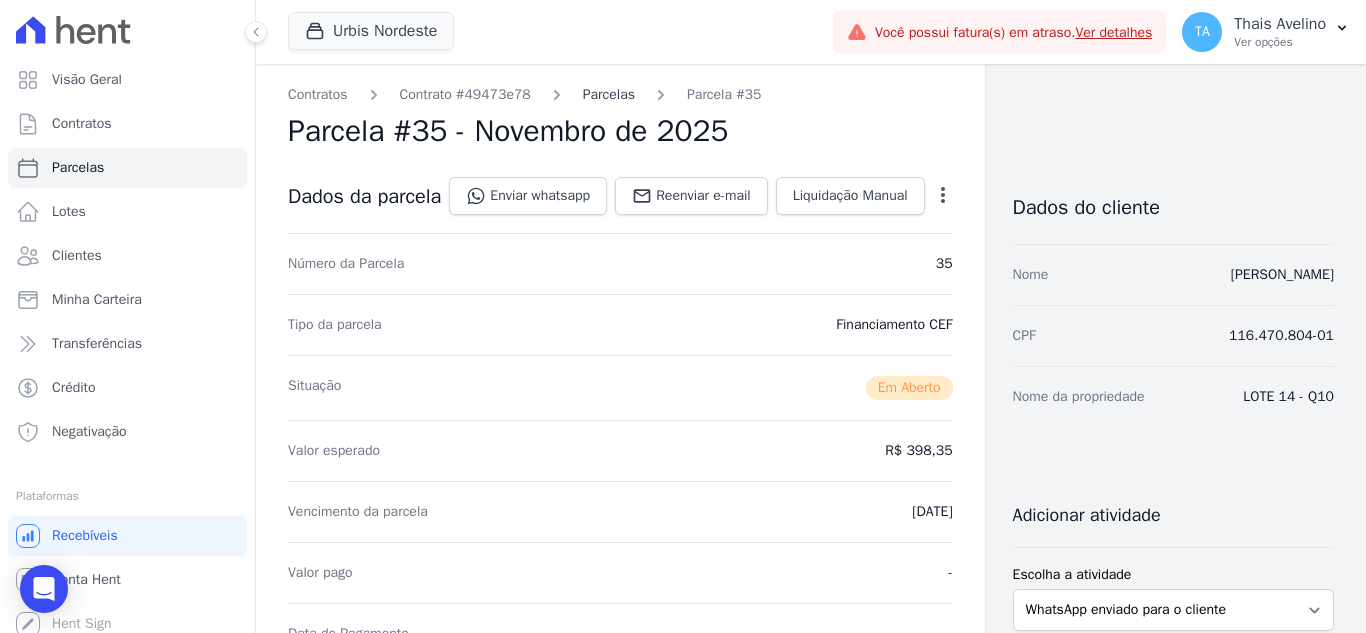 click on "Parcelas" at bounding box center (609, 94) 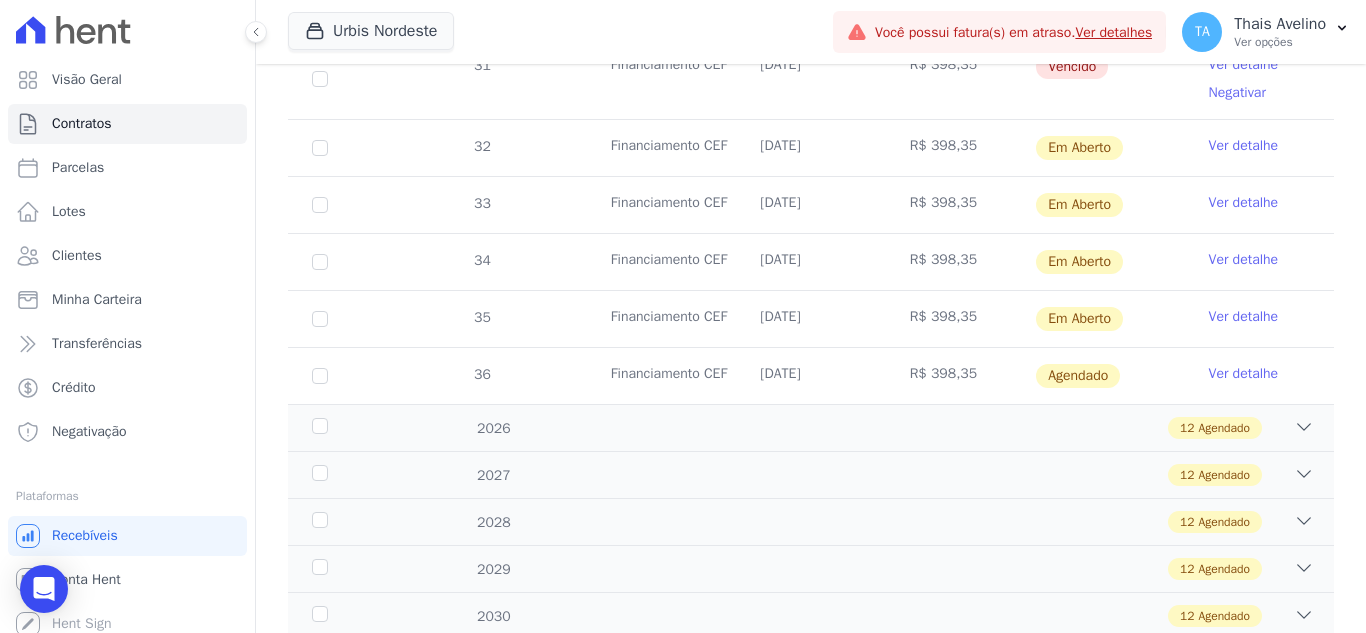 scroll, scrollTop: 1200, scrollLeft: 0, axis: vertical 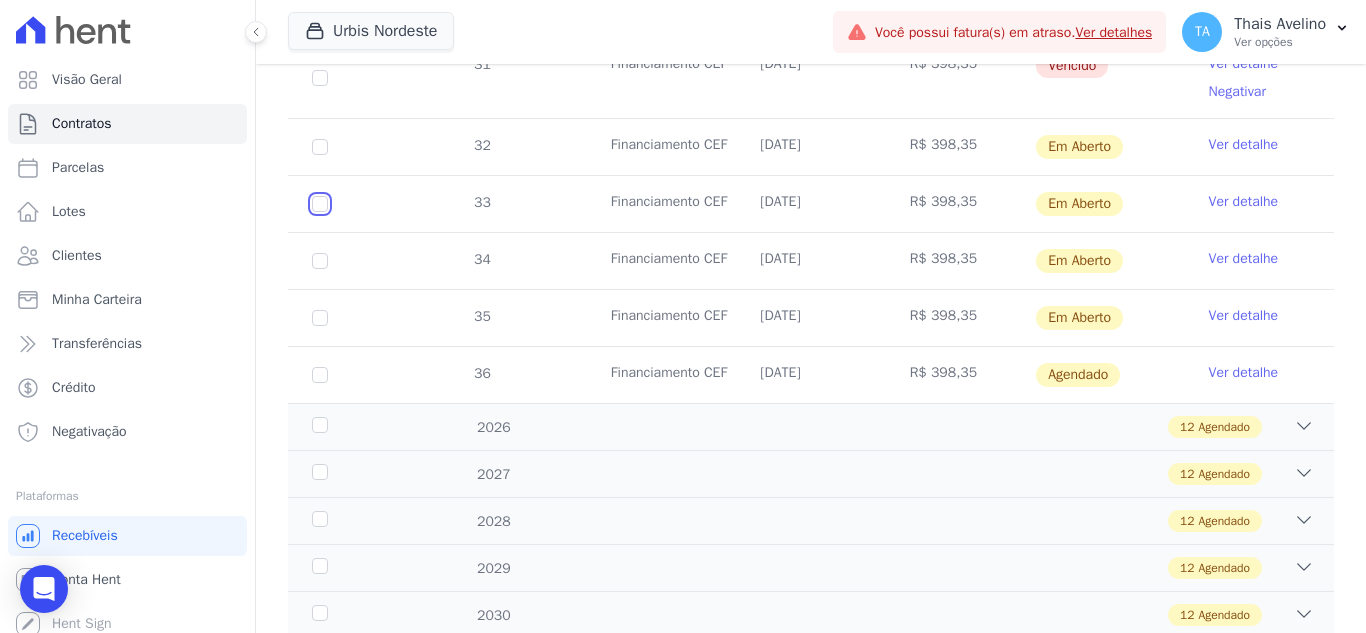 click at bounding box center [320, 147] 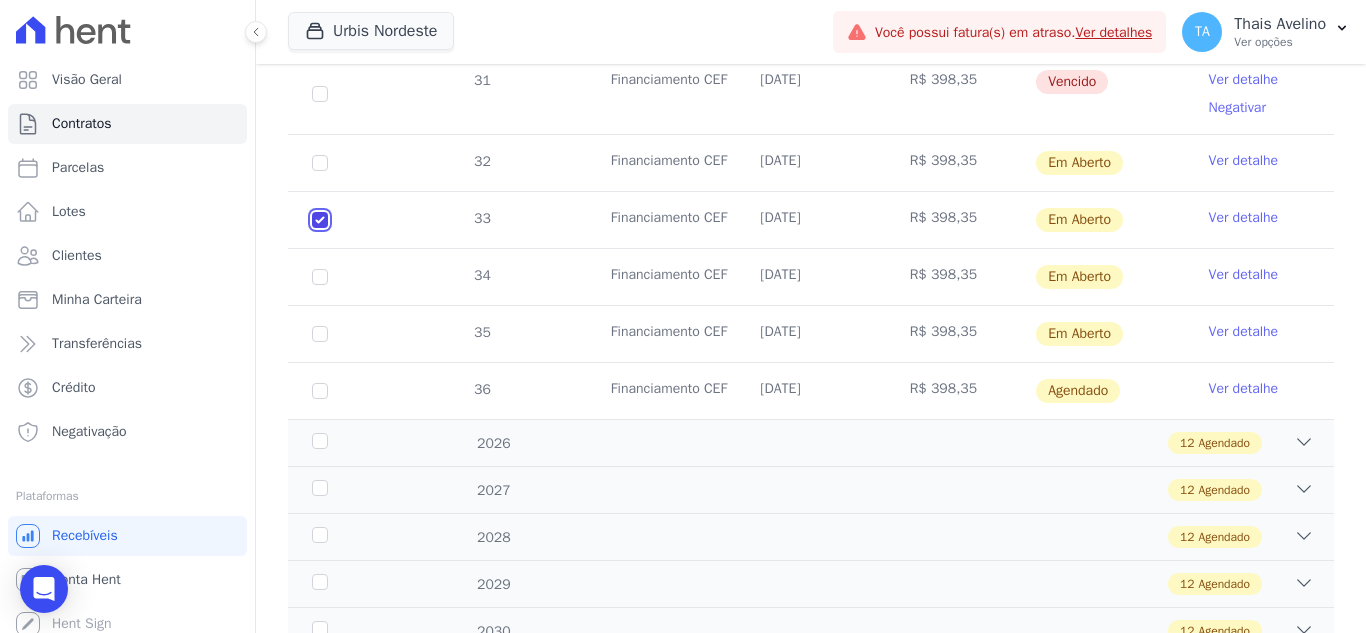 checkbox on "true" 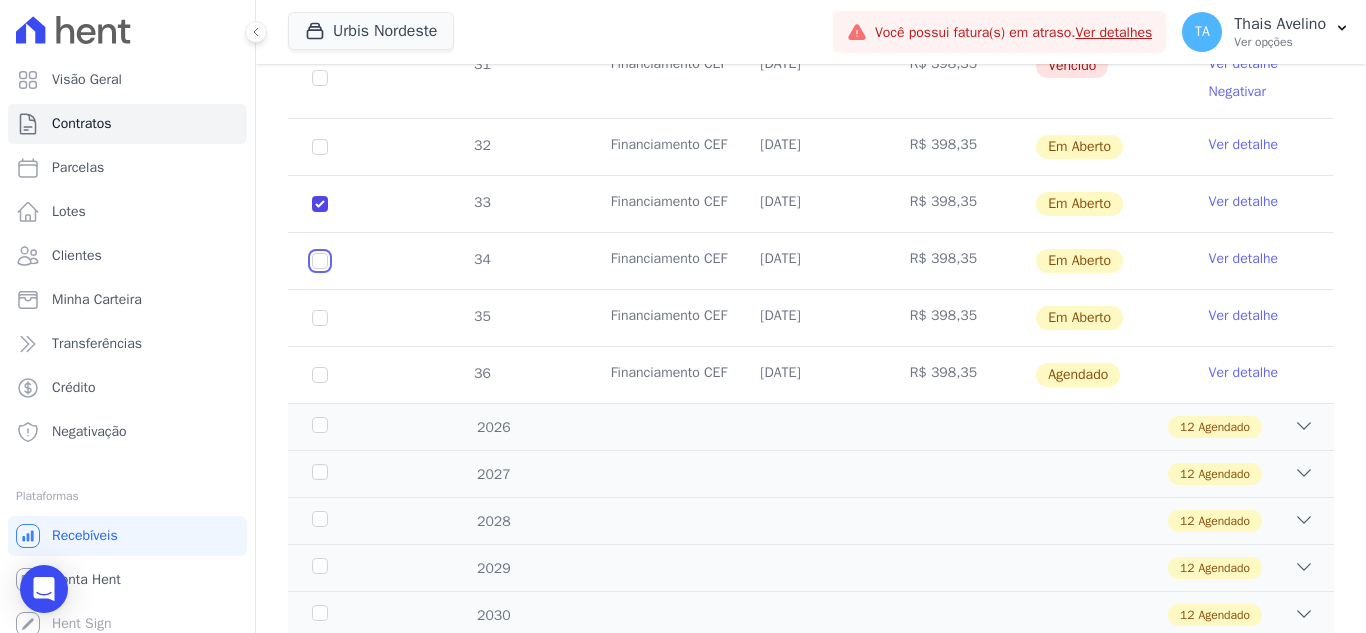 click at bounding box center (320, 147) 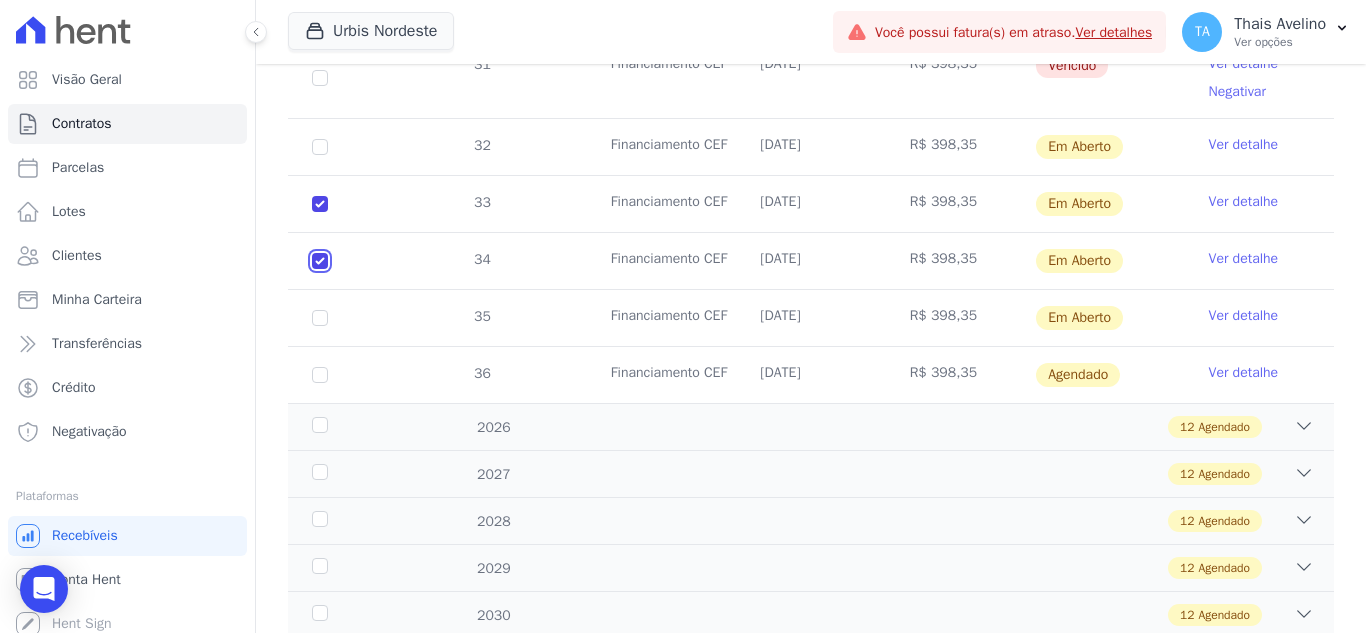 checkbox on "true" 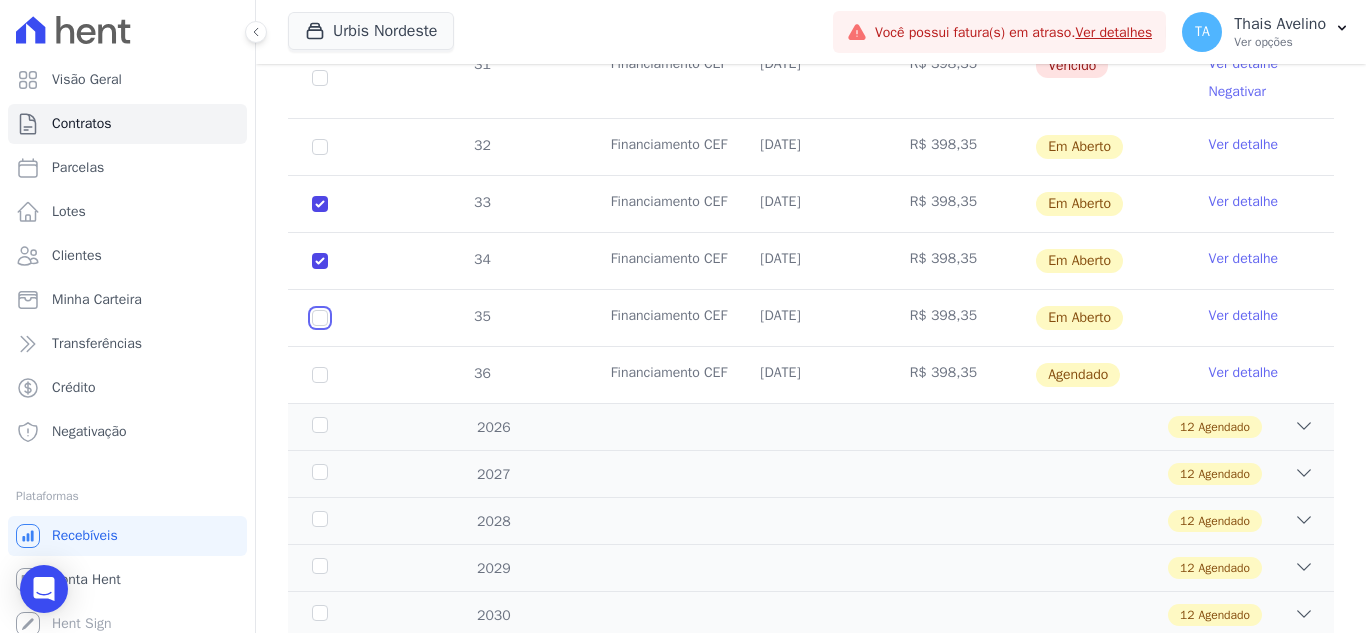 click at bounding box center [320, 147] 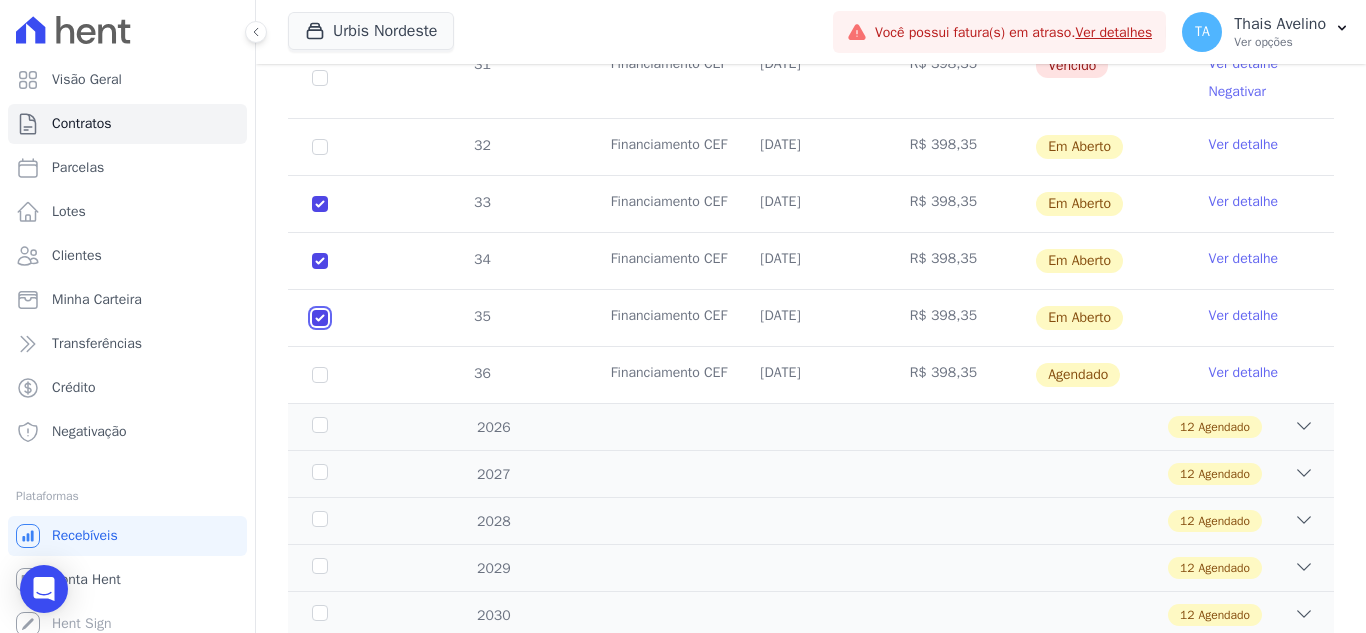 checkbox on "true" 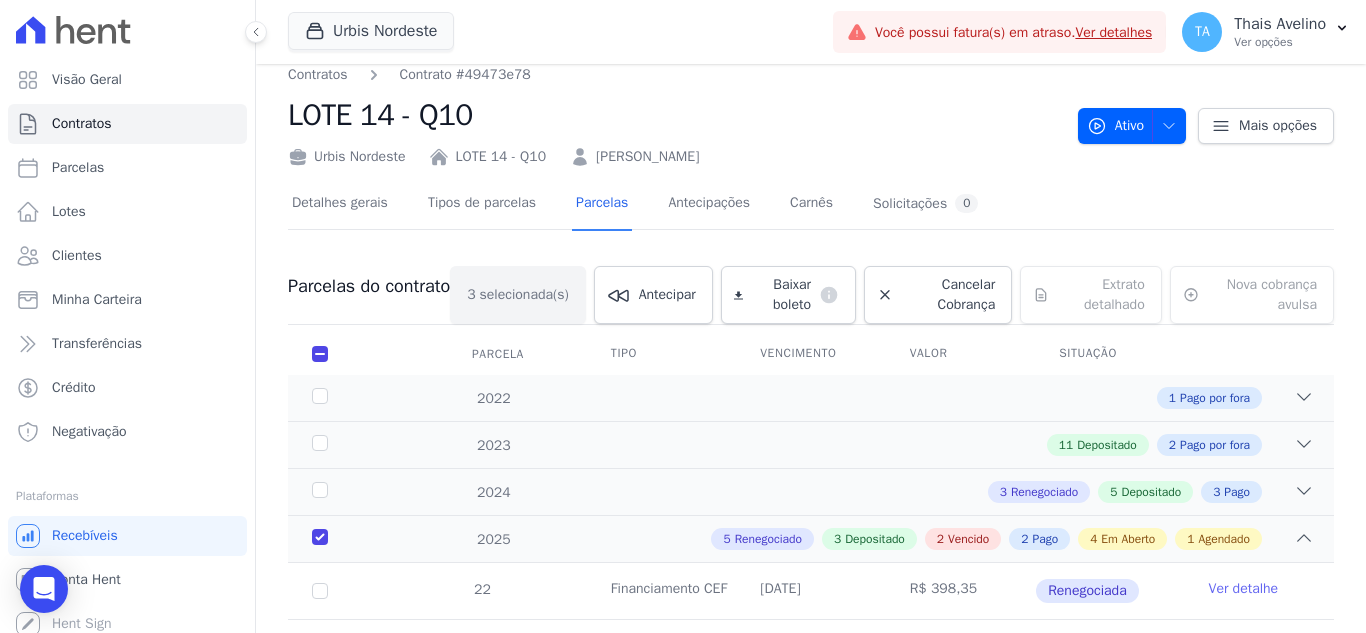 scroll, scrollTop: 0, scrollLeft: 0, axis: both 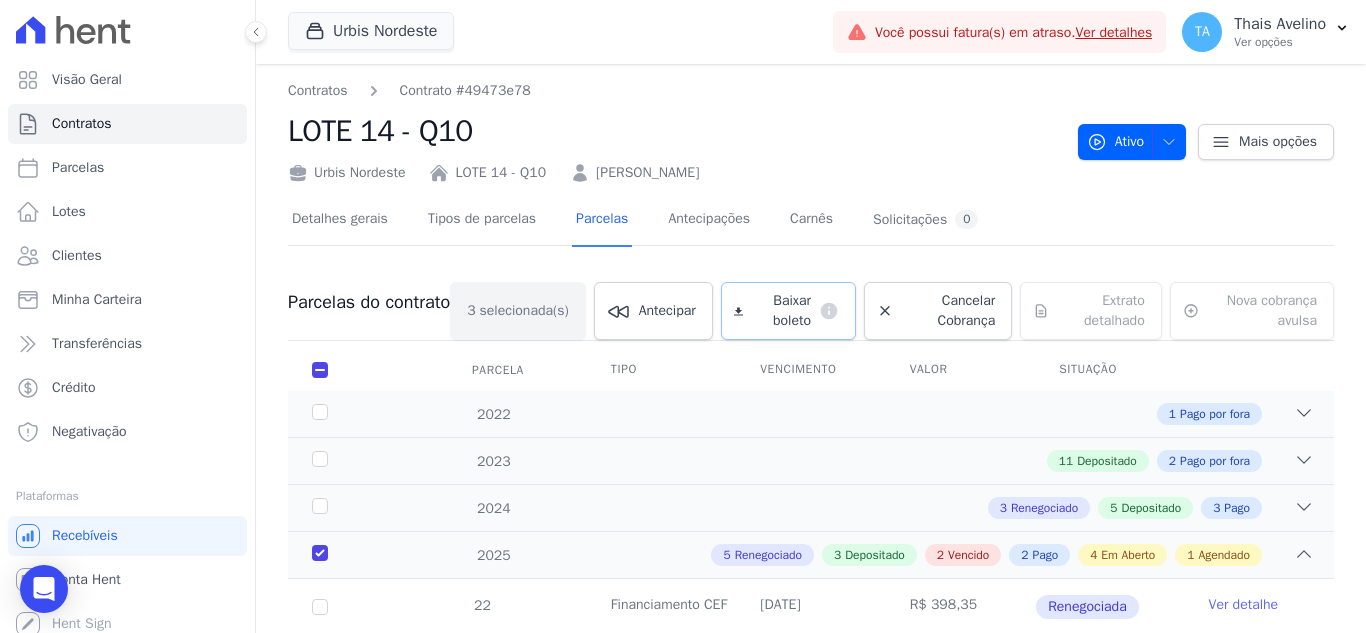 click on "Baixar boleto" at bounding box center [781, 311] 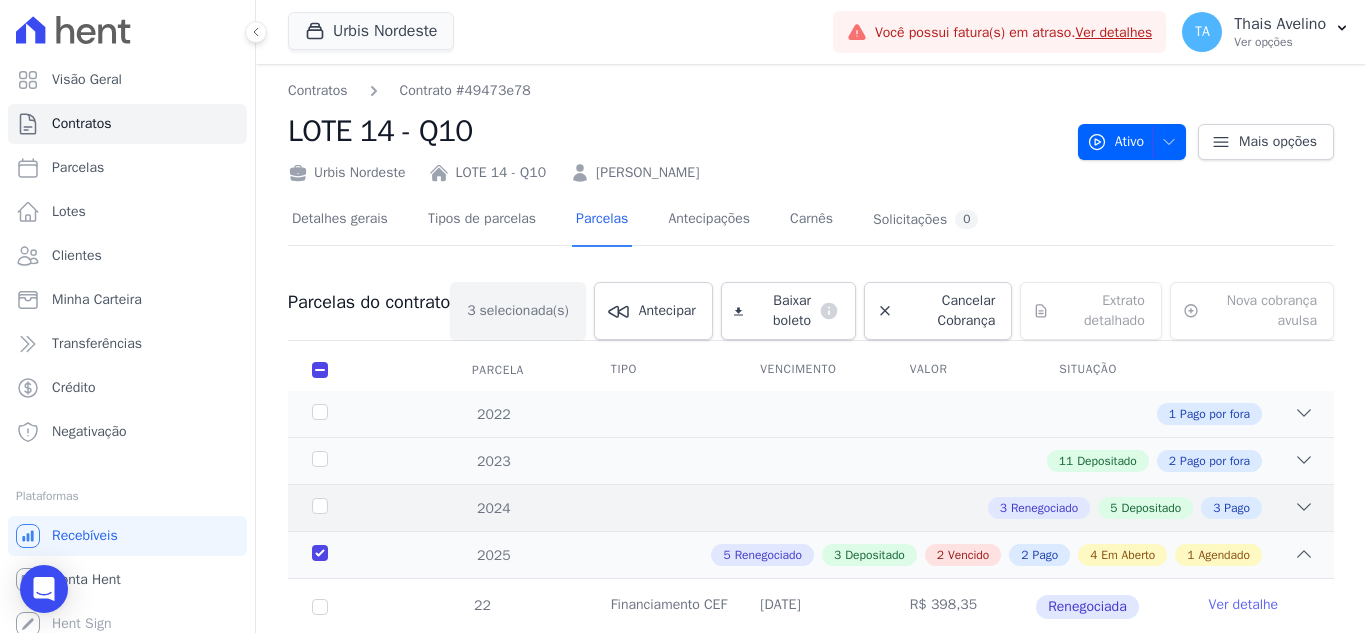 drag, startPoint x: 141, startPoint y: 262, endPoint x: 1012, endPoint y: 484, distance: 898.8465 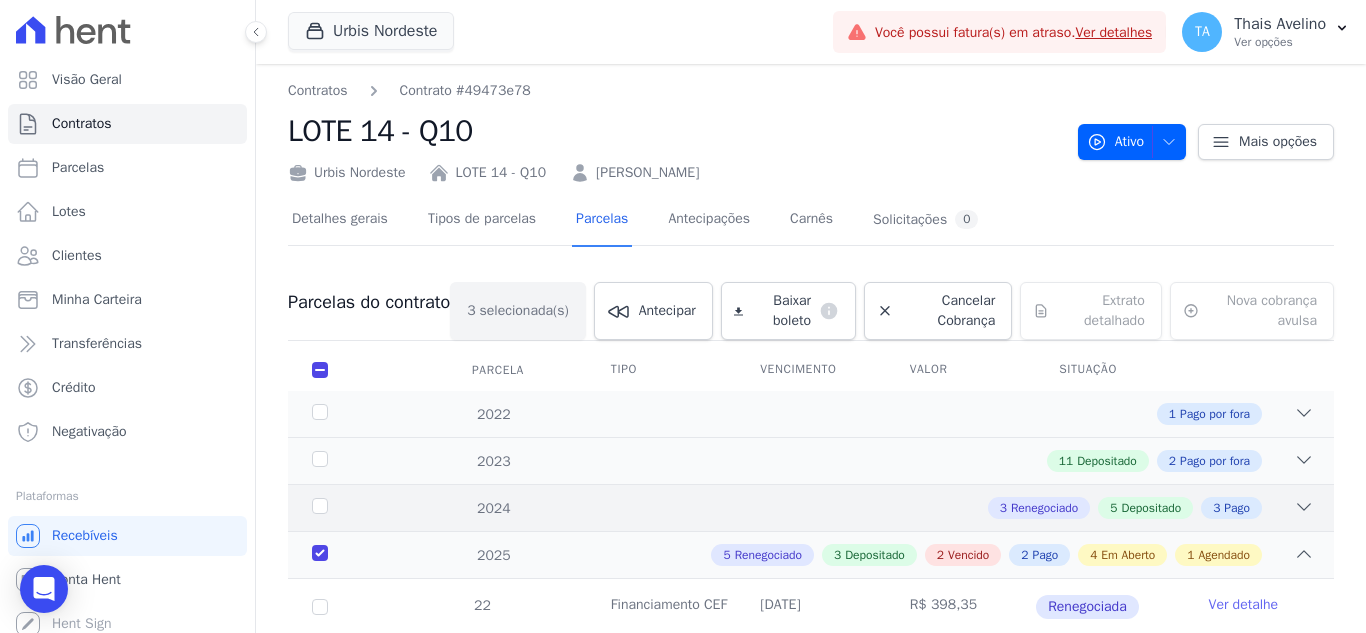 click on "Clientes" at bounding box center (127, 256) 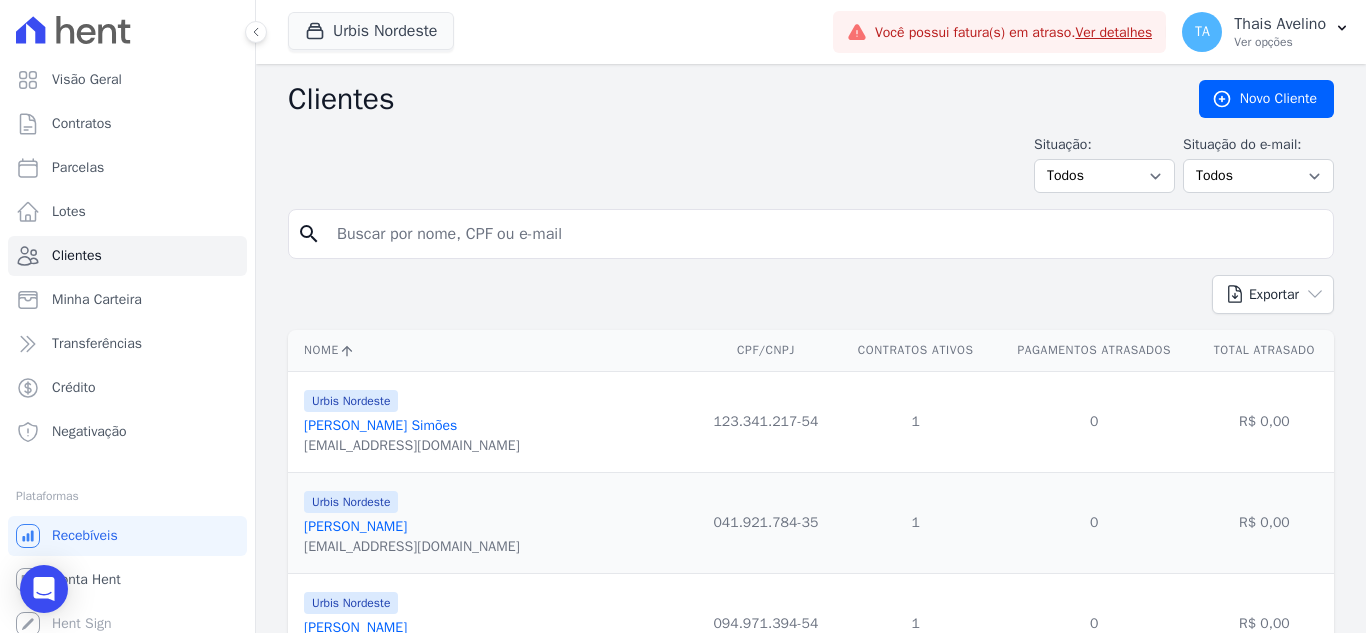 click at bounding box center [825, 234] 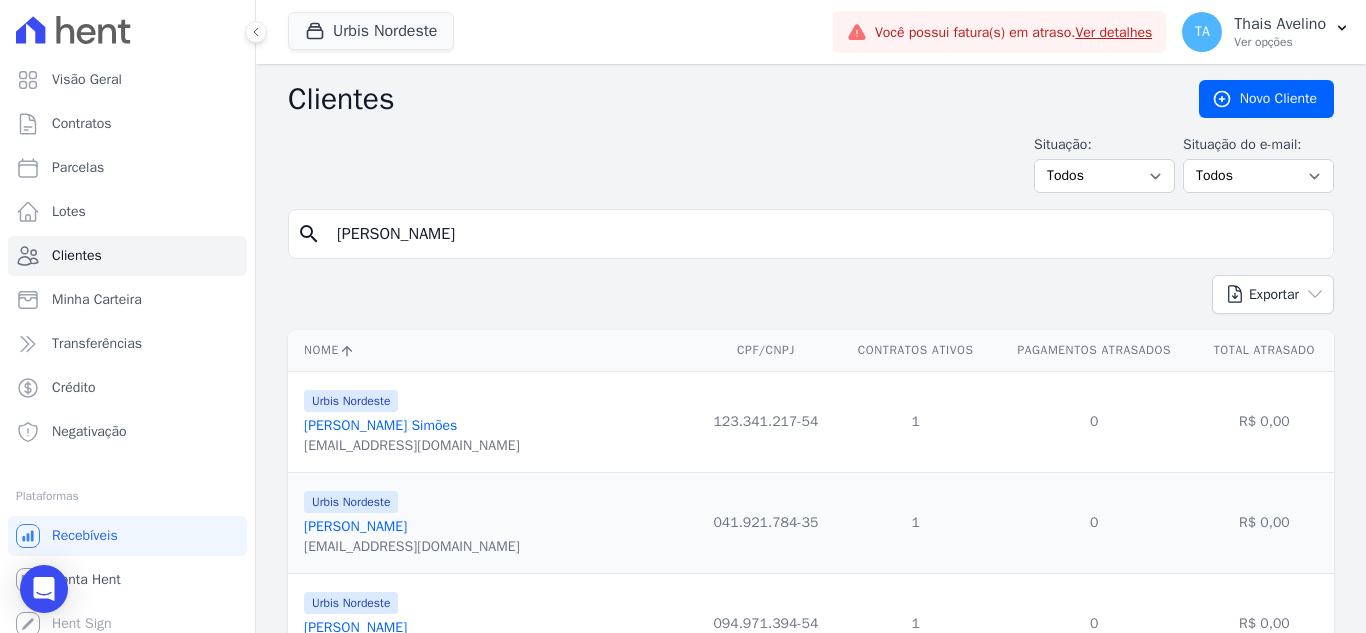 type on "[PERSON_NAME]" 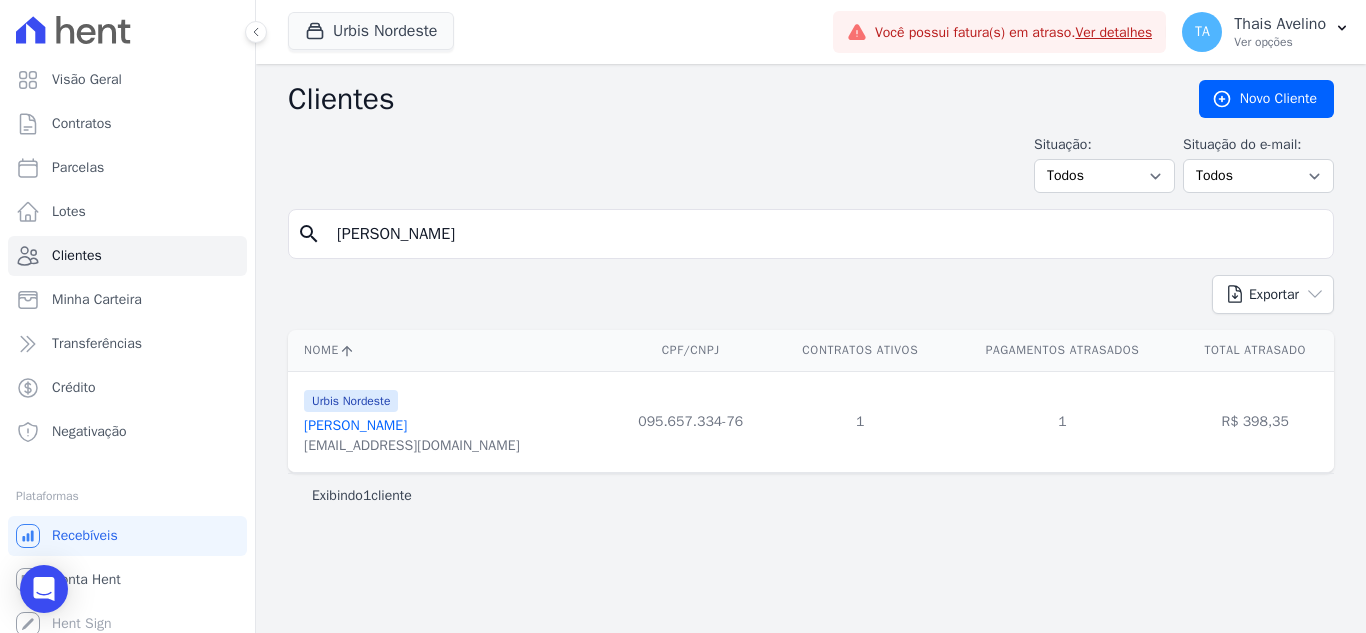 click on "[PERSON_NAME]" at bounding box center [355, 425] 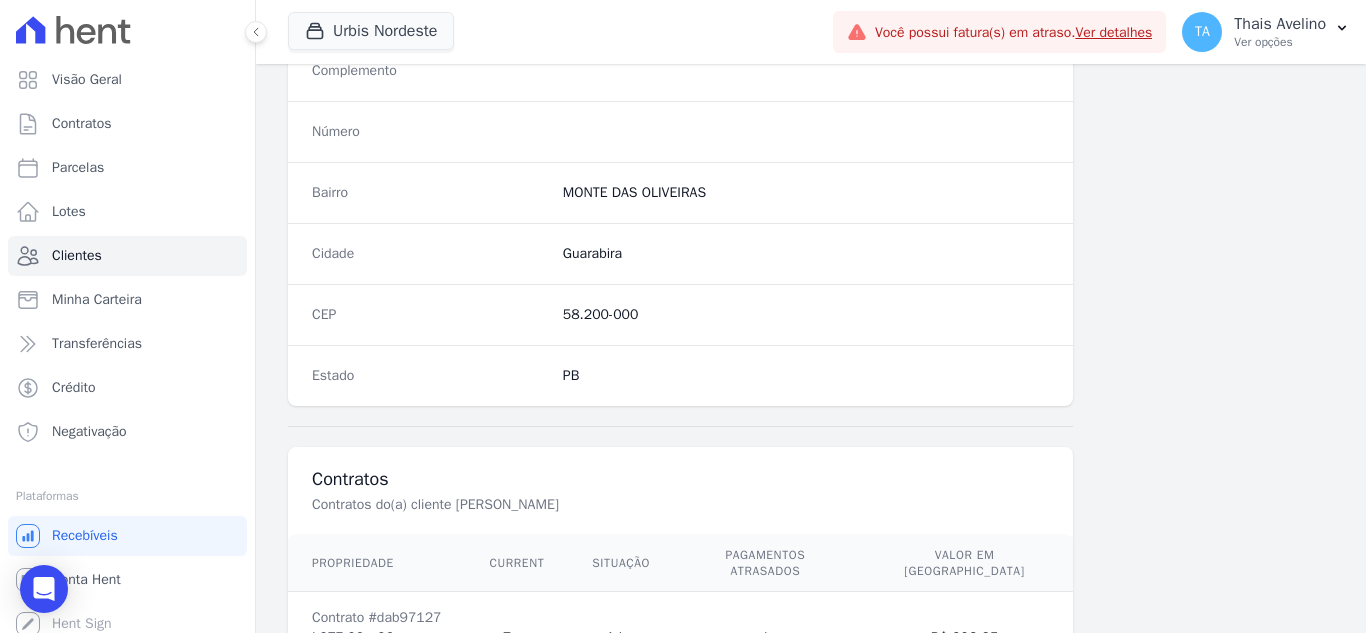 scroll, scrollTop: 1238, scrollLeft: 0, axis: vertical 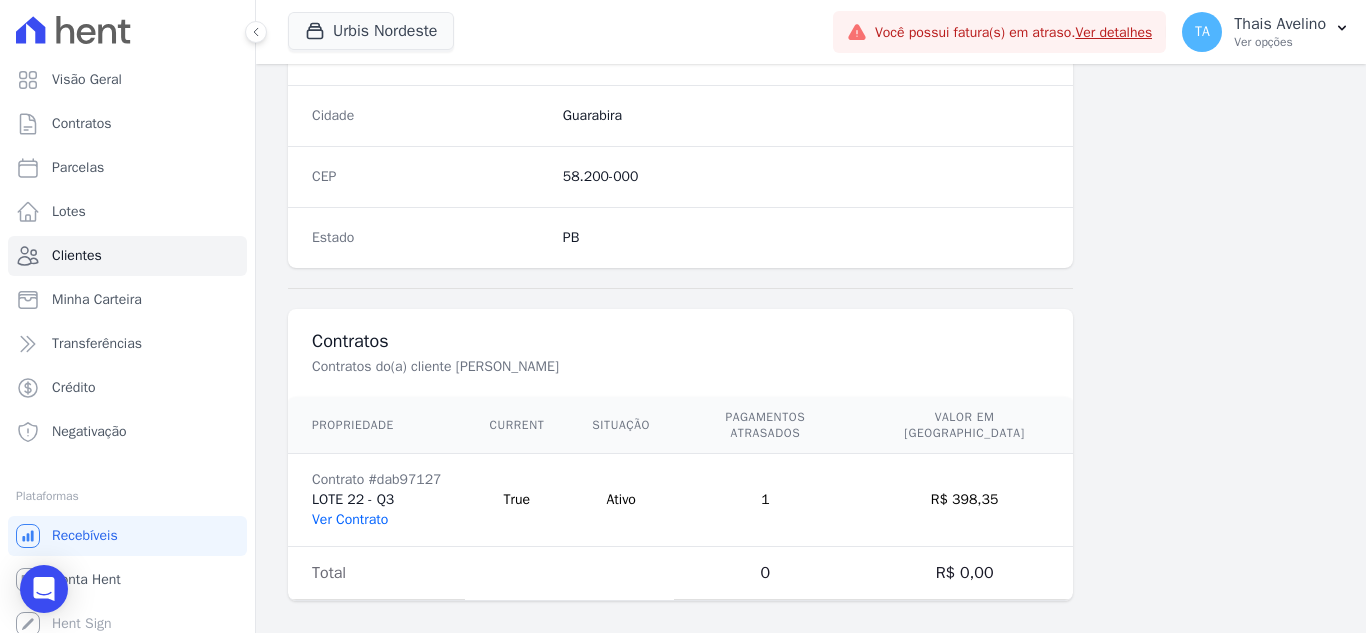 click on "Ver Contrato" at bounding box center (350, 519) 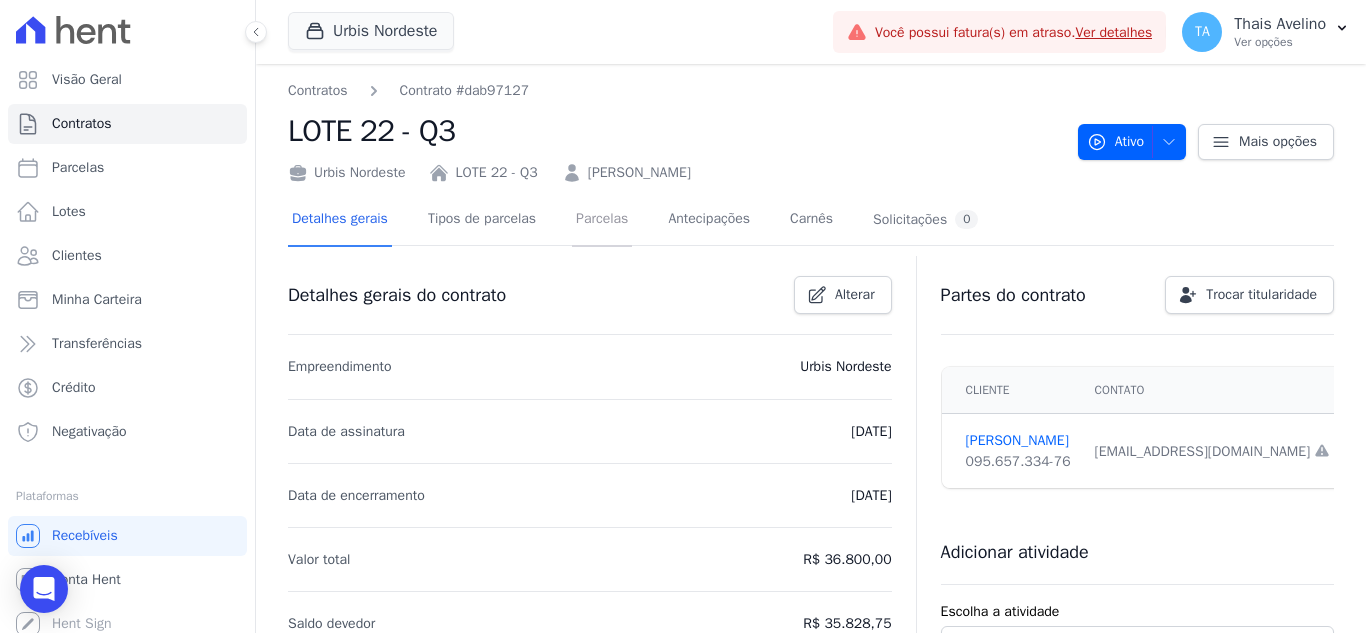 click on "Parcelas" at bounding box center [602, 220] 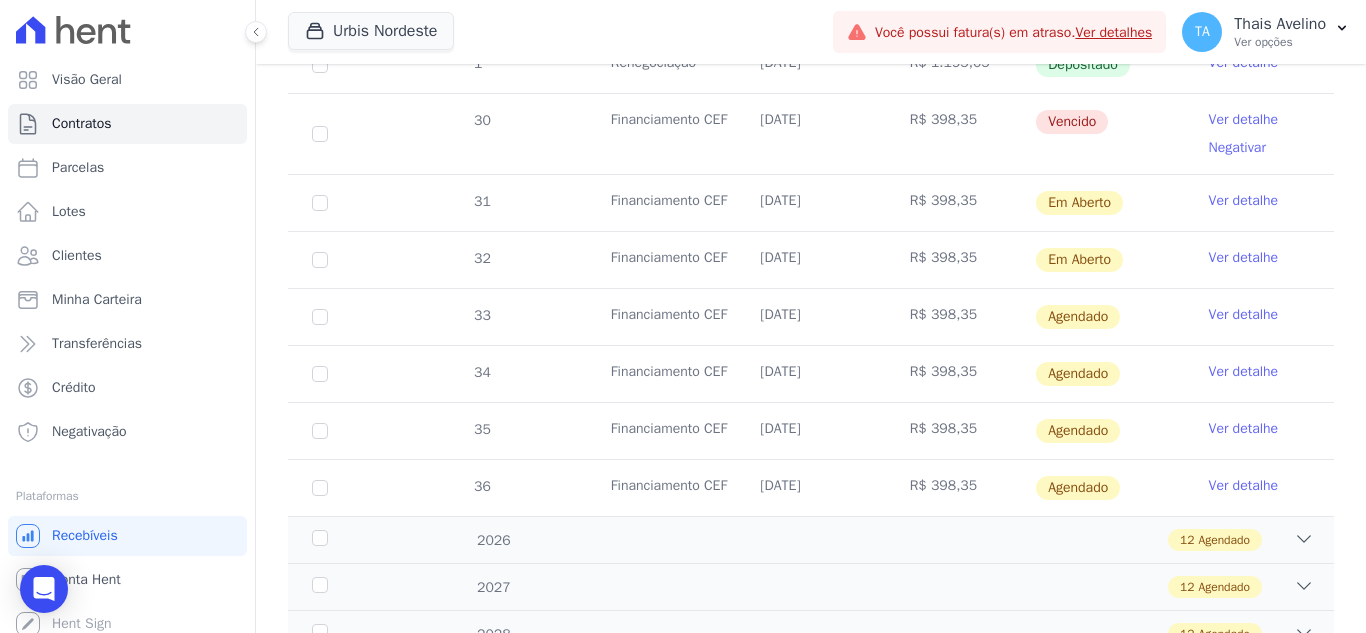 scroll, scrollTop: 1000, scrollLeft: 0, axis: vertical 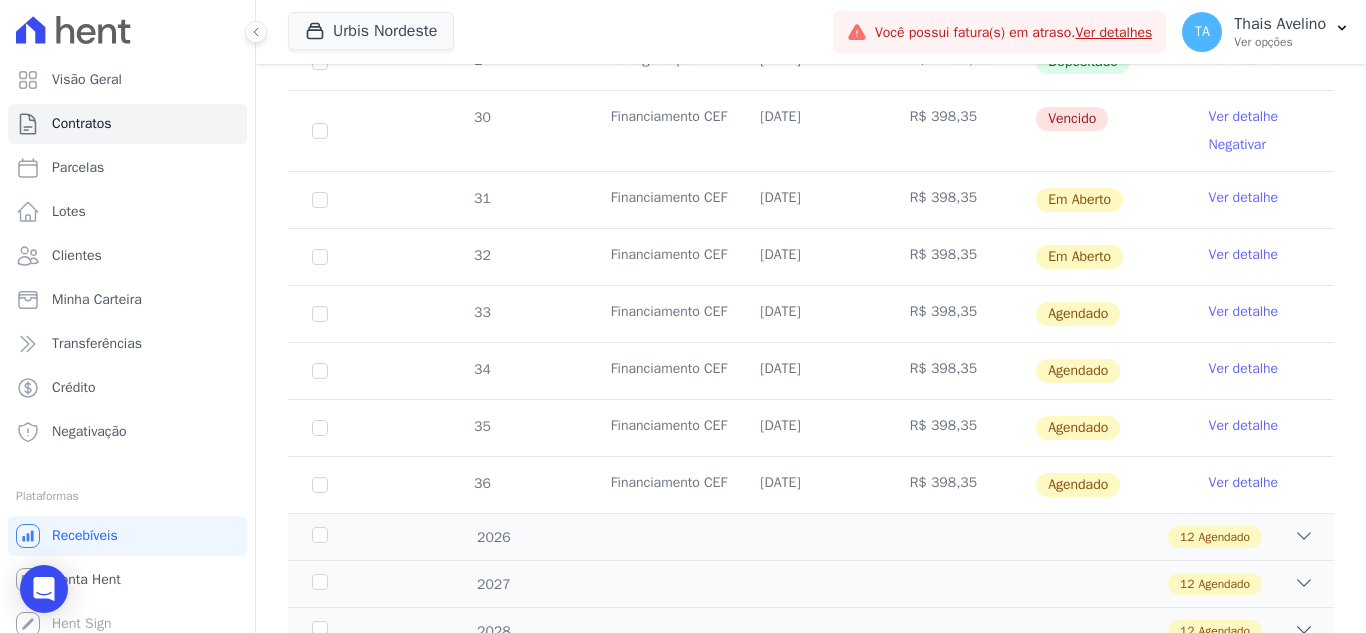 click on "Ver detalhe" at bounding box center (1244, 312) 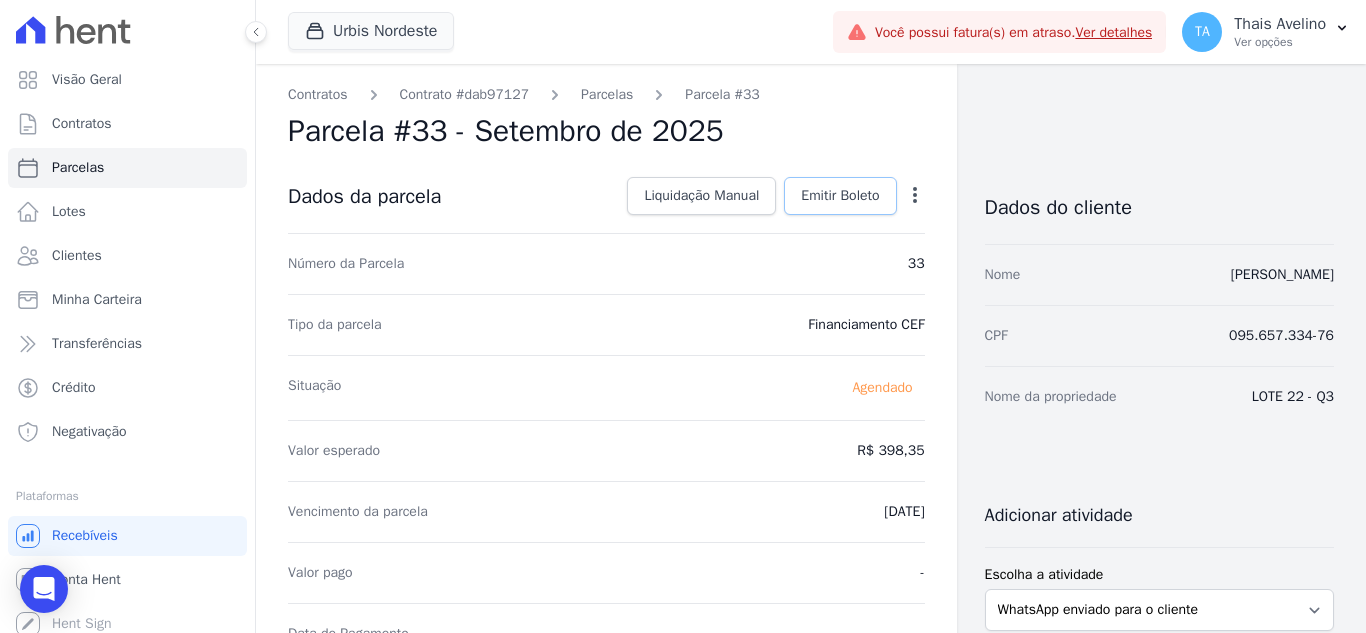 drag, startPoint x: 863, startPoint y: 203, endPoint x: 799, endPoint y: 351, distance: 161.24515 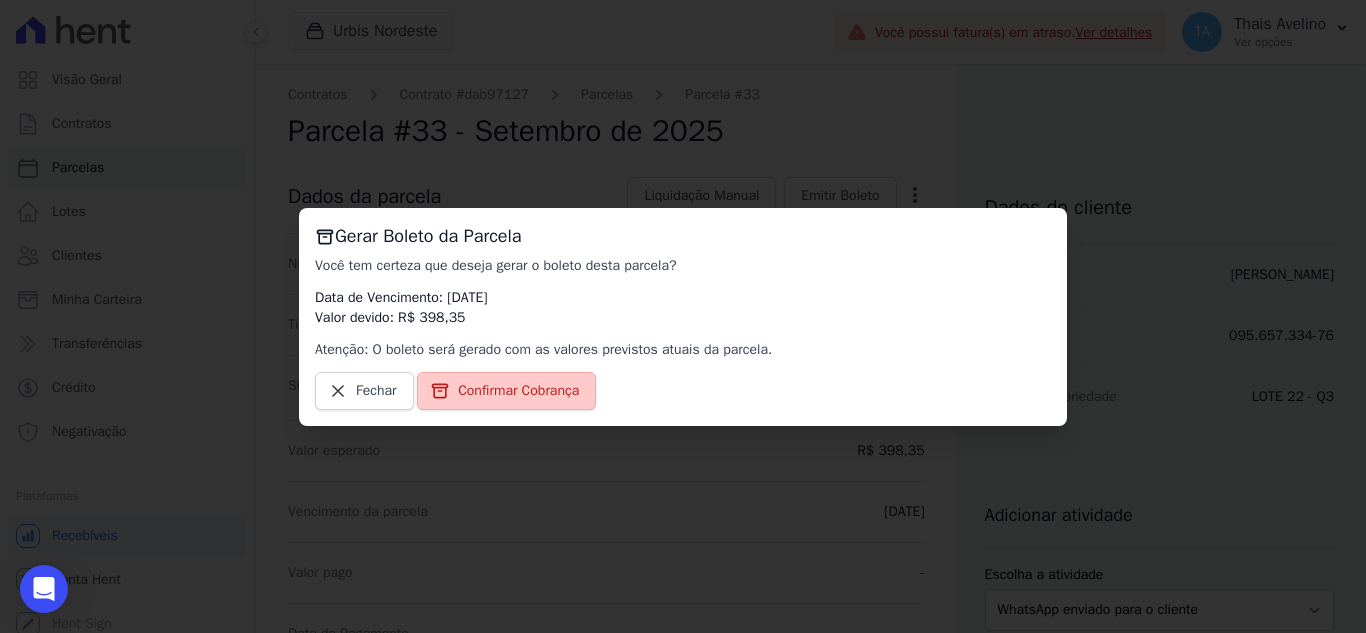 click on "Confirmar Cobrança" at bounding box center [518, 391] 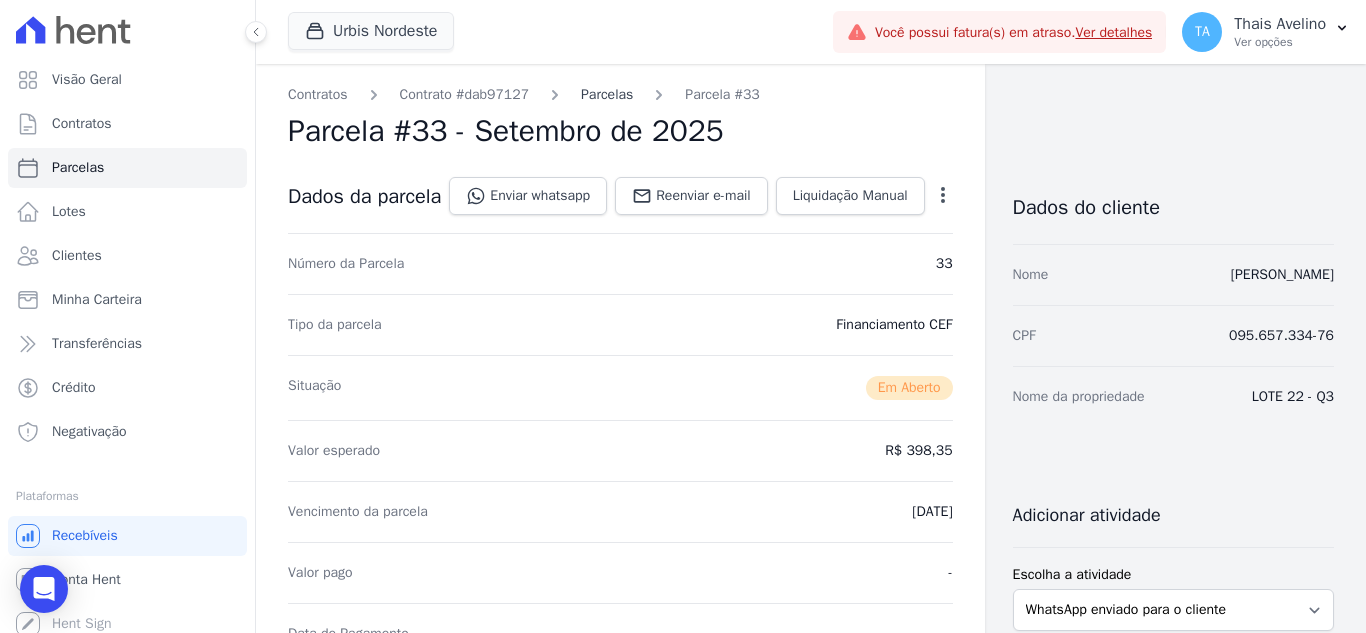 click on "Parcelas" at bounding box center [607, 94] 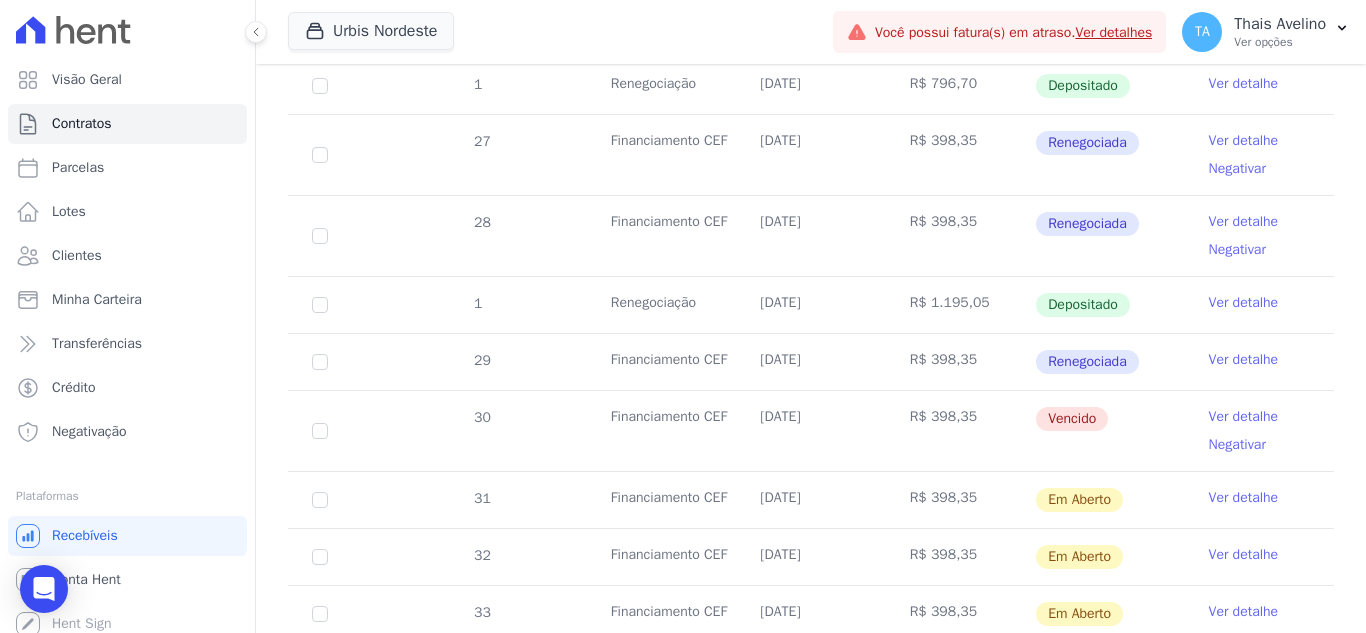 scroll, scrollTop: 900, scrollLeft: 0, axis: vertical 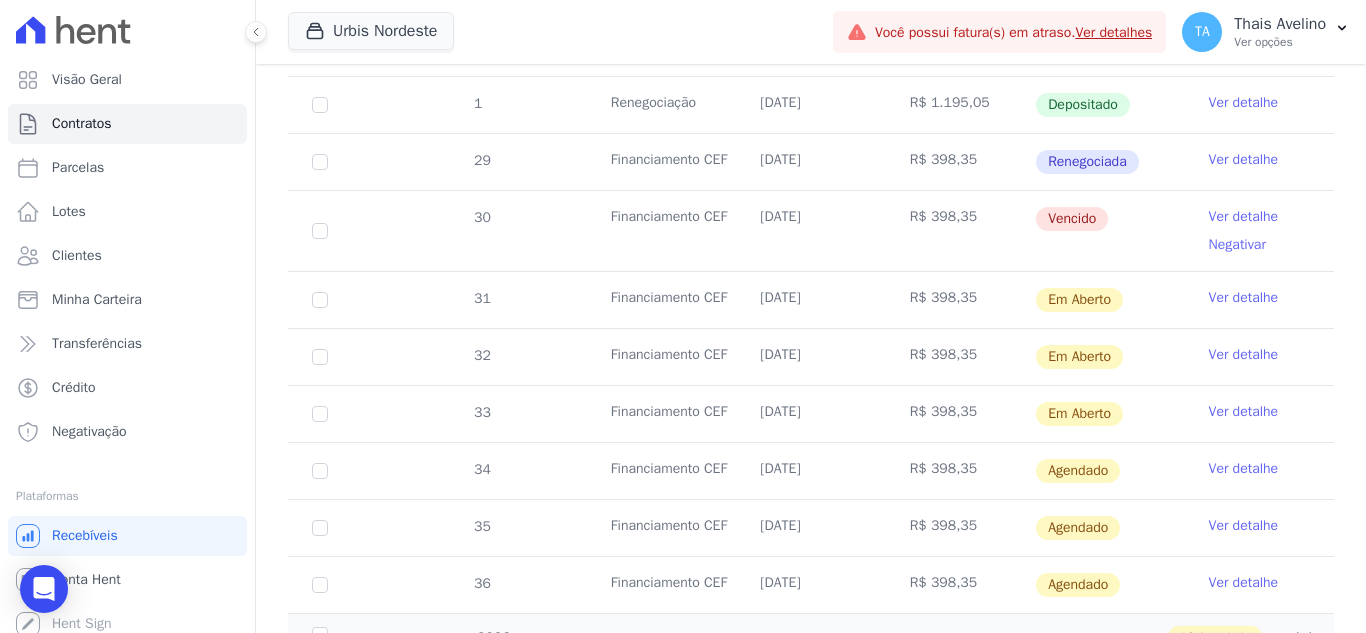 click on "Ver detalhe" at bounding box center (1244, 469) 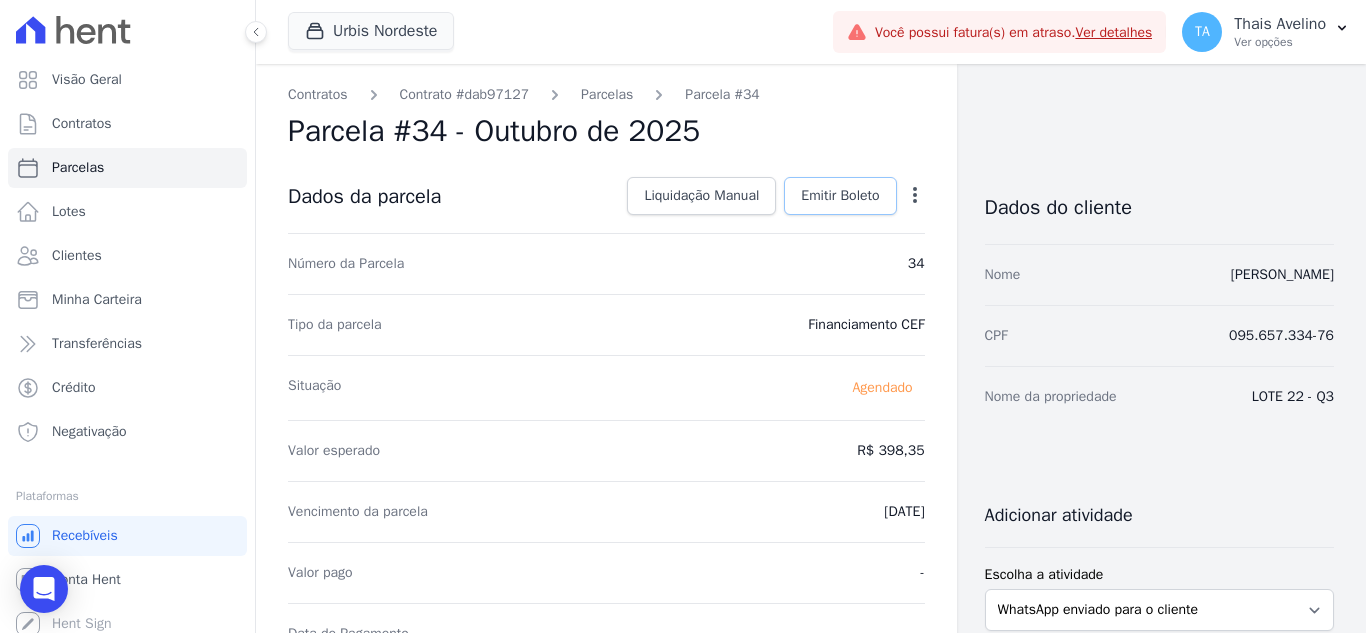 click on "Emitir Boleto" at bounding box center (840, 196) 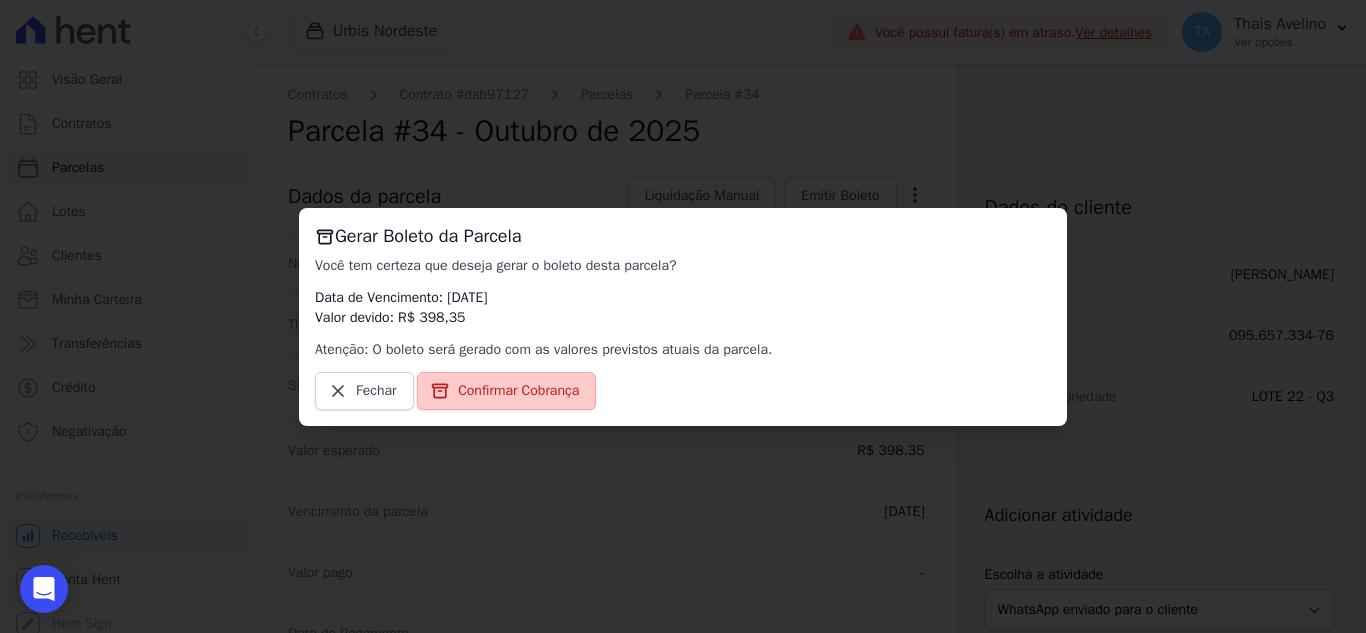 click on "Confirmar Cobrança" at bounding box center (518, 391) 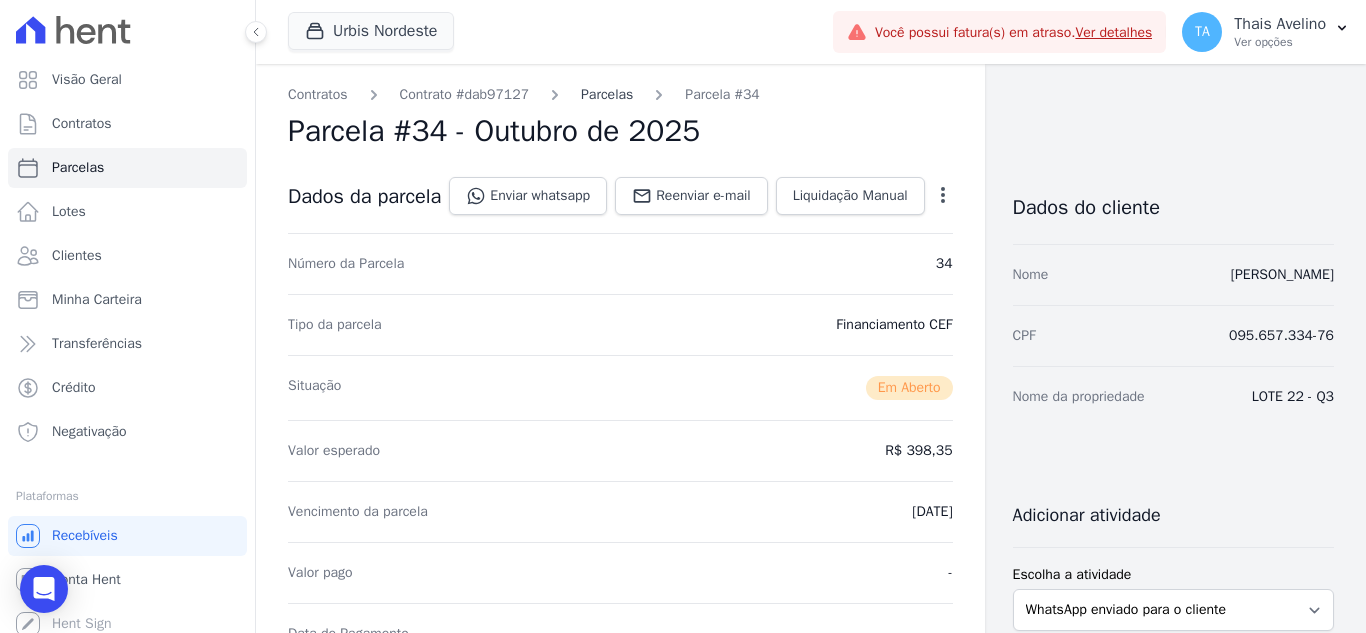 click on "Parcelas" at bounding box center [607, 94] 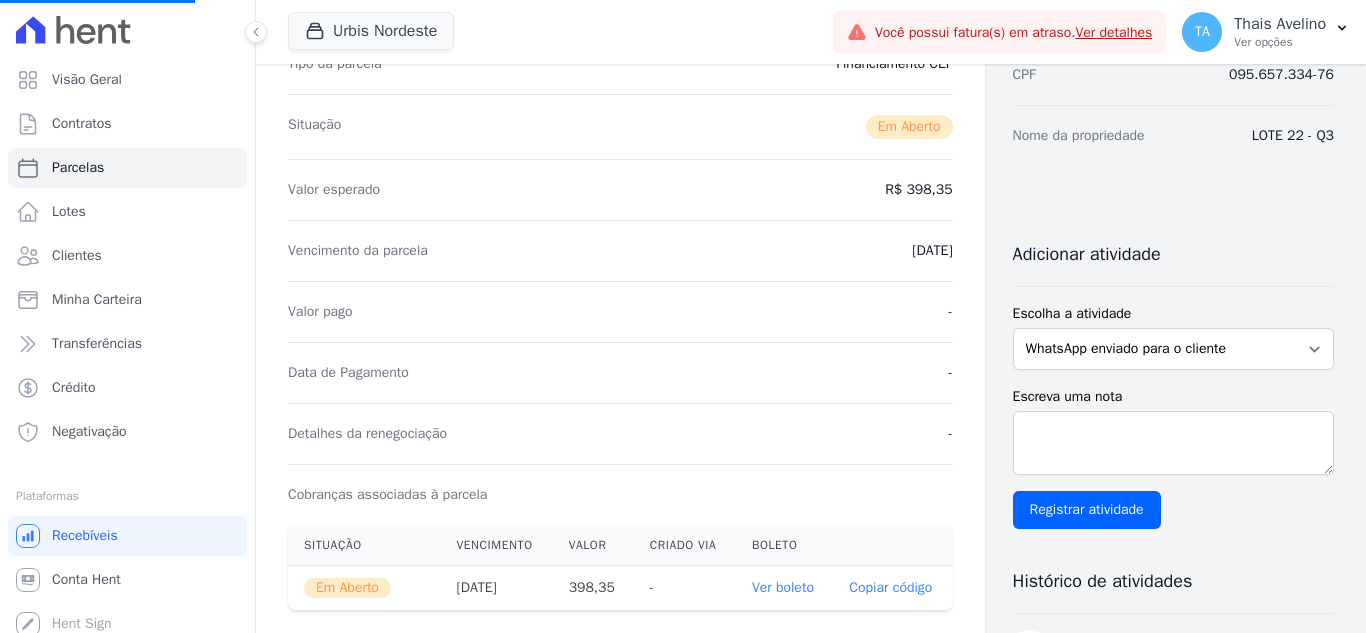 scroll, scrollTop: 300, scrollLeft: 0, axis: vertical 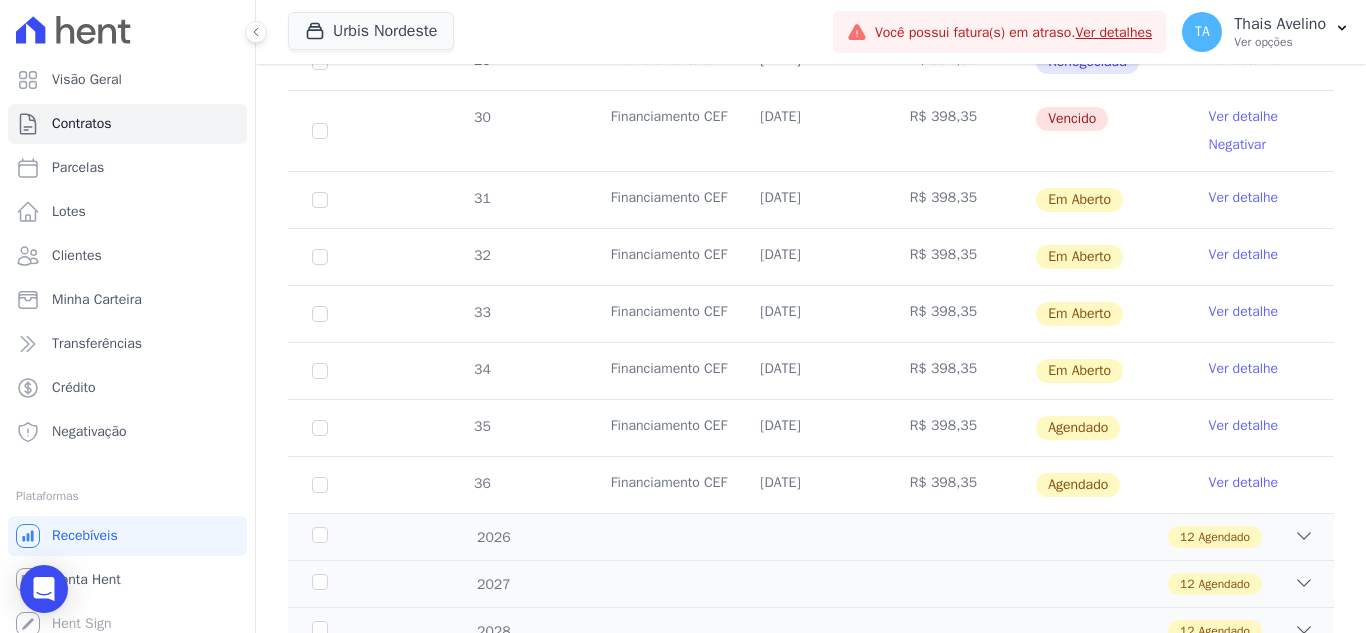 click on "Ver detalhe" at bounding box center [1244, 426] 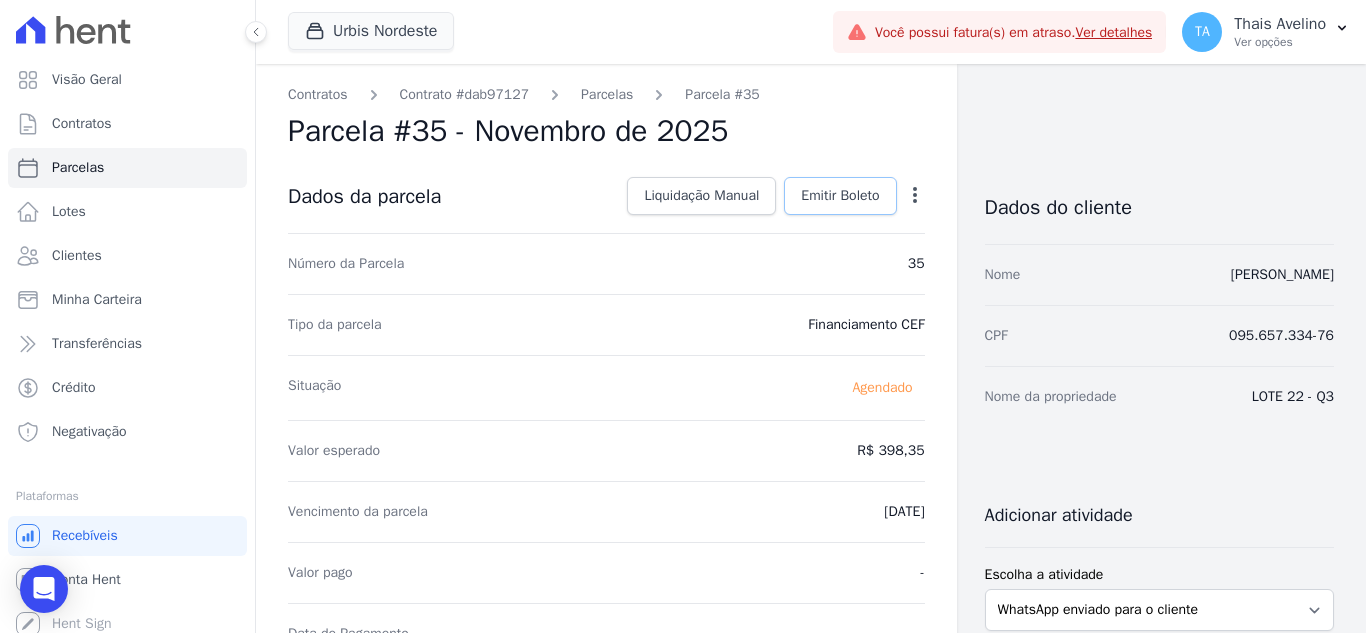 click on "Emitir Boleto" at bounding box center (840, 196) 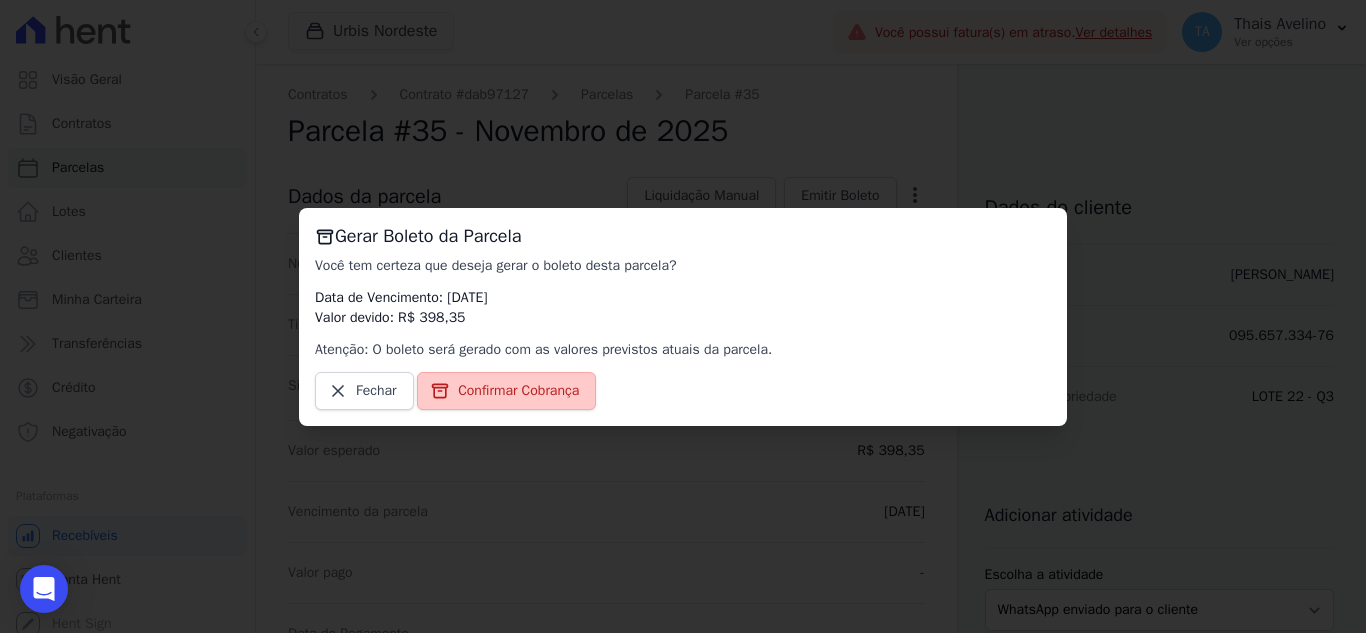 click on "Confirmar Cobrança" at bounding box center [518, 391] 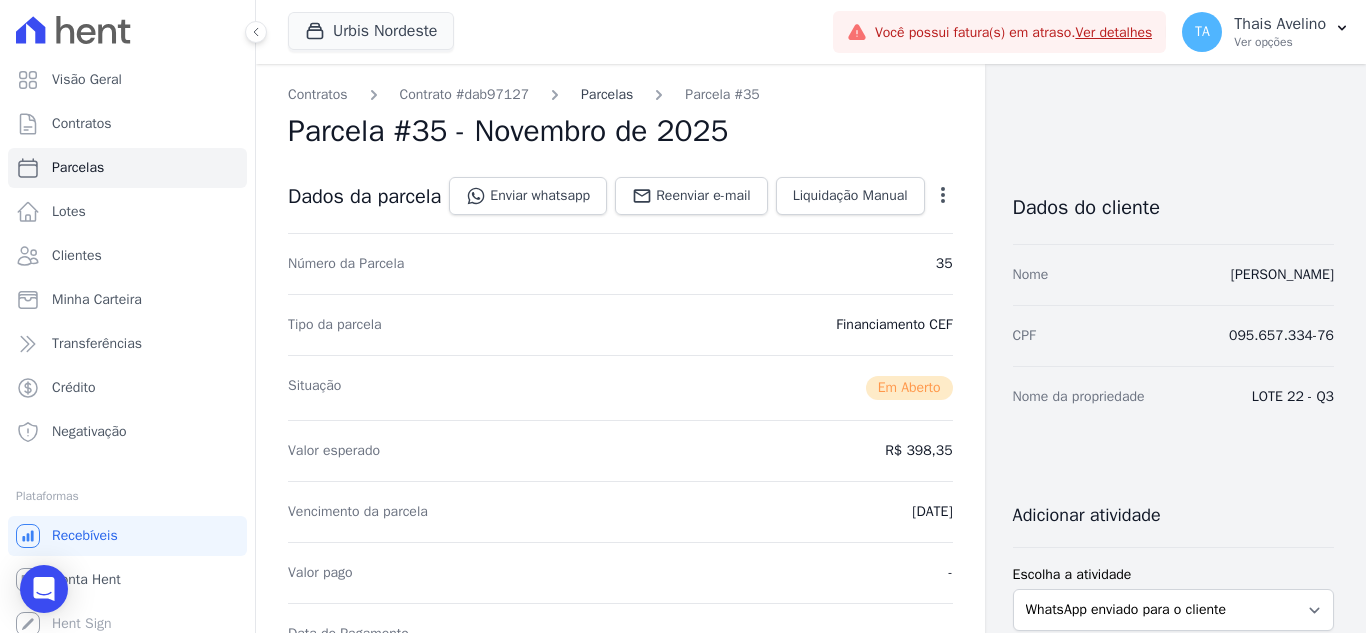 click on "Parcelas" at bounding box center [607, 94] 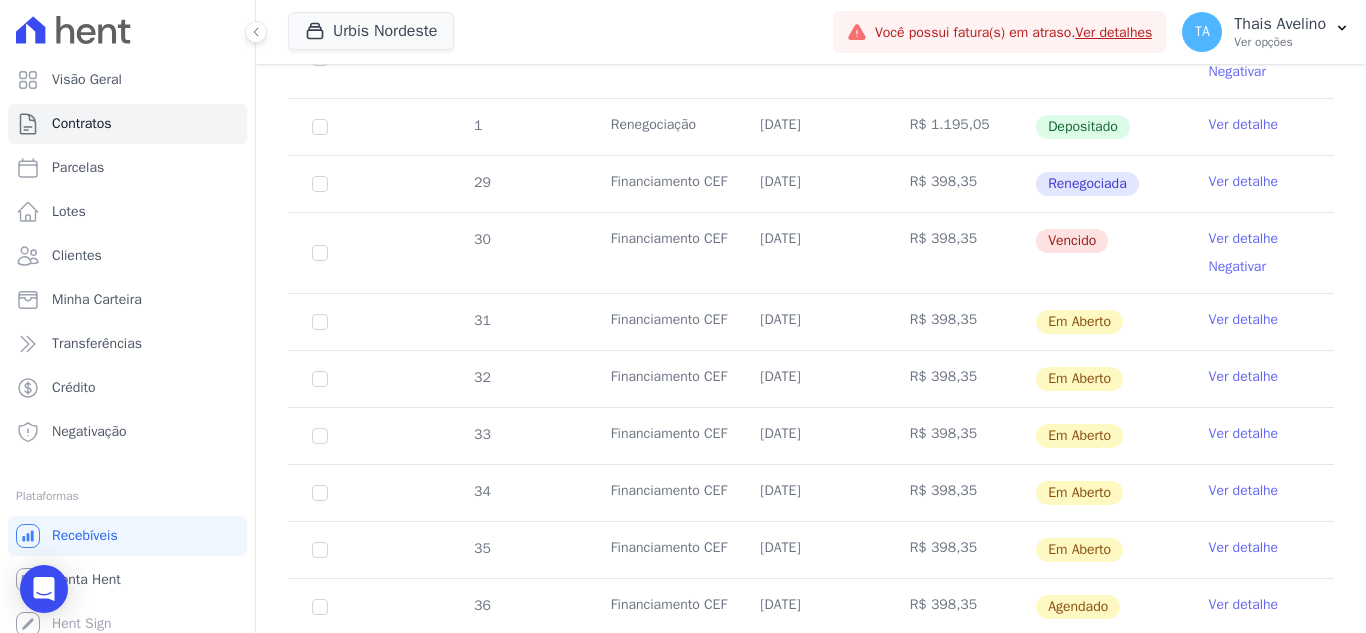 scroll, scrollTop: 900, scrollLeft: 0, axis: vertical 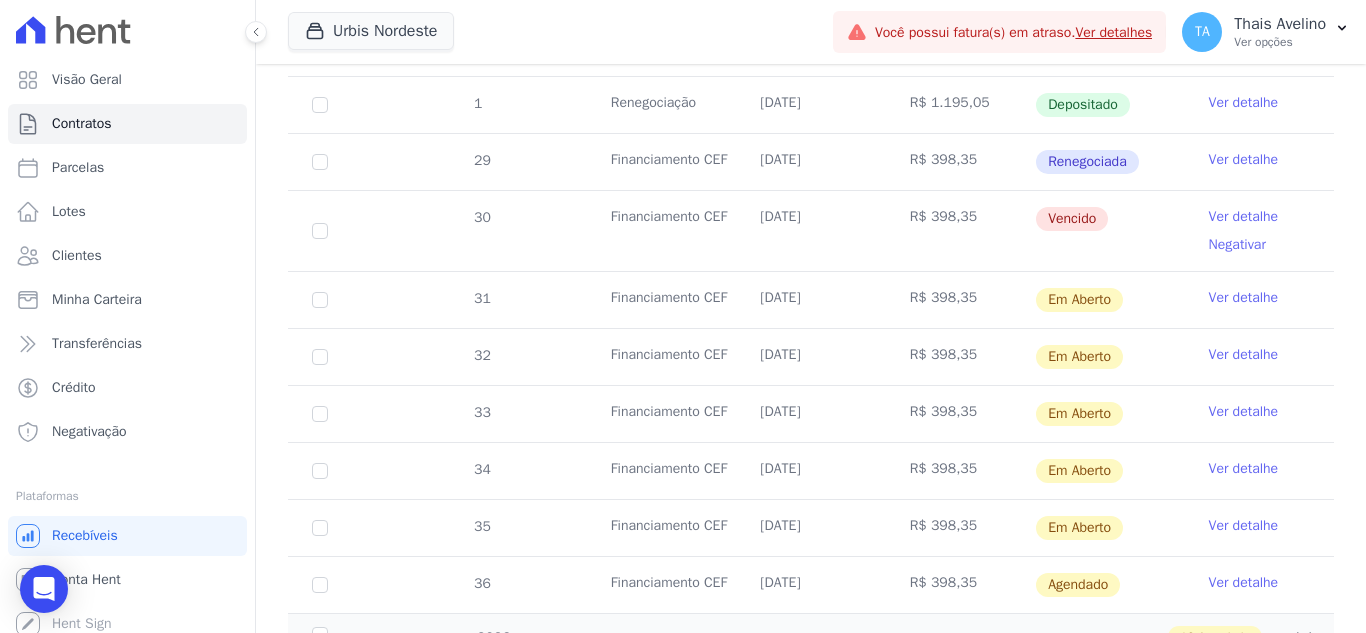 click on "33" at bounding box center (320, 414) 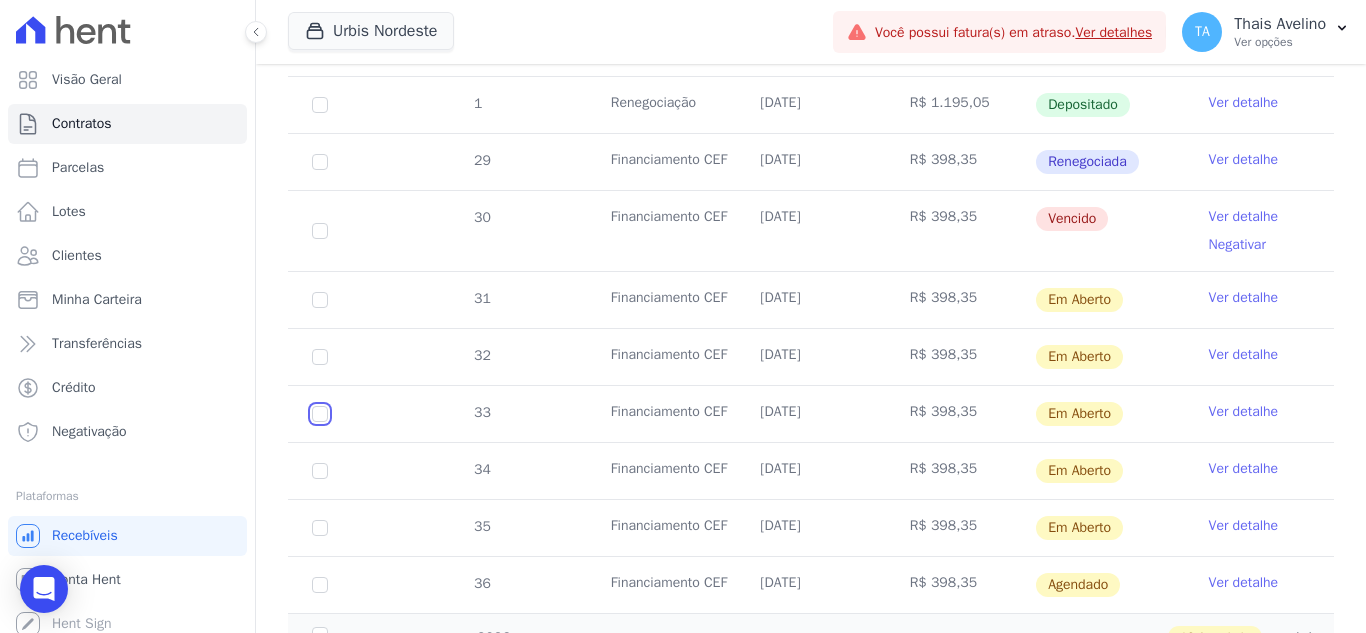 click at bounding box center [320, 300] 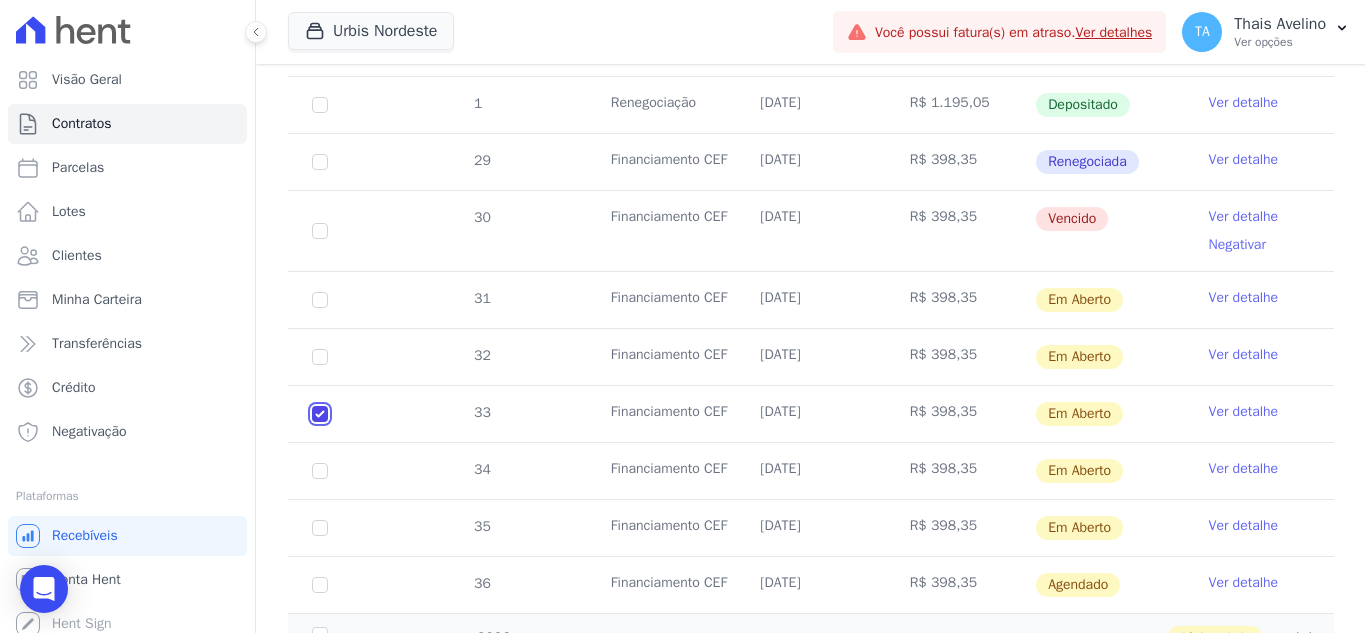 checkbox on "true" 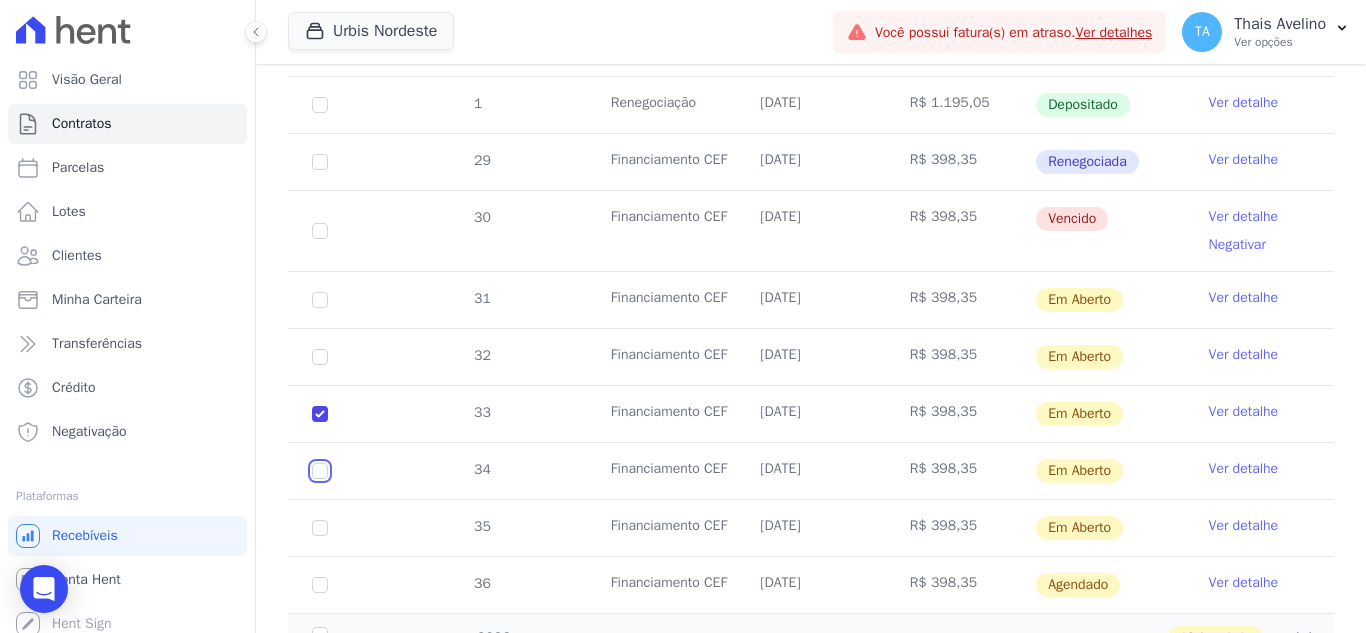 click at bounding box center (320, 300) 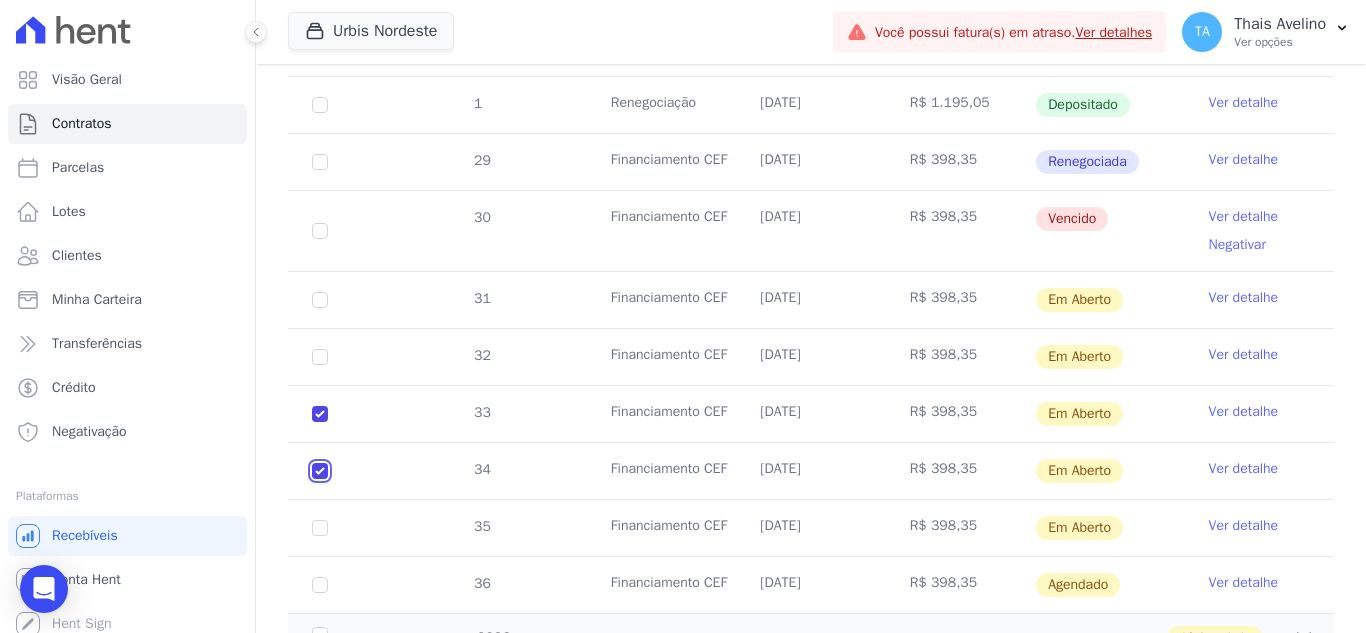 checkbox on "true" 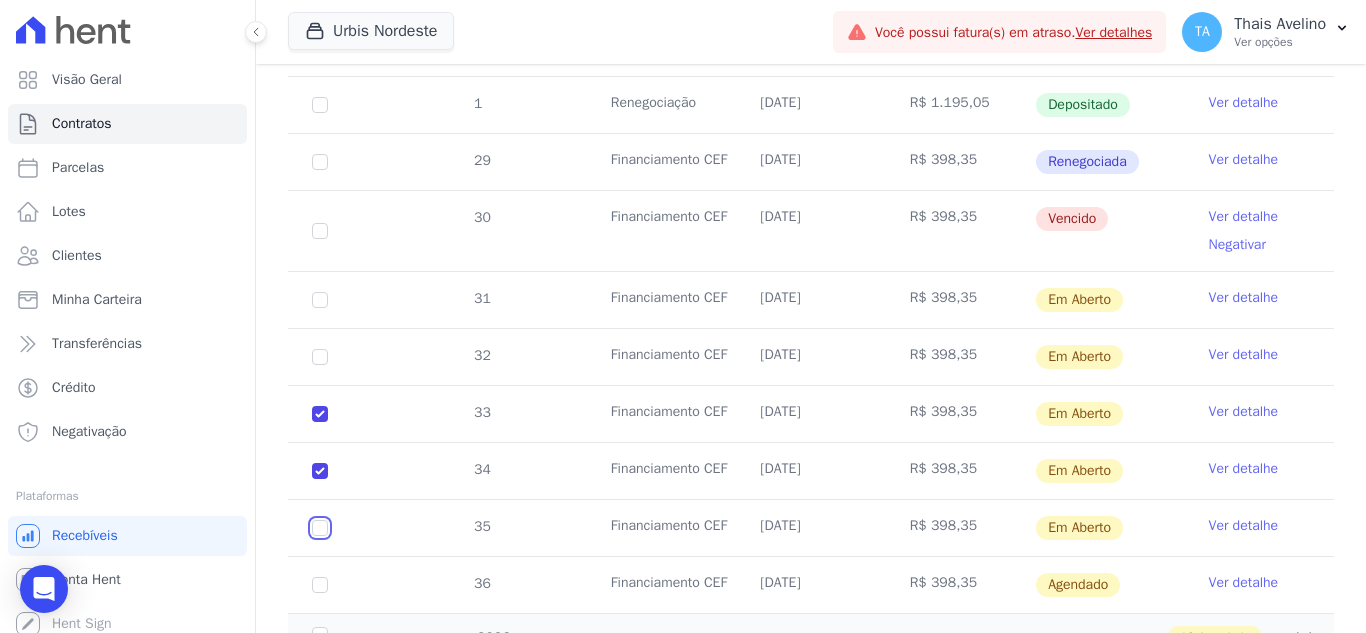 click at bounding box center [320, 300] 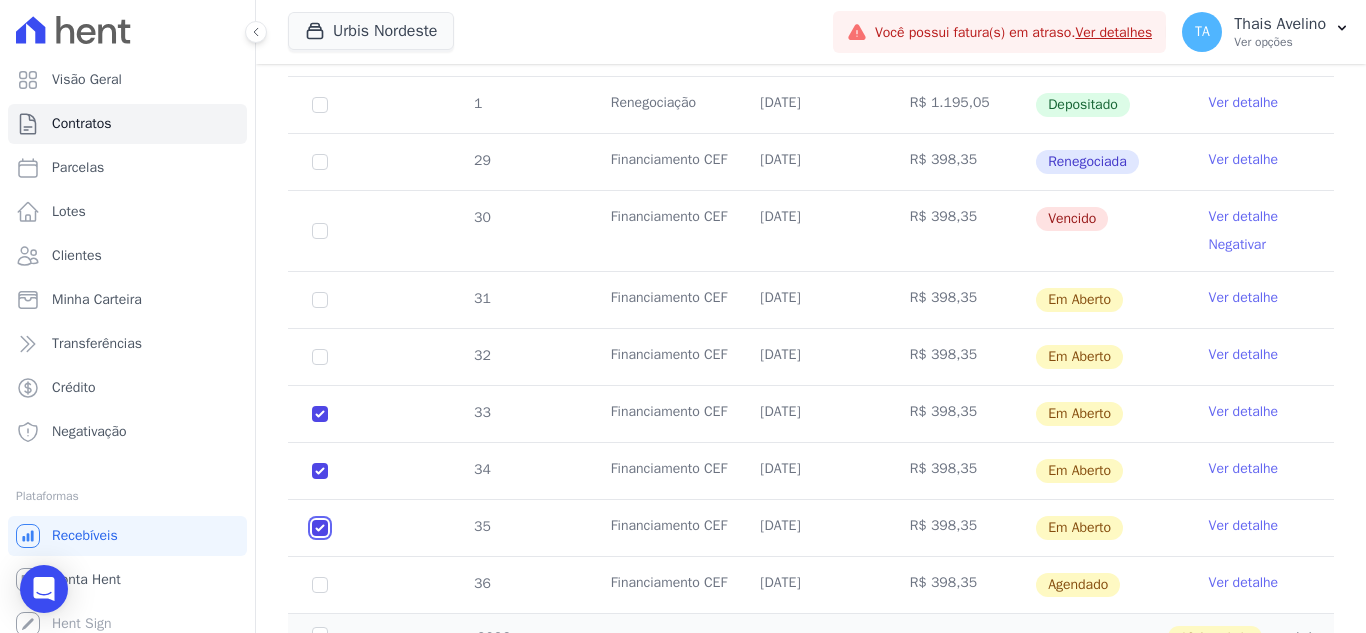 checkbox on "true" 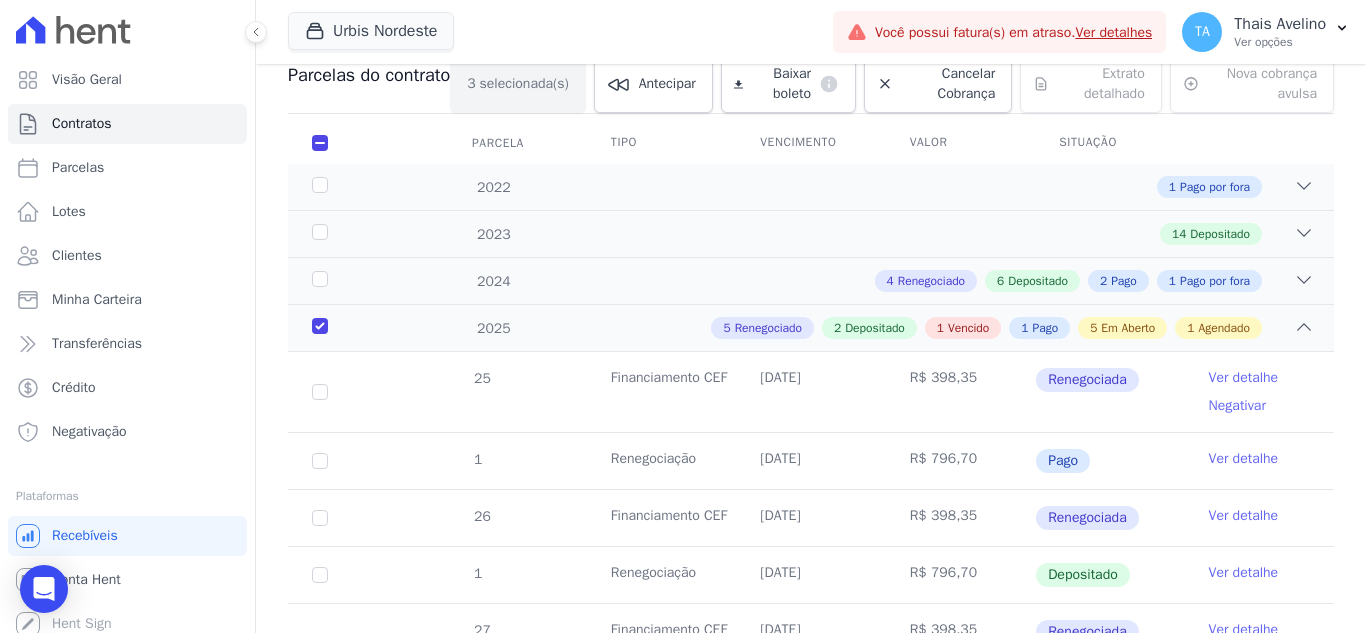 scroll, scrollTop: 0, scrollLeft: 0, axis: both 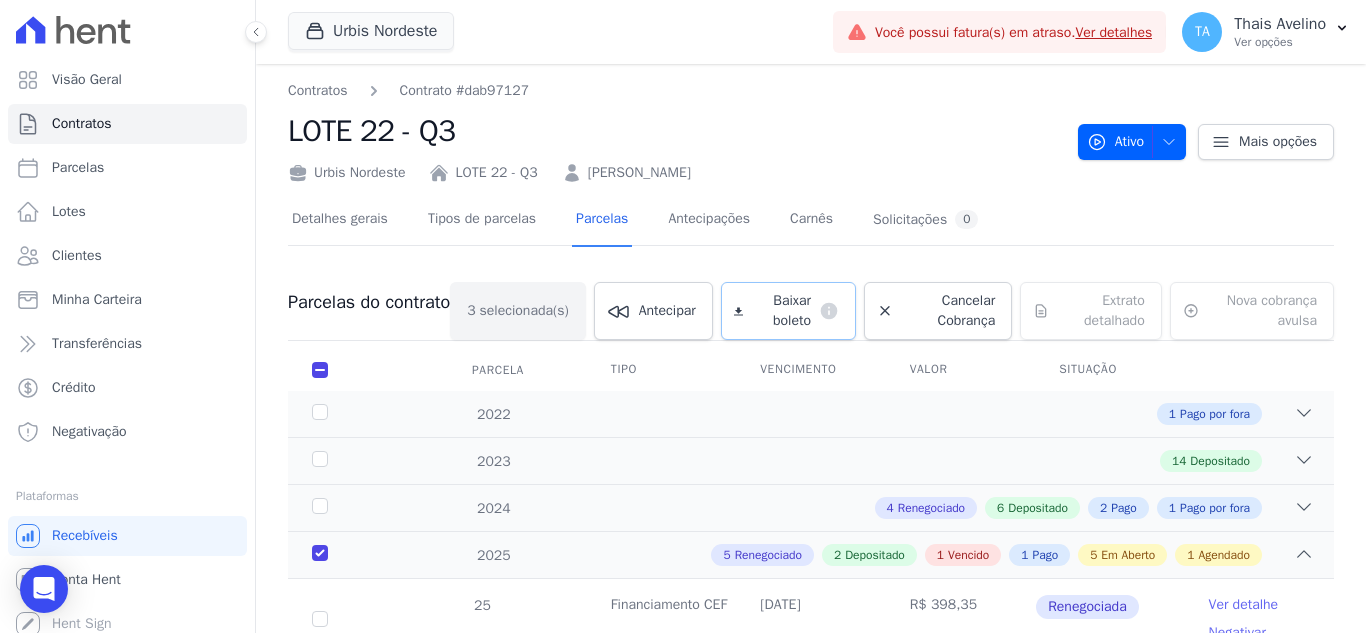 click on "Baixar boleto" at bounding box center [781, 311] 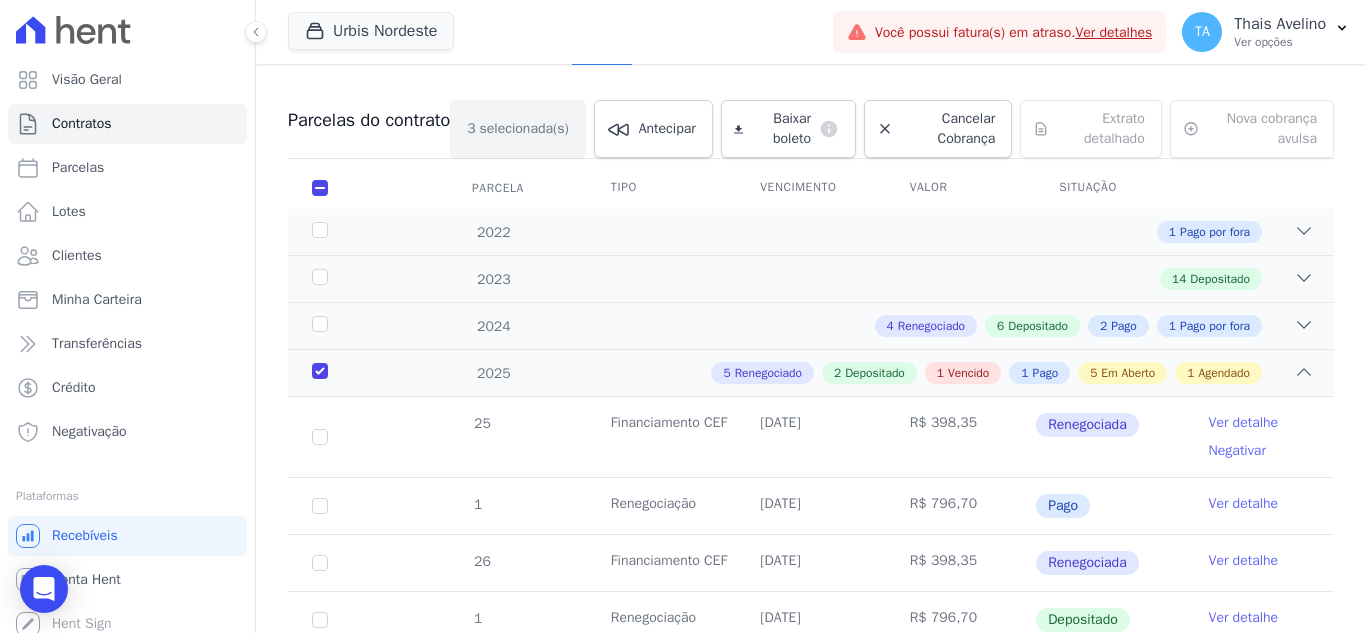 scroll, scrollTop: 0, scrollLeft: 0, axis: both 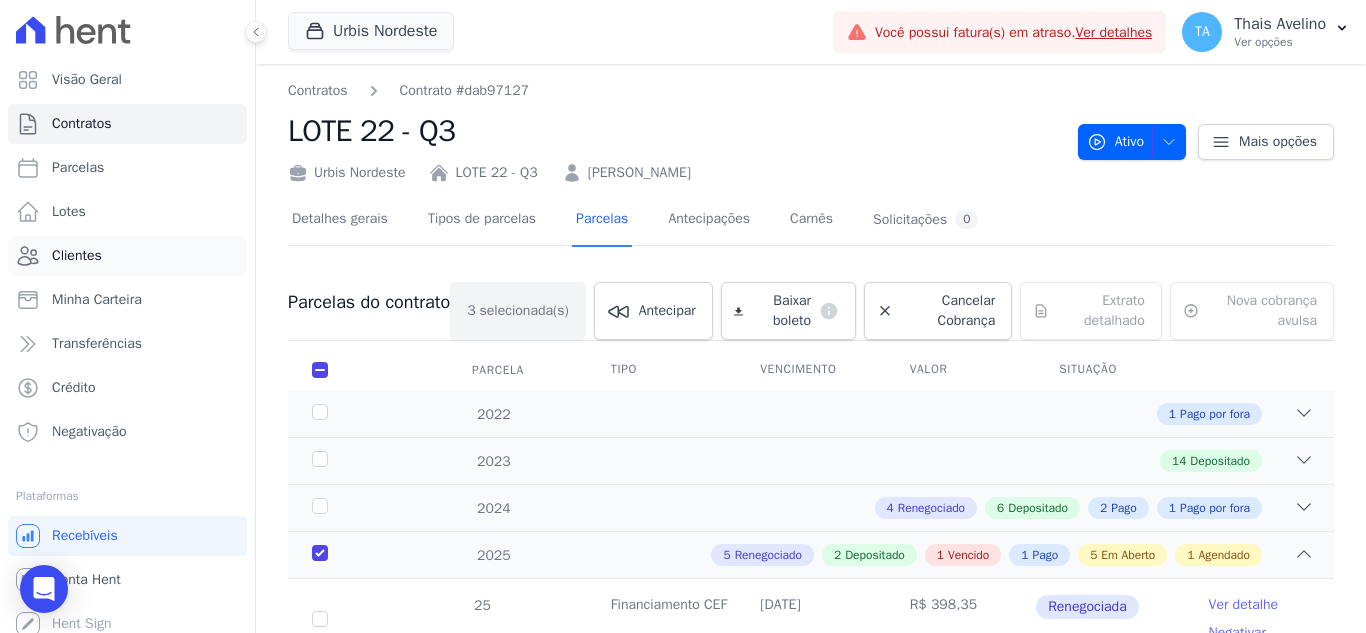 click on "Clientes" at bounding box center [127, 256] 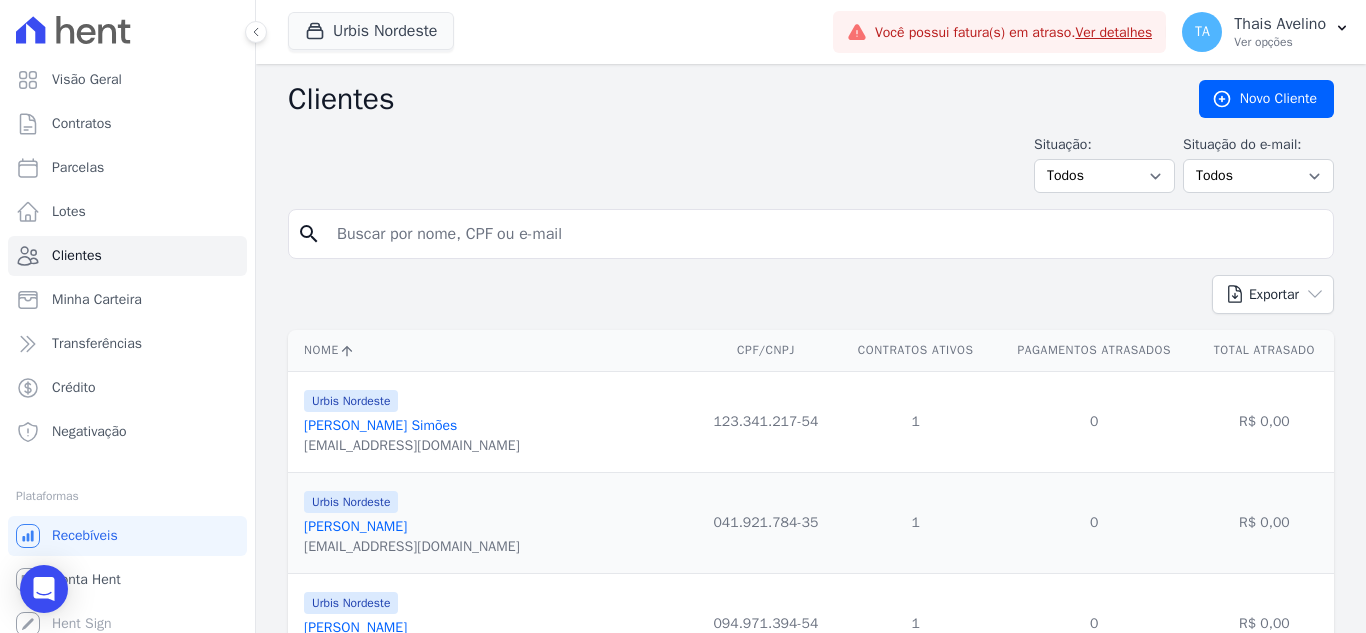 click at bounding box center (825, 234) 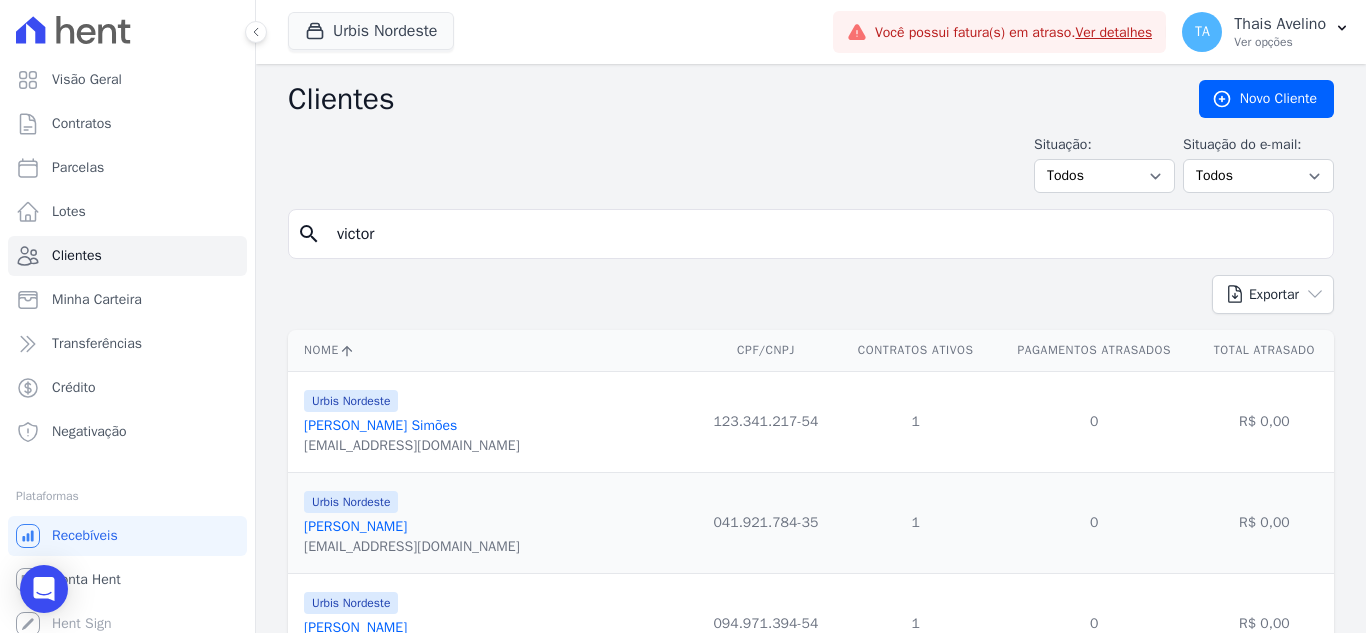 type on "victor" 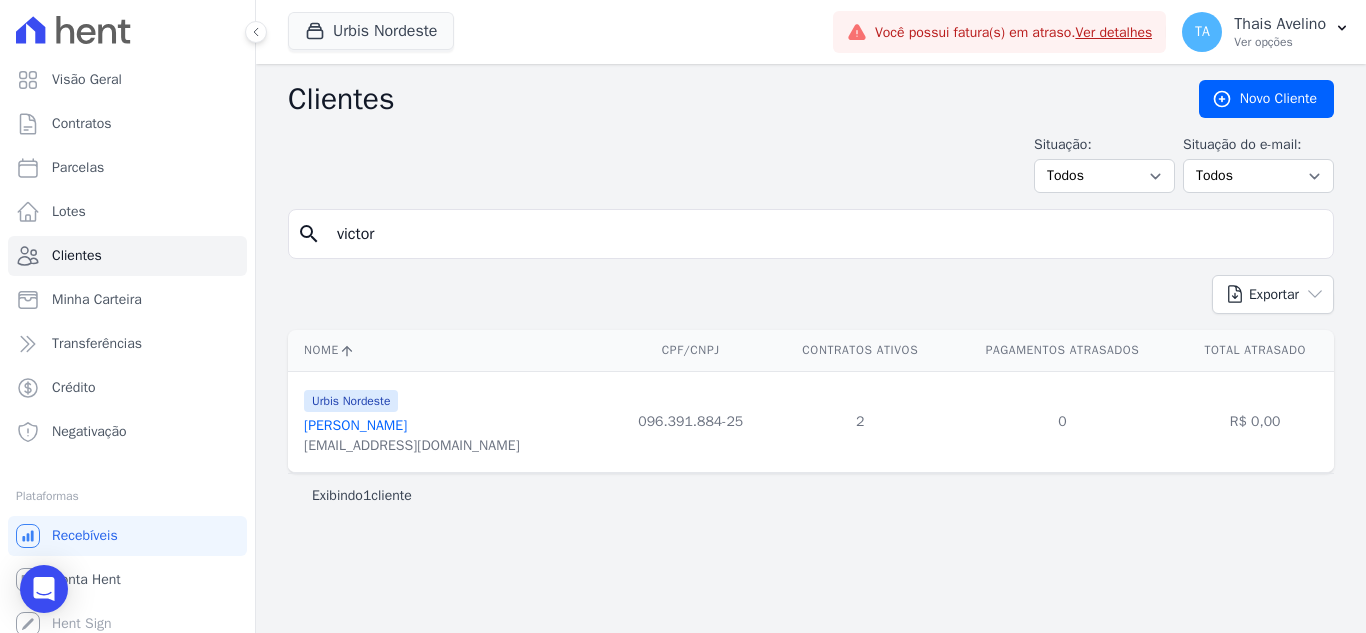 click on "[PERSON_NAME]" at bounding box center (355, 425) 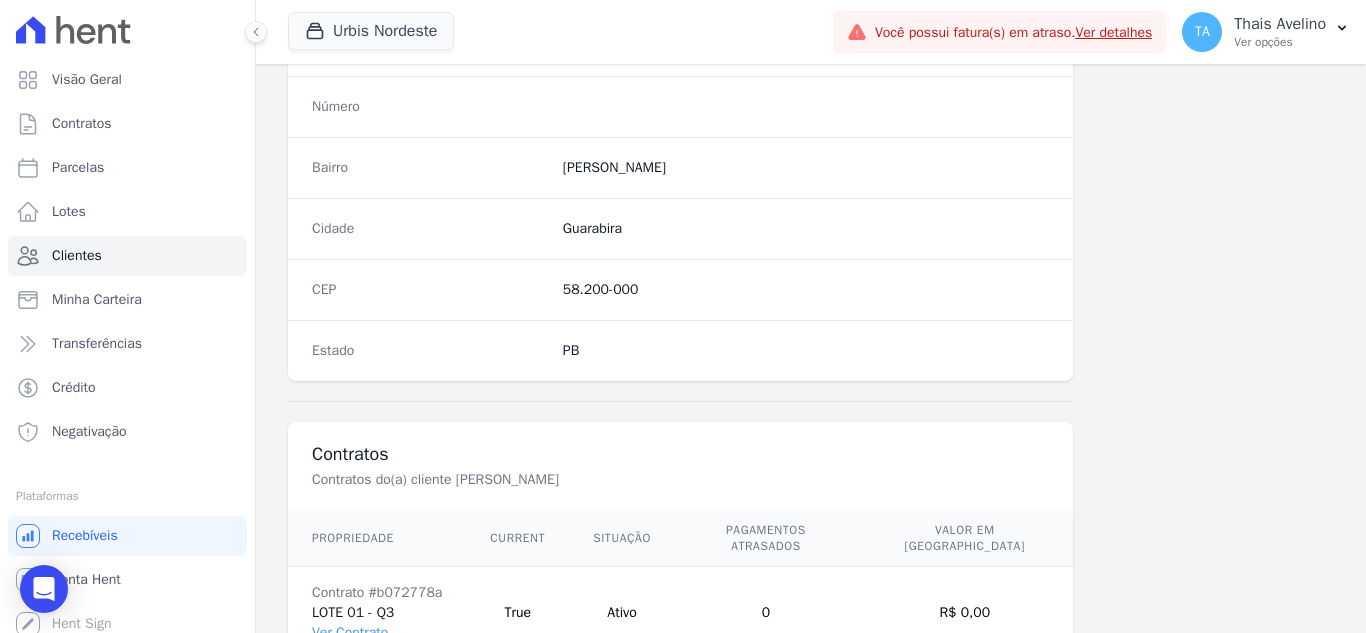 scroll, scrollTop: 1330, scrollLeft: 0, axis: vertical 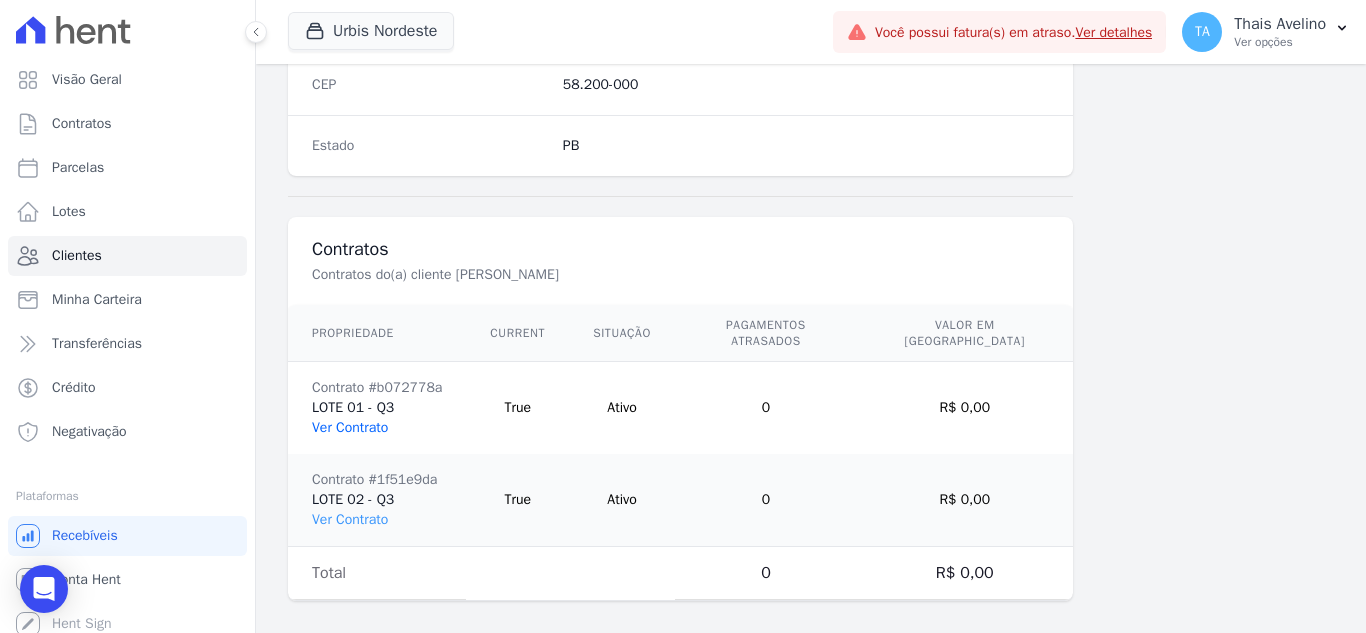 click on "Ver Contrato" at bounding box center [350, 427] 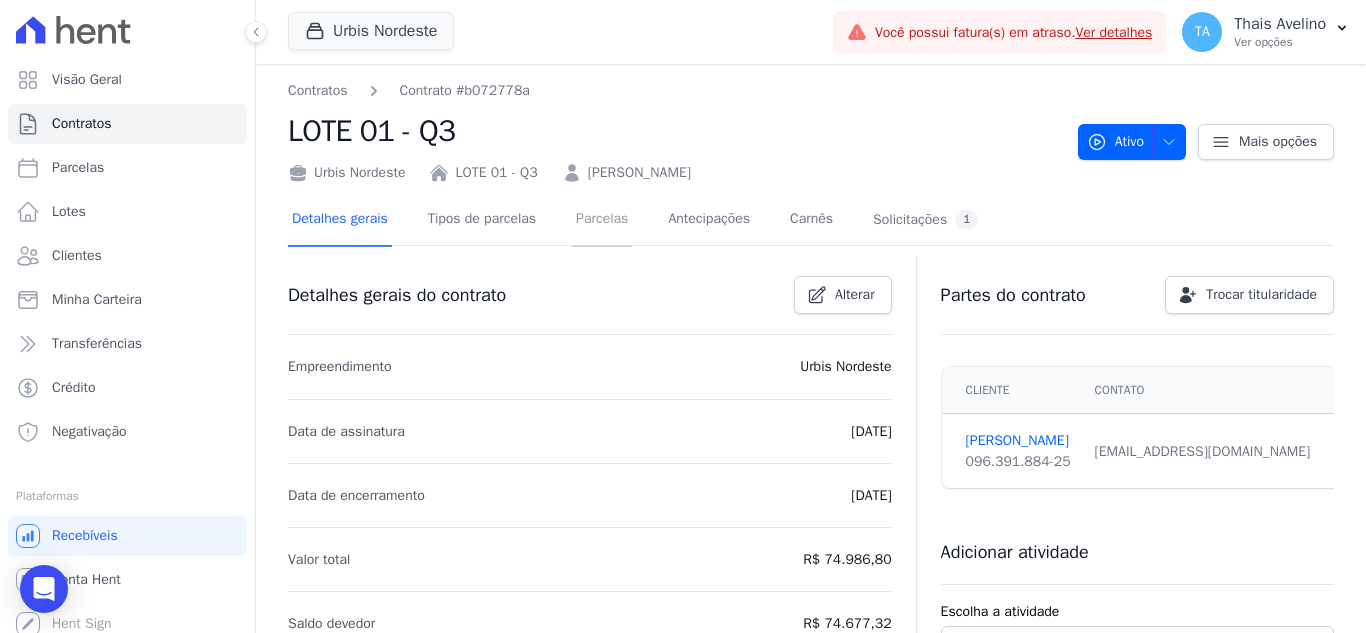 click on "Parcelas" at bounding box center (602, 220) 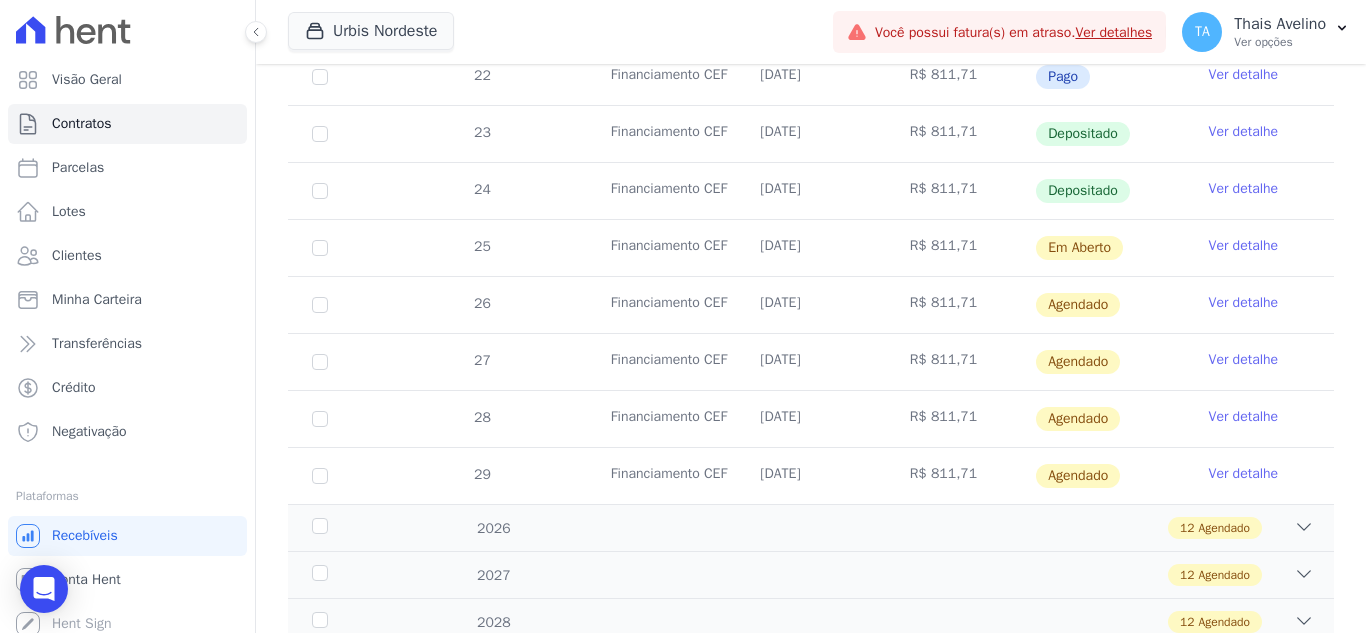 scroll, scrollTop: 700, scrollLeft: 0, axis: vertical 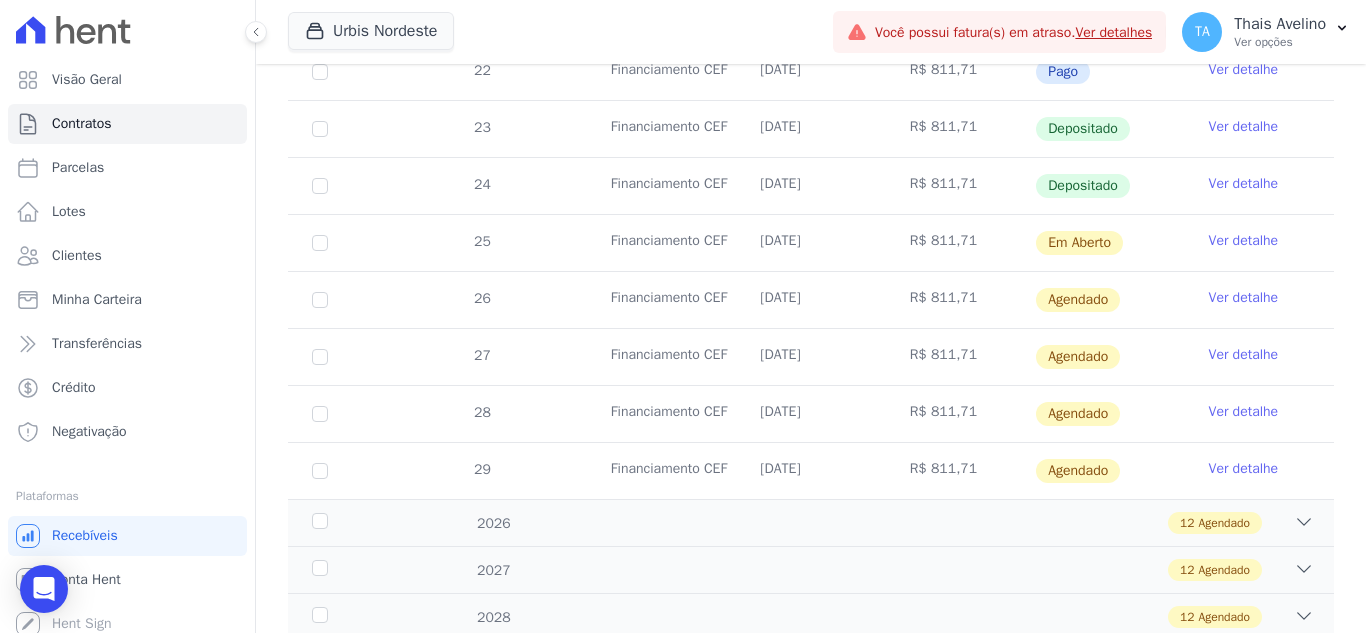 click on "Ver detalhe" at bounding box center [1244, 298] 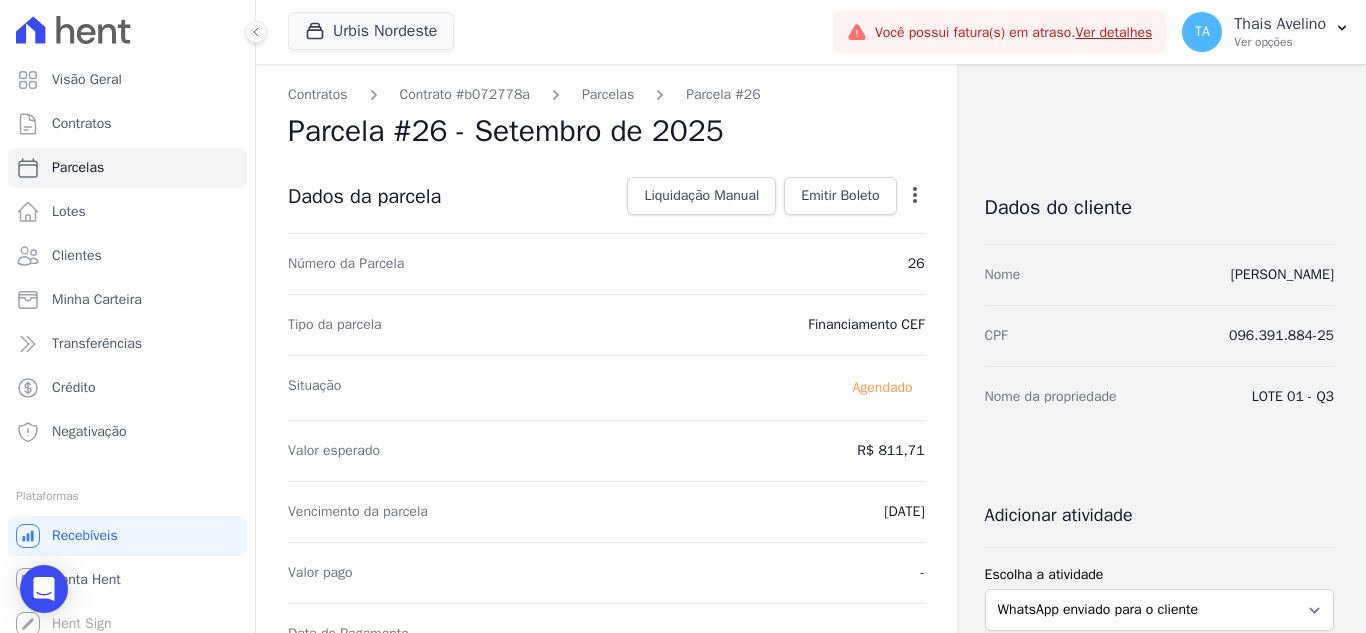 click on "Dados da parcela
Liquidação Manual
Liquidação Manual
Data de Pagamento
[DATE]
[GEOGRAPHIC_DATA]
R$
811.71
Escreva uma nota
Cancelar
[GEOGRAPHIC_DATA]
Emitir [GEOGRAPHIC_DATA]
Gerar [GEOGRAPHIC_DATA]" at bounding box center [606, 197] 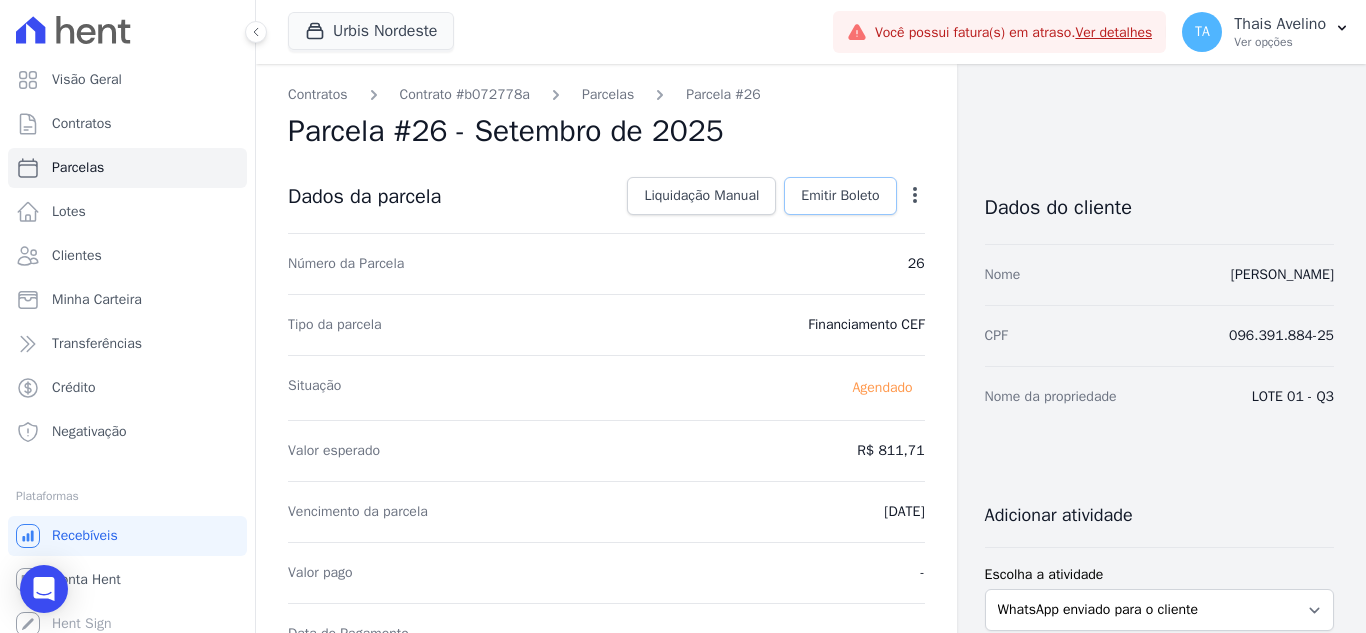 click on "Emitir Boleto" at bounding box center (840, 196) 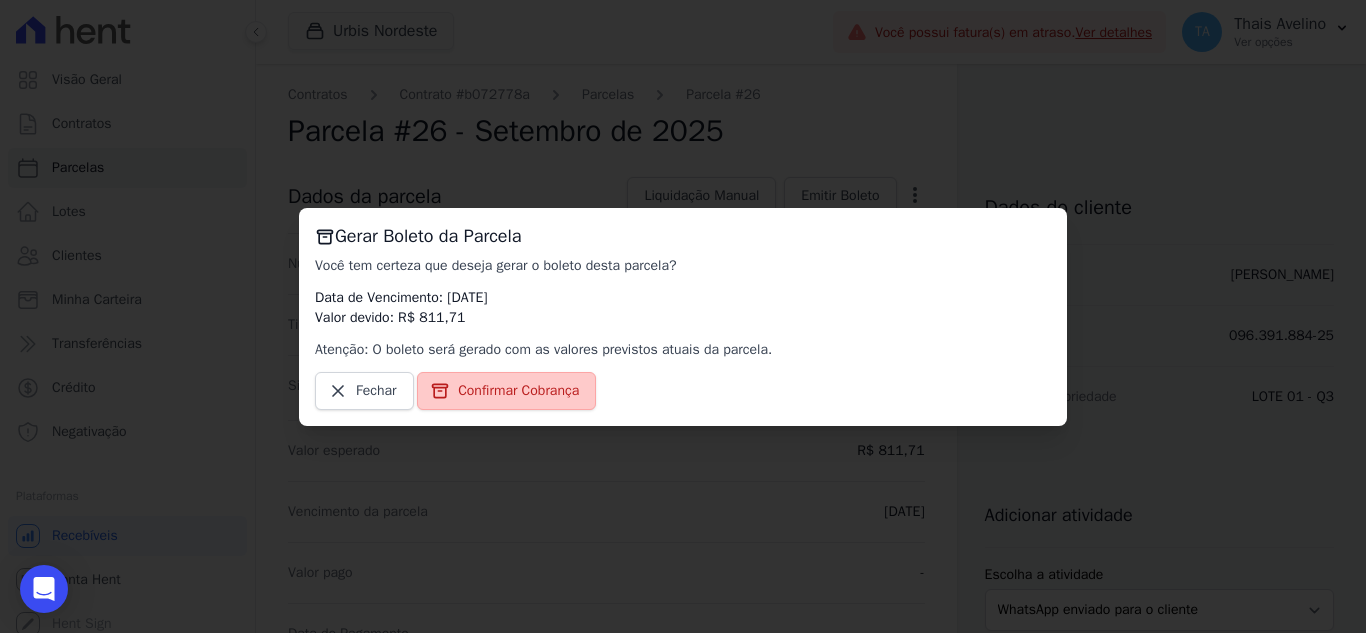 click on "Confirmar Cobrança" at bounding box center [518, 391] 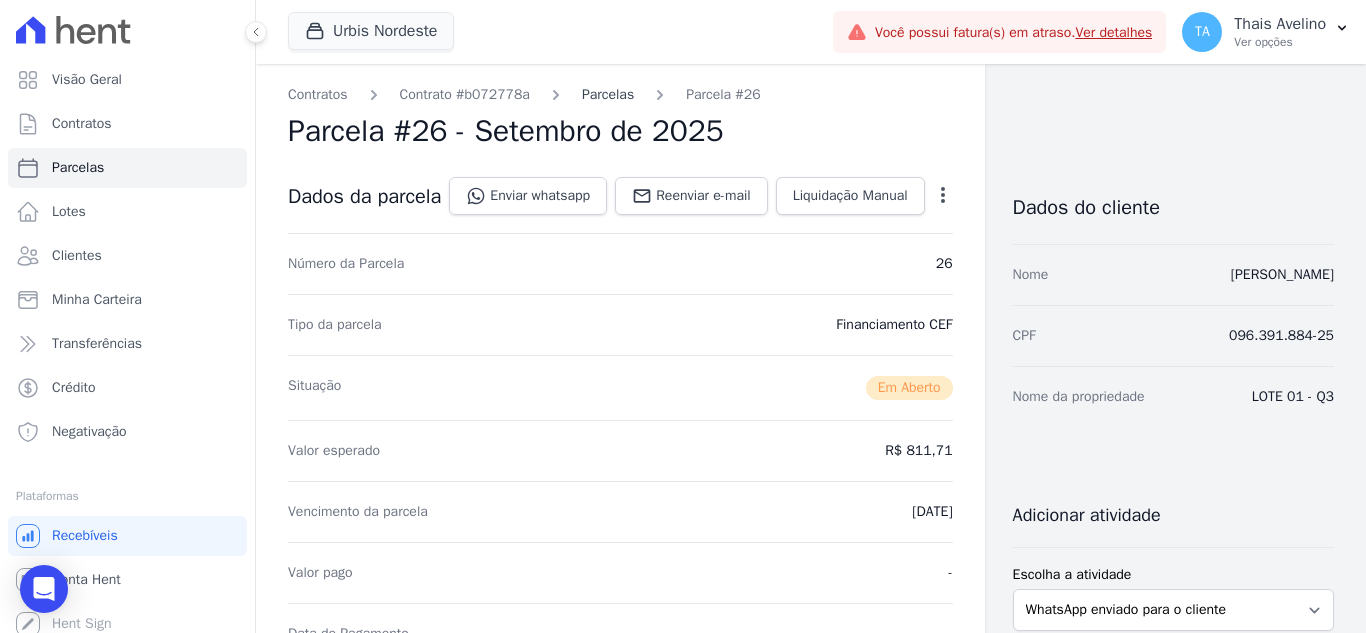 click on "Parcelas" at bounding box center [608, 94] 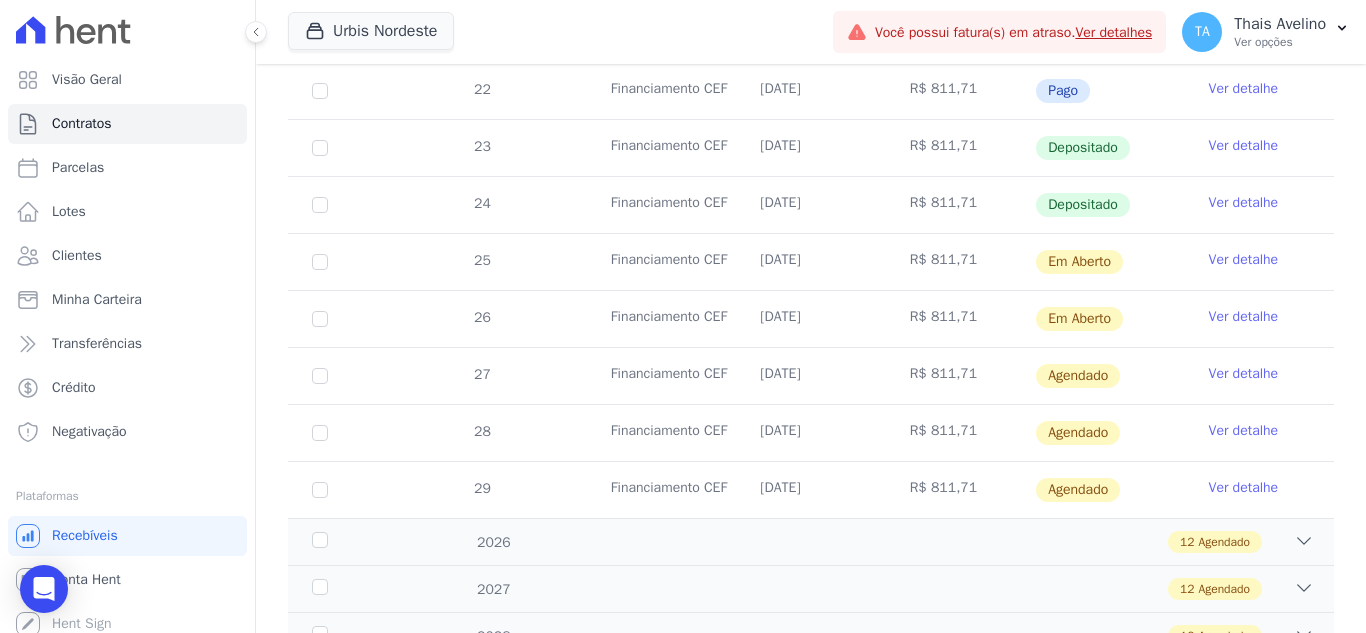 scroll, scrollTop: 700, scrollLeft: 0, axis: vertical 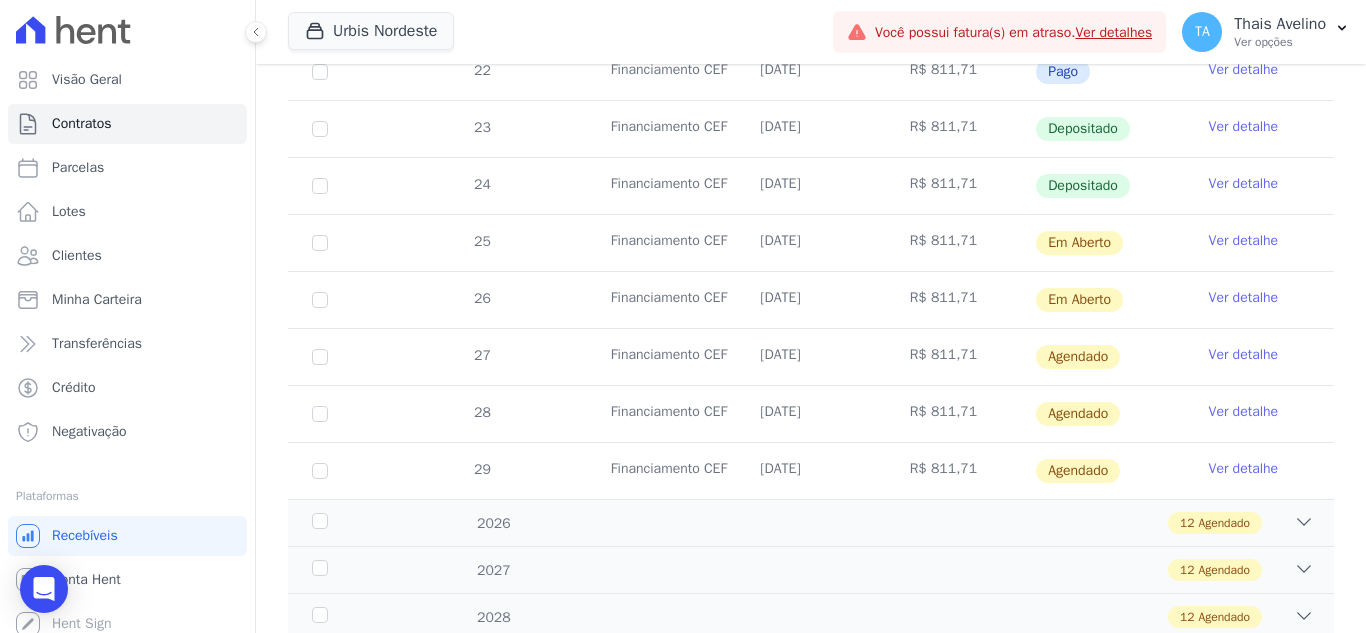 click on "Ver detalhe" at bounding box center [1244, 355] 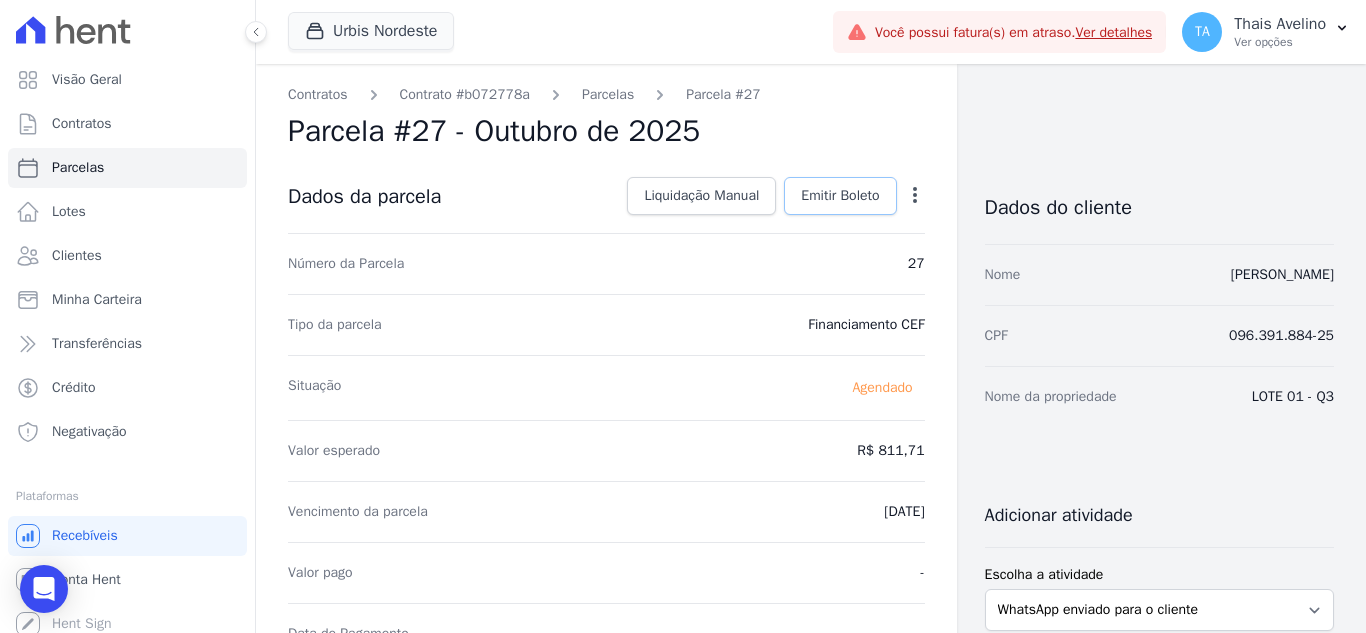 drag, startPoint x: 850, startPoint y: 222, endPoint x: 832, endPoint y: 201, distance: 27.658634 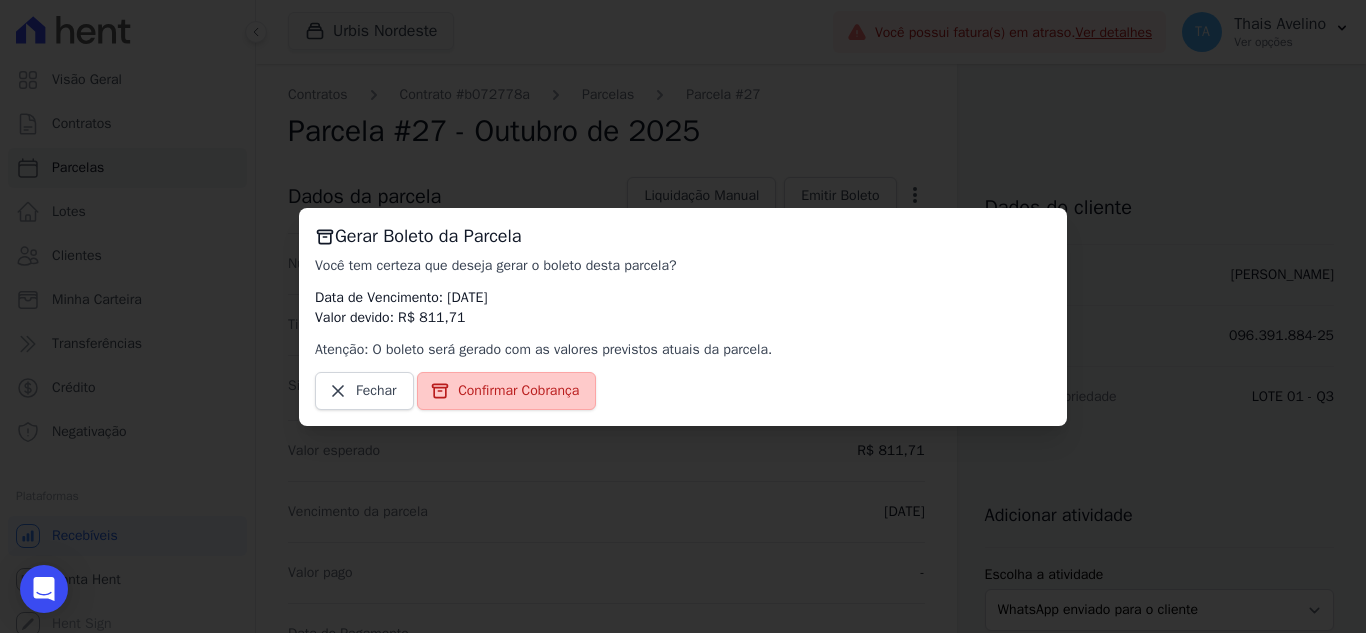 click on "Confirmar Cobrança" at bounding box center [518, 391] 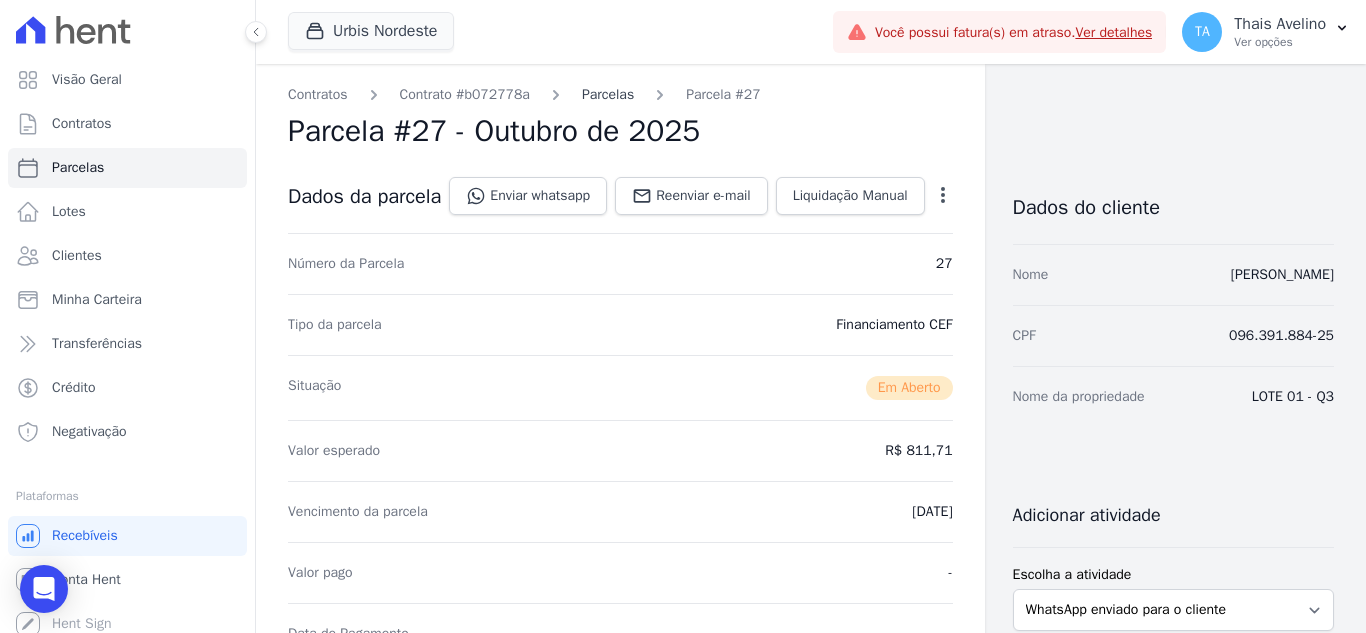 click on "Parcelas" at bounding box center [608, 94] 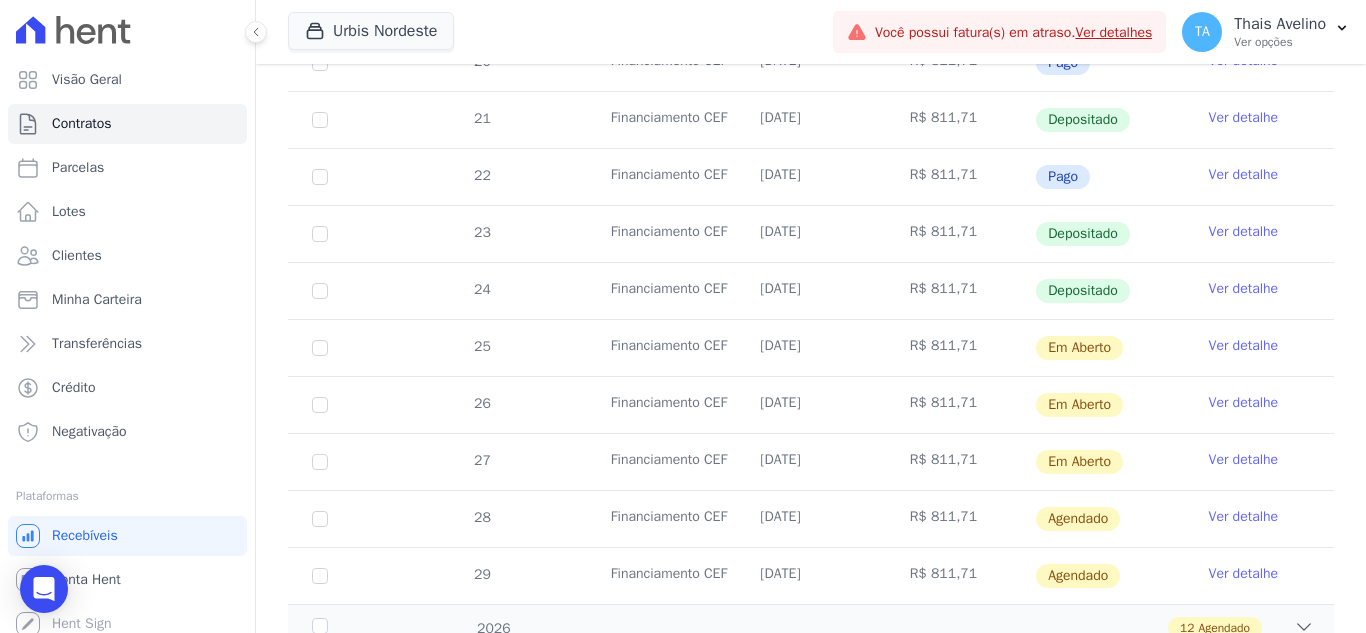 scroll, scrollTop: 700, scrollLeft: 0, axis: vertical 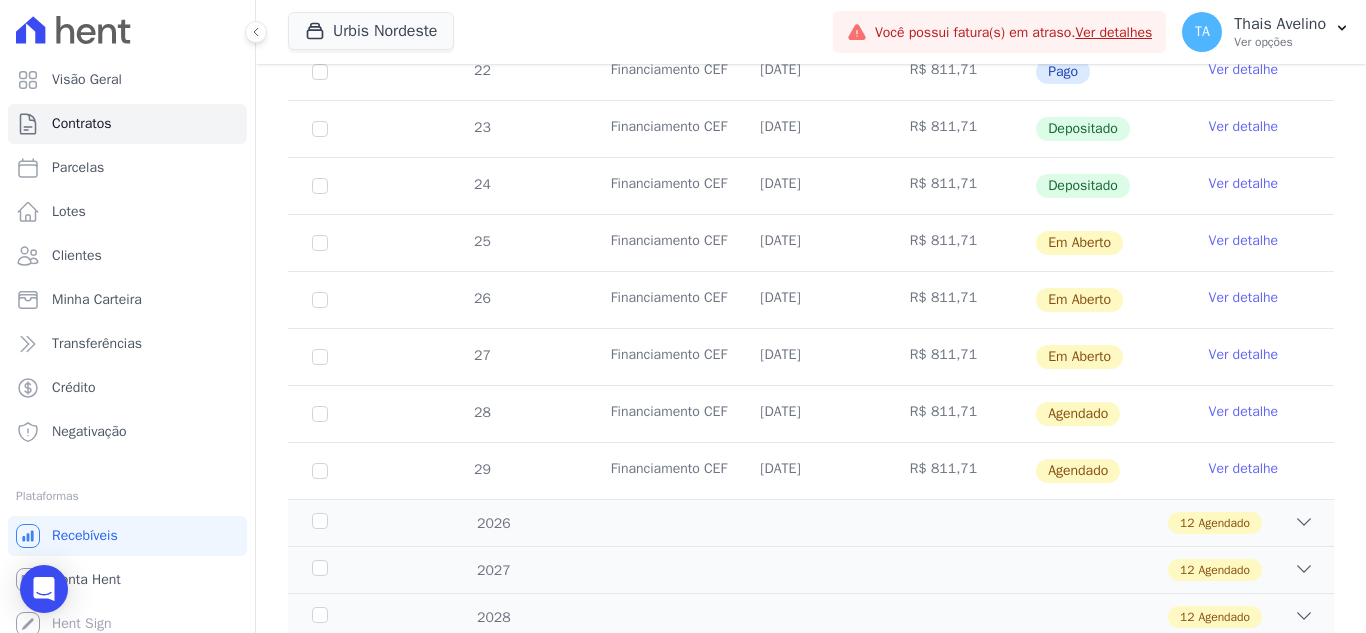 click on "Ver detalhe" at bounding box center (1244, 412) 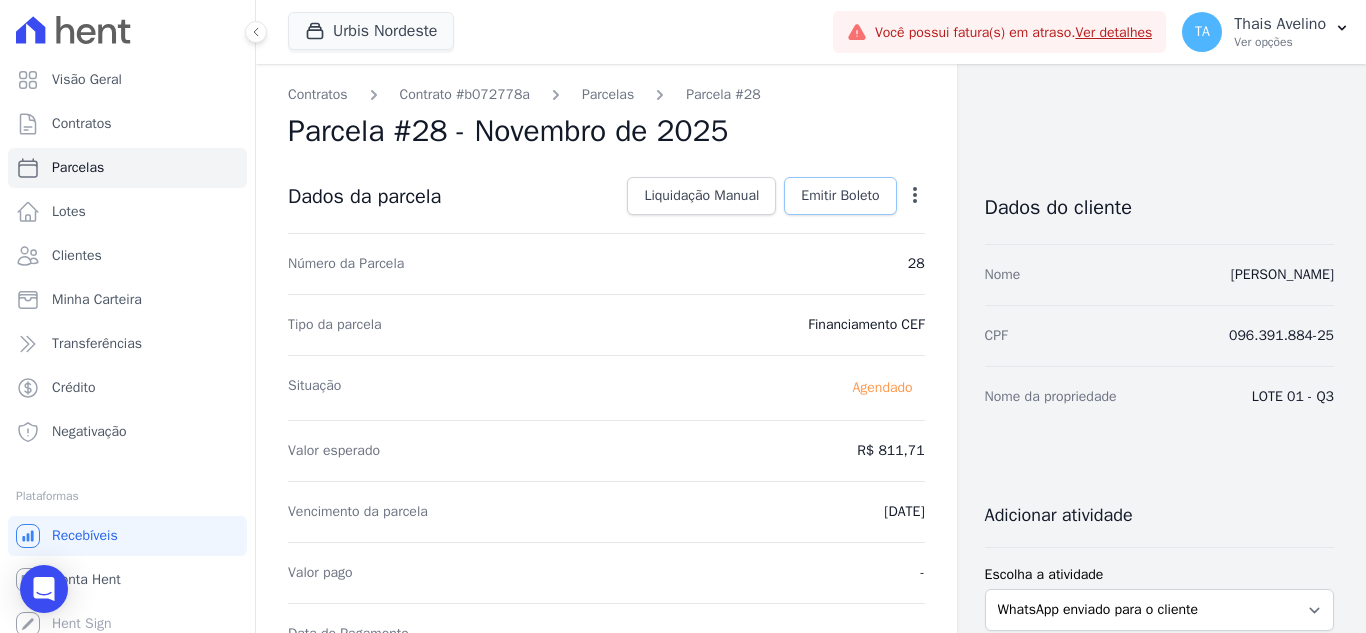 click on "Emitir Boleto" at bounding box center (840, 196) 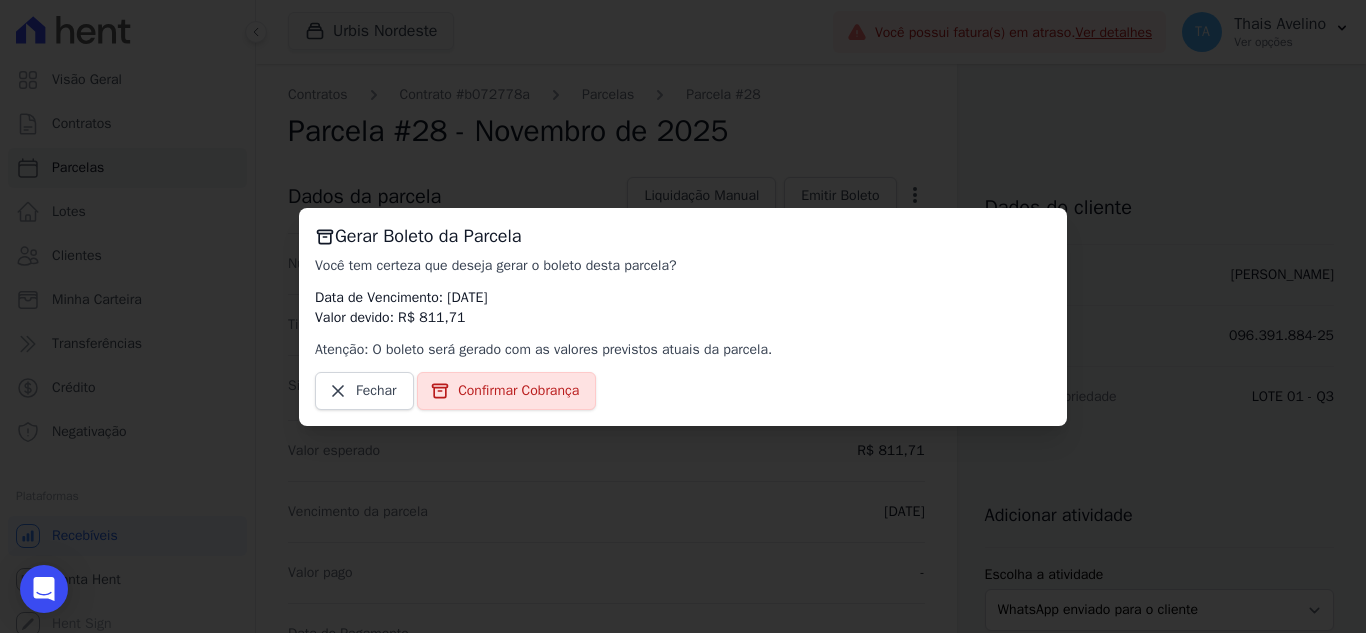 click on "Gerar Boleto da Parcela
Você tem certeza que deseja gerar o boleto desta parcela?
Data de Vencimento: [DATE]
Valor devido: R$ 811,71
Atenção: O boleto será gerado com as valores previstos atuais da parcela.
[GEOGRAPHIC_DATA]
Confirmar Cobrança" at bounding box center [683, 317] 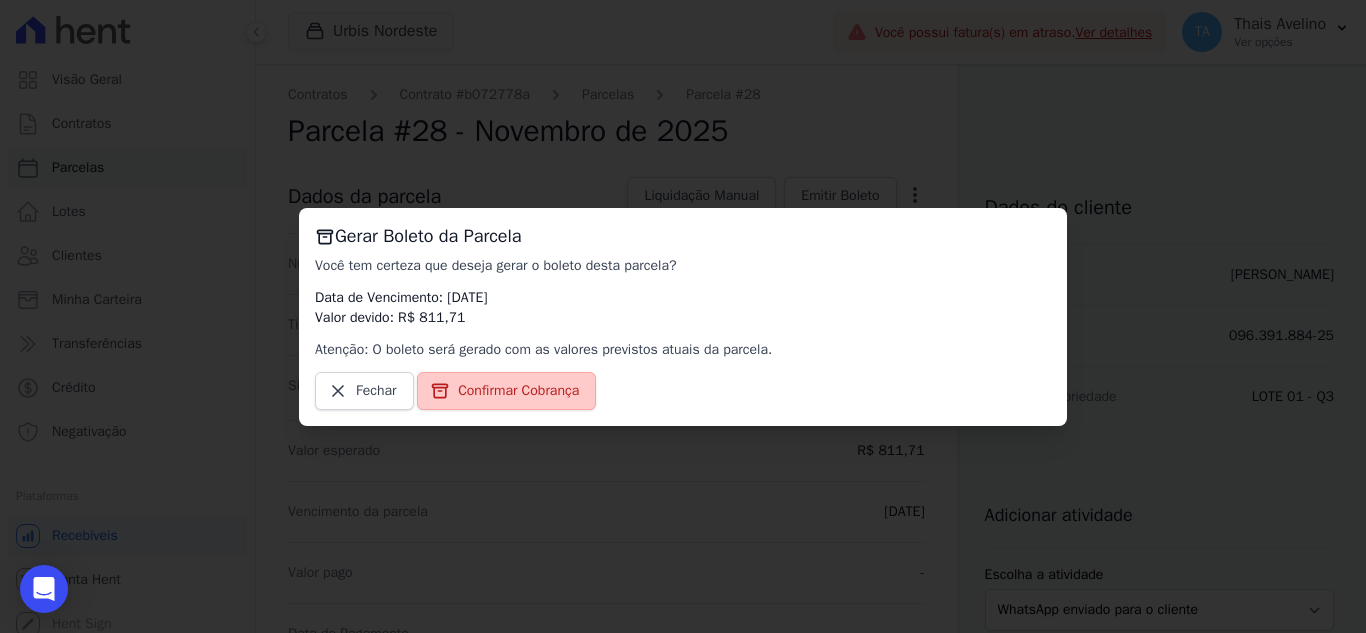 click on "Confirmar Cobrança" at bounding box center (518, 391) 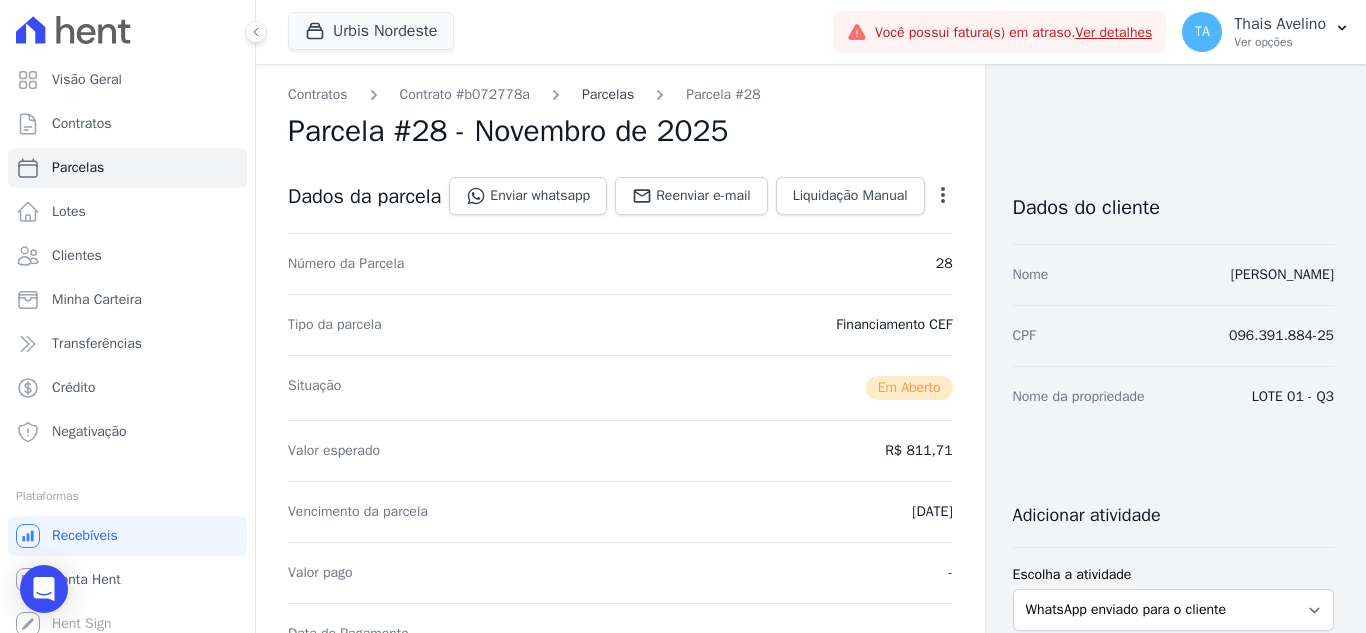 click on "Parcelas" at bounding box center (608, 94) 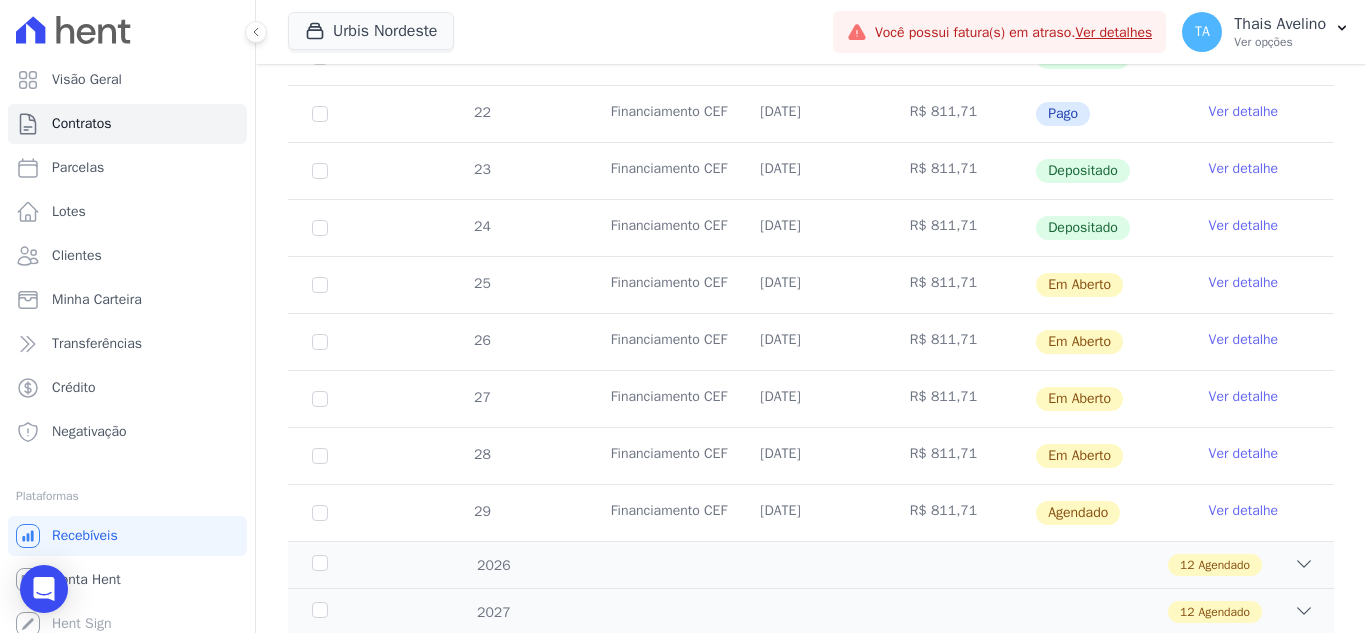 scroll, scrollTop: 700, scrollLeft: 0, axis: vertical 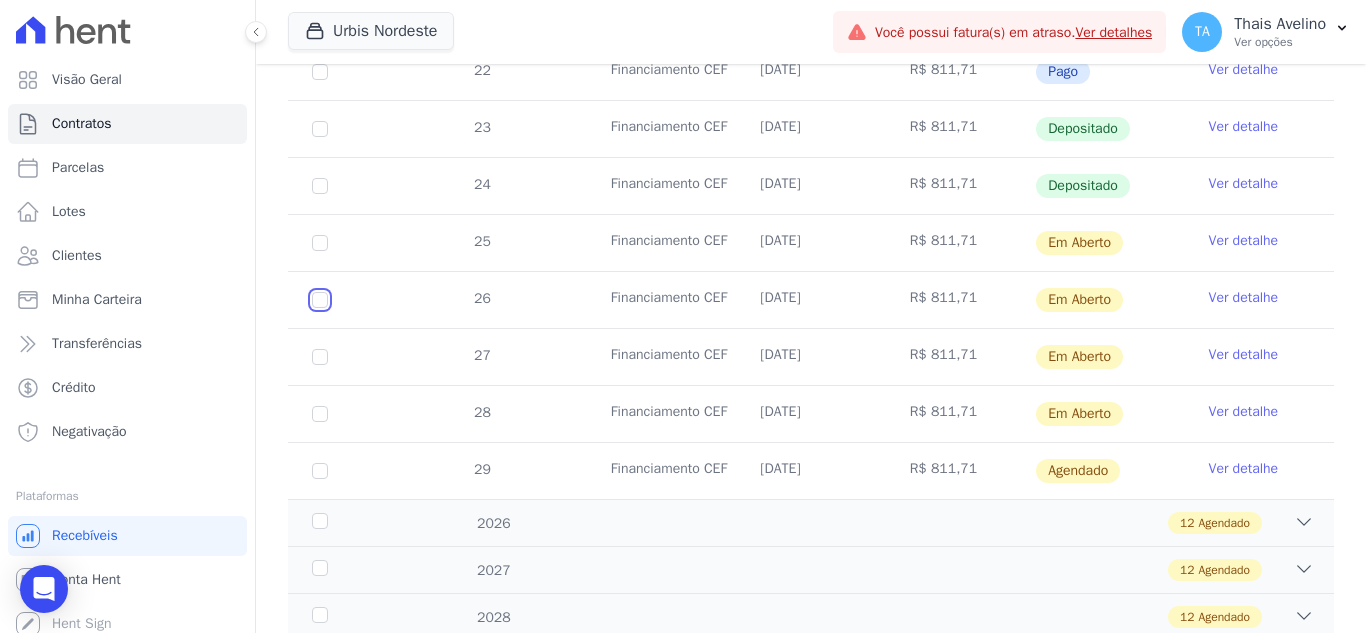 click at bounding box center (320, 243) 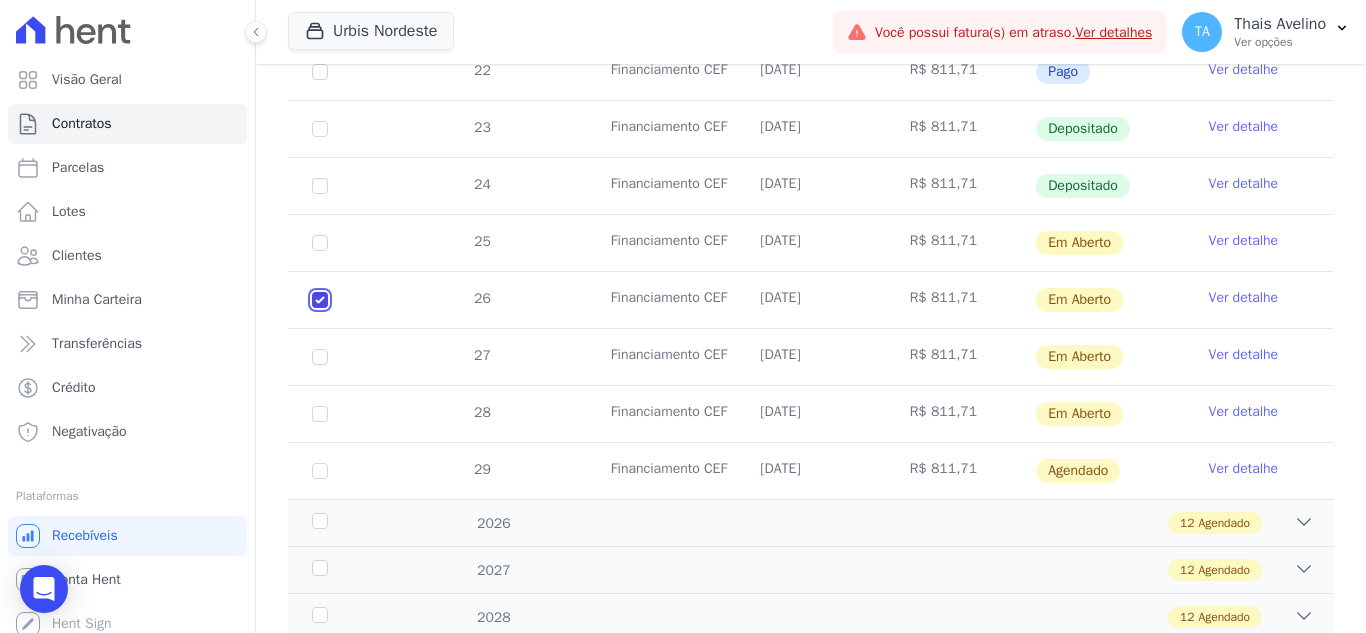 checkbox on "true" 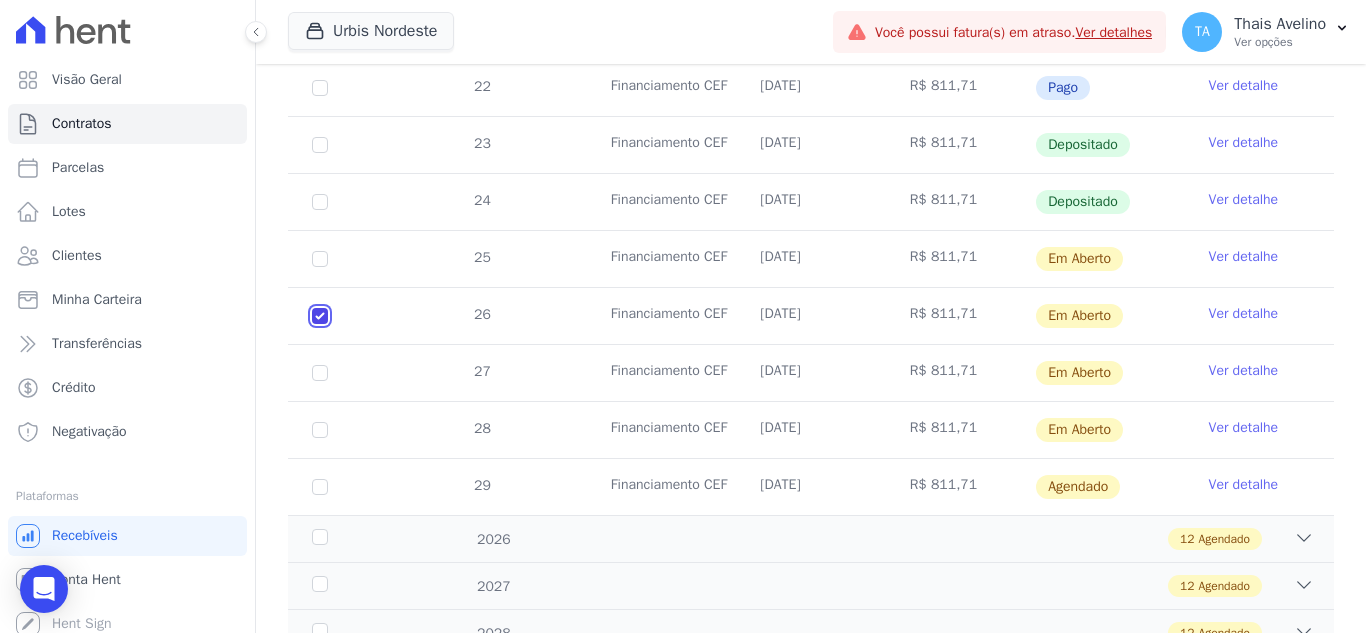 scroll, scrollTop: 716, scrollLeft: 0, axis: vertical 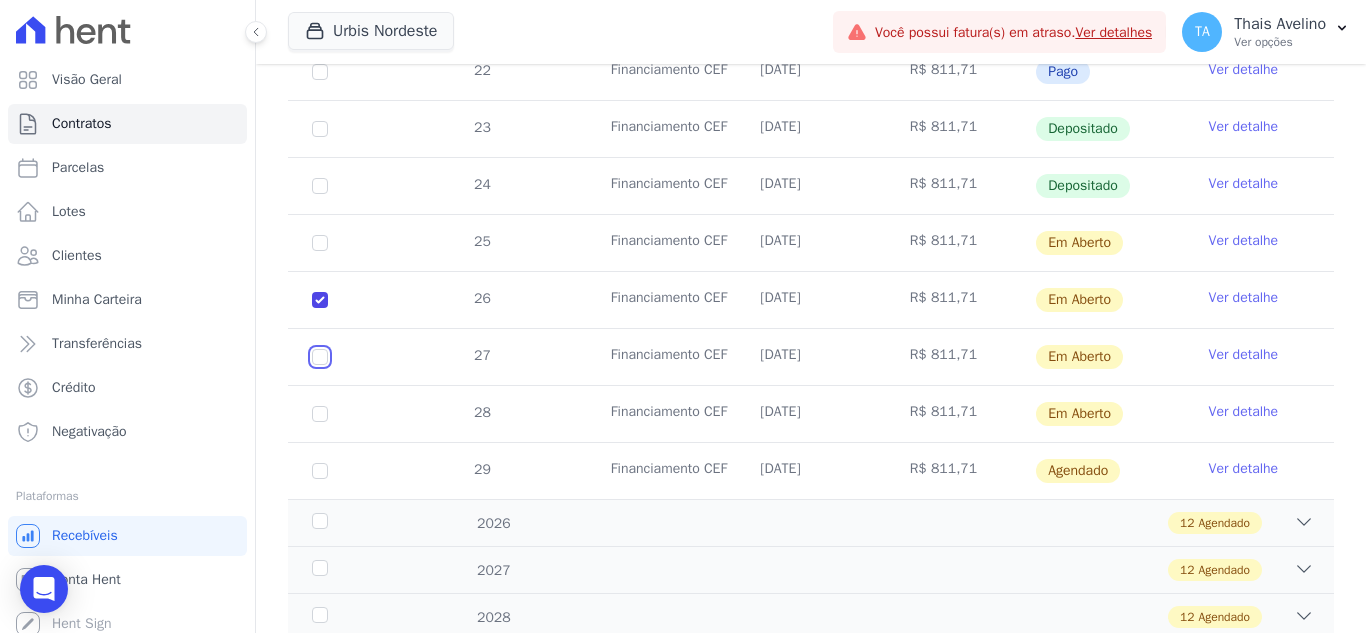 drag, startPoint x: 323, startPoint y: 359, endPoint x: 321, endPoint y: 391, distance: 32.06244 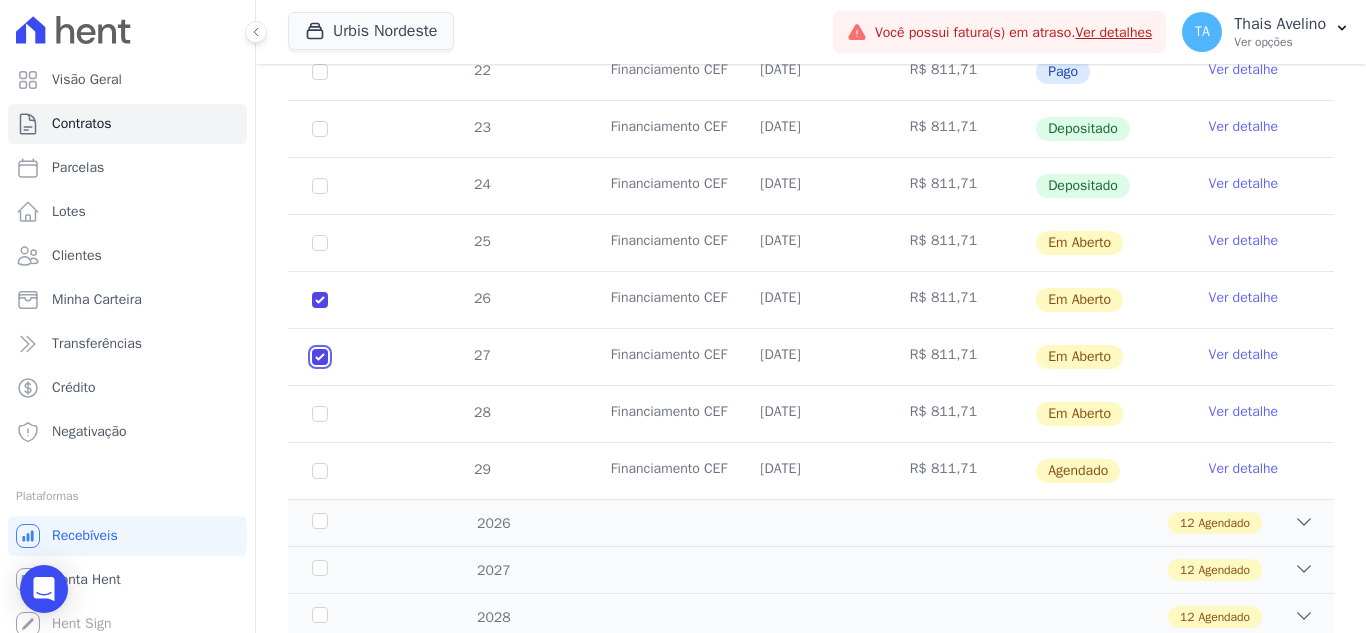 checkbox on "true" 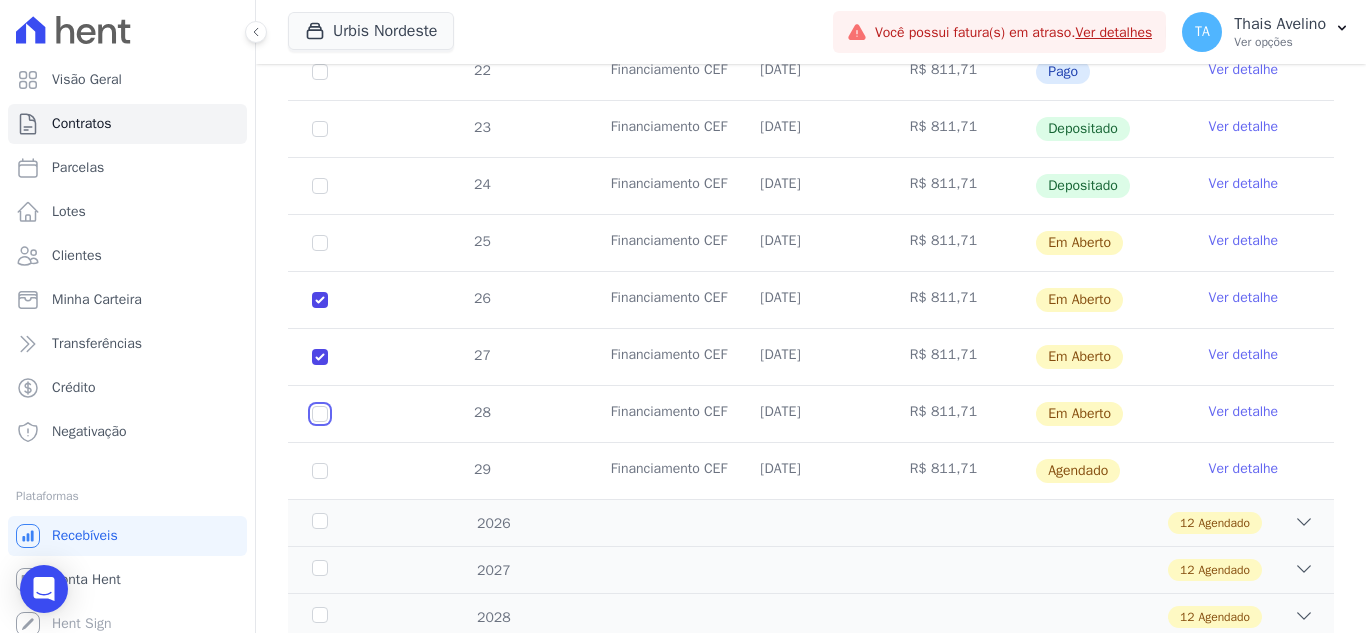 click at bounding box center (320, 243) 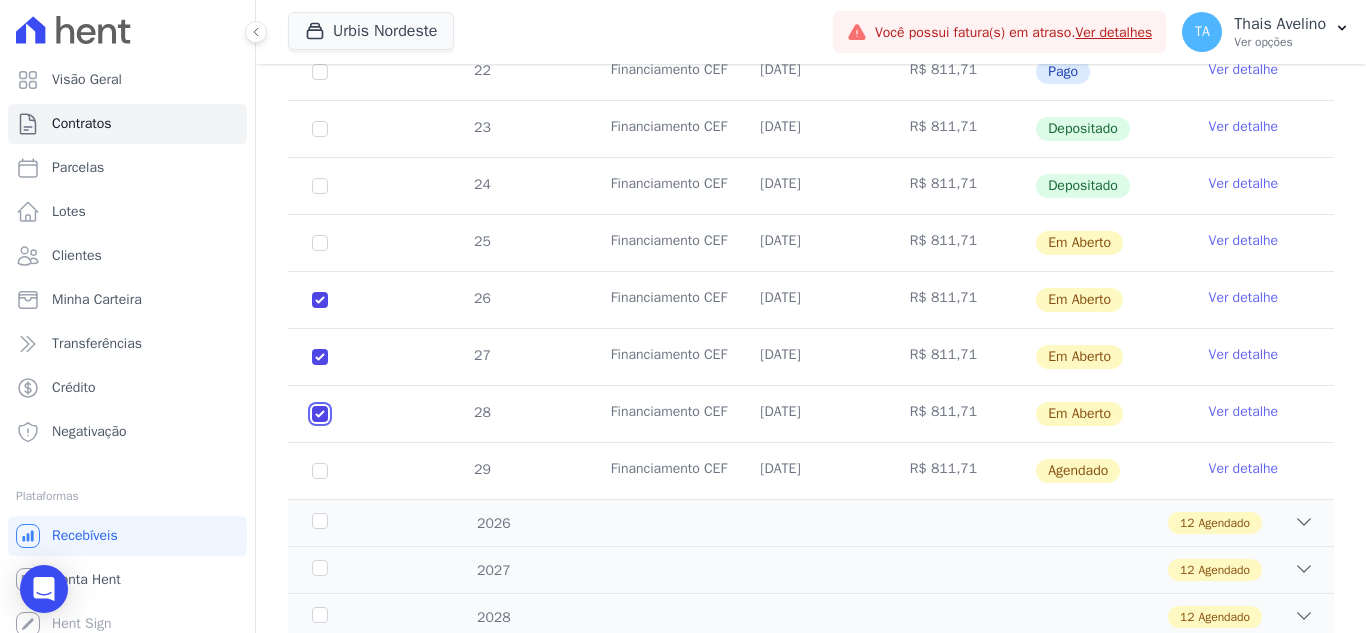 checkbox on "true" 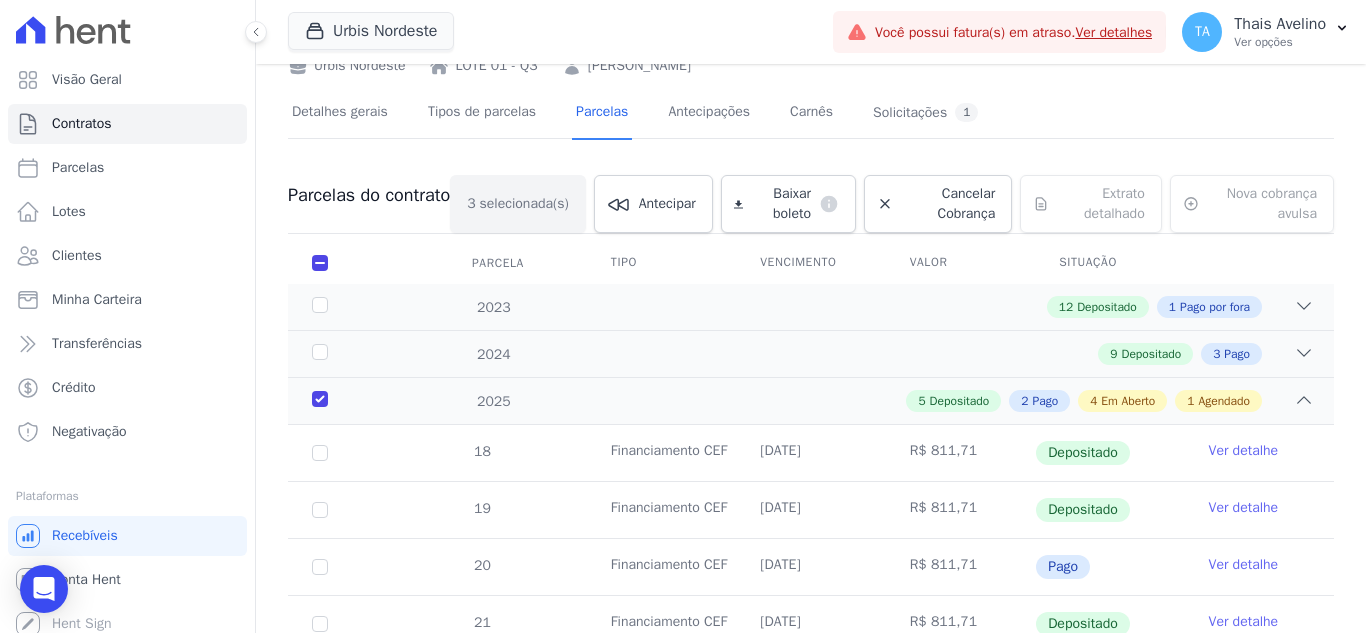 scroll, scrollTop: 0, scrollLeft: 0, axis: both 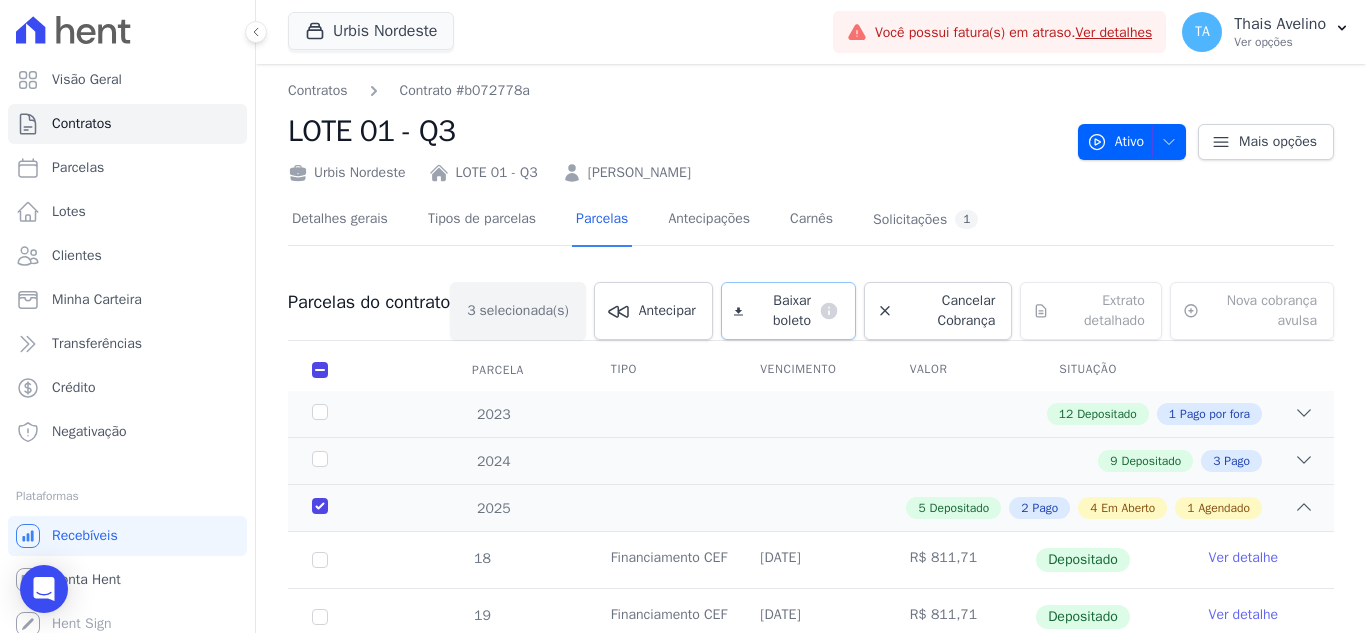 click on "Baixar boleto" at bounding box center [781, 311] 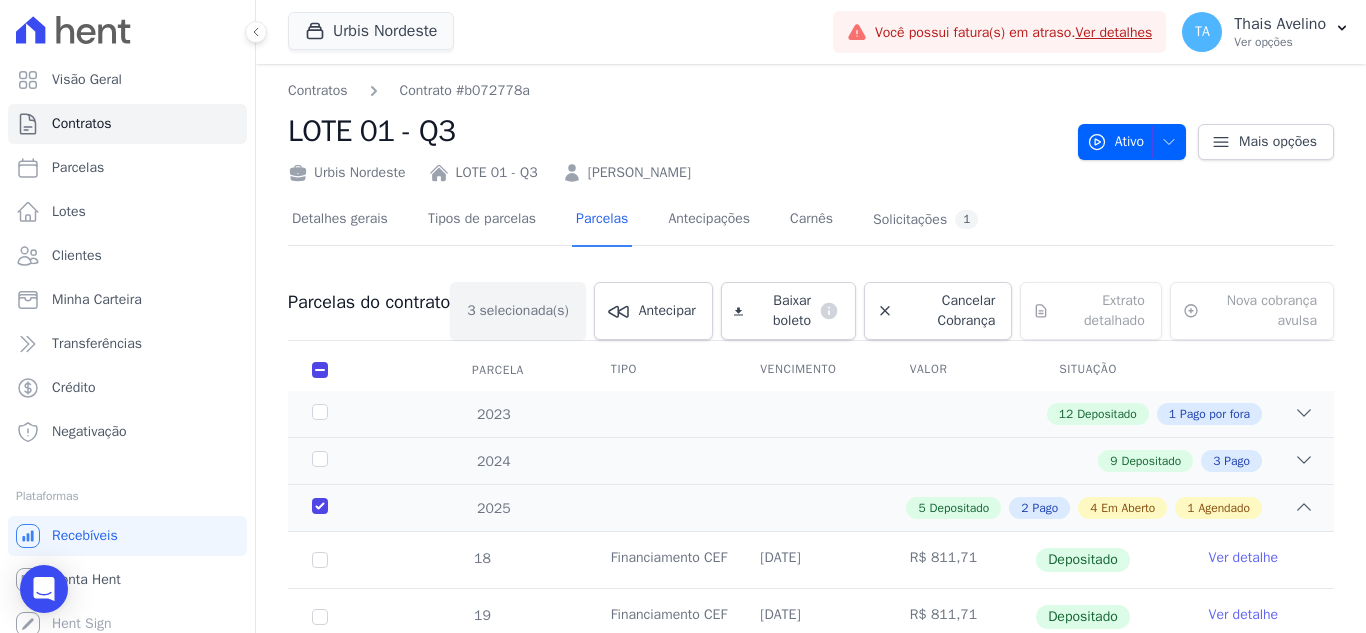 click on "[PERSON_NAME]" at bounding box center (639, 172) 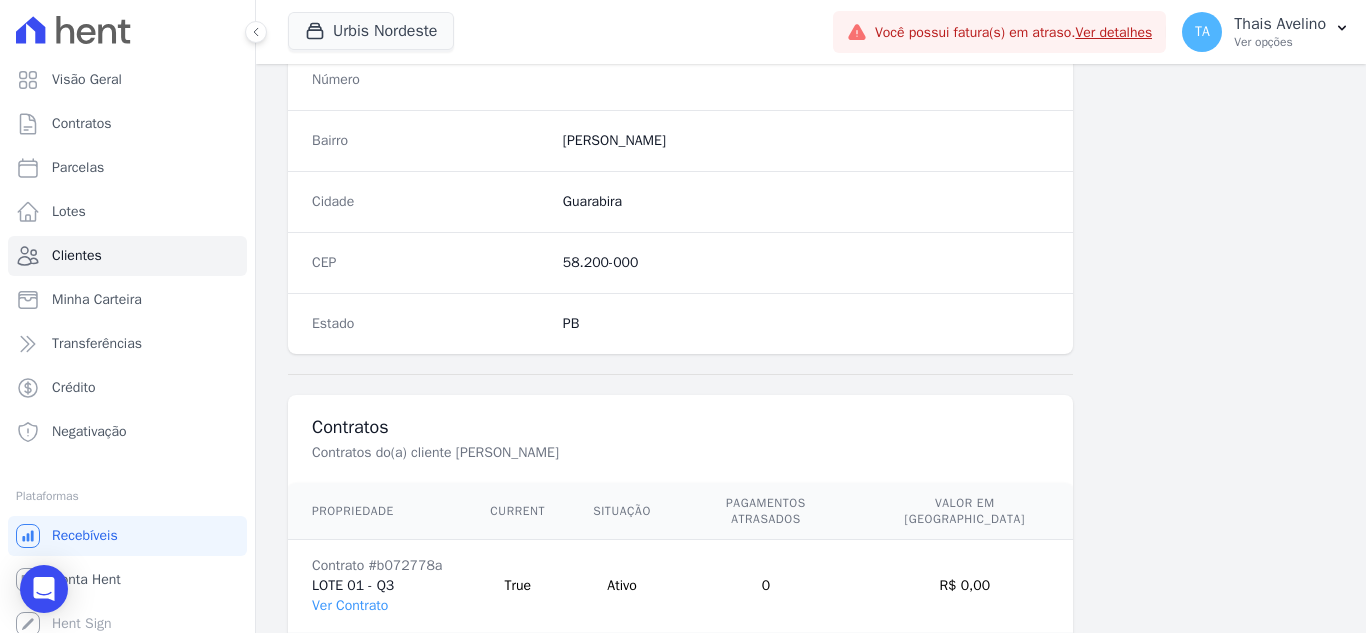 scroll, scrollTop: 1330, scrollLeft: 0, axis: vertical 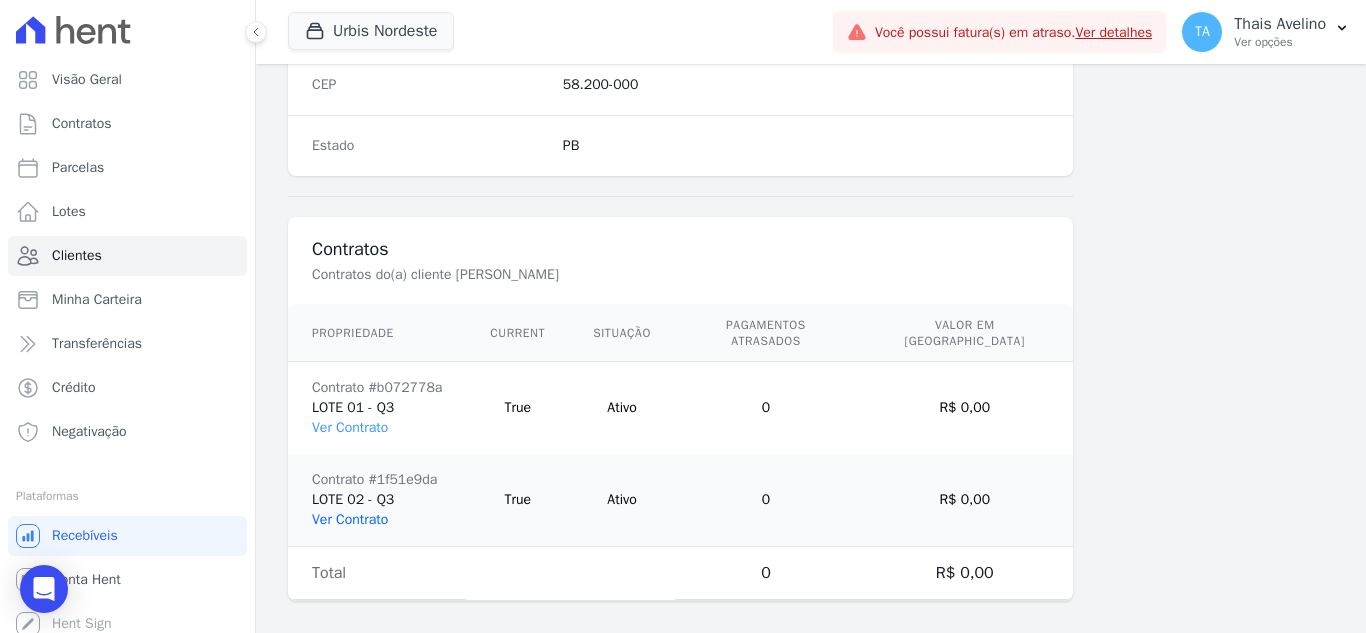 click on "Ver Contrato" at bounding box center (350, 519) 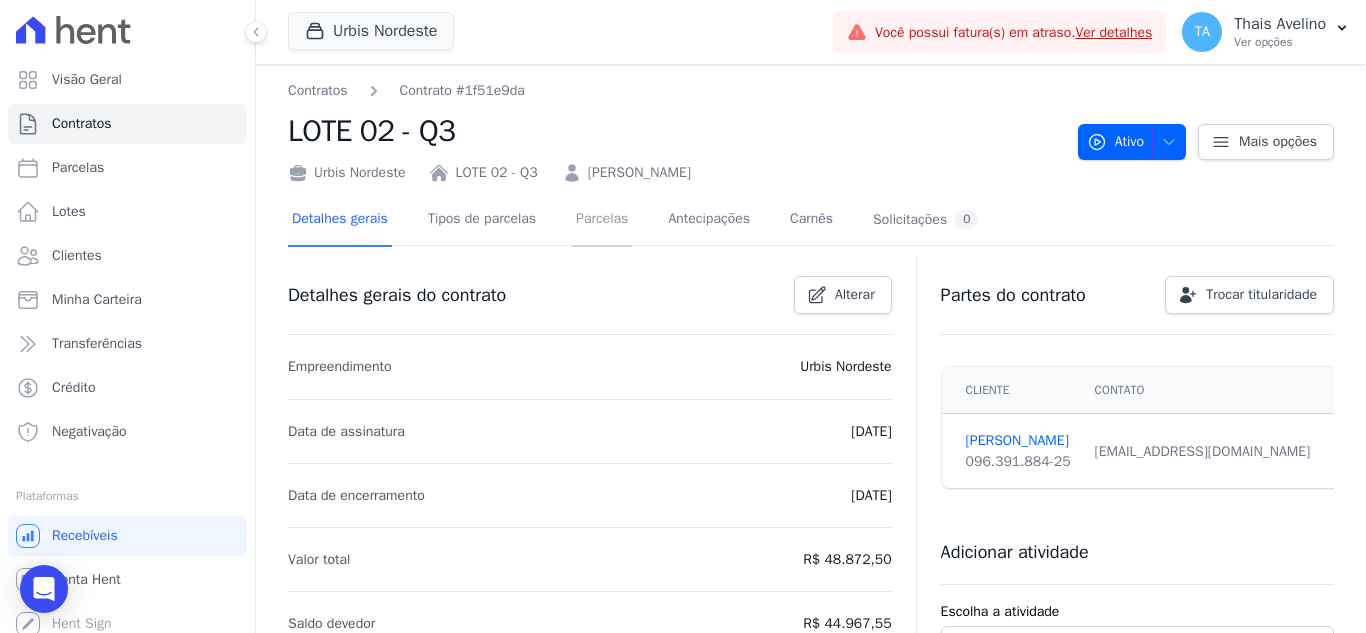 click on "Parcelas" at bounding box center (602, 220) 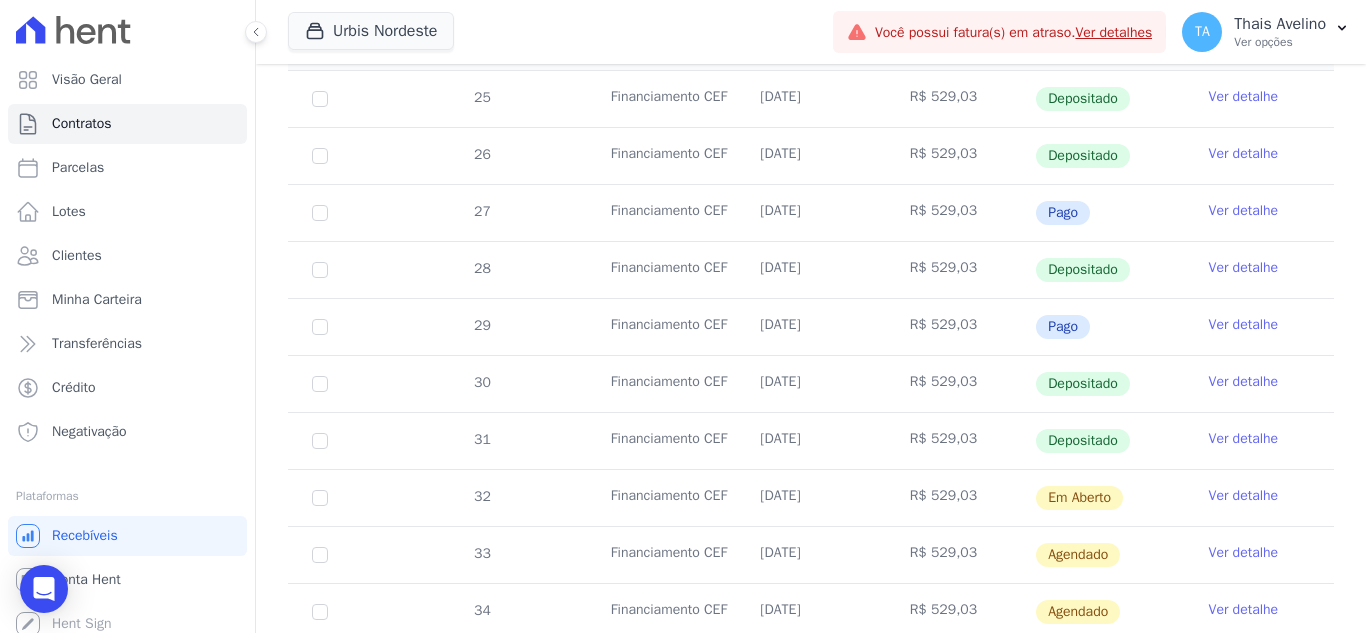 scroll, scrollTop: 800, scrollLeft: 0, axis: vertical 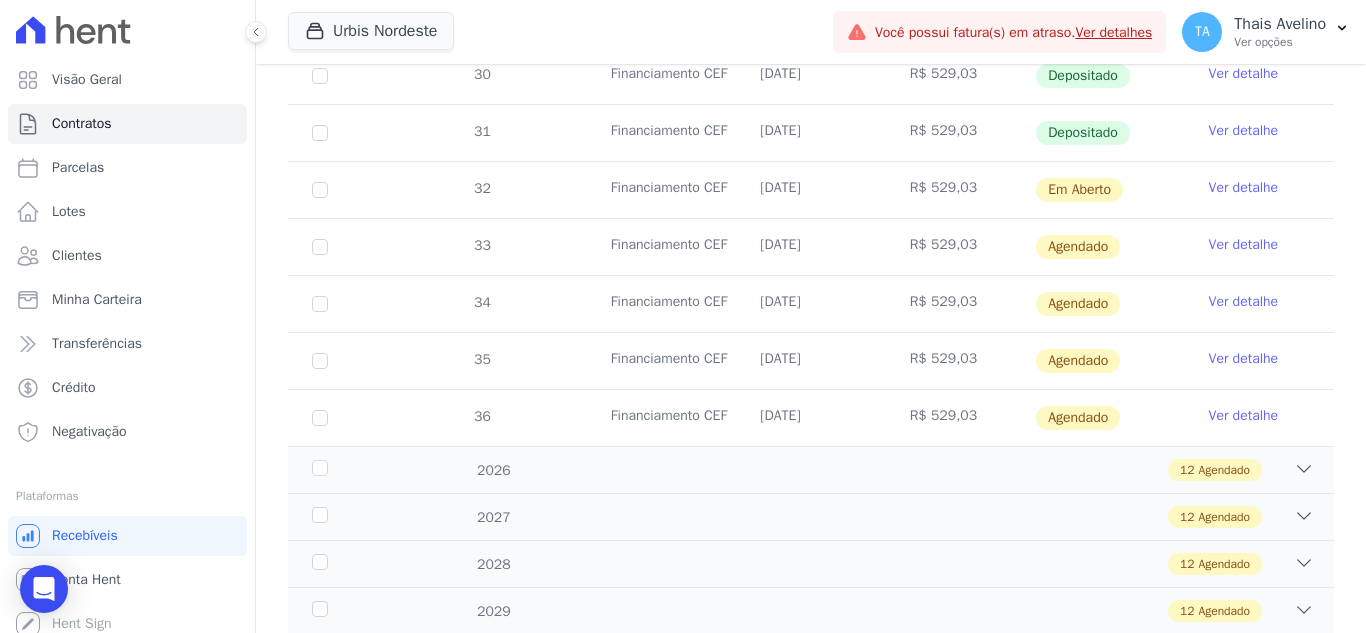 click on "Ver detalhe" at bounding box center (1244, 245) 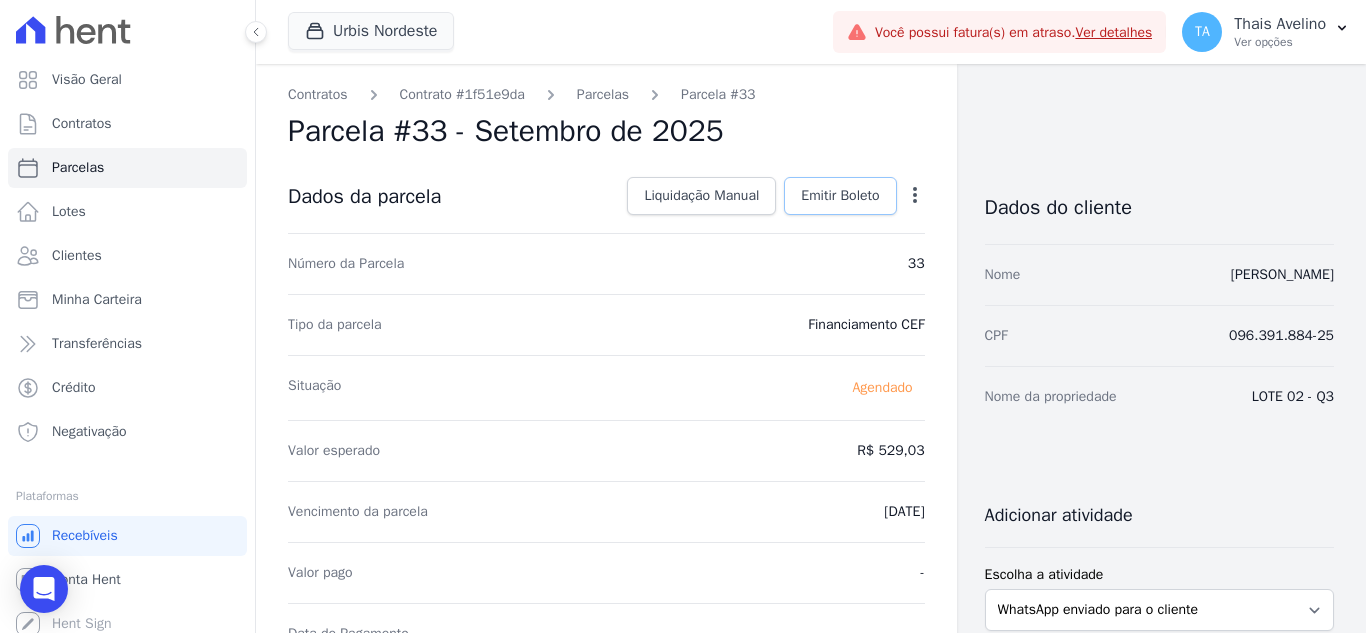 click on "Emitir Boleto" at bounding box center [840, 196] 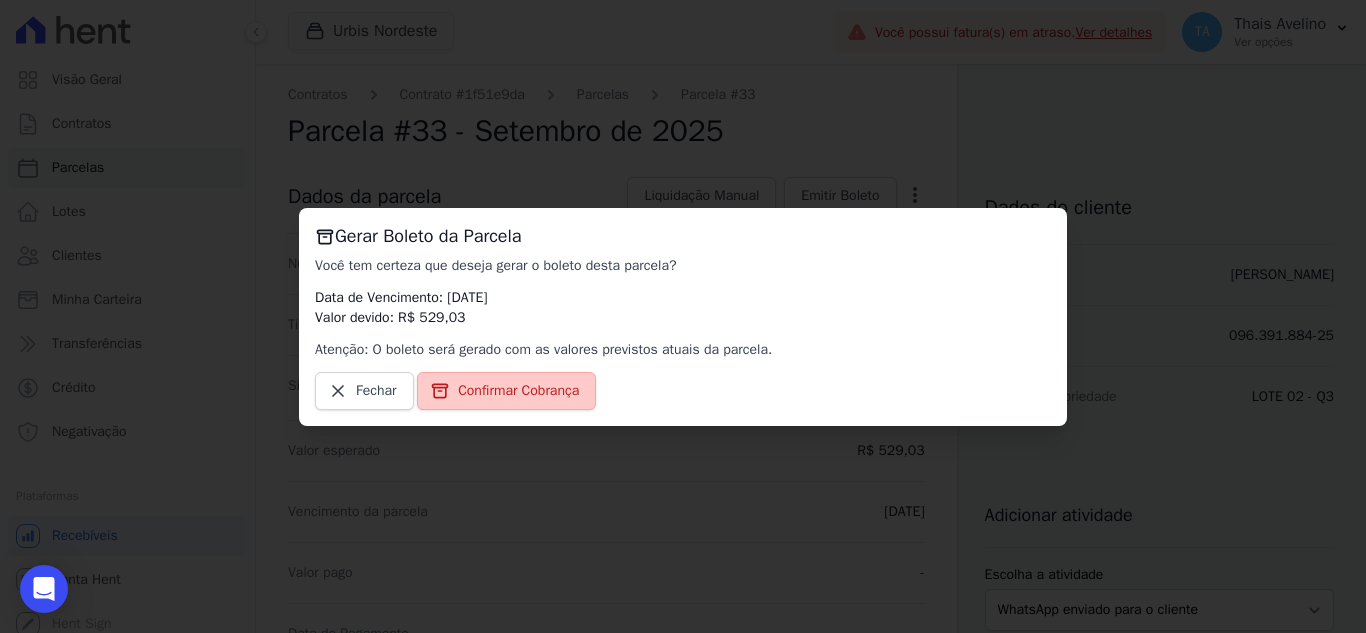 click on "Confirmar Cobrança" at bounding box center [518, 391] 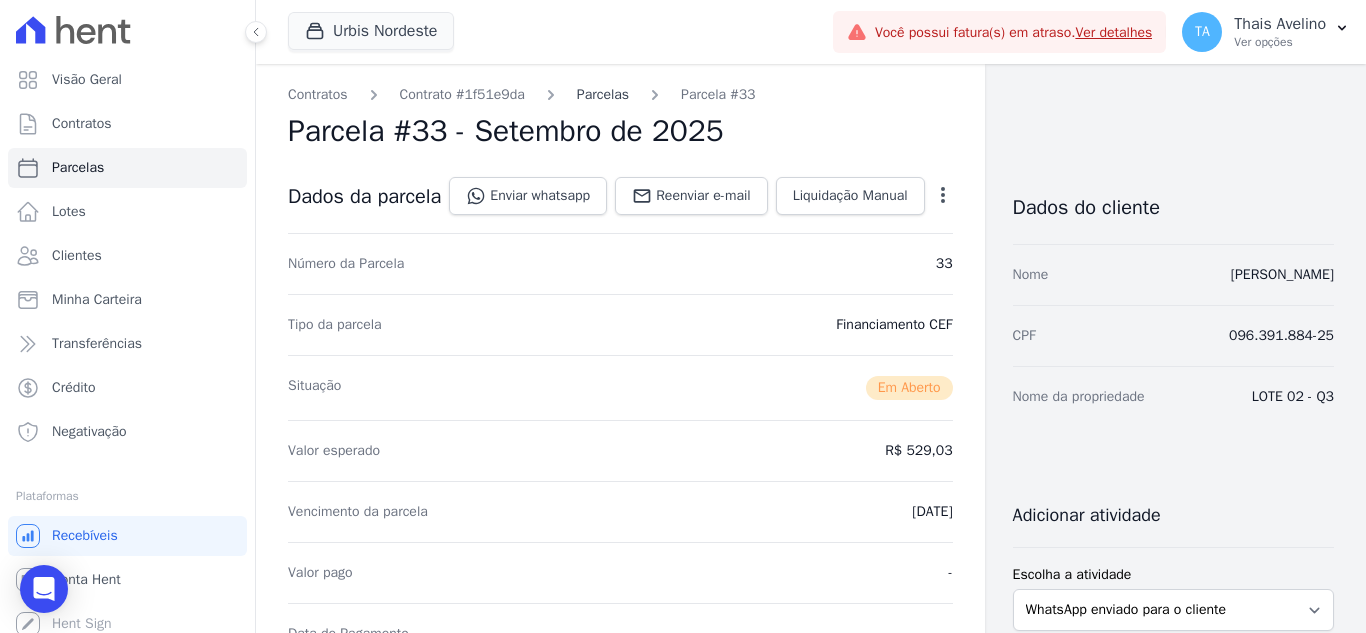 click on "Parcelas" at bounding box center [603, 94] 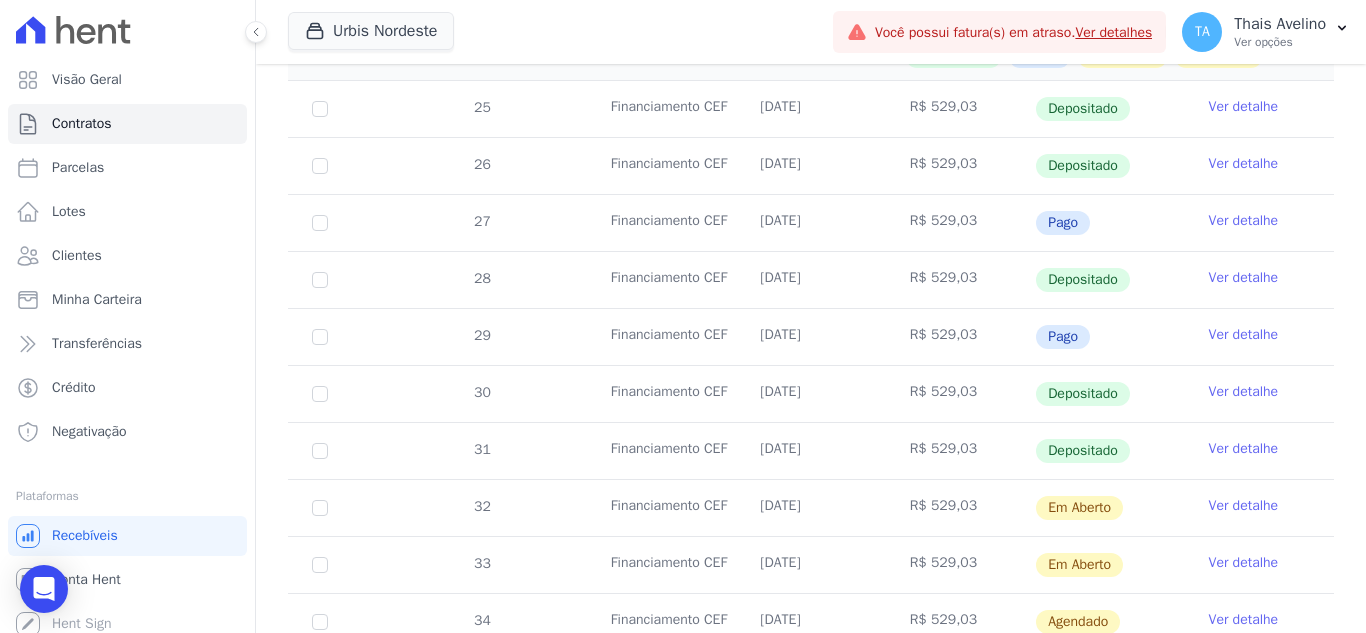 scroll, scrollTop: 600, scrollLeft: 0, axis: vertical 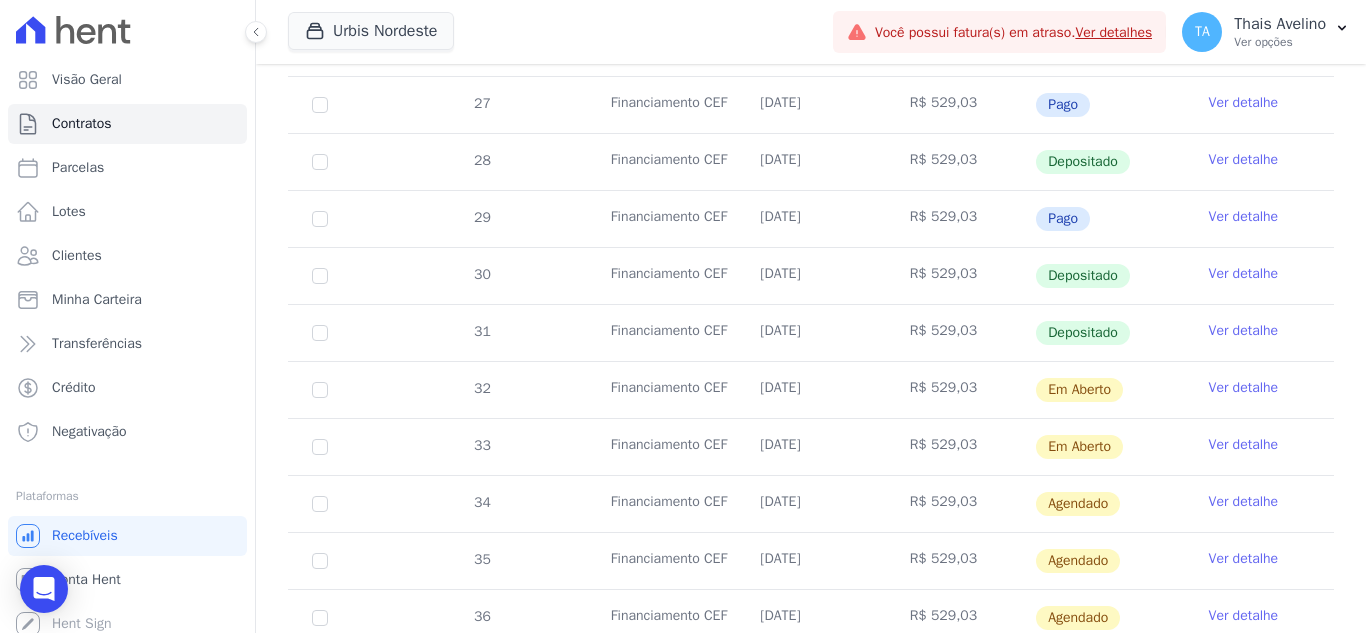 click on "Ver detalhe" at bounding box center [1244, 502] 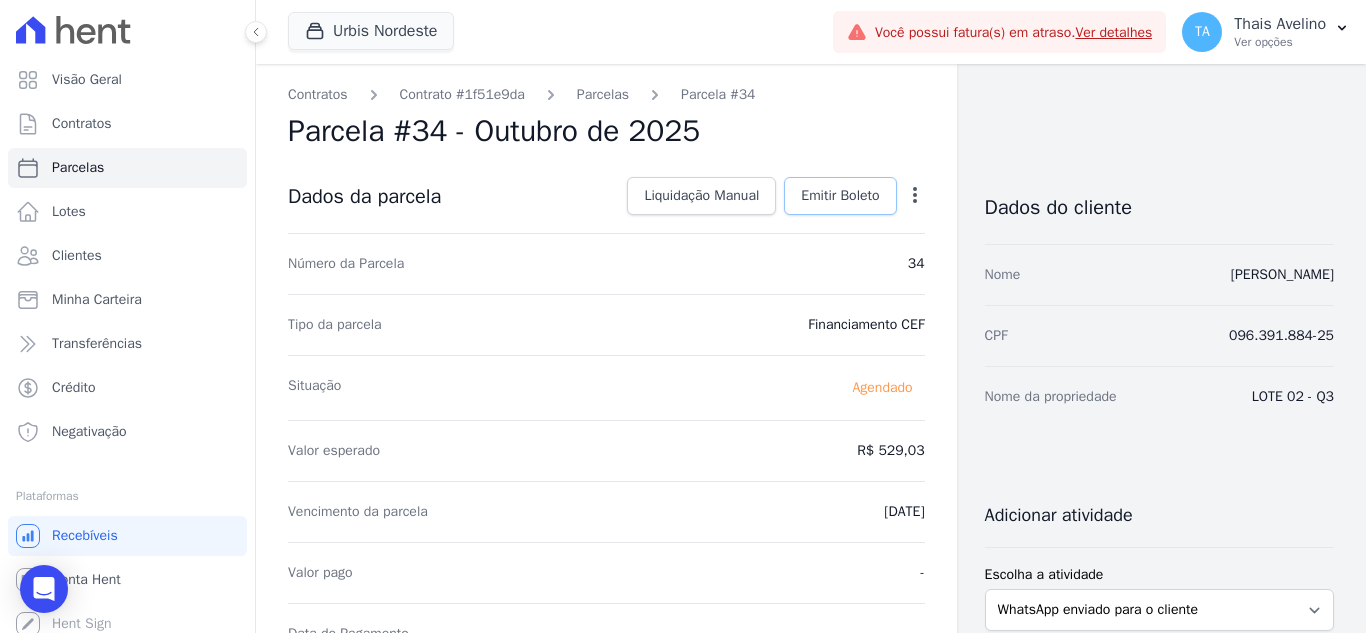 click on "Emitir Boleto" at bounding box center [840, 196] 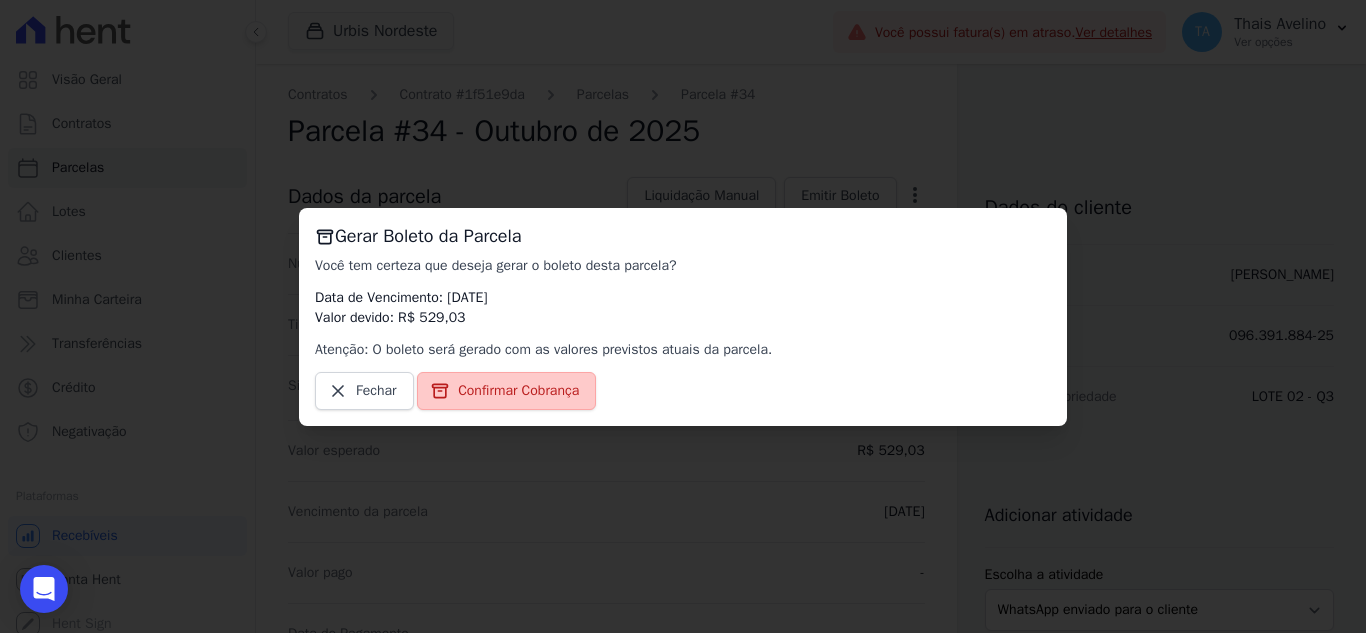 click on "Confirmar Cobrança" at bounding box center (518, 391) 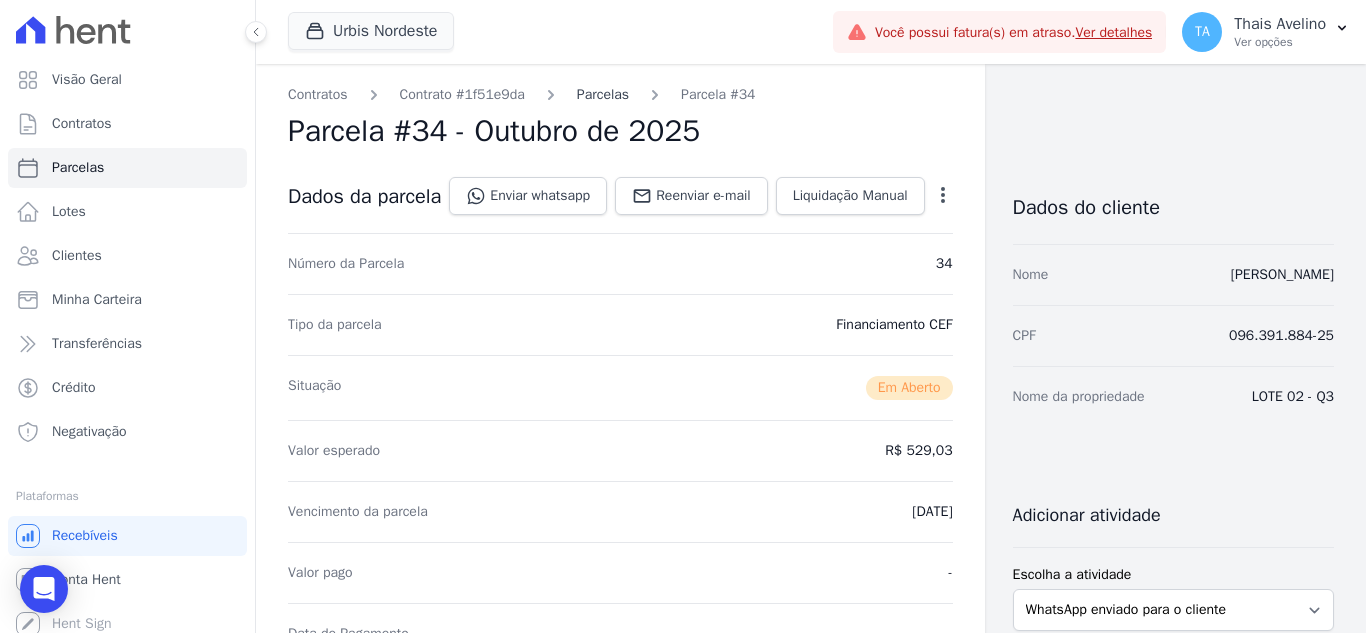 click on "Parcelas" at bounding box center (603, 94) 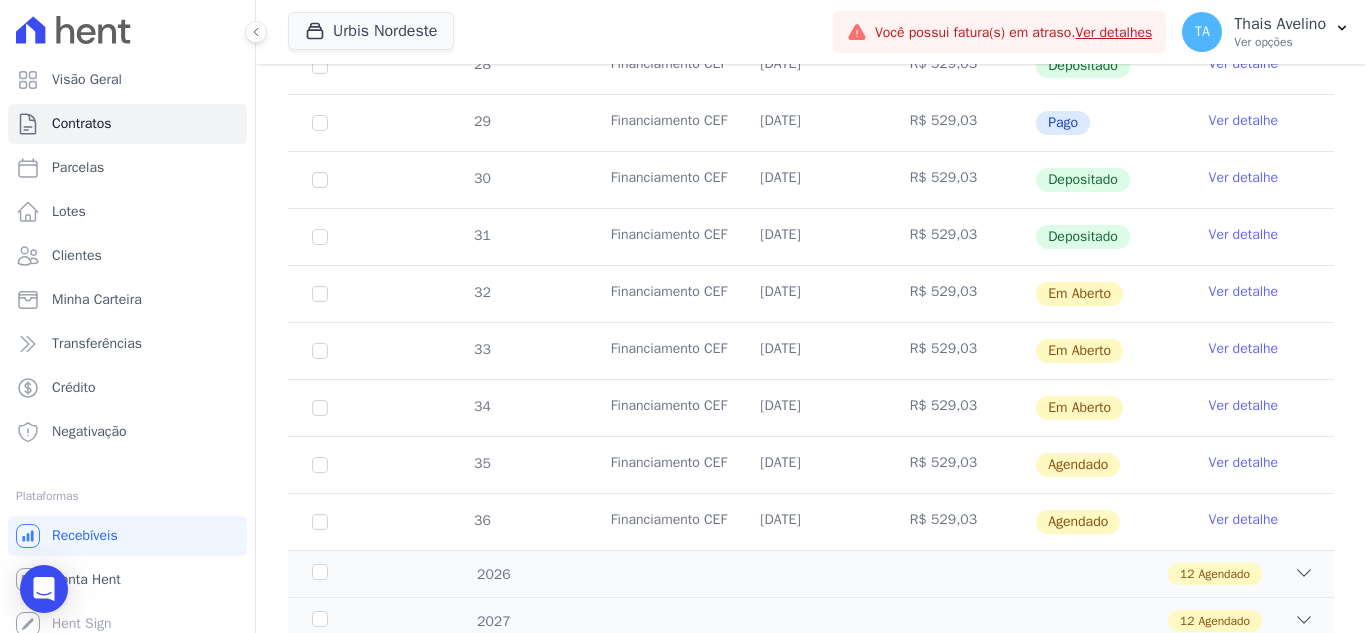 scroll, scrollTop: 900, scrollLeft: 0, axis: vertical 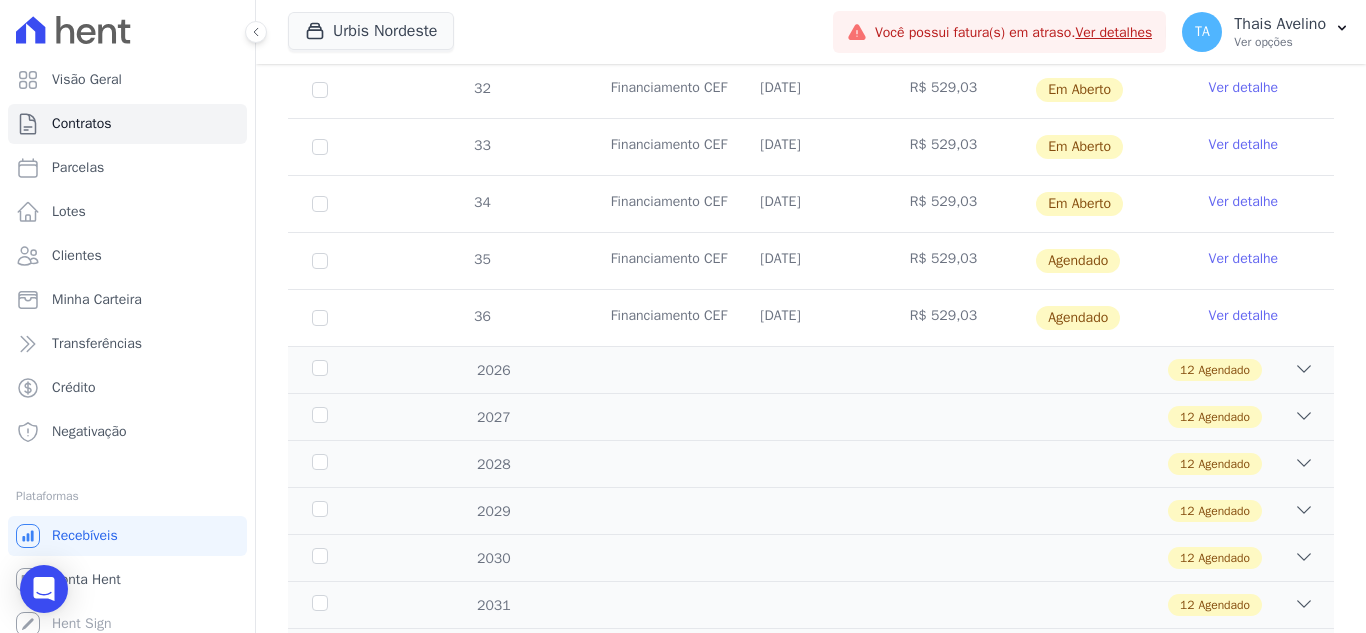 click on "Ver detalhe" at bounding box center (1244, 259) 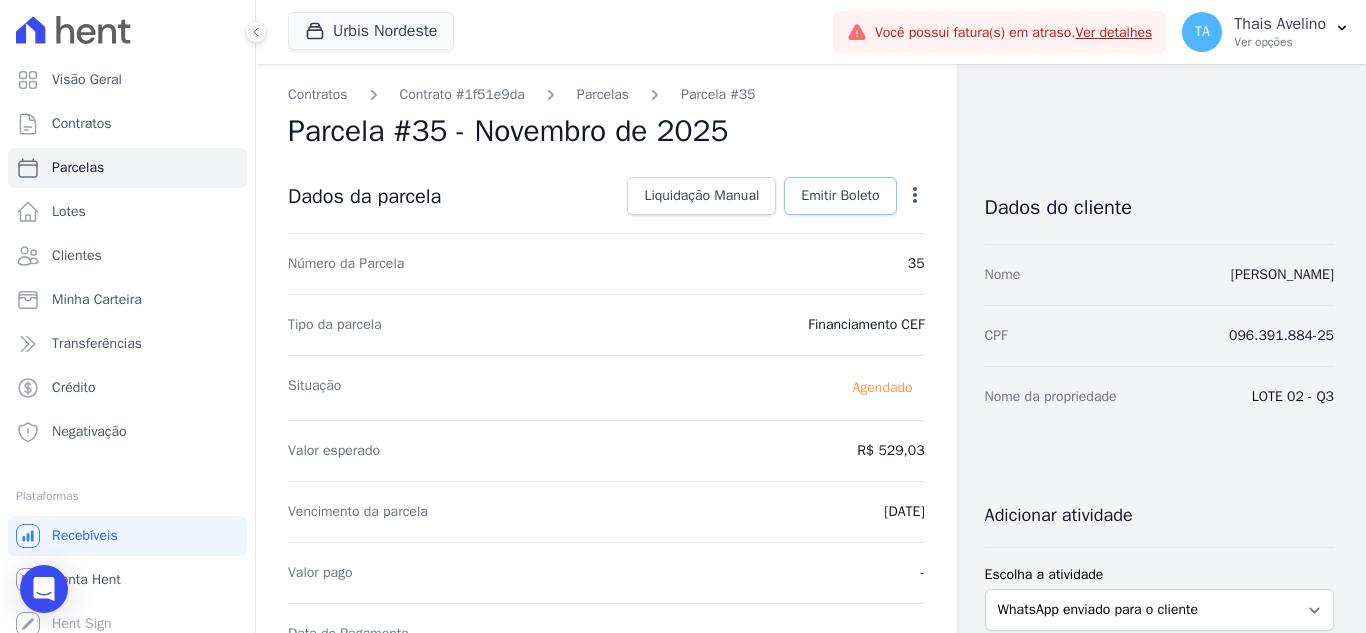 click on "Emitir Boleto" at bounding box center (840, 196) 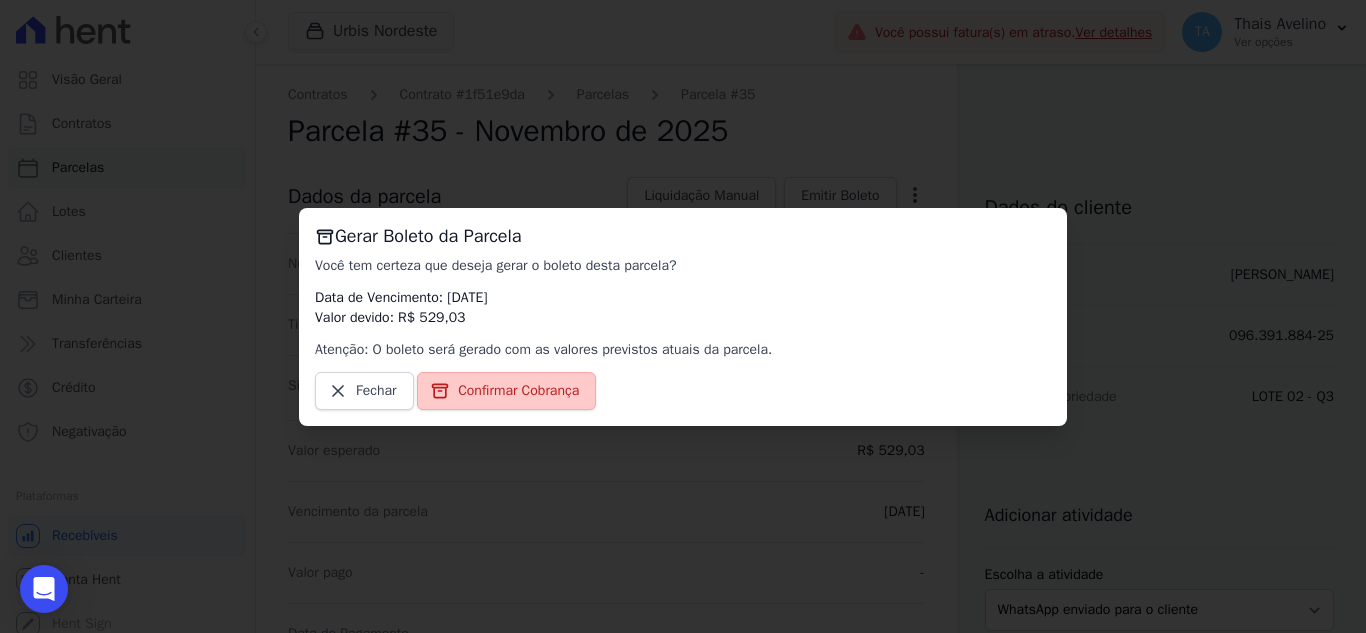 click on "Confirmar Cobrança" at bounding box center (518, 391) 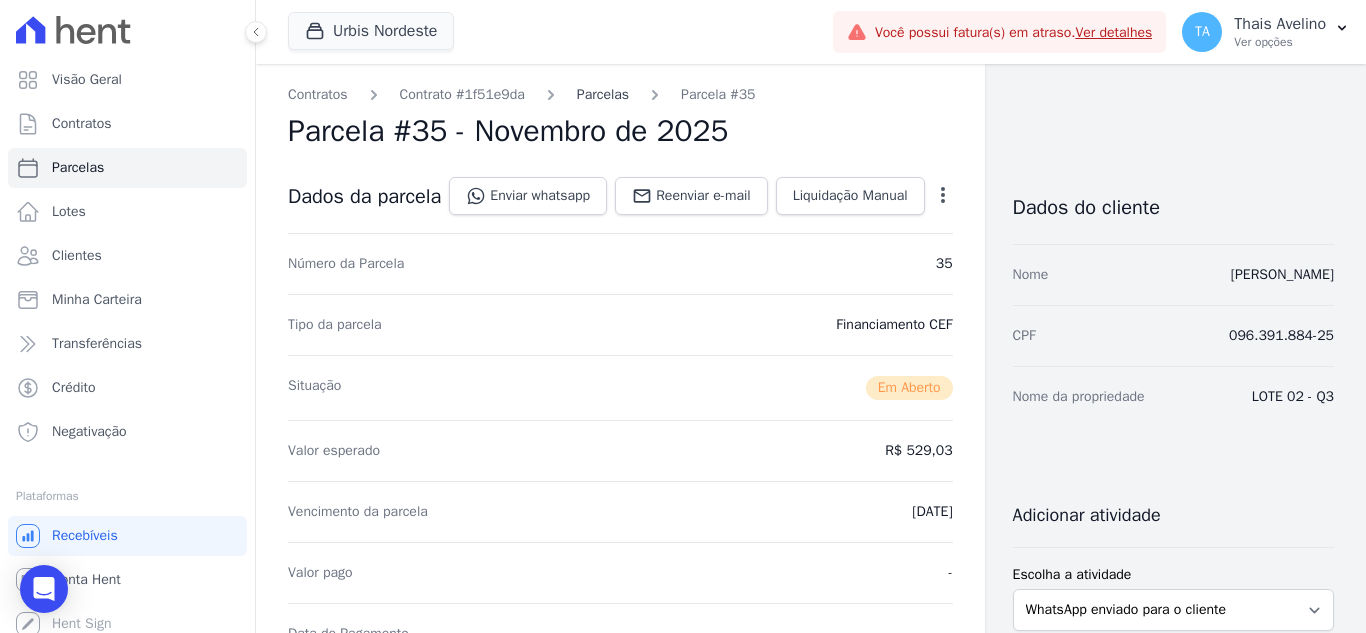 click on "Parcelas" at bounding box center (603, 94) 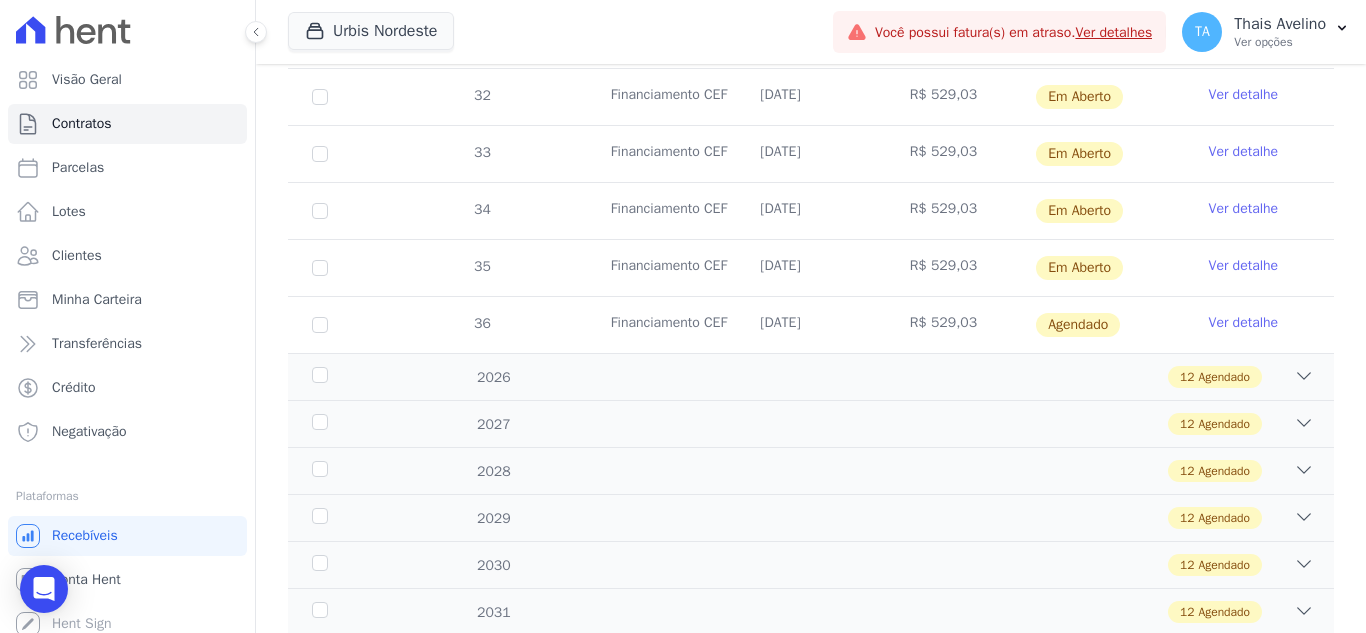 scroll, scrollTop: 900, scrollLeft: 0, axis: vertical 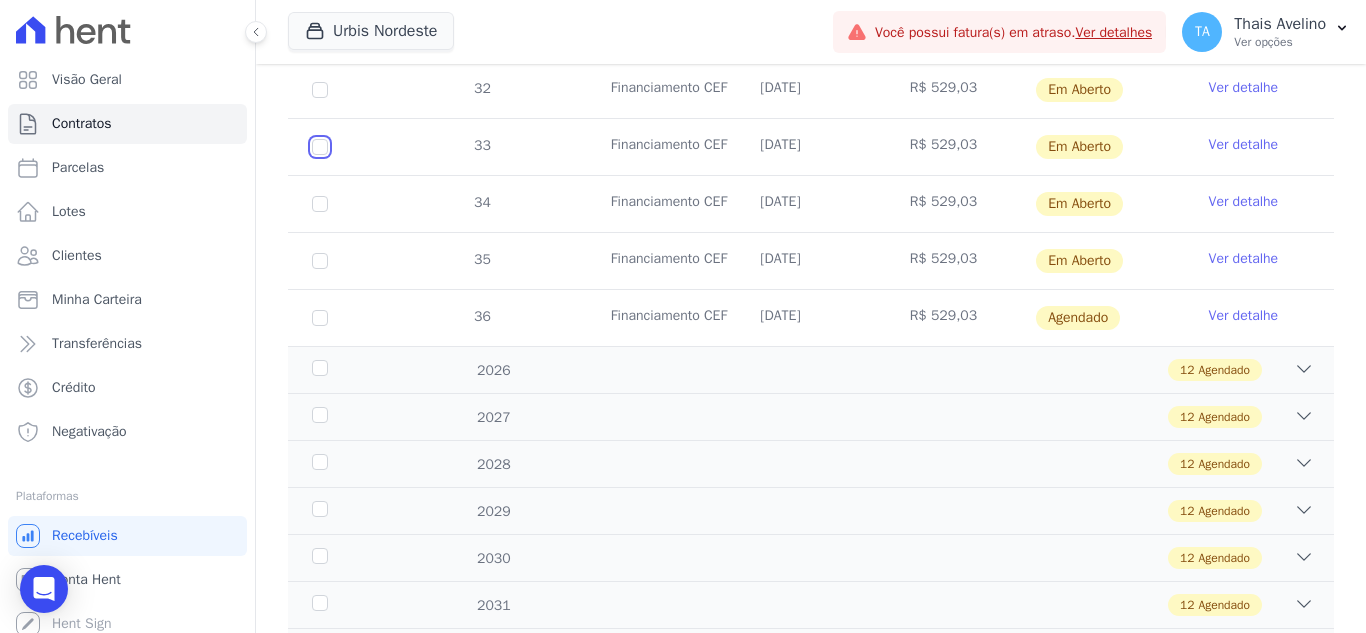 click at bounding box center (320, 90) 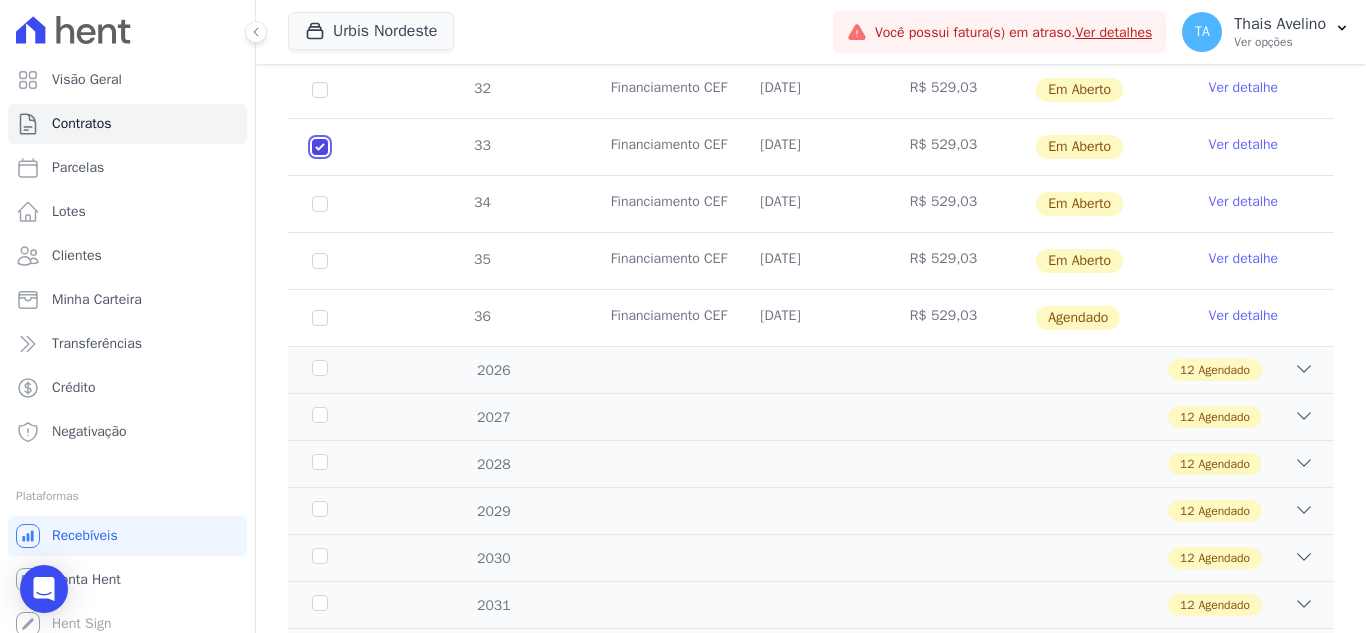 checkbox on "true" 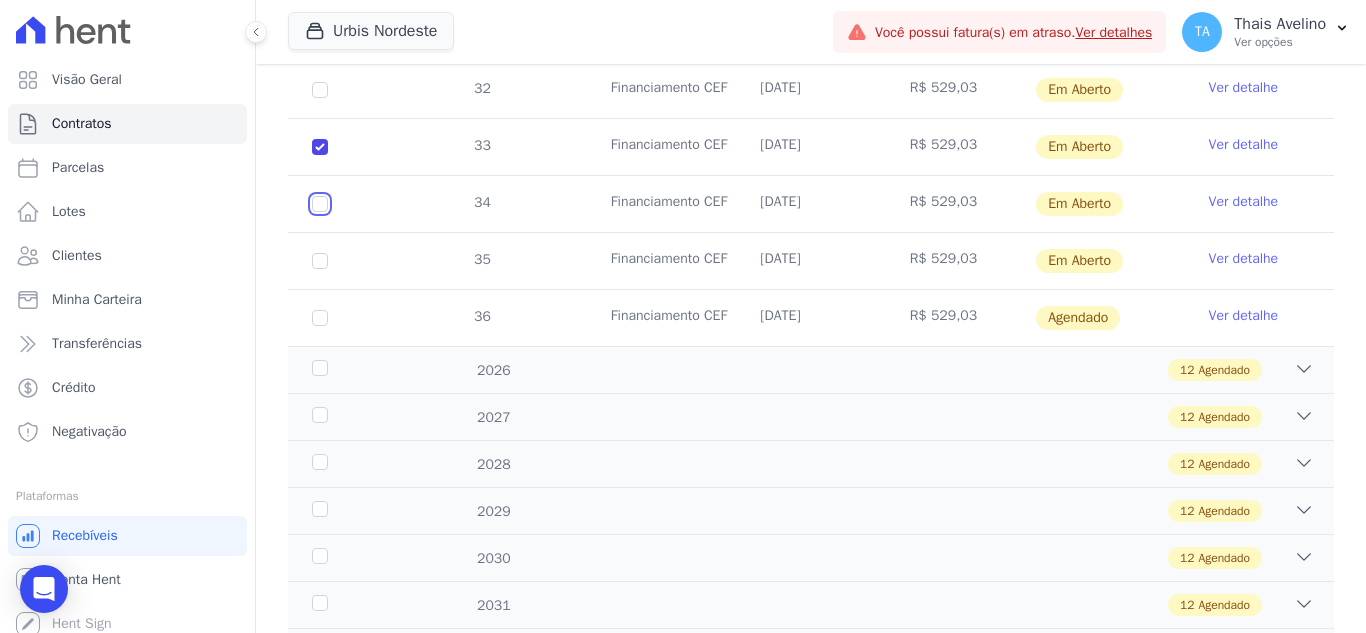 drag, startPoint x: 323, startPoint y: 204, endPoint x: 321, endPoint y: 266, distance: 62.03225 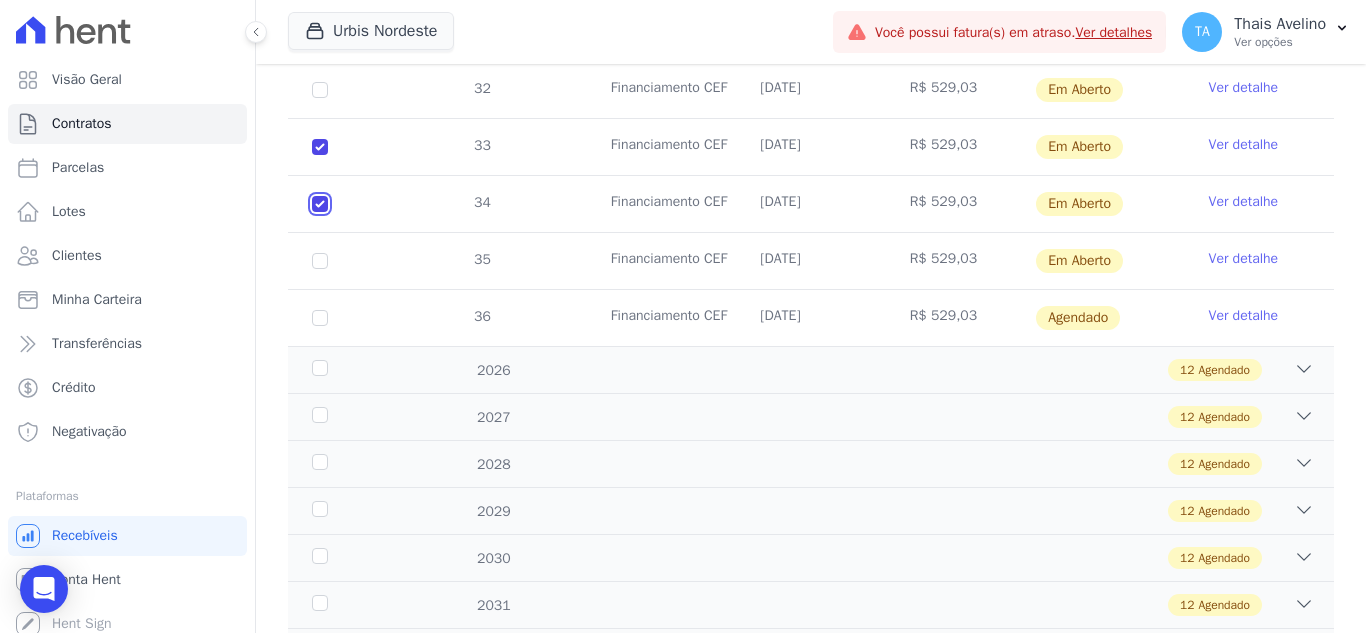 checkbox on "true" 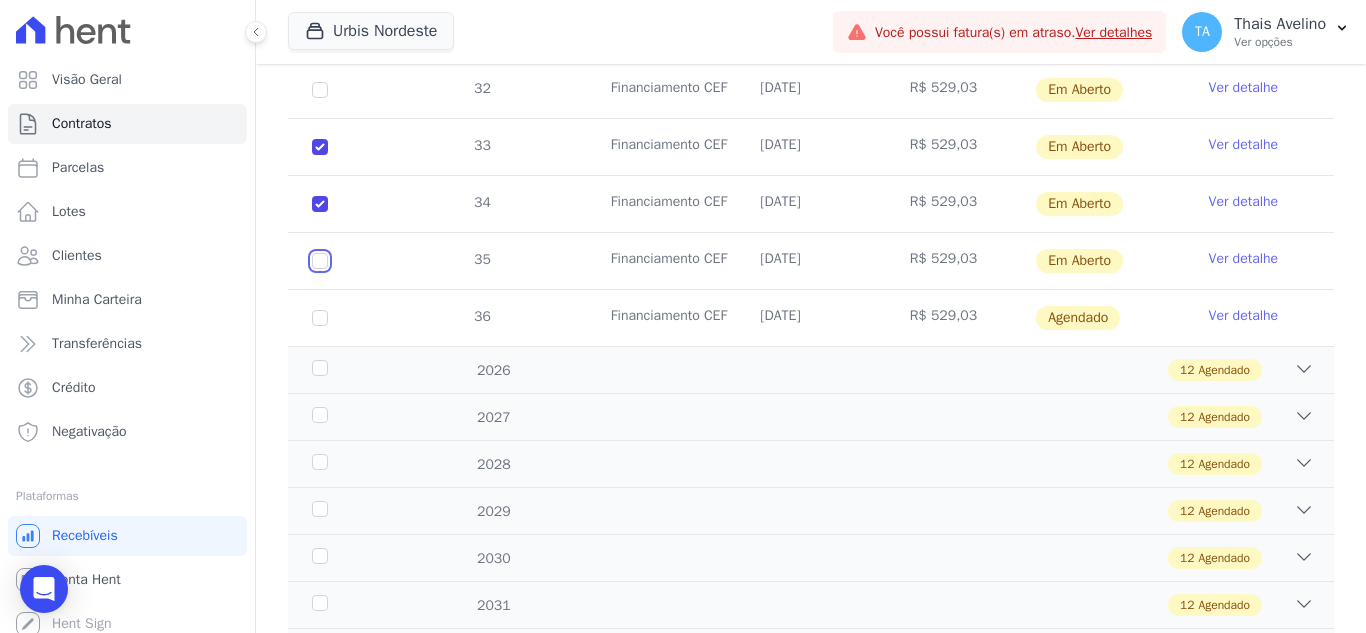 click at bounding box center [320, 90] 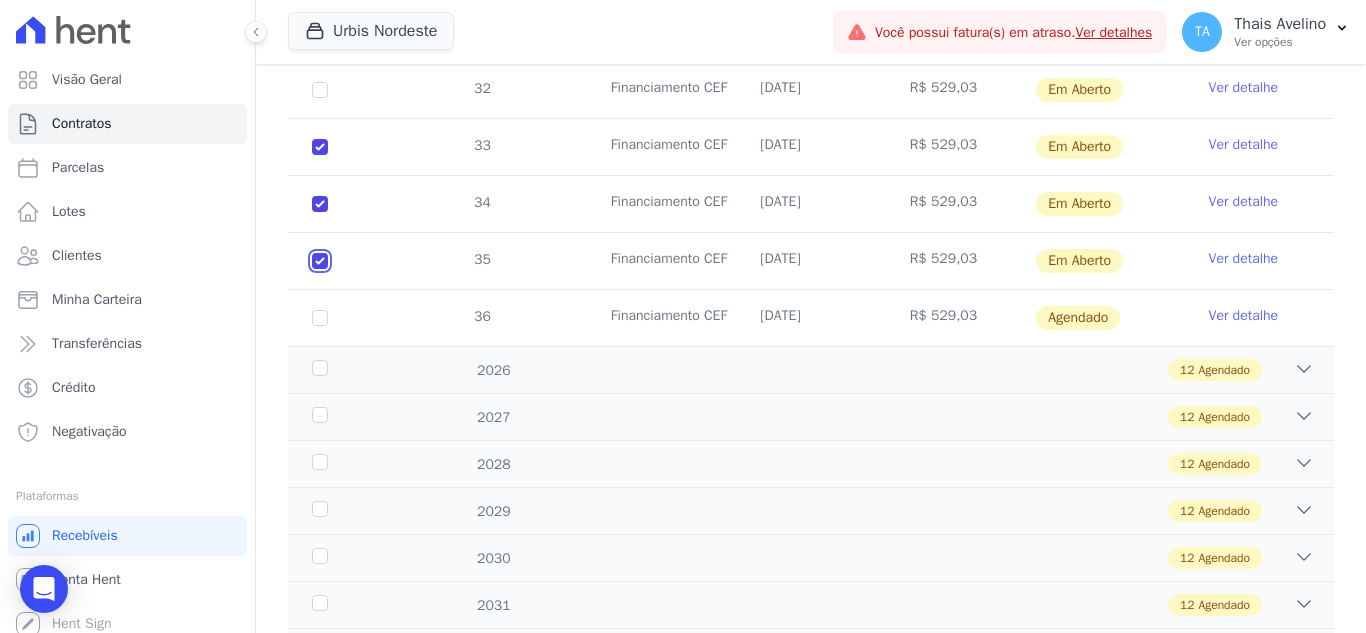 checkbox on "true" 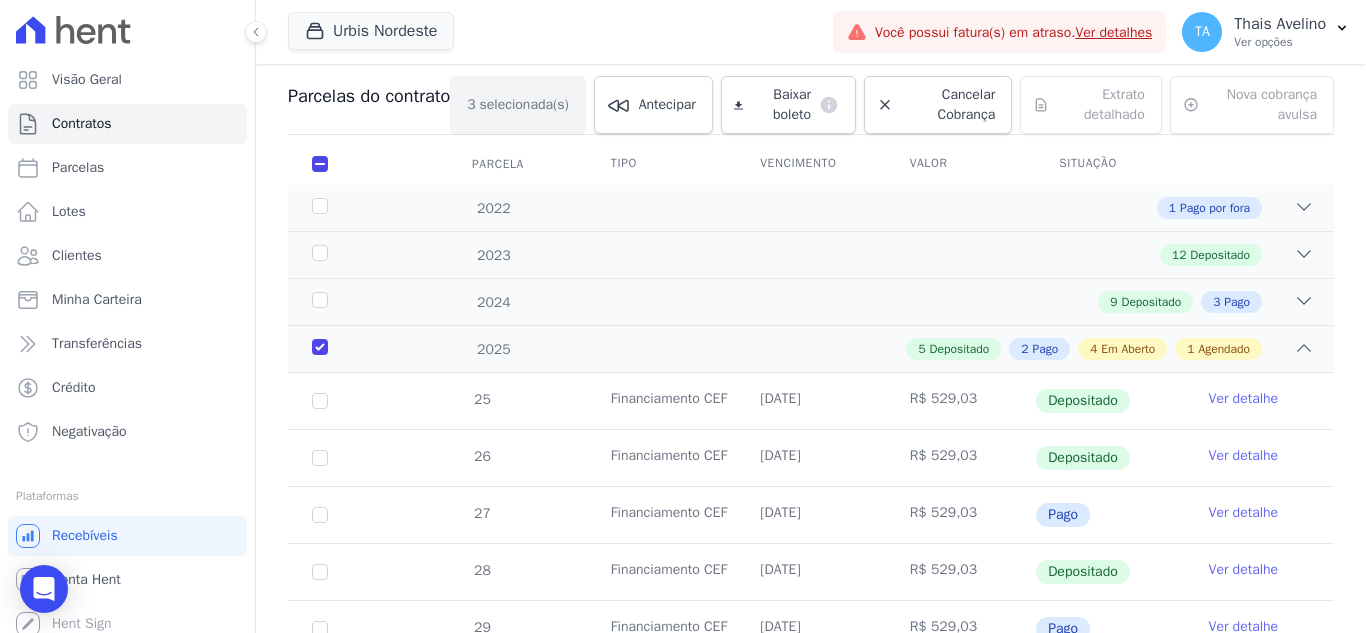 scroll, scrollTop: 0, scrollLeft: 0, axis: both 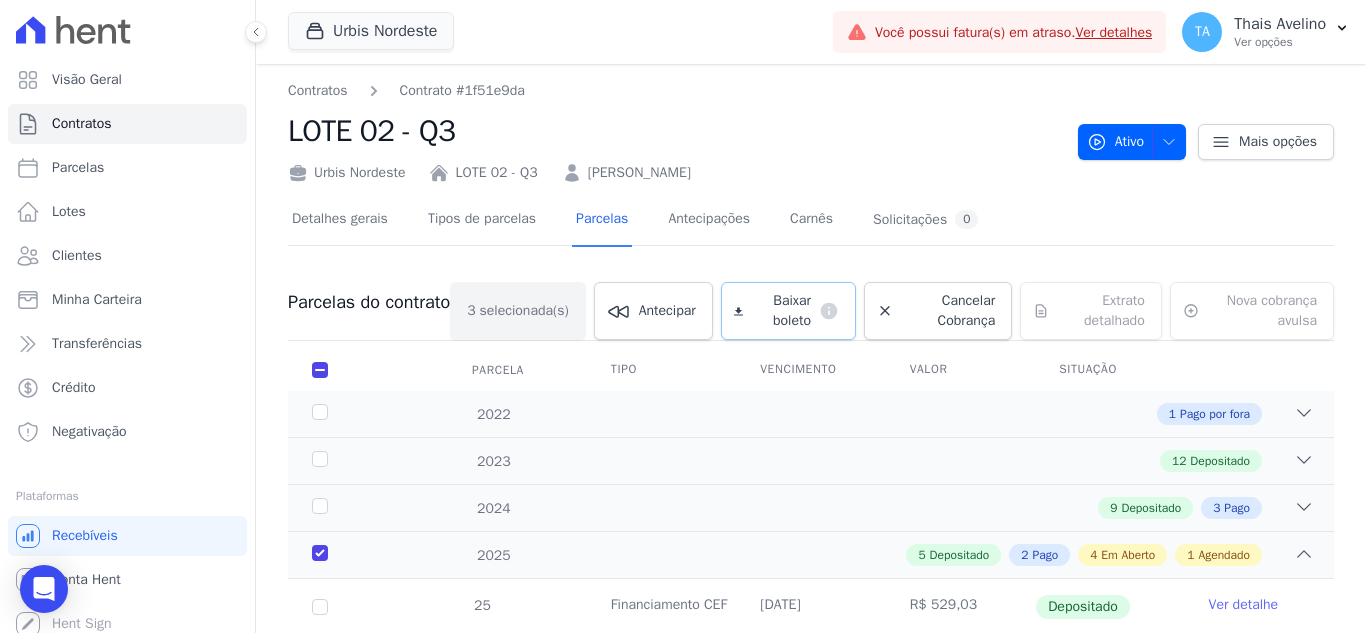 click on "Baixar boleto
default" at bounding box center (788, 311) 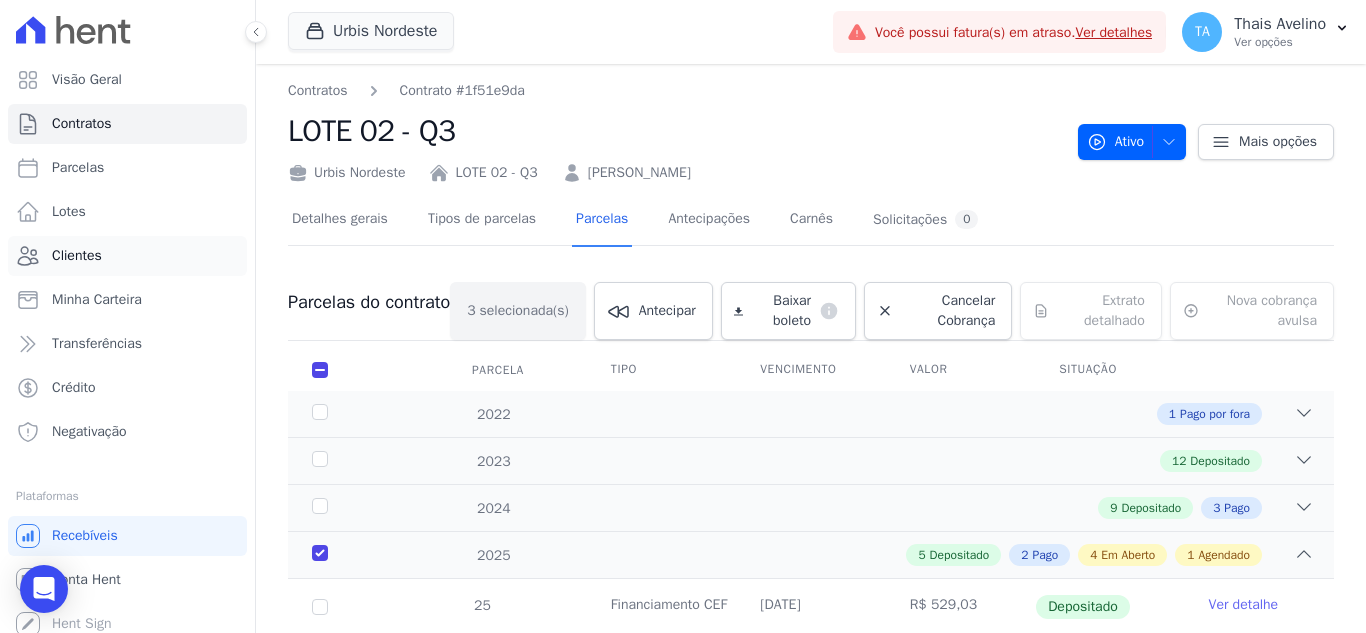 drag, startPoint x: 88, startPoint y: 275, endPoint x: 92, endPoint y: 264, distance: 11.7046995 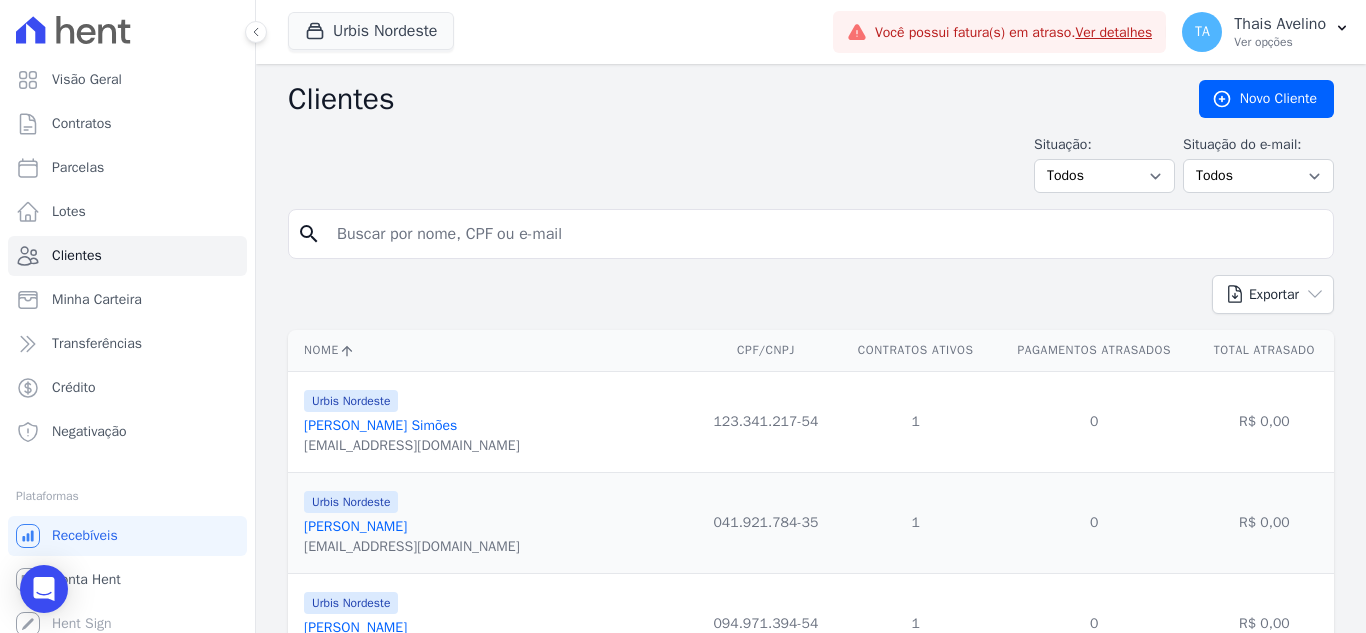 click at bounding box center (825, 234) 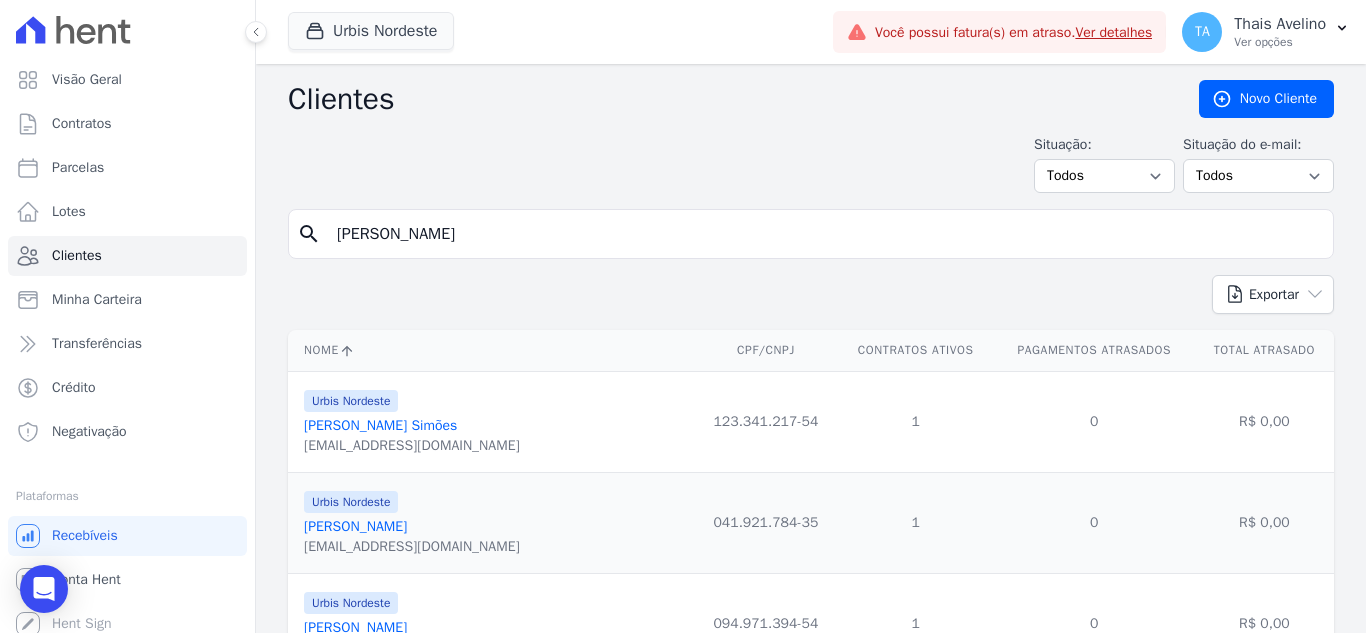 type on "[PERSON_NAME]" 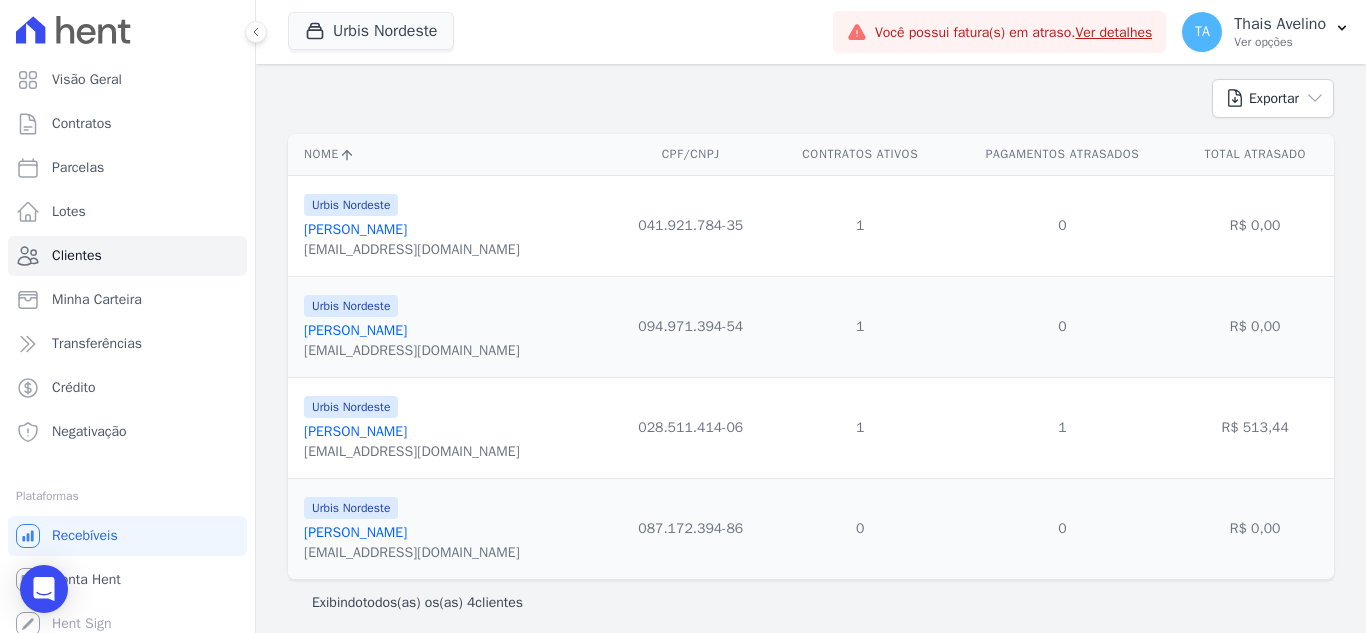scroll, scrollTop: 205, scrollLeft: 0, axis: vertical 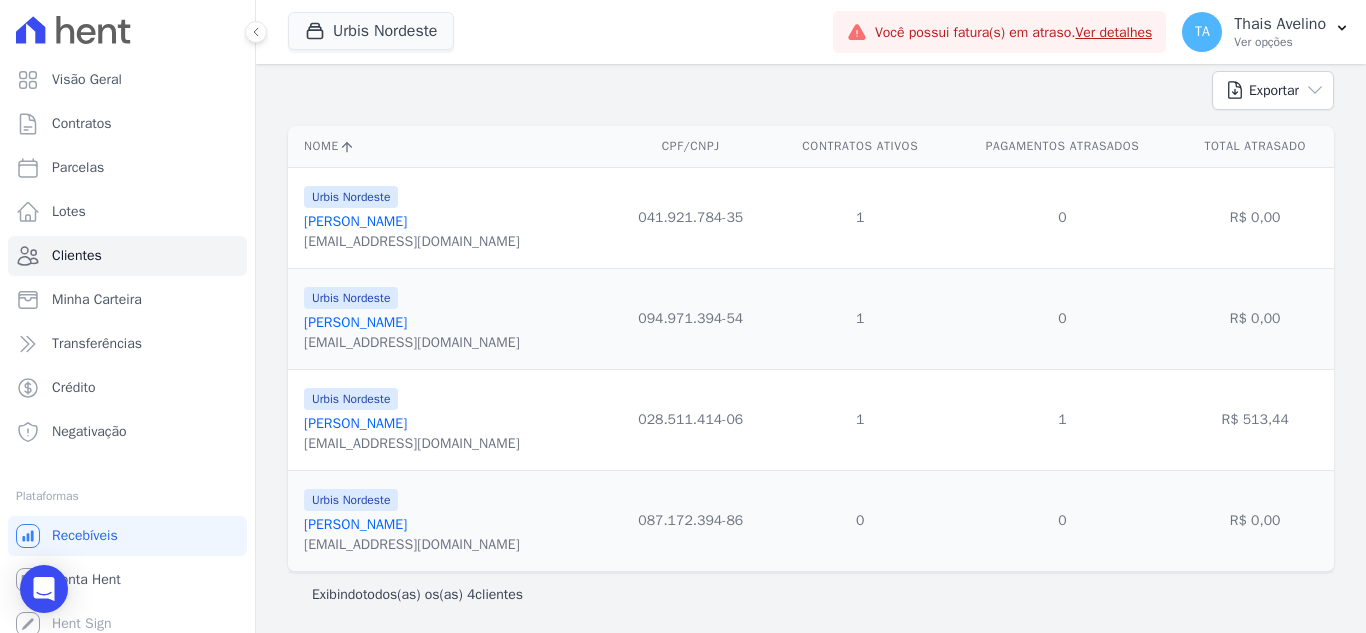 click on "[PERSON_NAME]" at bounding box center (355, 423) 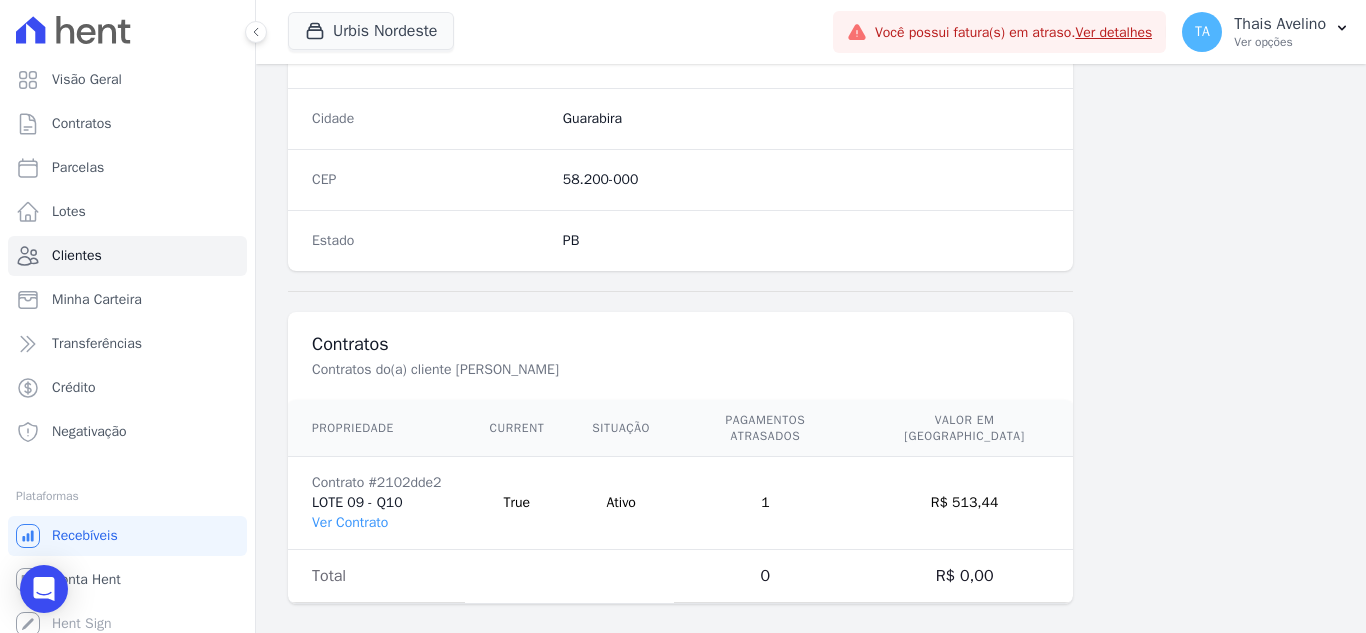 scroll, scrollTop: 1238, scrollLeft: 0, axis: vertical 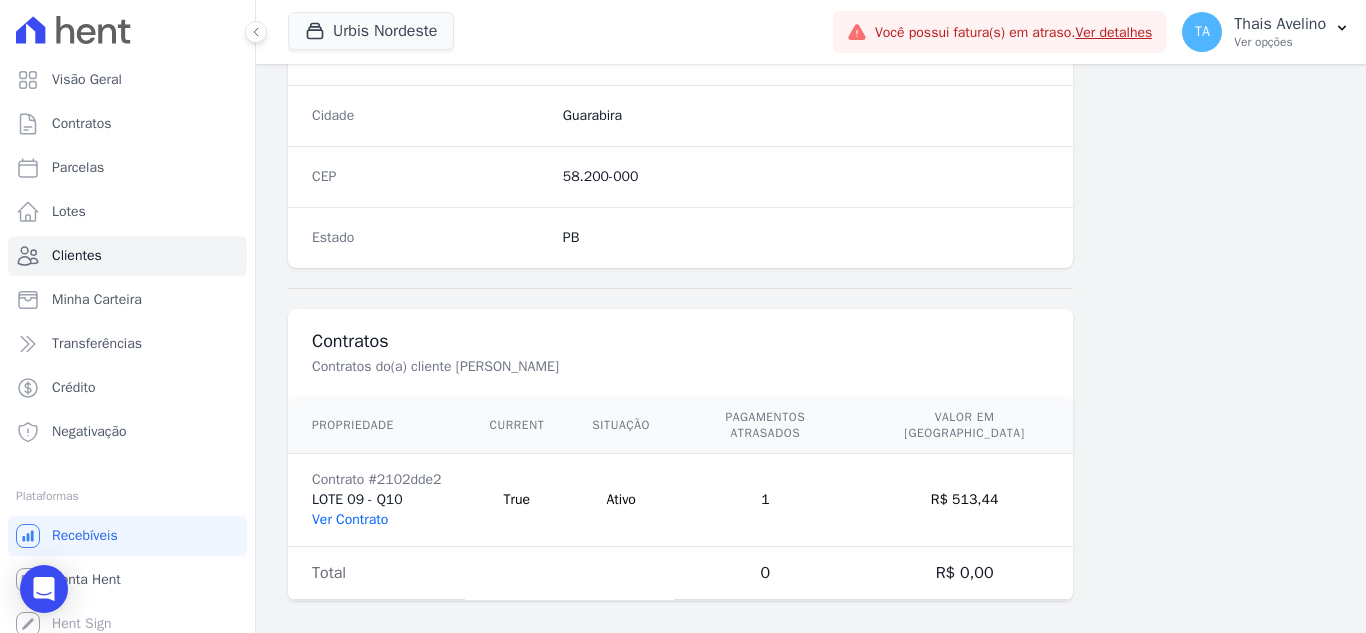 click on "Ver Contrato" at bounding box center [350, 519] 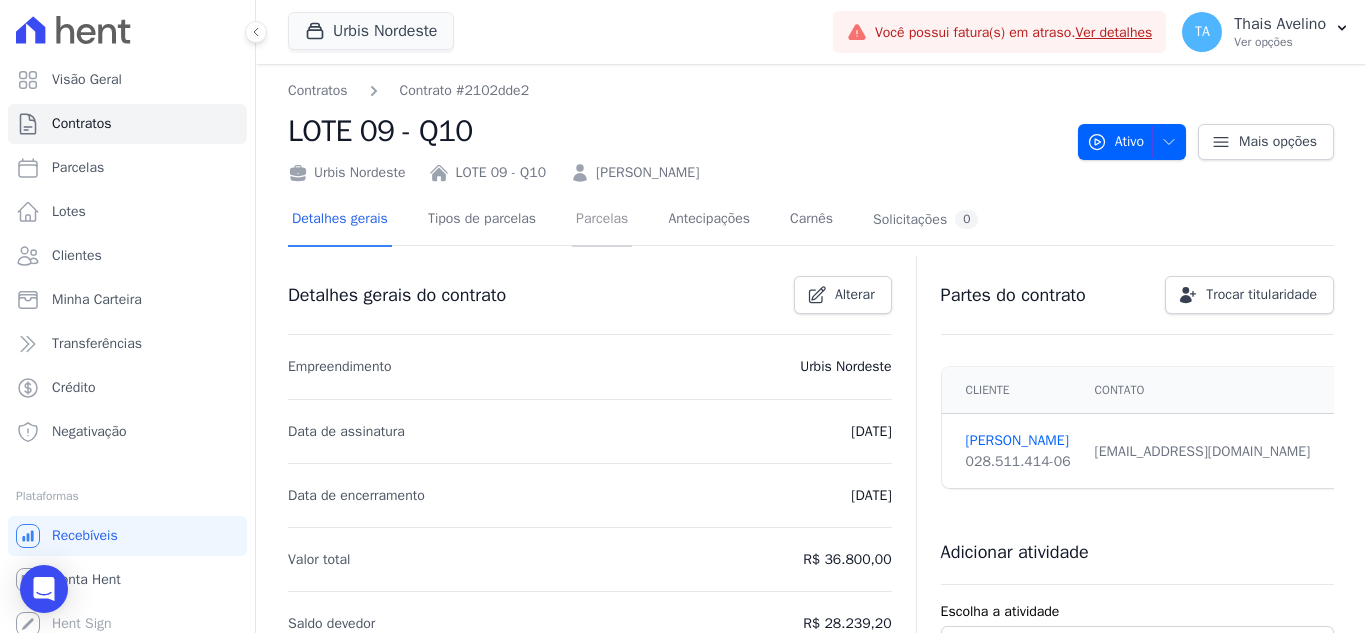 click on "Parcelas" at bounding box center [602, 220] 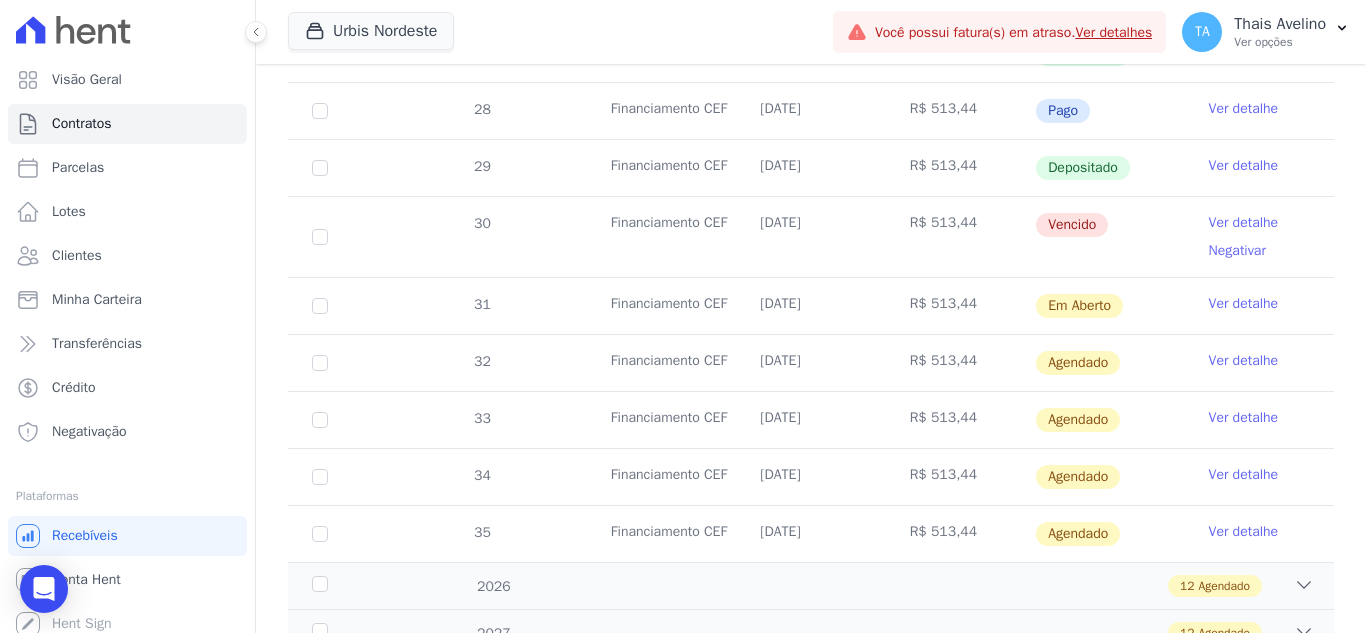 scroll, scrollTop: 900, scrollLeft: 0, axis: vertical 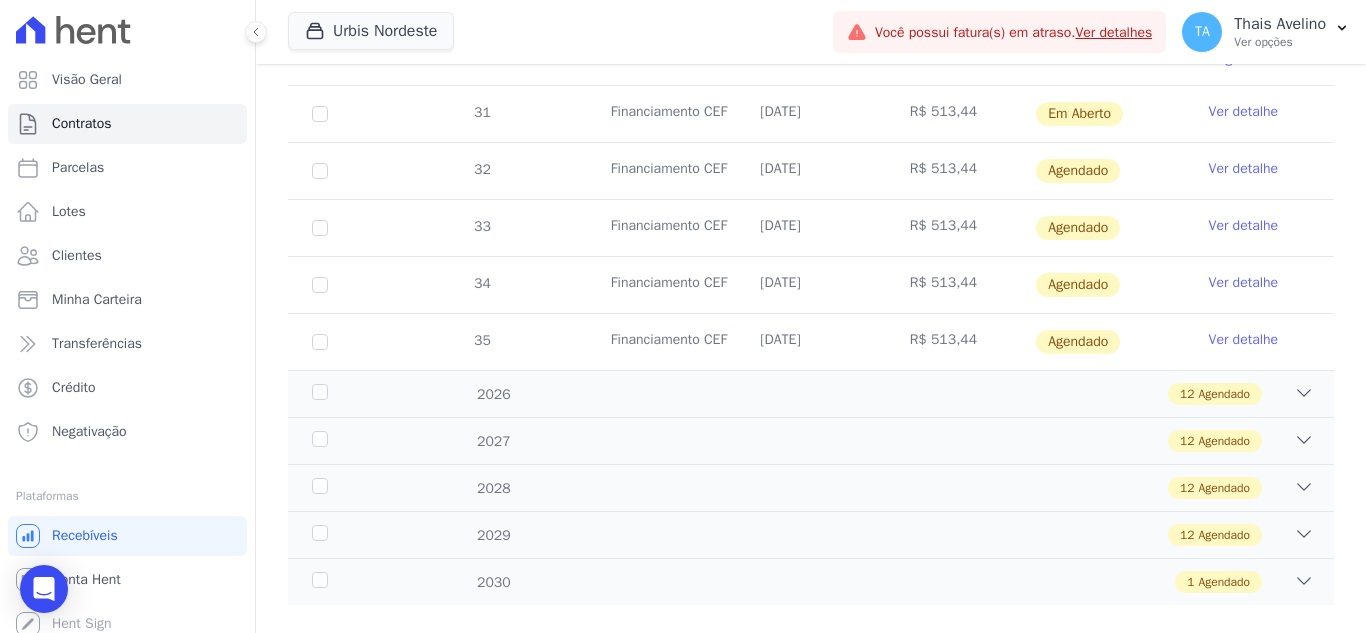click on "Ver detalhe" at bounding box center [1244, 169] 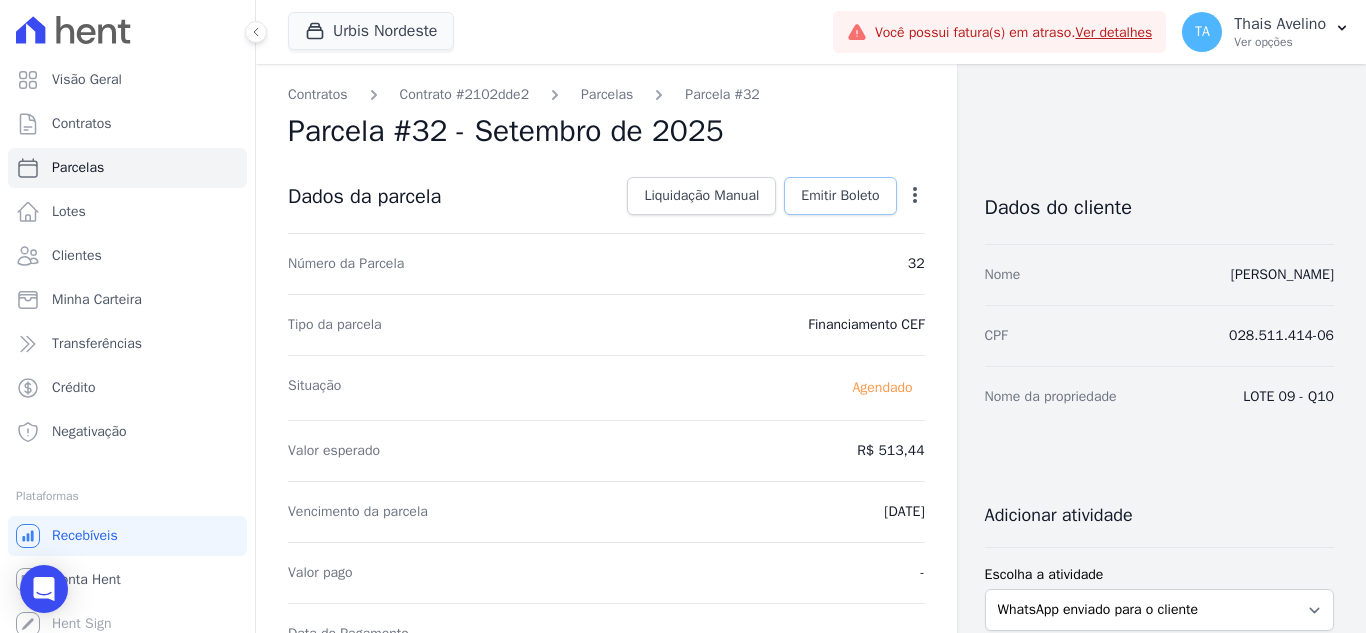 click on "Emitir Boleto" at bounding box center [840, 196] 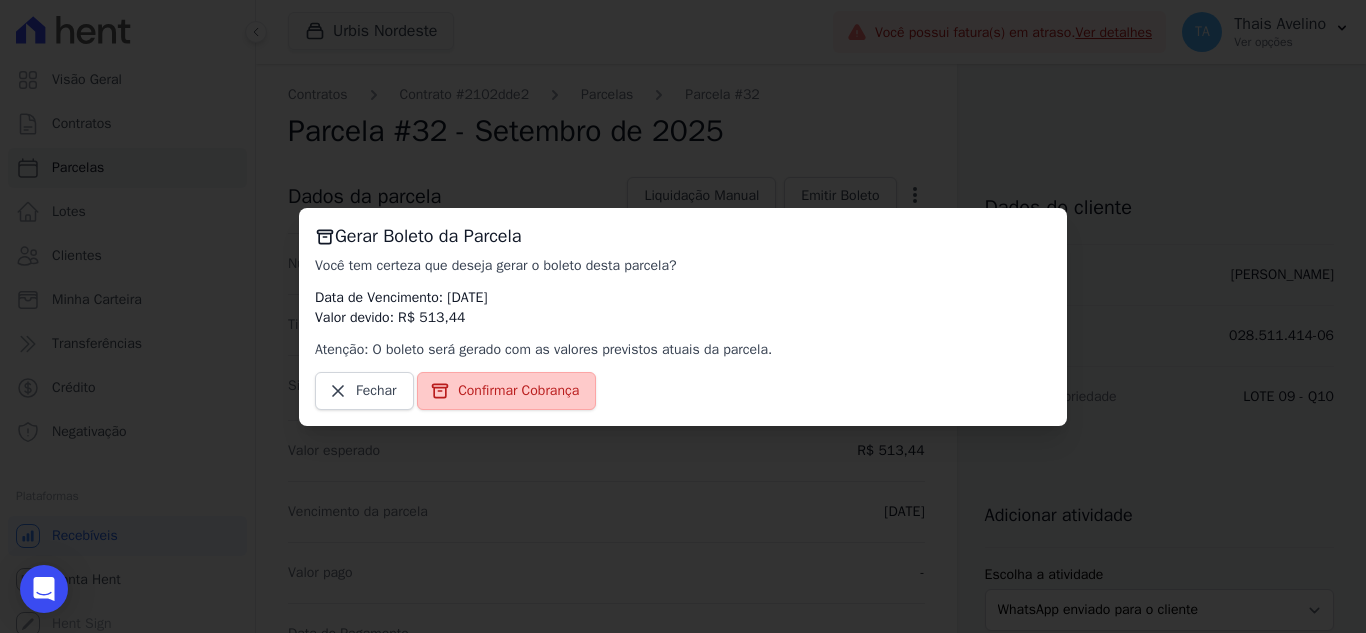 click on "Confirmar Cobrança" at bounding box center (518, 391) 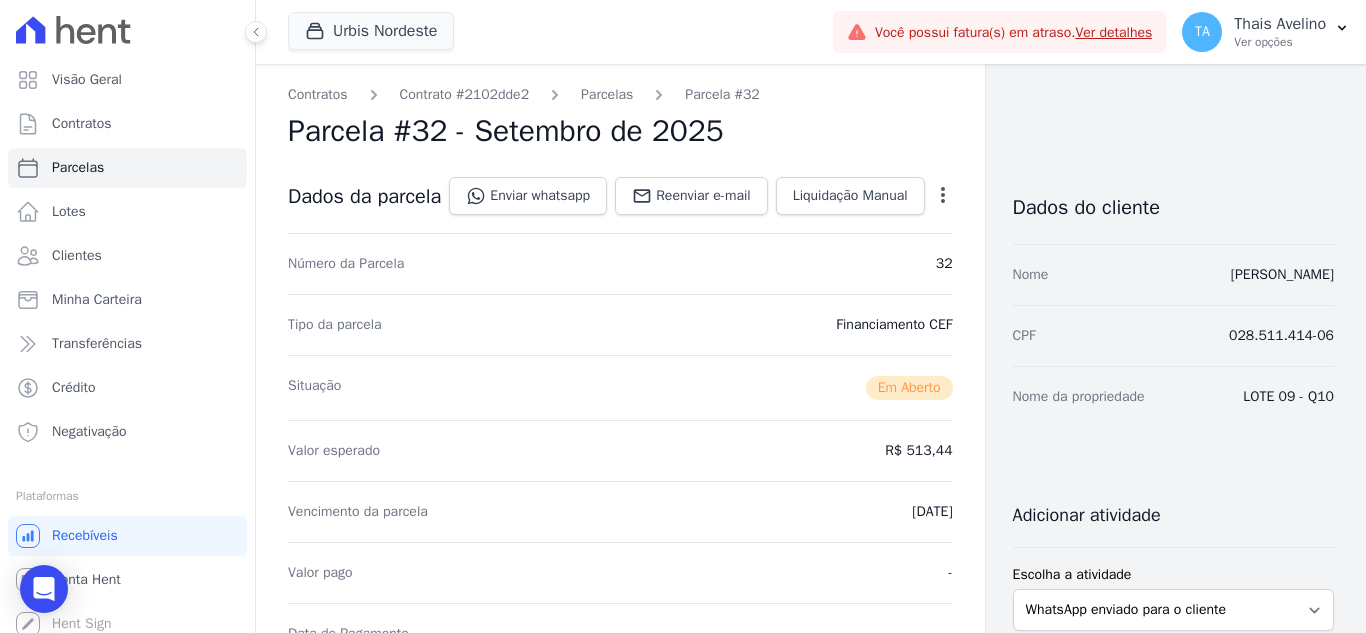 click on "Parcelas" at bounding box center [607, 94] 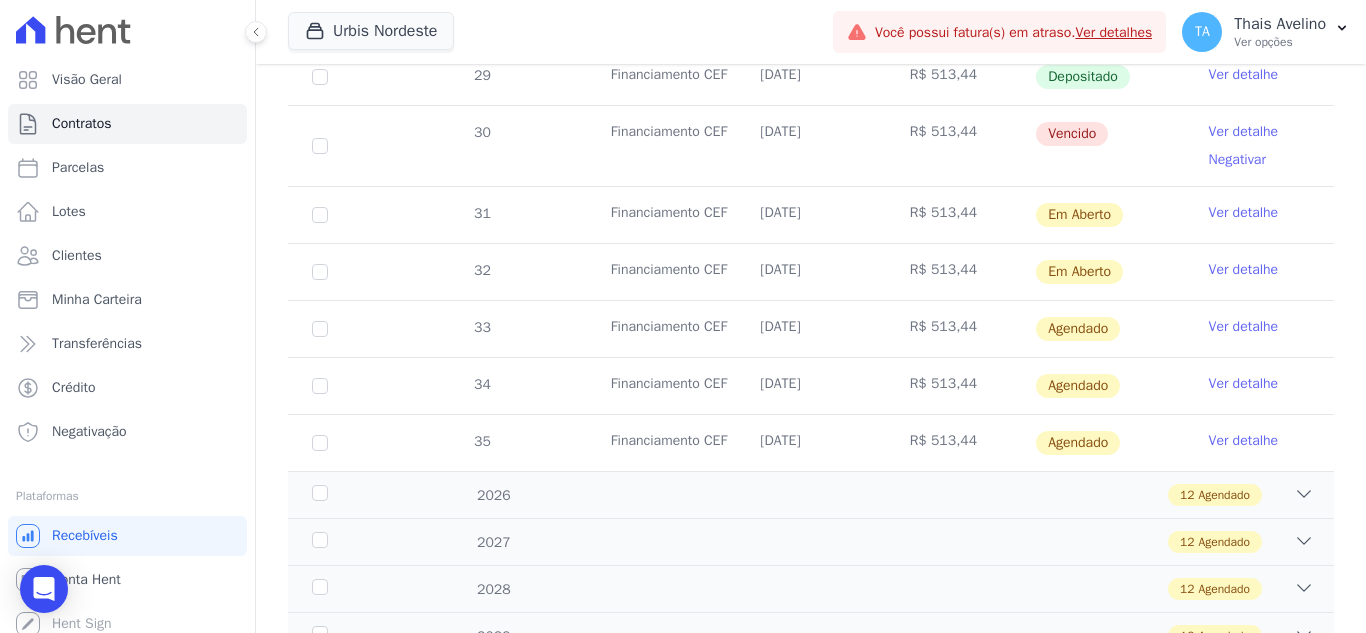 scroll, scrollTop: 800, scrollLeft: 0, axis: vertical 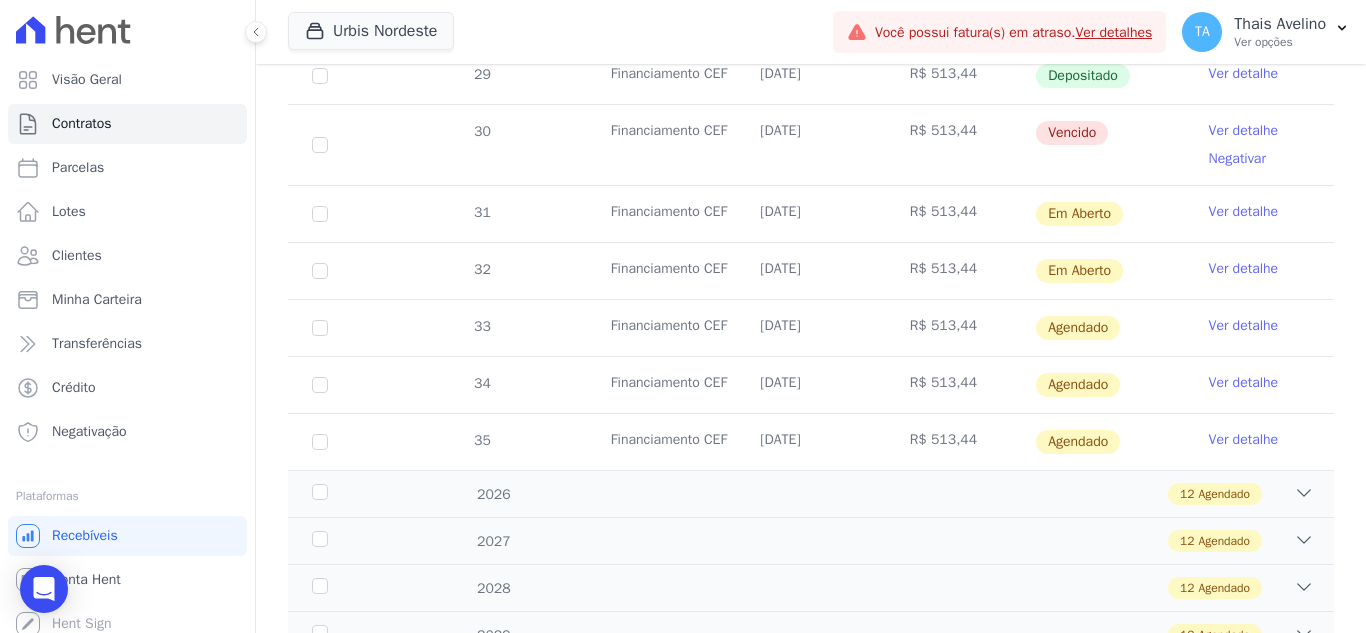 click on "Ver detalhe" at bounding box center (1244, 326) 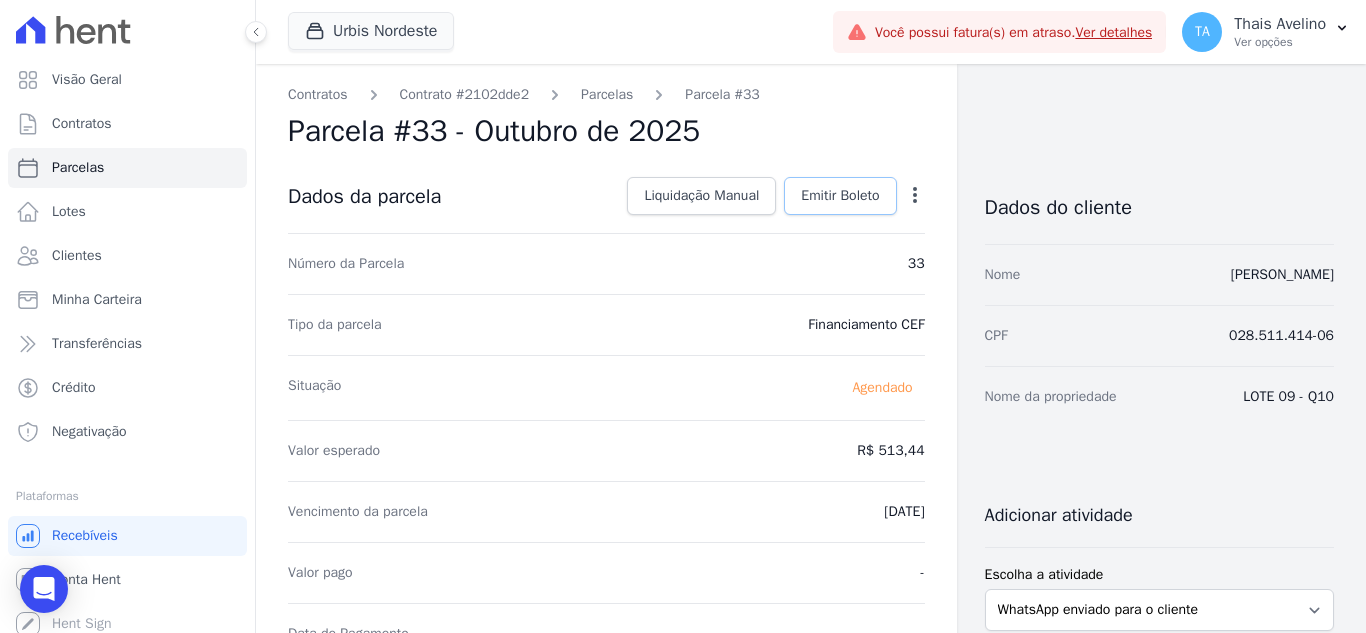 click on "Emitir Boleto" at bounding box center (840, 196) 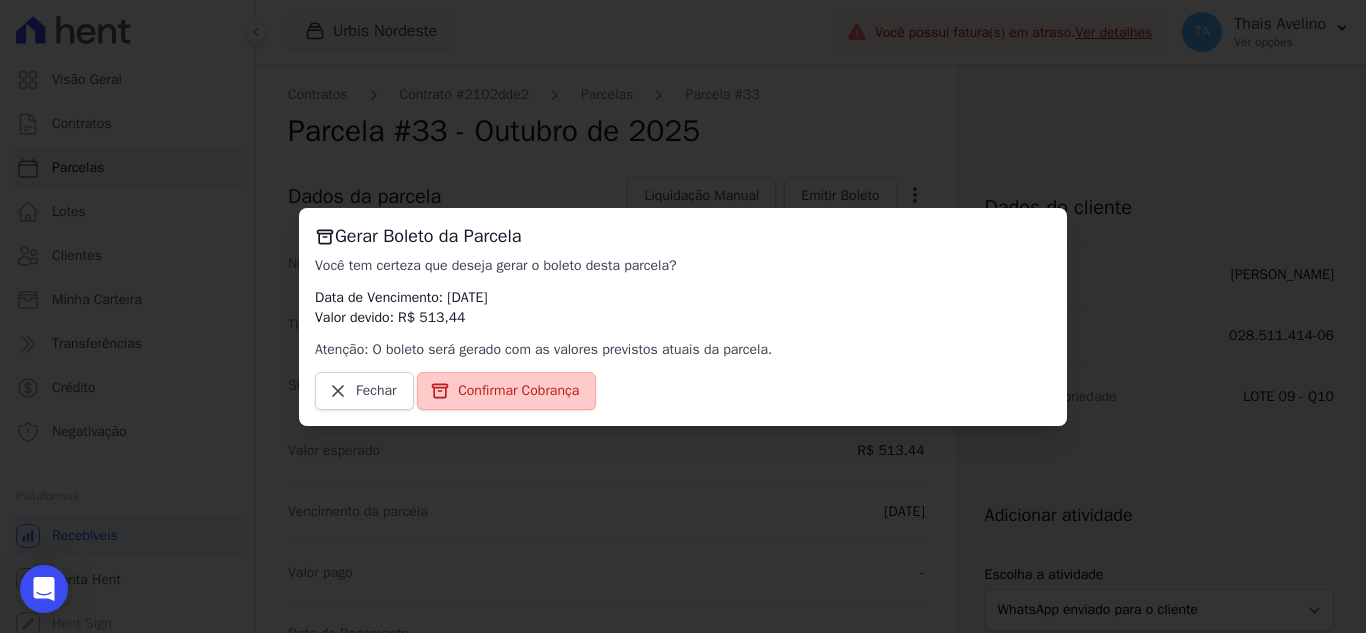 click on "Confirmar Cobrança" at bounding box center [506, 391] 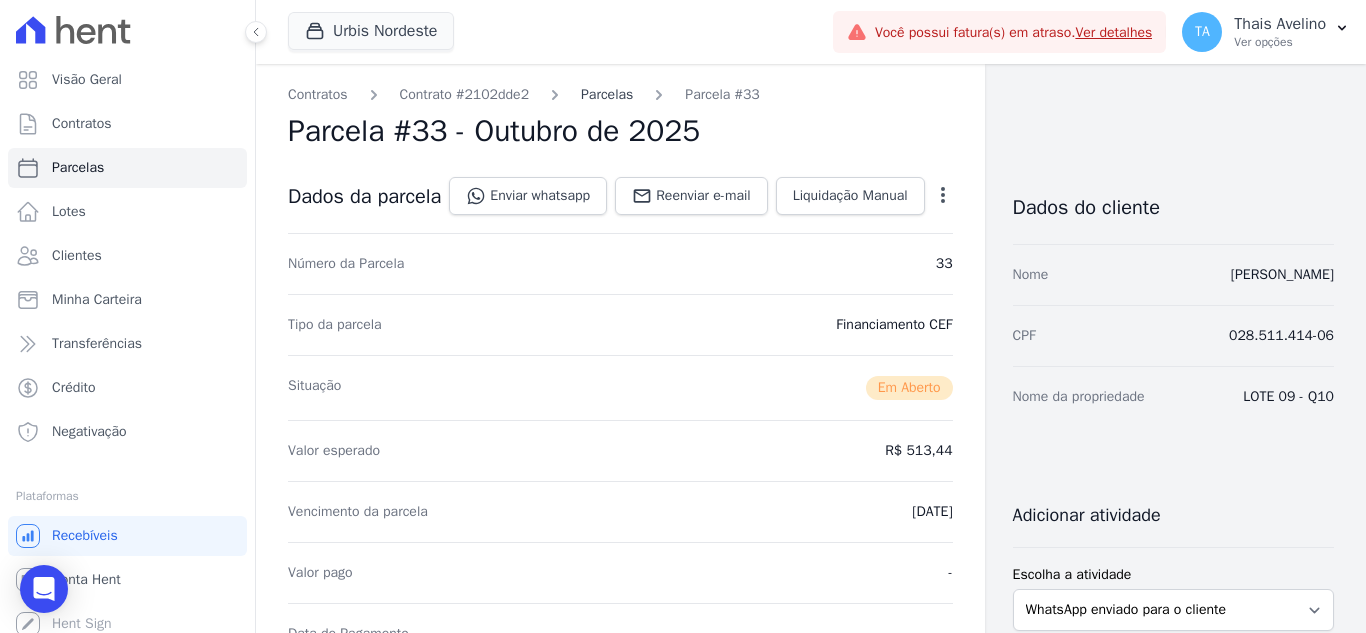click on "Parcelas" at bounding box center (607, 94) 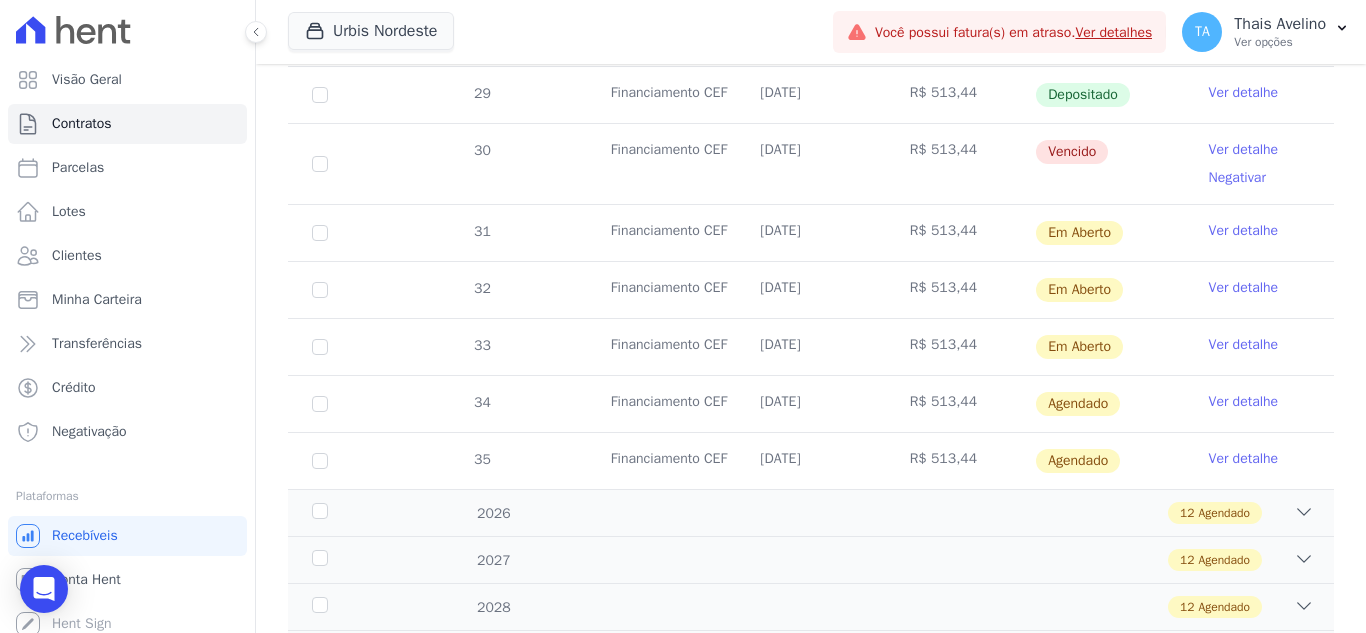 scroll, scrollTop: 800, scrollLeft: 0, axis: vertical 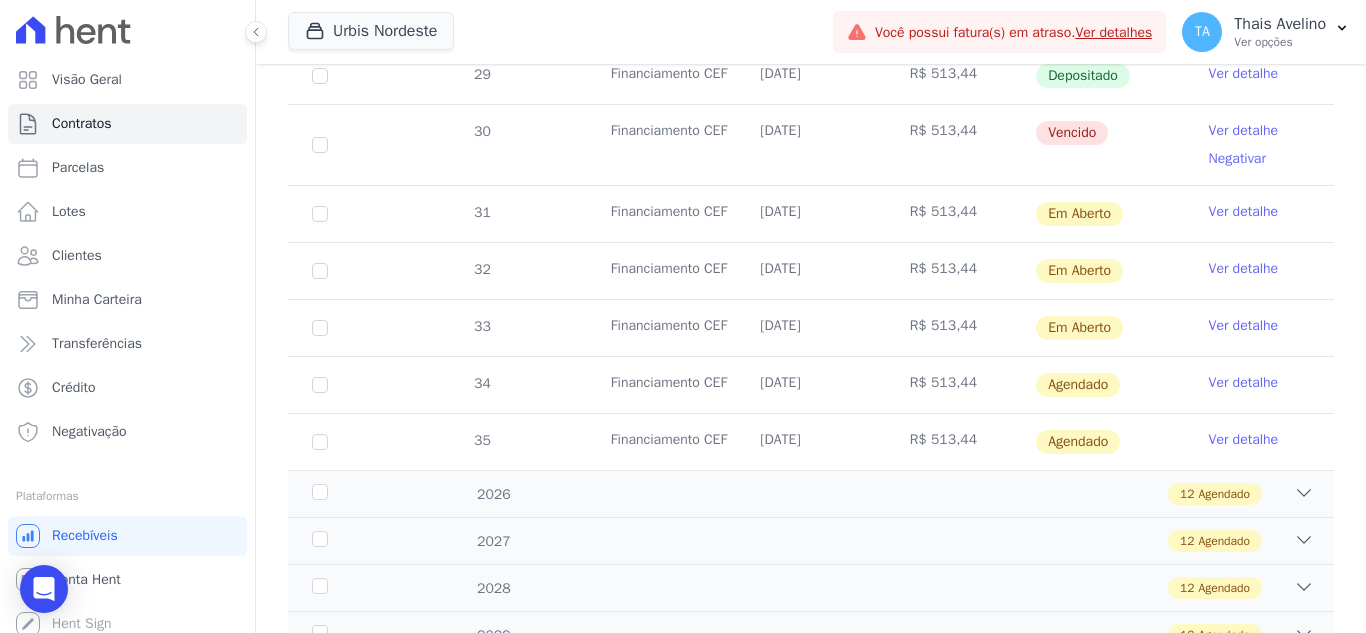 click on "Ver detalhe" at bounding box center (1244, 383) 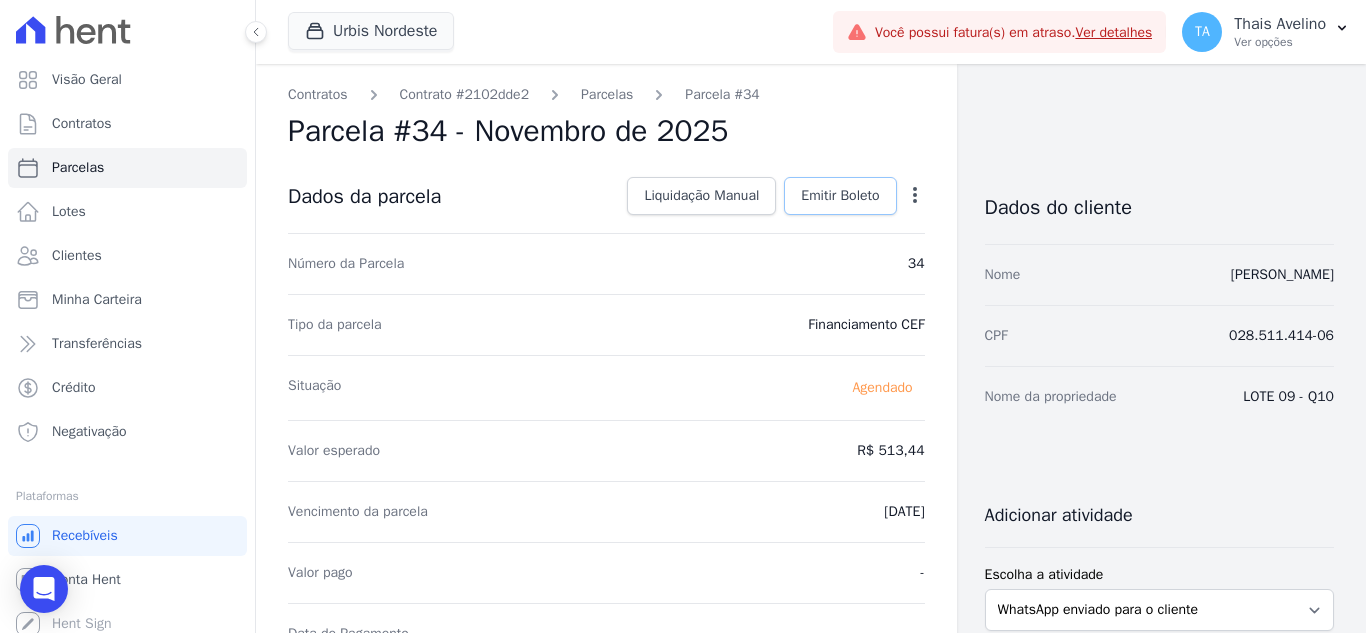 click on "Emitir Boleto" at bounding box center (840, 196) 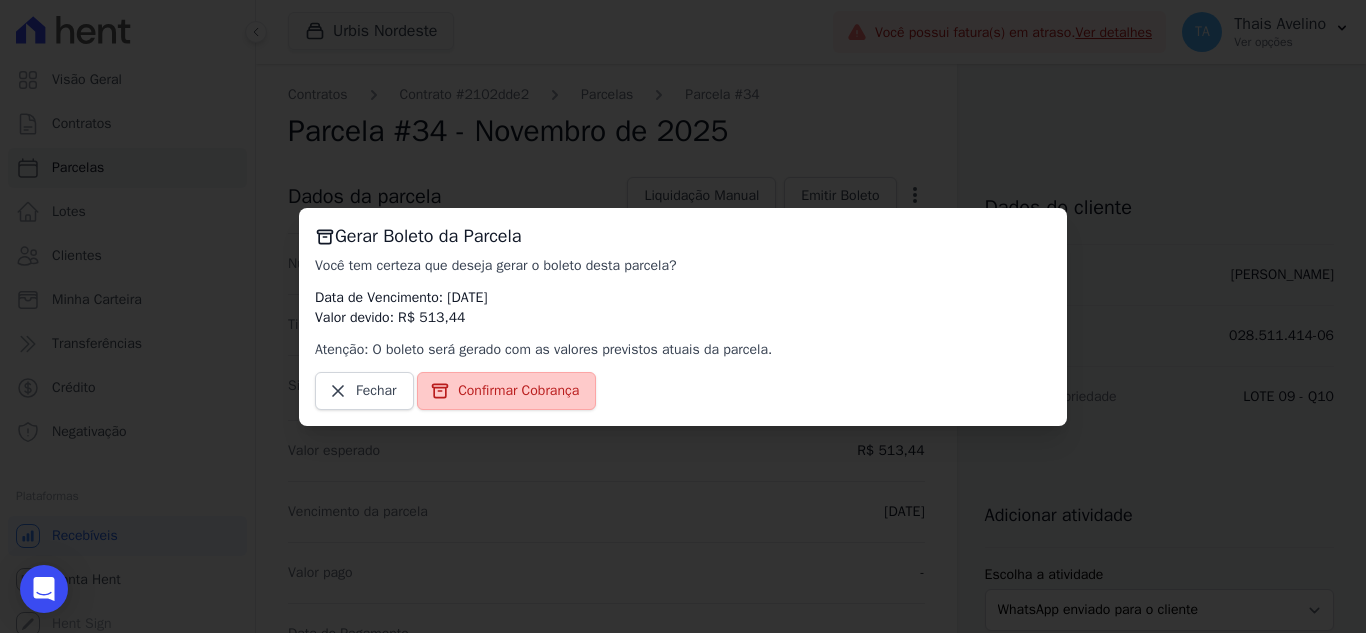 click on "Confirmar Cobrança" at bounding box center [506, 391] 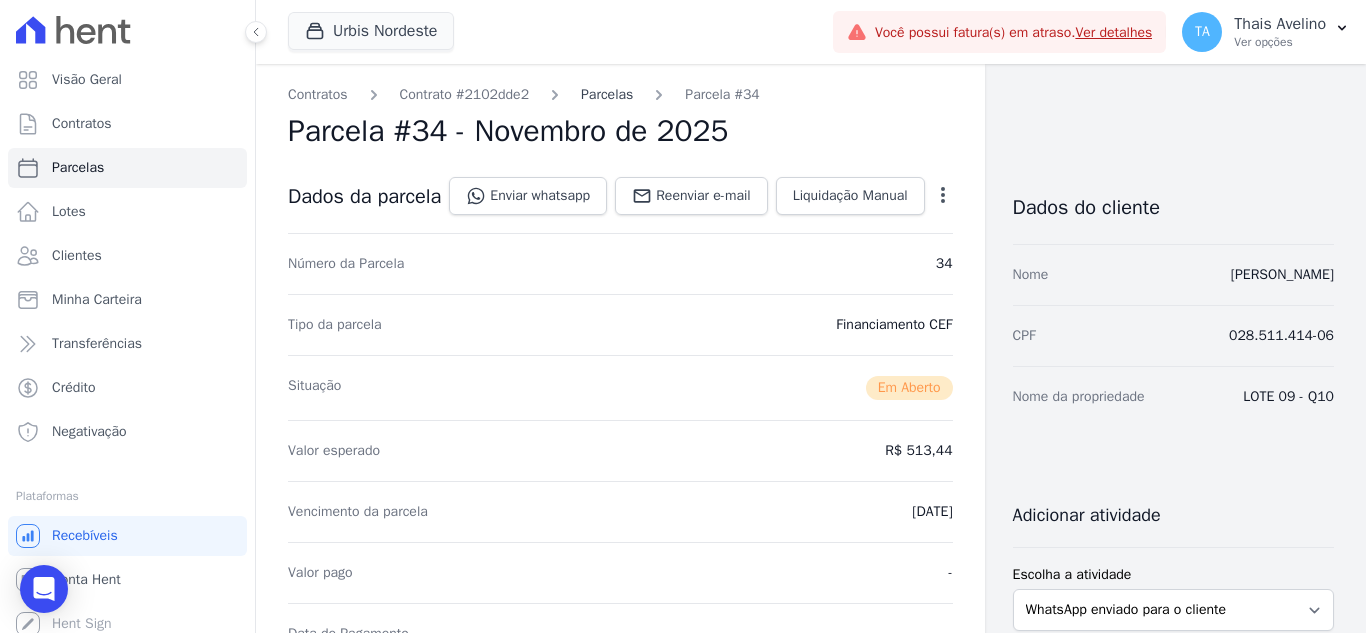 click on "Parcelas" at bounding box center (607, 94) 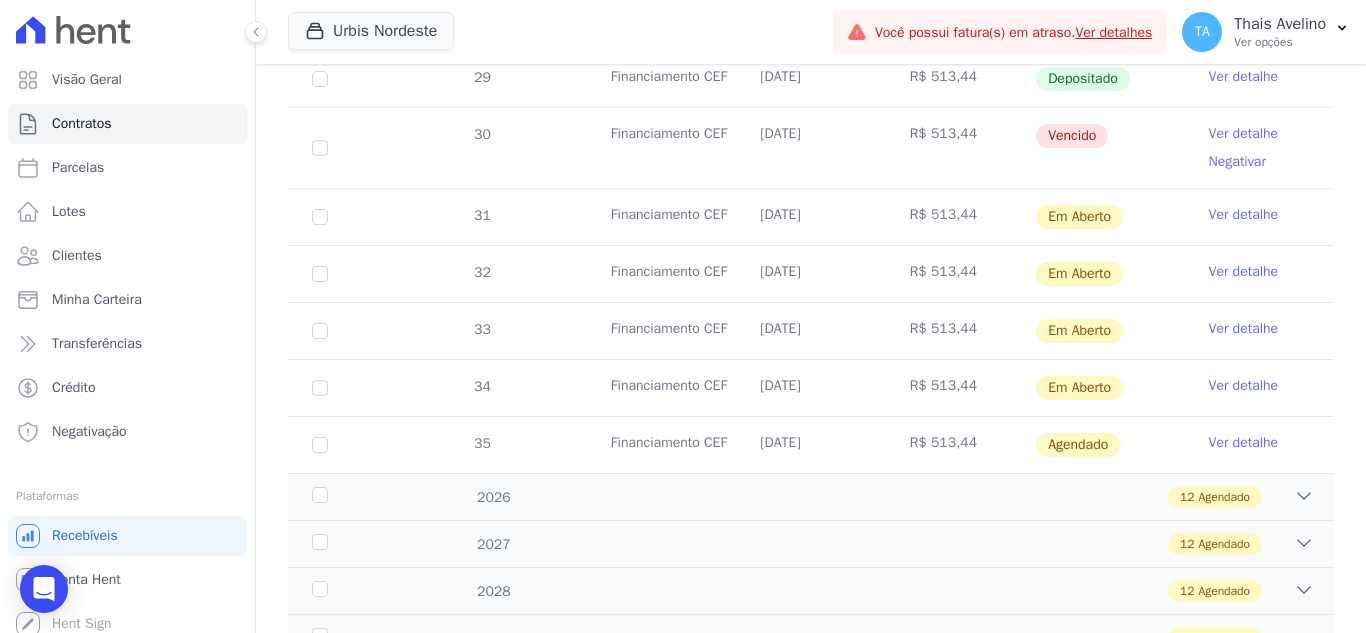 scroll, scrollTop: 800, scrollLeft: 0, axis: vertical 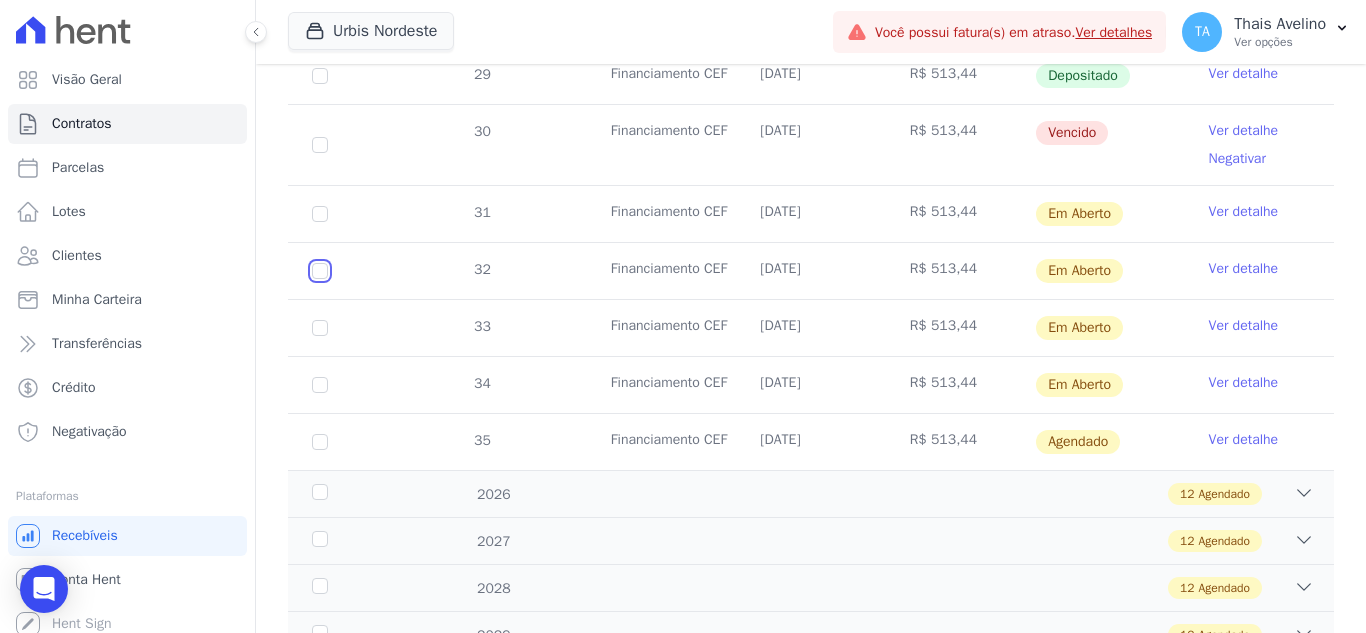 click at bounding box center [320, 214] 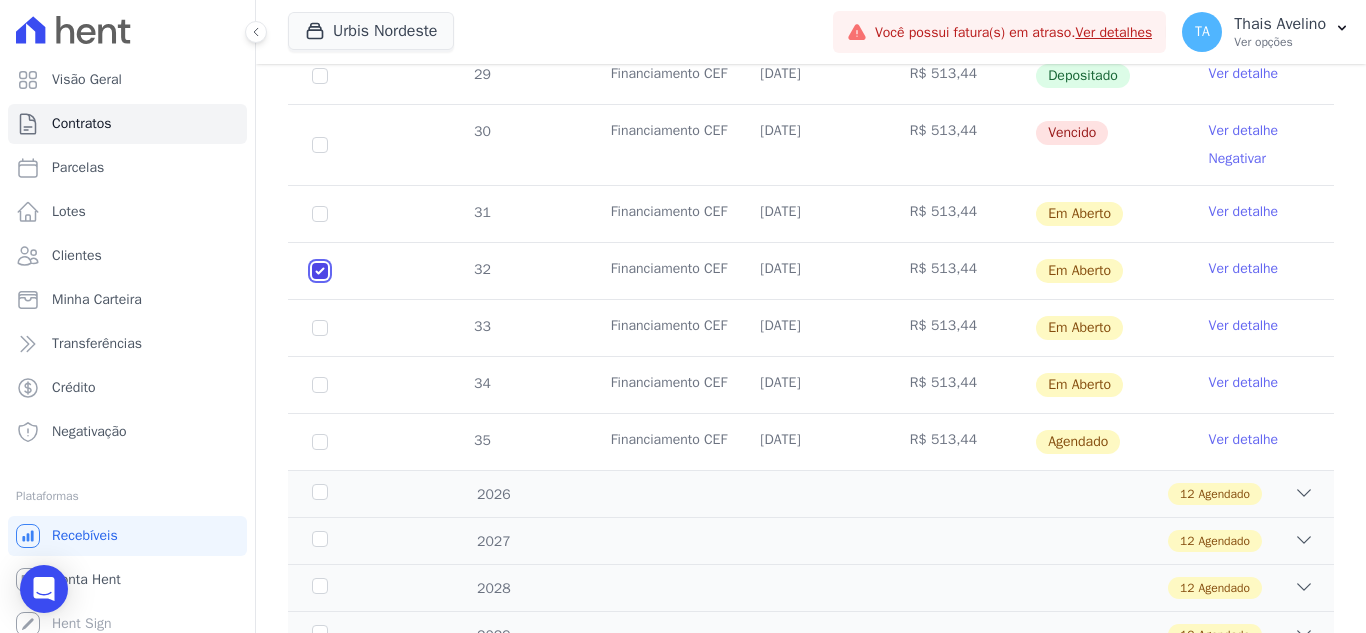 checkbox on "true" 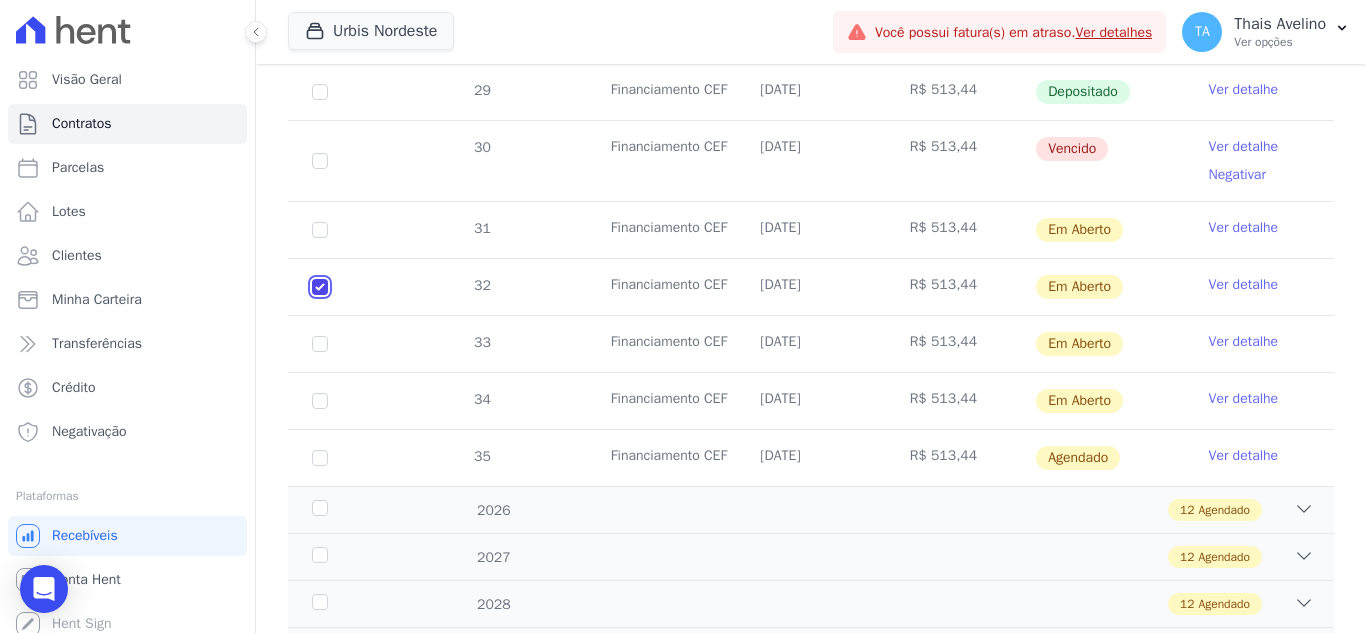 scroll, scrollTop: 816, scrollLeft: 0, axis: vertical 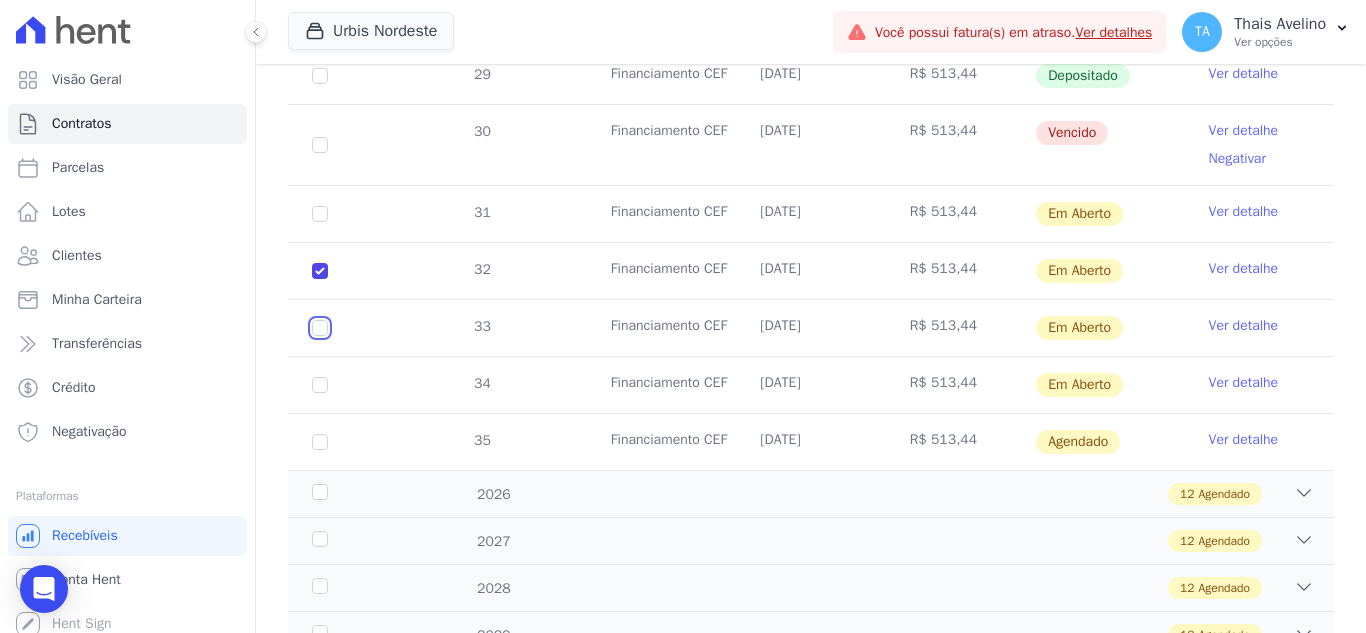 click at bounding box center [320, 214] 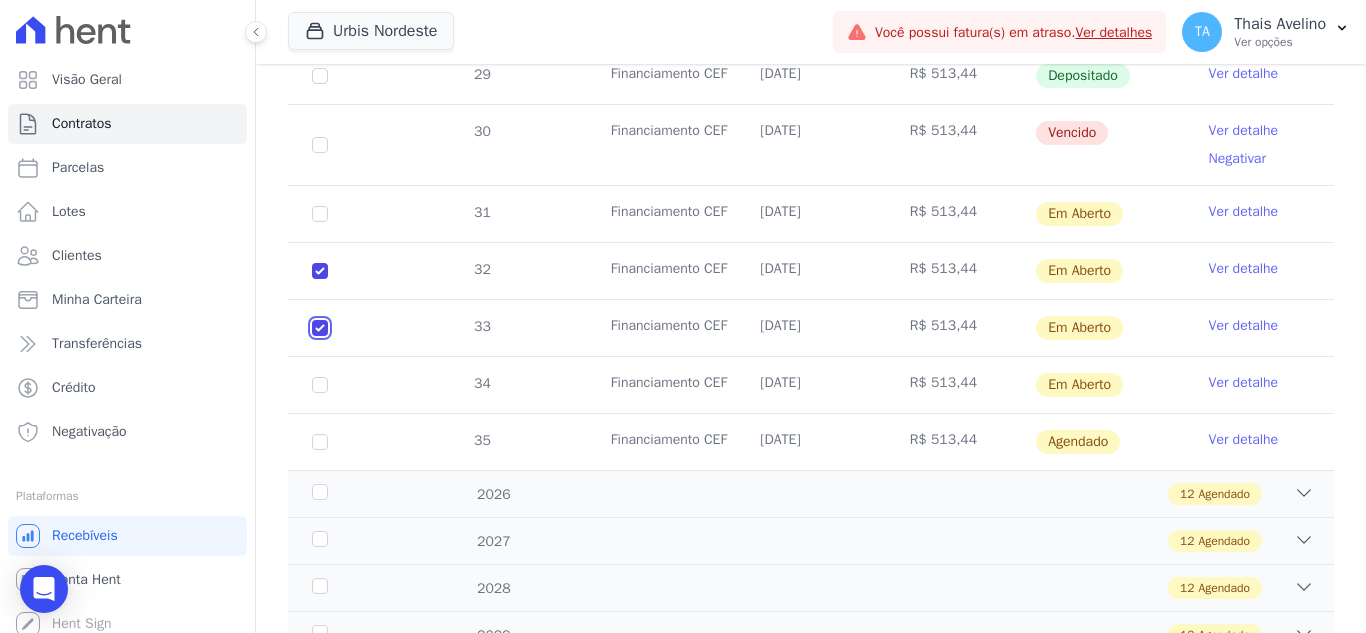 checkbox on "true" 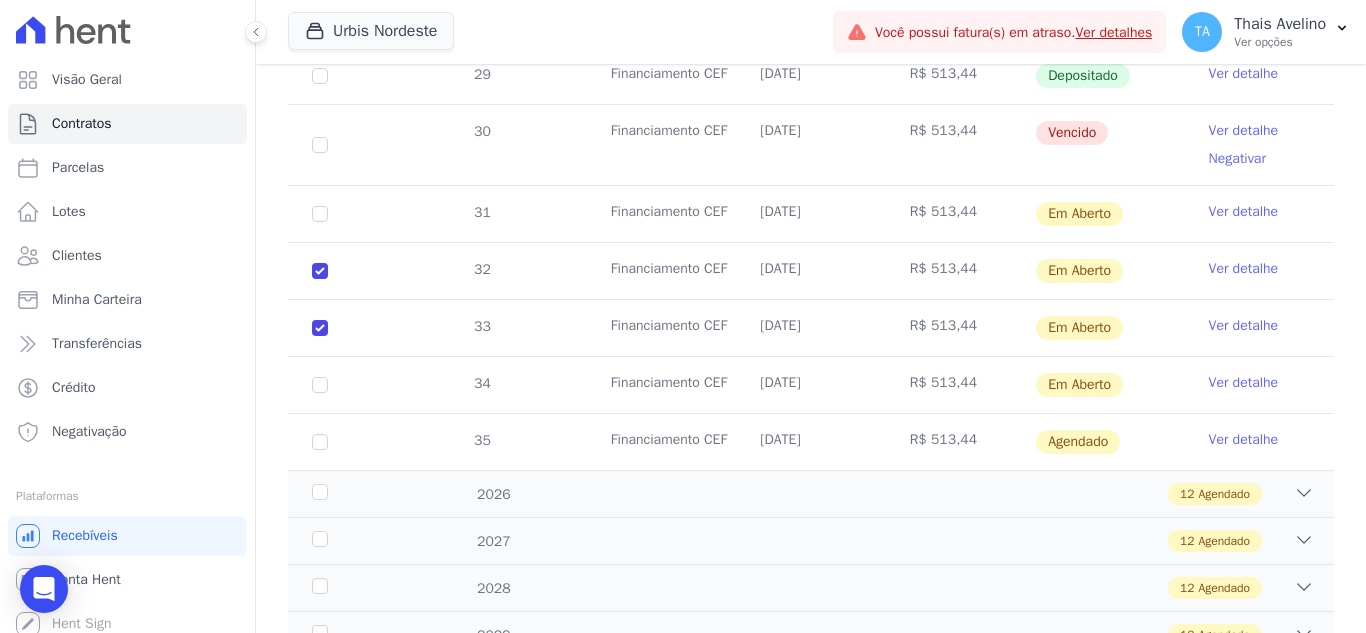 drag, startPoint x: 319, startPoint y: 398, endPoint x: 311, endPoint y: 373, distance: 26.24881 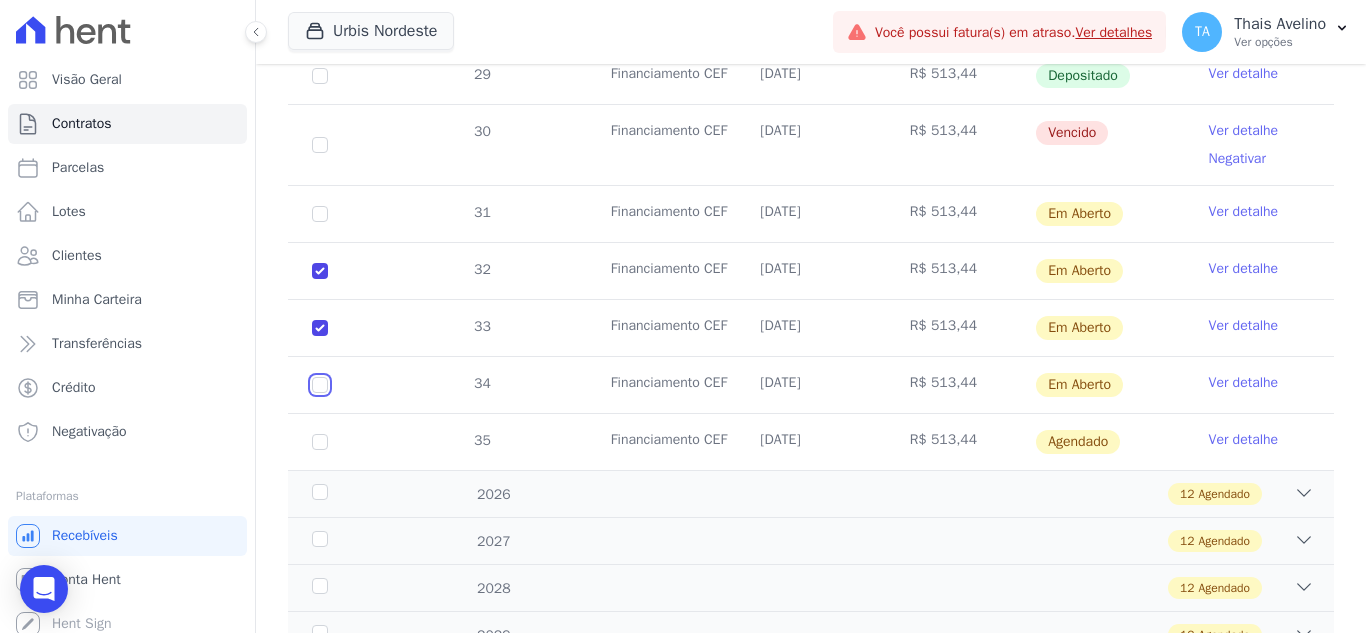 click at bounding box center [320, 214] 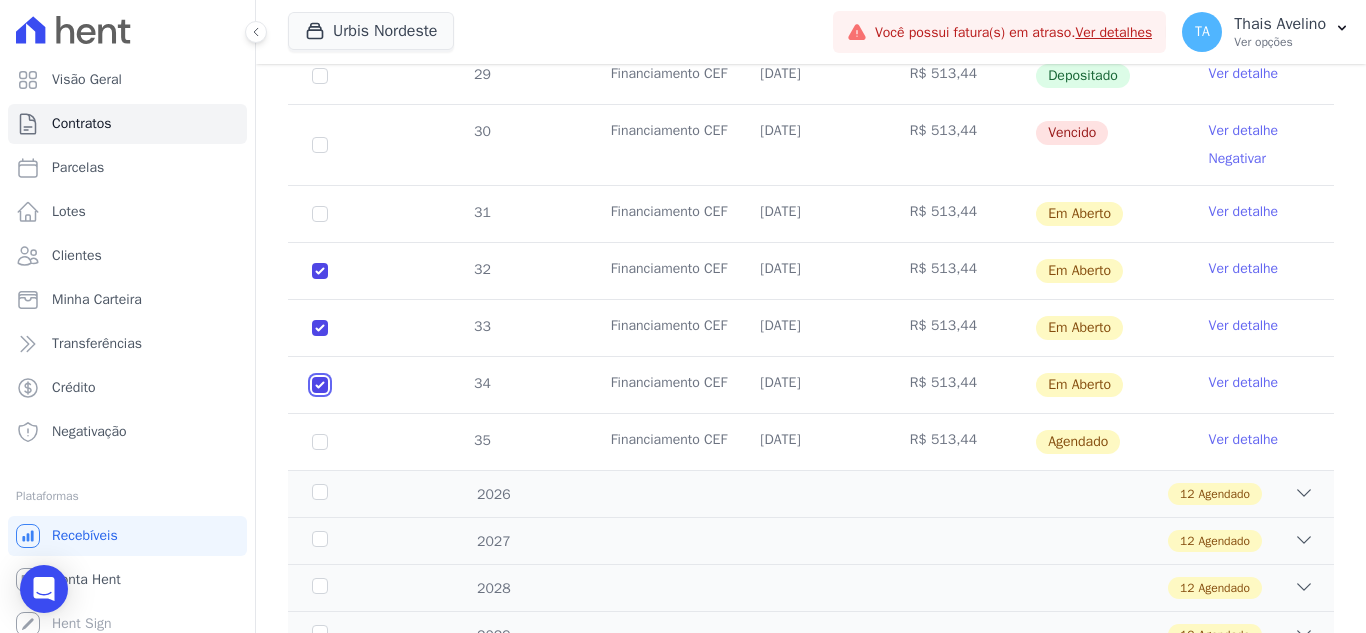 checkbox on "true" 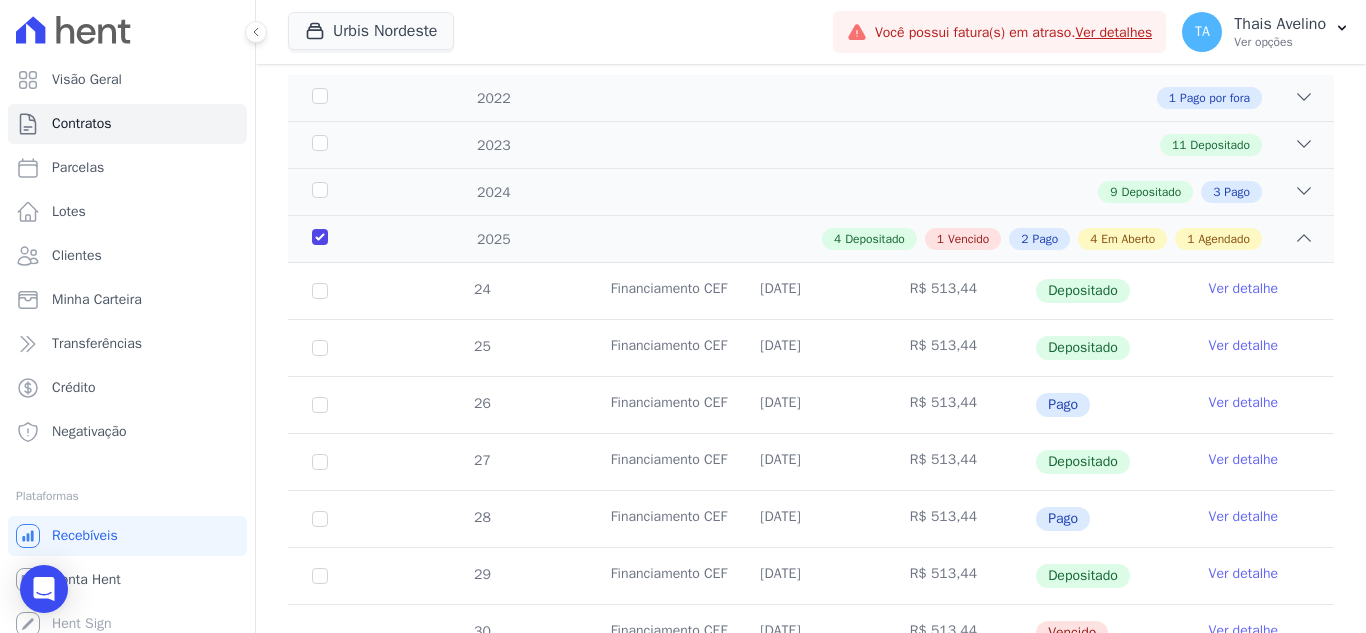 scroll, scrollTop: 0, scrollLeft: 0, axis: both 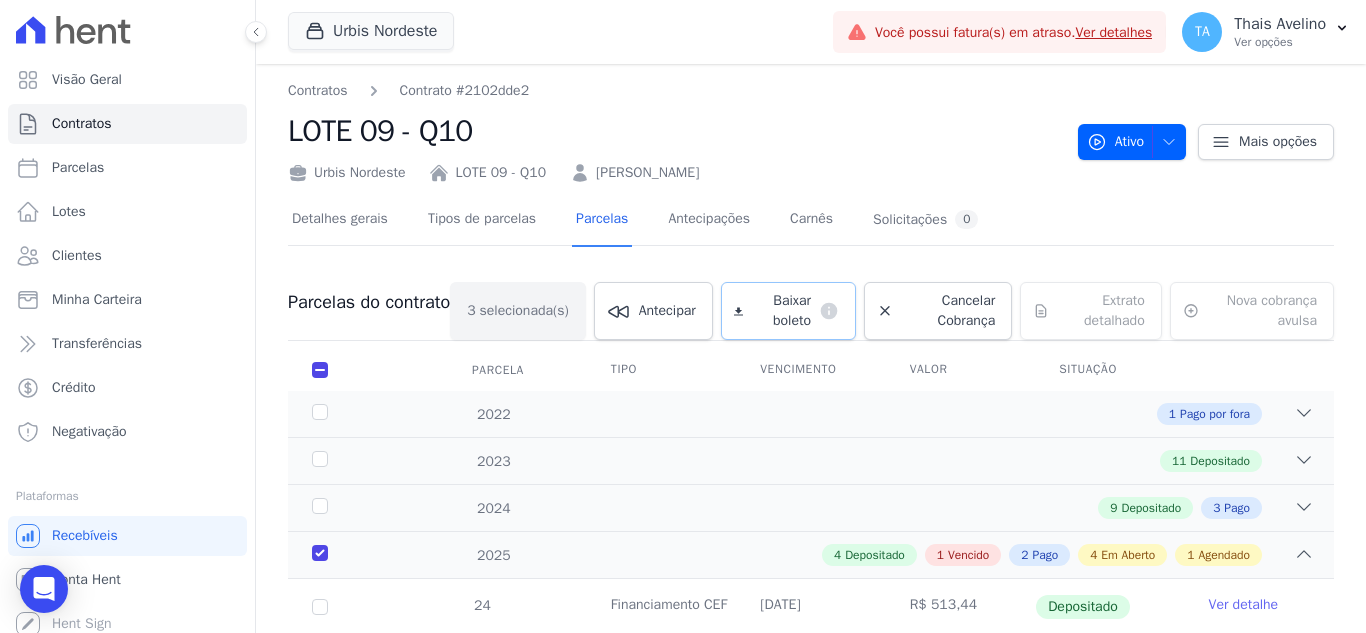 click on "Baixar boleto" at bounding box center [781, 311] 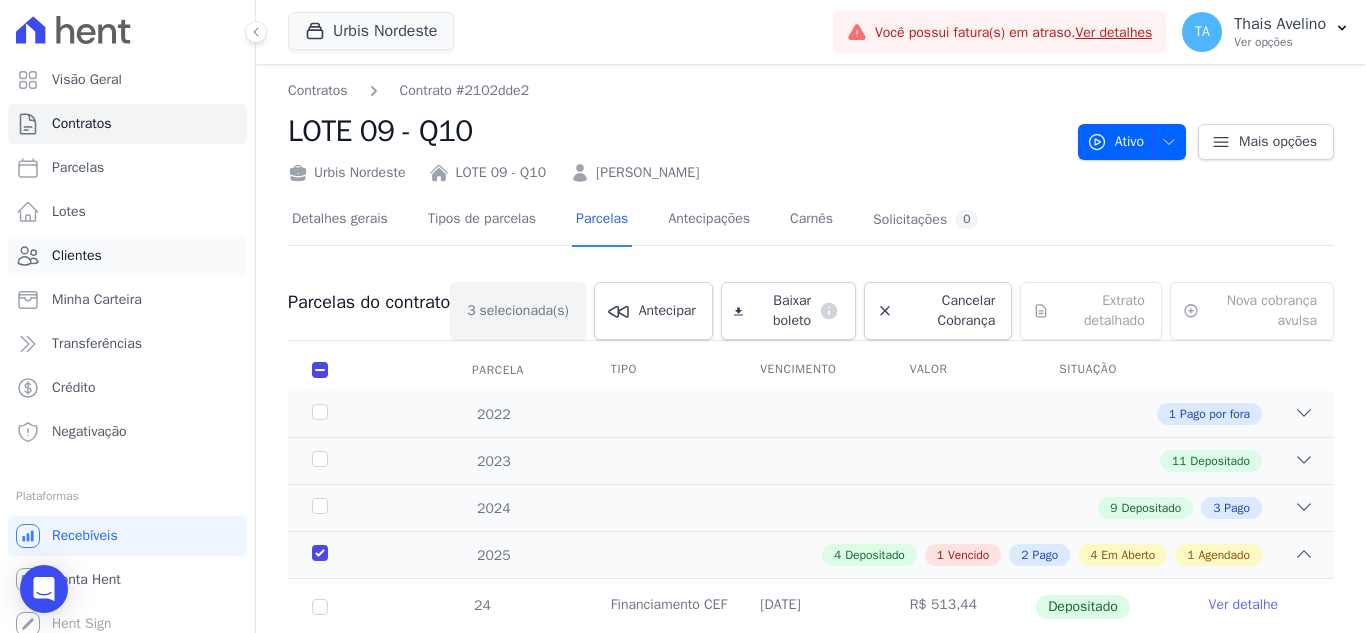 click on "Clientes" at bounding box center (77, 256) 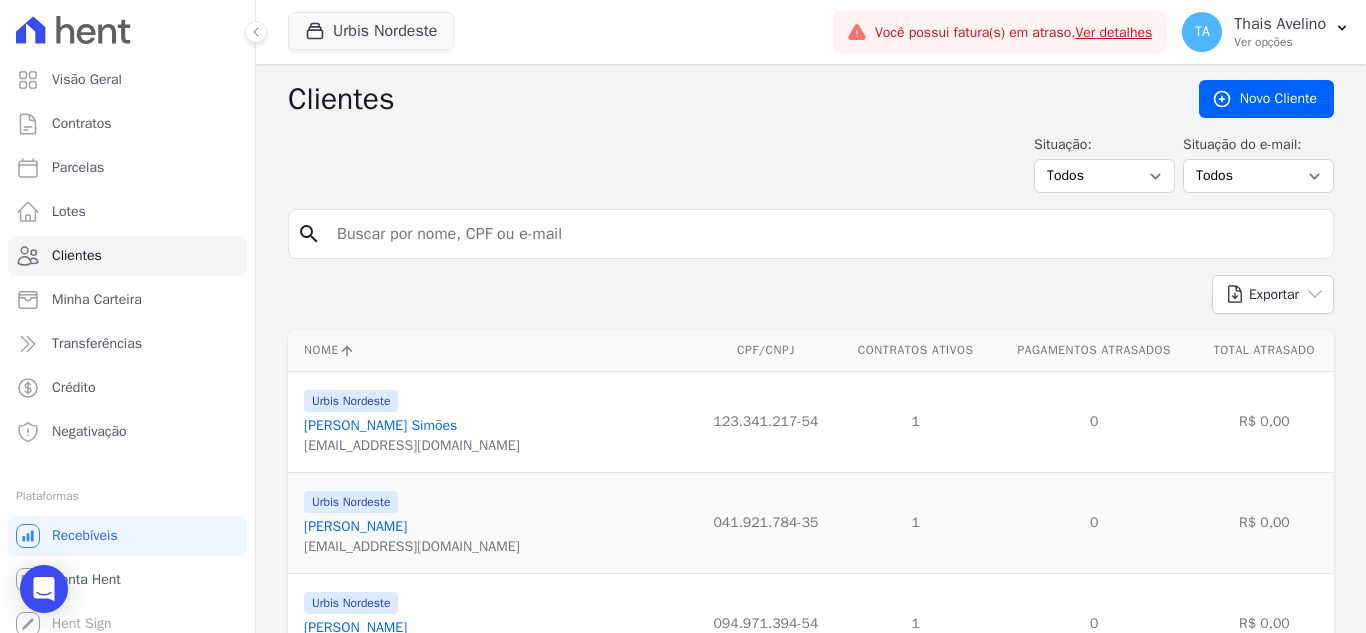 drag, startPoint x: 419, startPoint y: 253, endPoint x: 417, endPoint y: 241, distance: 12.165525 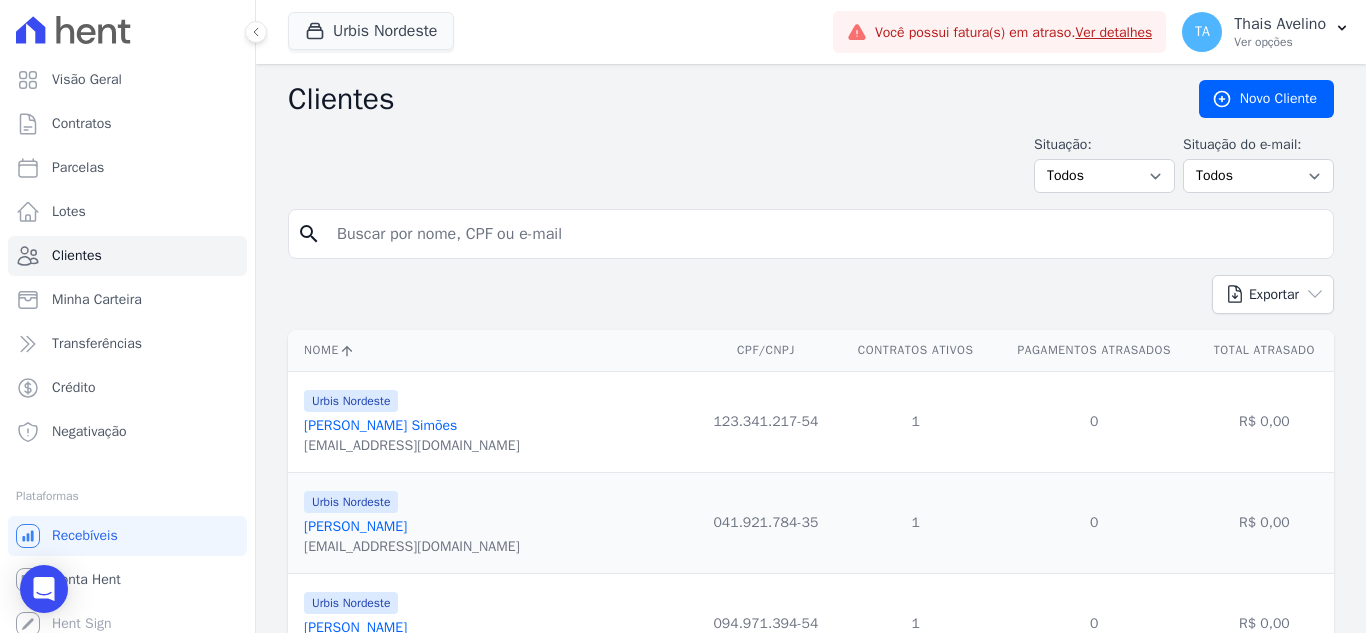 click at bounding box center (825, 234) 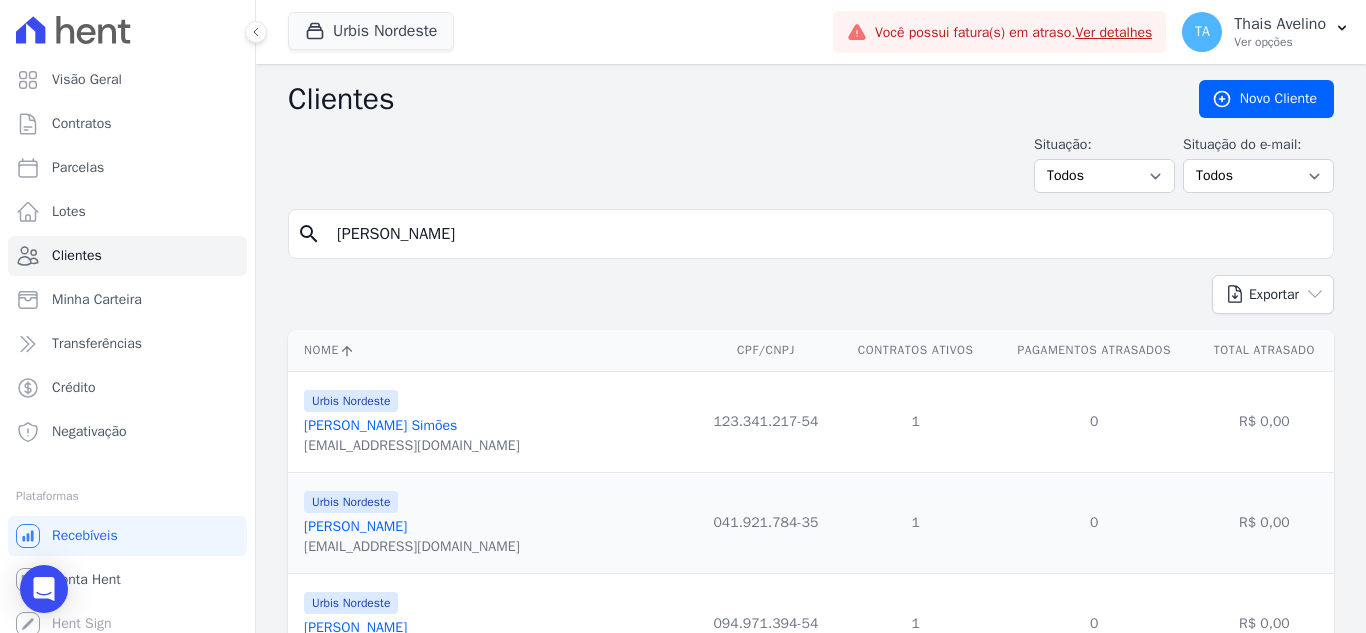 type on "[PERSON_NAME]" 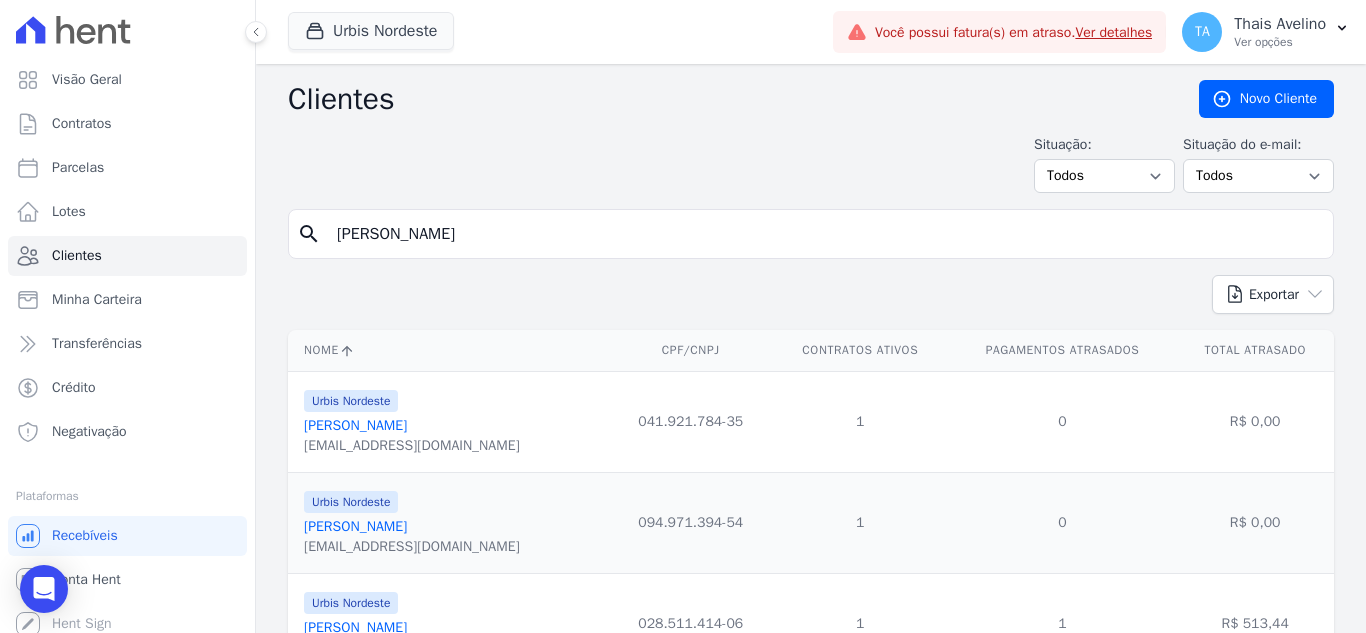 click on "[PERSON_NAME]" at bounding box center [355, 526] 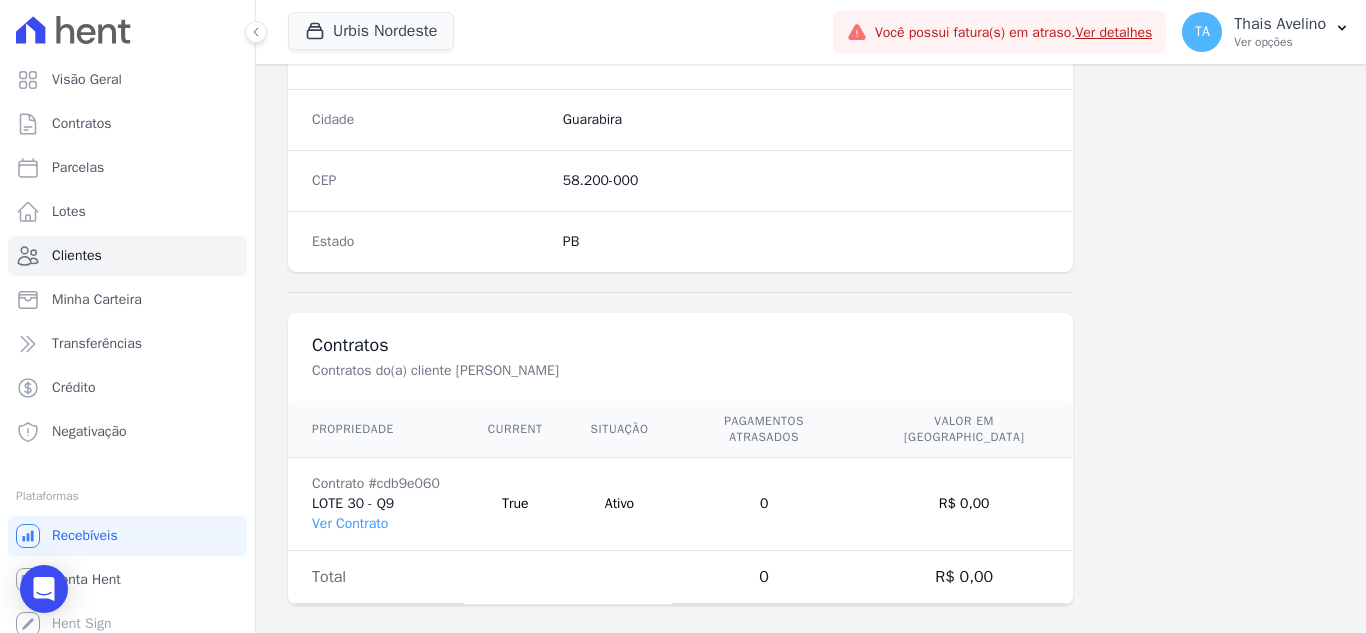 scroll, scrollTop: 1238, scrollLeft: 0, axis: vertical 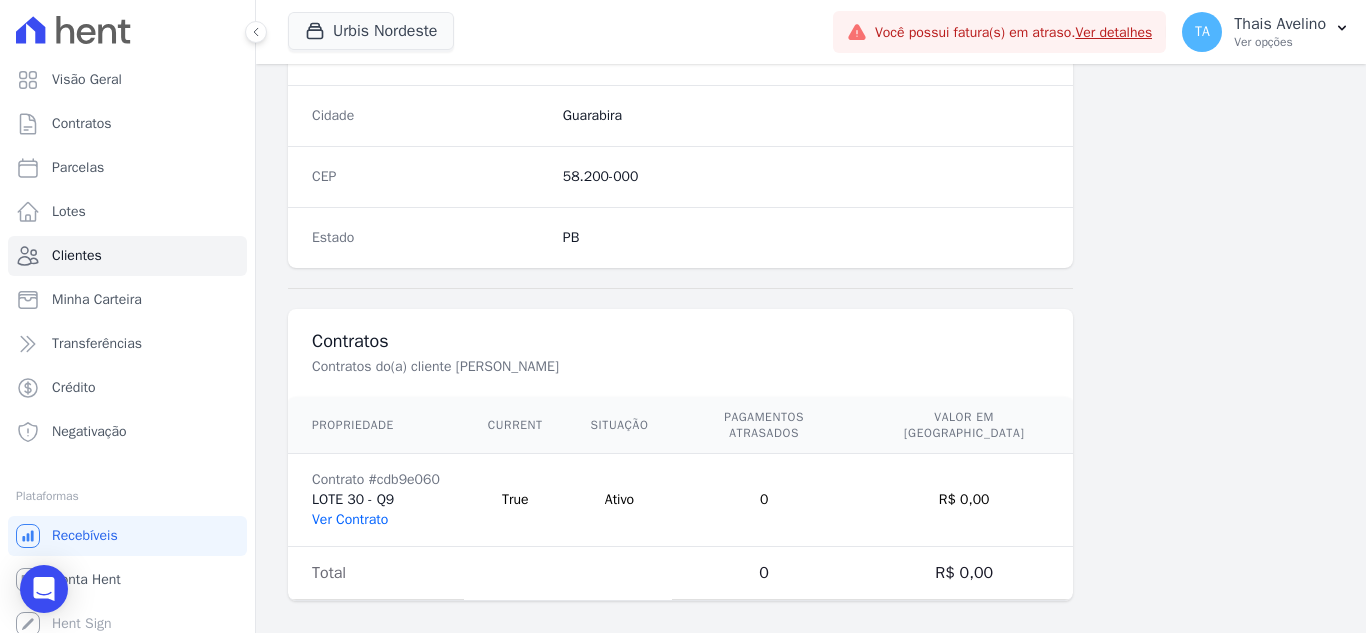 click on "Ver Contrato" at bounding box center (350, 519) 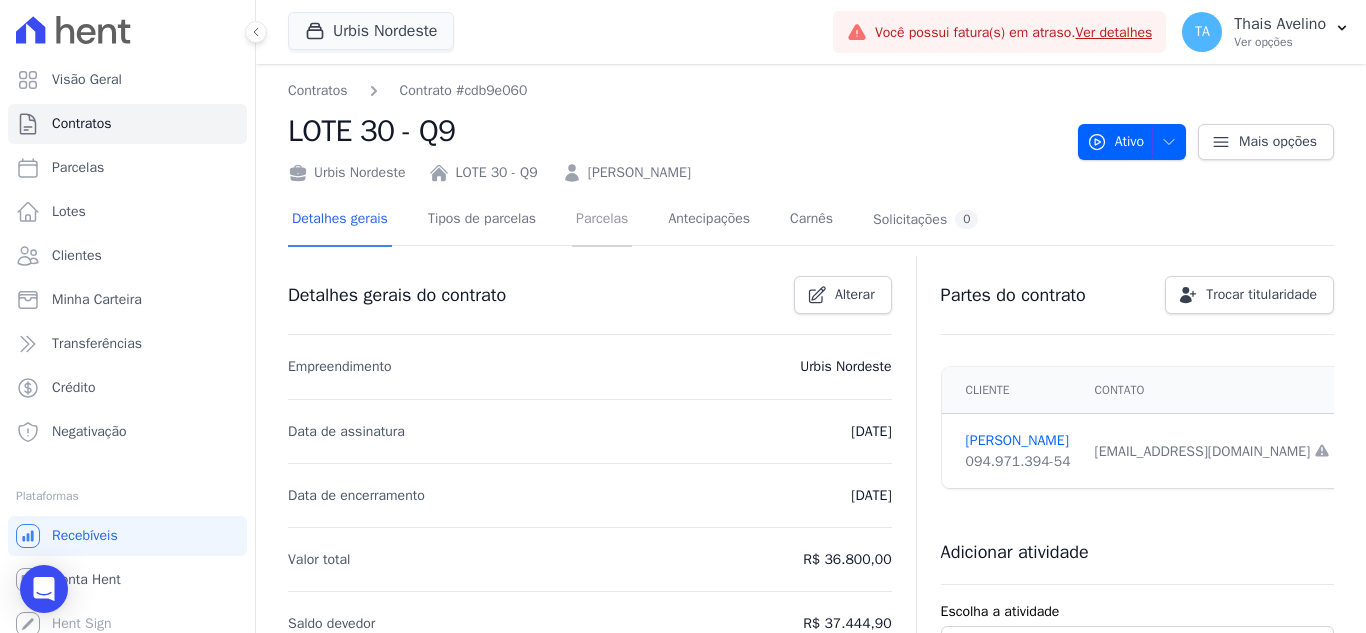 click on "Parcelas" at bounding box center (602, 220) 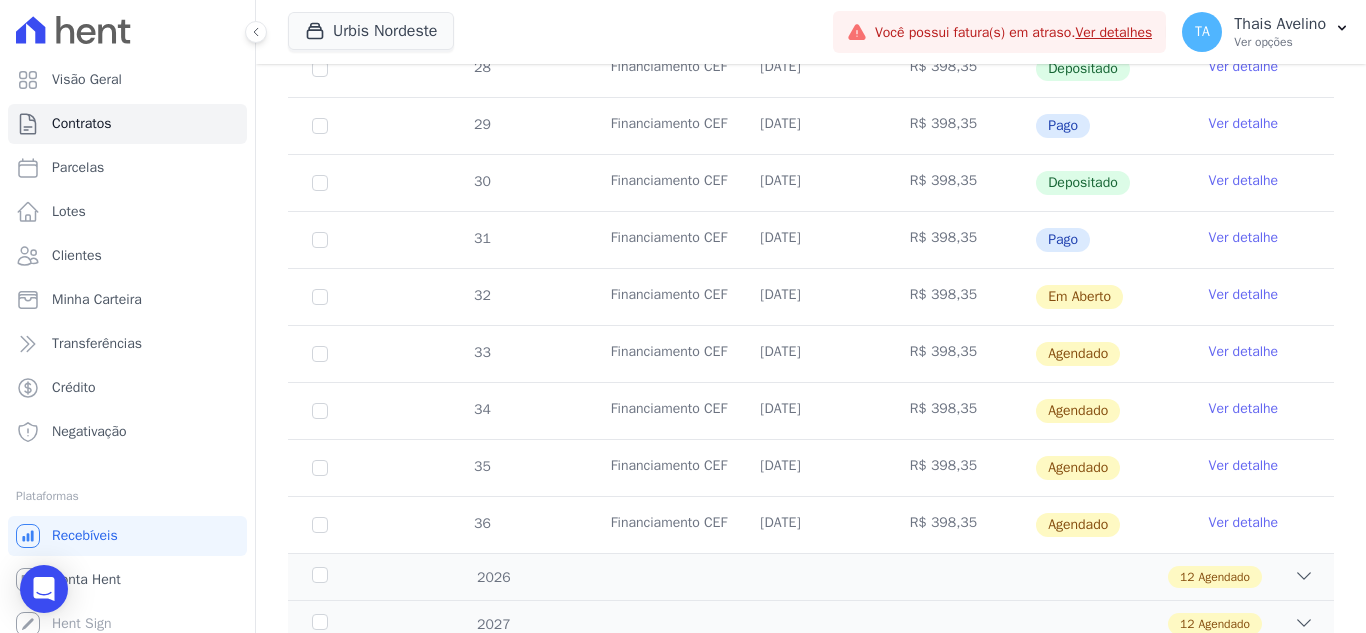 scroll, scrollTop: 700, scrollLeft: 0, axis: vertical 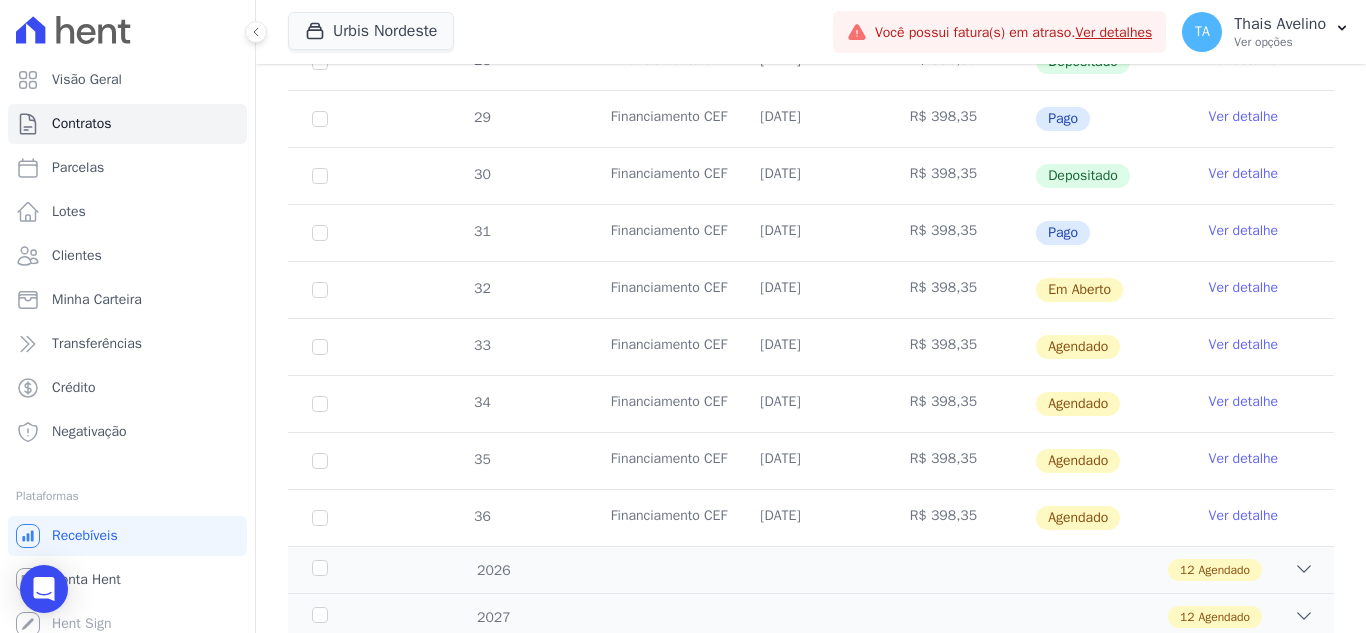 click on "Ver detalhe" at bounding box center [1244, 345] 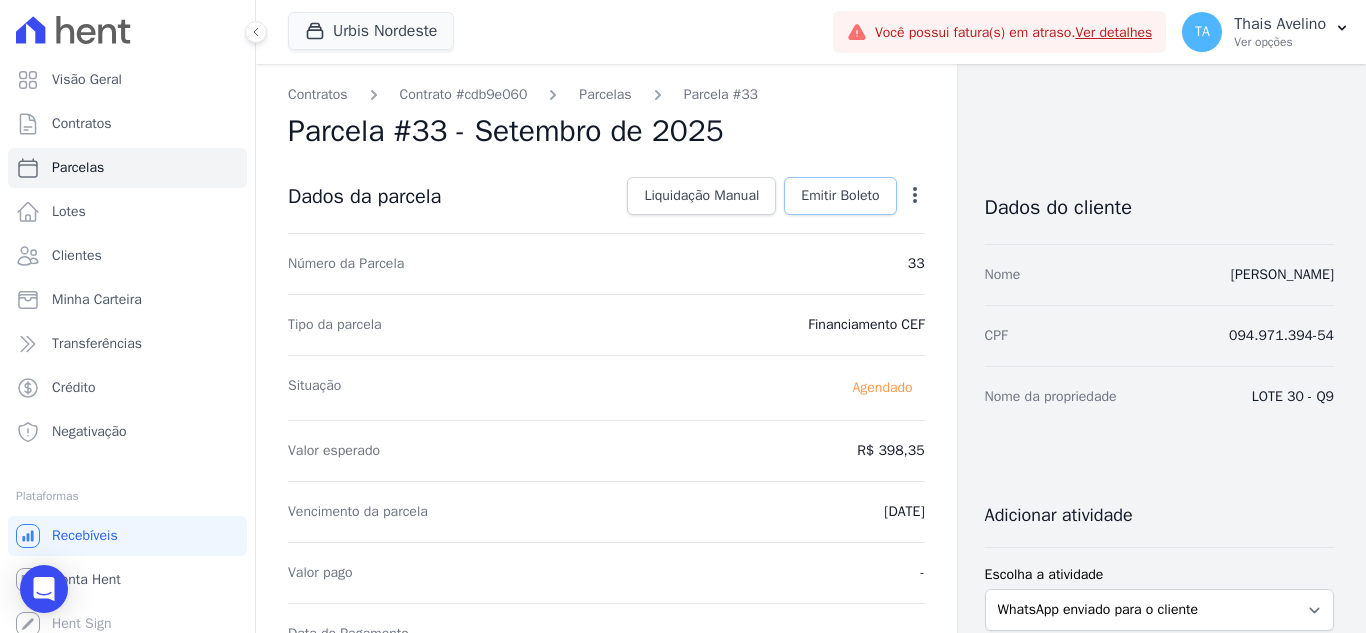 click on "Emitir Boleto" at bounding box center (840, 196) 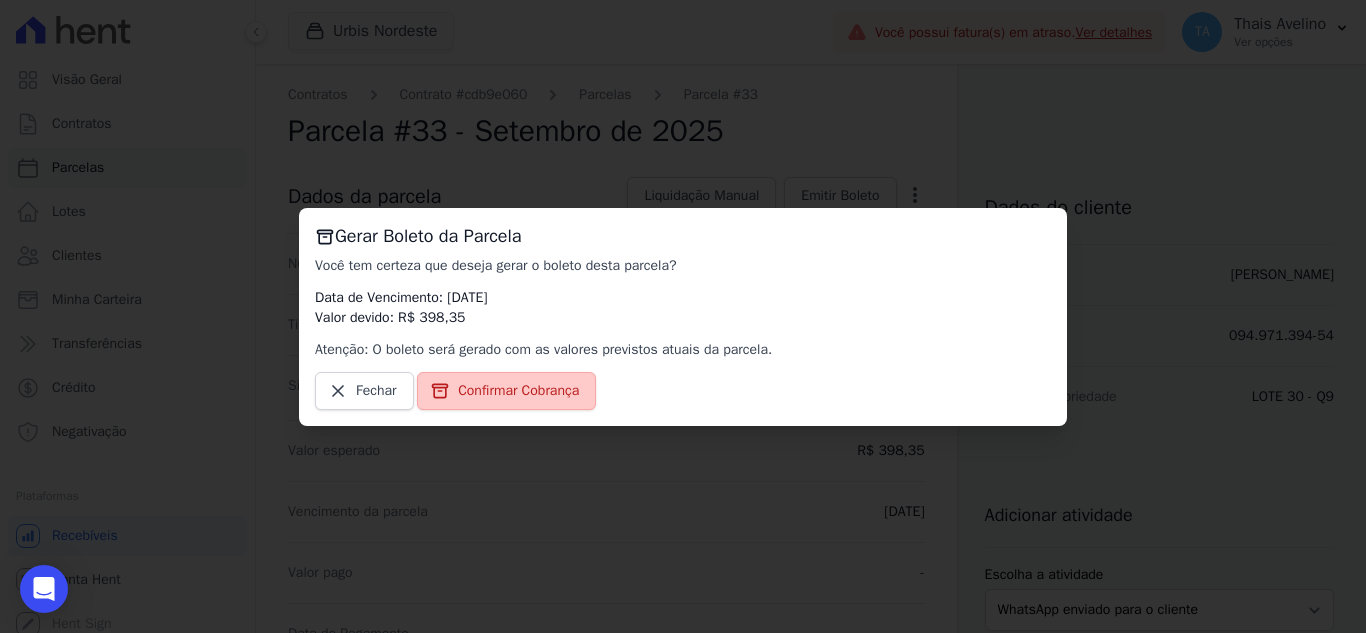 click on "Confirmar Cobrança" at bounding box center (518, 391) 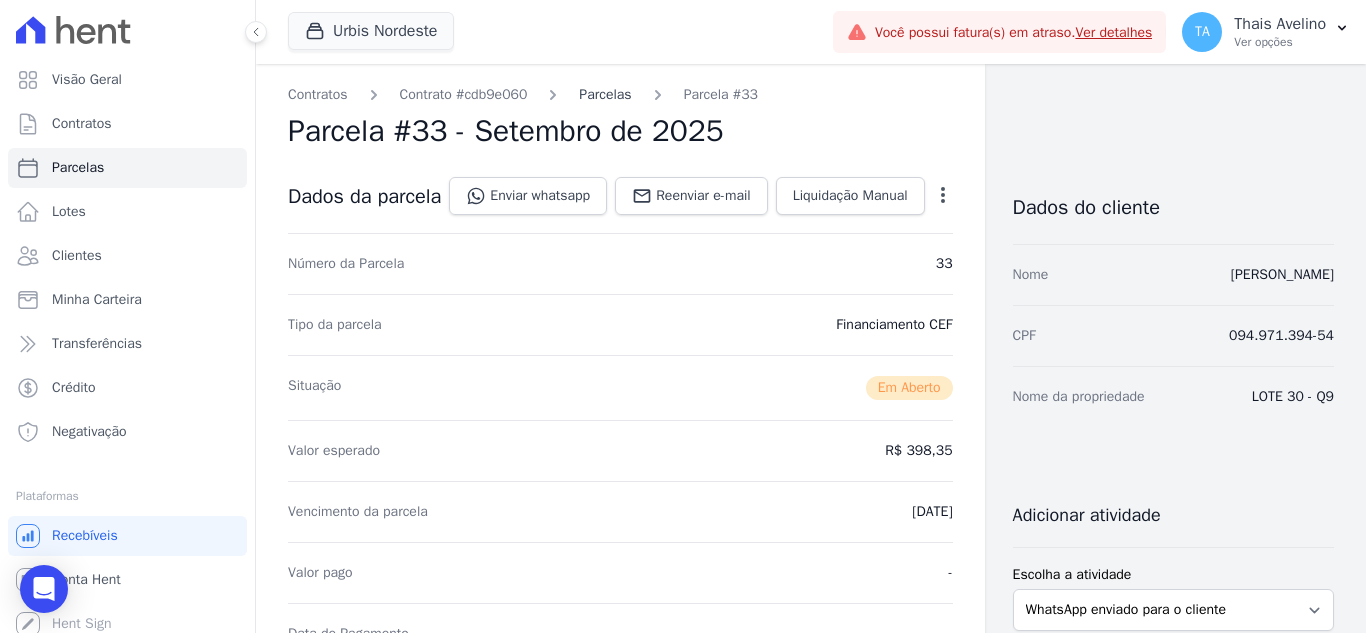 click on "Parcelas" at bounding box center (605, 94) 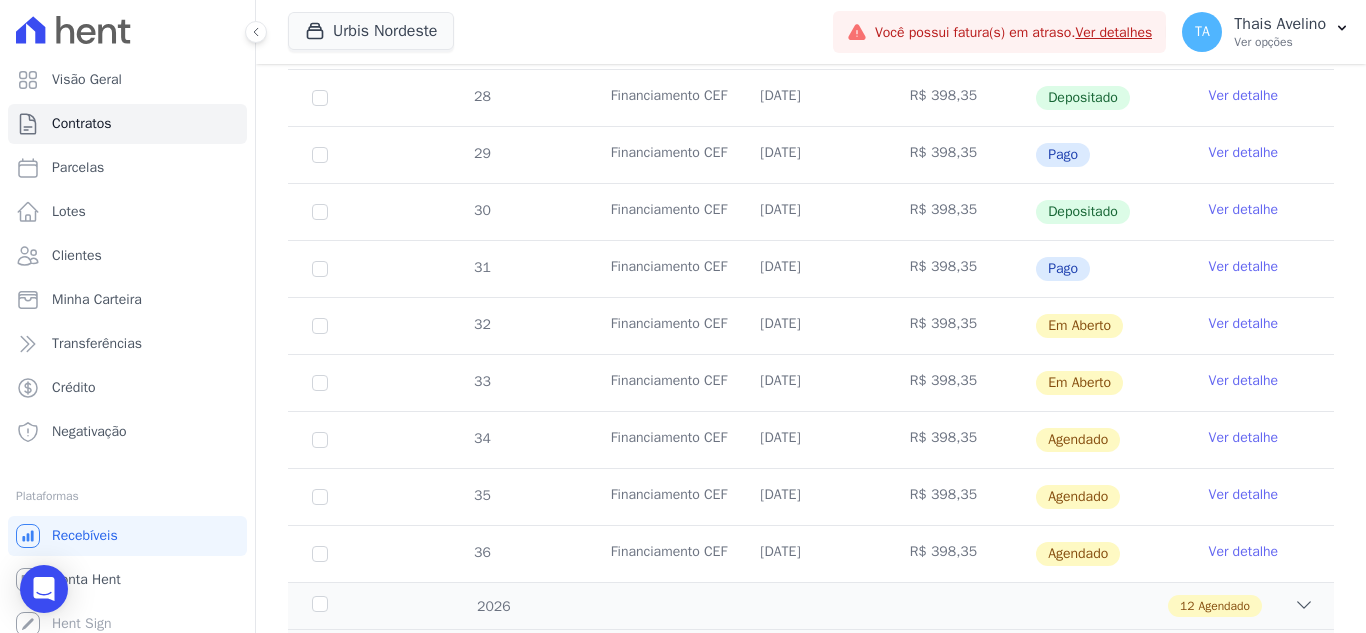 scroll, scrollTop: 800, scrollLeft: 0, axis: vertical 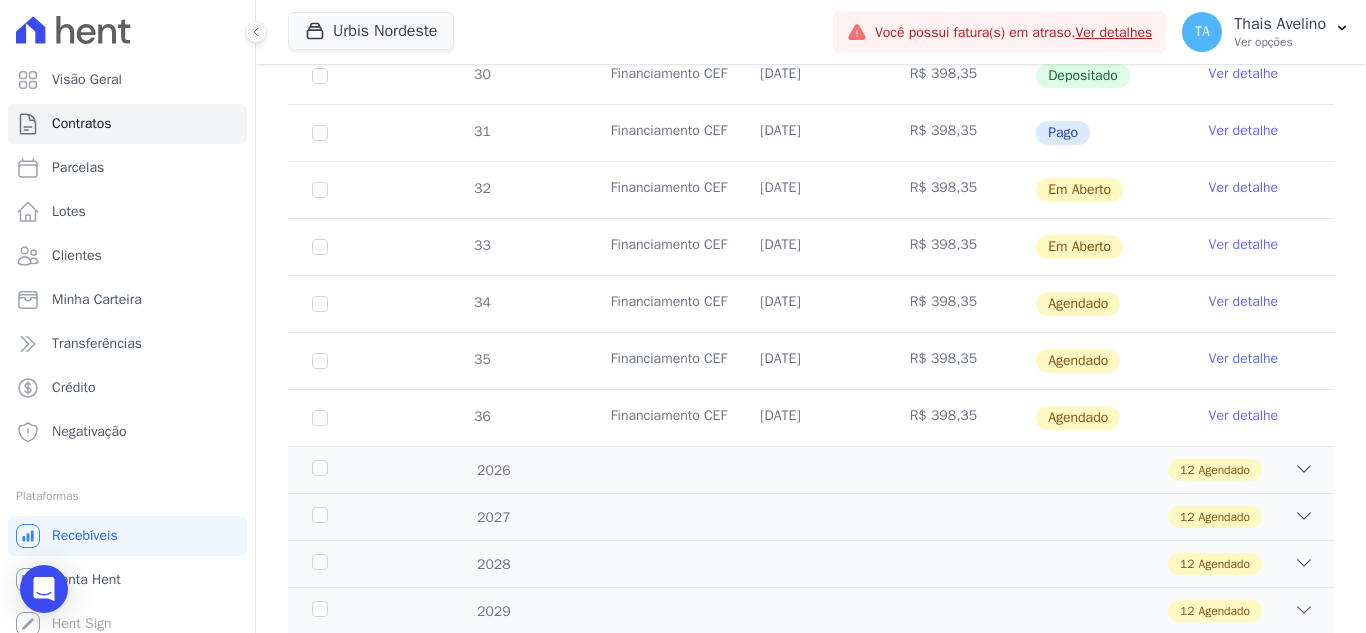 click on "Ver detalhe" at bounding box center (1244, 302) 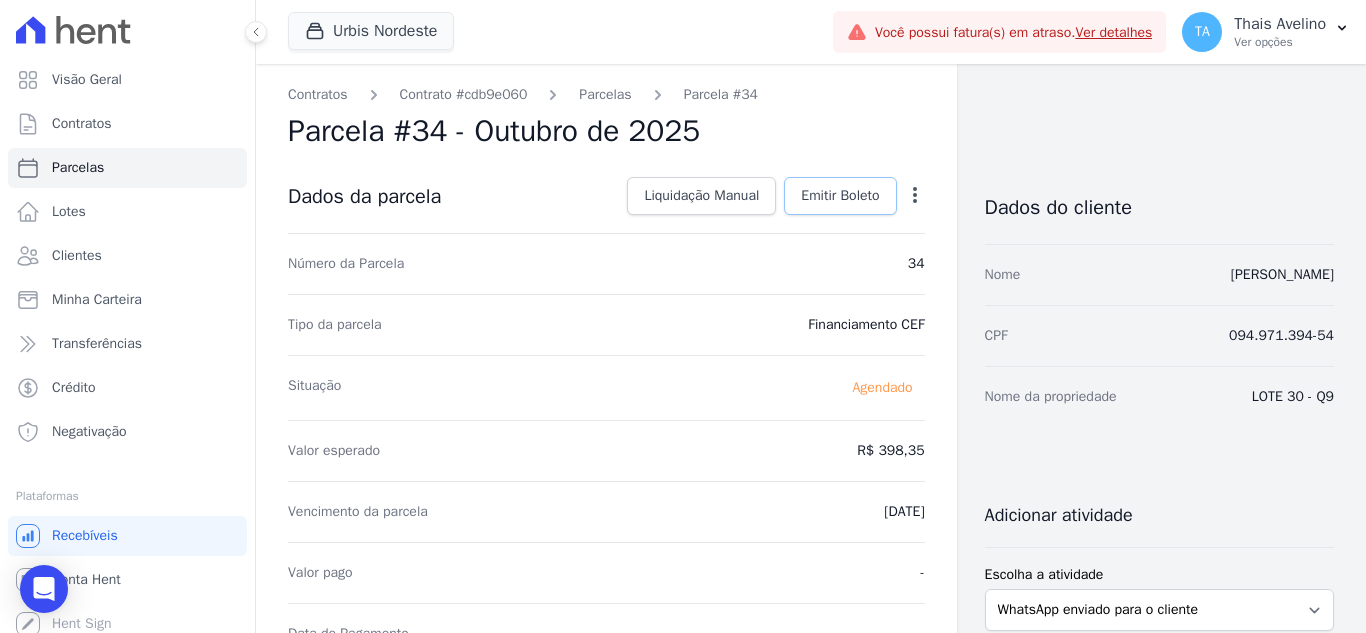 click on "Emitir Boleto" at bounding box center (840, 196) 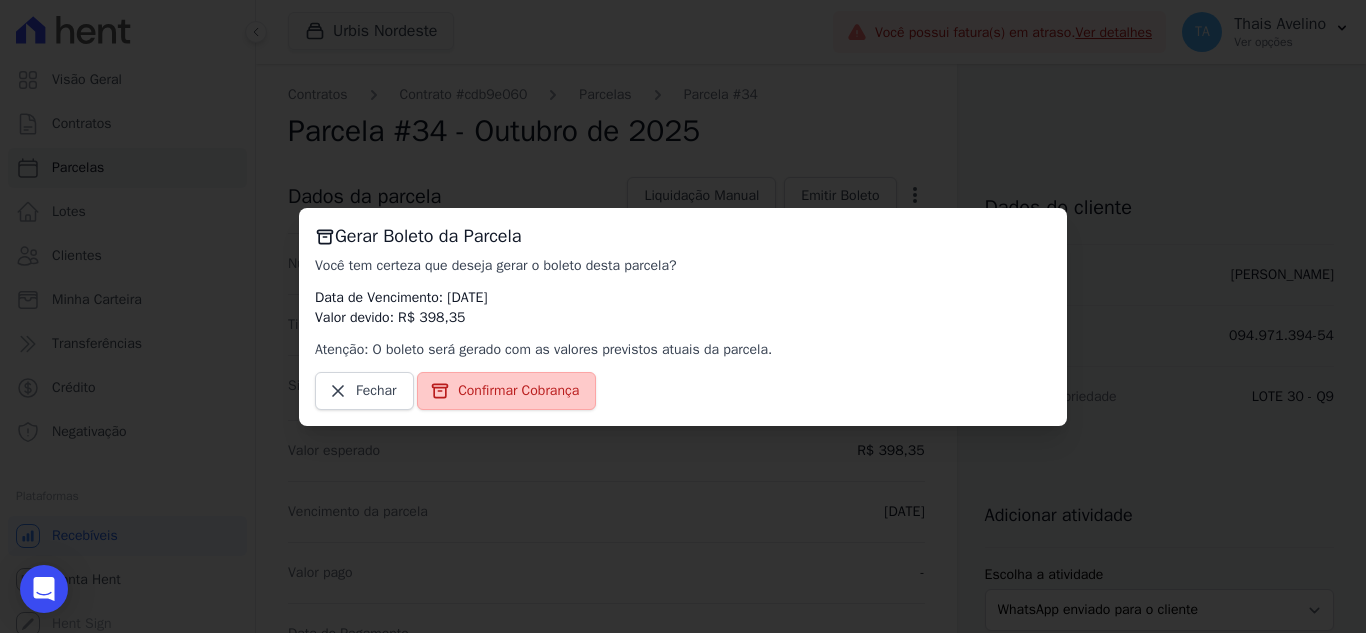 click on "Confirmar Cobrança" at bounding box center (518, 391) 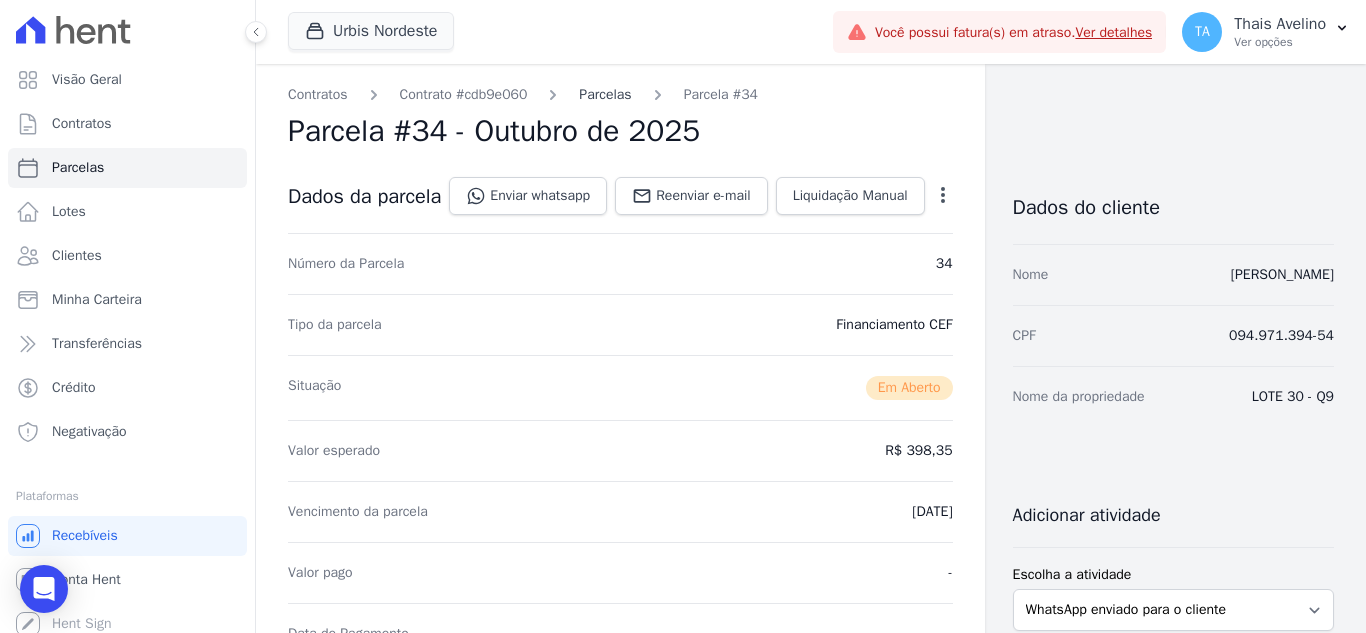 click on "Parcelas" at bounding box center [605, 94] 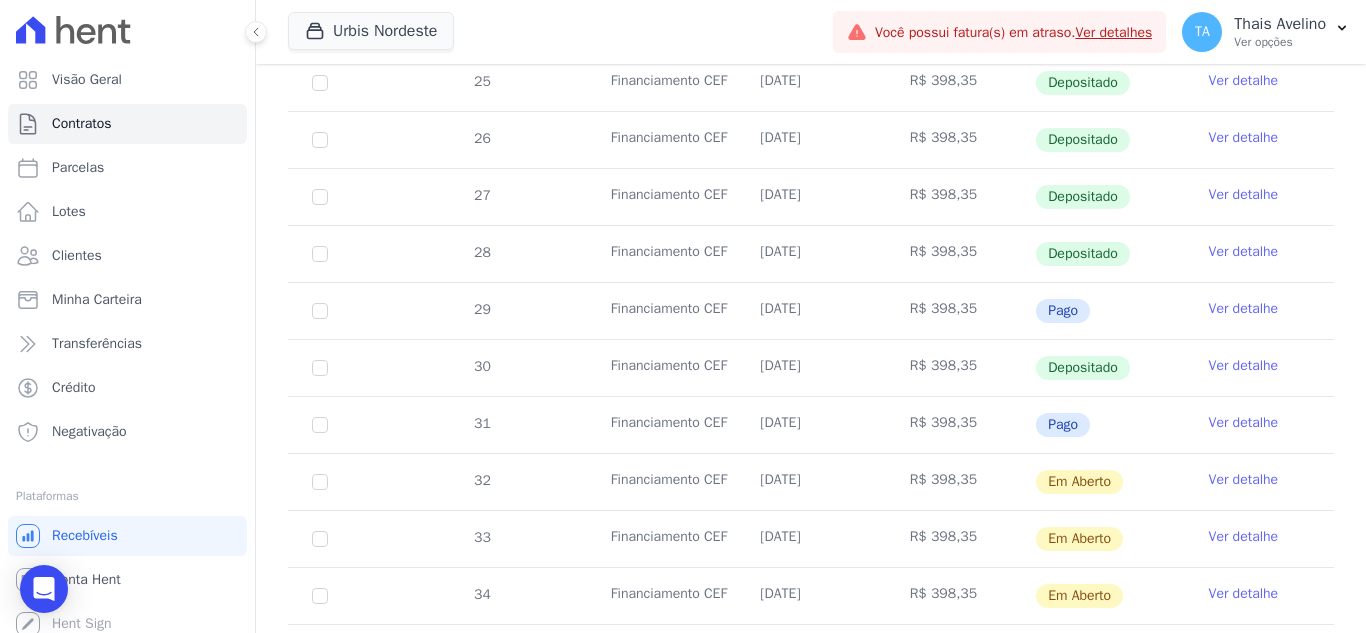 scroll, scrollTop: 700, scrollLeft: 0, axis: vertical 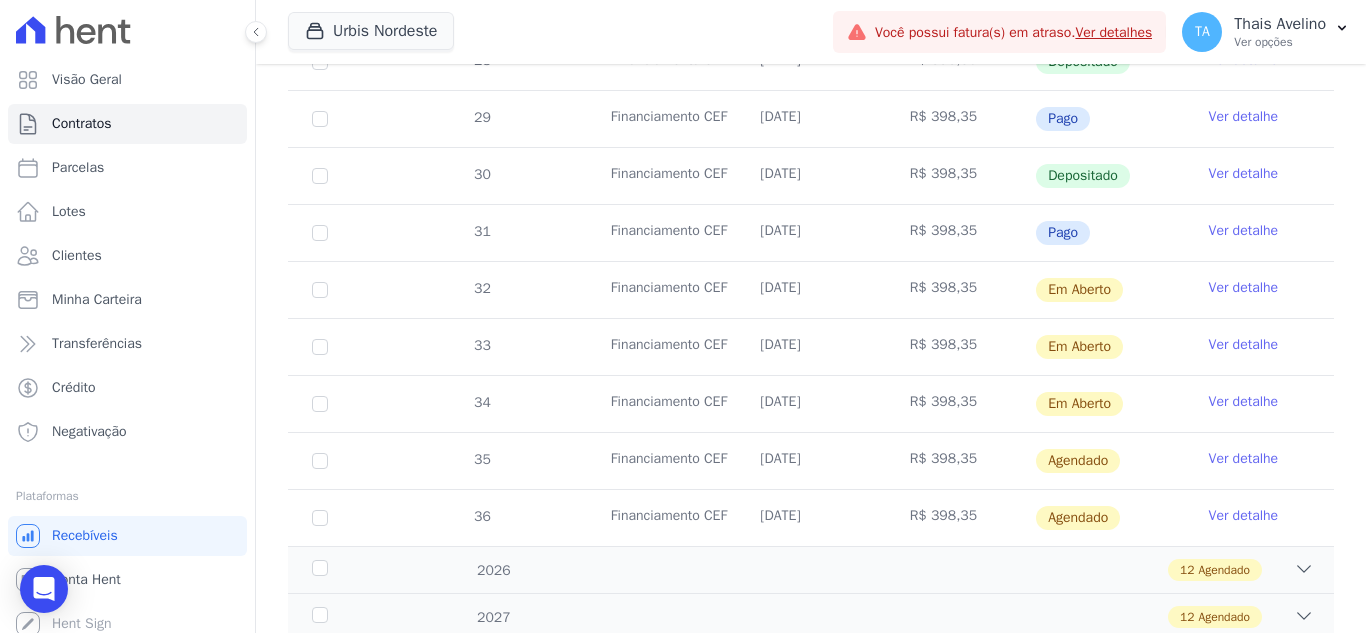 click on "Ver detalhe" at bounding box center (1244, 459) 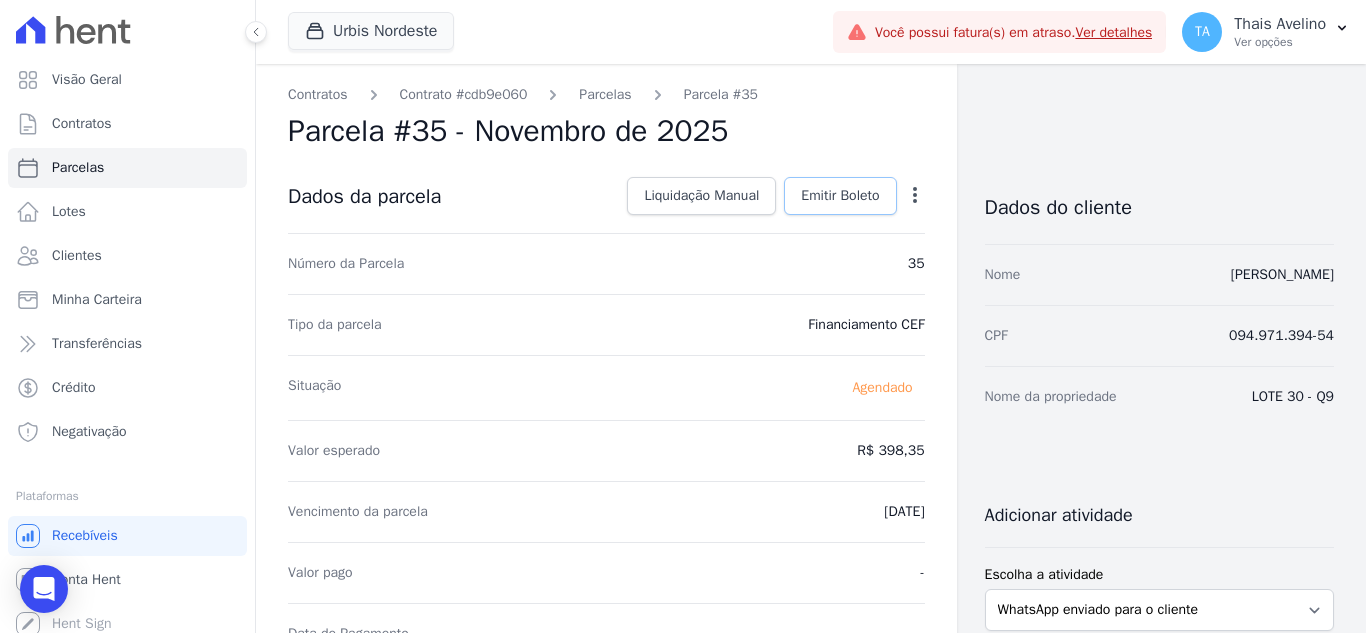 click on "Emitir Boleto" at bounding box center [840, 196] 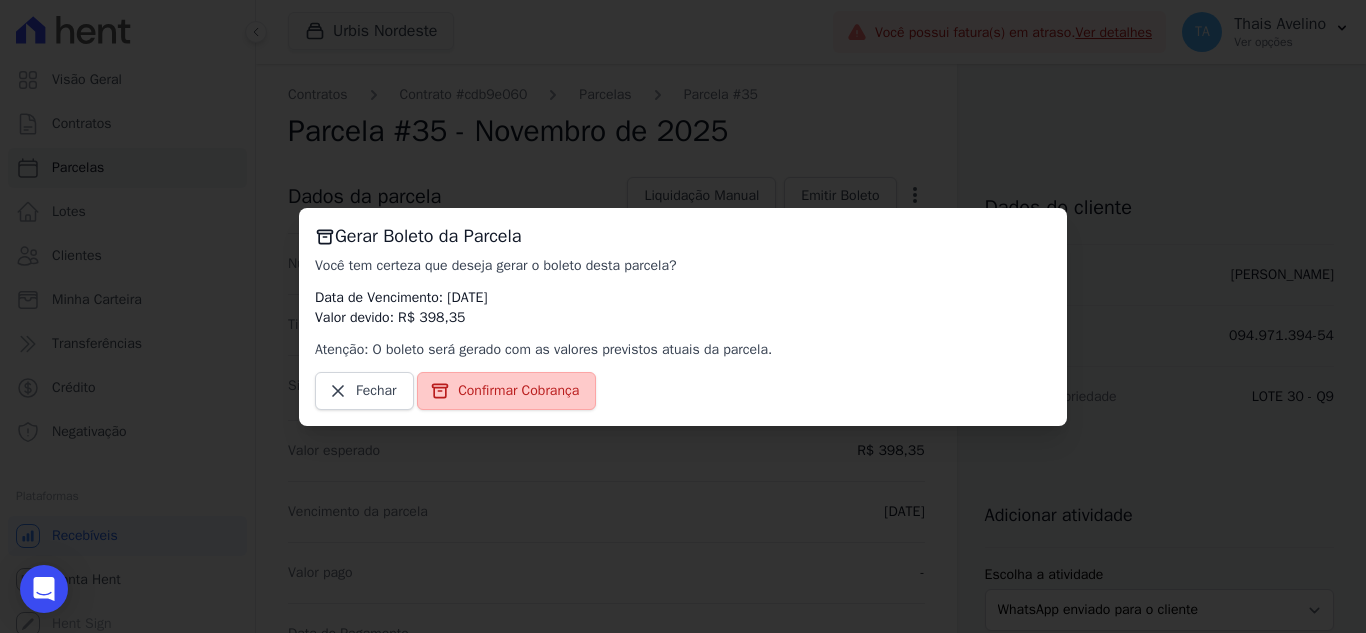 click on "Confirmar Cobrança" at bounding box center (518, 391) 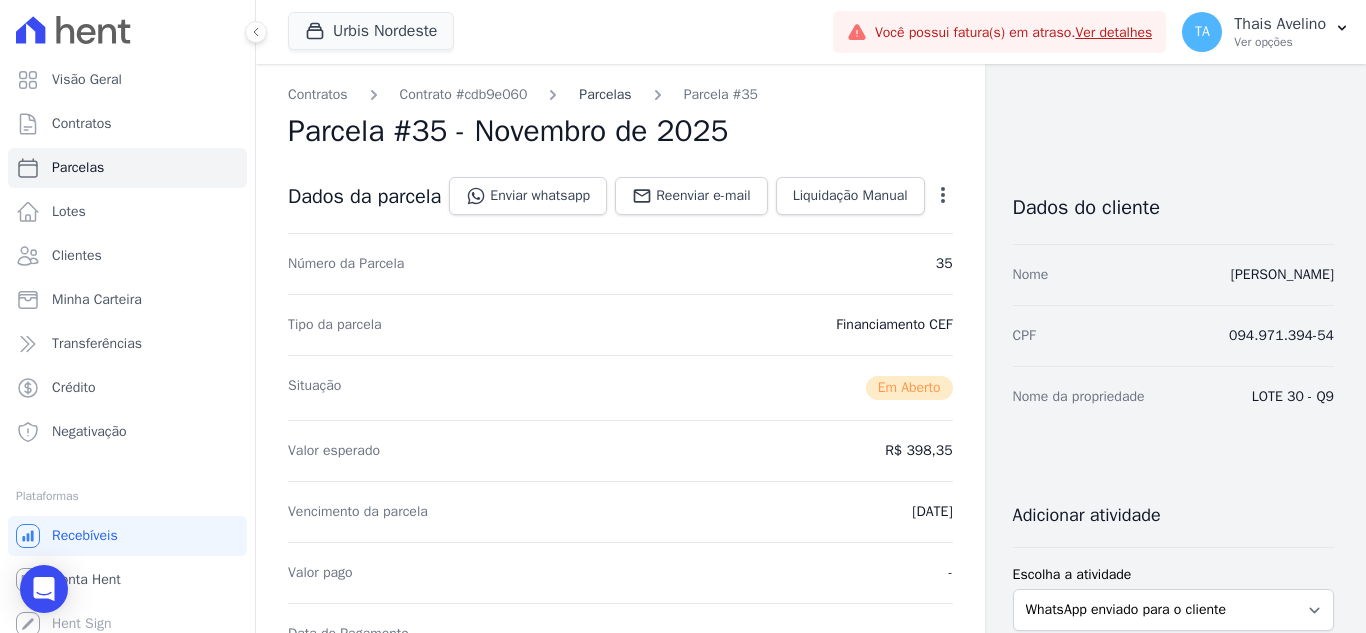 click on "Parcelas" at bounding box center [605, 94] 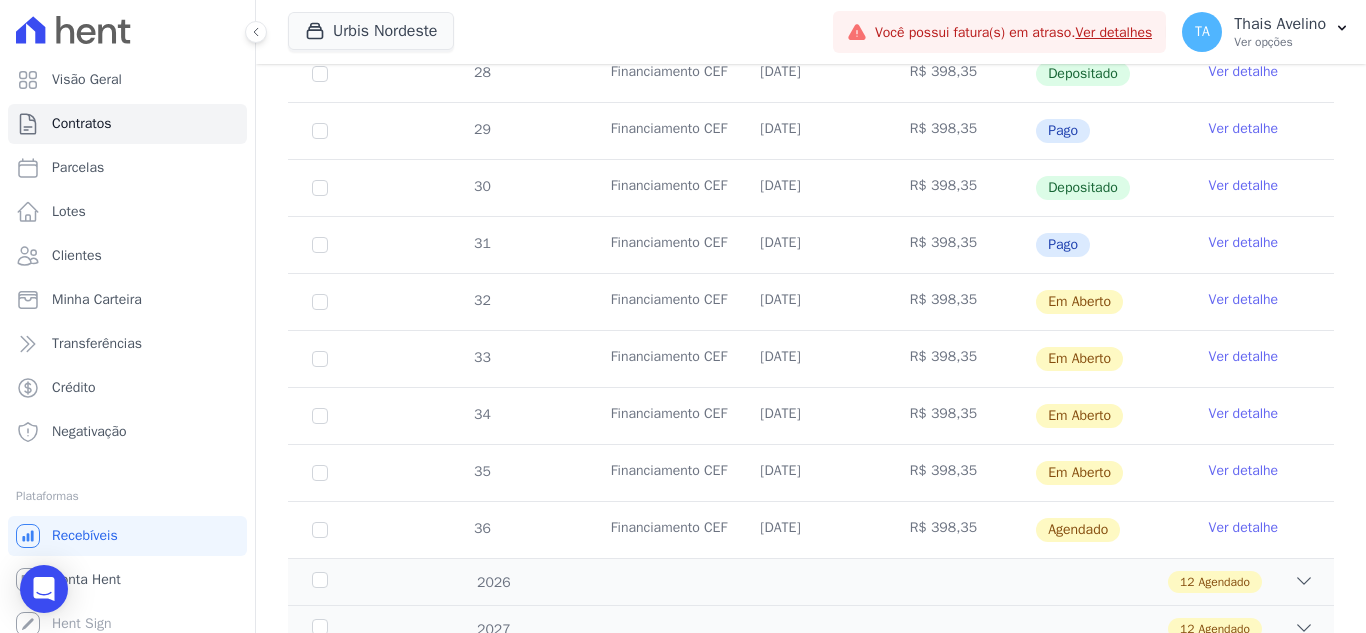 scroll, scrollTop: 800, scrollLeft: 0, axis: vertical 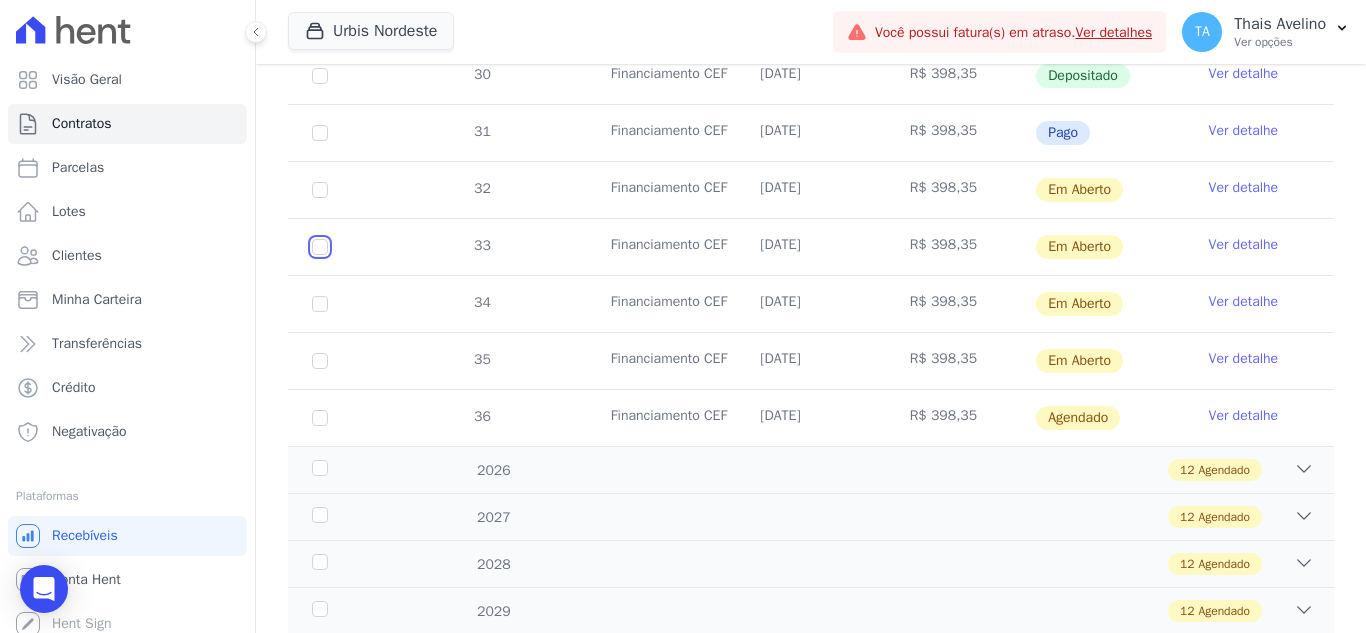 click at bounding box center [320, 190] 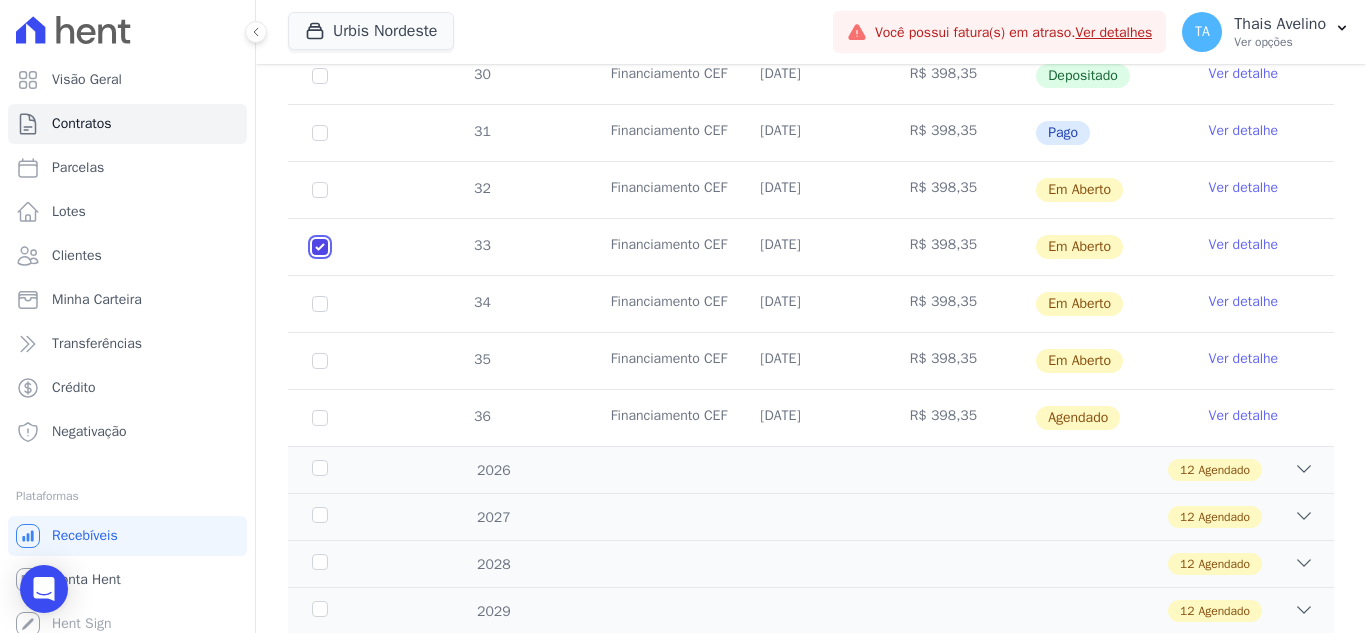 checkbox on "true" 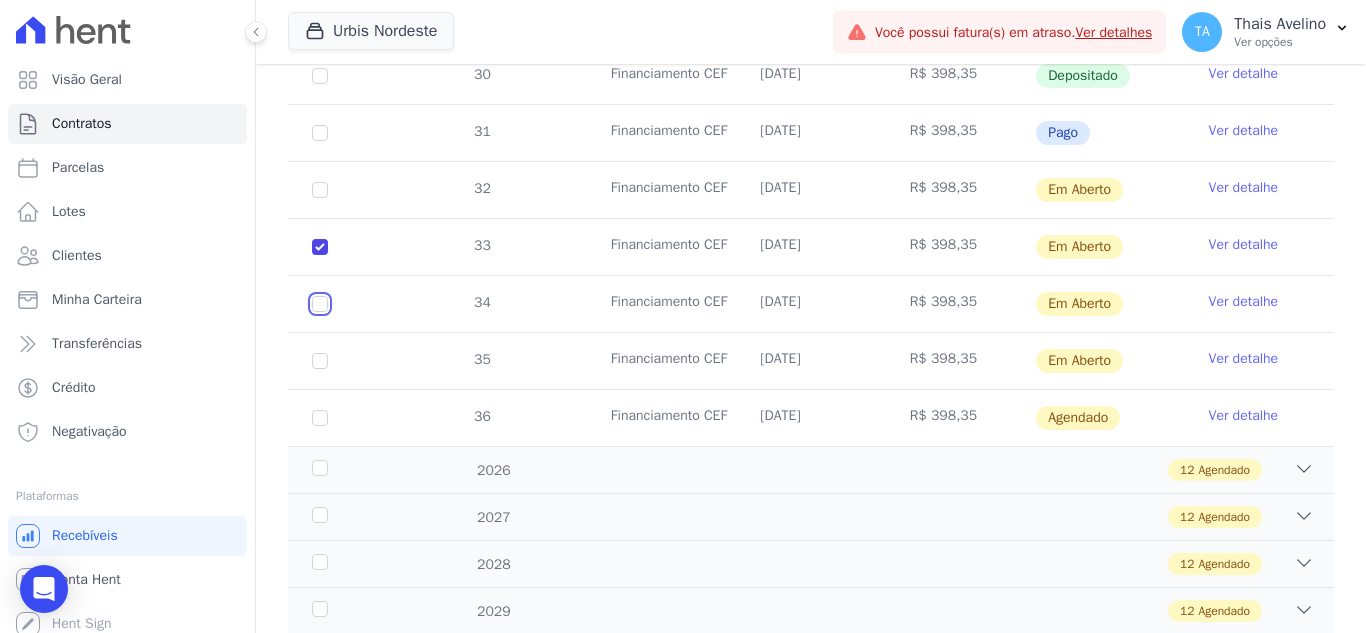 click at bounding box center [320, 190] 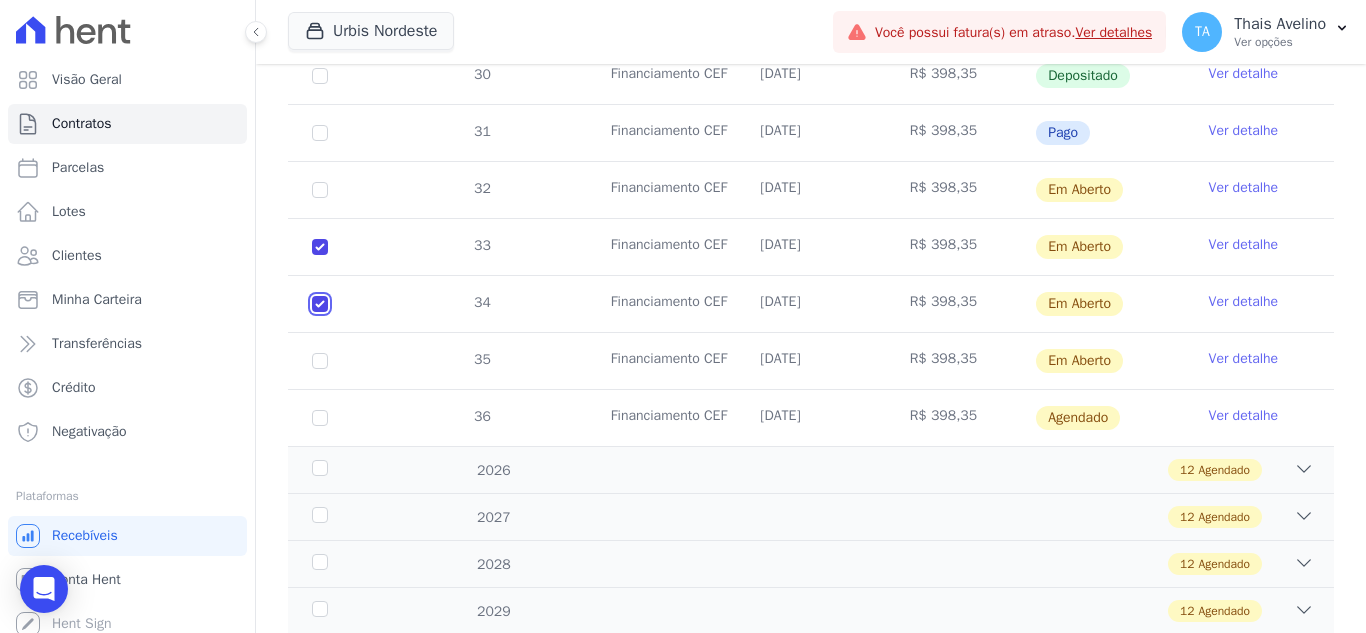 checkbox on "true" 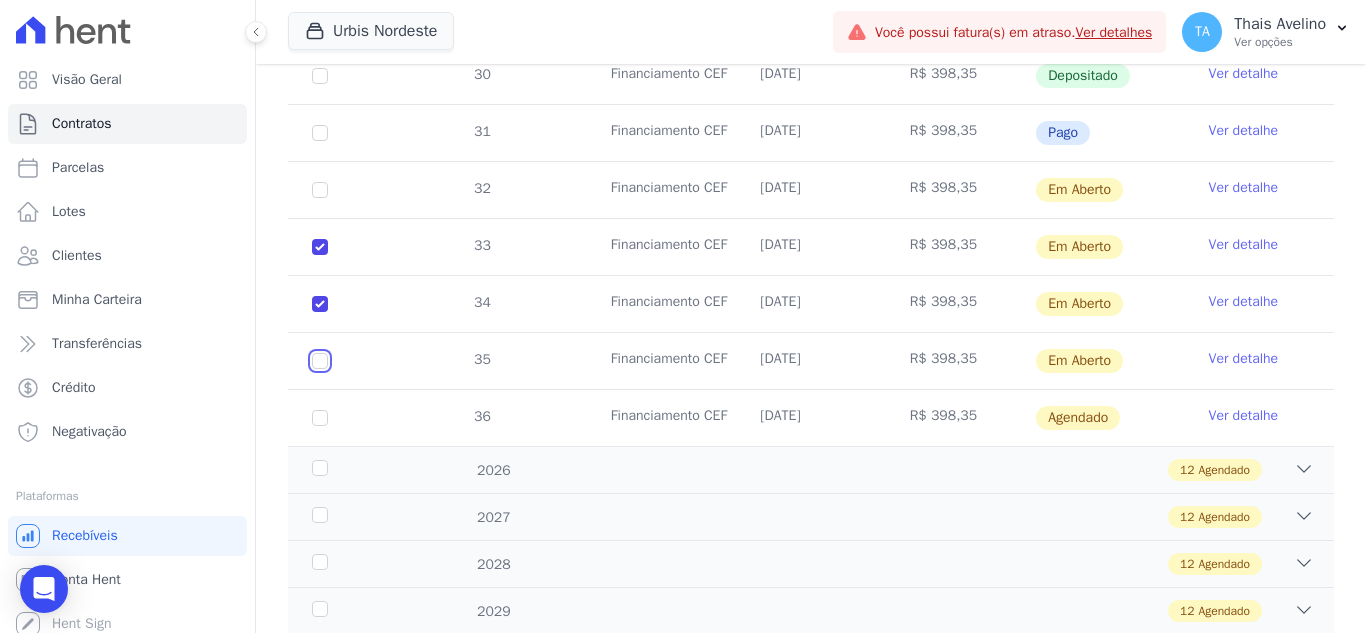 click at bounding box center [320, 190] 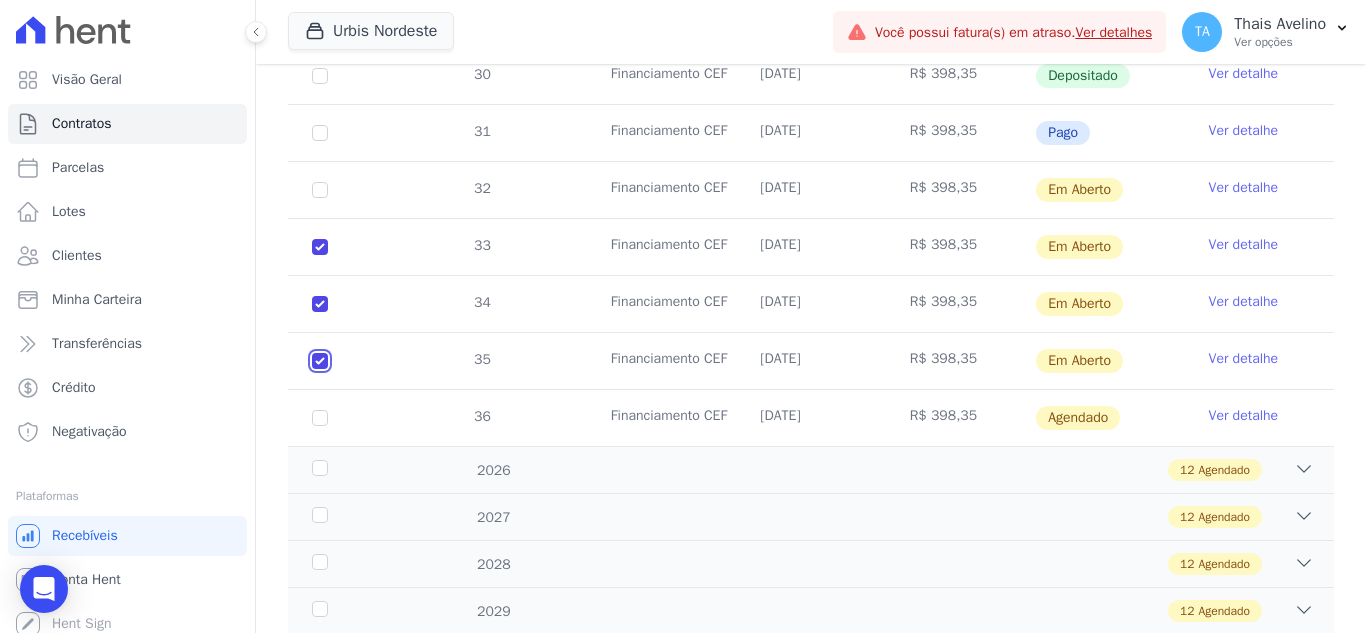 checkbox on "true" 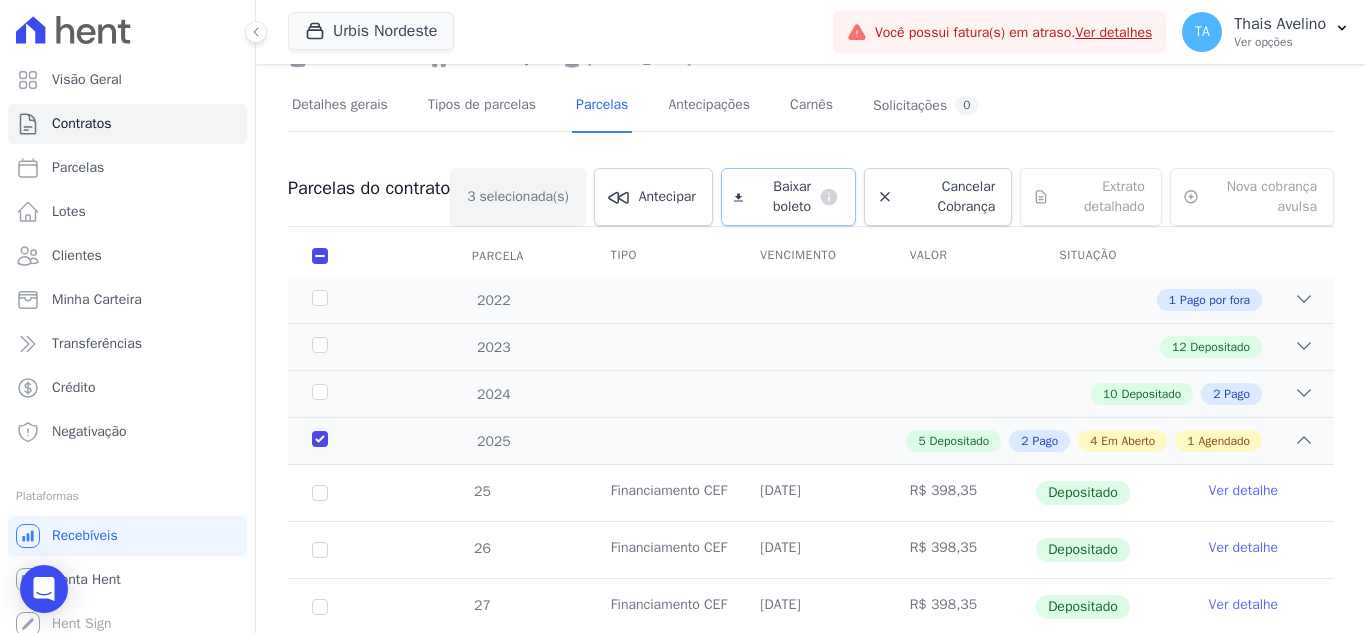 scroll, scrollTop: 0, scrollLeft: 0, axis: both 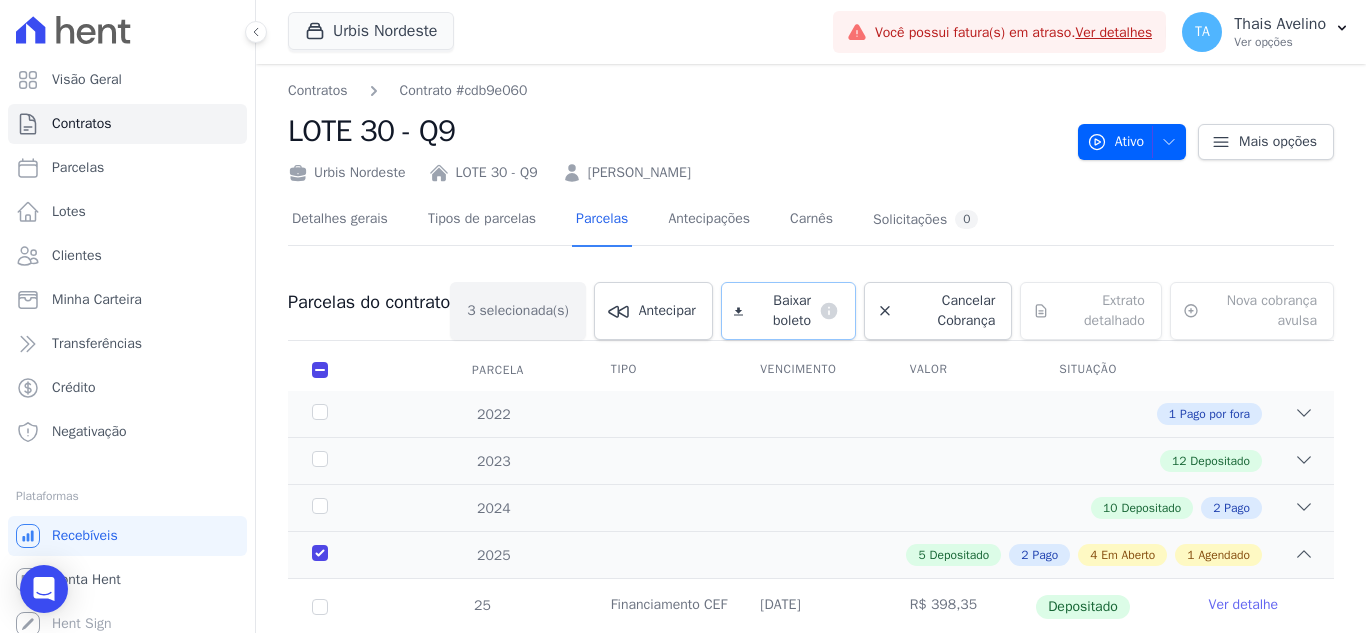 click on "Baixar boleto
default" at bounding box center (788, 311) 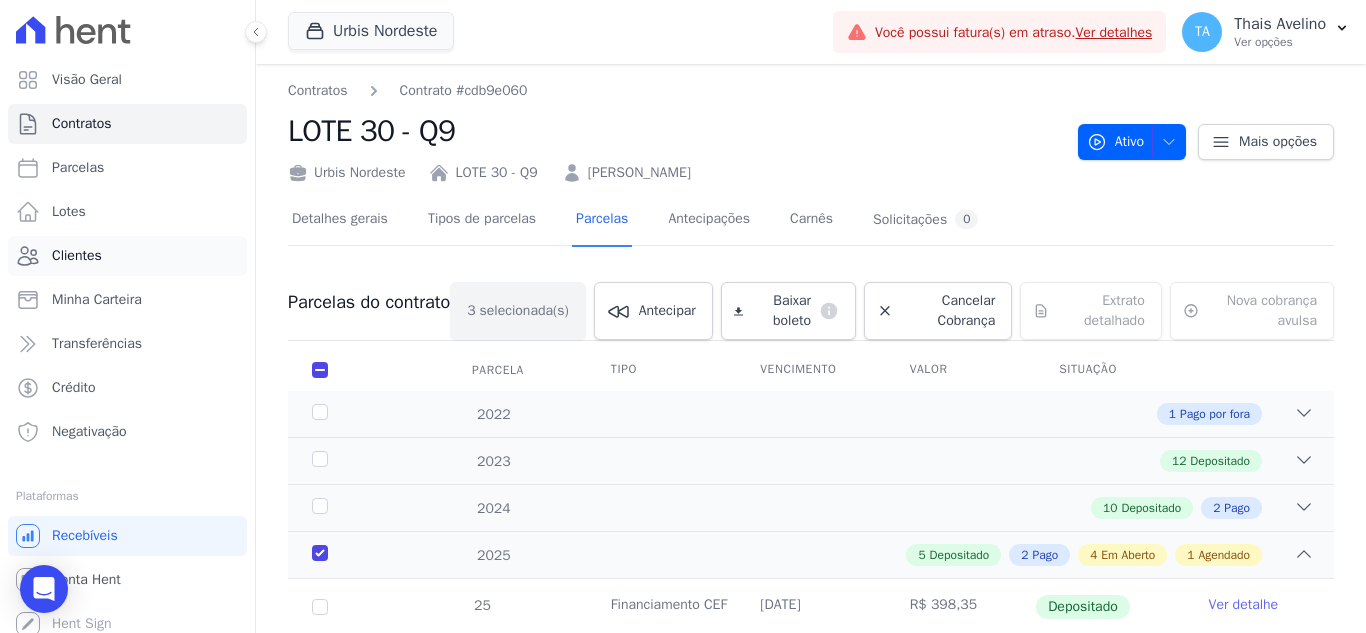 click on "Clientes" at bounding box center (77, 256) 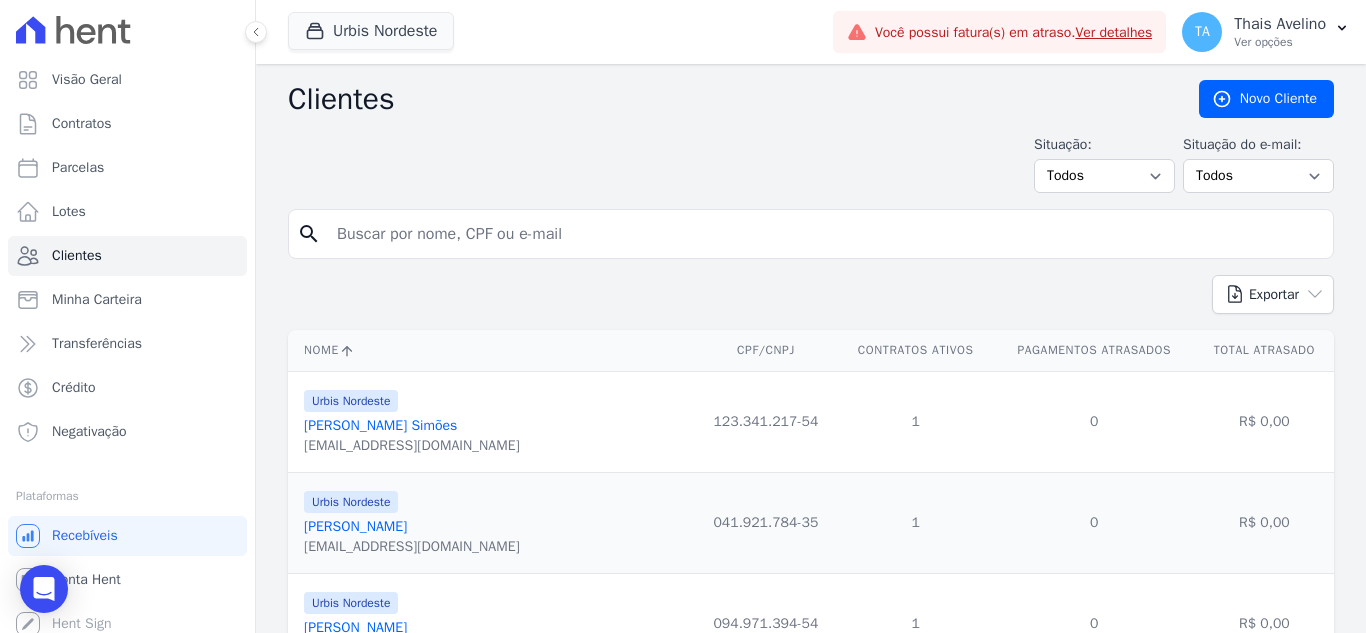 click at bounding box center [825, 234] 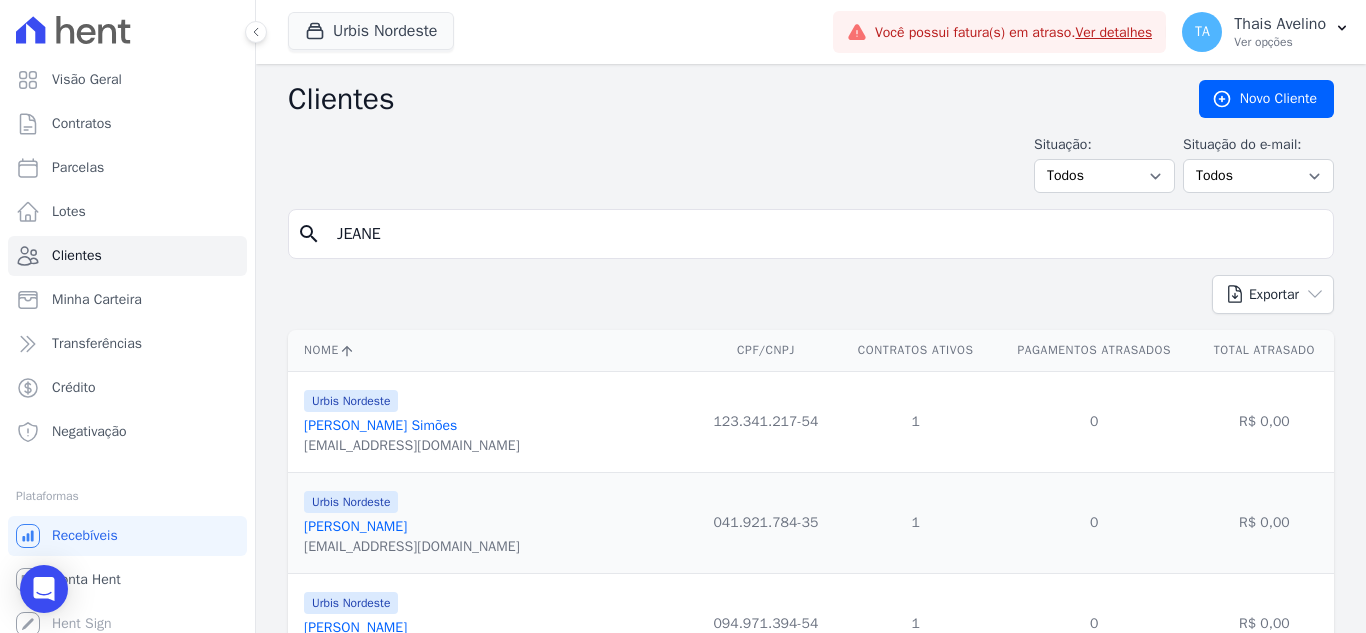 type on "JEANE" 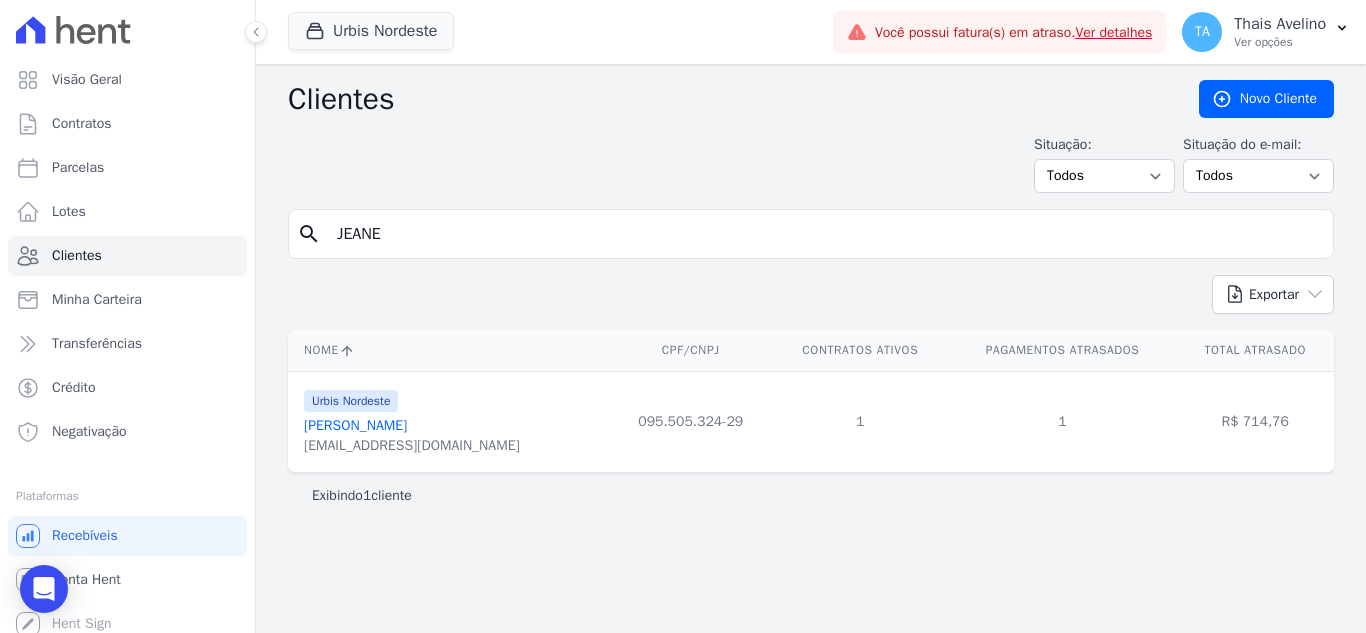 click on "[PERSON_NAME]" at bounding box center (355, 425) 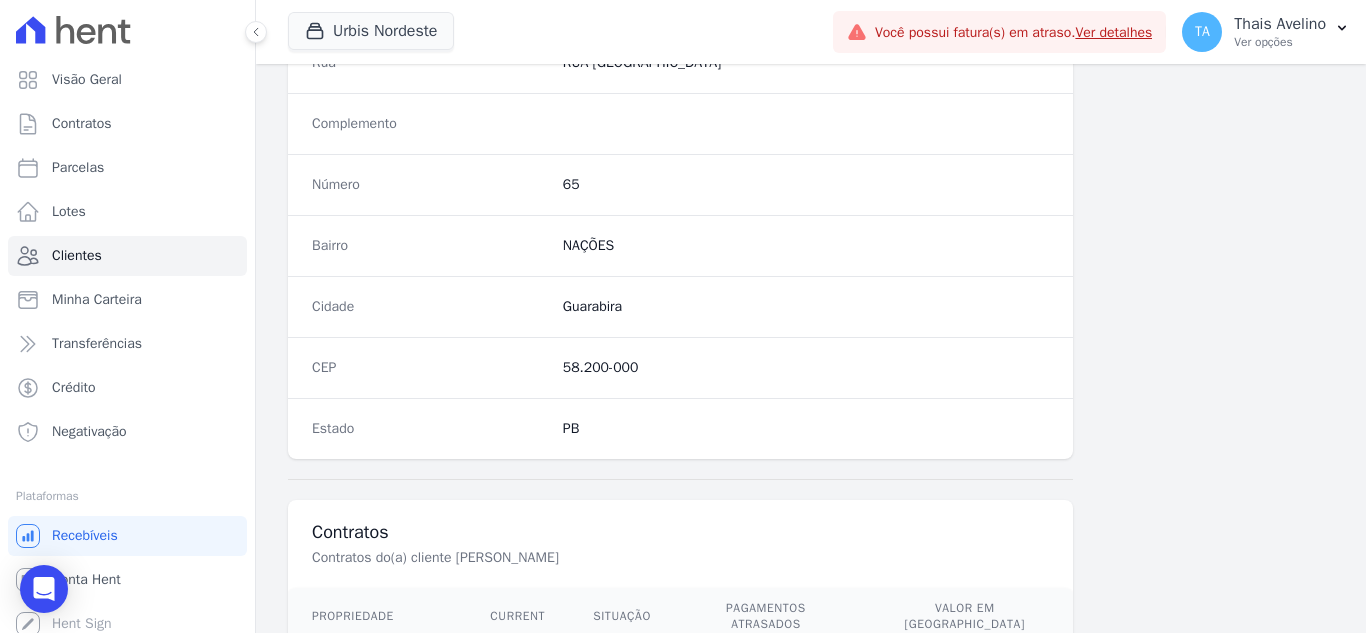 scroll, scrollTop: 1238, scrollLeft: 0, axis: vertical 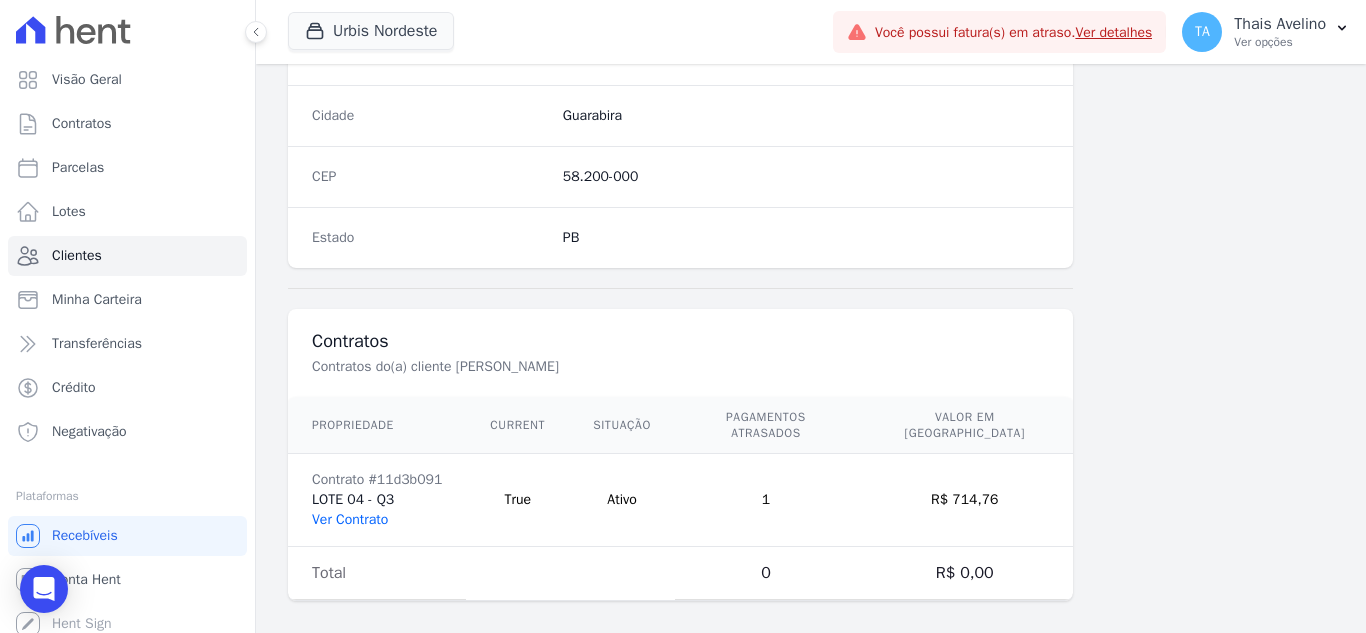click on "Ver Contrato" at bounding box center [350, 519] 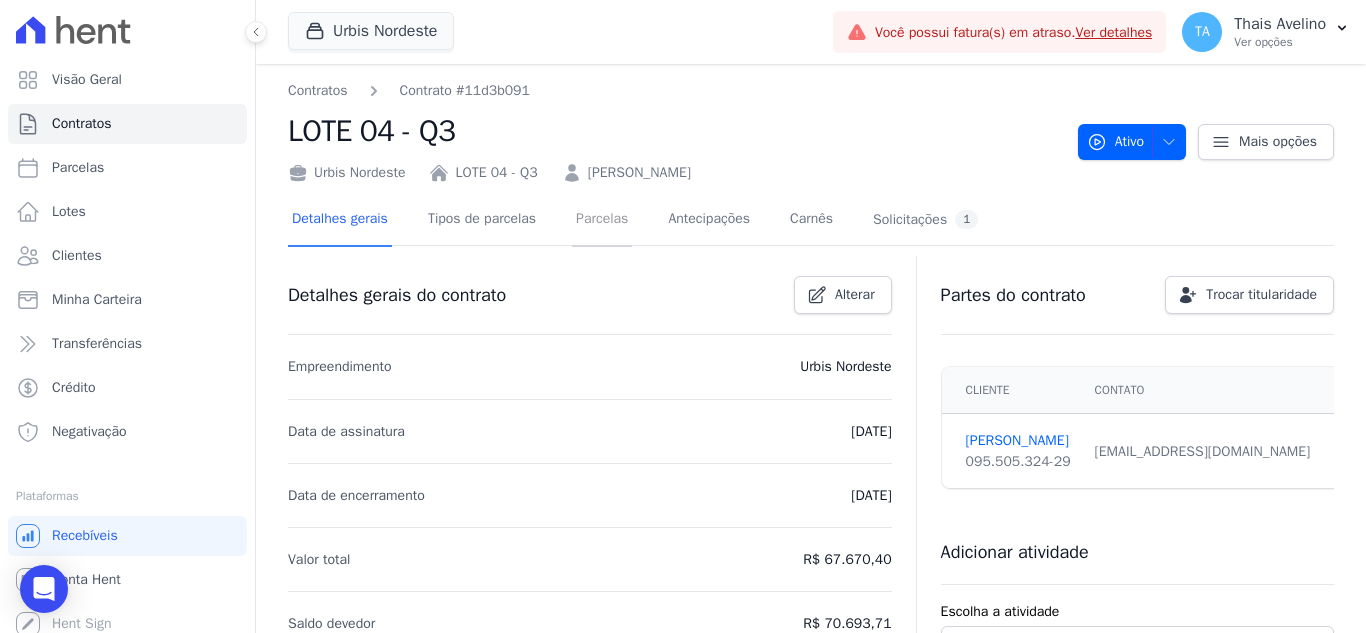 click on "Parcelas" at bounding box center (602, 220) 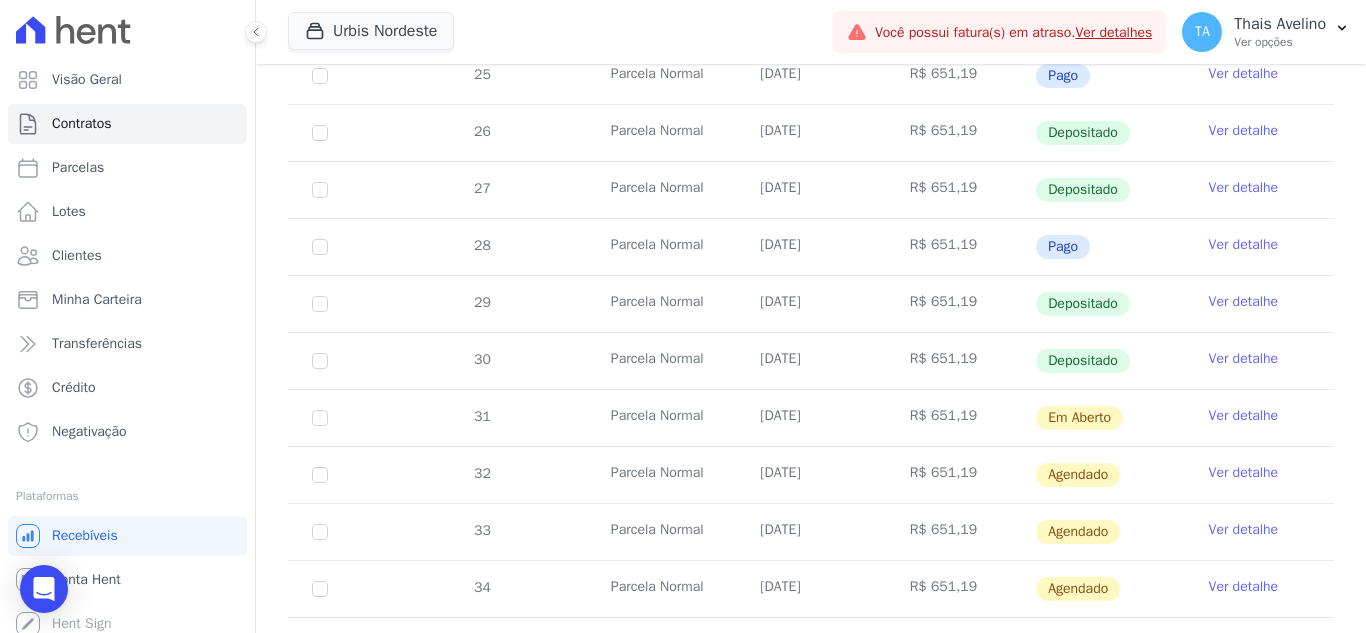 scroll, scrollTop: 600, scrollLeft: 0, axis: vertical 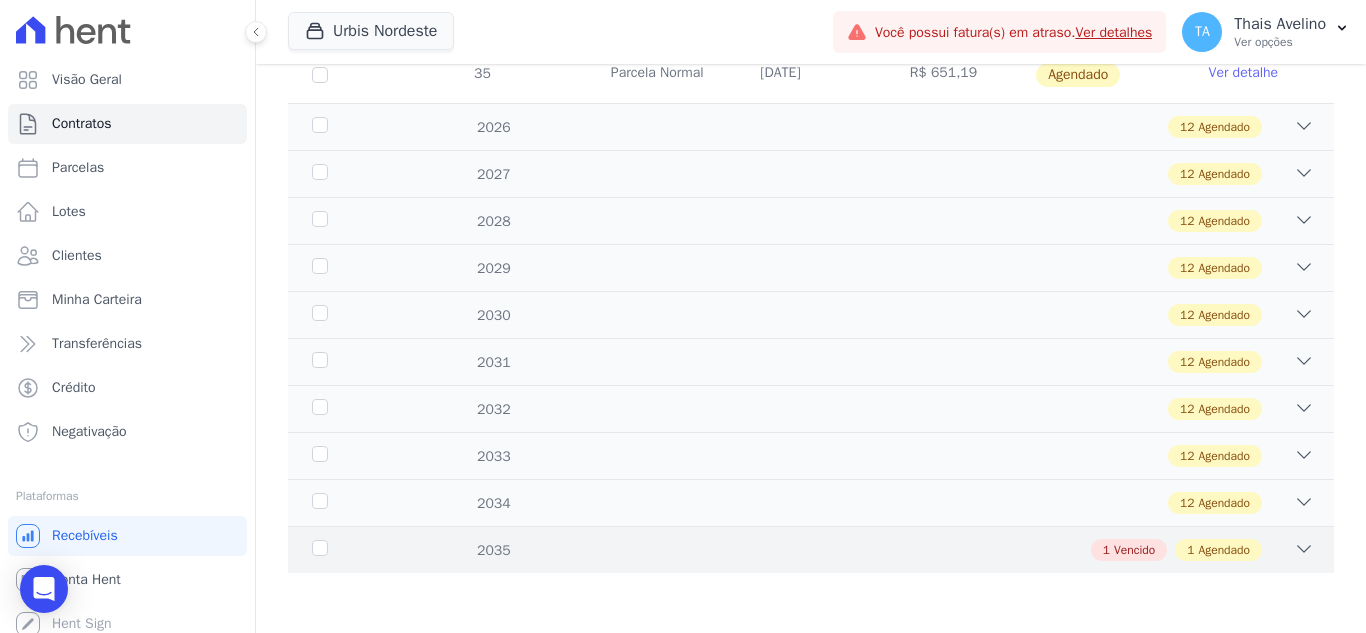 click on "2035
1
Vencido
1
Agendado" at bounding box center (811, 549) 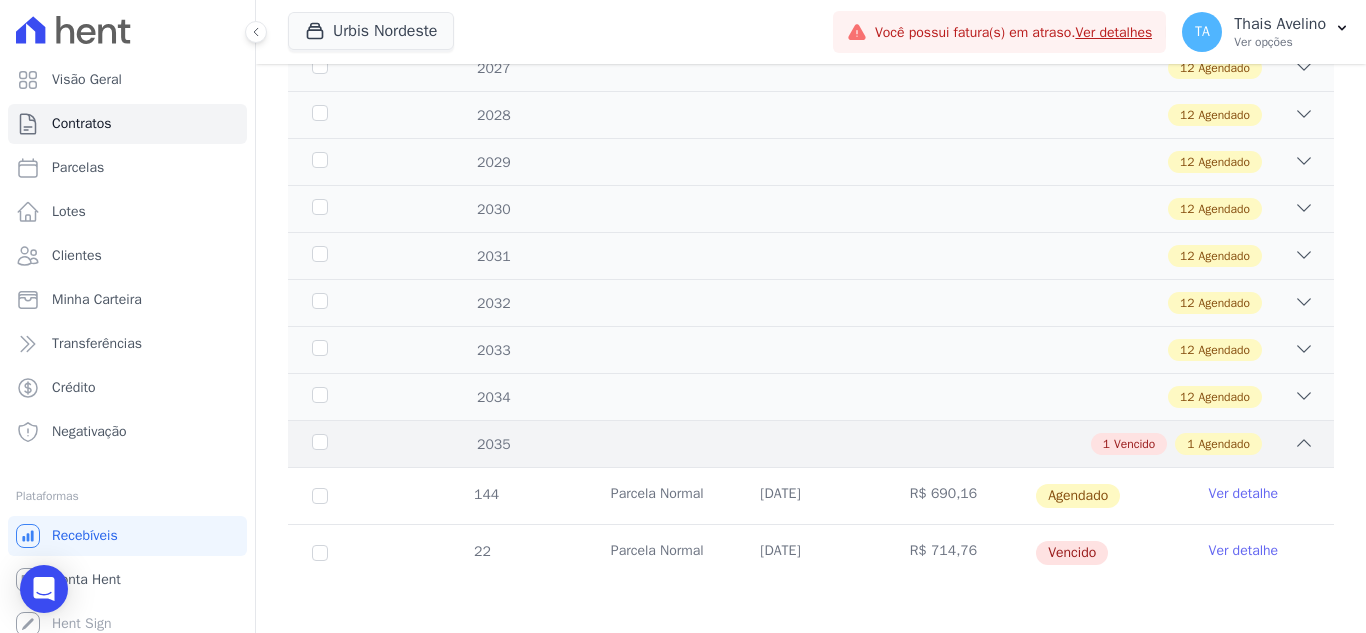 scroll, scrollTop: 1257, scrollLeft: 0, axis: vertical 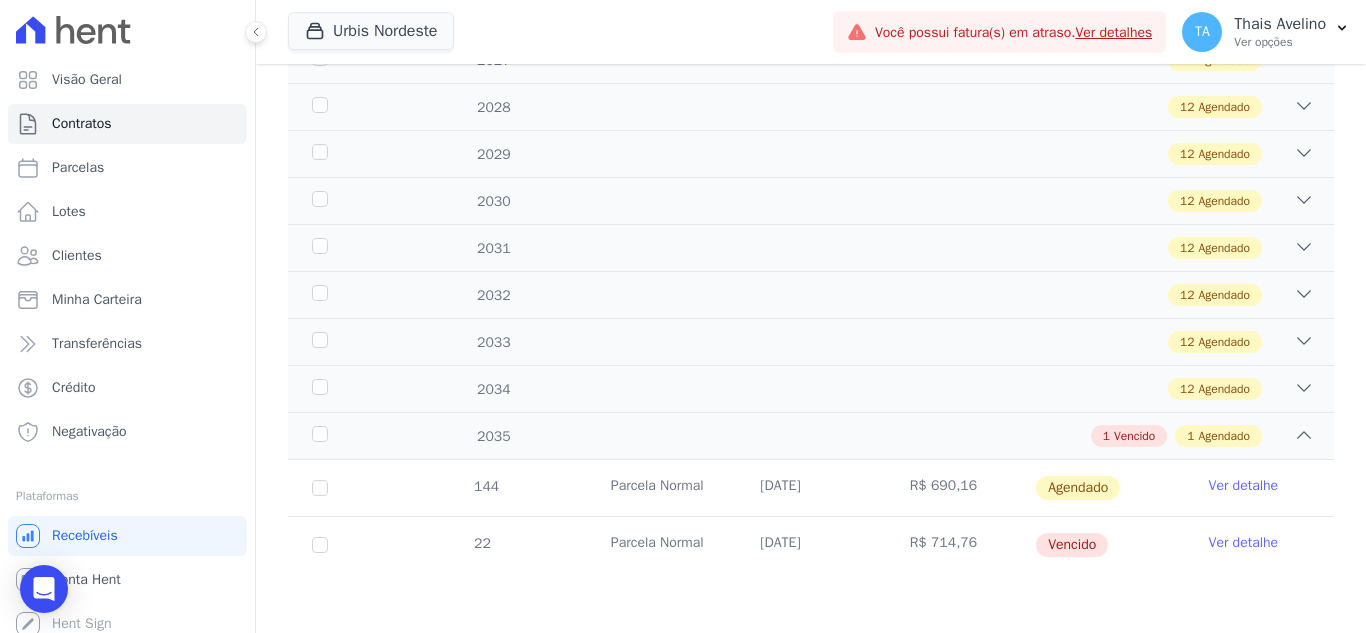 click on "Ver detalhe" at bounding box center [1244, 543] 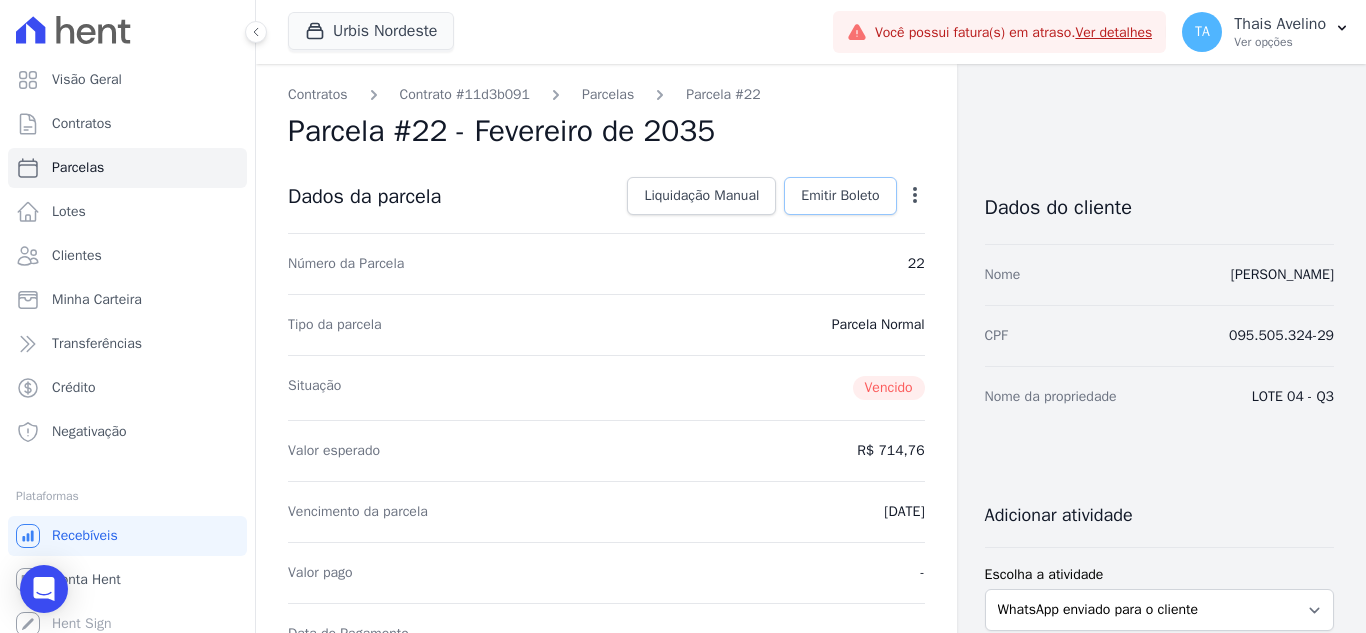click on "Emitir Boleto" at bounding box center (840, 196) 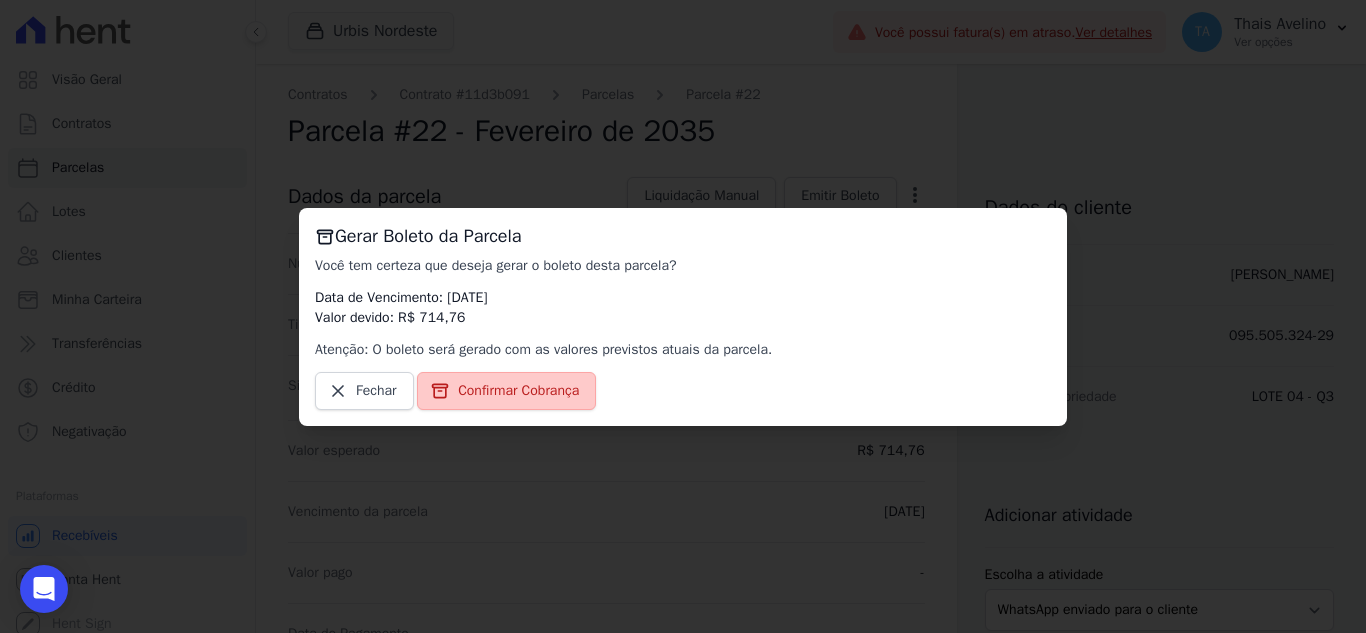 click on "Confirmar Cobrança" at bounding box center (506, 391) 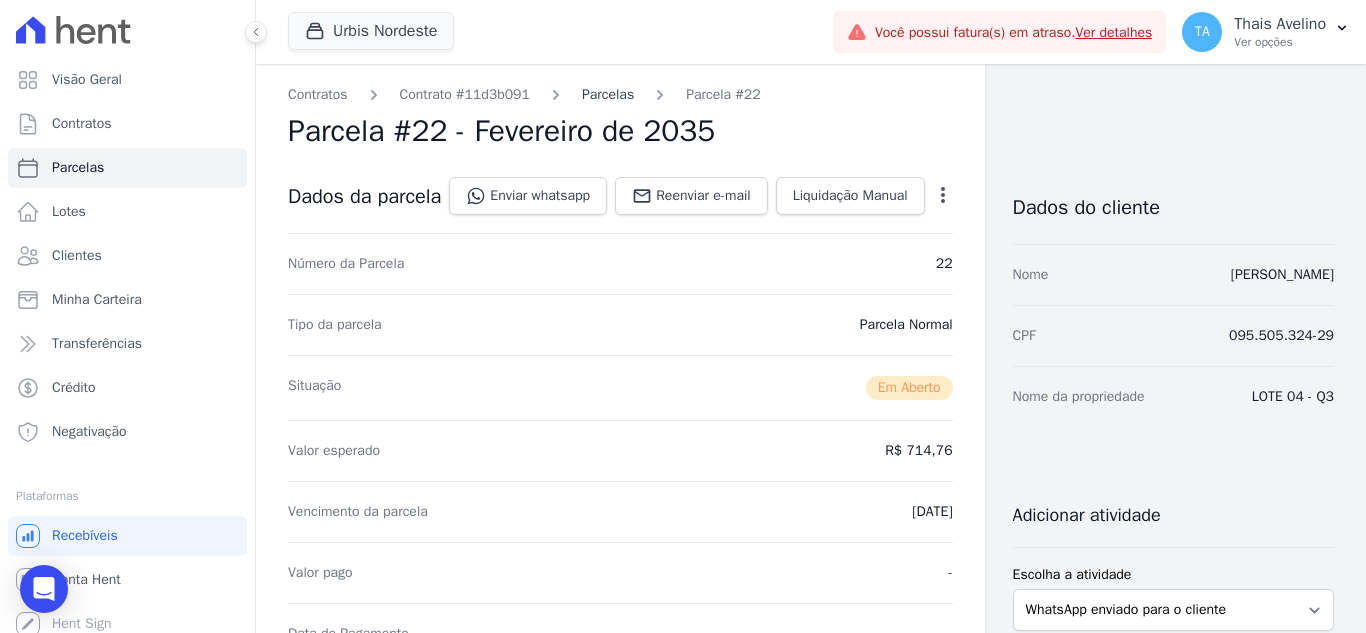 click on "Parcelas" at bounding box center (608, 94) 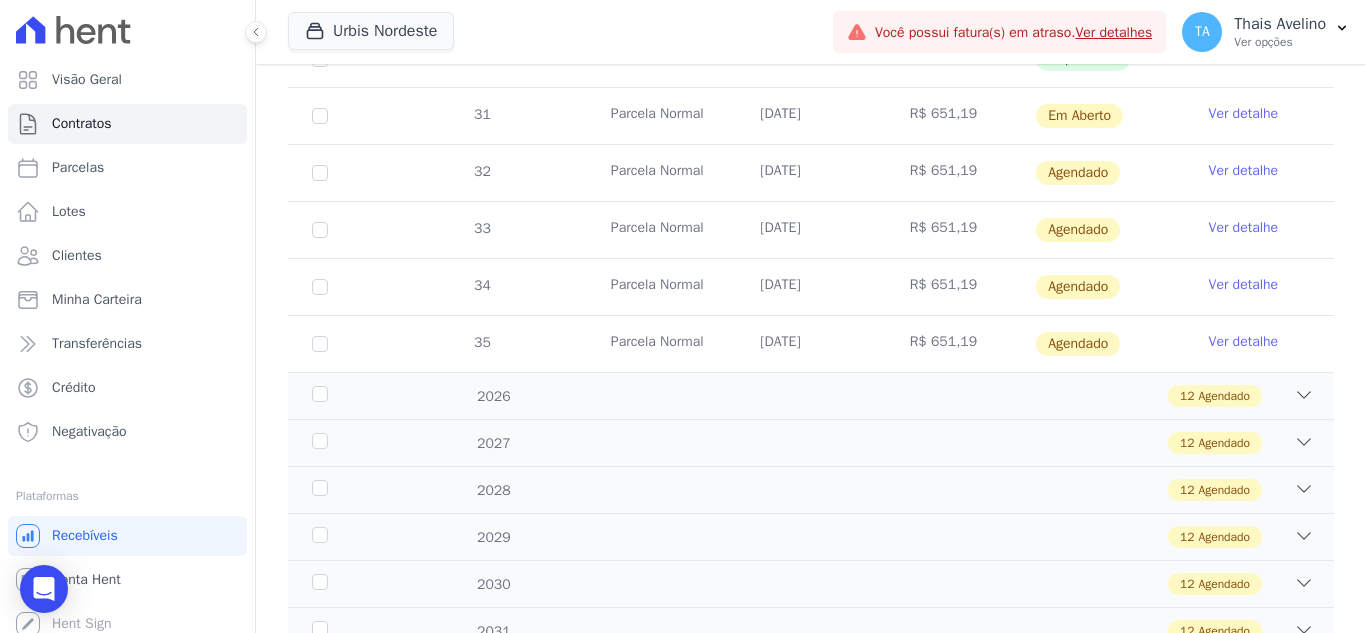 scroll, scrollTop: 900, scrollLeft: 0, axis: vertical 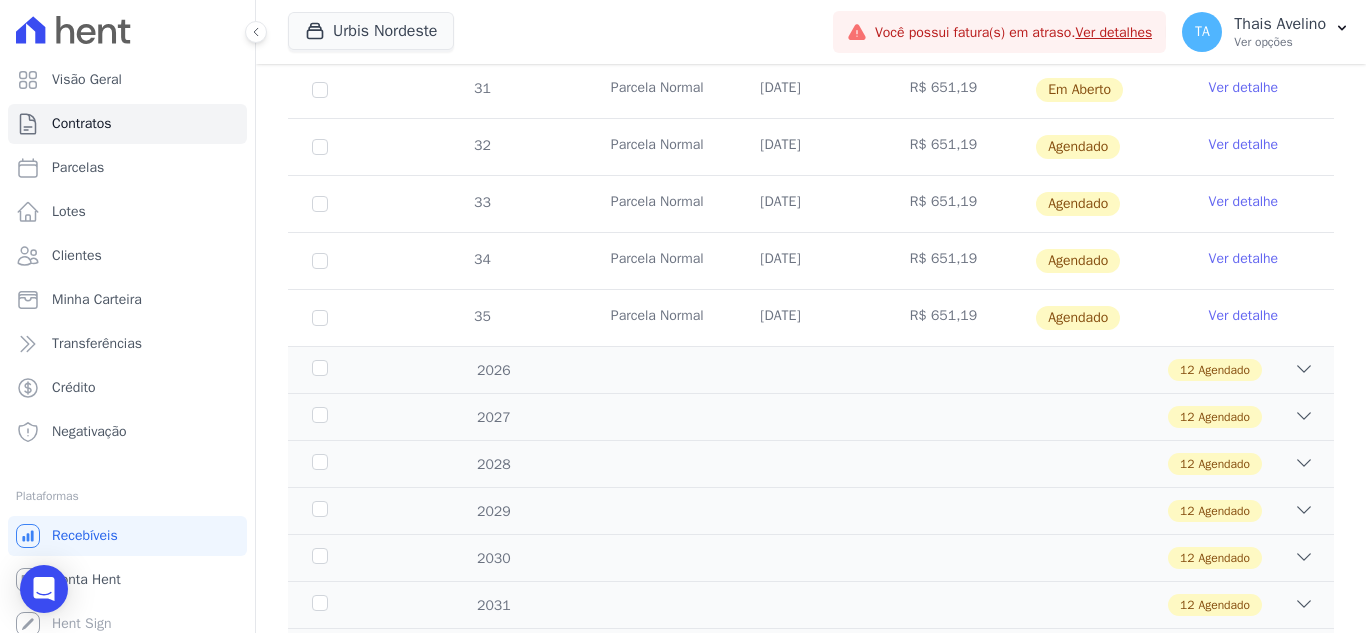 click on "Ver detalhe" at bounding box center [1244, 145] 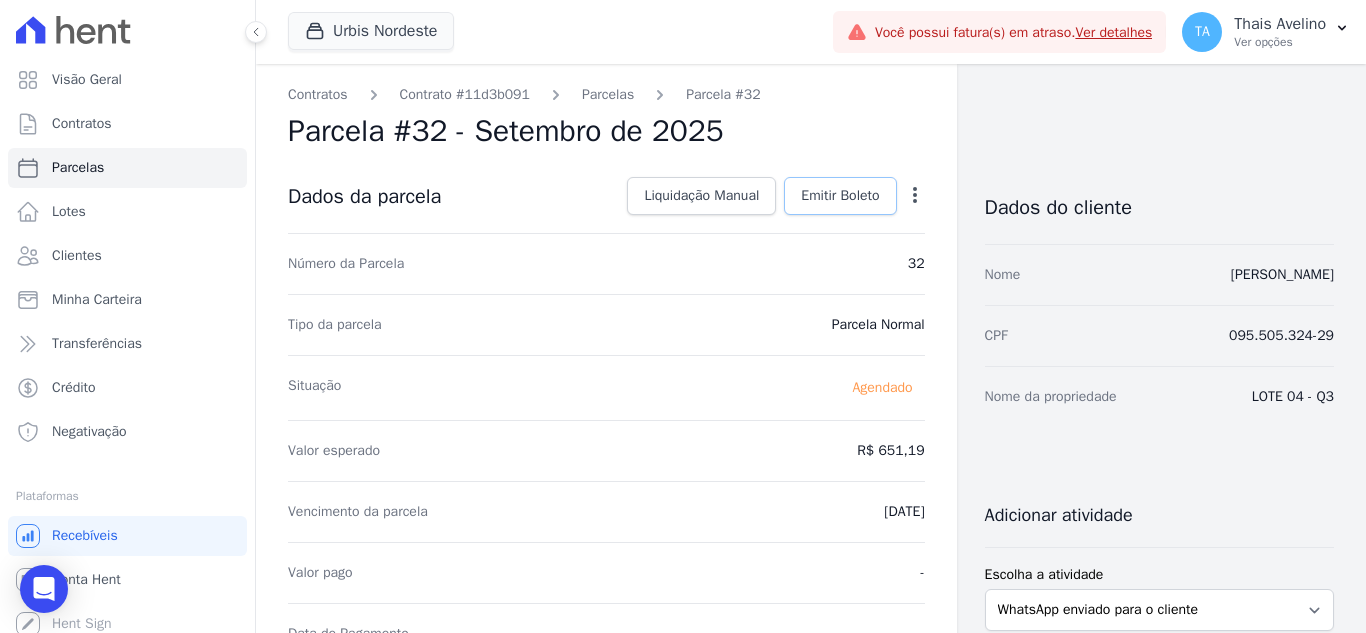 click on "Emitir Boleto" at bounding box center [840, 196] 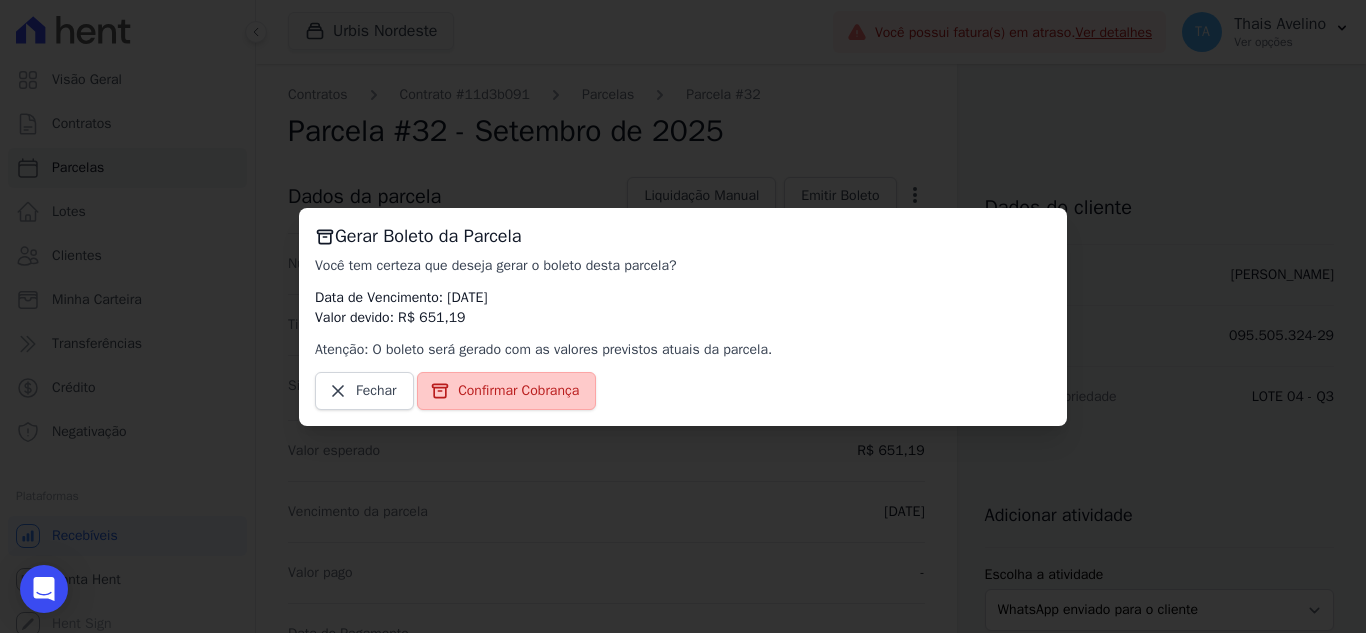 click on "Confirmar Cobrança" at bounding box center [518, 391] 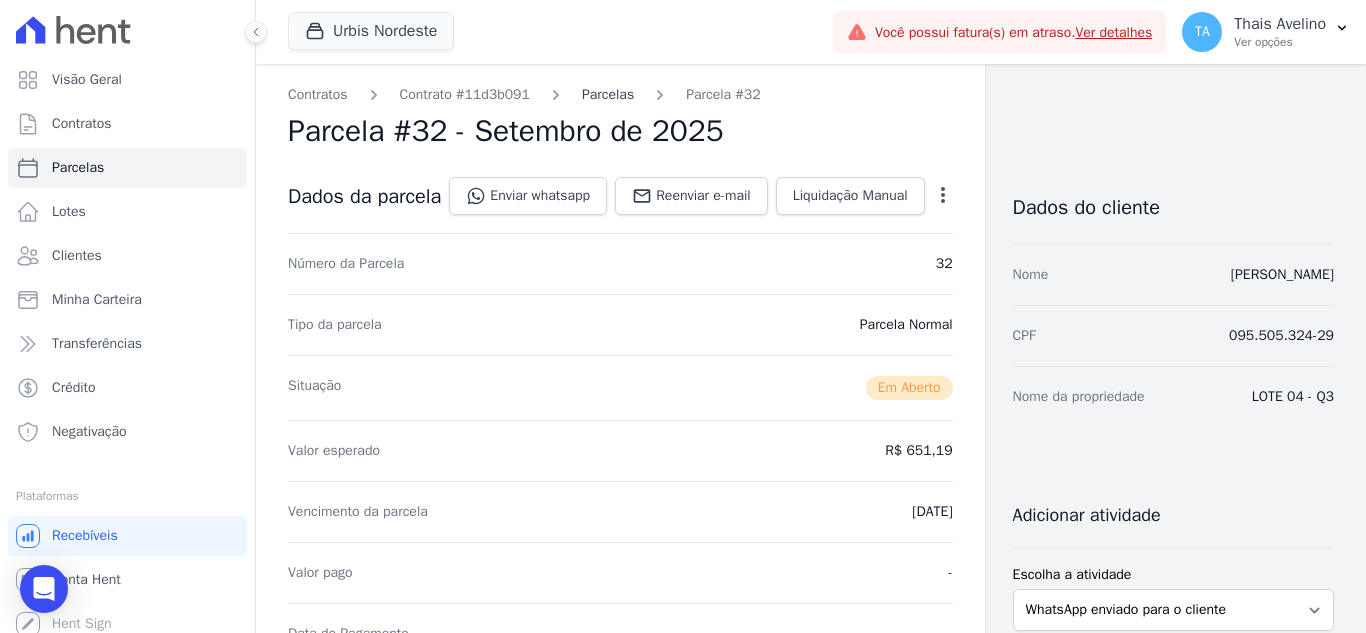 click on "Parcelas" at bounding box center [608, 94] 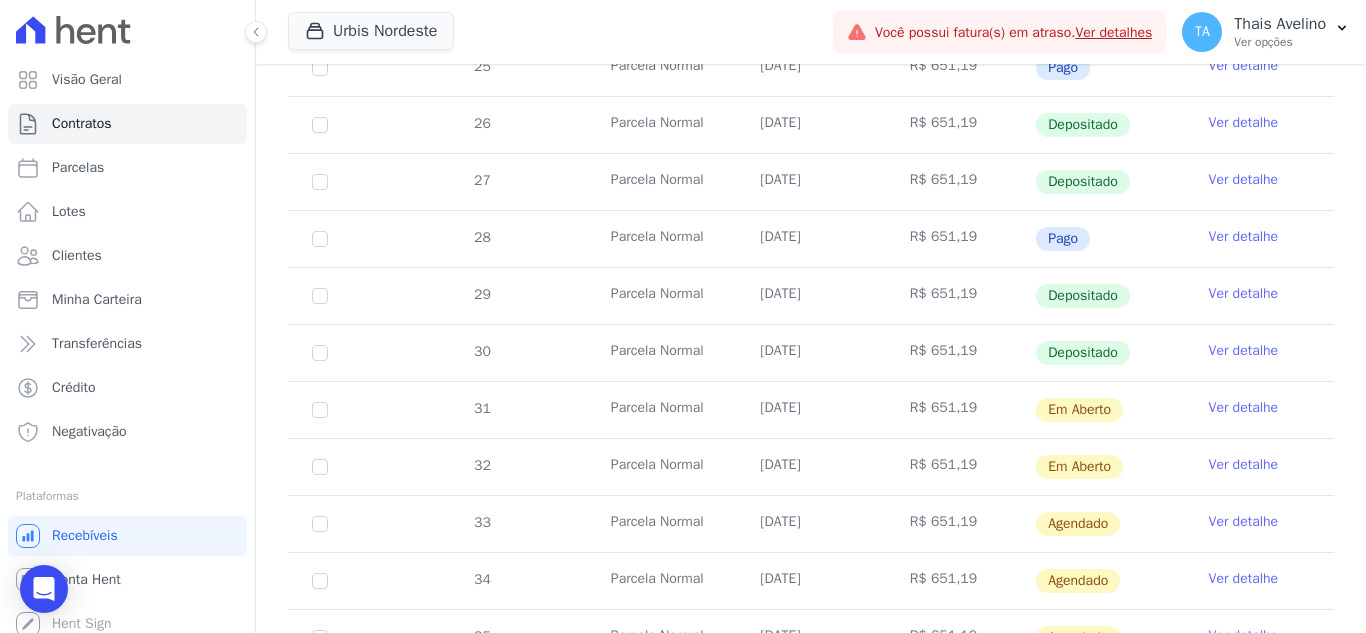 scroll, scrollTop: 600, scrollLeft: 0, axis: vertical 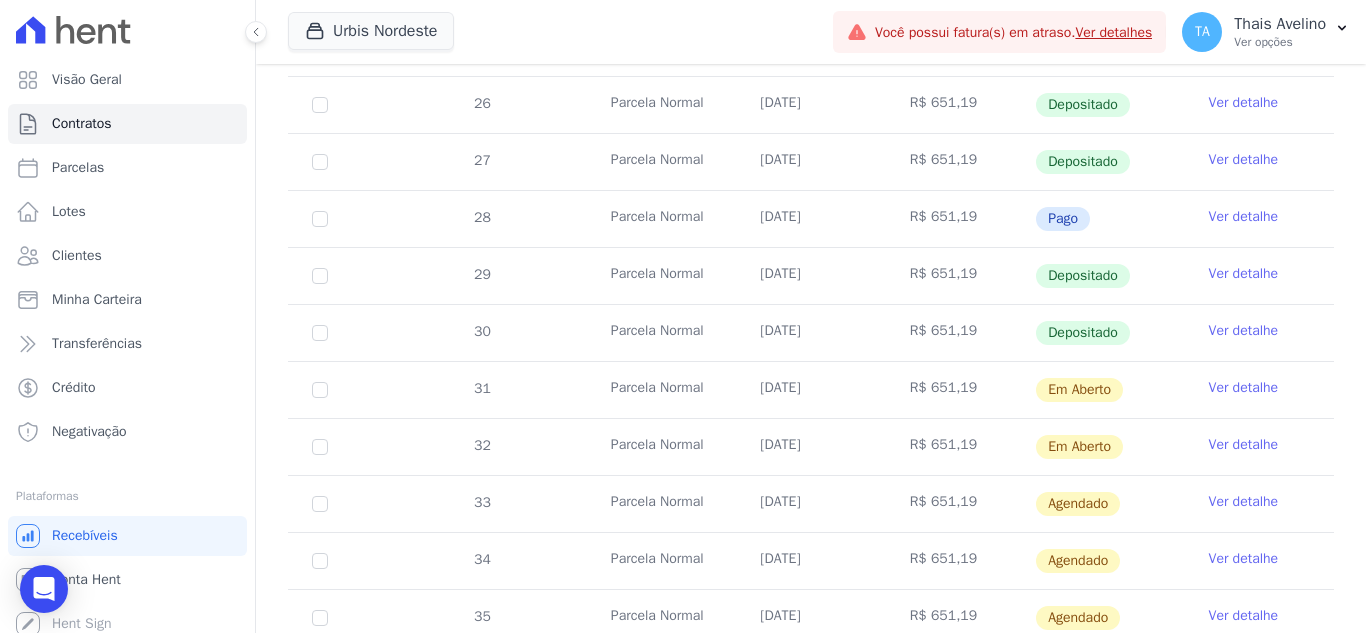 click on "Ver detalhe" at bounding box center [1244, 502] 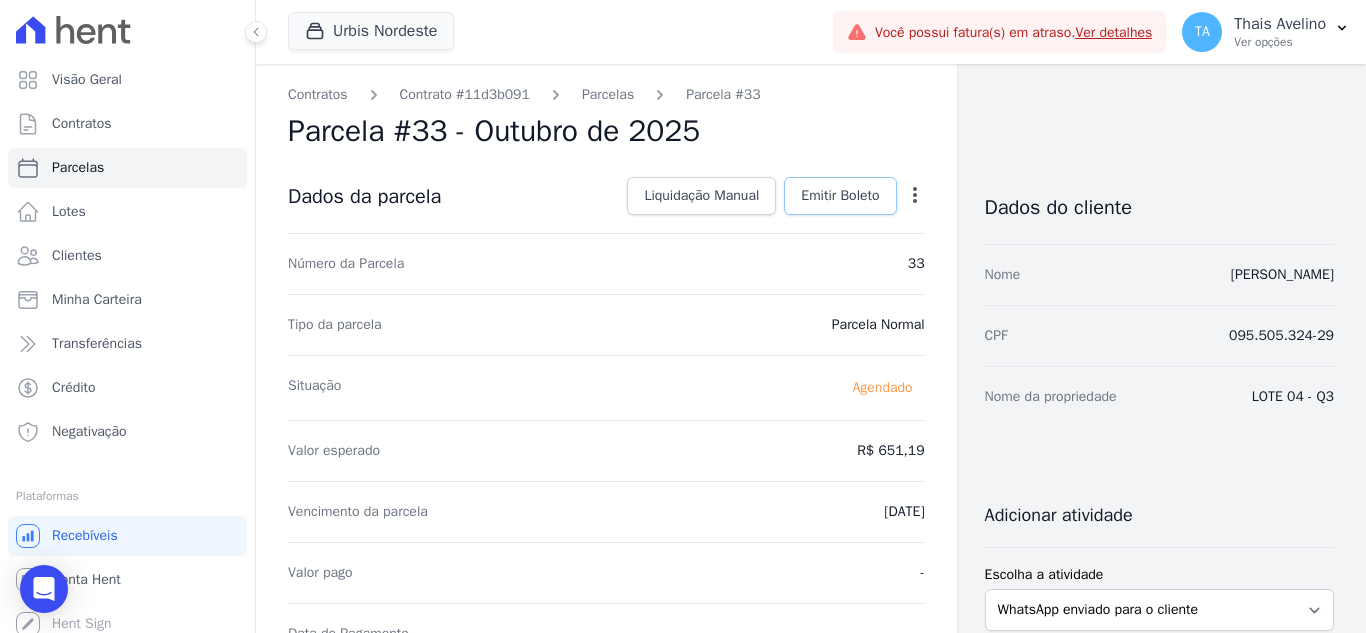 click on "Emitir Boleto" at bounding box center (840, 196) 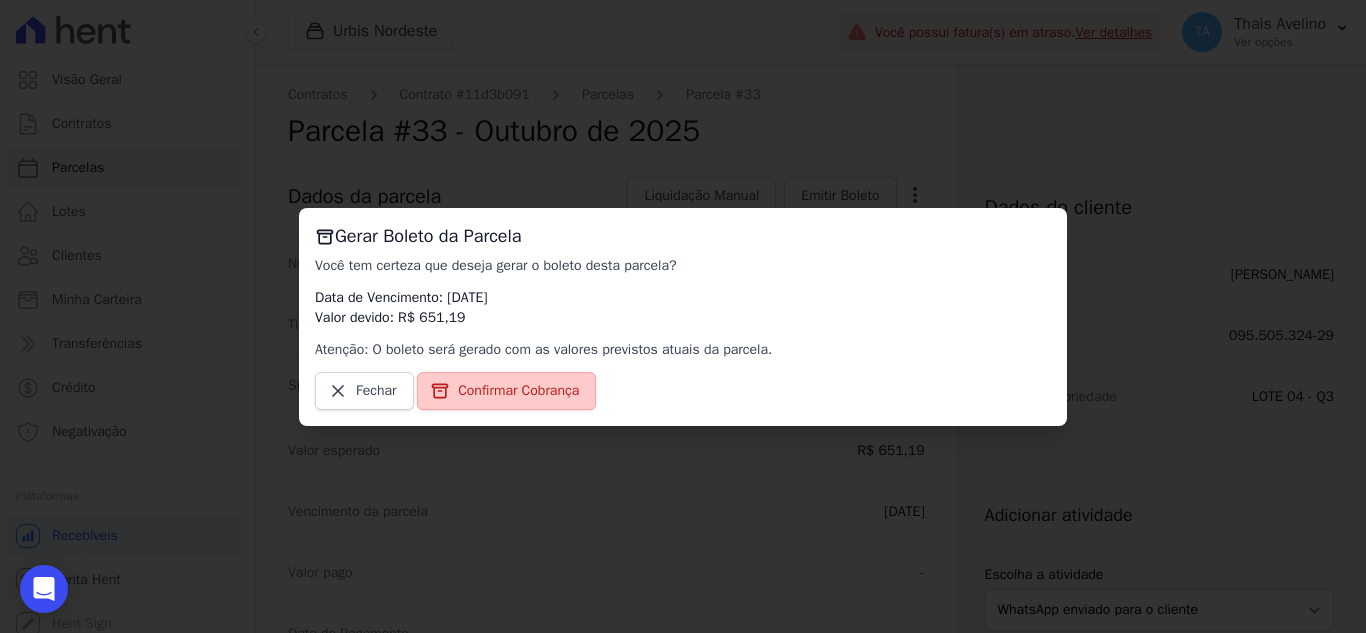 click on "Confirmar Cobrança" at bounding box center (518, 391) 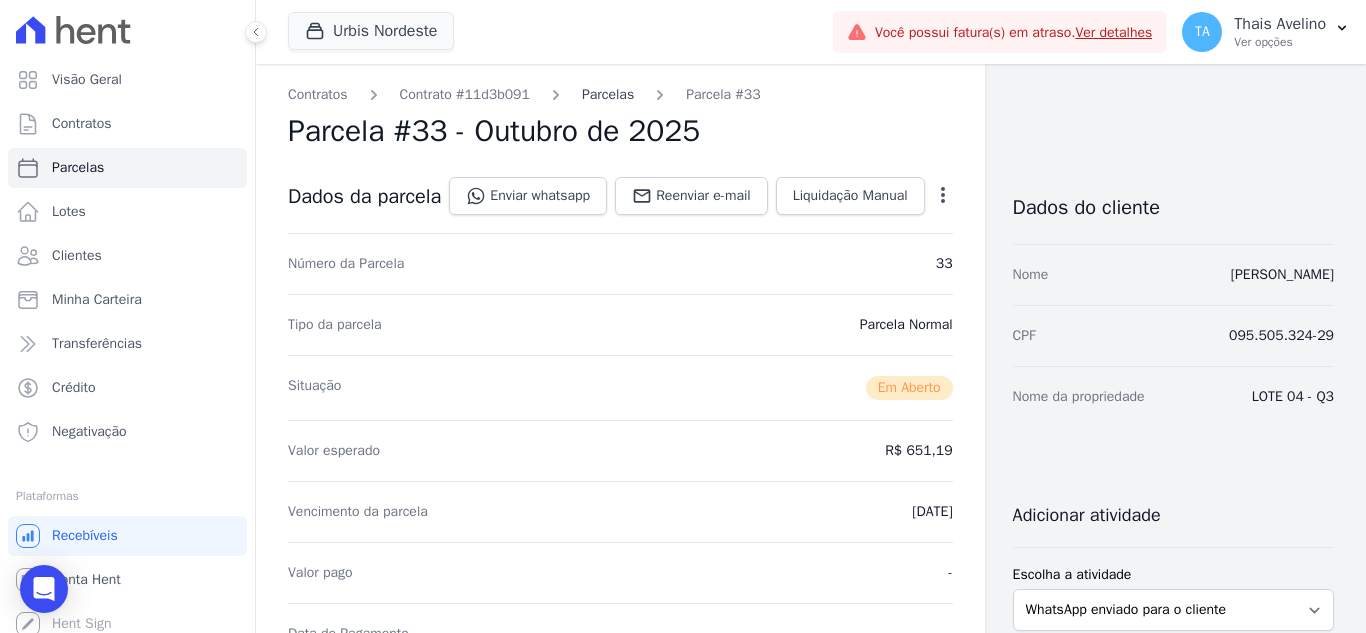 click on "Parcelas" at bounding box center [608, 94] 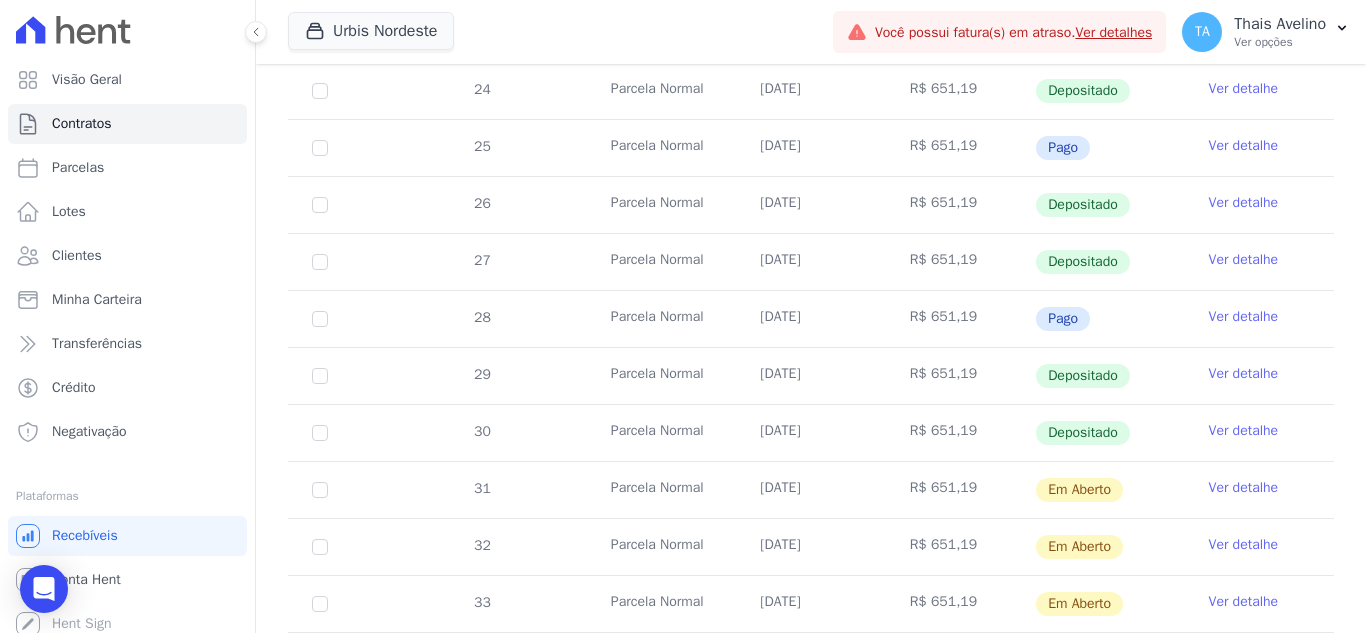 scroll, scrollTop: 700, scrollLeft: 0, axis: vertical 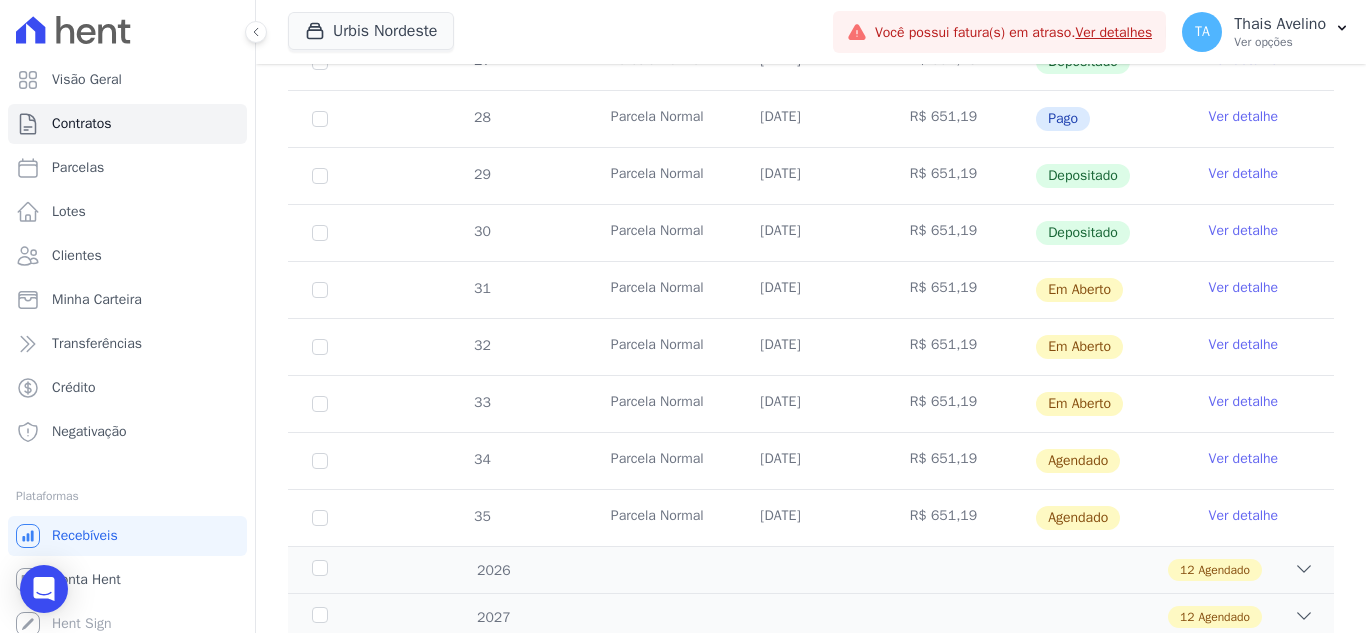 click on "Ver detalhe" at bounding box center (1244, 459) 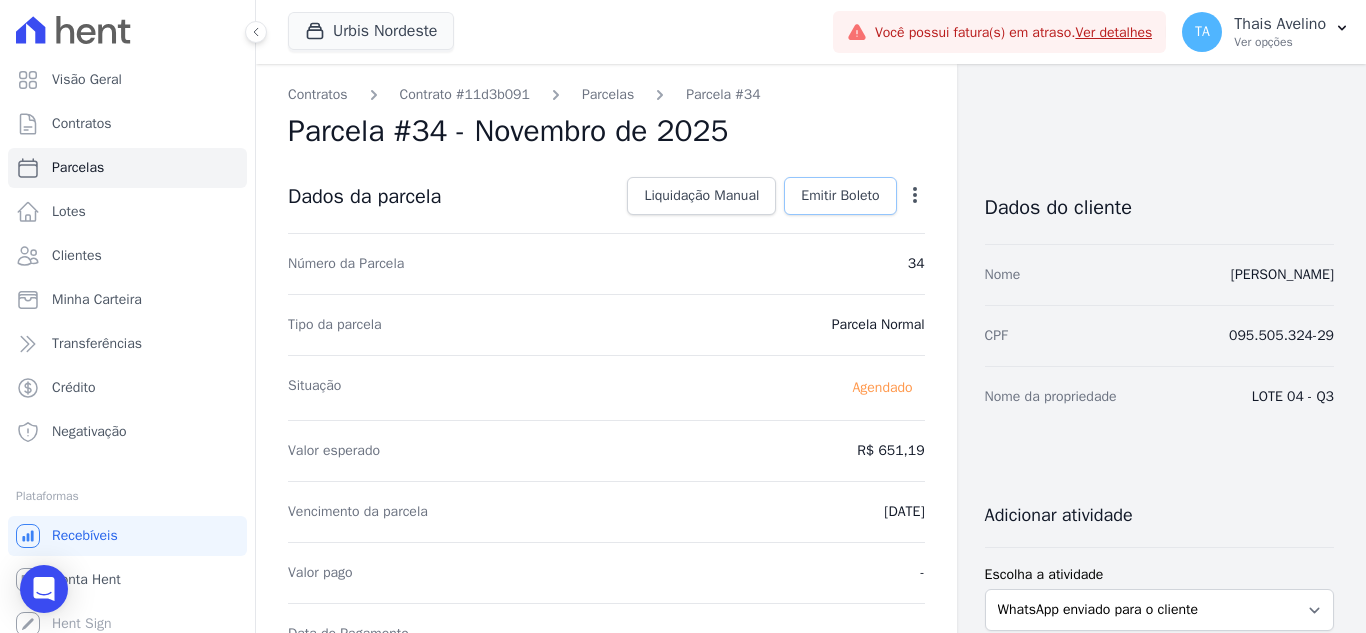 click on "Emitir Boleto" at bounding box center (840, 196) 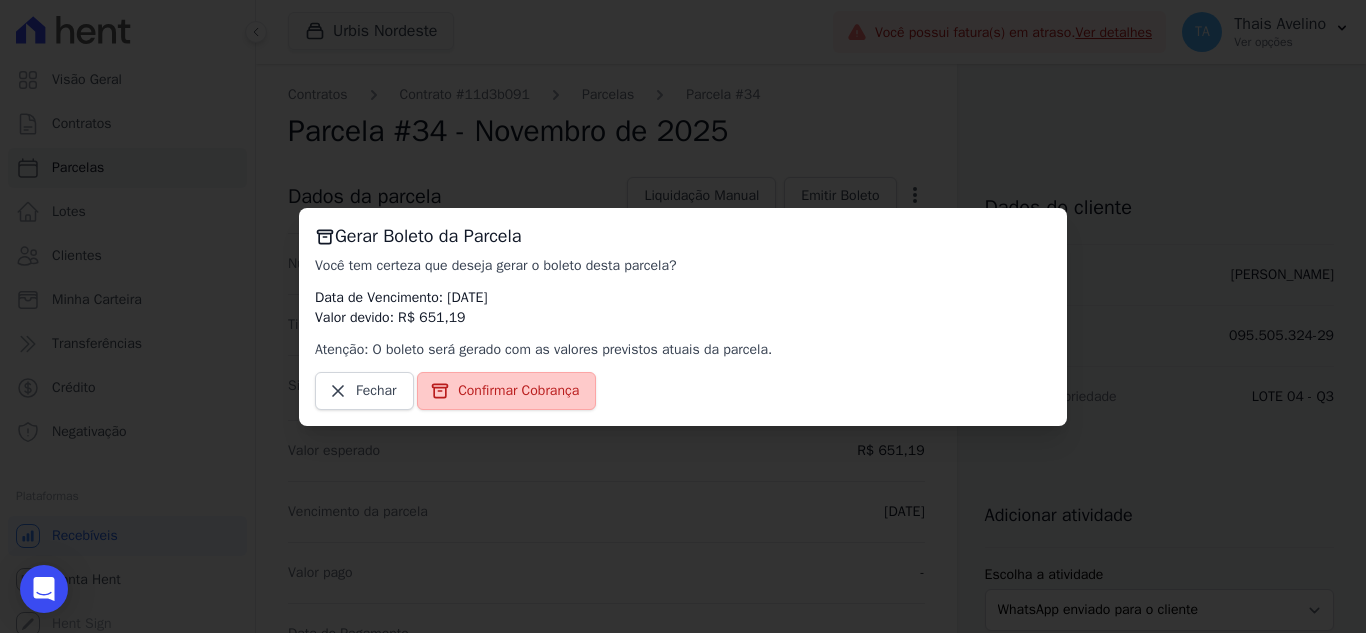 click on "Confirmar Cobrança" at bounding box center [518, 391] 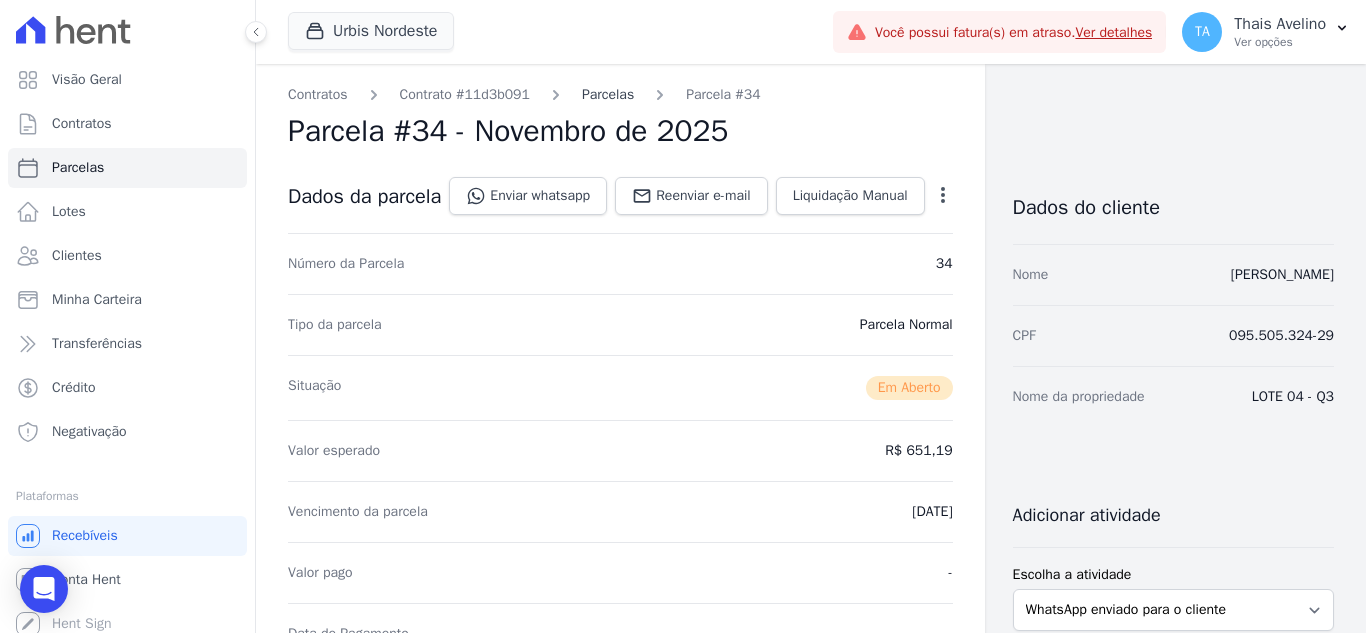 click on "Parcelas" at bounding box center [608, 94] 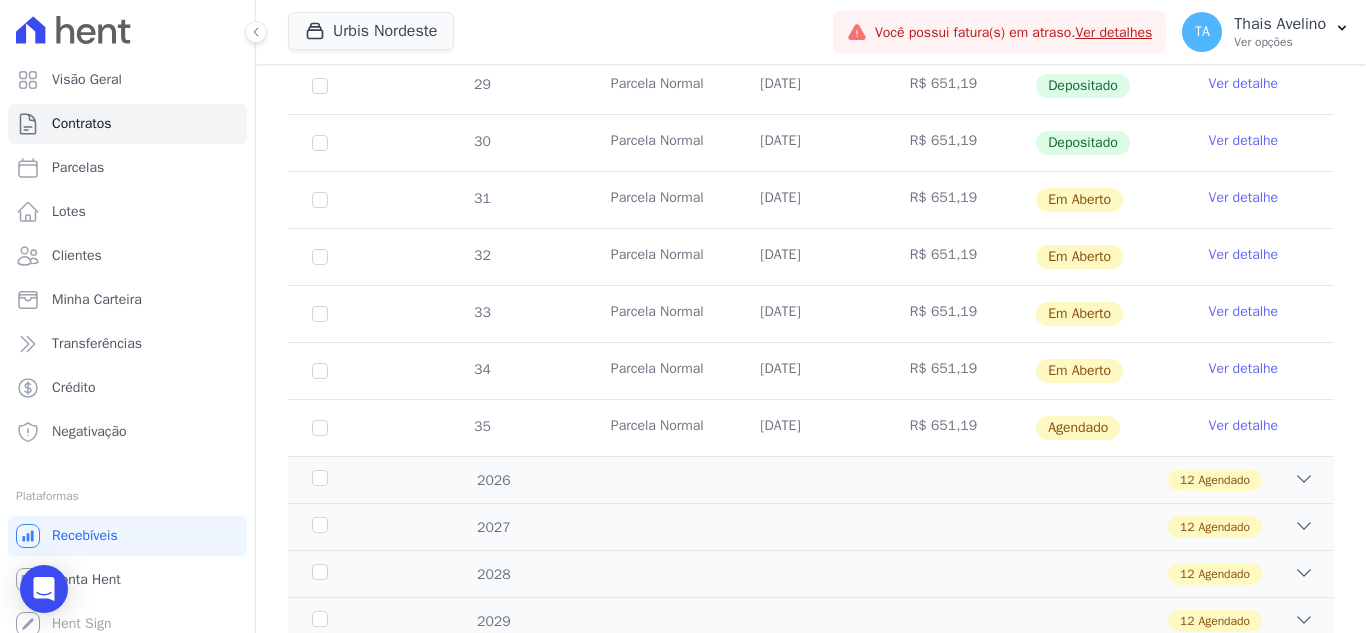 scroll, scrollTop: 800, scrollLeft: 0, axis: vertical 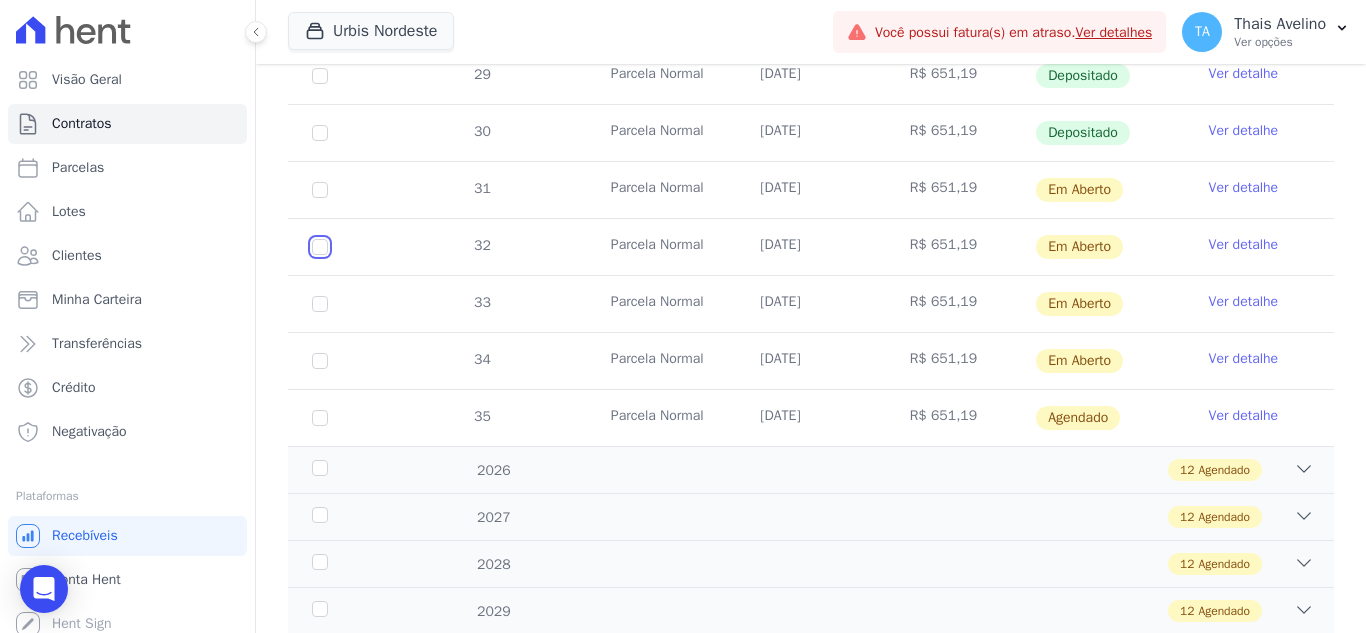 drag, startPoint x: 322, startPoint y: 249, endPoint x: 329, endPoint y: 300, distance: 51.47815 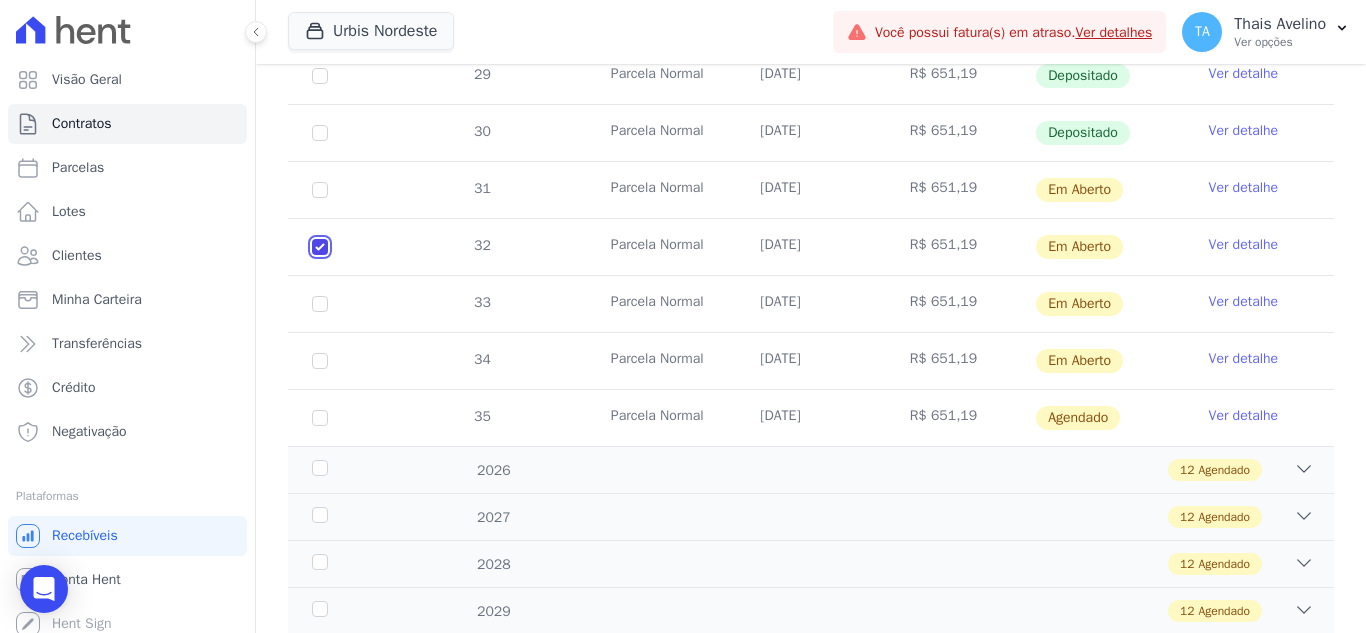 checkbox on "true" 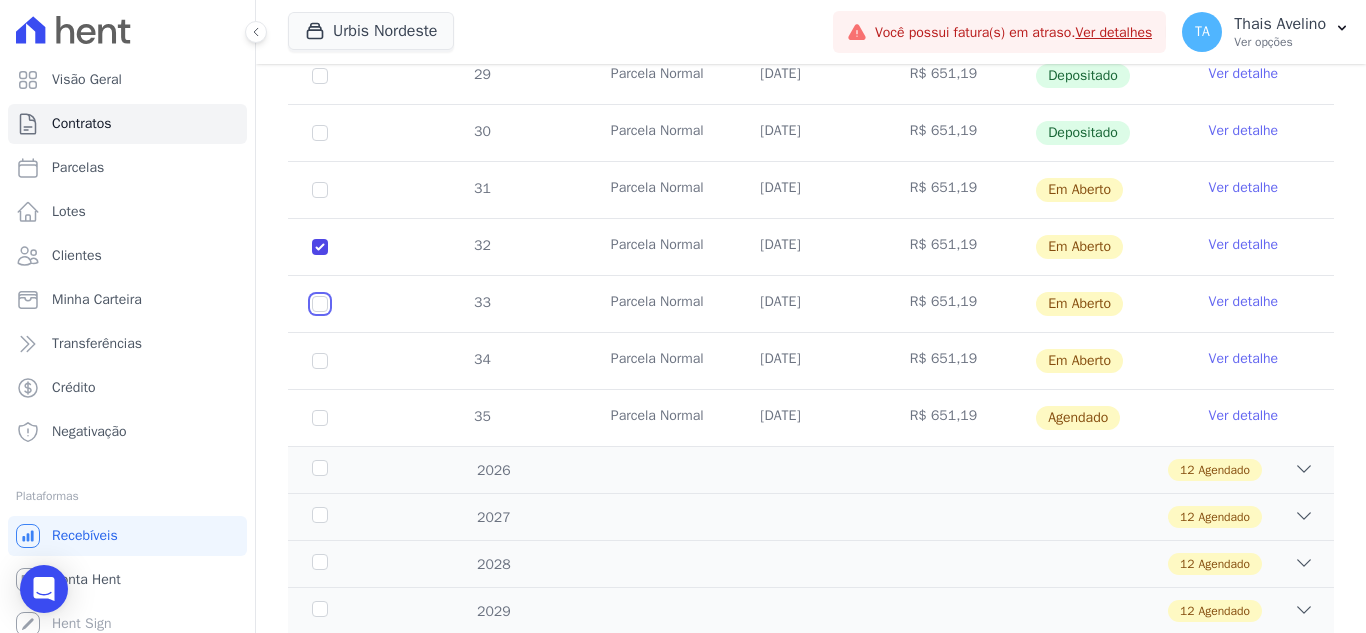 click at bounding box center [320, 190] 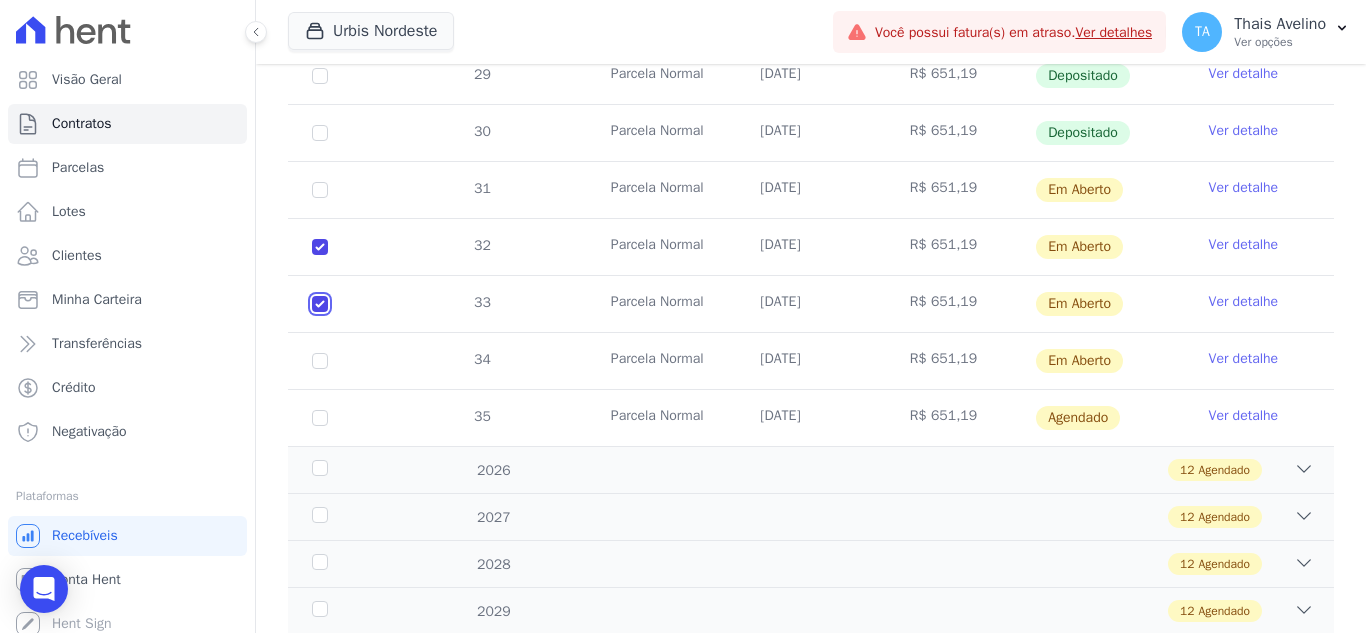 checkbox on "true" 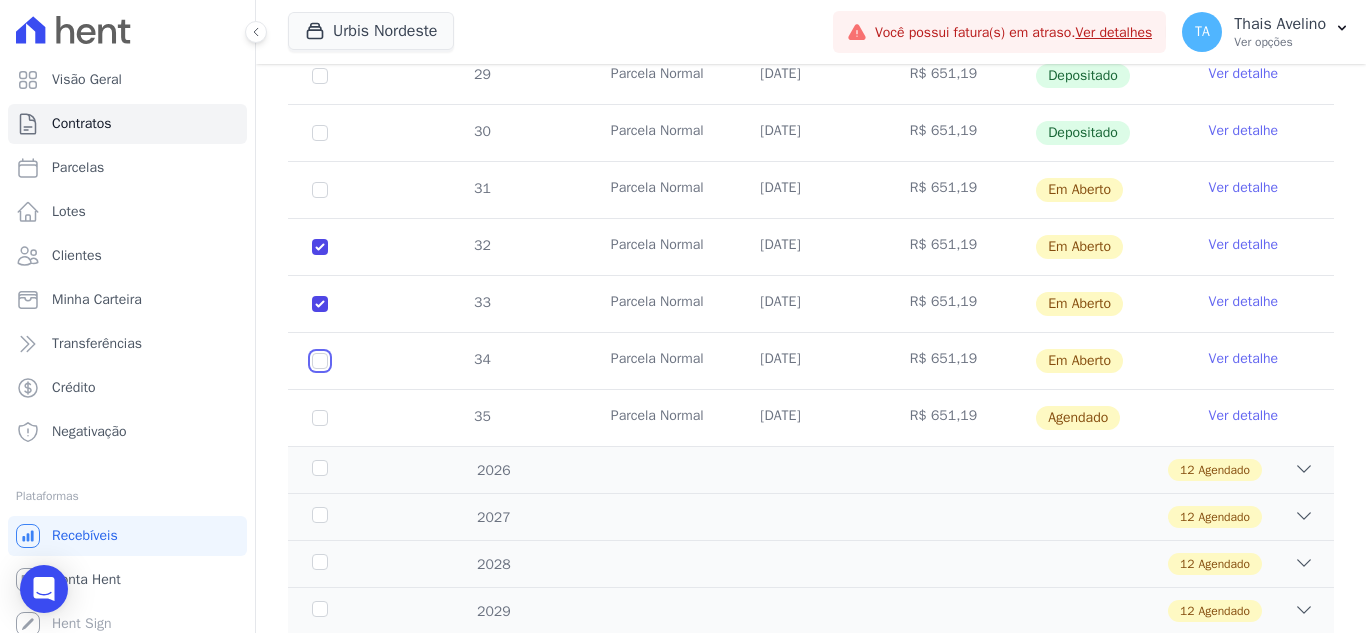 click at bounding box center (320, 190) 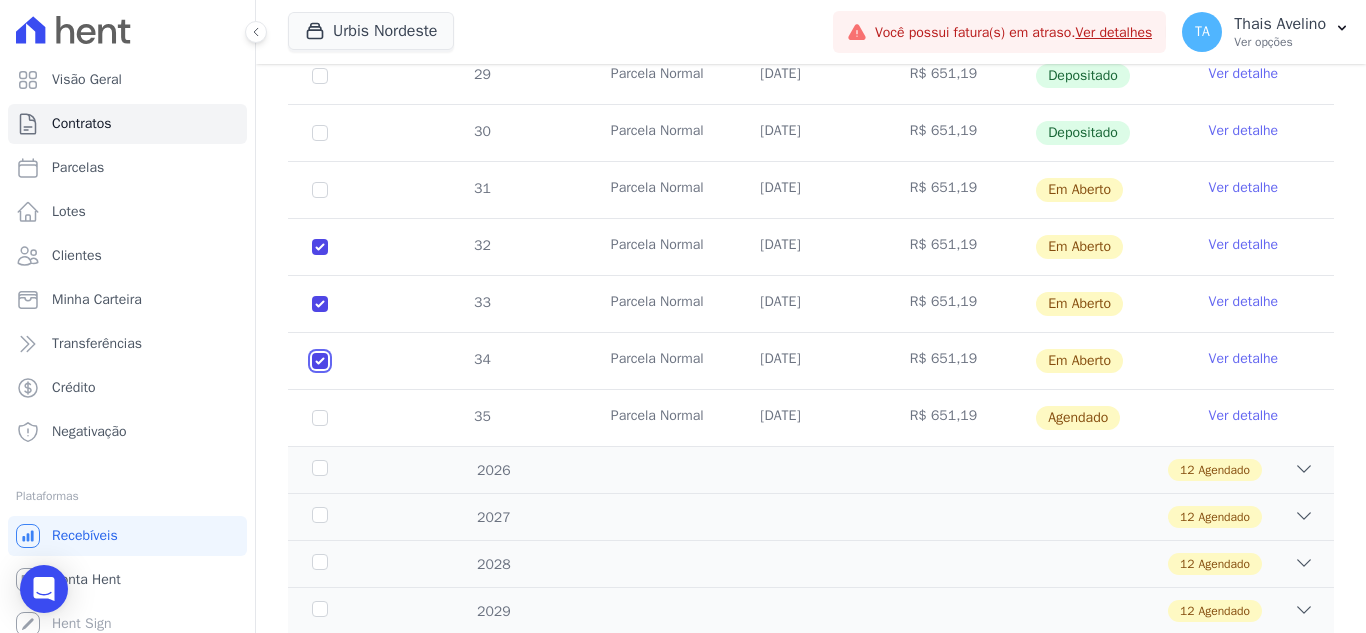 checkbox on "true" 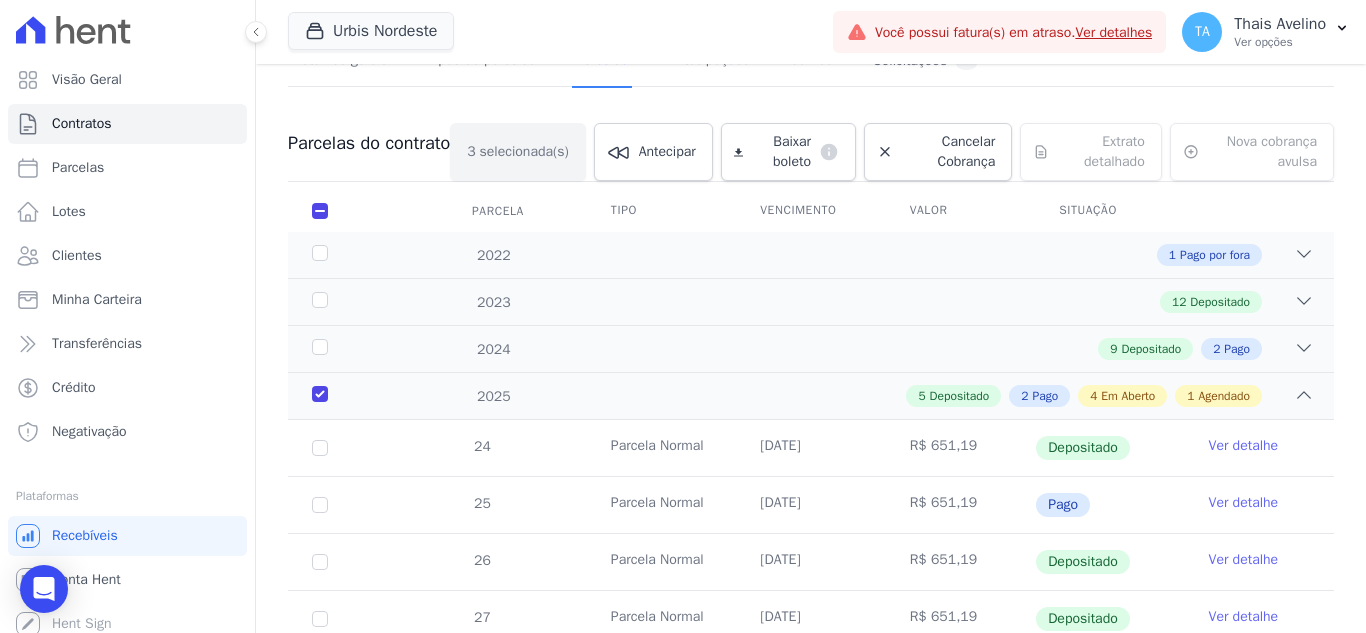 scroll, scrollTop: 0, scrollLeft: 0, axis: both 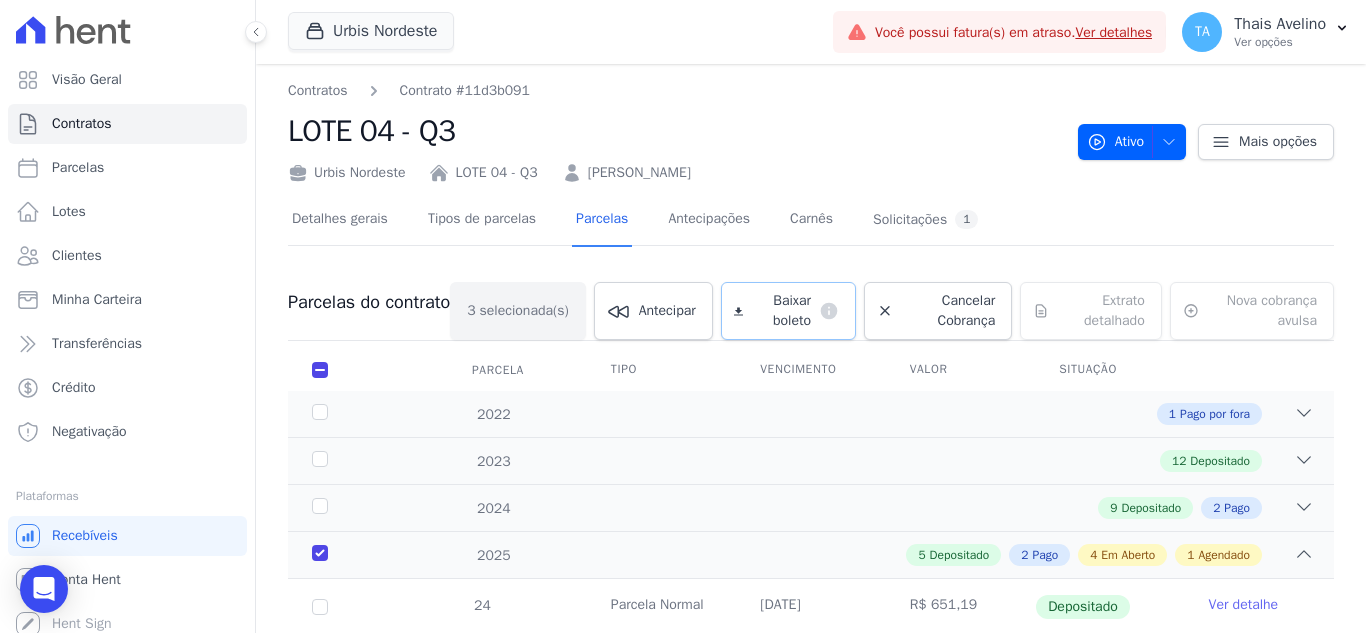 click on "Baixar boleto" at bounding box center (781, 311) 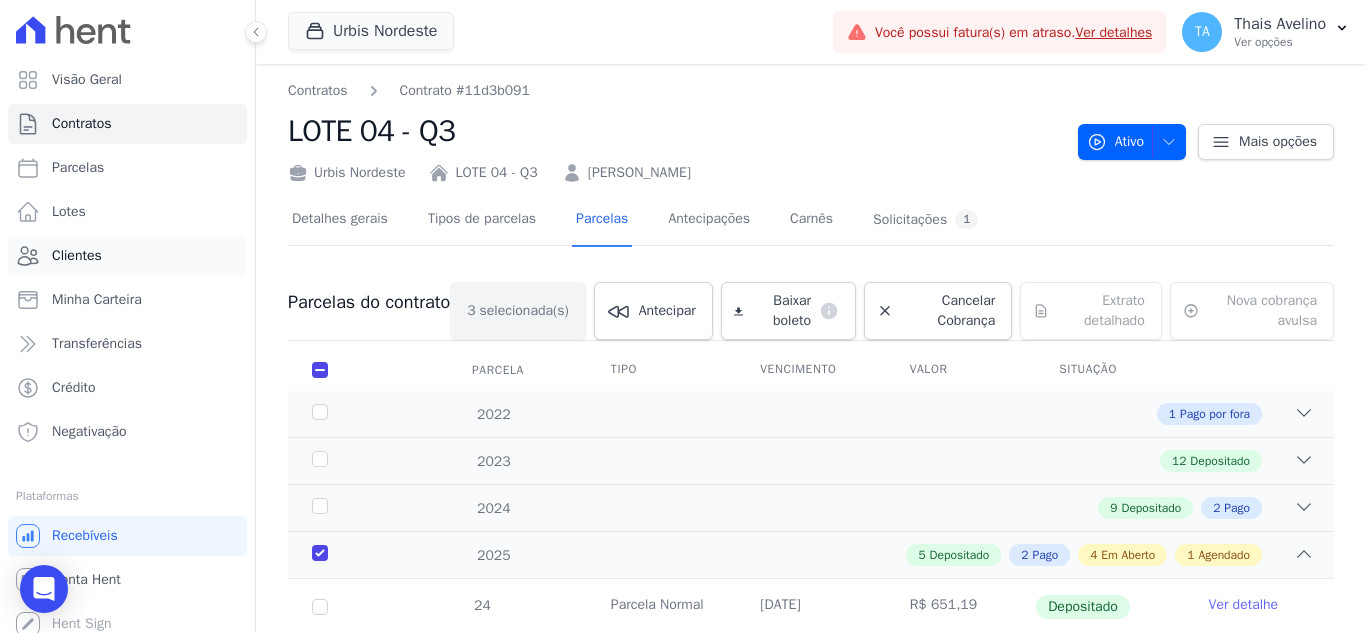 click on "Clientes" at bounding box center (77, 256) 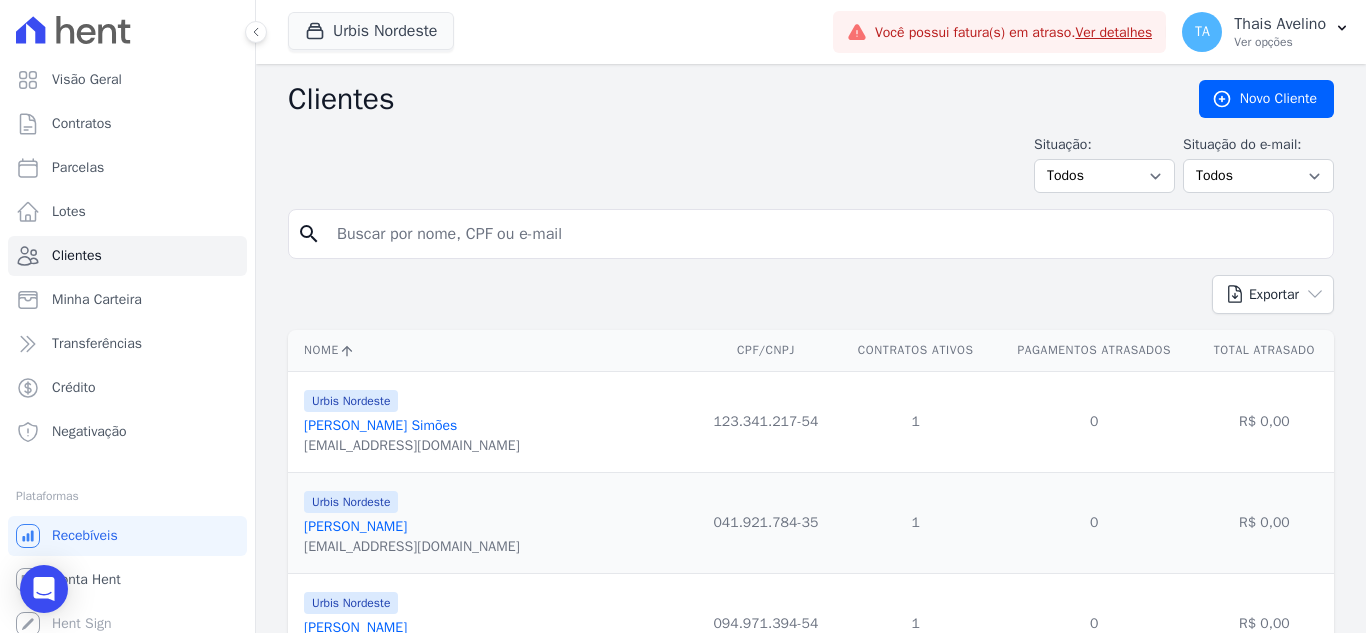 click on "search" at bounding box center (811, 234) 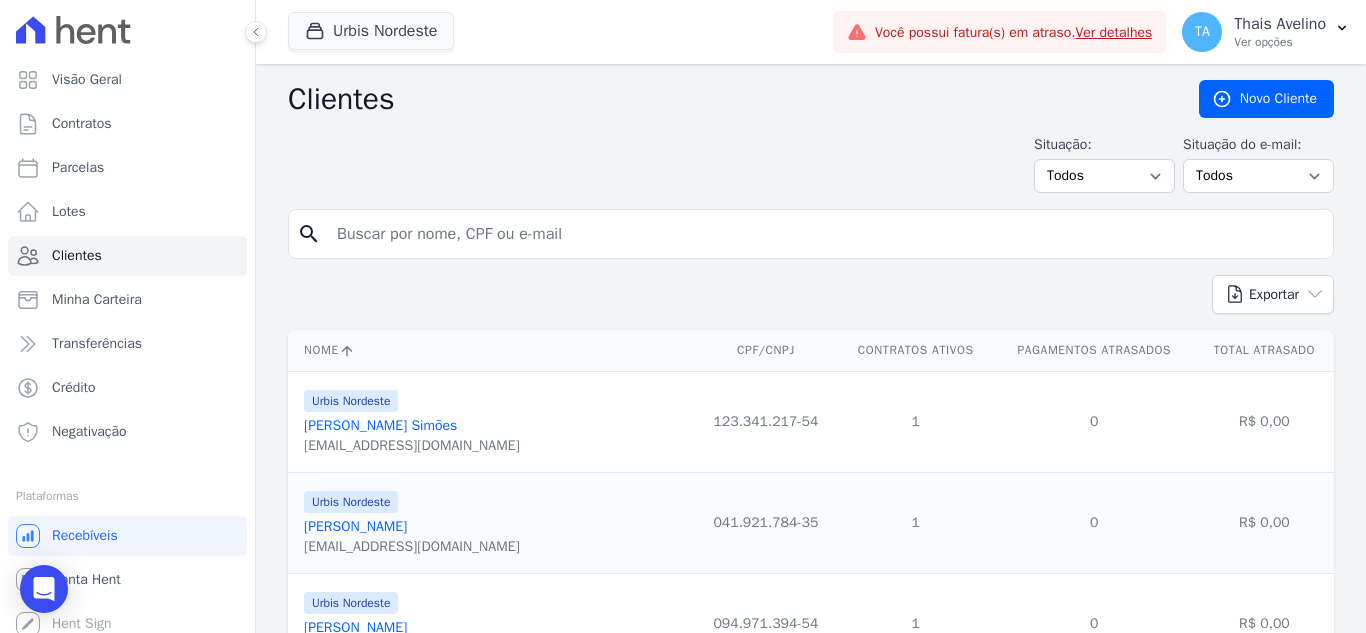 click at bounding box center (825, 234) 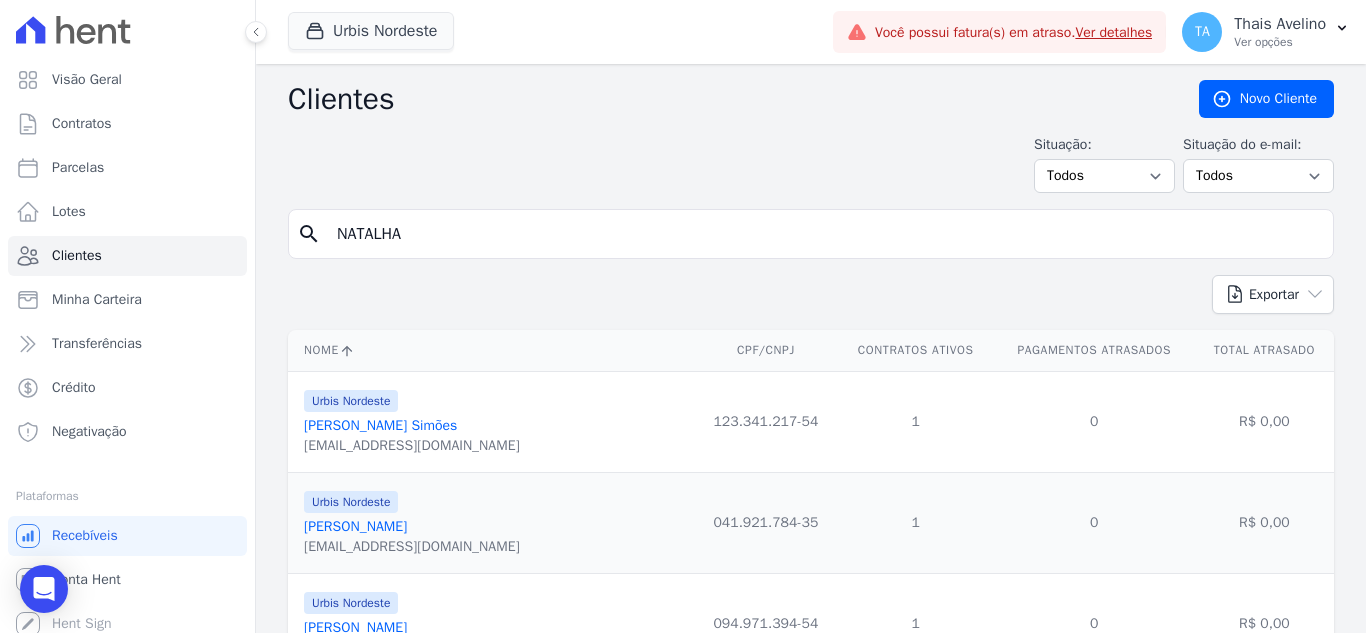 type on "NATALHA" 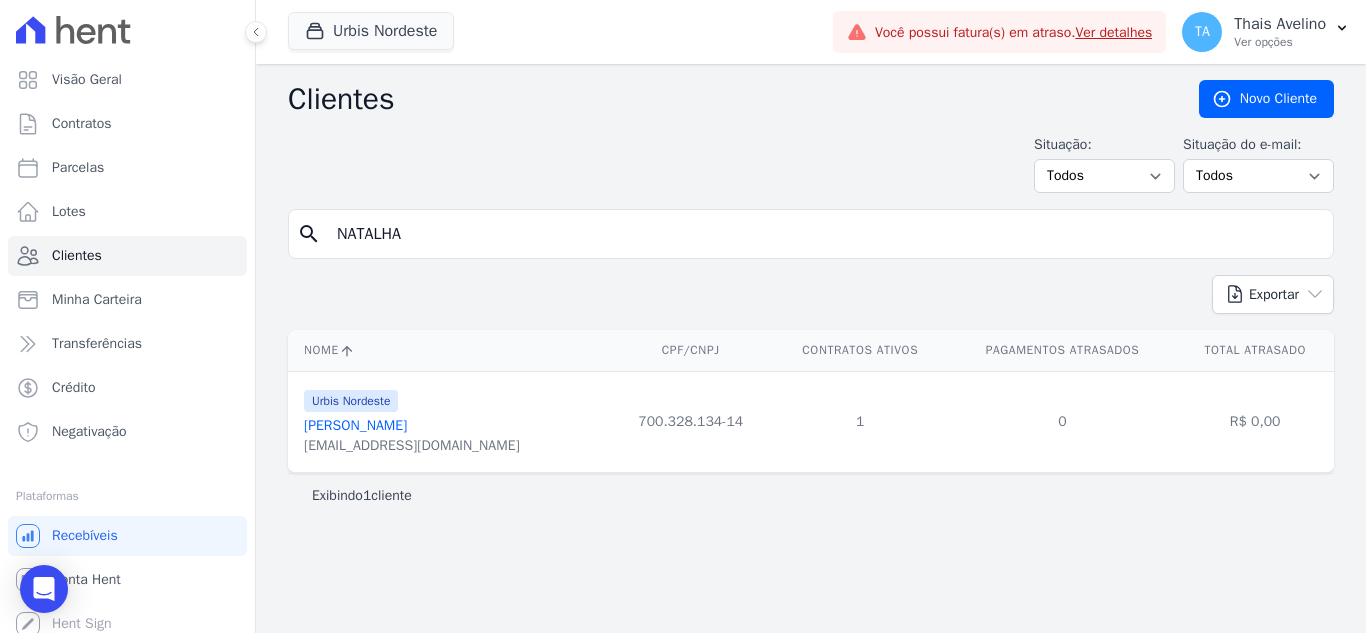 click on "[PERSON_NAME]" at bounding box center (355, 425) 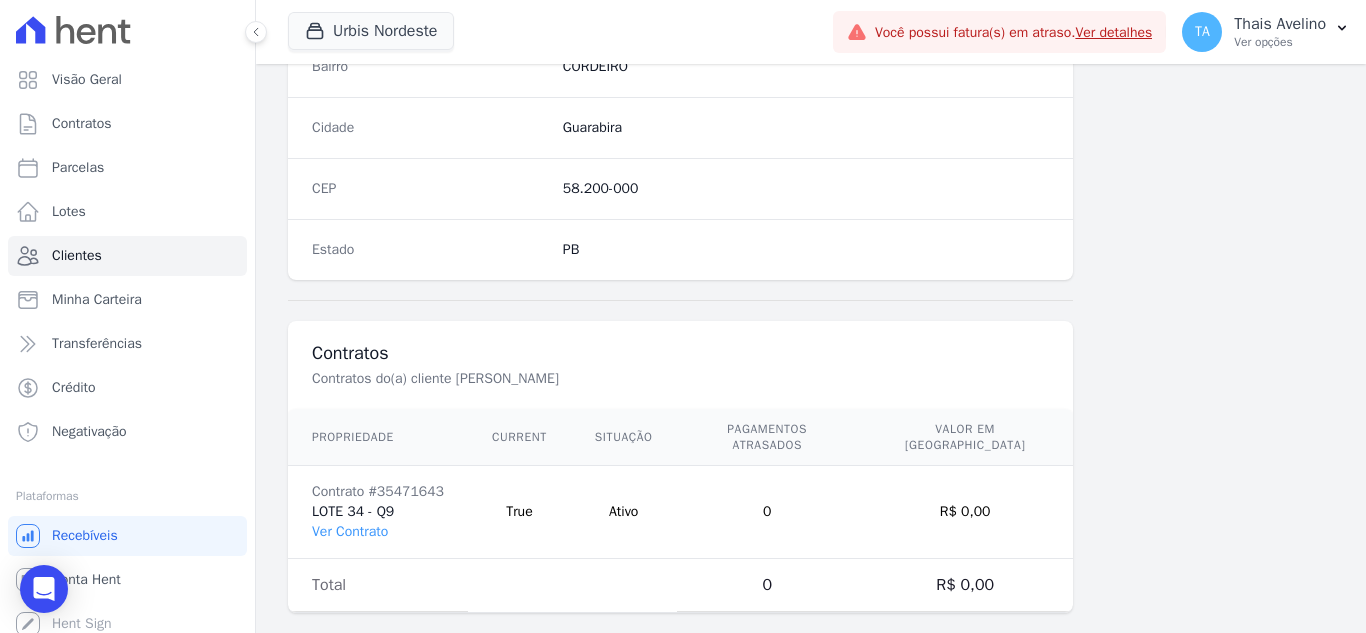 scroll, scrollTop: 1238, scrollLeft: 0, axis: vertical 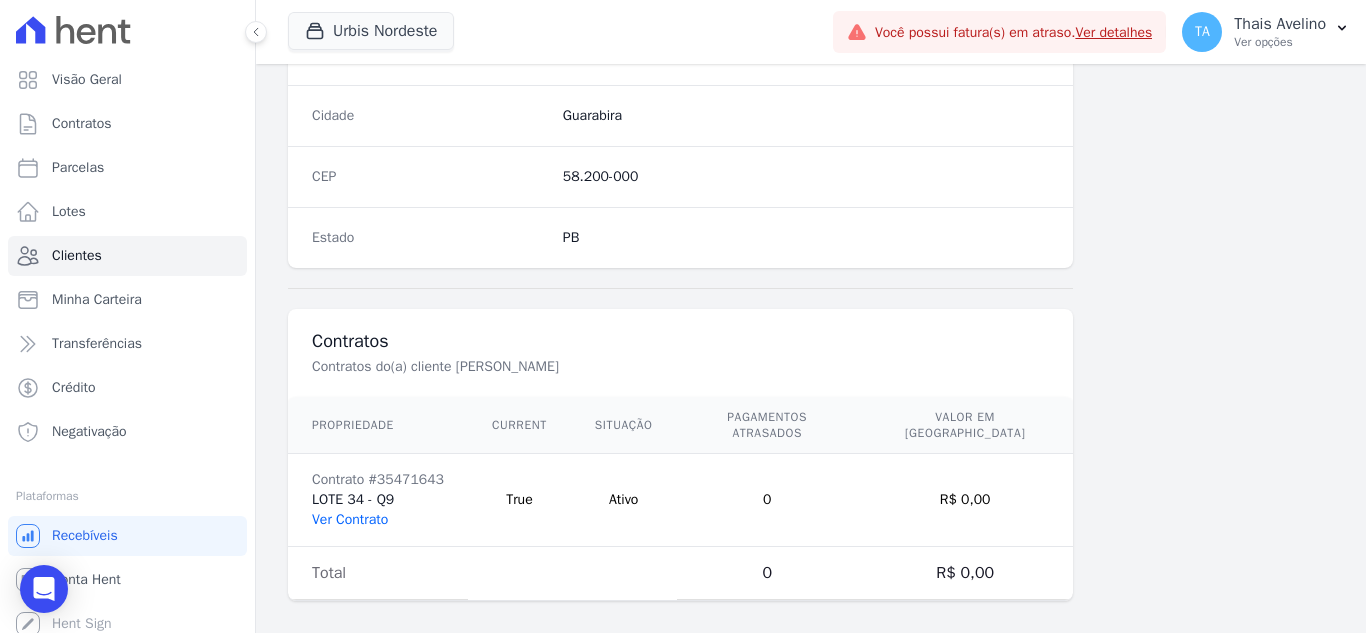 click on "Ver Contrato" at bounding box center (350, 519) 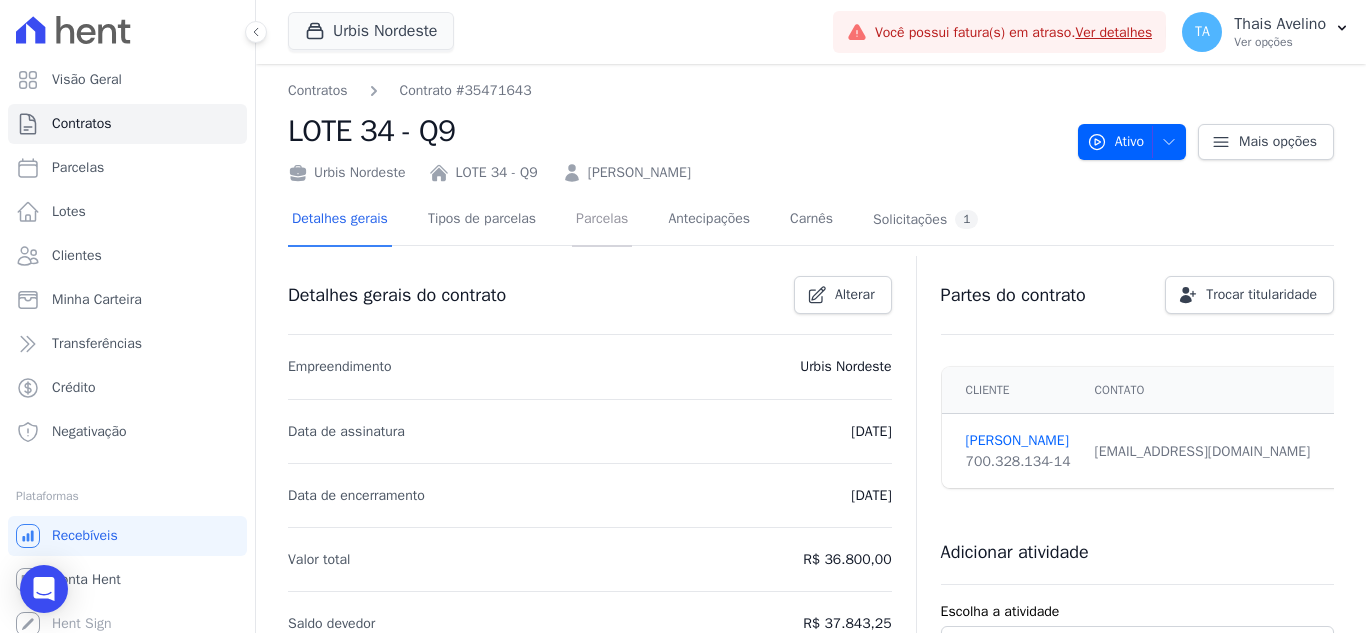 click on "Parcelas" at bounding box center [602, 220] 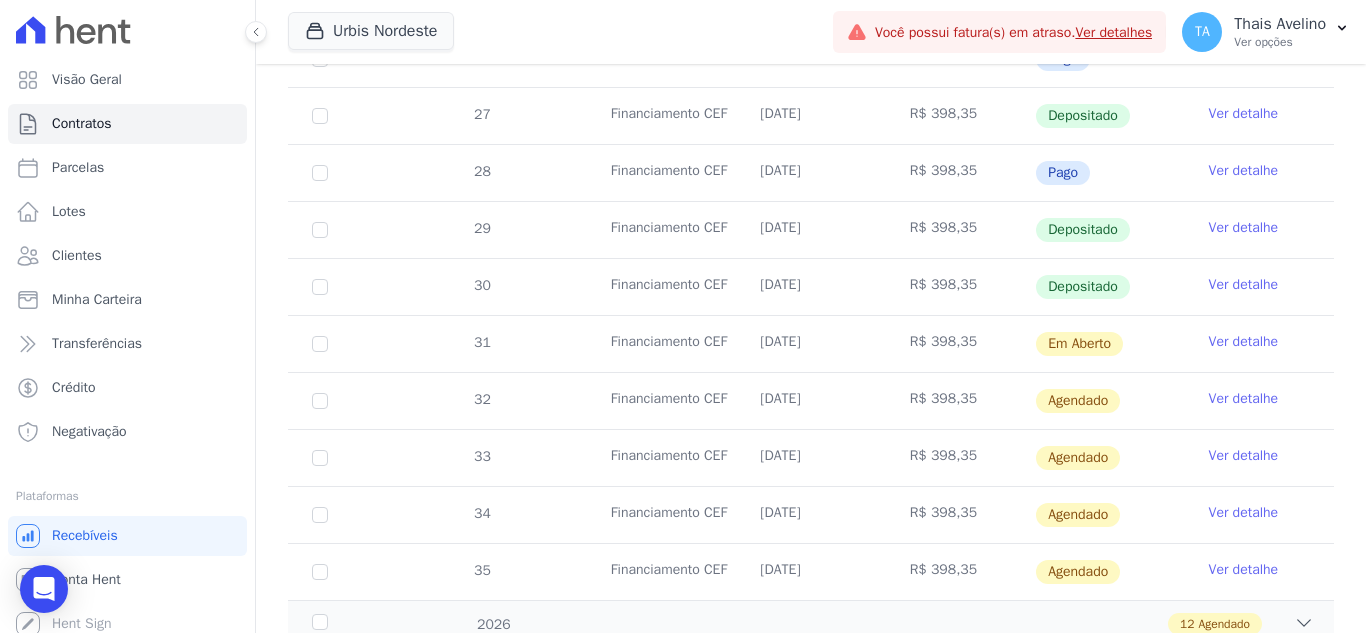 scroll, scrollTop: 600, scrollLeft: 0, axis: vertical 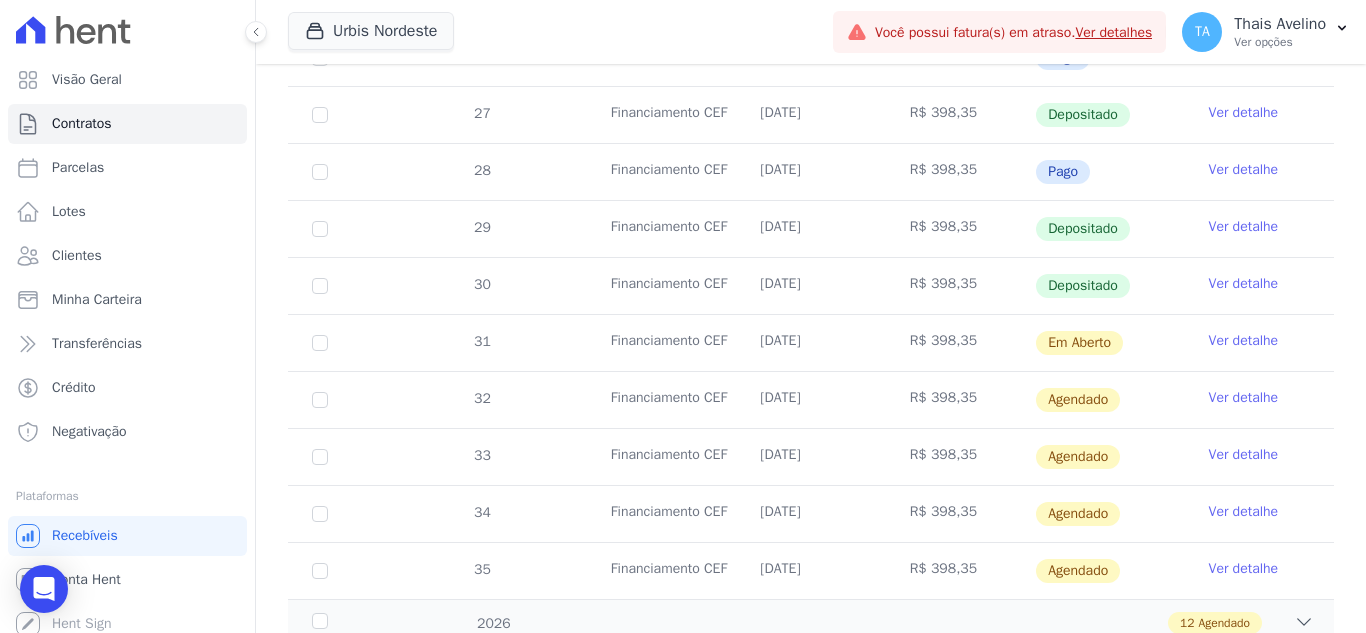 click on "Ver detalhe" at bounding box center [1244, 398] 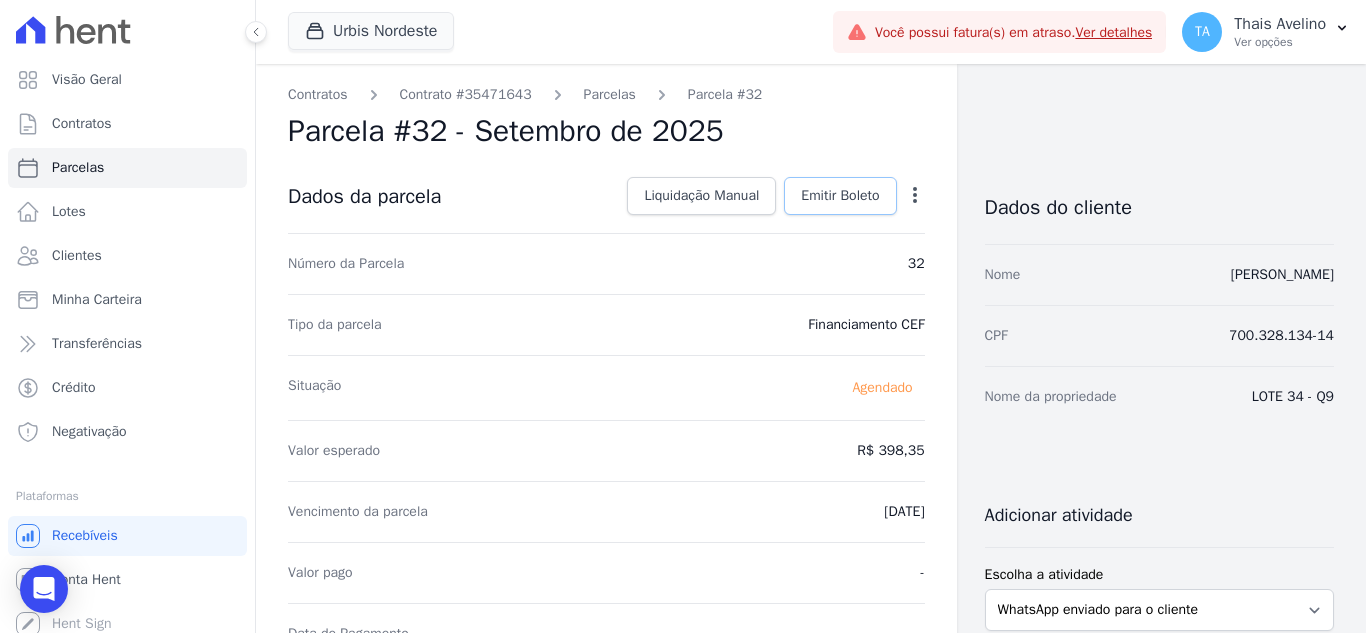 click on "Emitir Boleto" at bounding box center [840, 196] 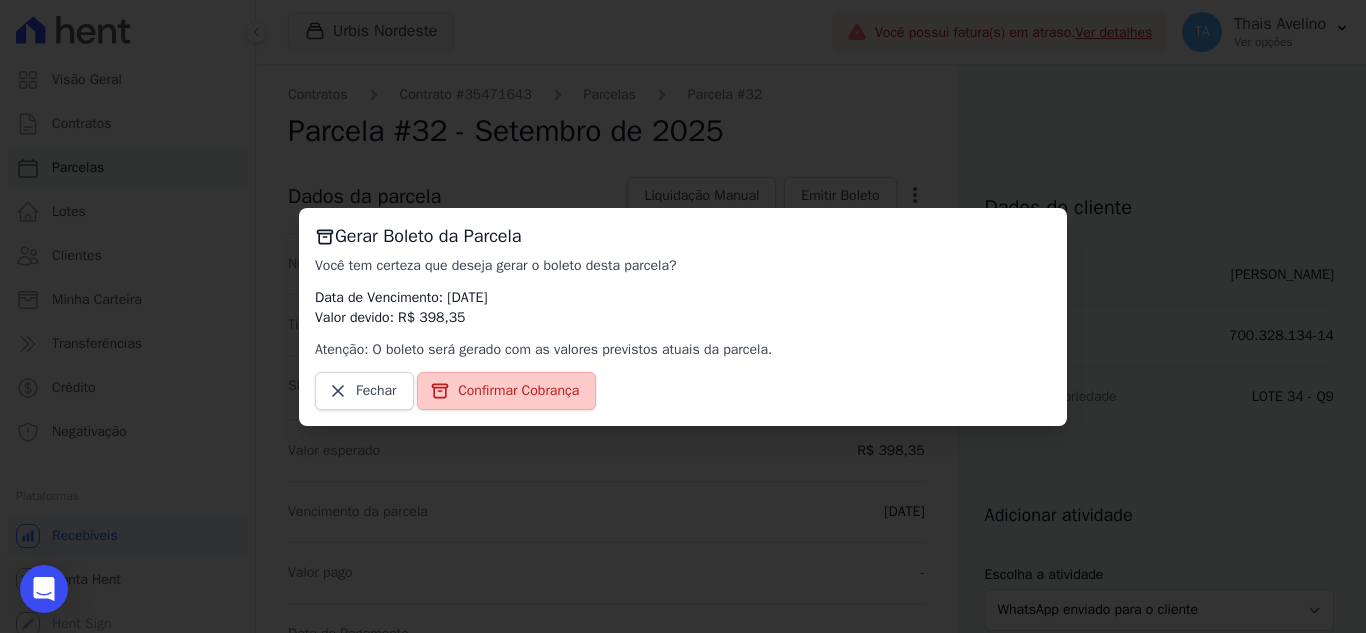 click on "Confirmar Cobrança" at bounding box center [506, 391] 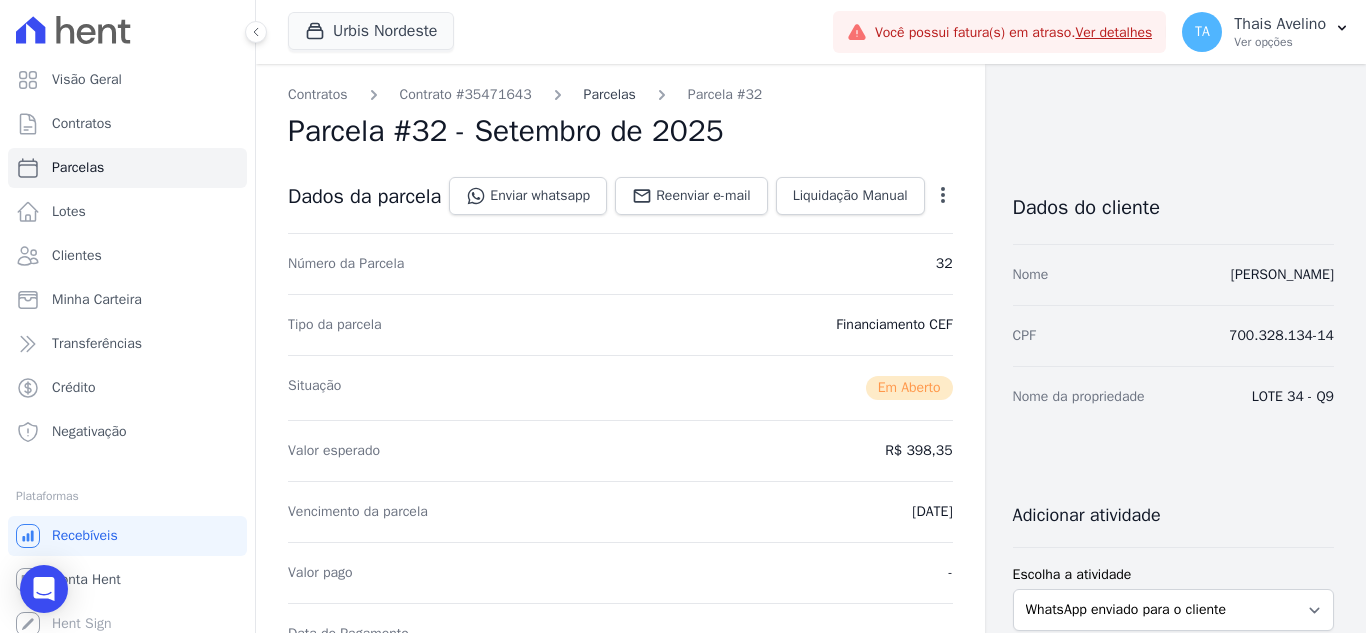 click on "Parcelas" at bounding box center [610, 94] 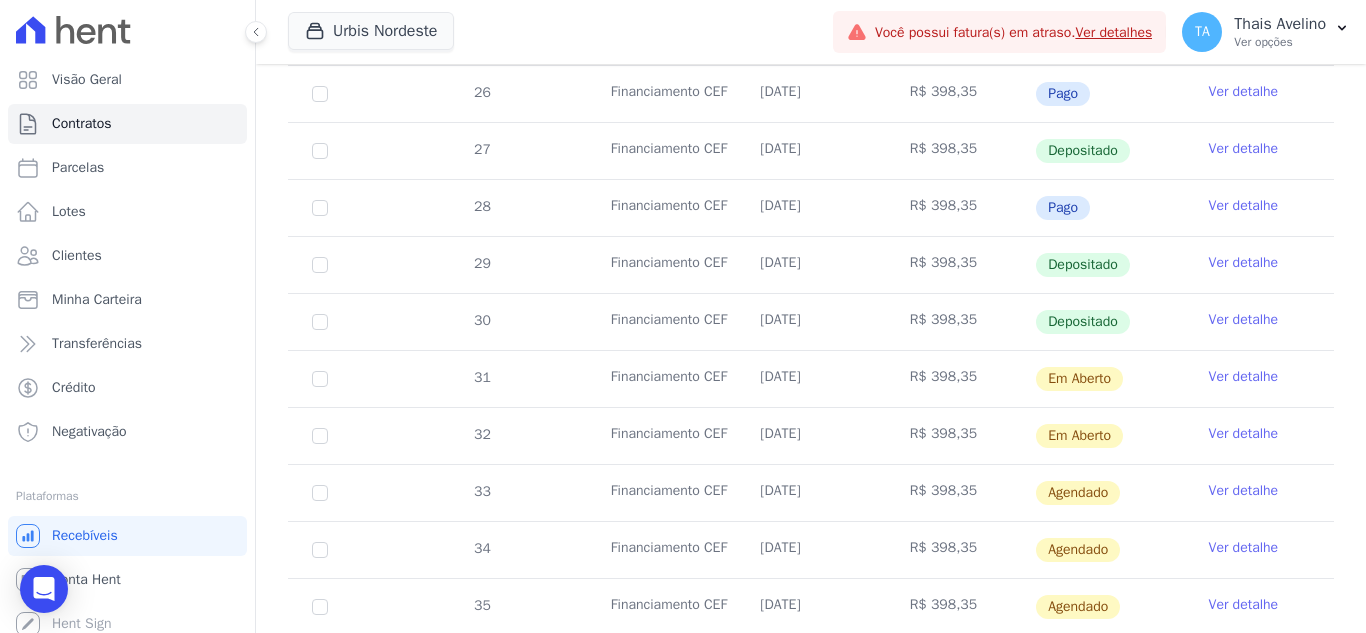 scroll, scrollTop: 600, scrollLeft: 0, axis: vertical 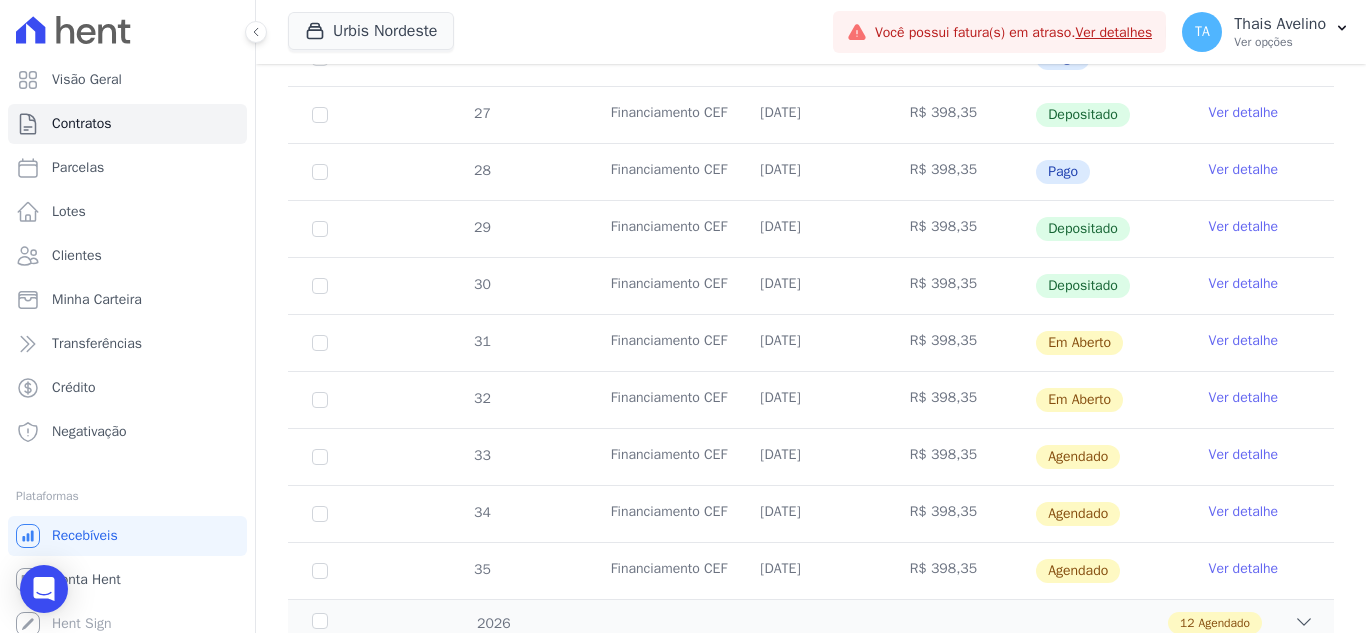 click on "Ver detalhe" at bounding box center [1244, 455] 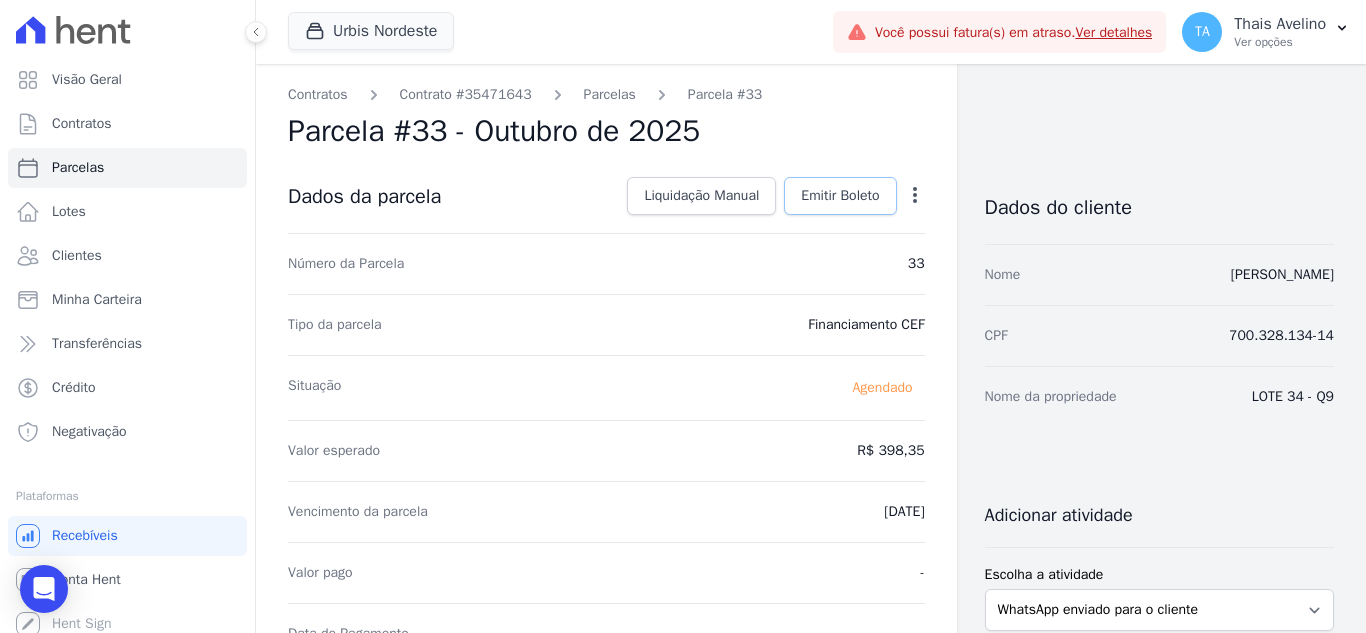 click on "Emitir Boleto" at bounding box center [840, 196] 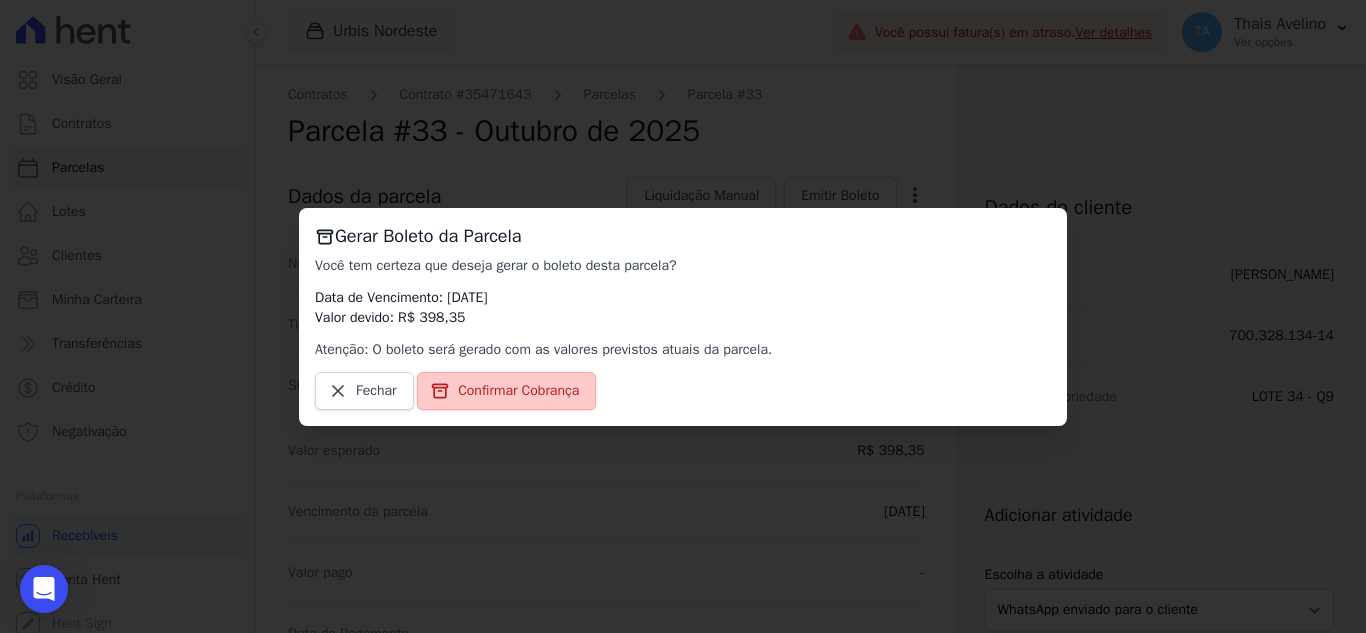 click on "Confirmar Cobrança" at bounding box center (518, 391) 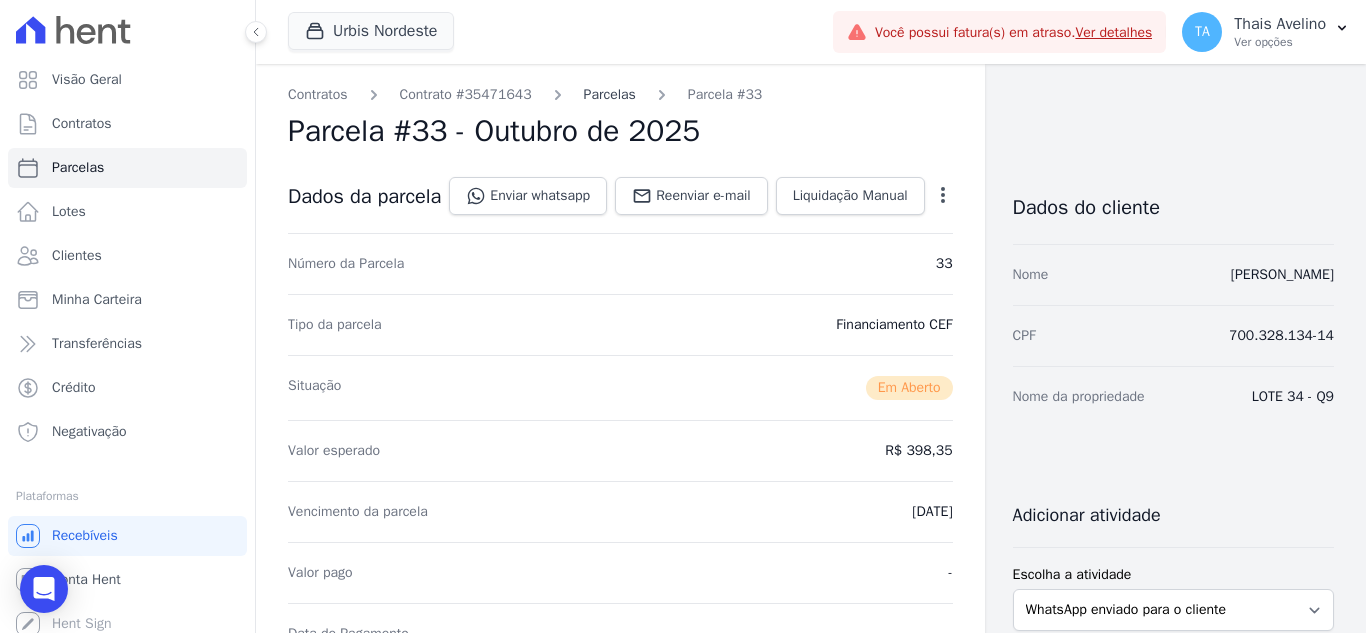 click on "Parcelas" at bounding box center [610, 94] 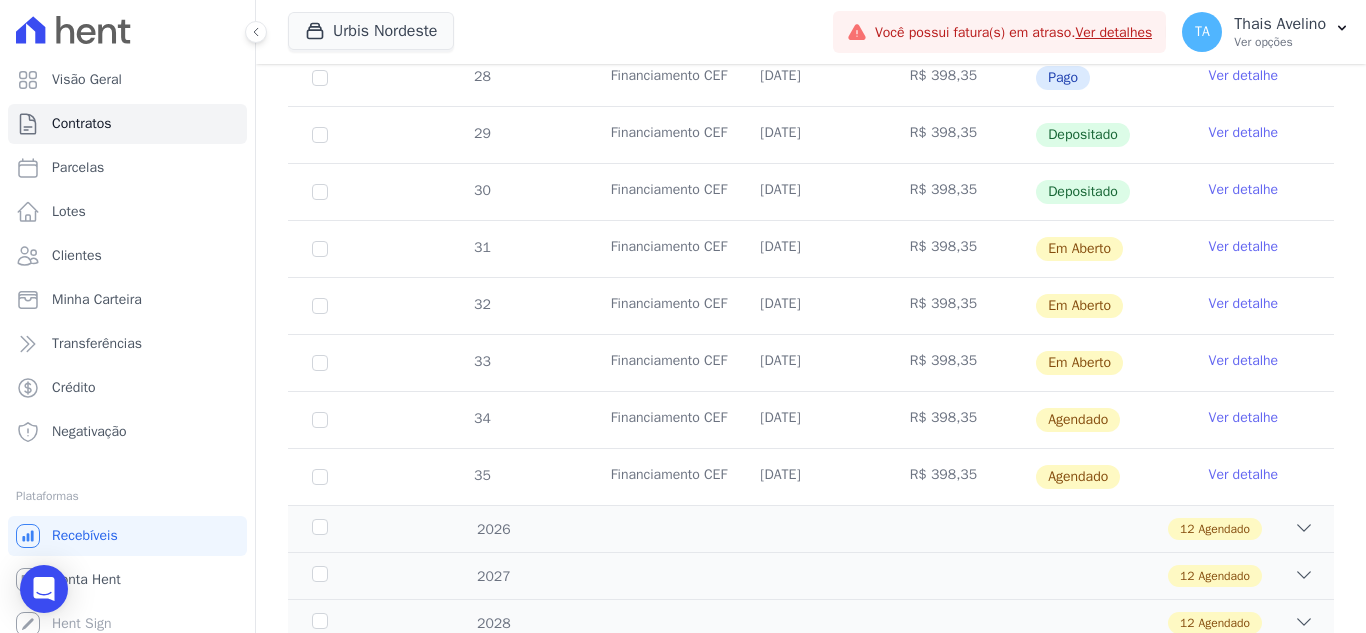 scroll, scrollTop: 700, scrollLeft: 0, axis: vertical 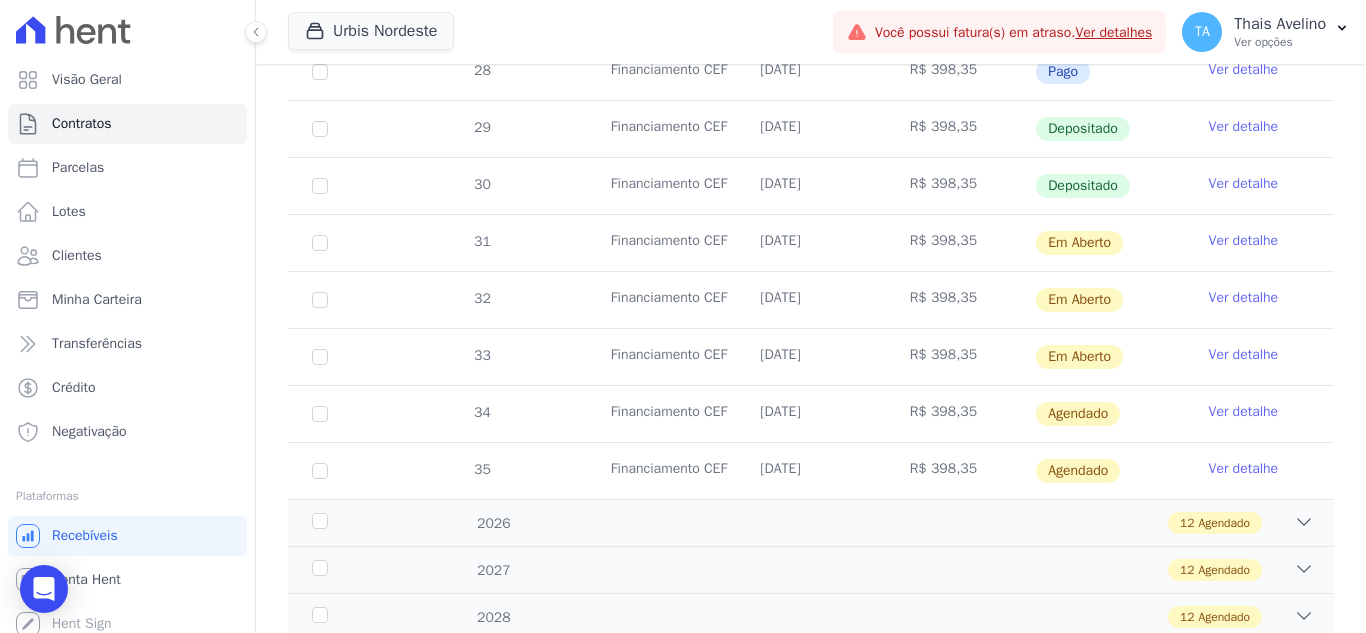 click on "Ver detalhe" at bounding box center [1244, 412] 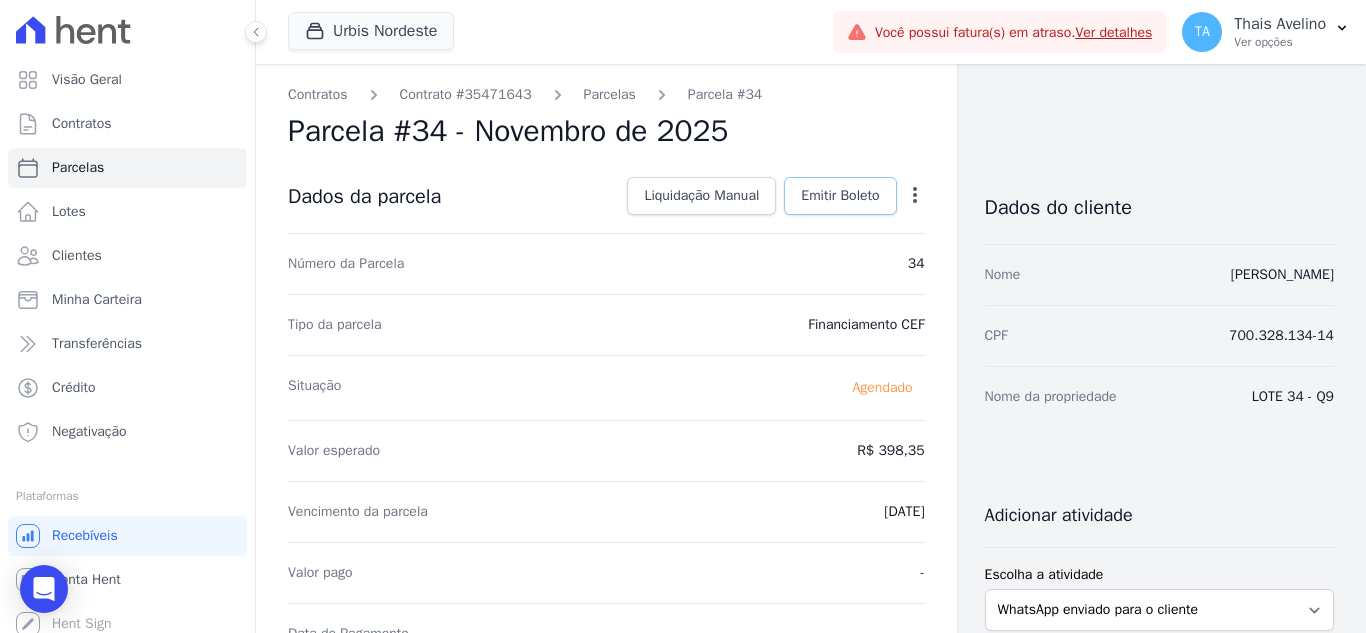 click on "Emitir Boleto" at bounding box center [840, 196] 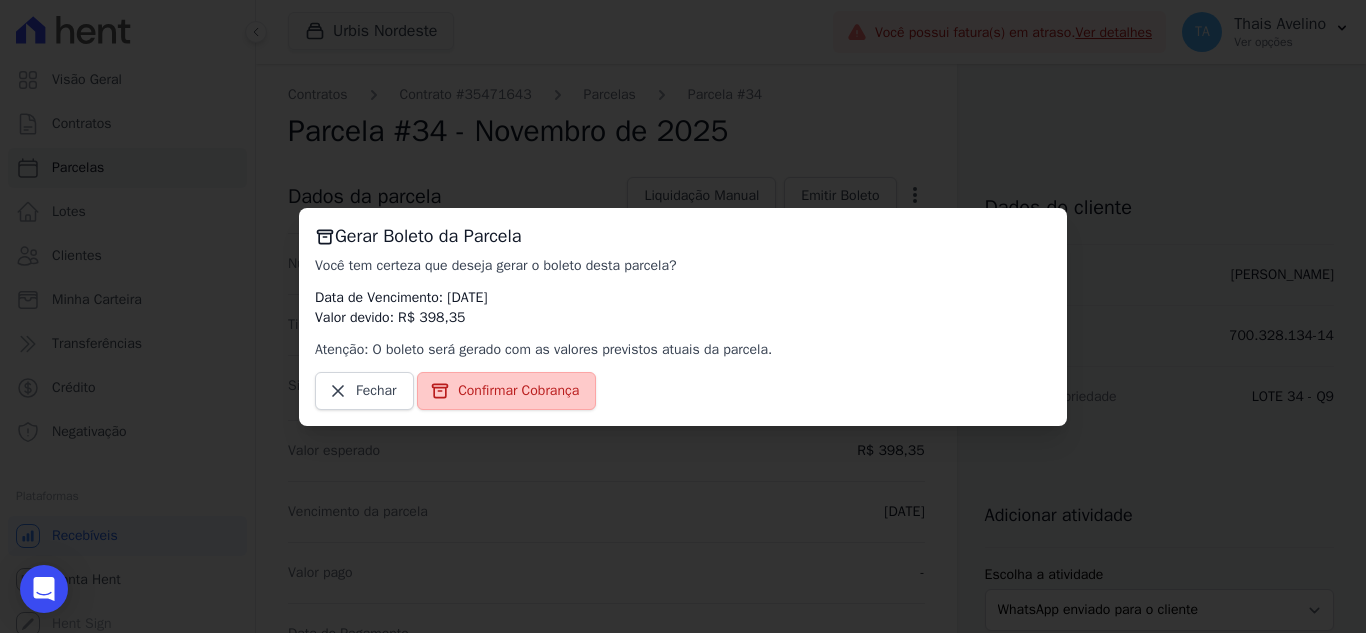 click on "Confirmar Cobrança" at bounding box center [518, 391] 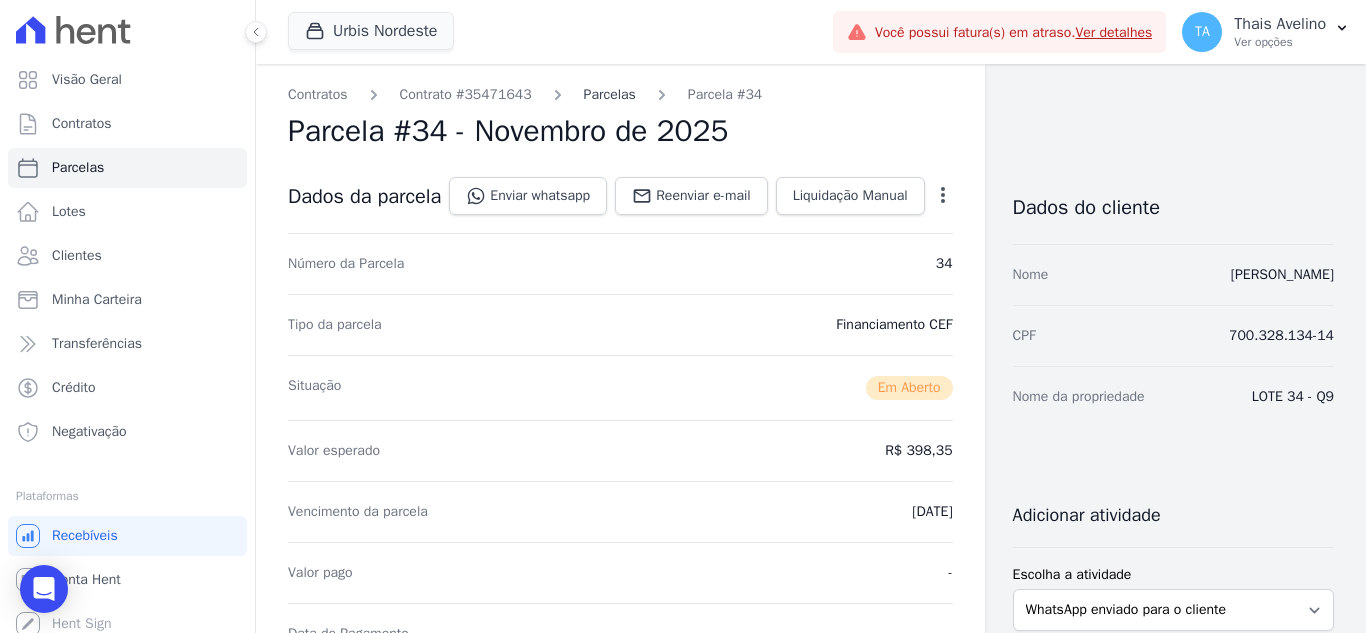 click on "Parcelas" at bounding box center (610, 94) 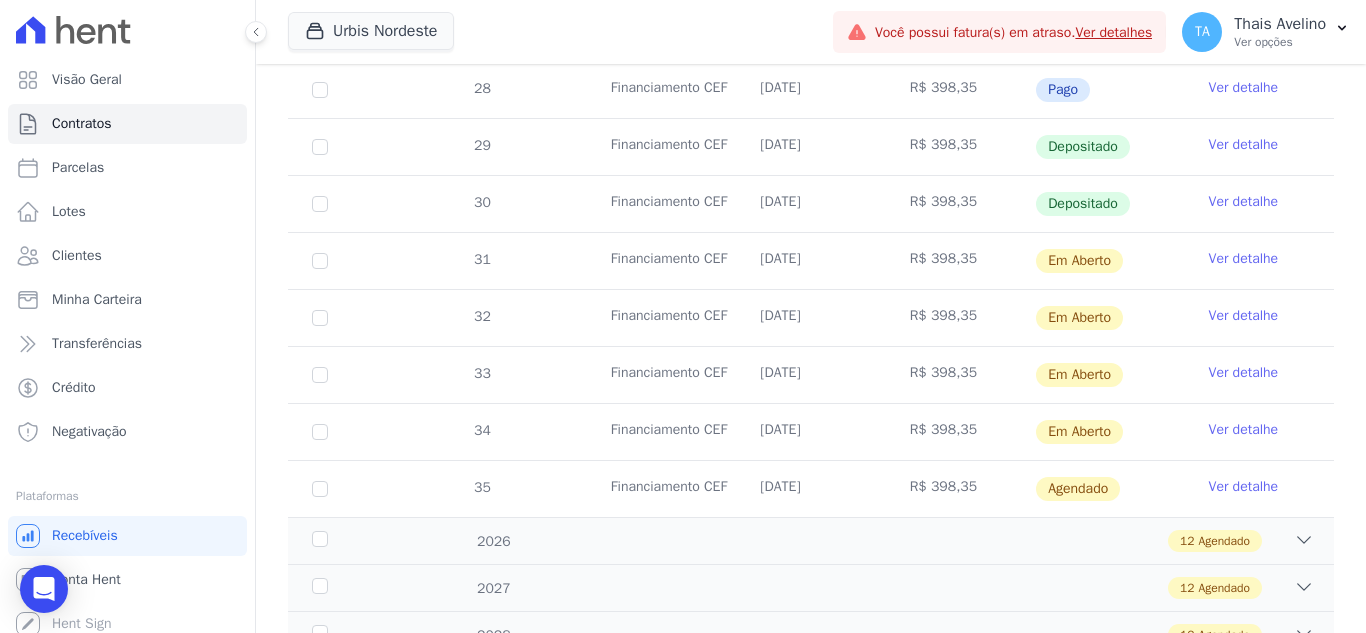 scroll, scrollTop: 700, scrollLeft: 0, axis: vertical 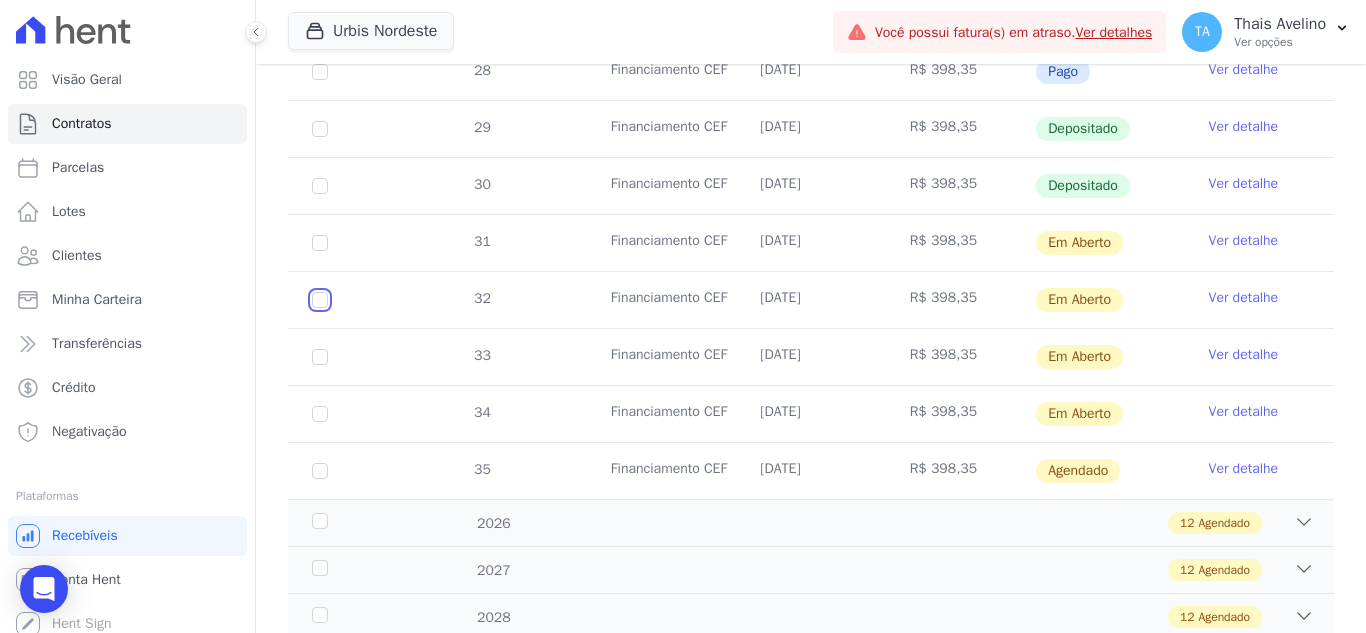 click at bounding box center [320, 243] 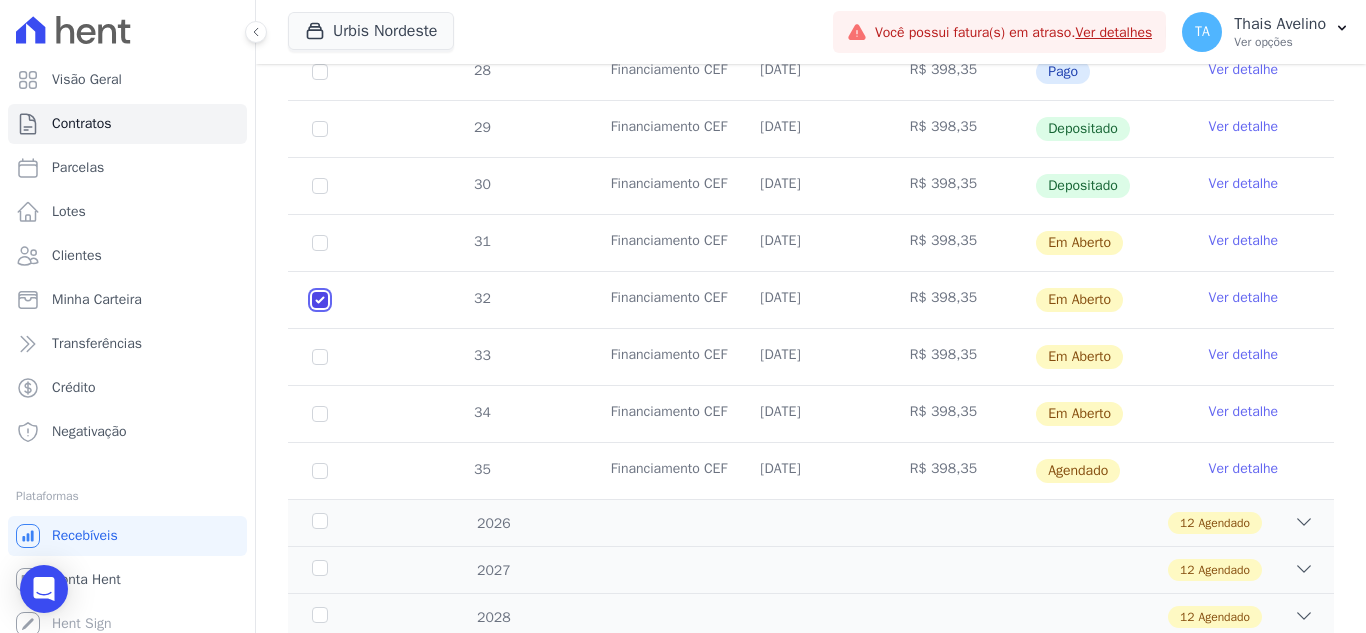 checkbox on "true" 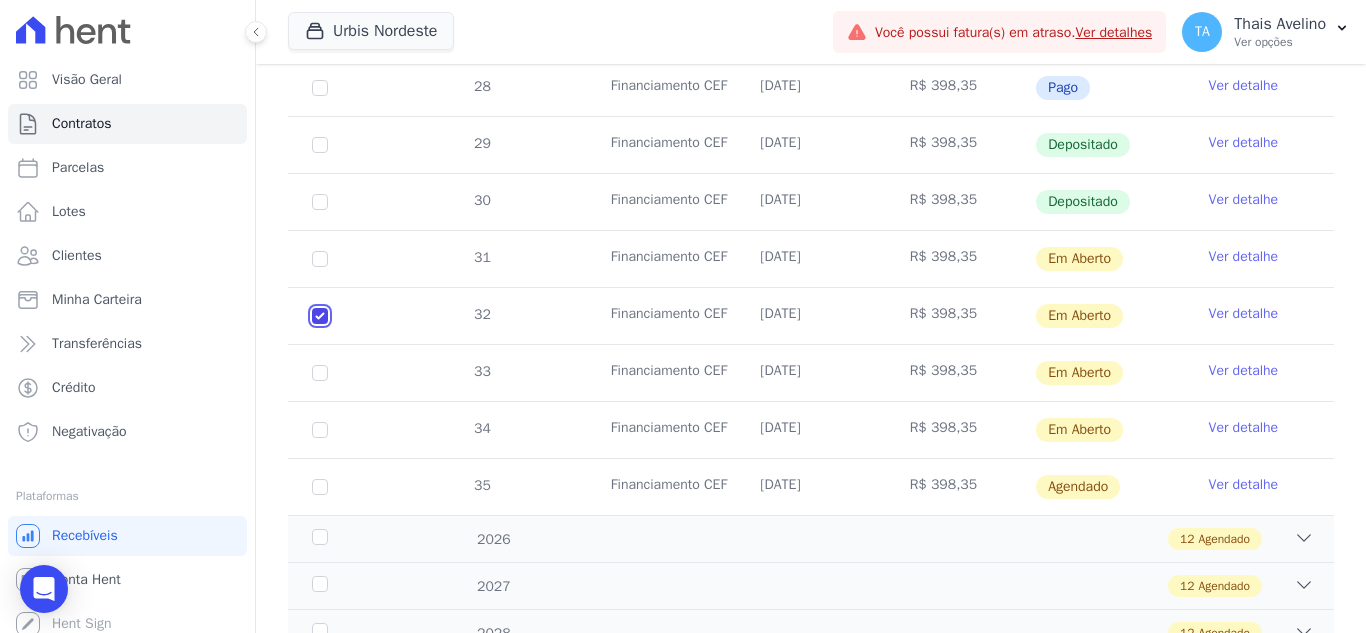 scroll, scrollTop: 716, scrollLeft: 0, axis: vertical 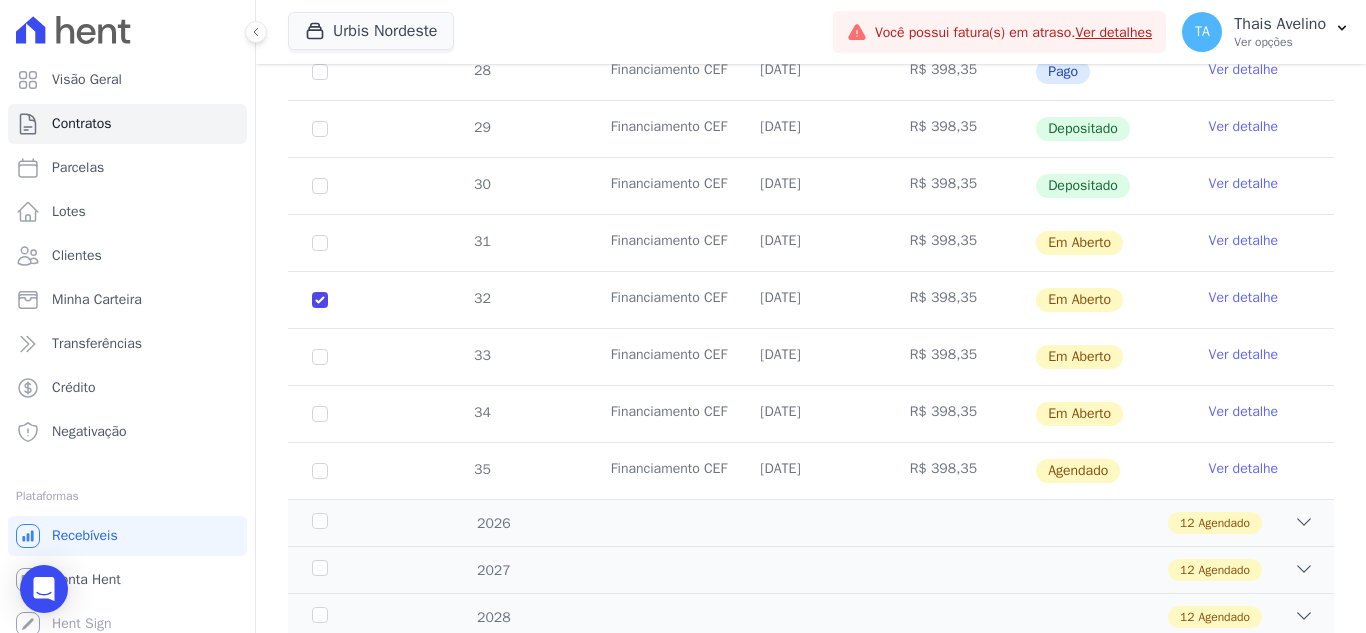 click on "33" at bounding box center [320, 357] 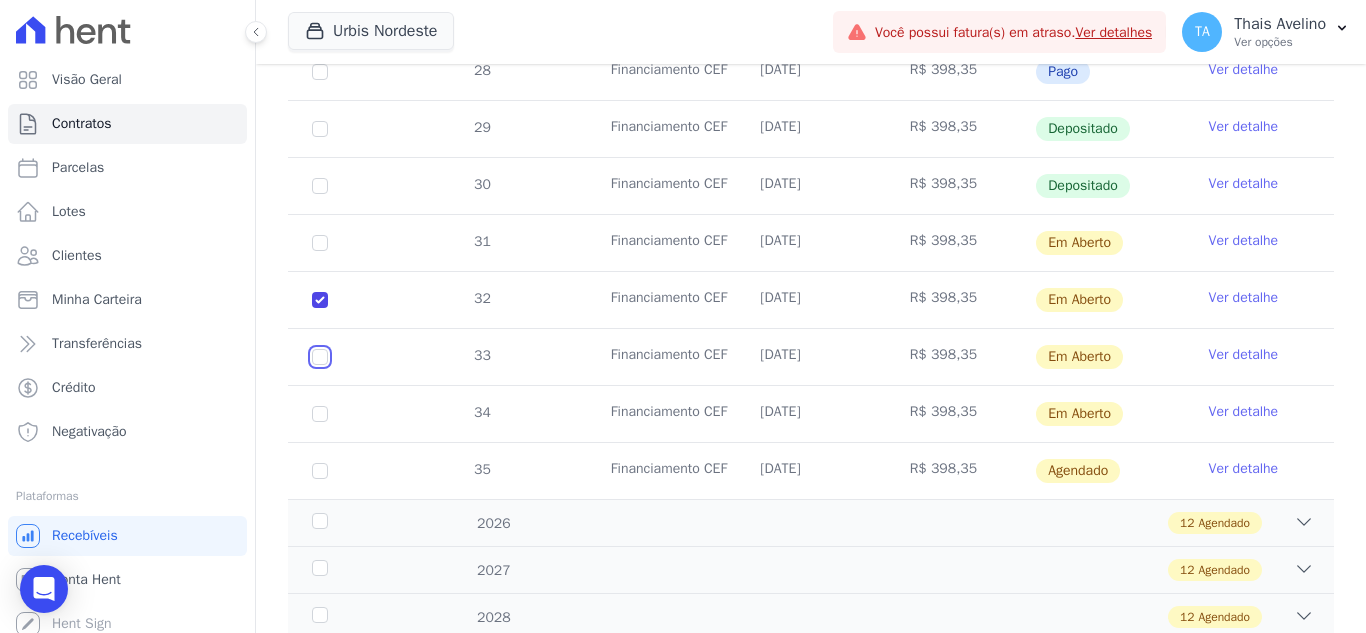 click at bounding box center [320, 243] 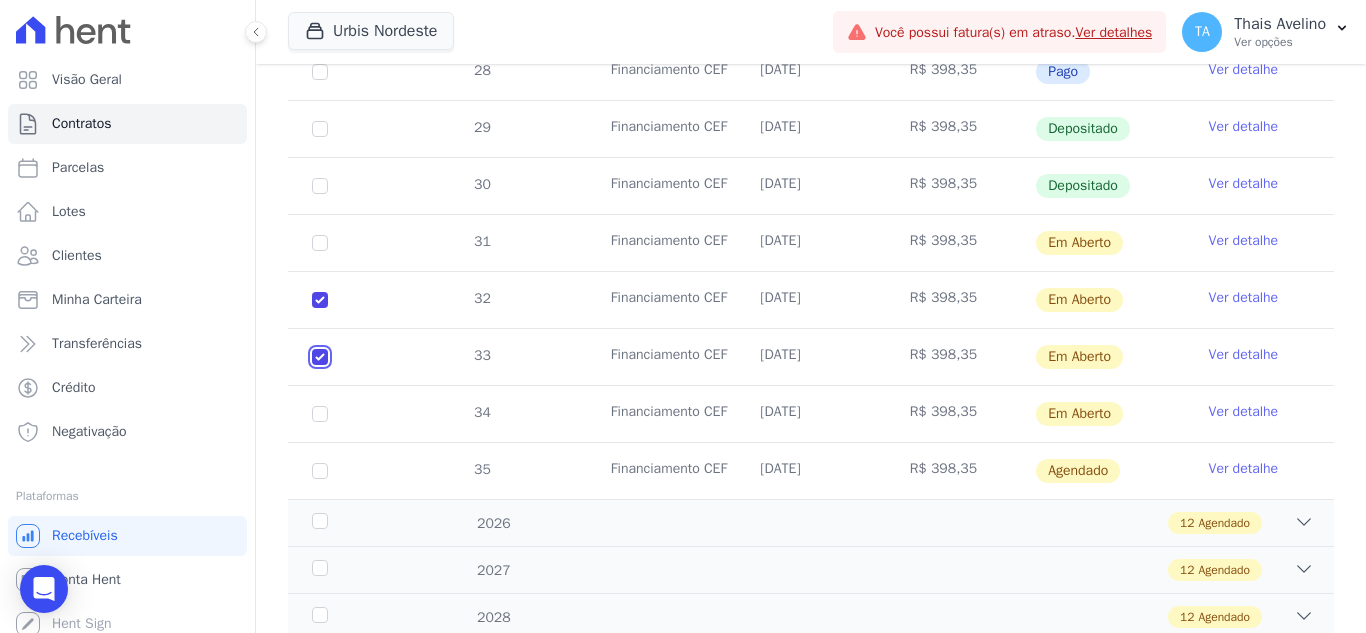 checkbox on "true" 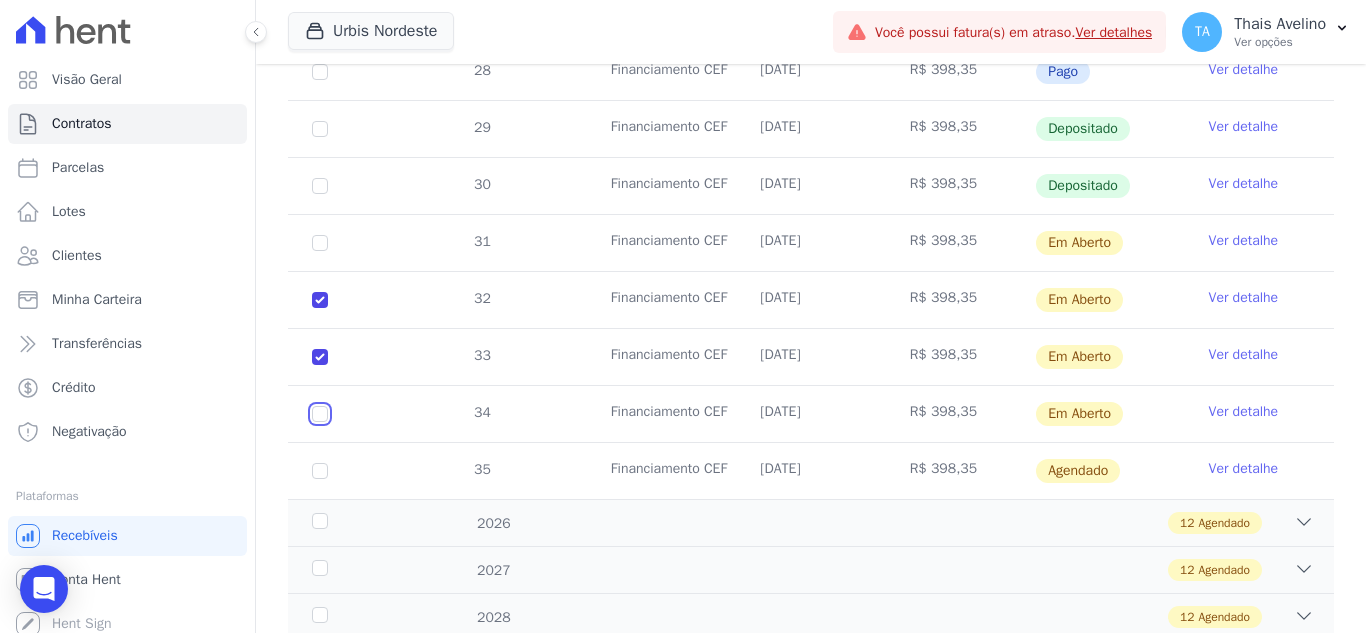 click at bounding box center [320, 243] 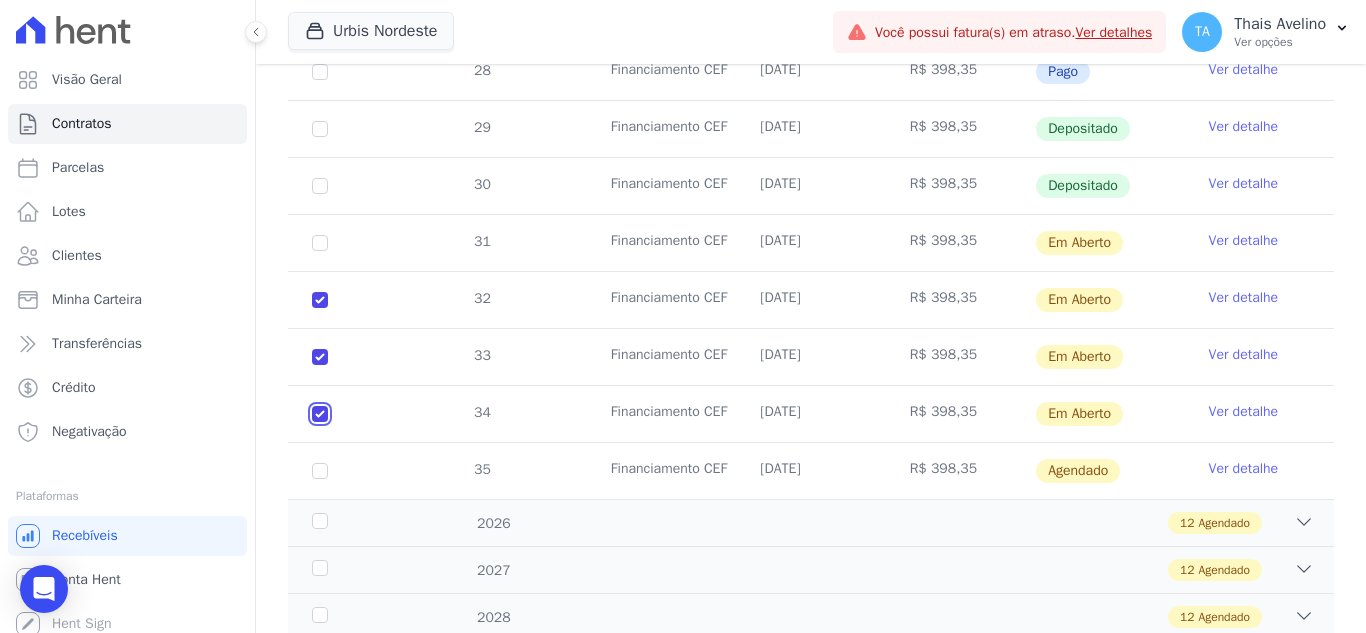 checkbox on "true" 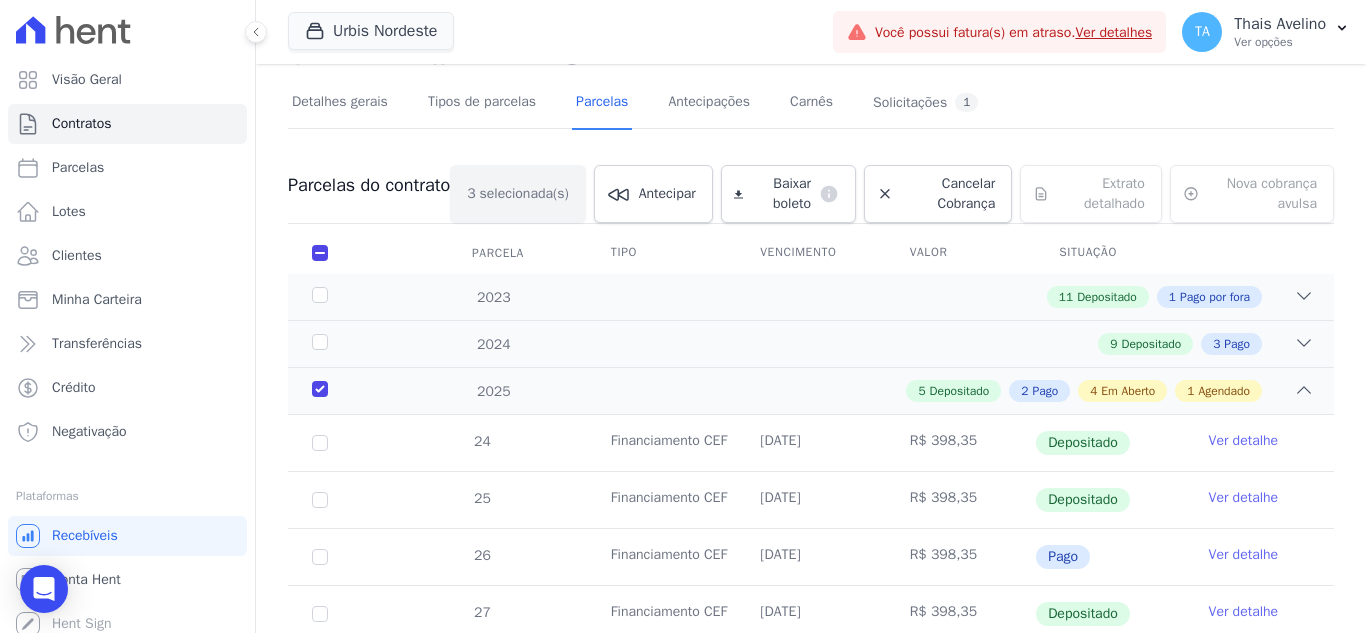 scroll, scrollTop: 0, scrollLeft: 0, axis: both 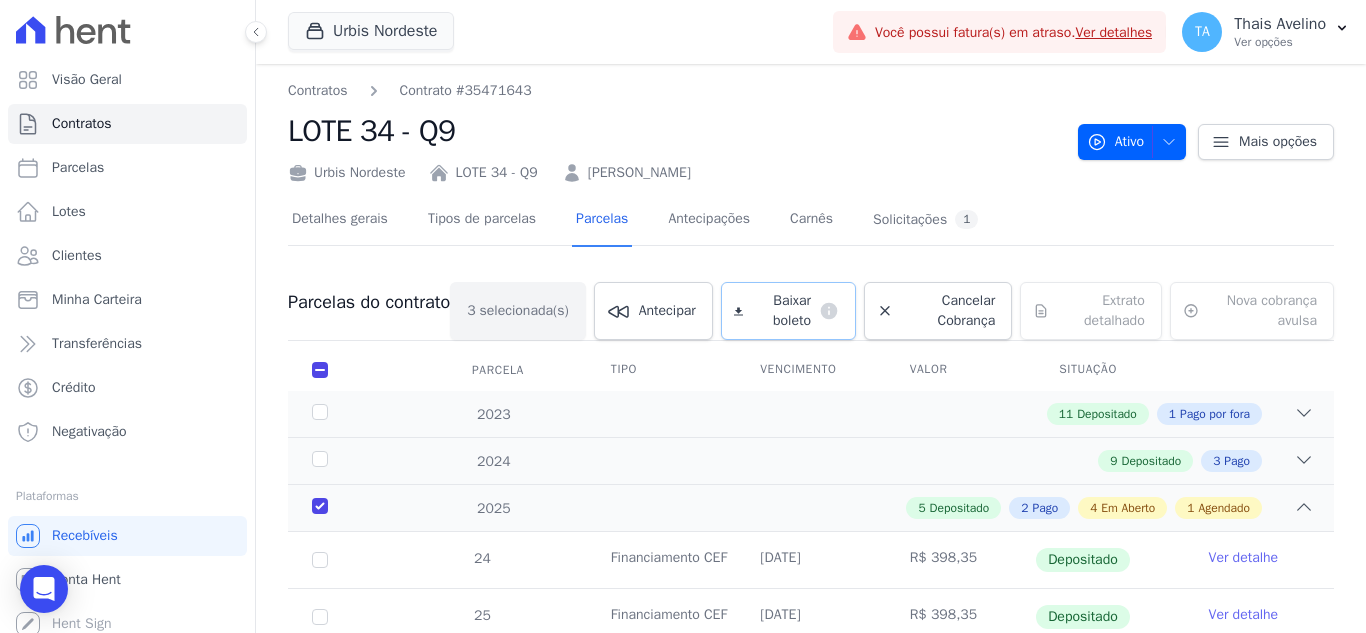 click on "Baixar boleto" at bounding box center [781, 311] 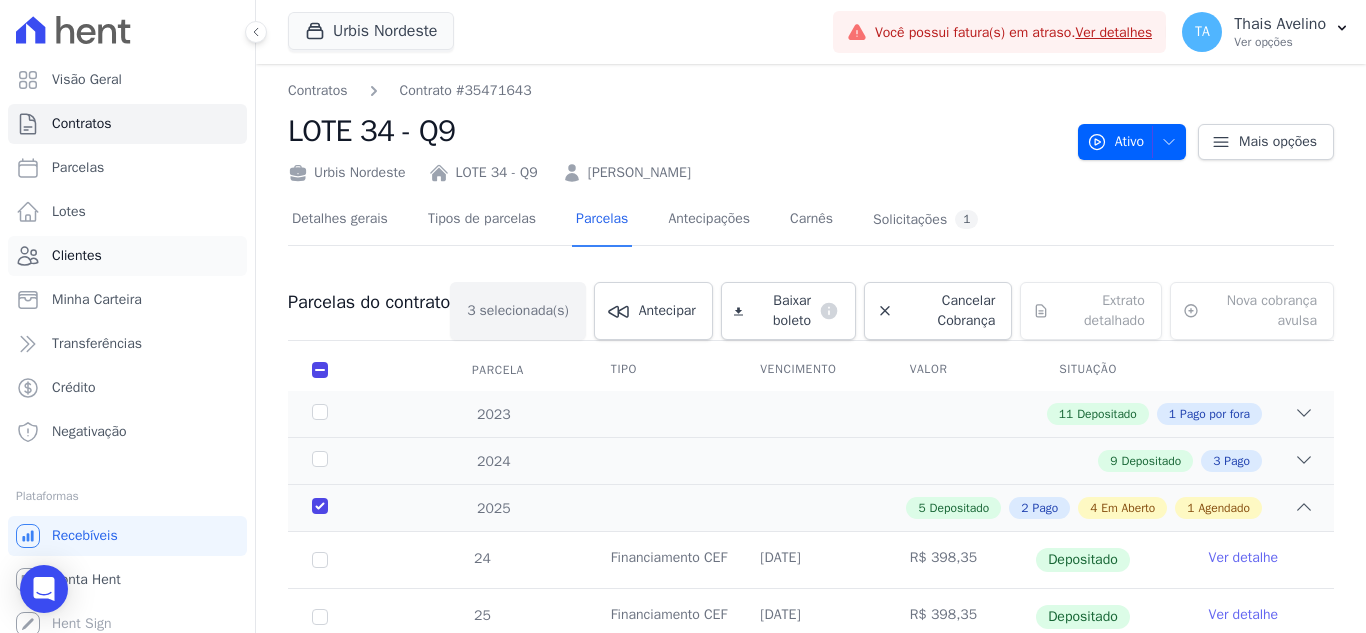 drag, startPoint x: 105, startPoint y: 248, endPoint x: 138, endPoint y: 254, distance: 33.54102 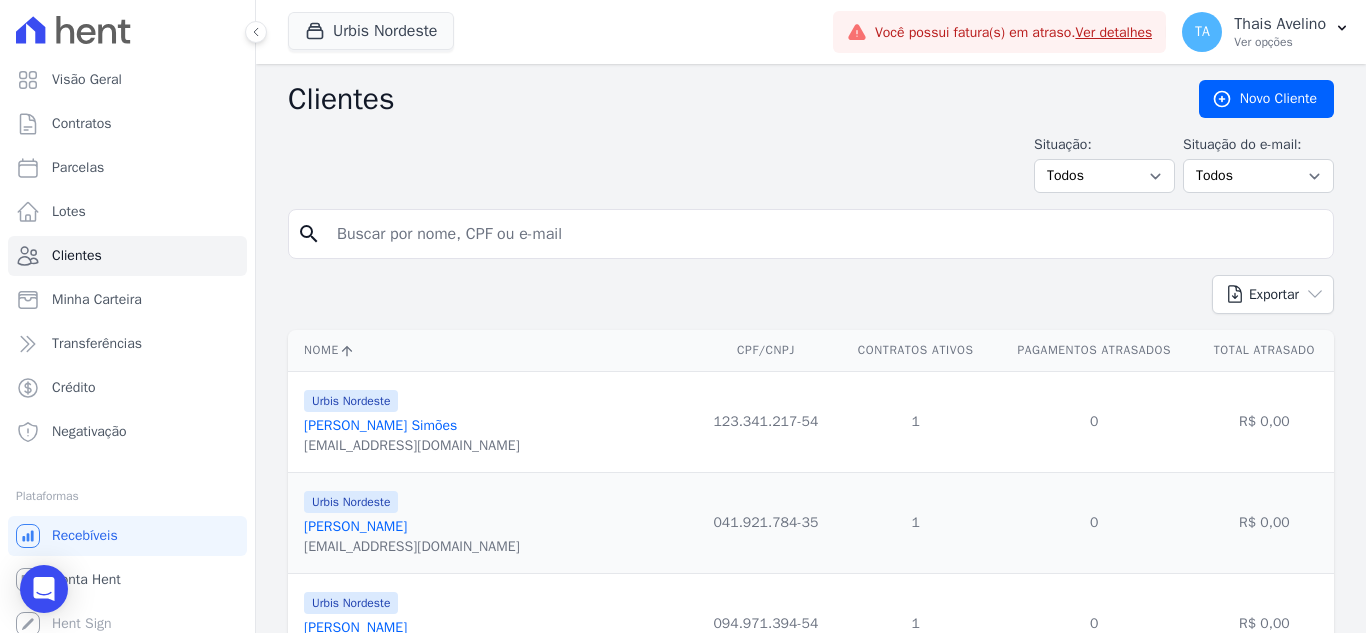 click at bounding box center (825, 234) 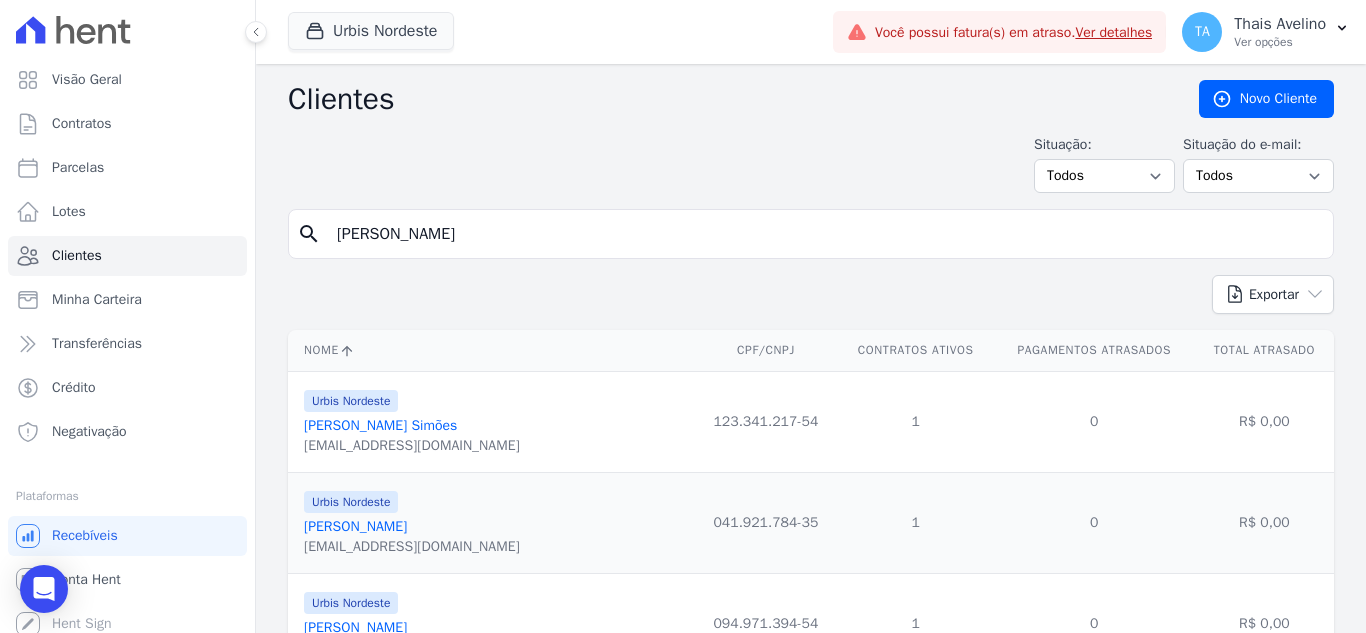 type on "[PERSON_NAME]" 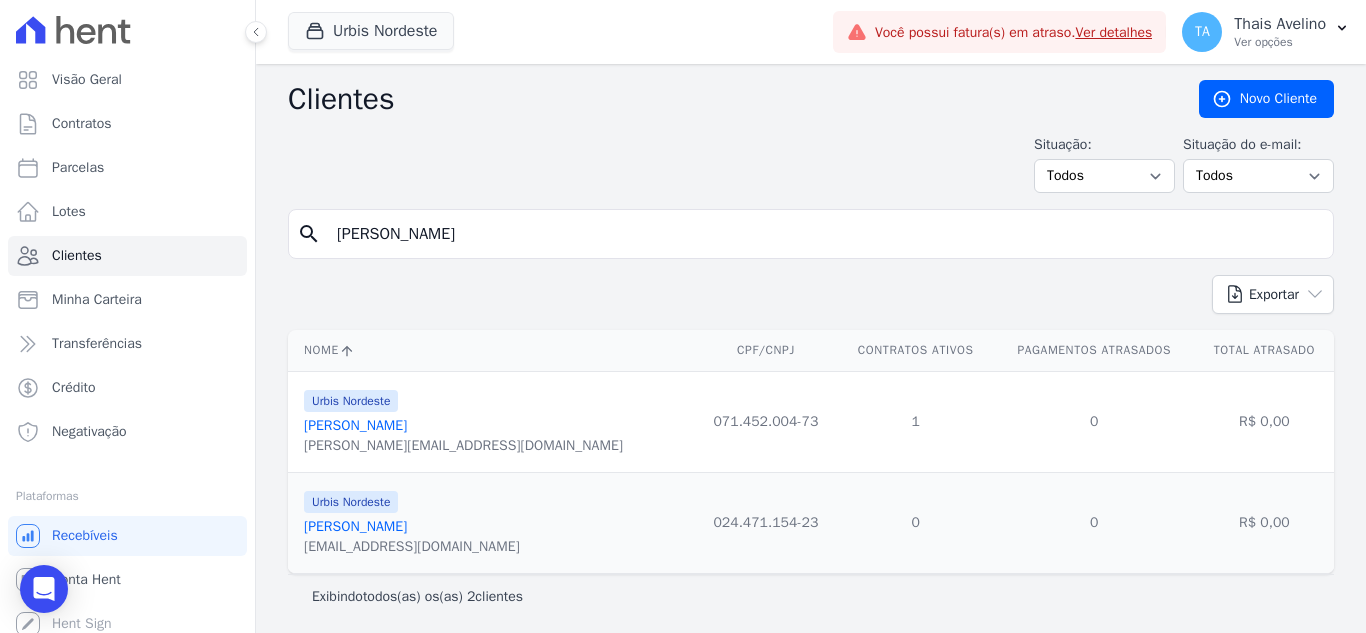 scroll, scrollTop: 3, scrollLeft: 0, axis: vertical 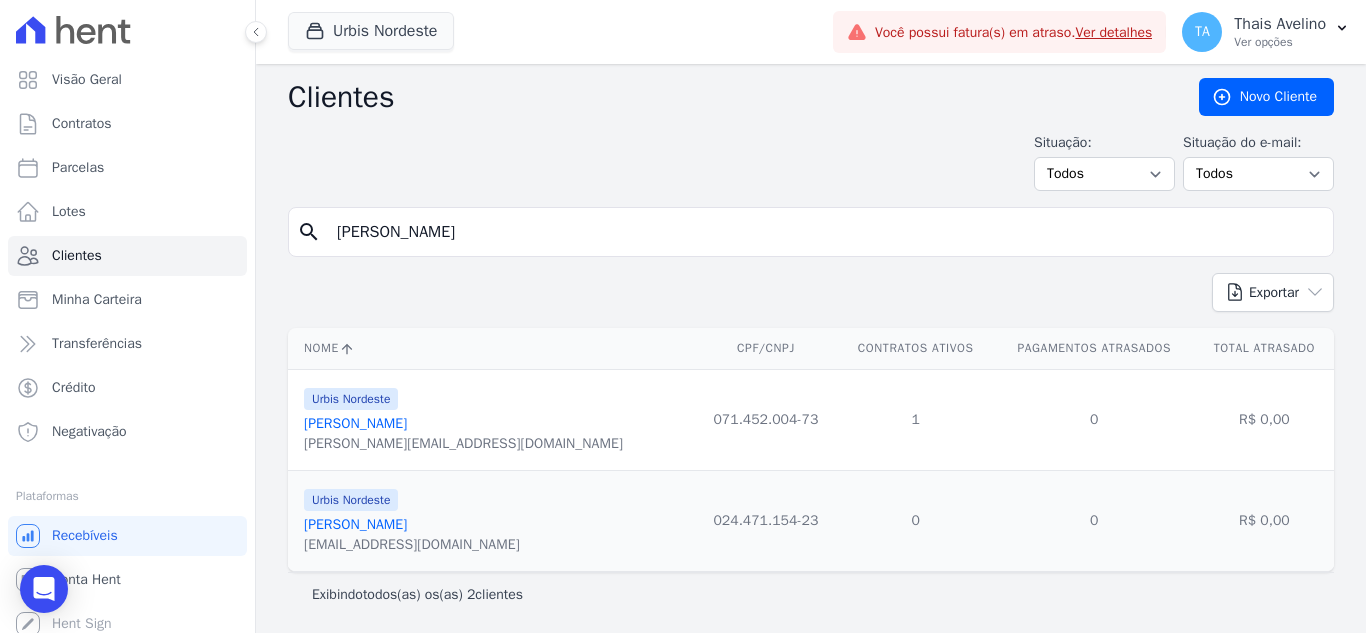 click on "[PERSON_NAME]" at bounding box center [355, 423] 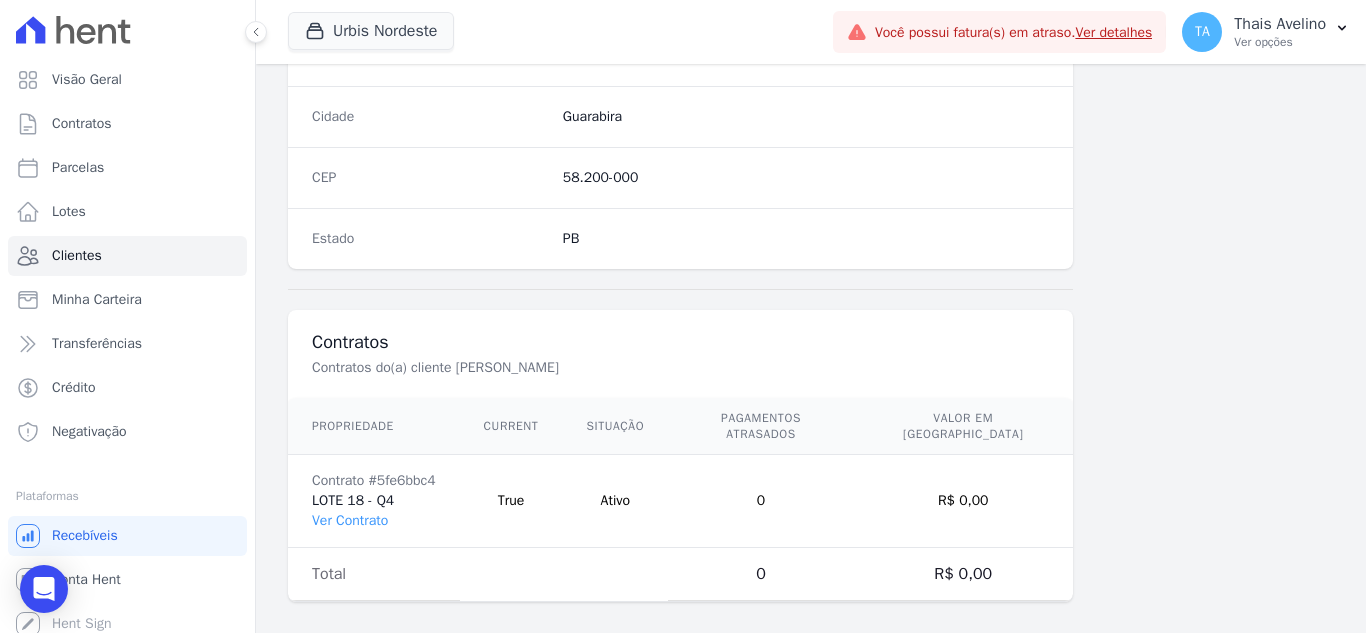 scroll, scrollTop: 1238, scrollLeft: 0, axis: vertical 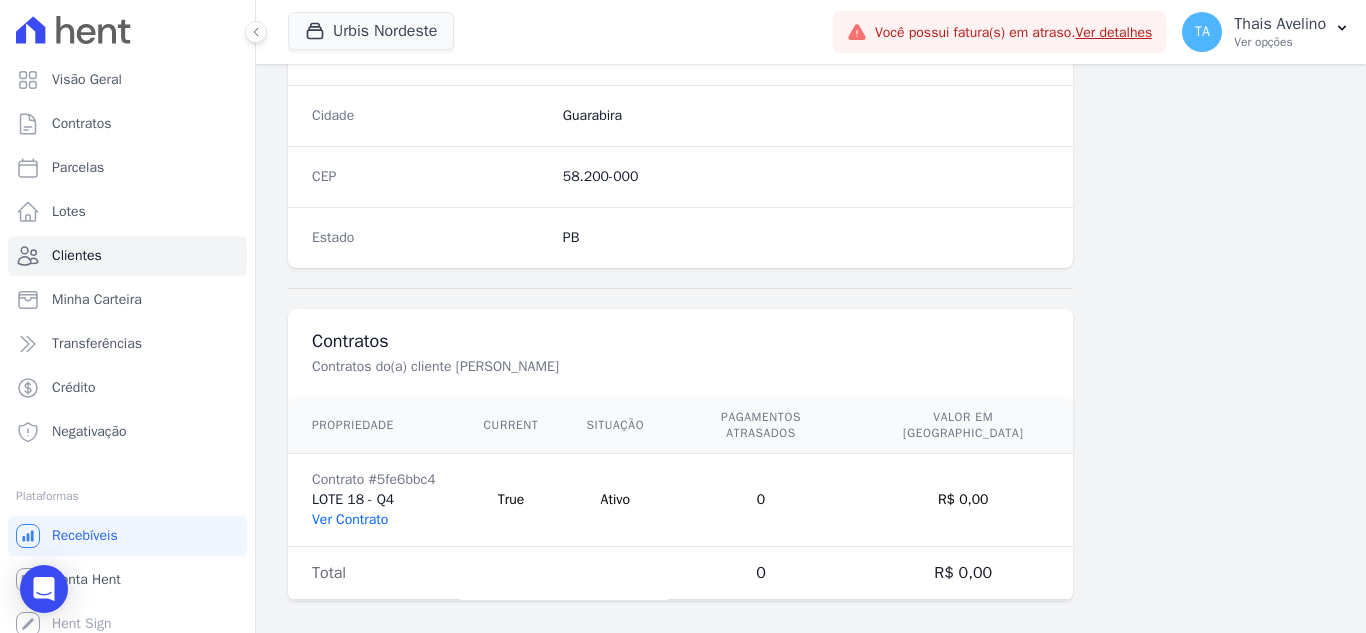 click on "Ver Contrato" at bounding box center (350, 519) 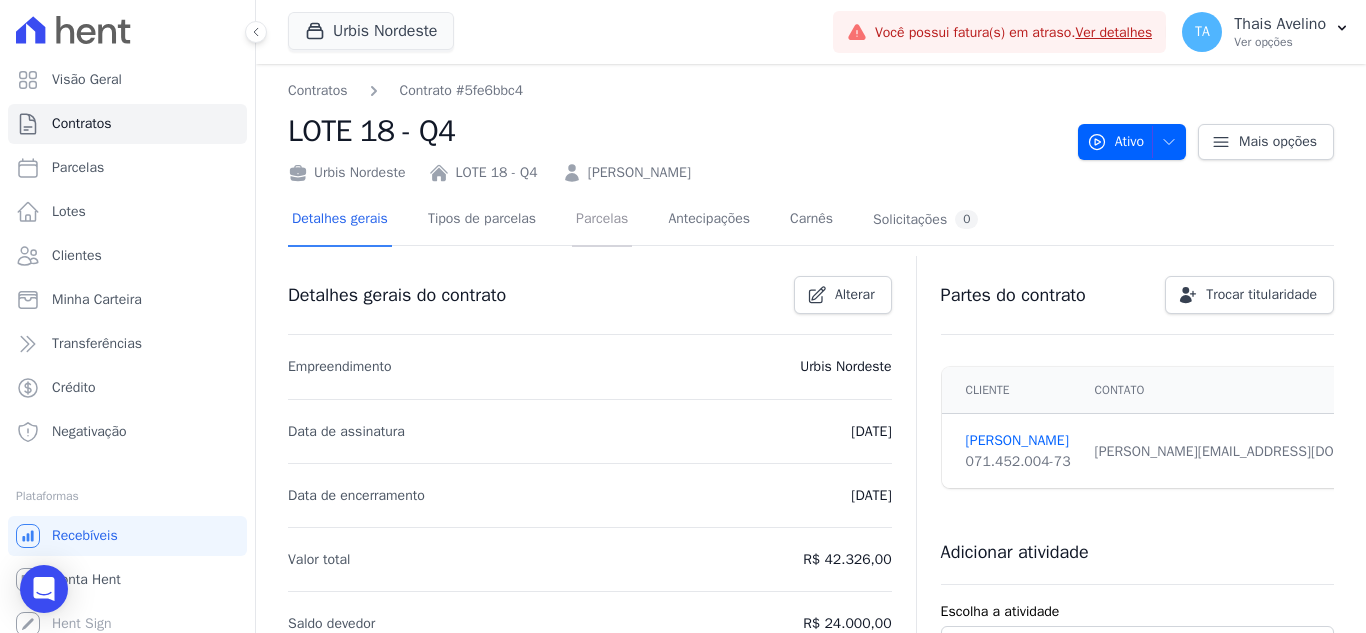 click on "Parcelas" at bounding box center [602, 220] 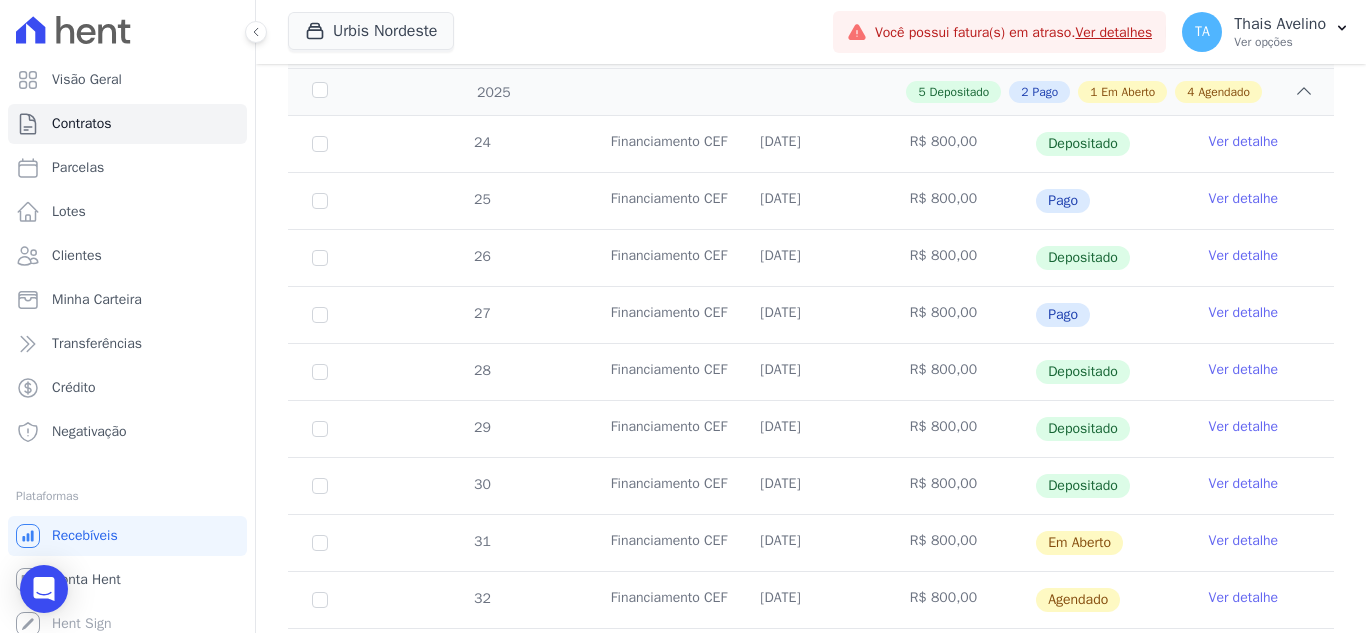 scroll, scrollTop: 767, scrollLeft: 0, axis: vertical 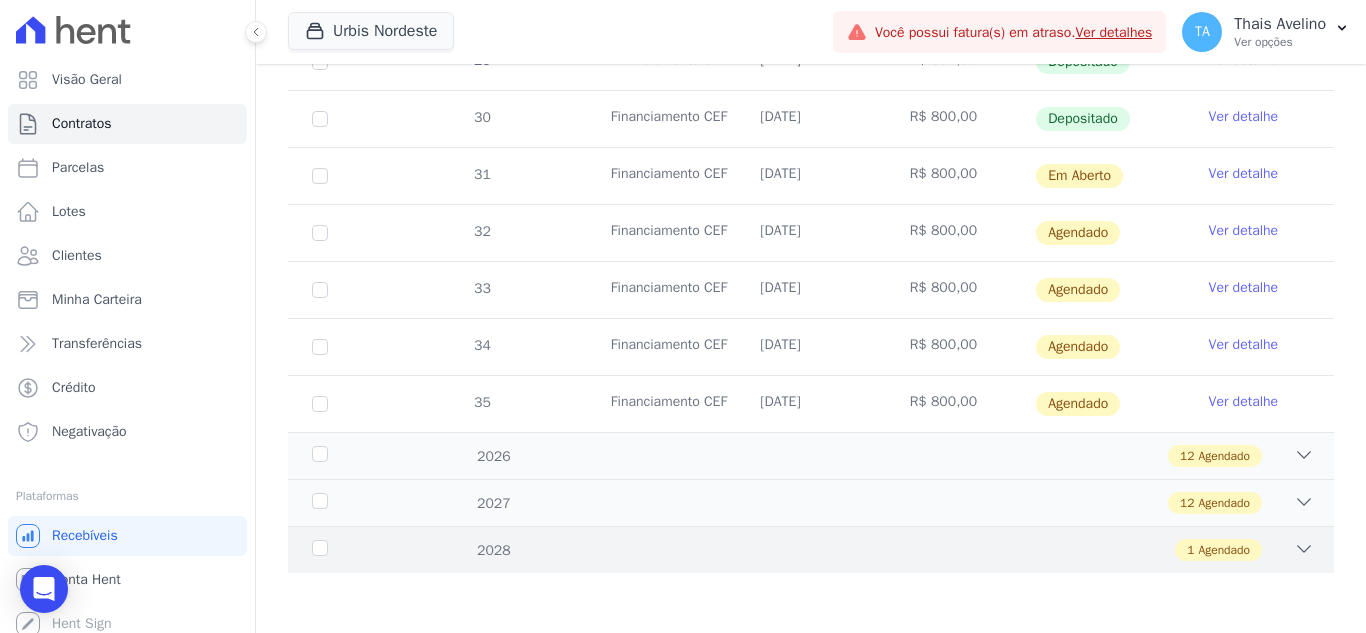 click on "1
Agendado" at bounding box center [862, 550] 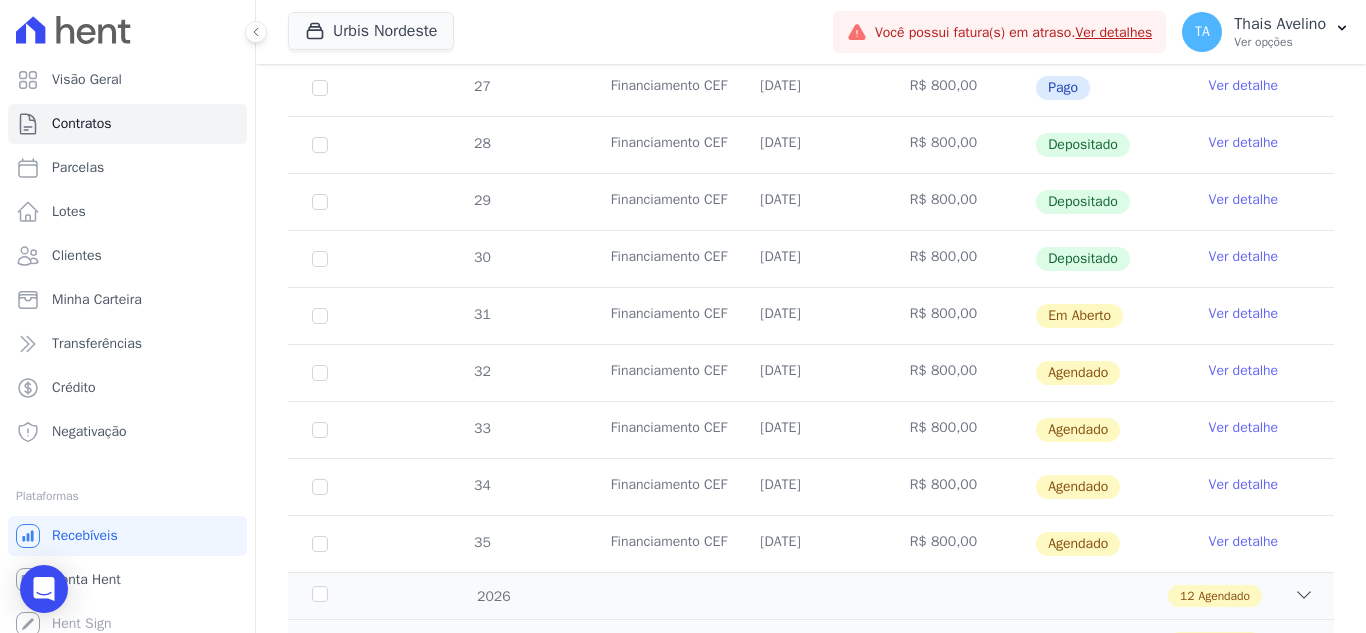 scroll, scrollTop: 624, scrollLeft: 0, axis: vertical 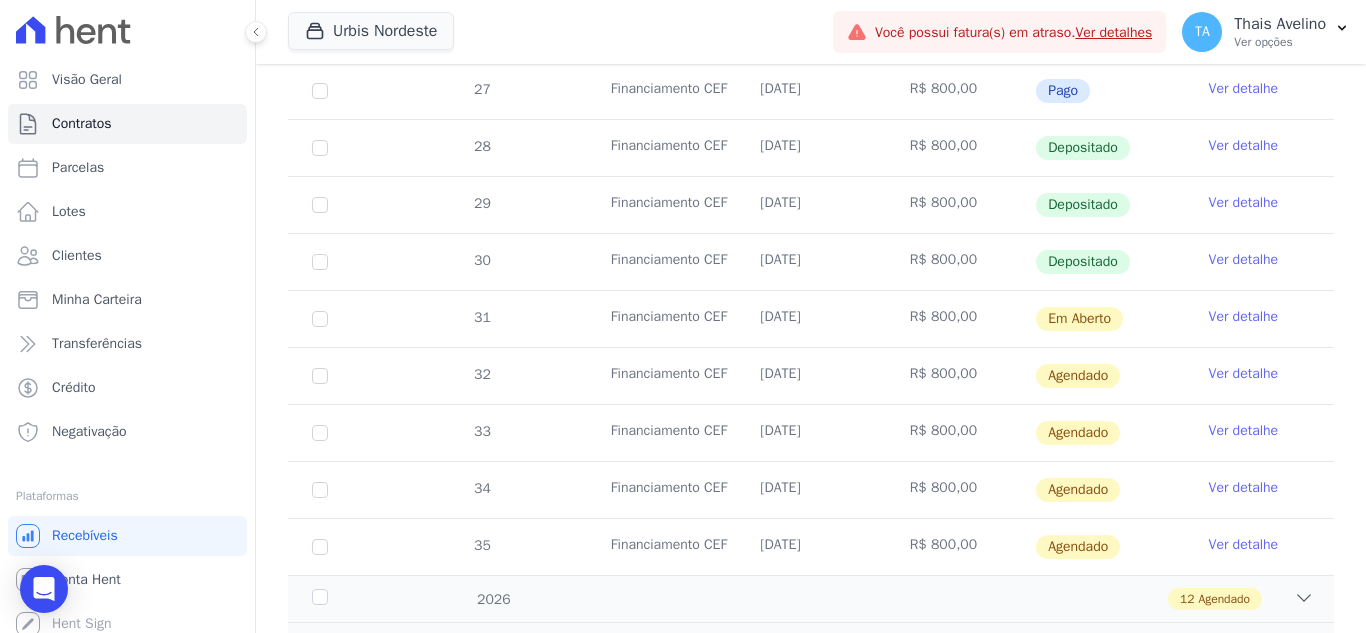 click on "Ver detalhe" at bounding box center [1244, 374] 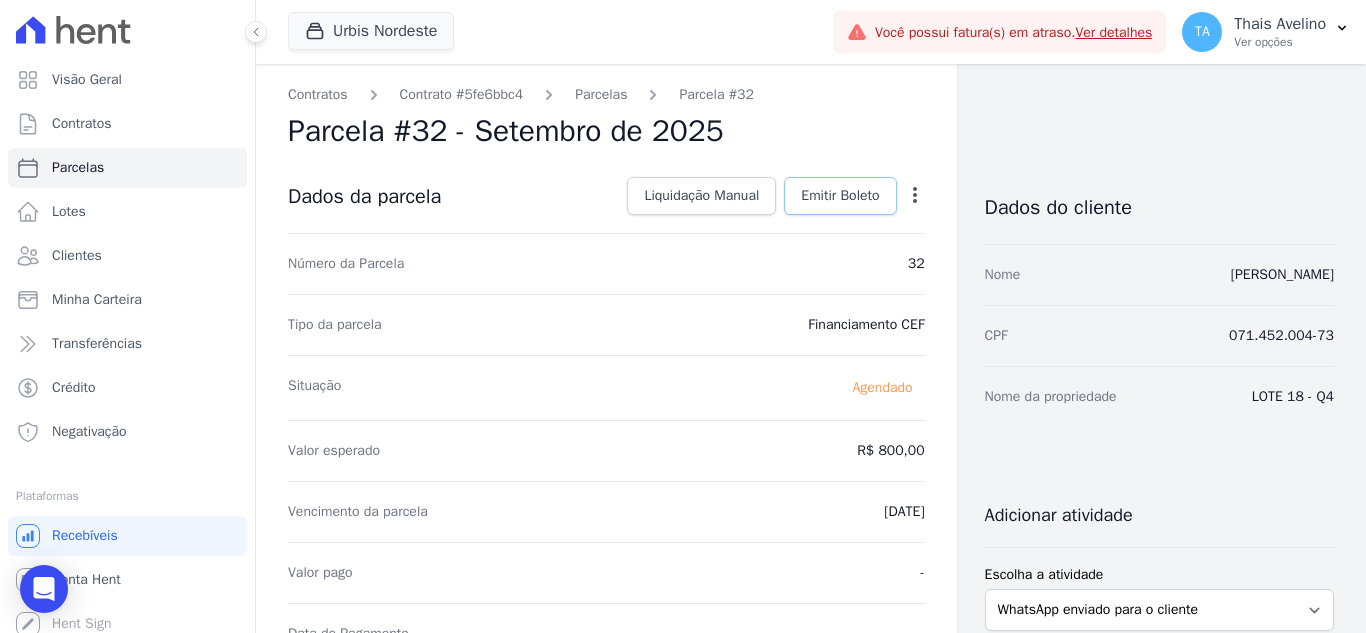click on "Emitir Boleto" at bounding box center (840, 196) 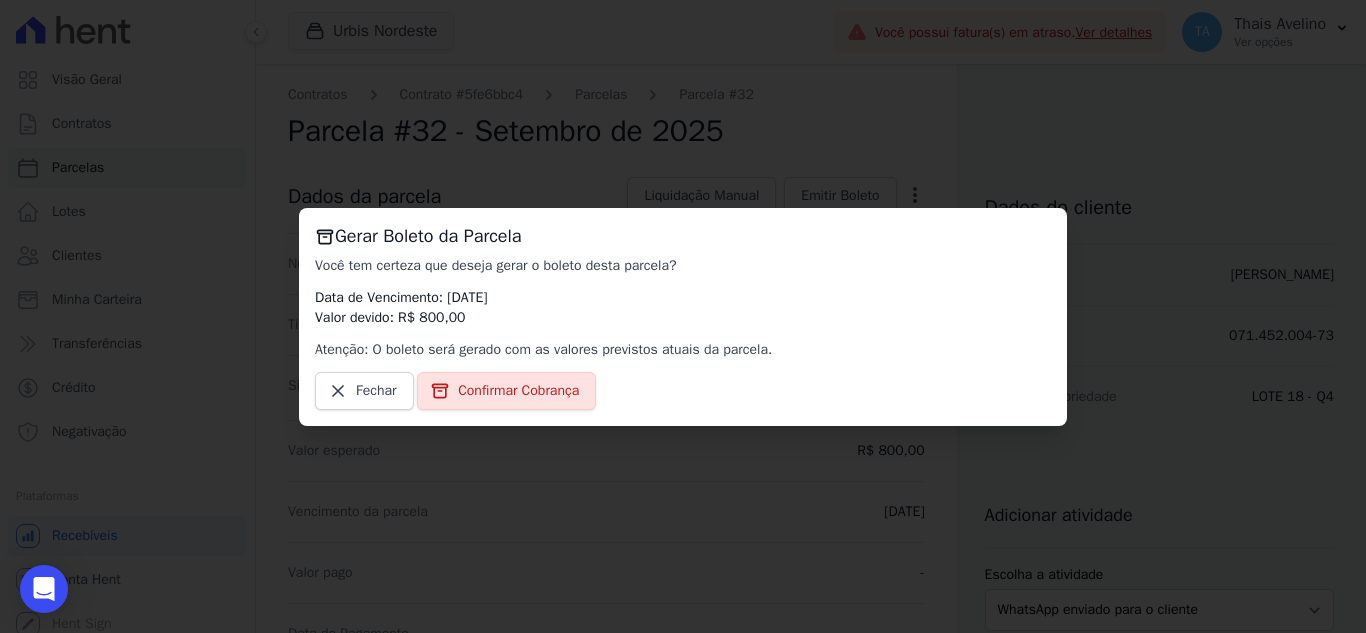 click on "Fechar
Confirmar Cobrança" at bounding box center [683, 391] 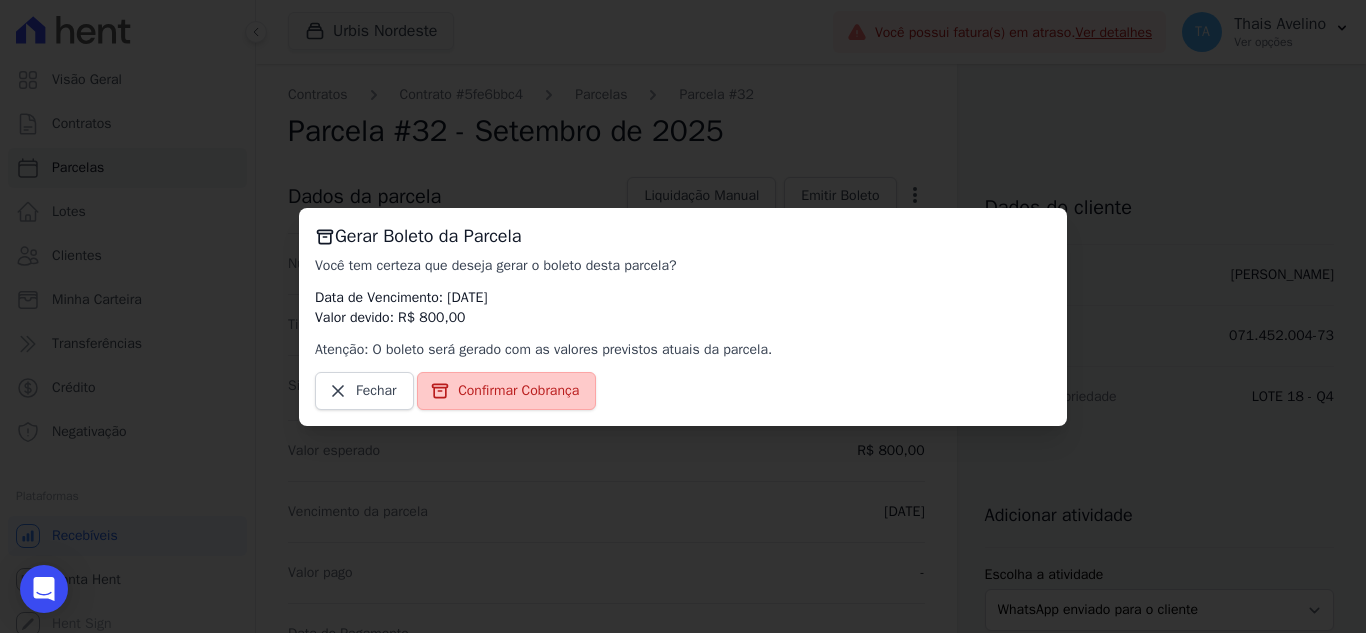 click on "Confirmar Cobrança" at bounding box center (518, 391) 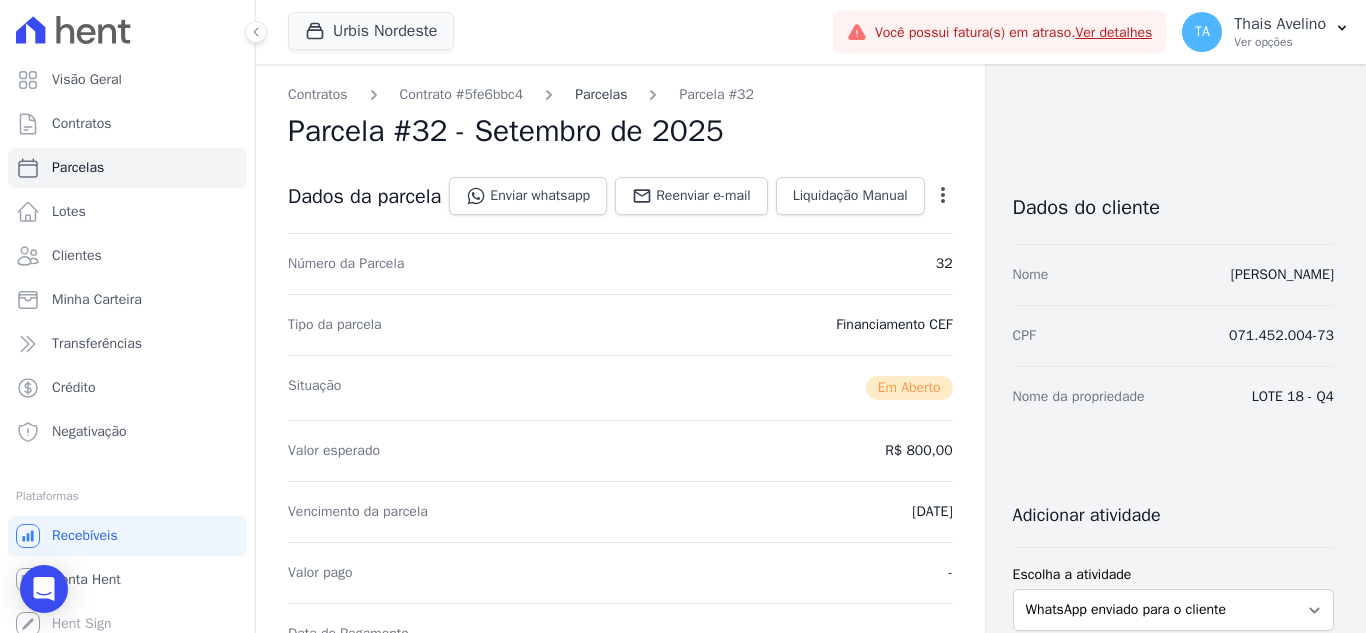click on "Parcelas" at bounding box center [601, 94] 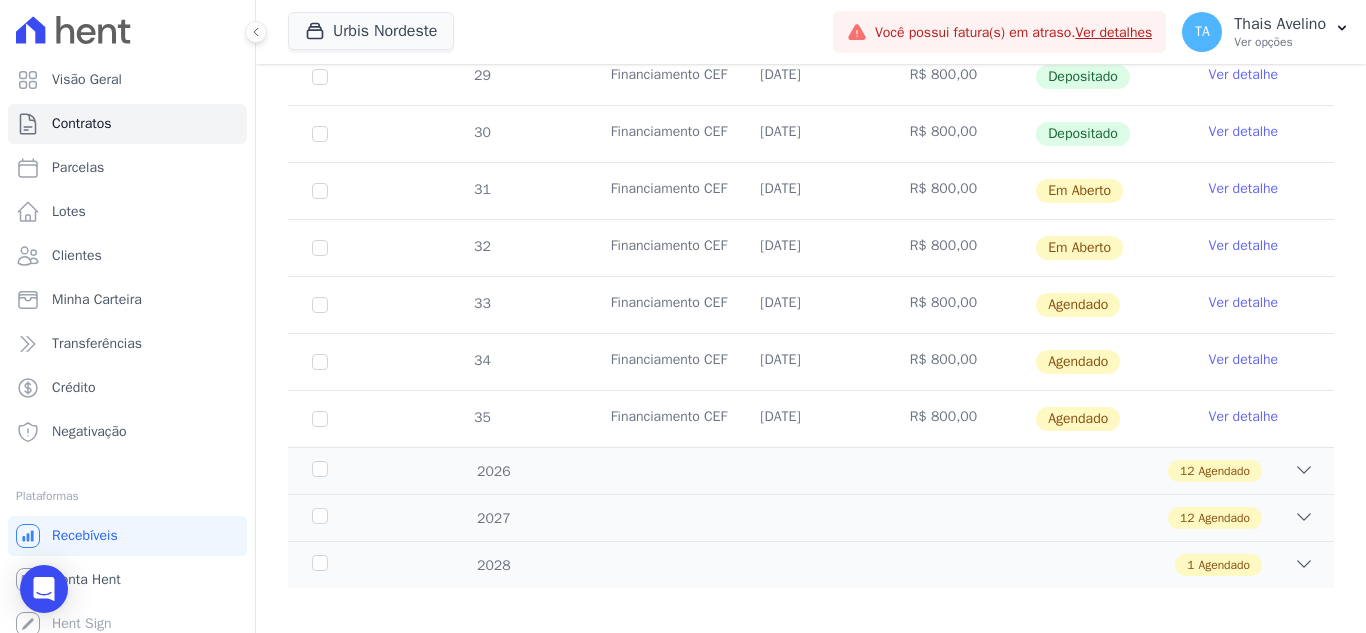 scroll, scrollTop: 767, scrollLeft: 0, axis: vertical 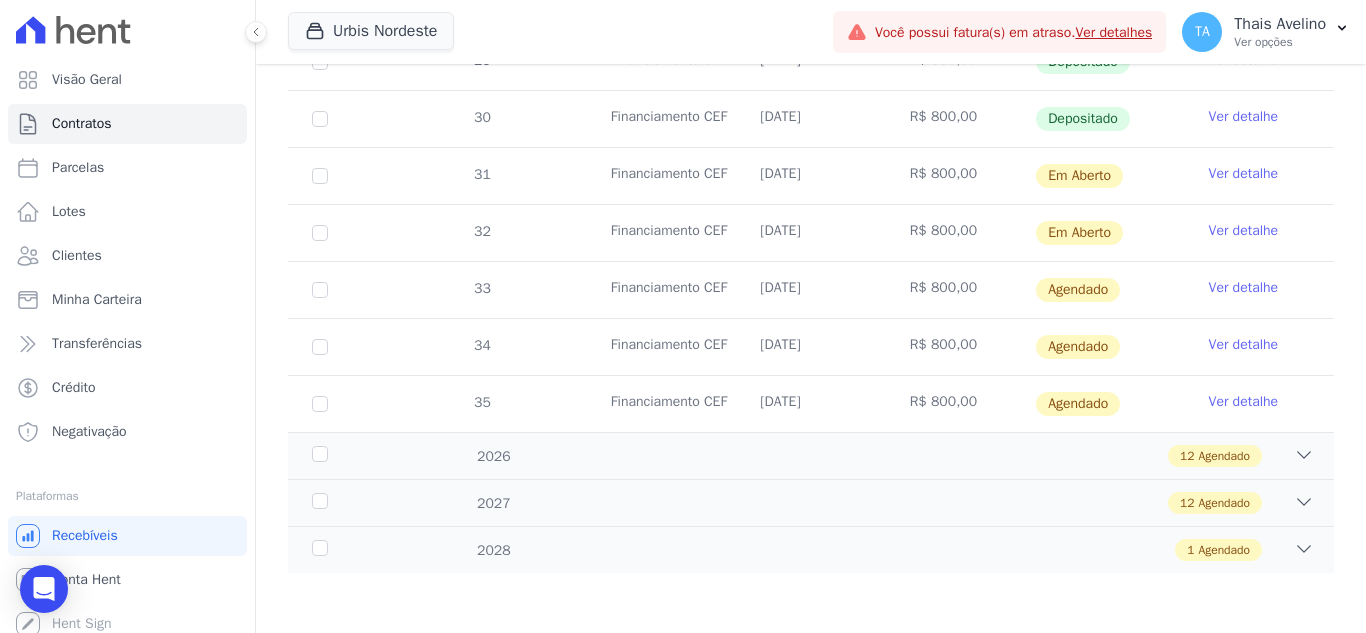 click on "Ver detalhe" at bounding box center [1244, 288] 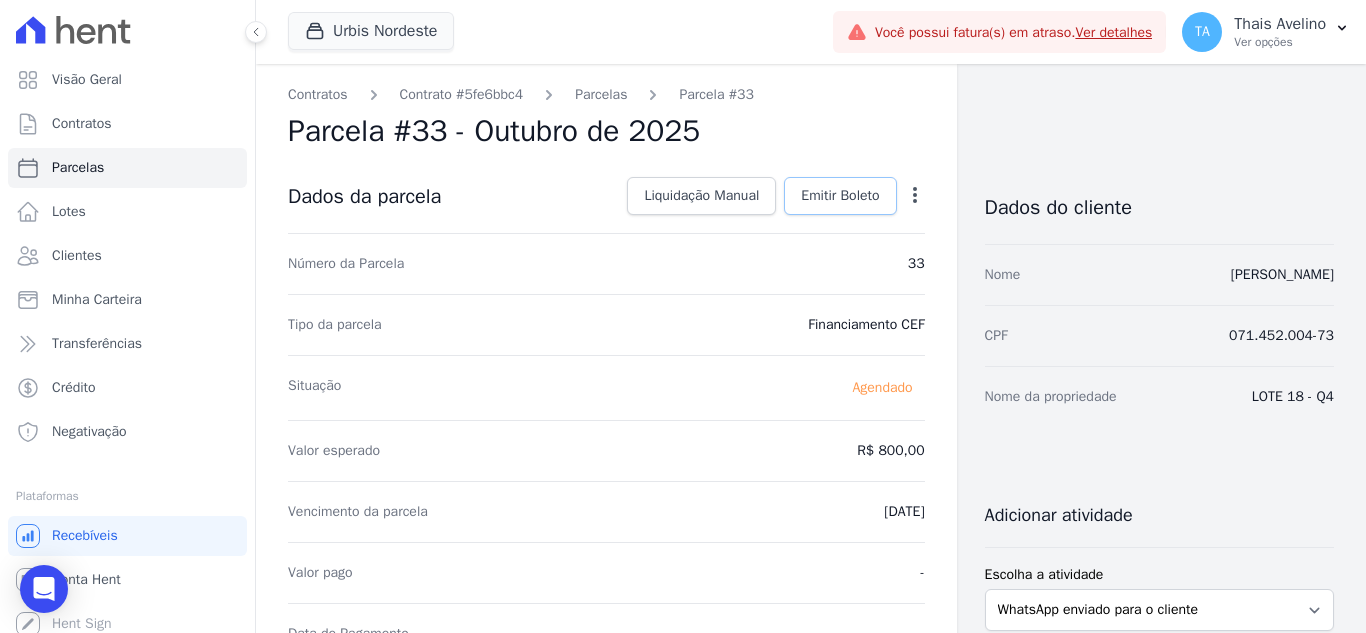 drag, startPoint x: 813, startPoint y: 196, endPoint x: 777, endPoint y: 249, distance: 64.070274 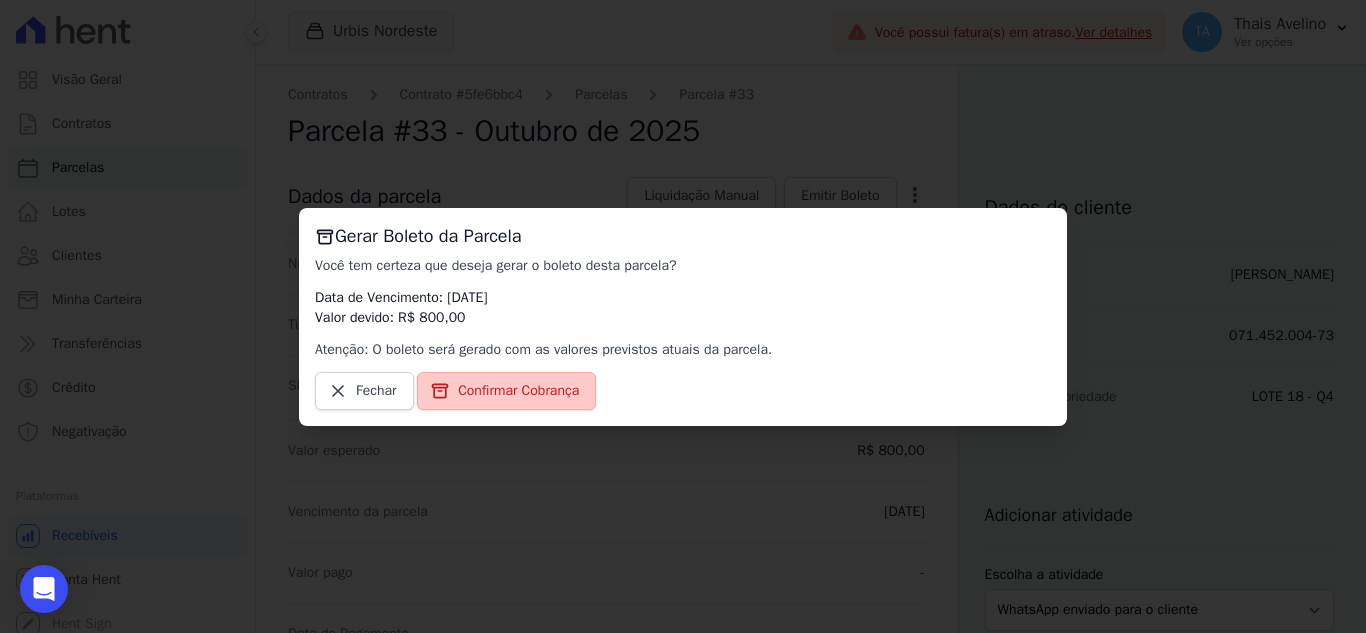 click on "Confirmar Cobrança" at bounding box center [518, 391] 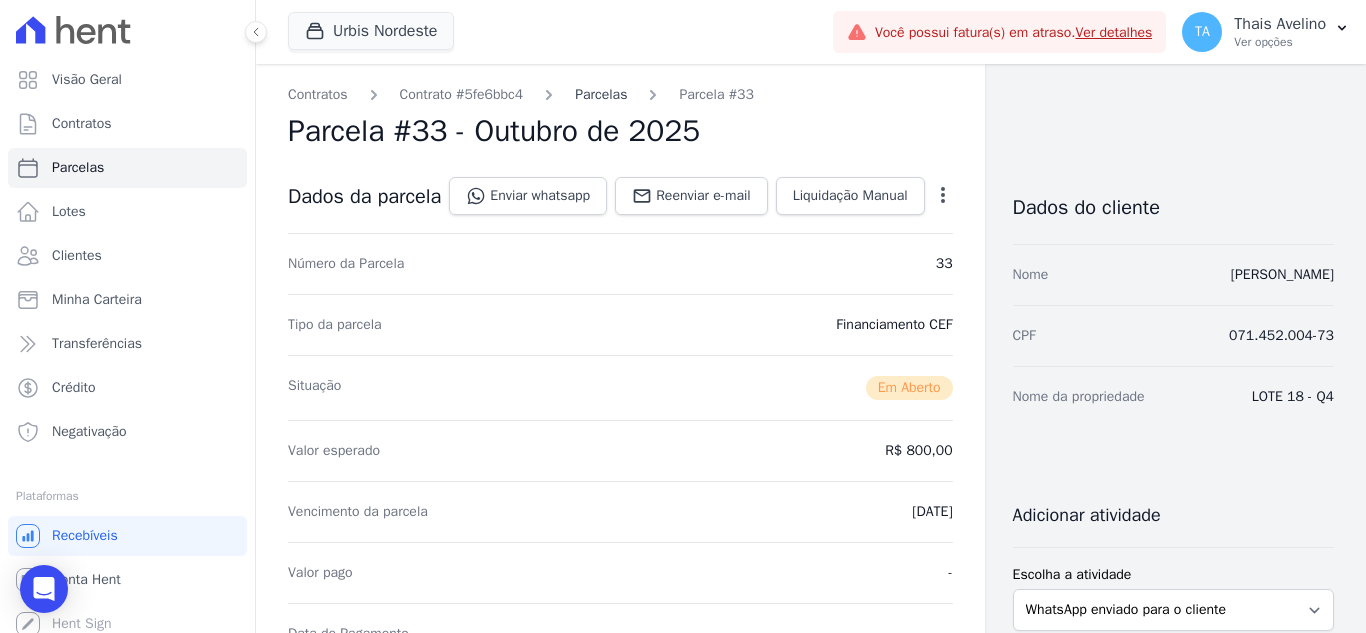 click on "Parcelas" at bounding box center [601, 94] 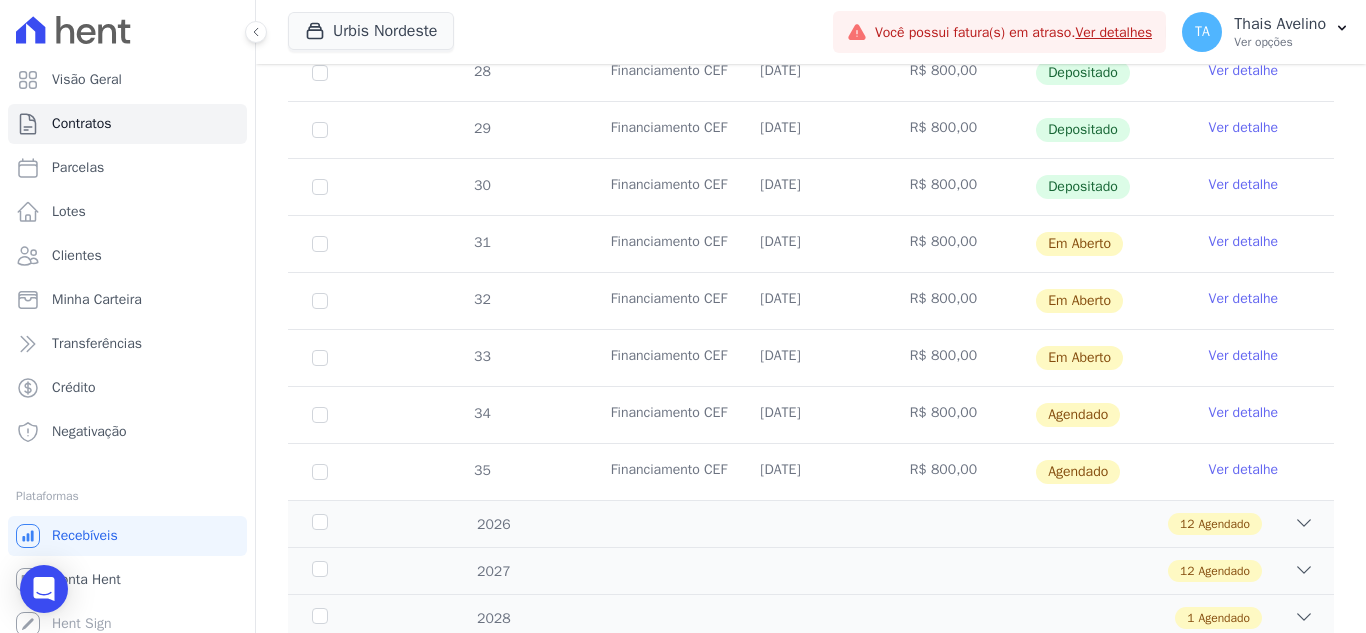 scroll, scrollTop: 700, scrollLeft: 0, axis: vertical 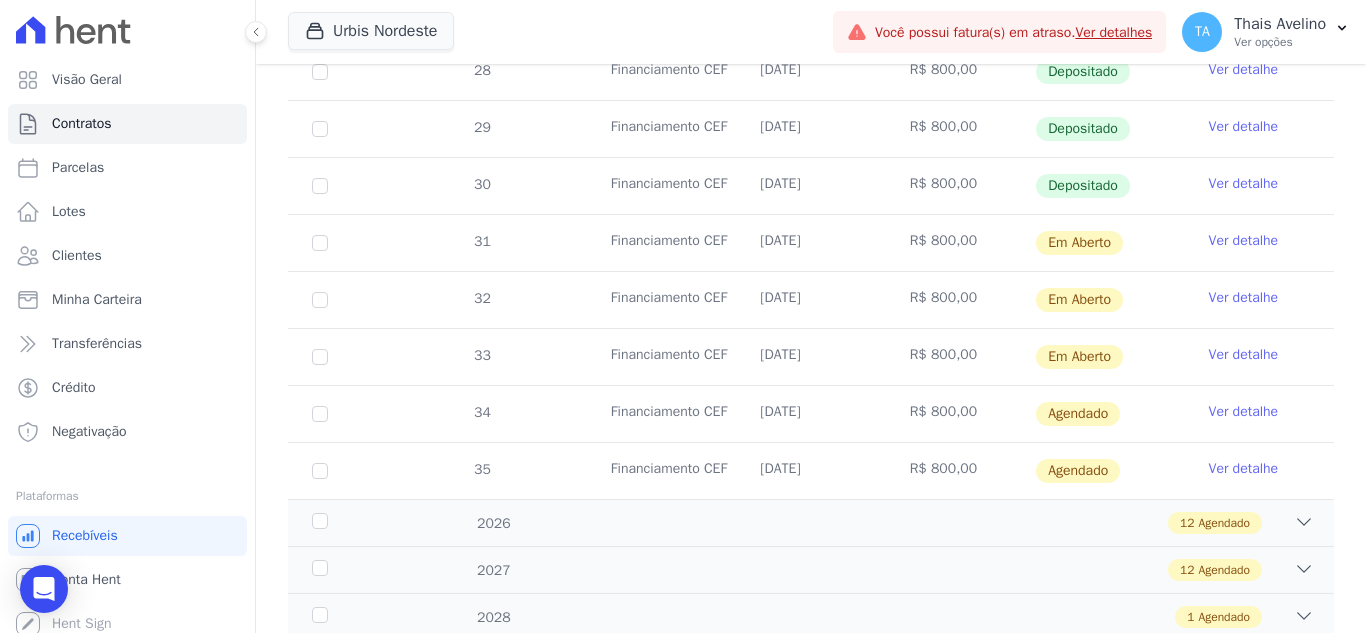 click on "Ver detalhe" at bounding box center (1244, 412) 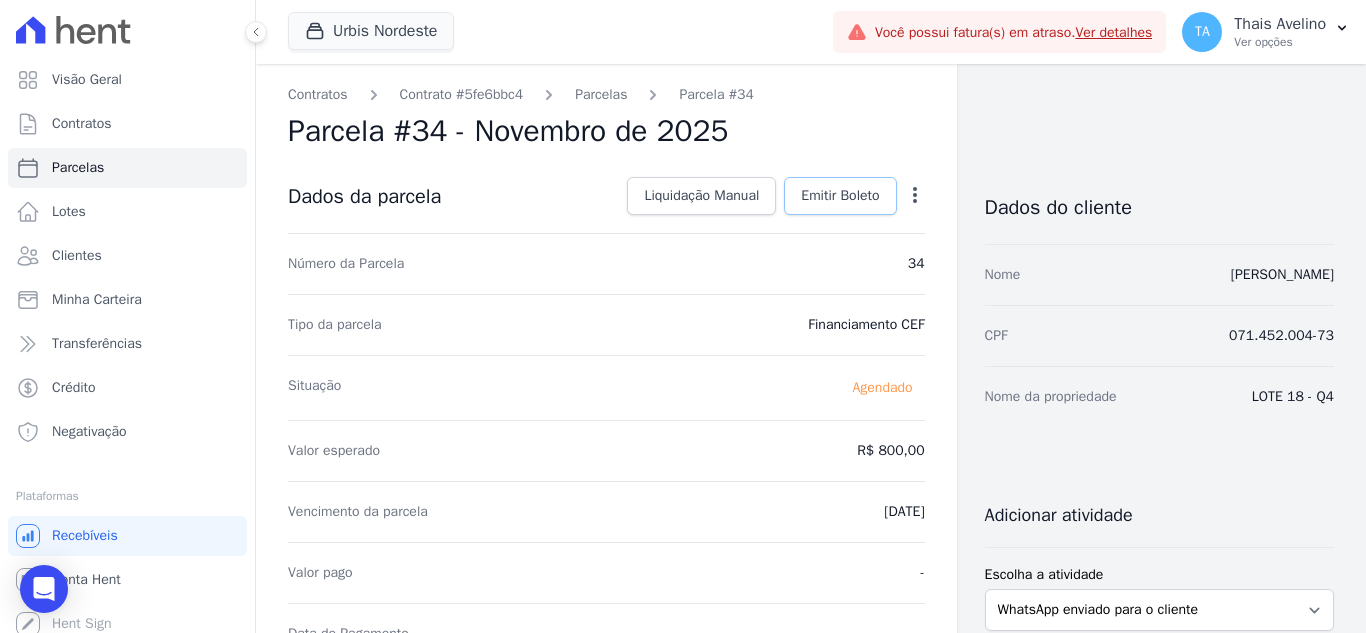 click on "Emitir Boleto" at bounding box center [840, 196] 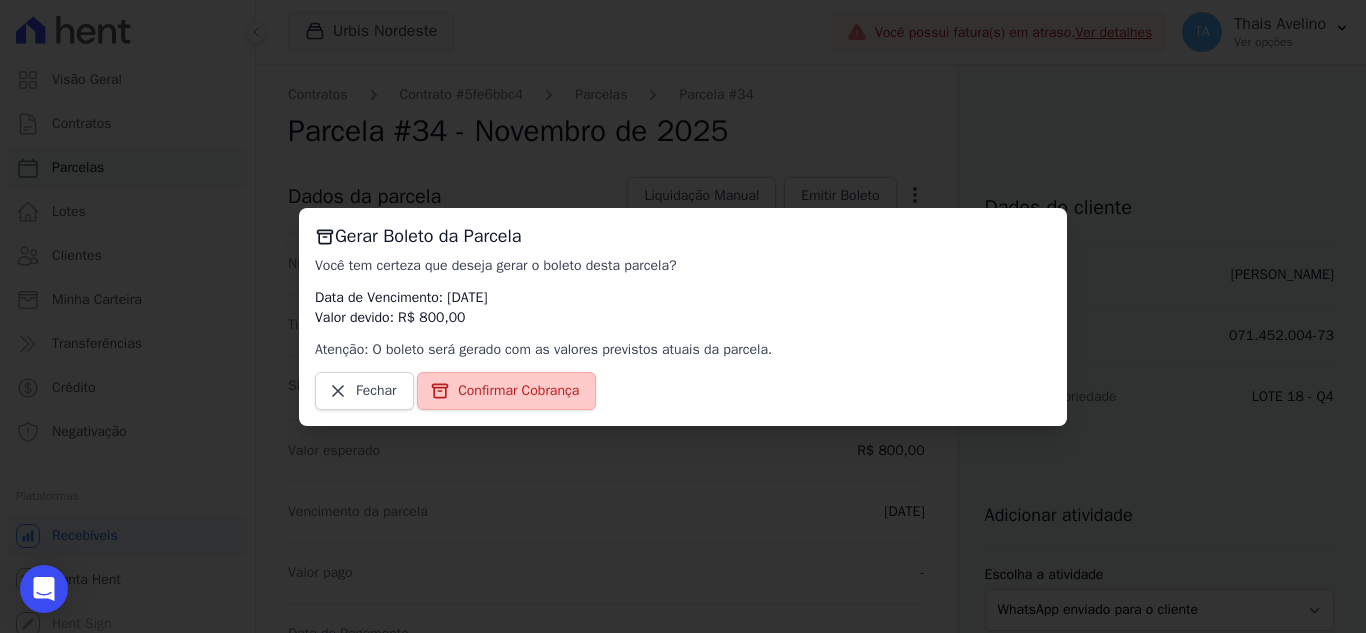 click on "Confirmar Cobrança" at bounding box center [518, 391] 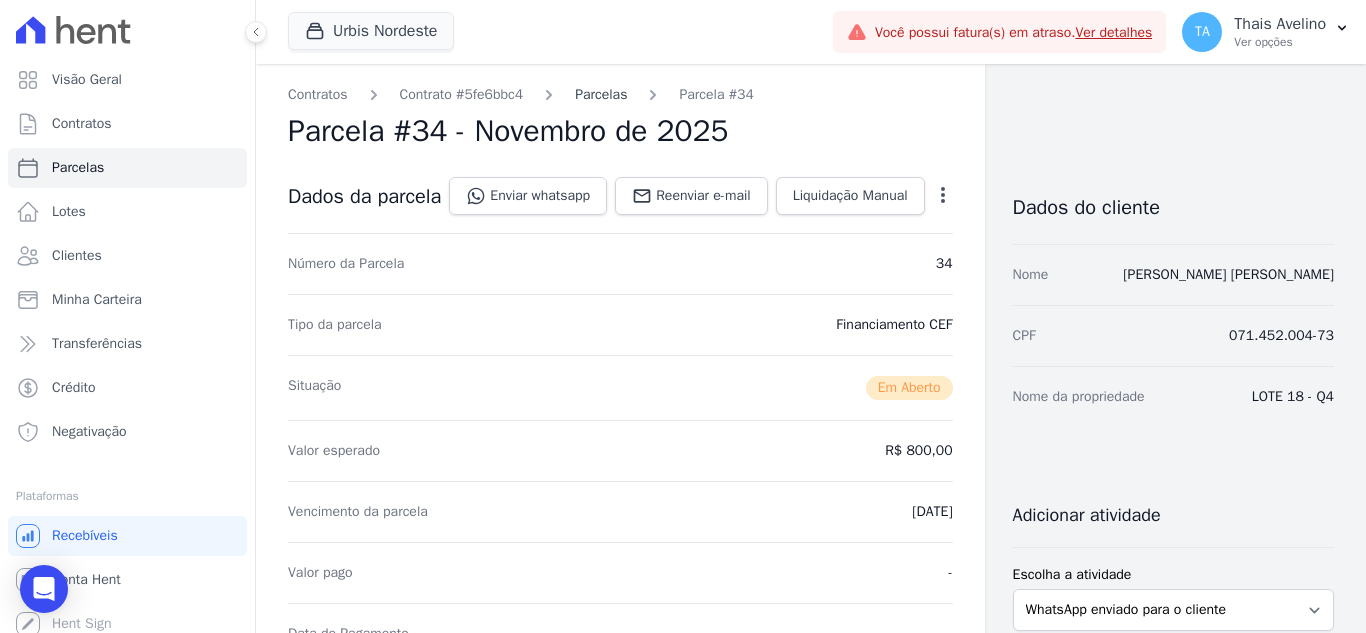 click on "Parcelas" at bounding box center [601, 94] 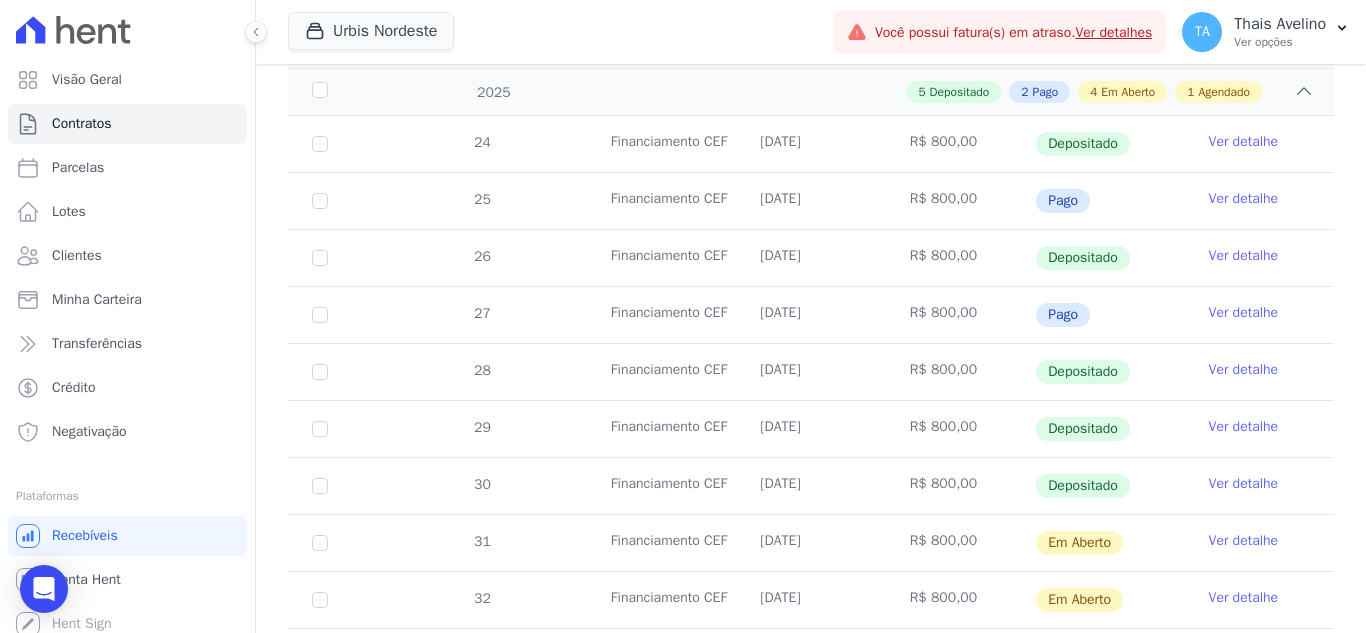 scroll, scrollTop: 700, scrollLeft: 0, axis: vertical 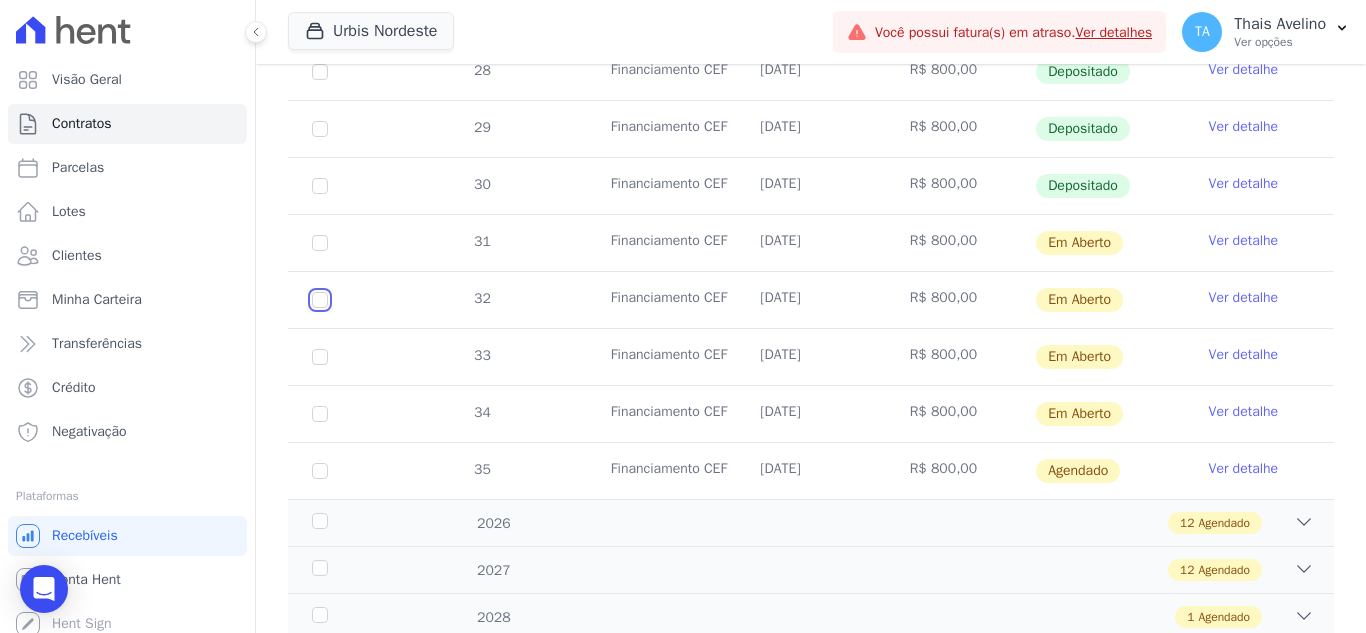 click at bounding box center [320, 243] 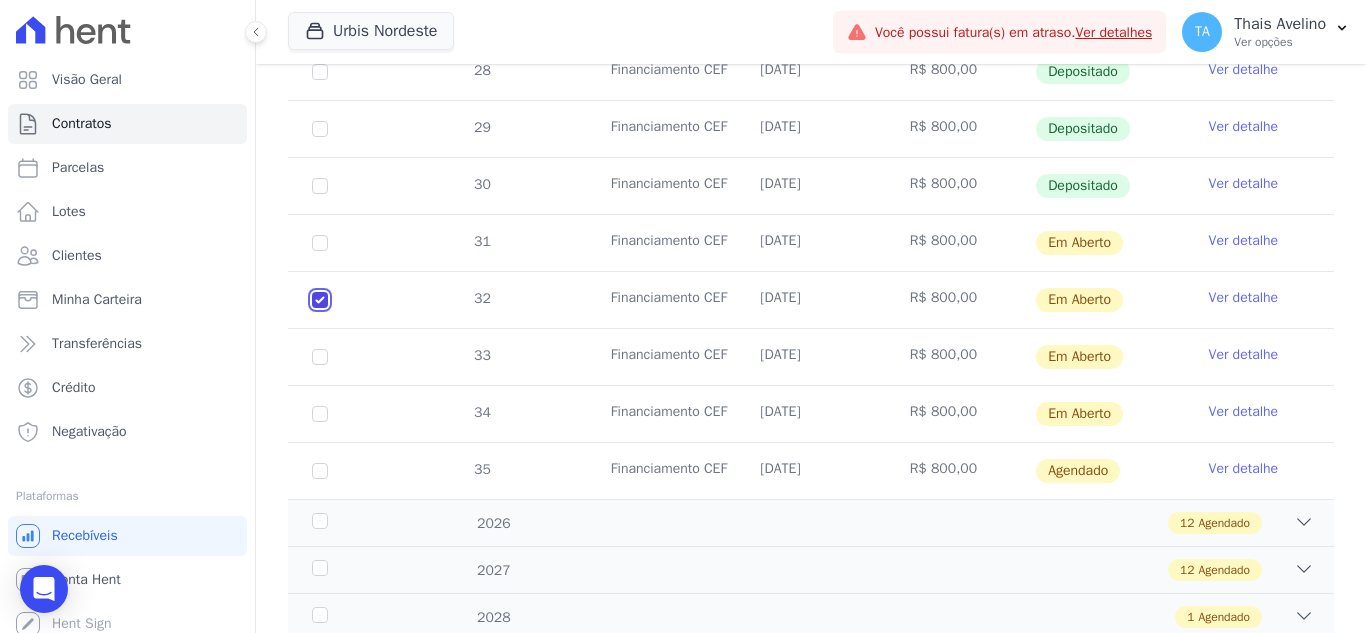 checkbox on "true" 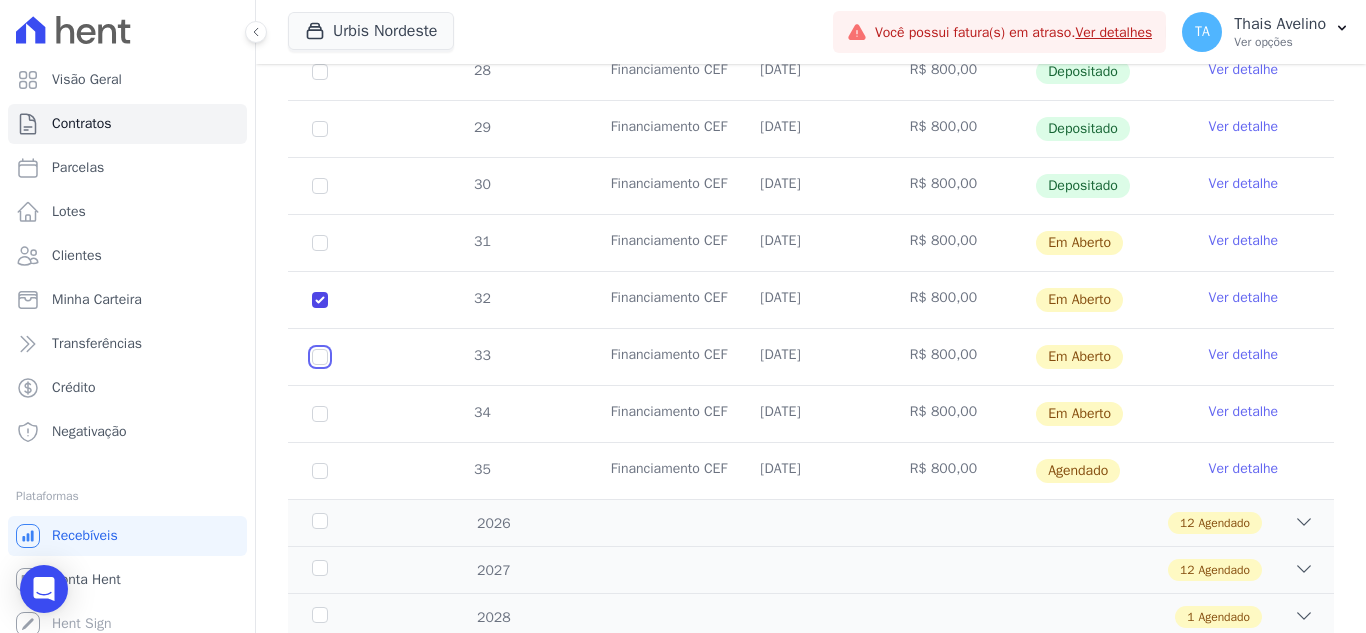click at bounding box center [320, 243] 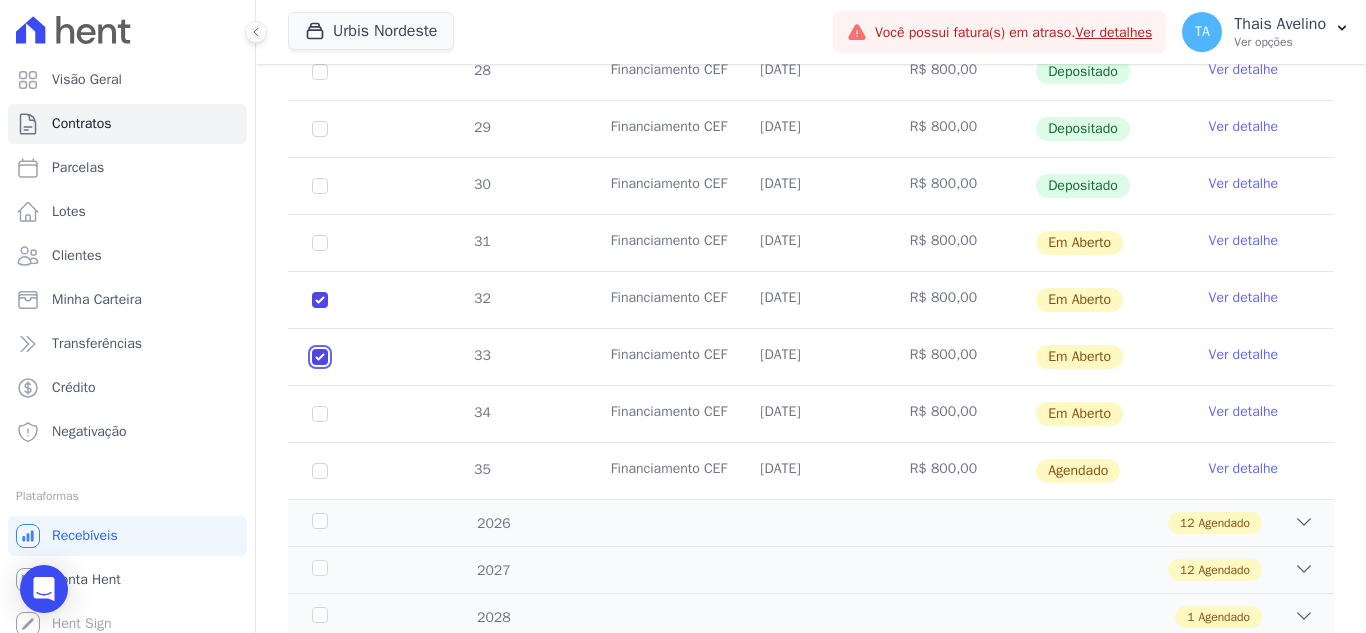 checkbox on "true" 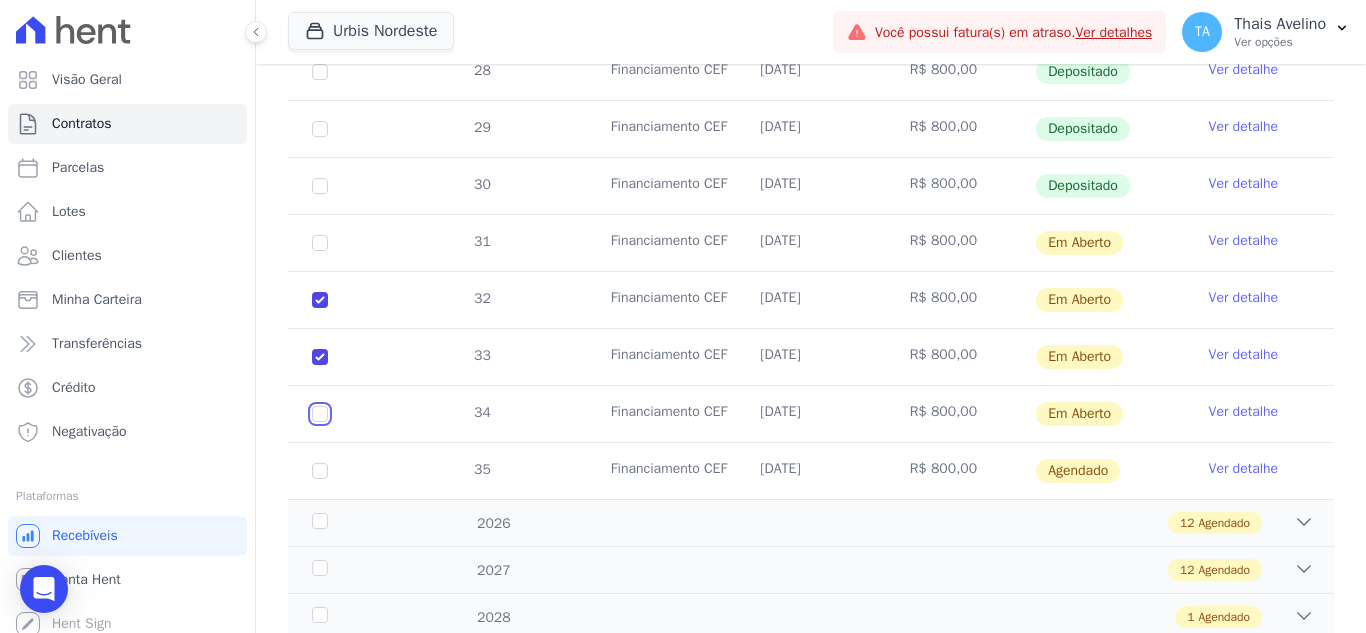 click at bounding box center (320, 243) 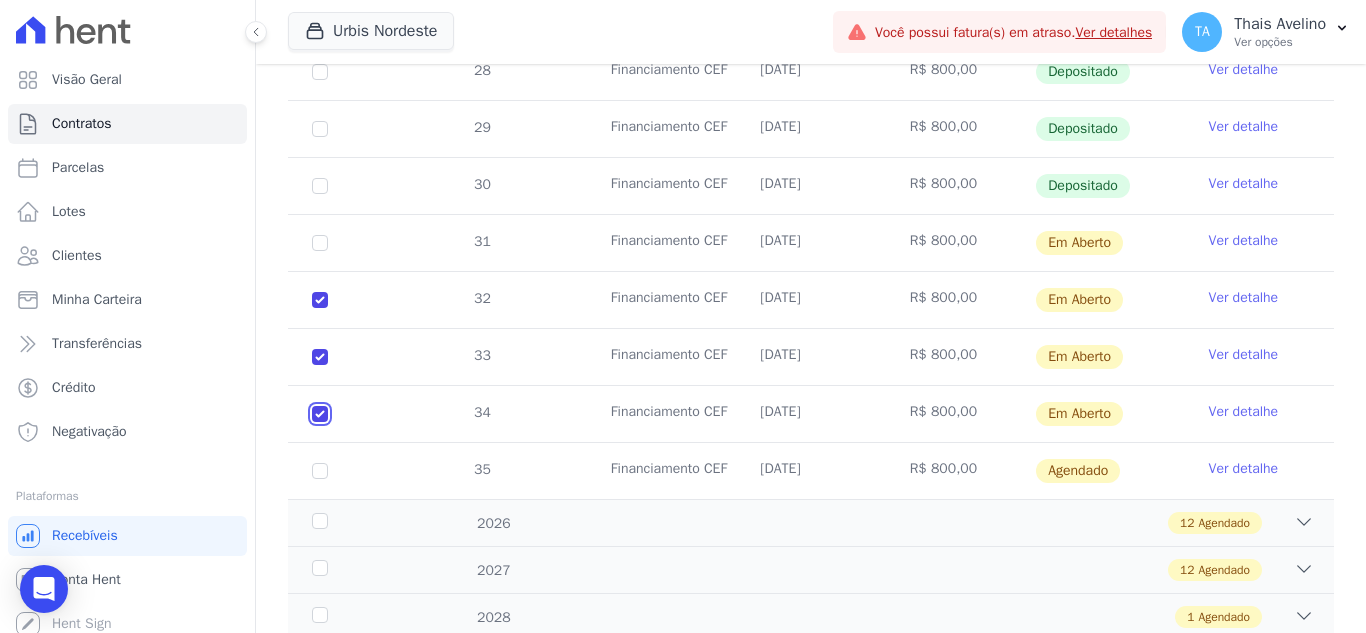 checkbox on "true" 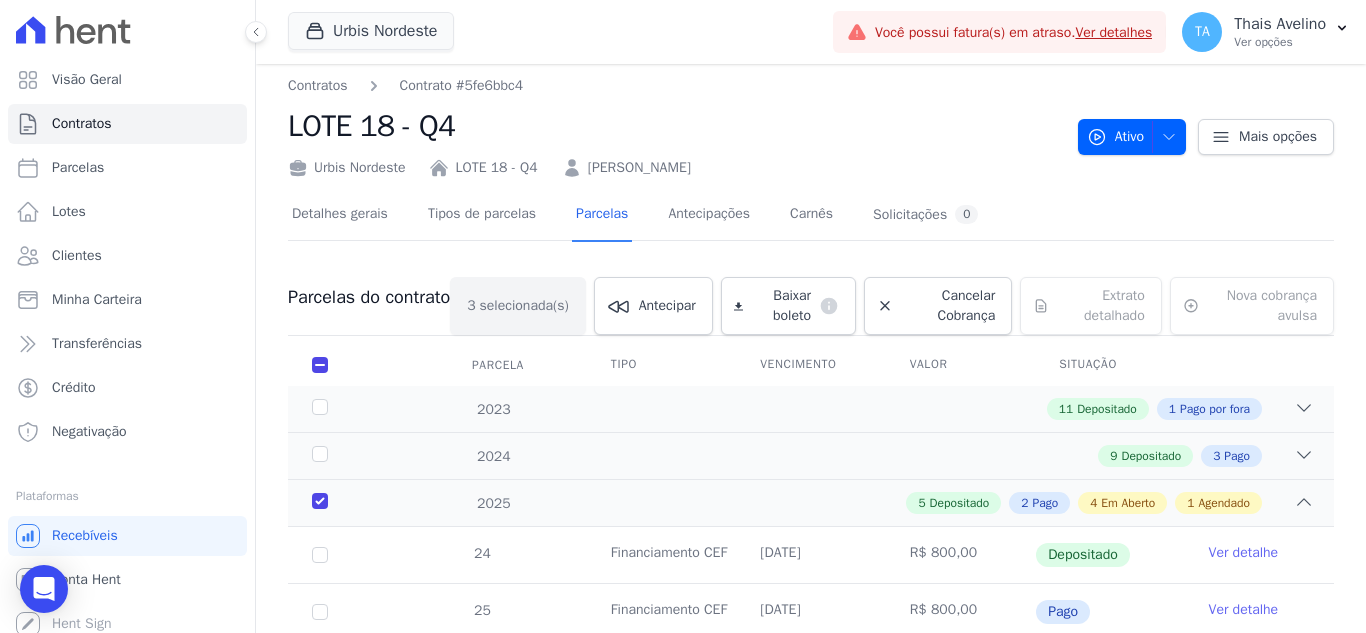 scroll, scrollTop: 0, scrollLeft: 0, axis: both 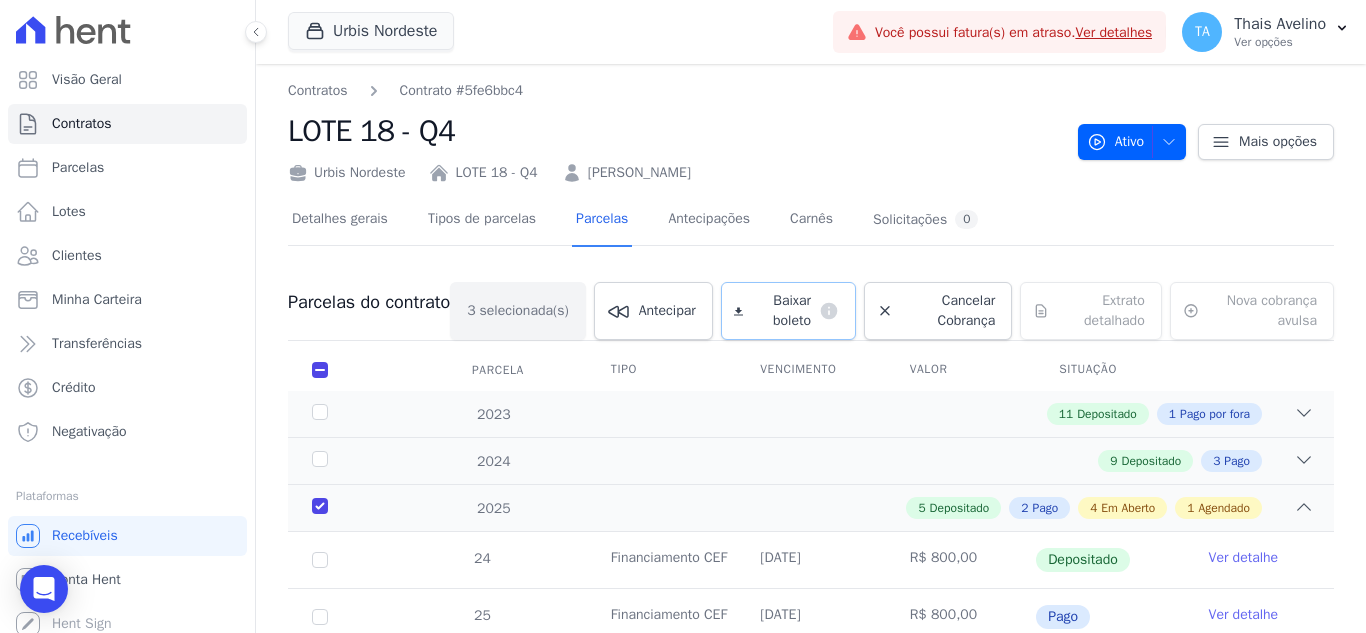 click on "Baixar boleto" at bounding box center (781, 311) 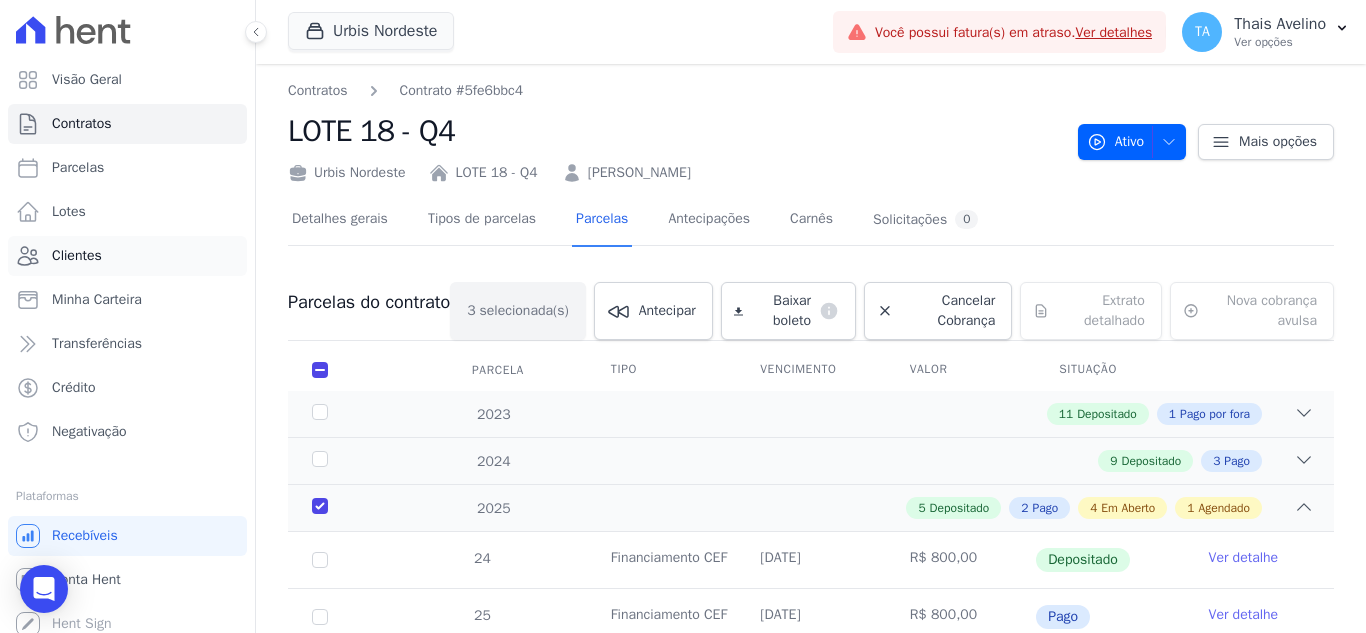 click on "Clientes" at bounding box center (77, 256) 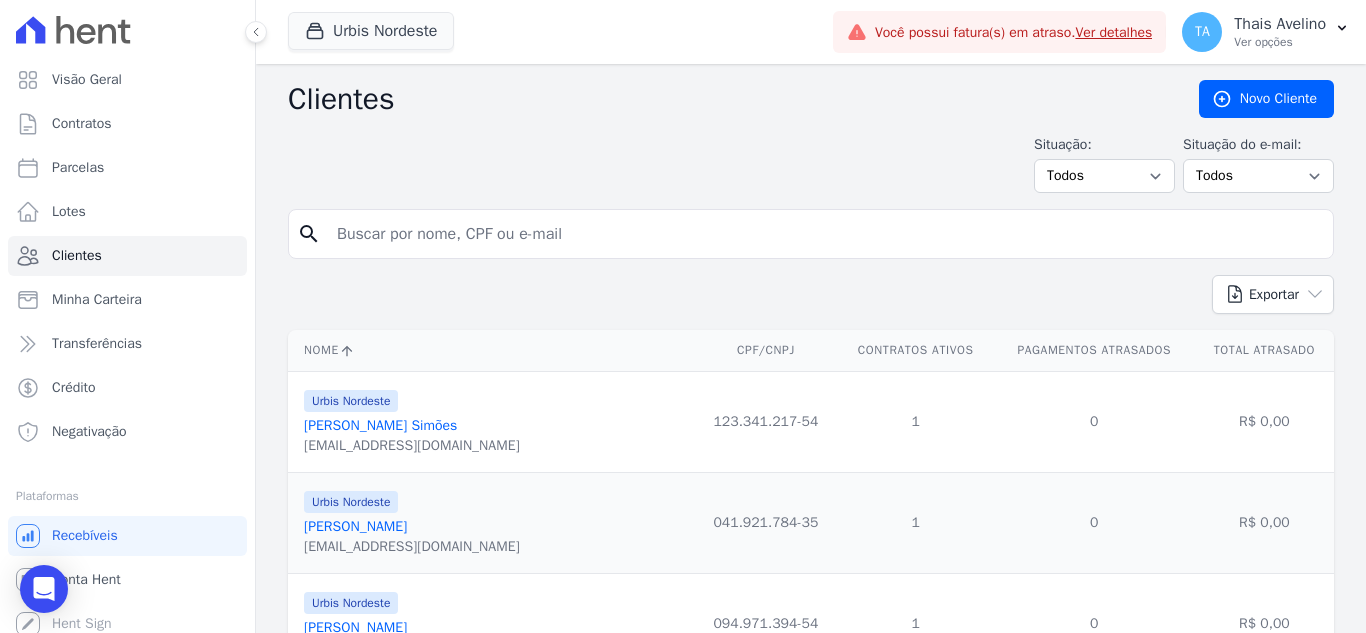 click at bounding box center [825, 234] 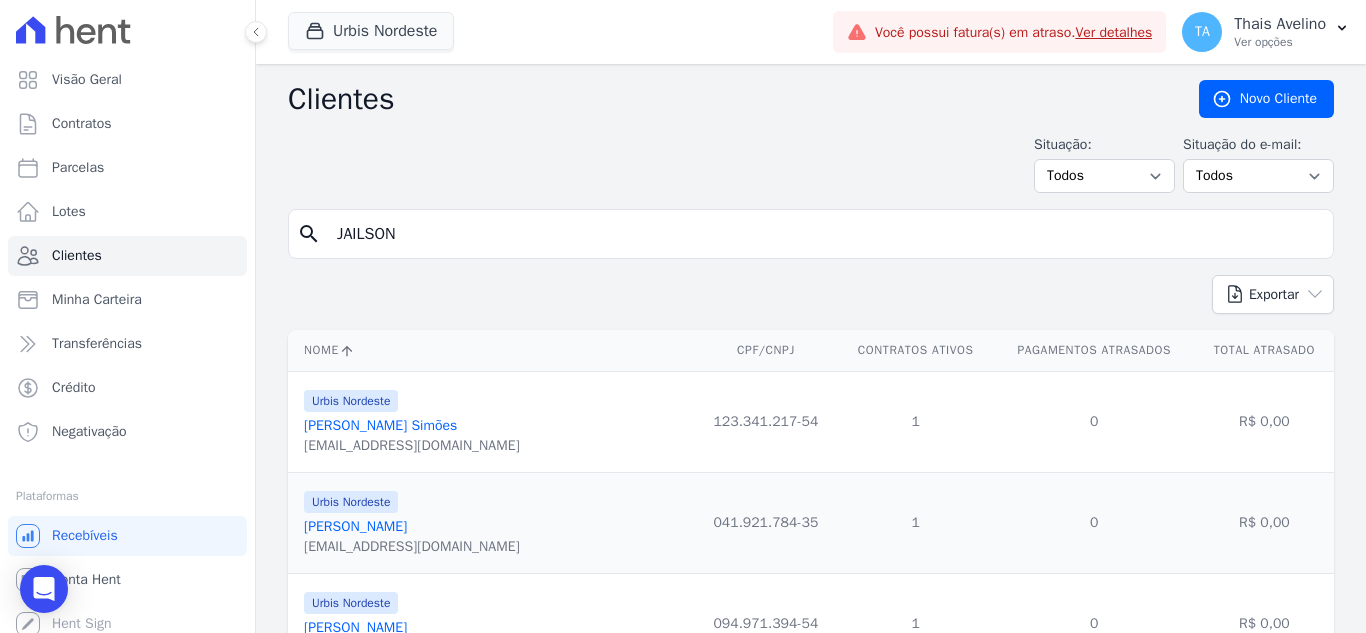 type on "JAILSON" 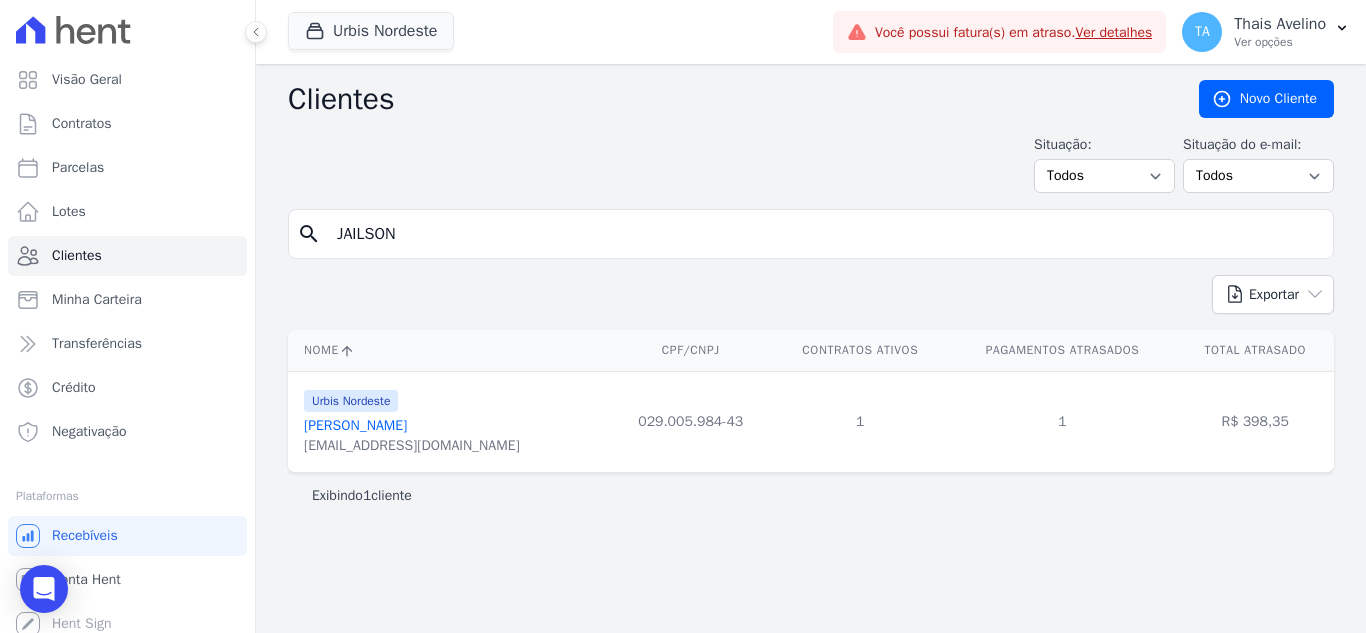 click on "[PERSON_NAME]" at bounding box center [355, 425] 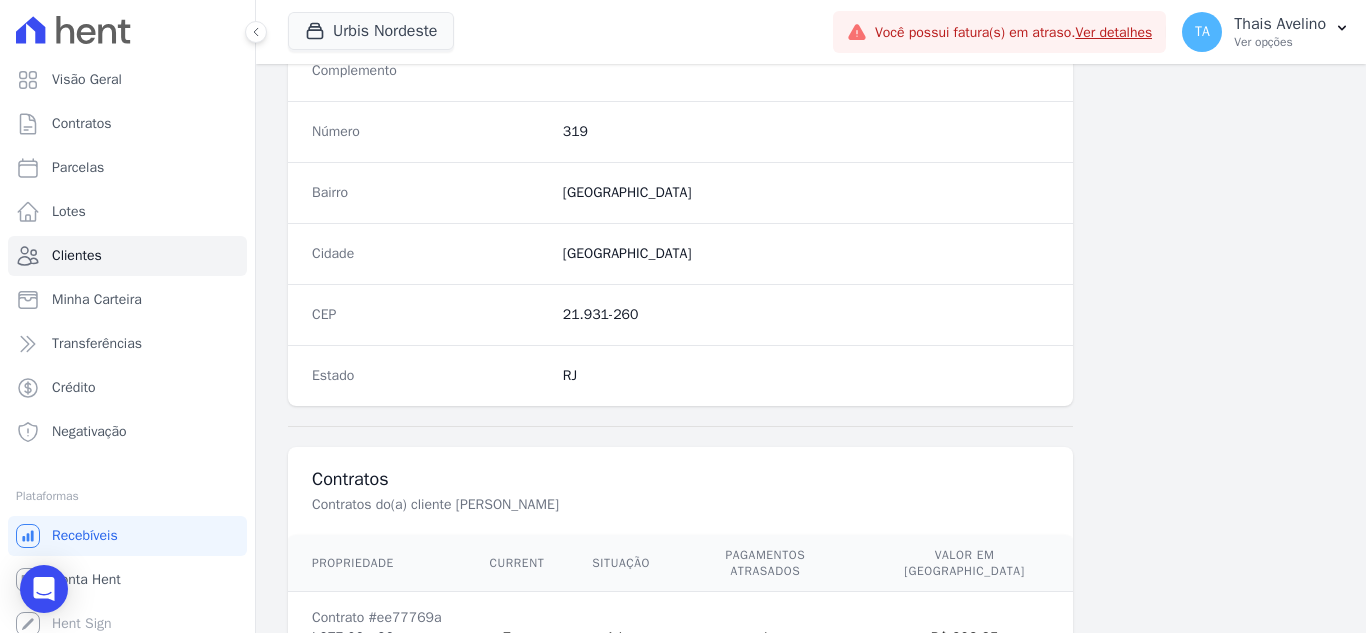 scroll, scrollTop: 1238, scrollLeft: 0, axis: vertical 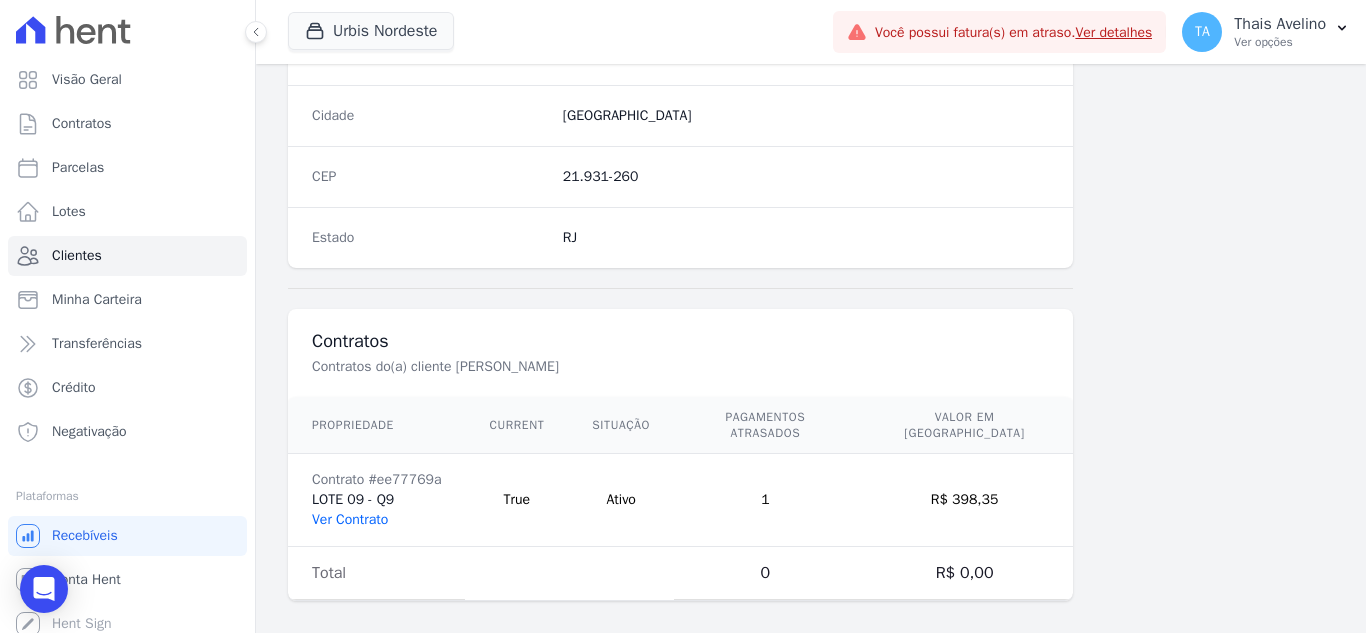 click on "Ver Contrato" at bounding box center [350, 519] 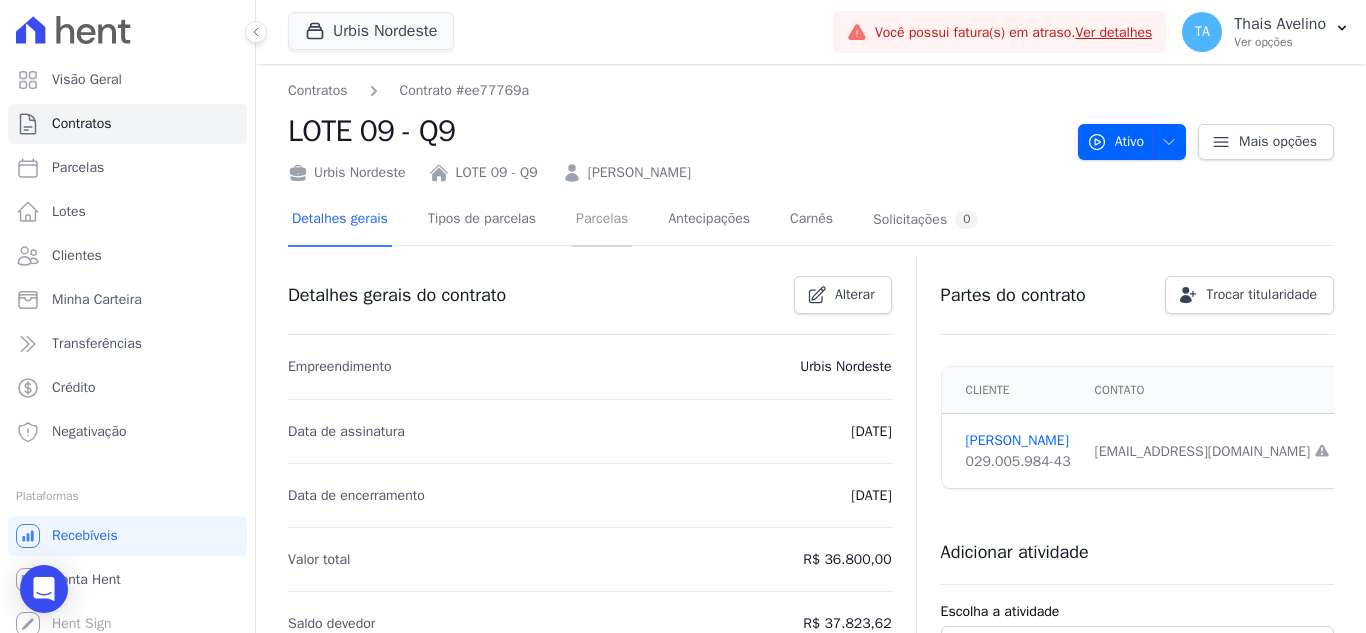 click on "Parcelas" at bounding box center [602, 220] 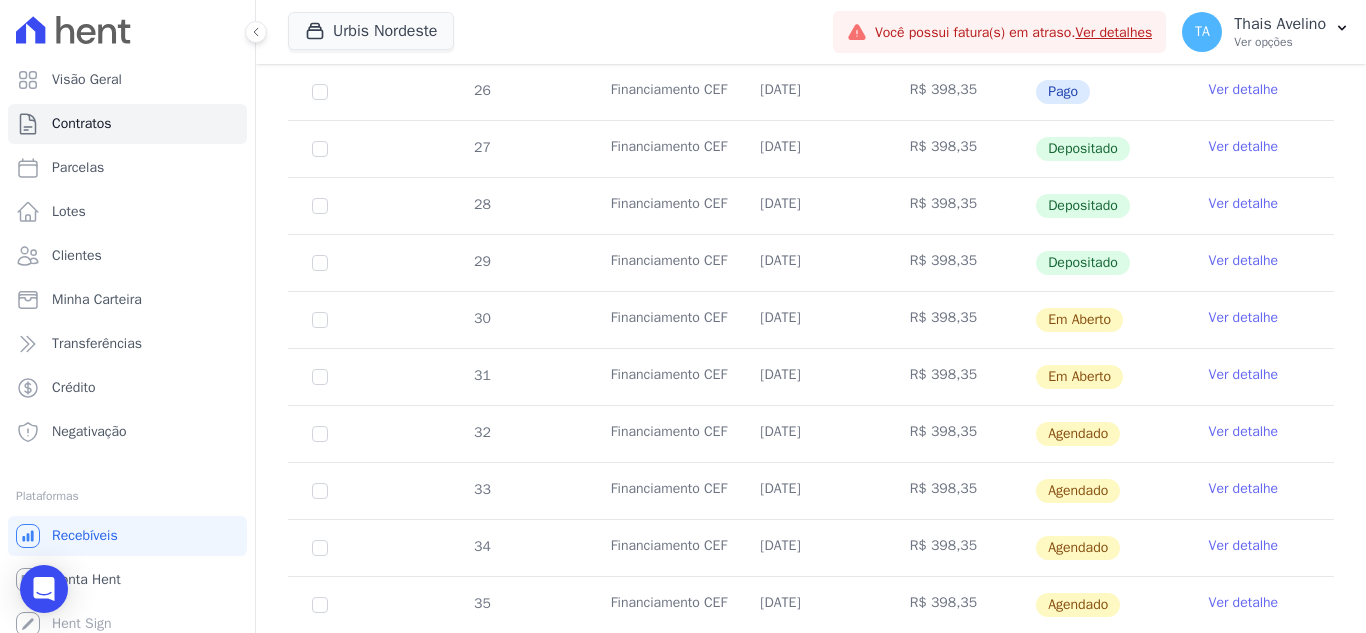 scroll, scrollTop: 700, scrollLeft: 0, axis: vertical 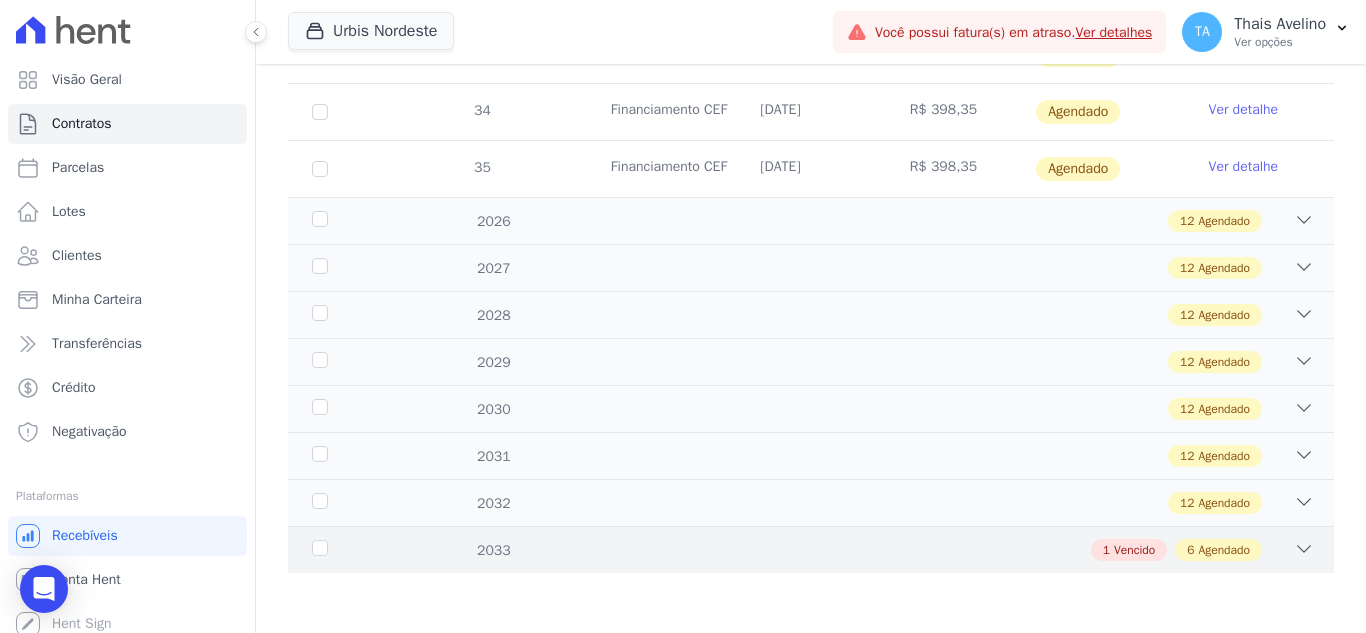 click on "1
Vencido" at bounding box center (1129, 550) 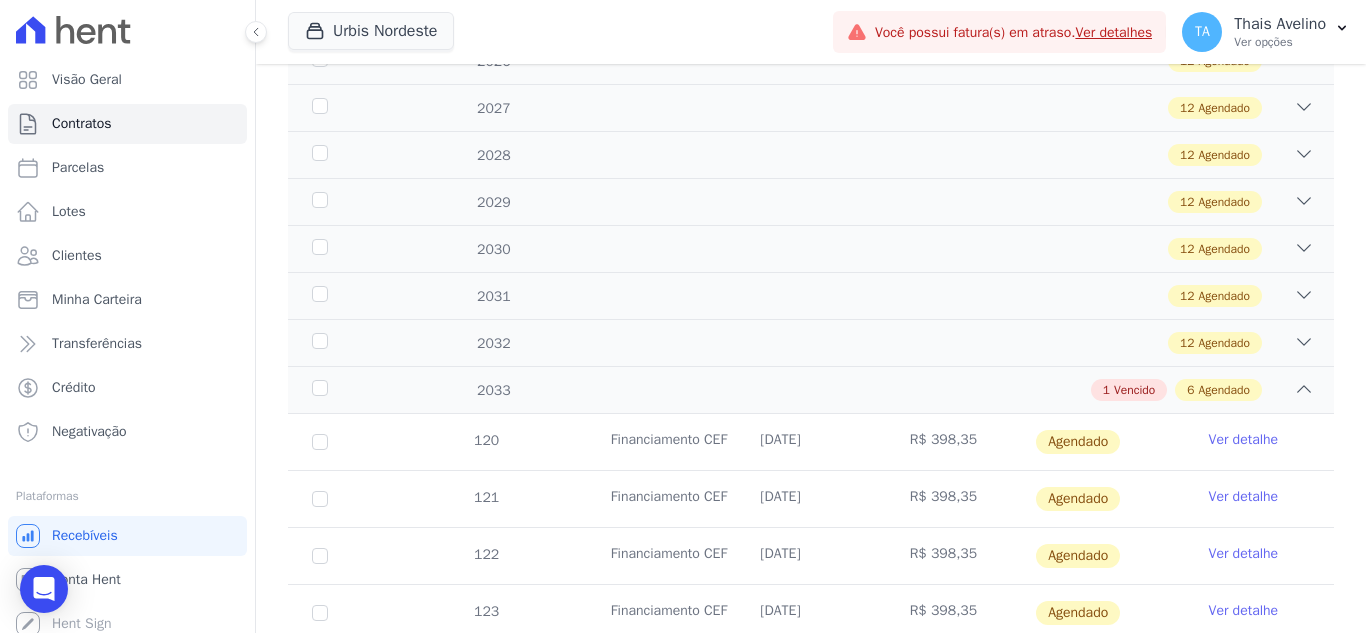scroll, scrollTop: 1401, scrollLeft: 0, axis: vertical 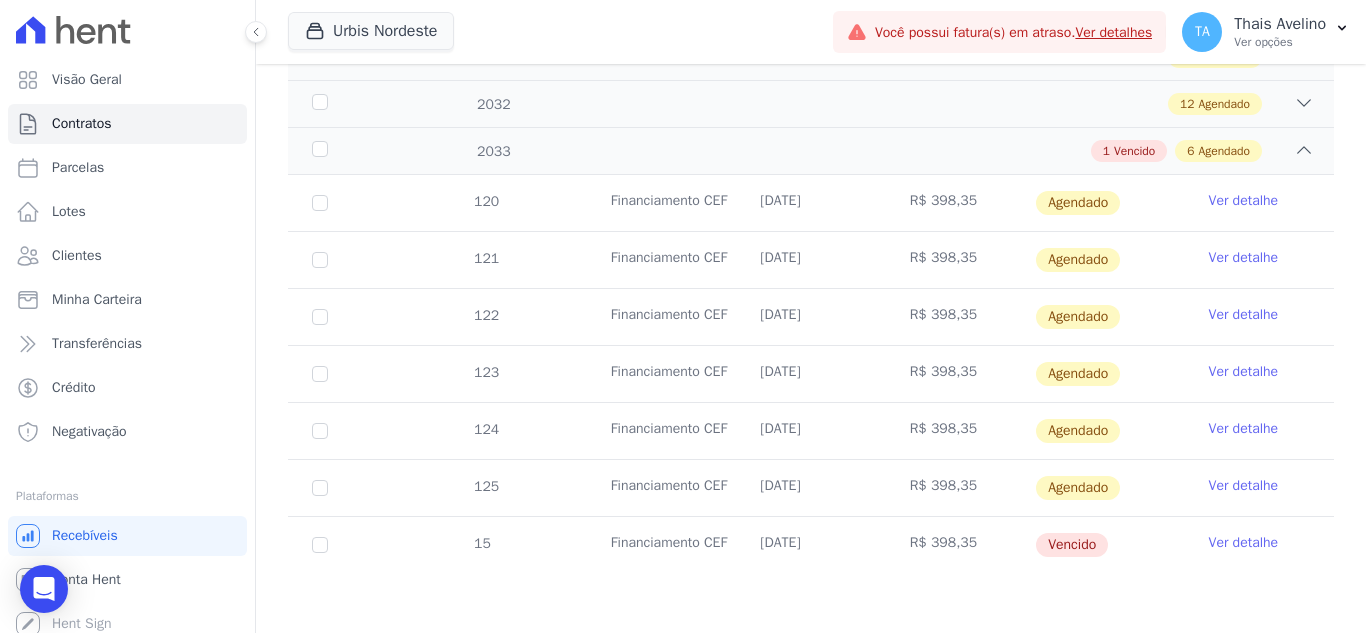 click on "Ver detalhe" at bounding box center (1259, 545) 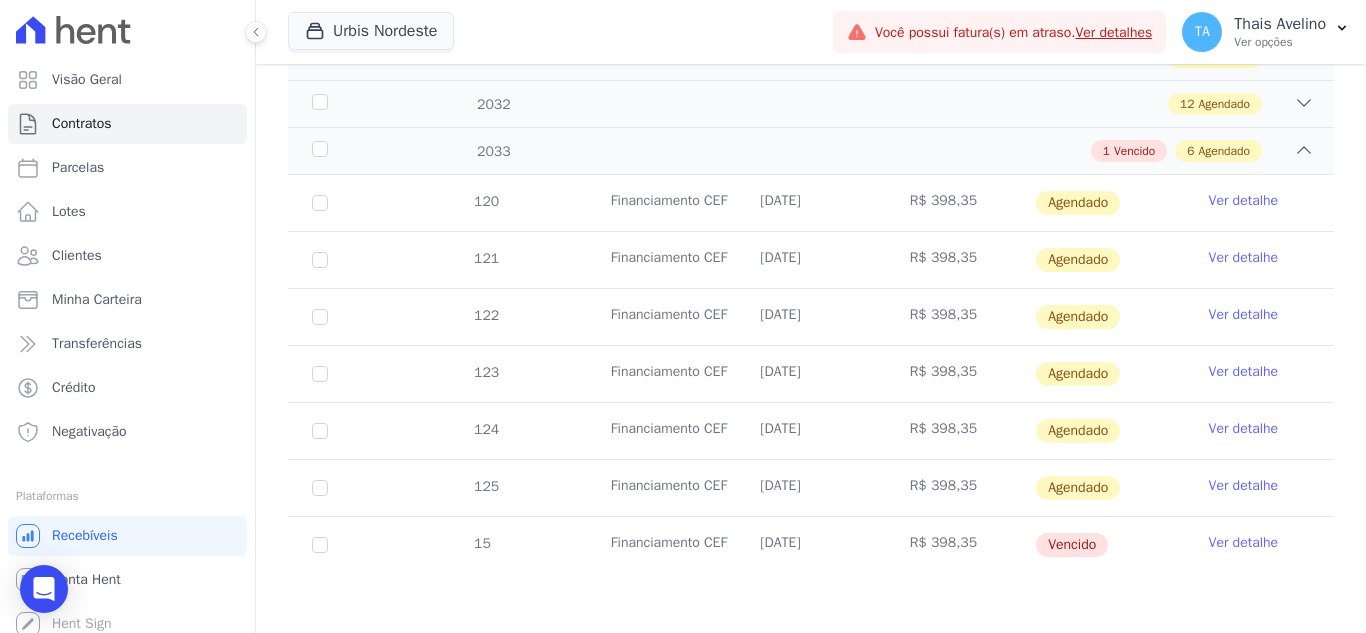 click on "Ver detalhe" at bounding box center (1244, 543) 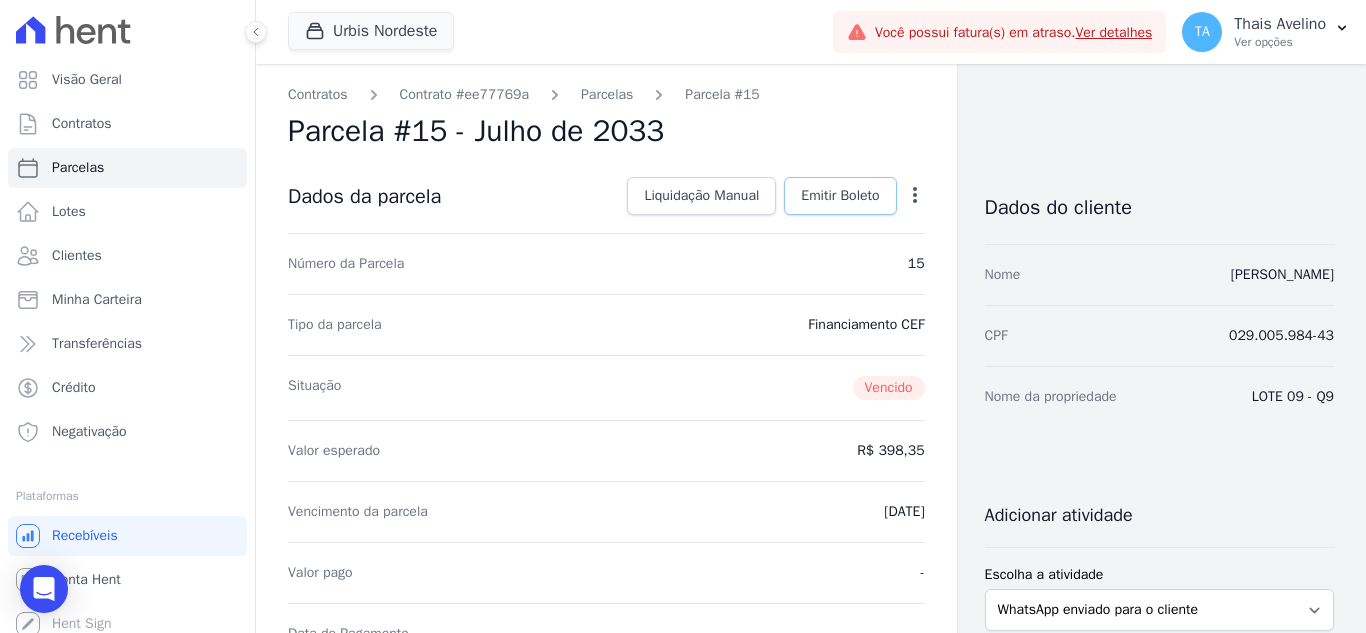click on "Emitir Boleto" at bounding box center [840, 196] 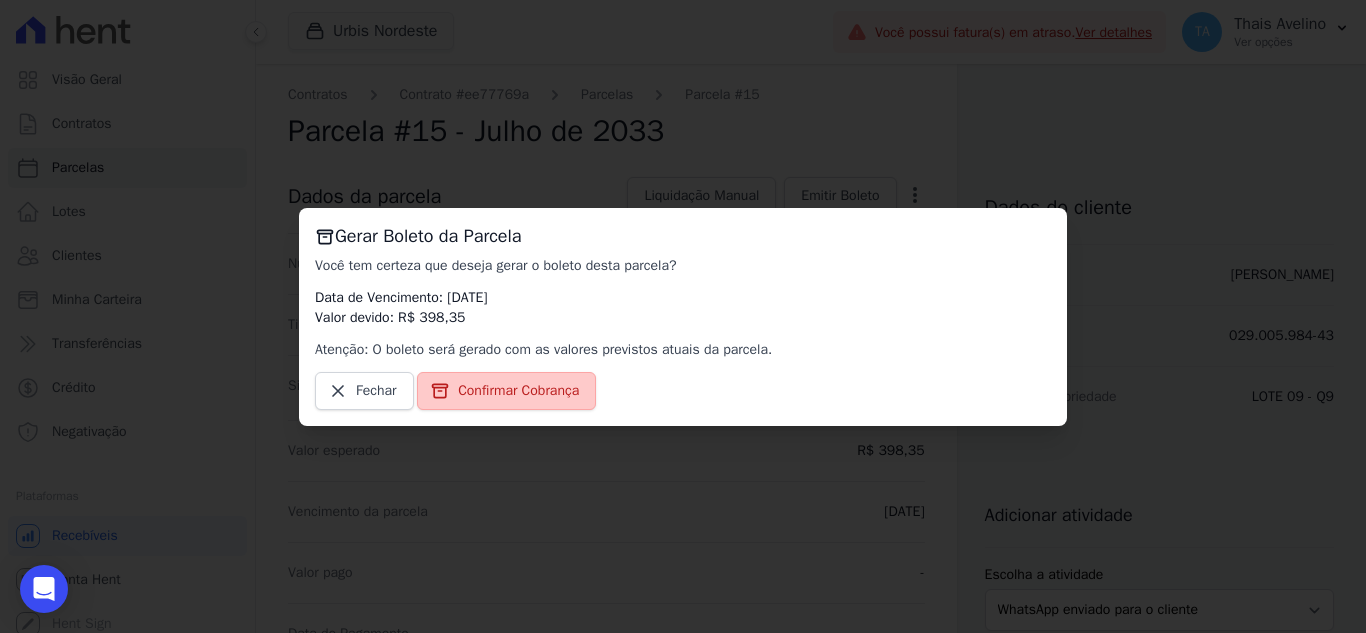 click on "Confirmar Cobrança" at bounding box center [518, 391] 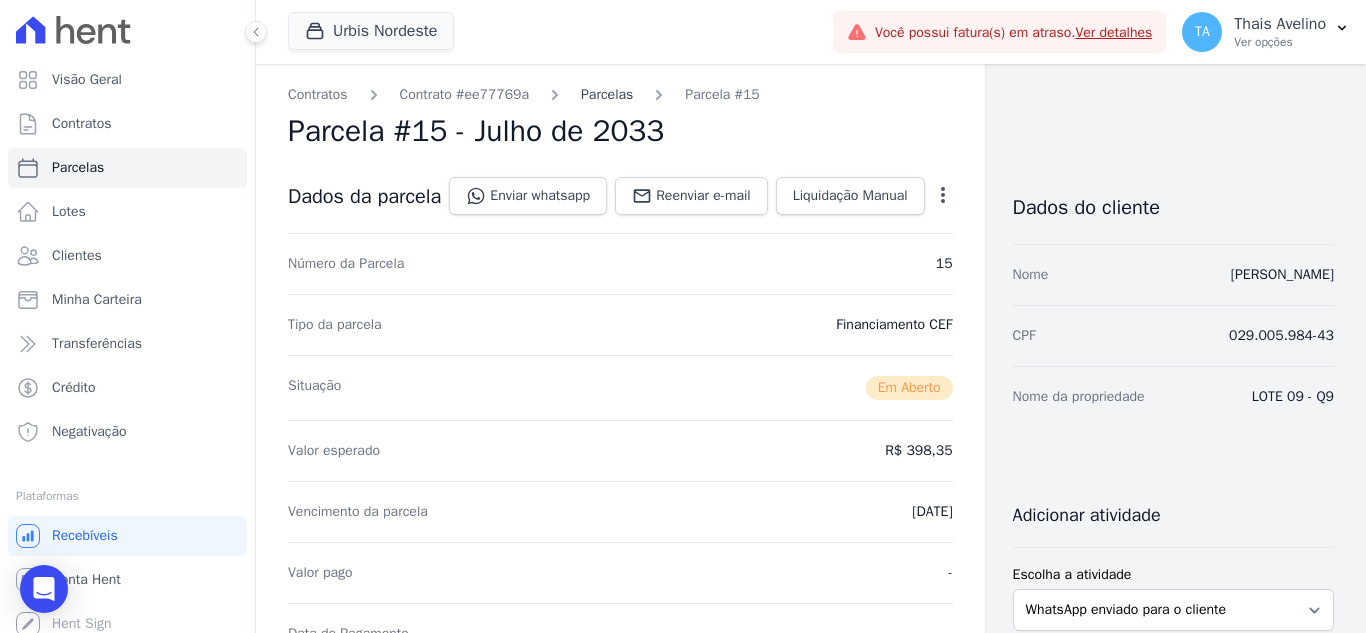 click on "Parcelas" at bounding box center [607, 94] 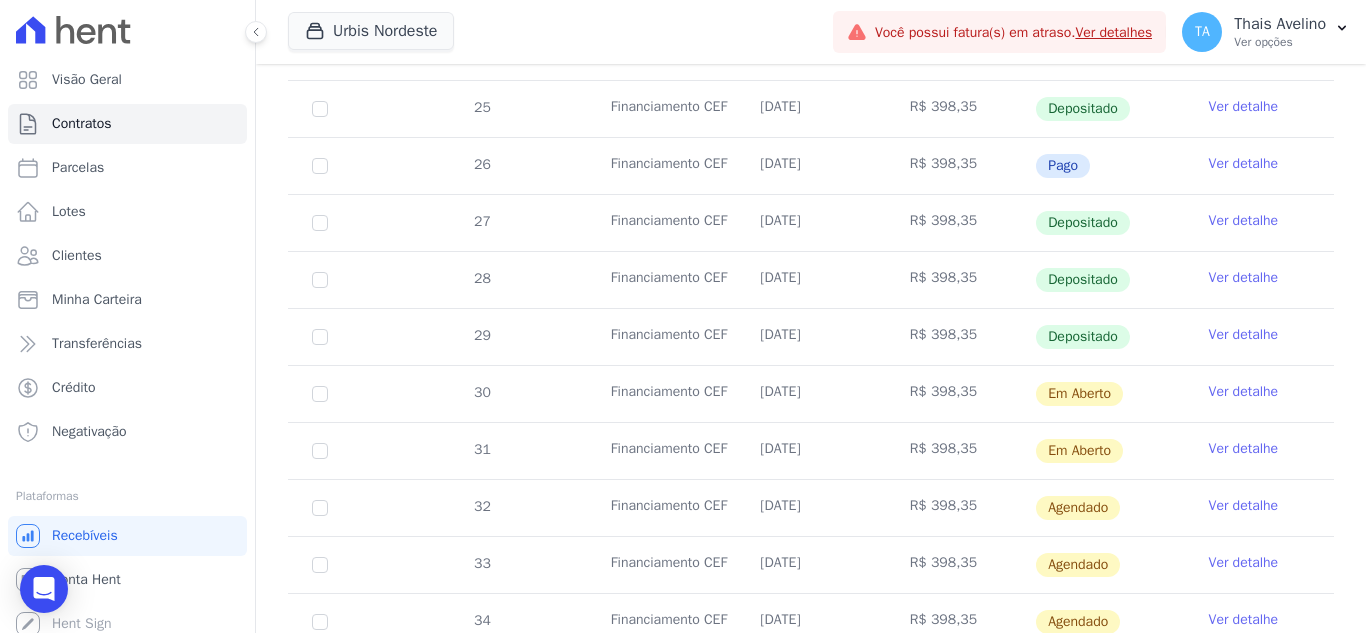 scroll, scrollTop: 800, scrollLeft: 0, axis: vertical 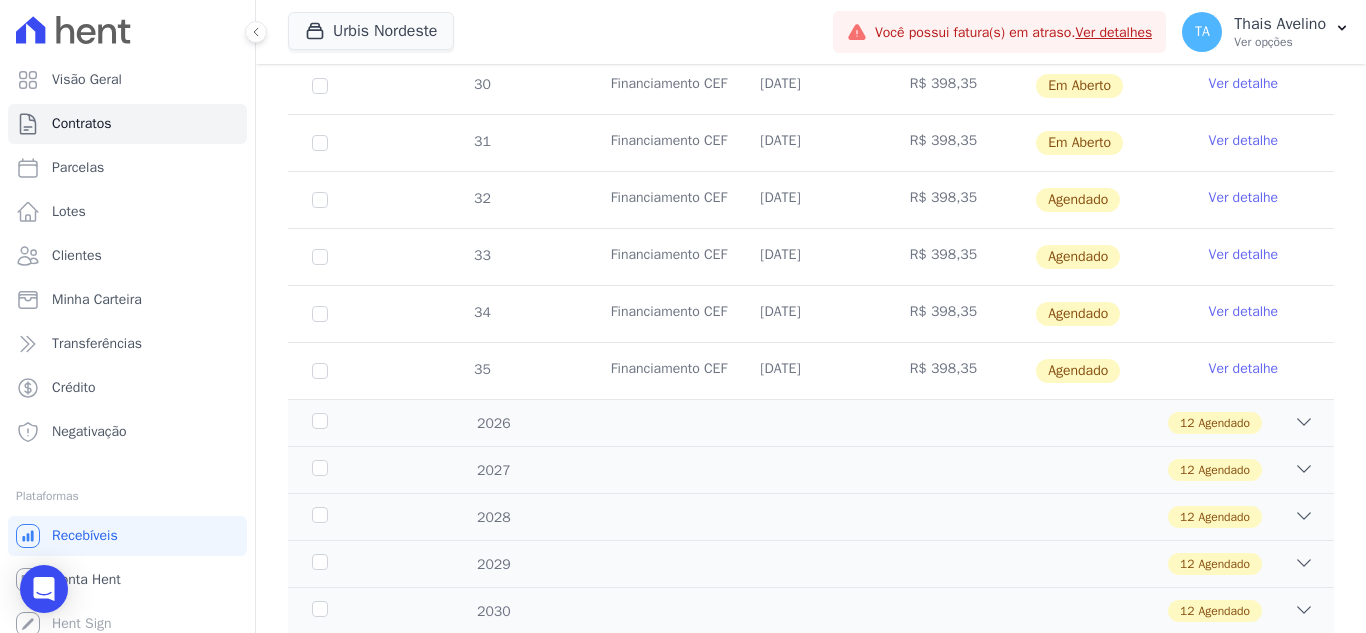 click on "Ver detalhe" at bounding box center (1244, 198) 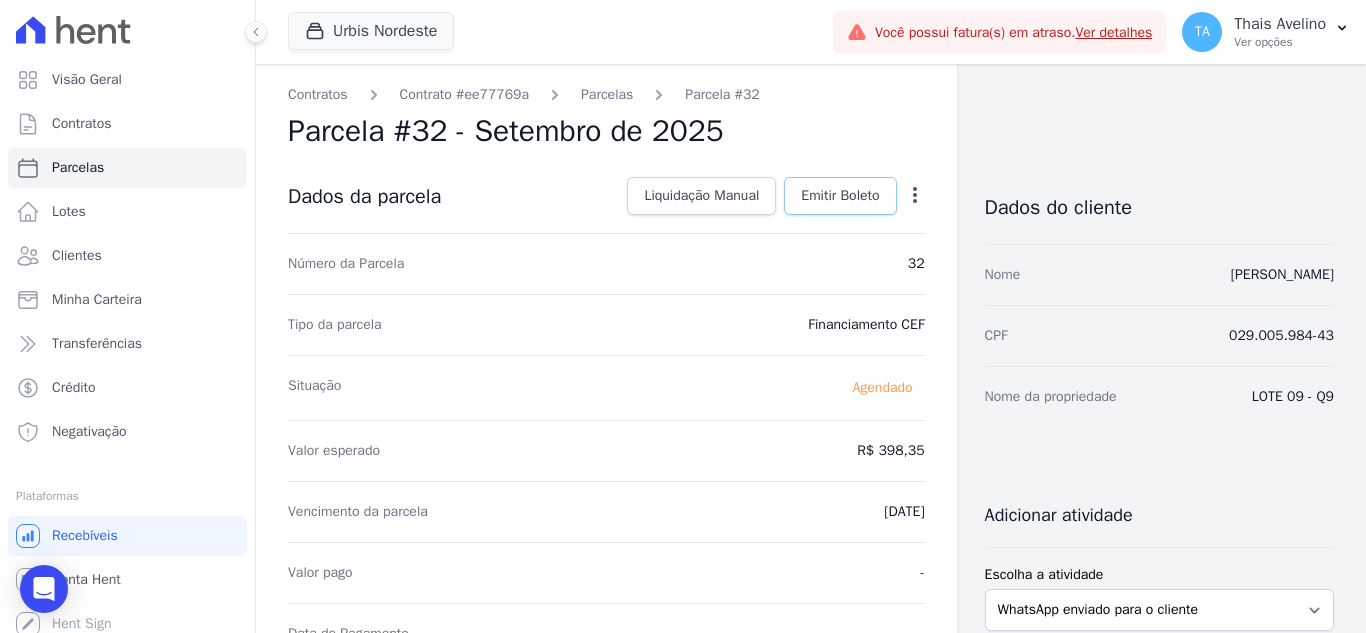 click on "Emitir Boleto" at bounding box center [840, 196] 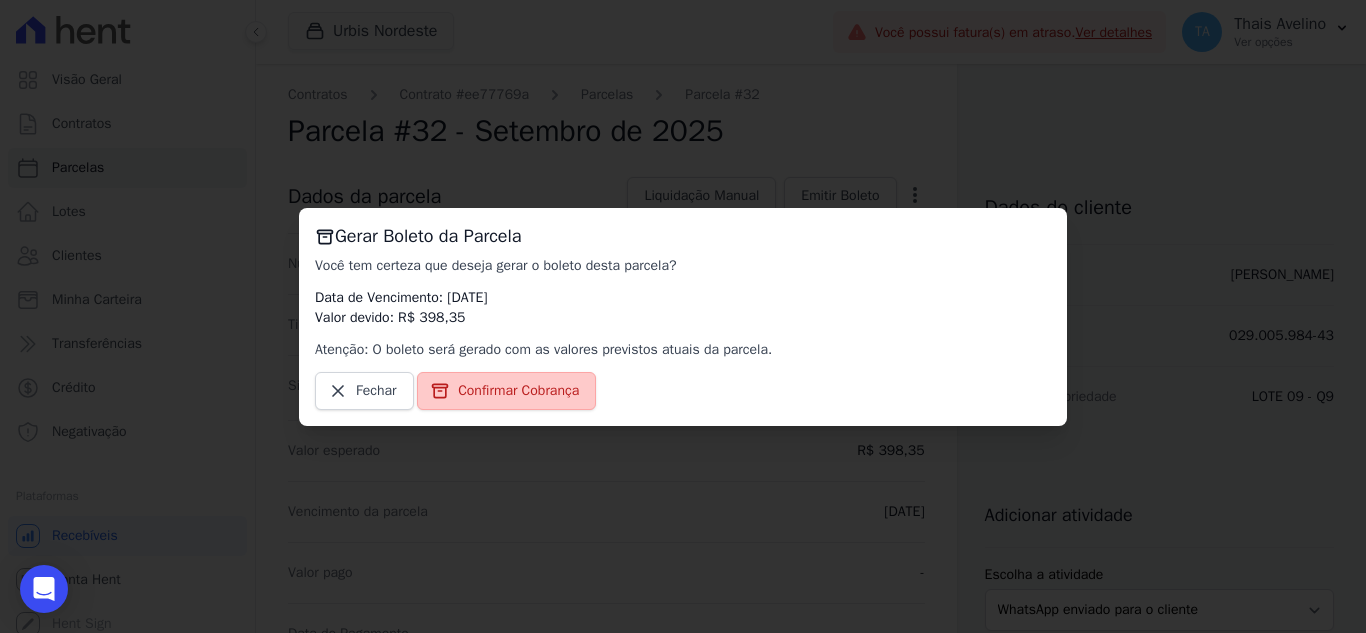 click on "Confirmar Cobrança" at bounding box center (518, 391) 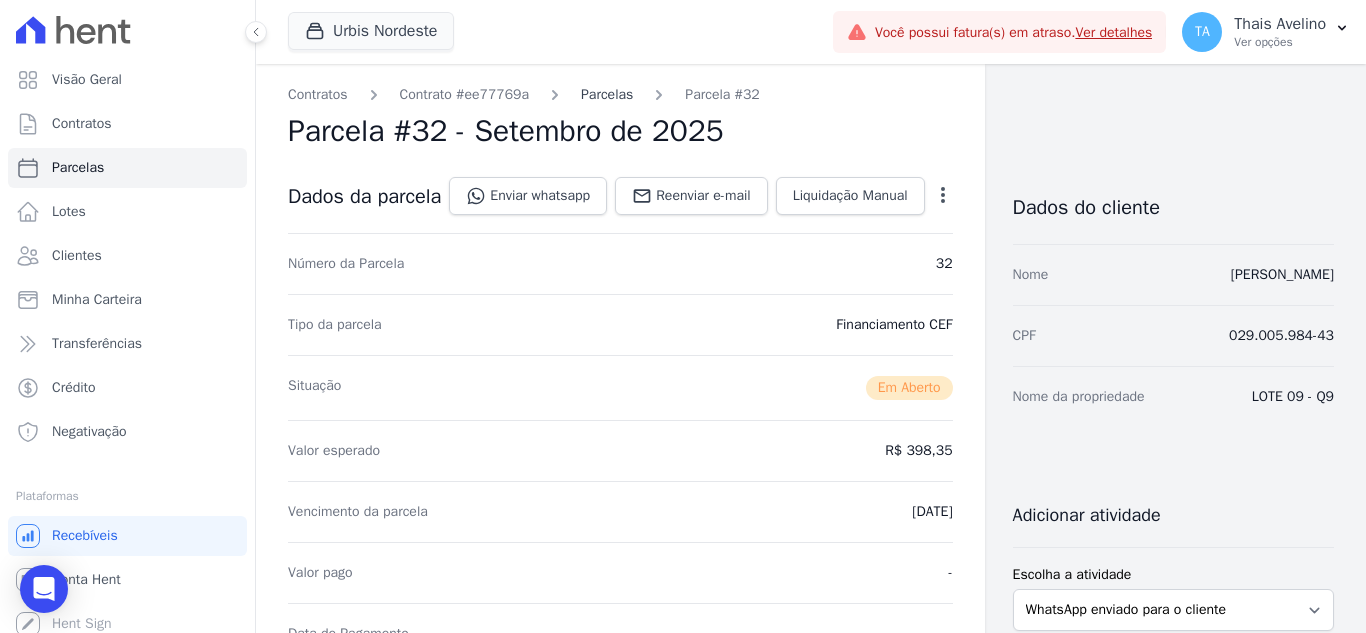 click on "Parcelas" at bounding box center [607, 94] 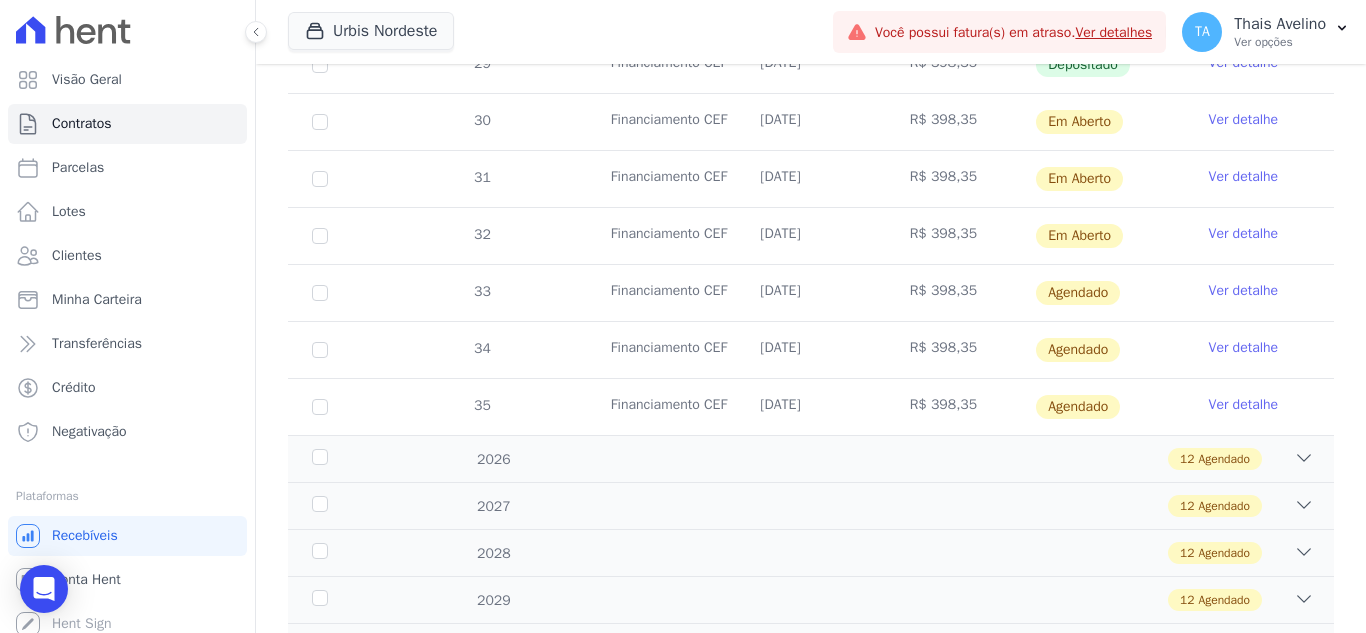 scroll, scrollTop: 800, scrollLeft: 0, axis: vertical 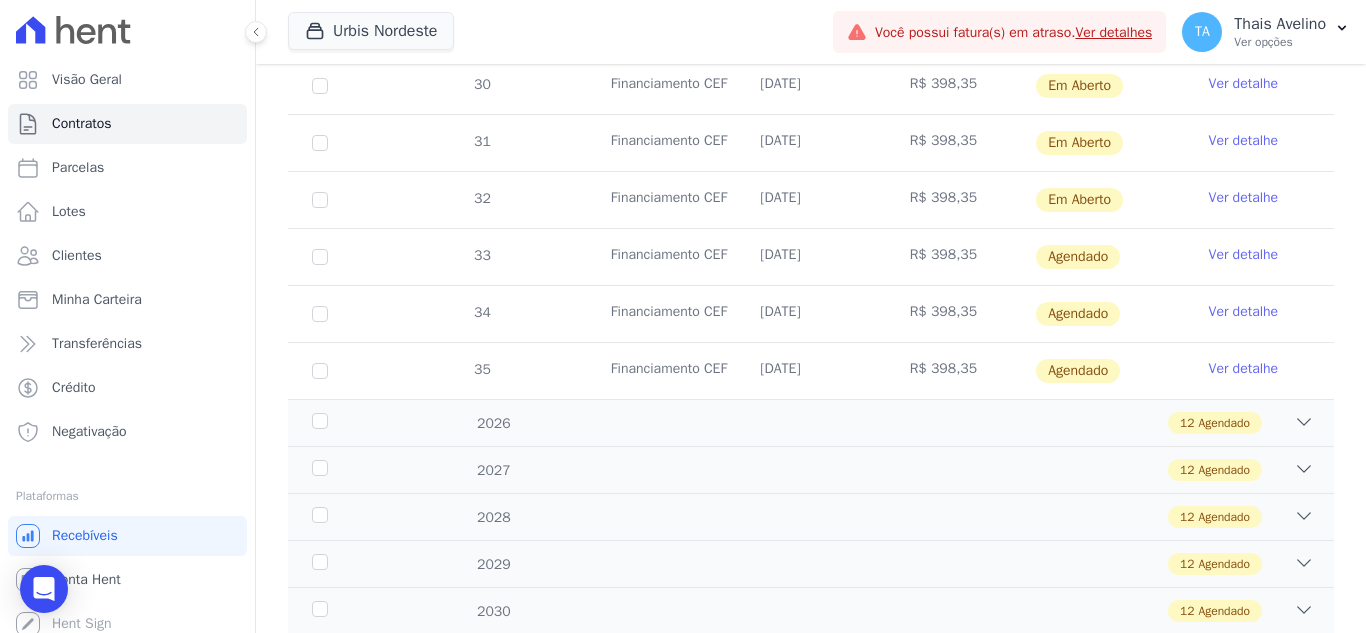 click on "Ver detalhe" at bounding box center (1244, 255) 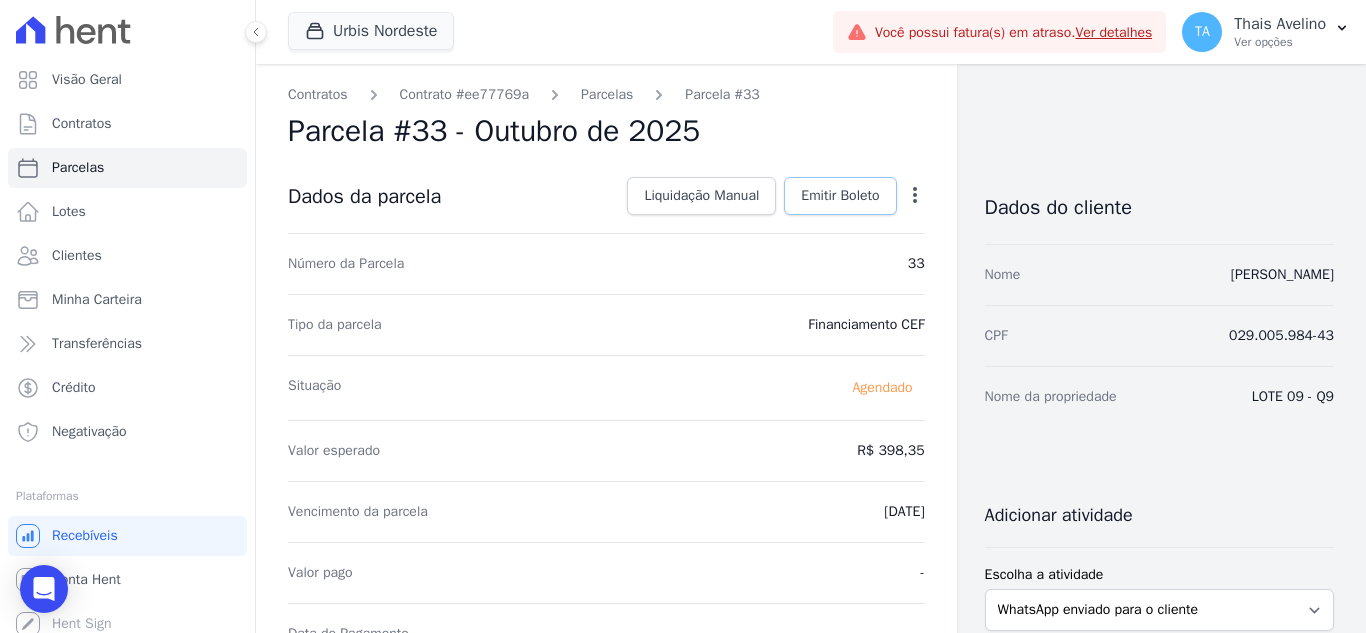 drag, startPoint x: 819, startPoint y: 192, endPoint x: 741, endPoint y: 245, distance: 94.302704 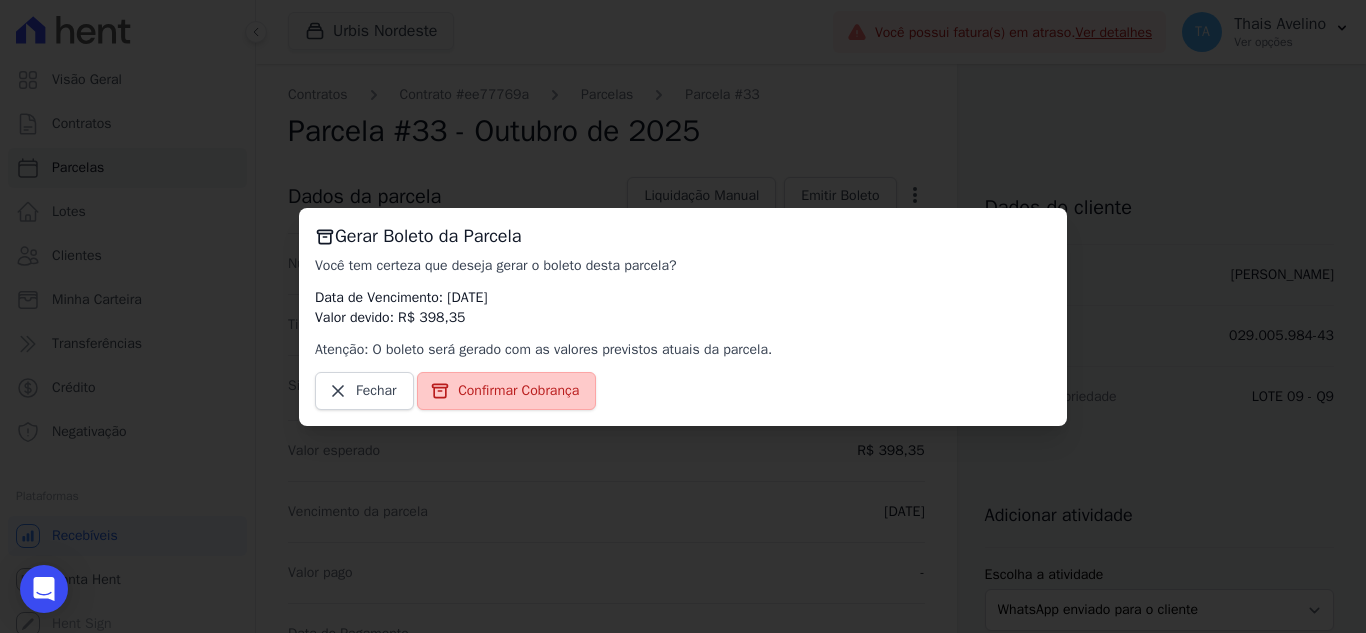 click on "Confirmar Cobrança" at bounding box center (518, 391) 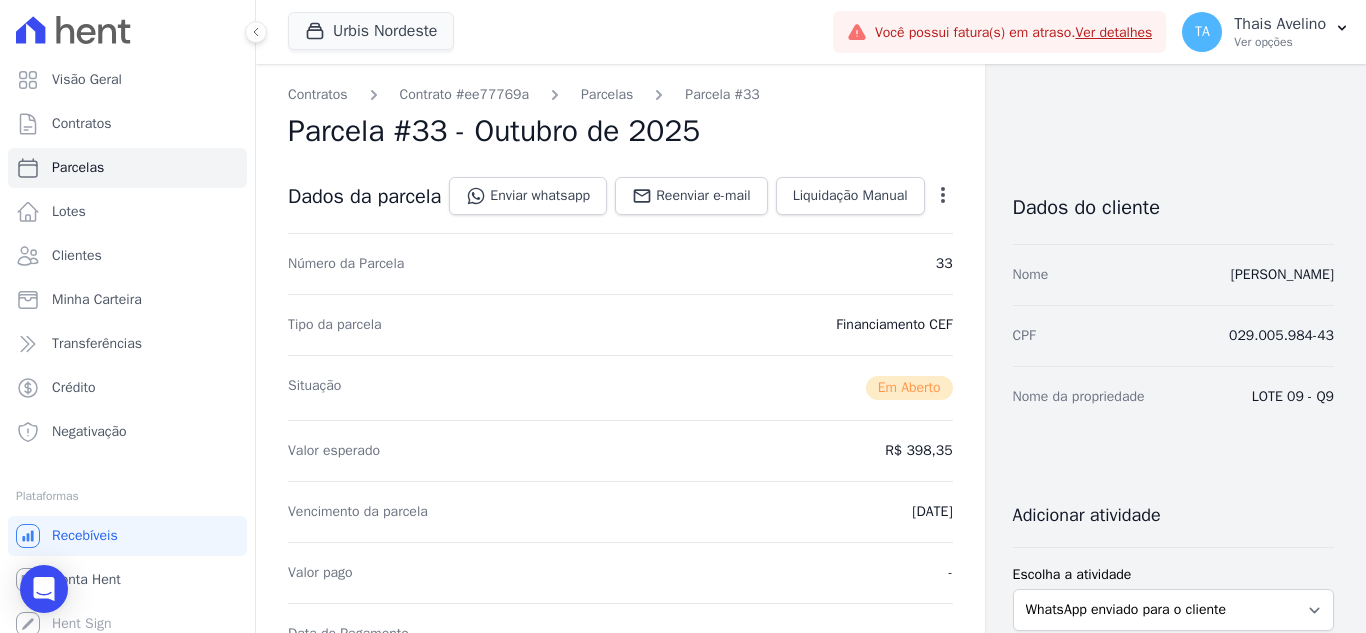 click on "Parcelas" at bounding box center [607, 94] 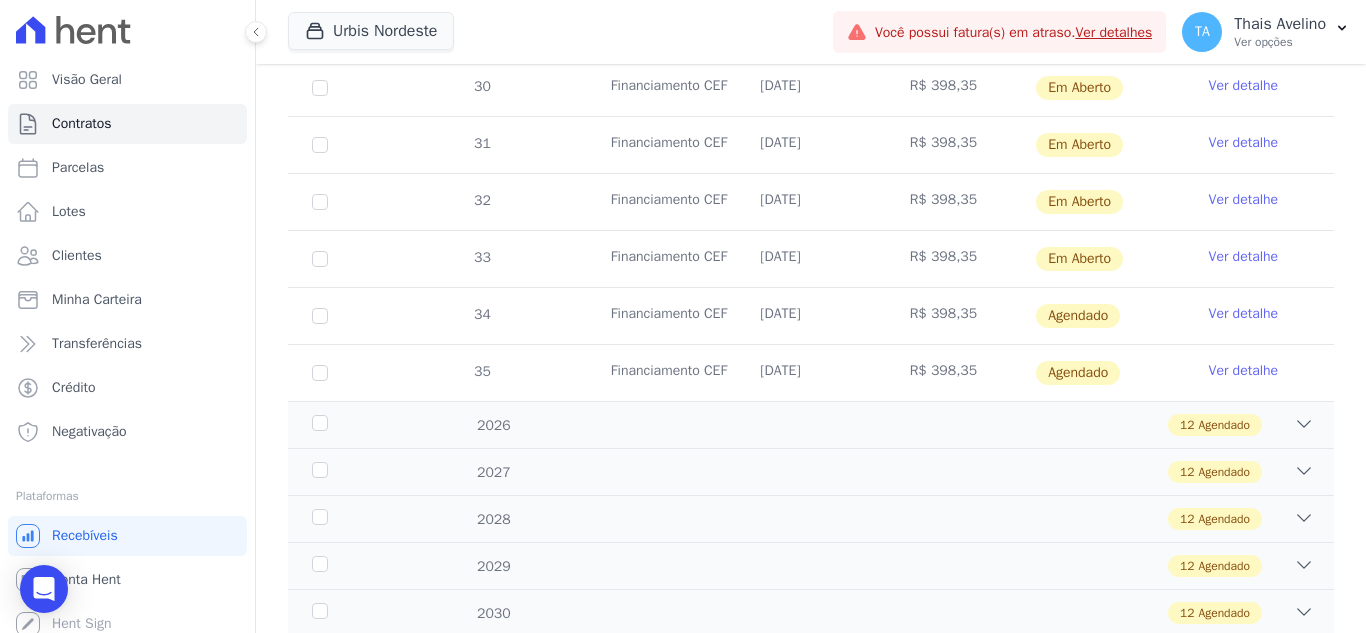 scroll, scrollTop: 800, scrollLeft: 0, axis: vertical 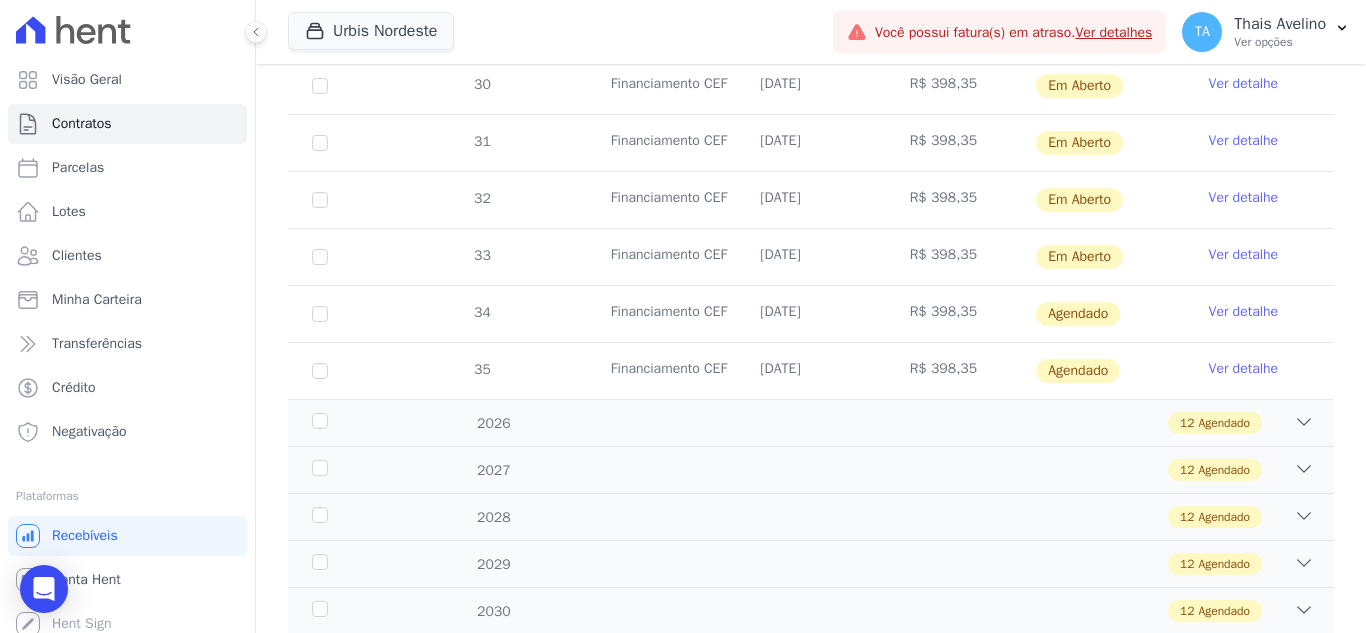 click on "Ver detalhe" at bounding box center [1244, 312] 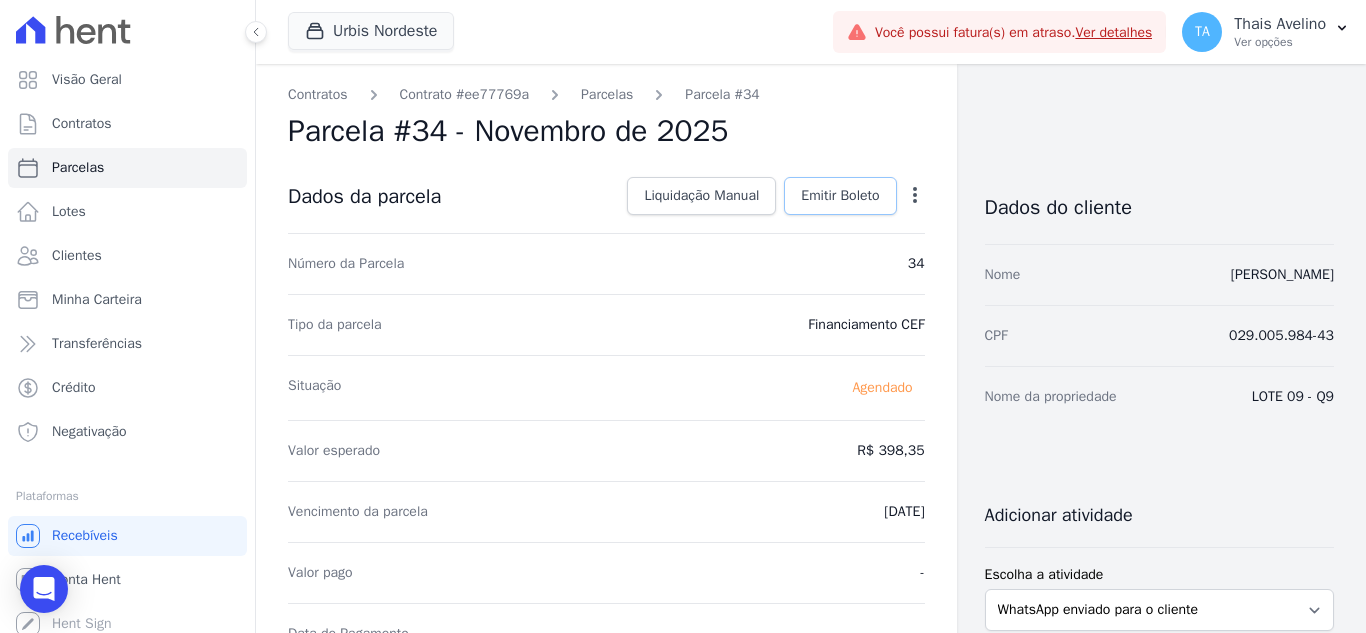 click on "Emitir Boleto" at bounding box center [840, 196] 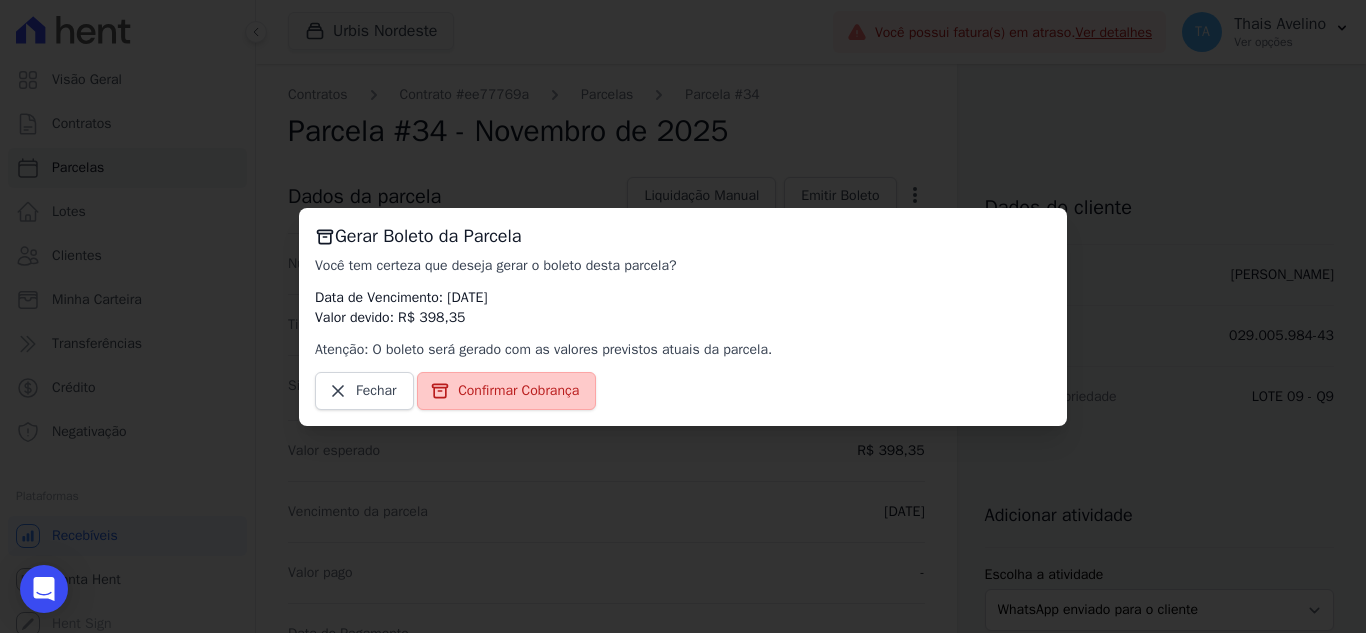 click on "Confirmar Cobrança" at bounding box center (518, 391) 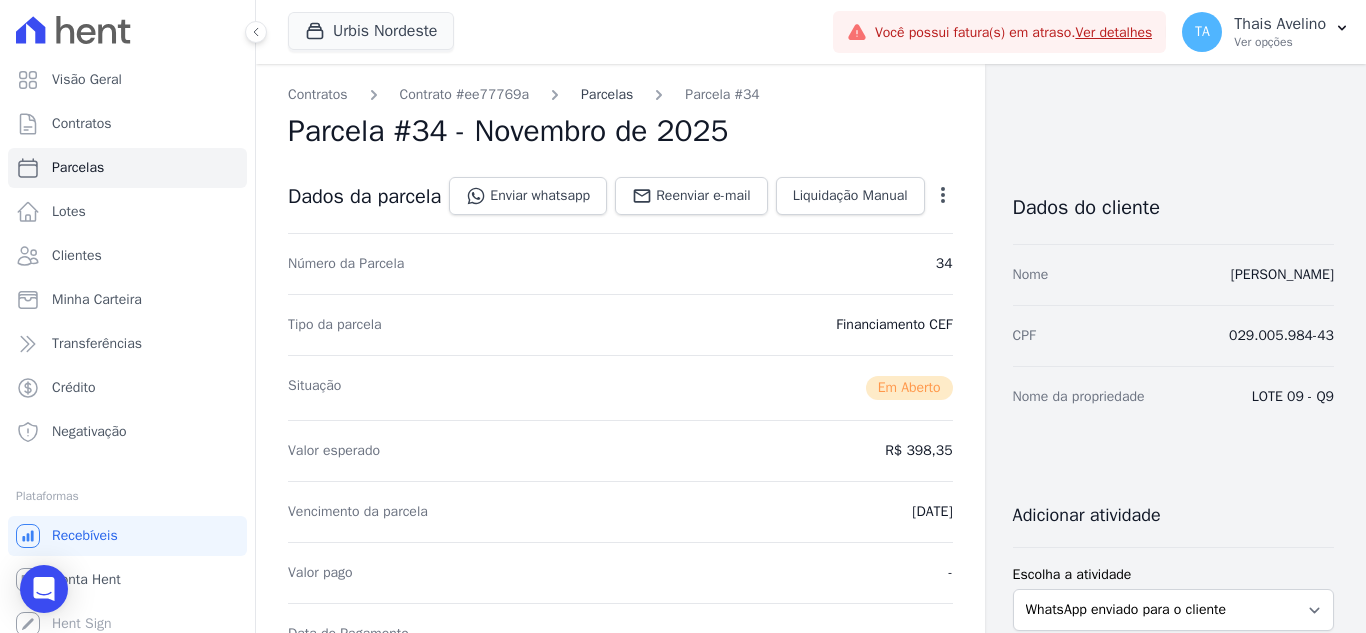 click on "Parcelas" at bounding box center [607, 94] 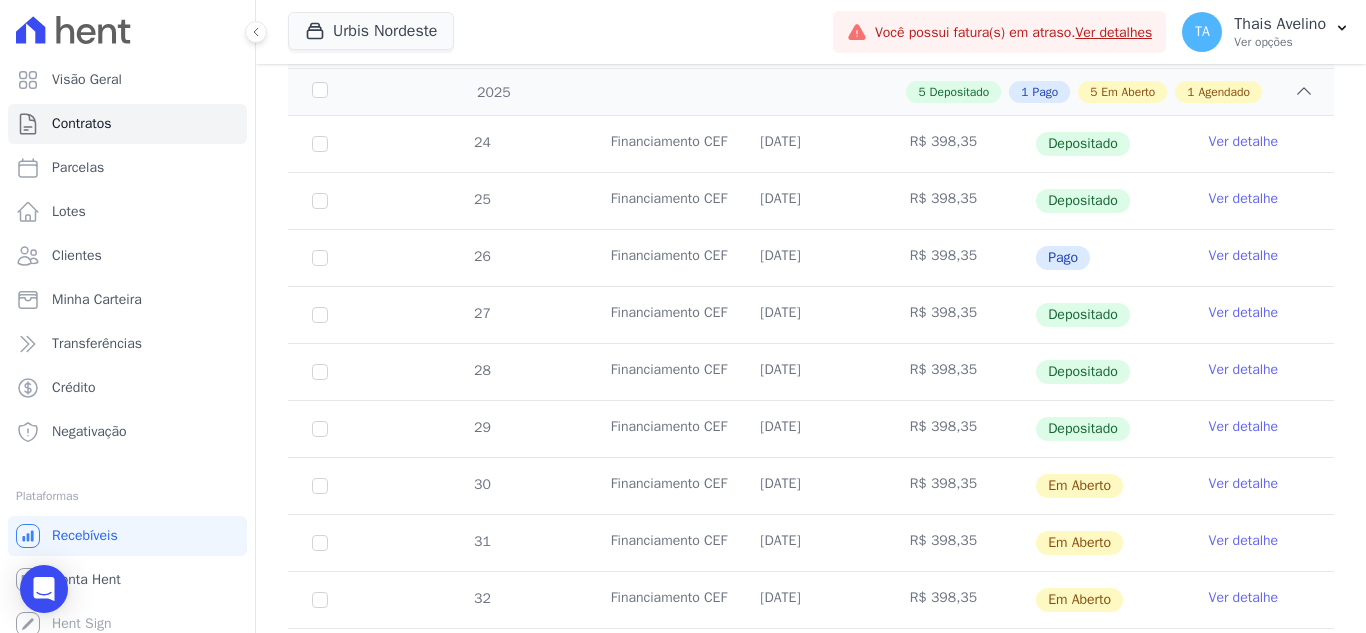 scroll, scrollTop: 700, scrollLeft: 0, axis: vertical 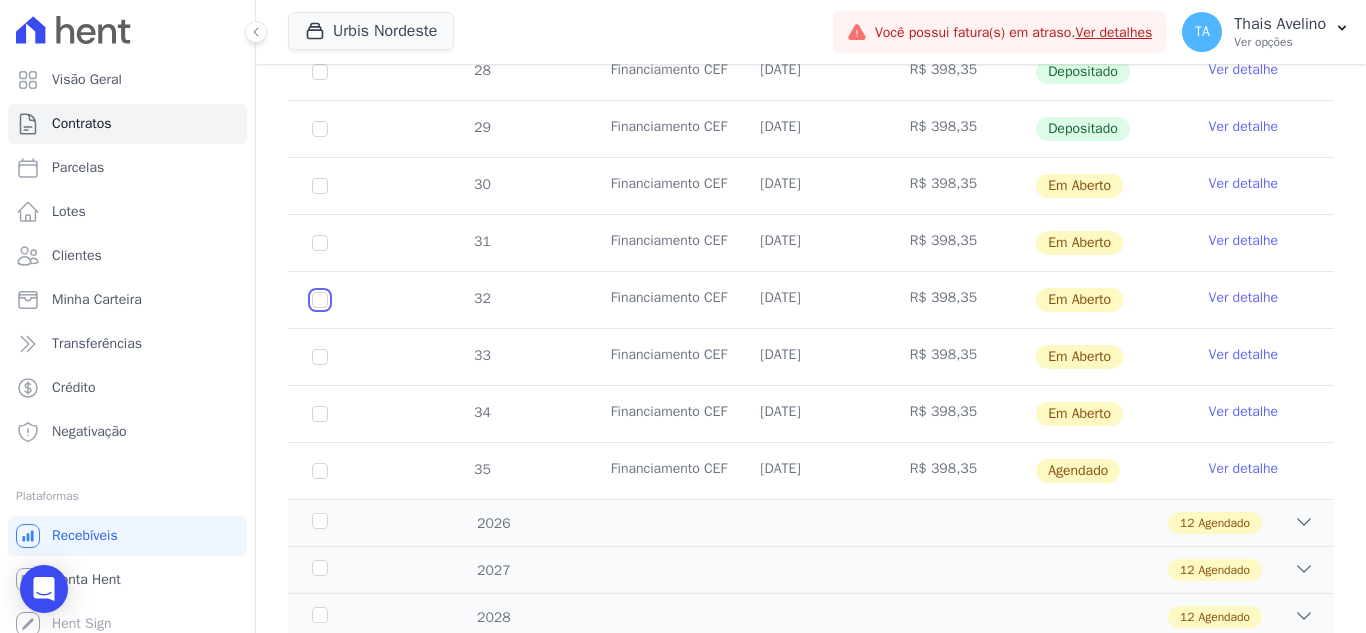 click at bounding box center (320, 186) 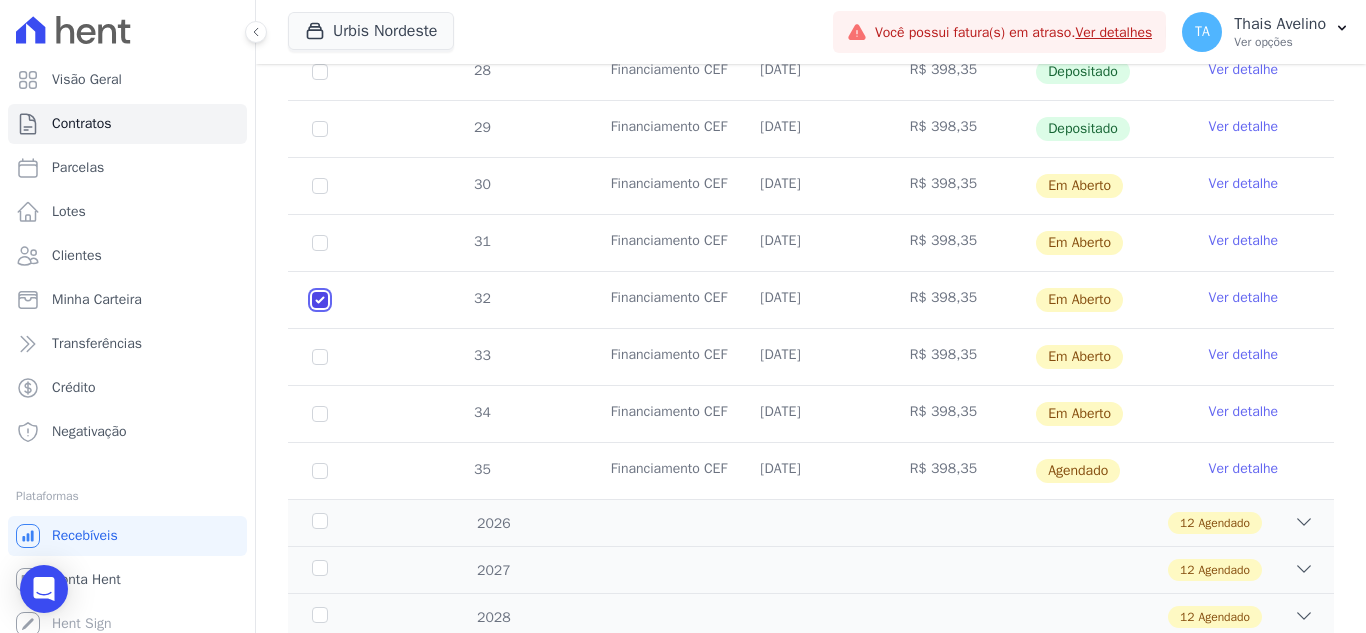 checkbox on "true" 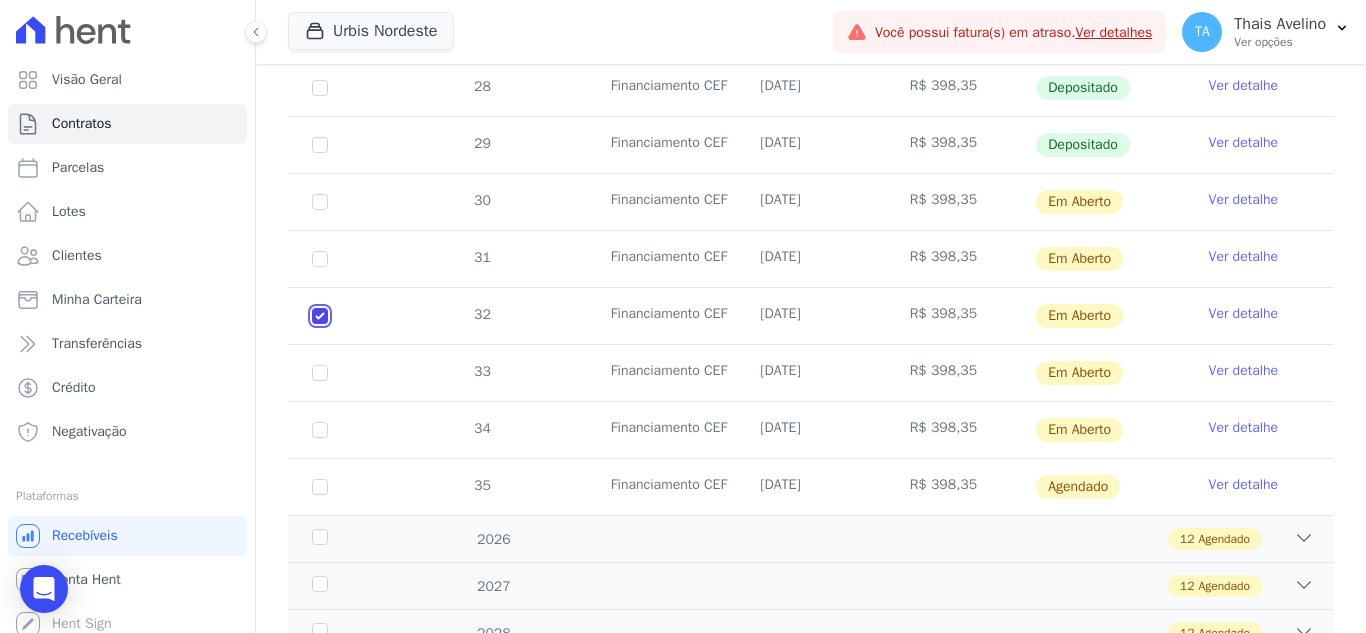 scroll, scrollTop: 716, scrollLeft: 0, axis: vertical 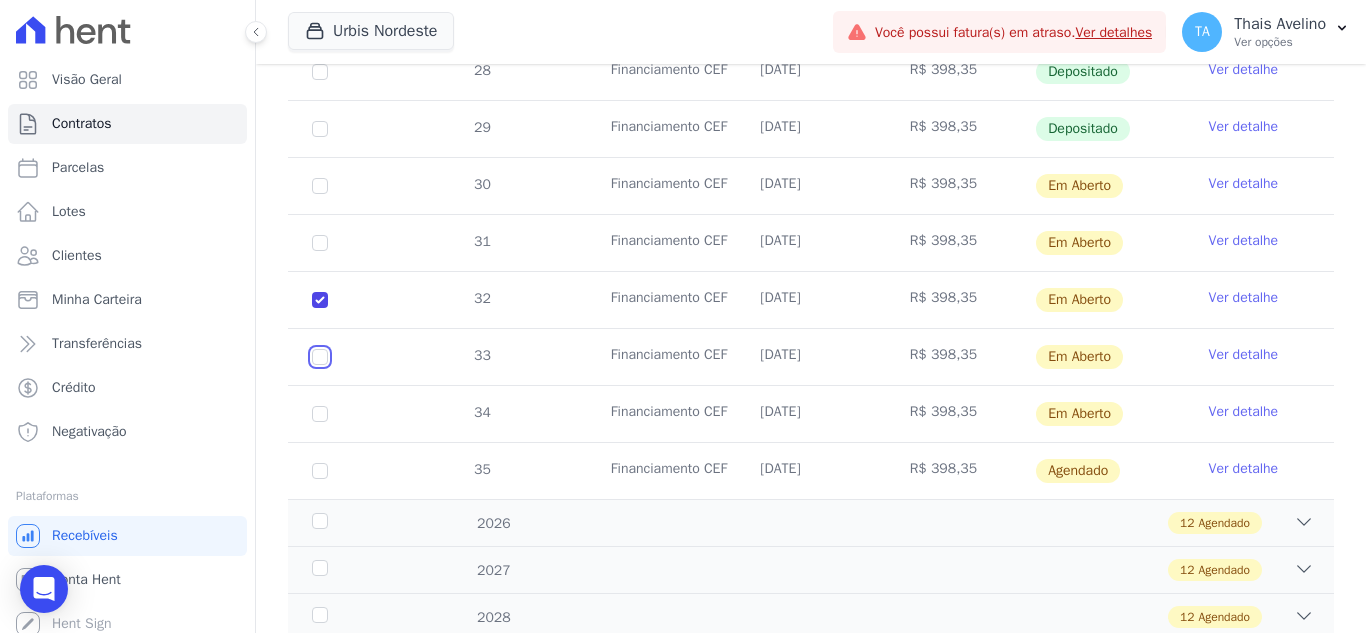 click at bounding box center [320, 186] 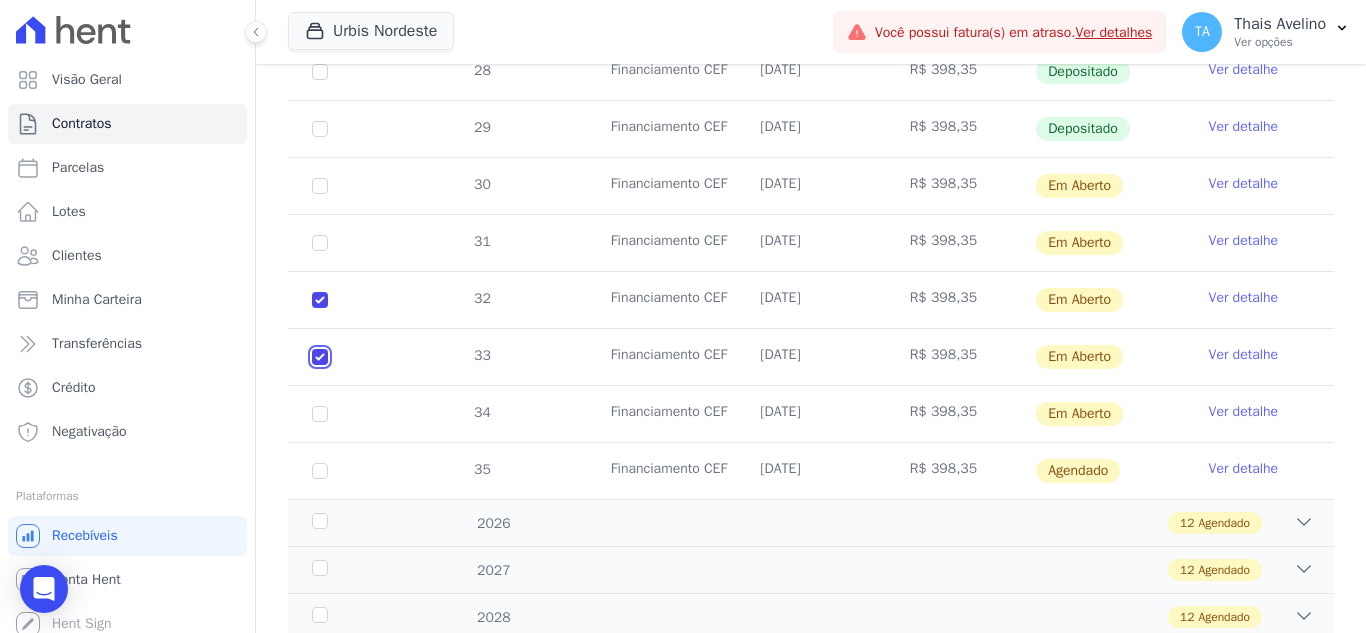 checkbox on "true" 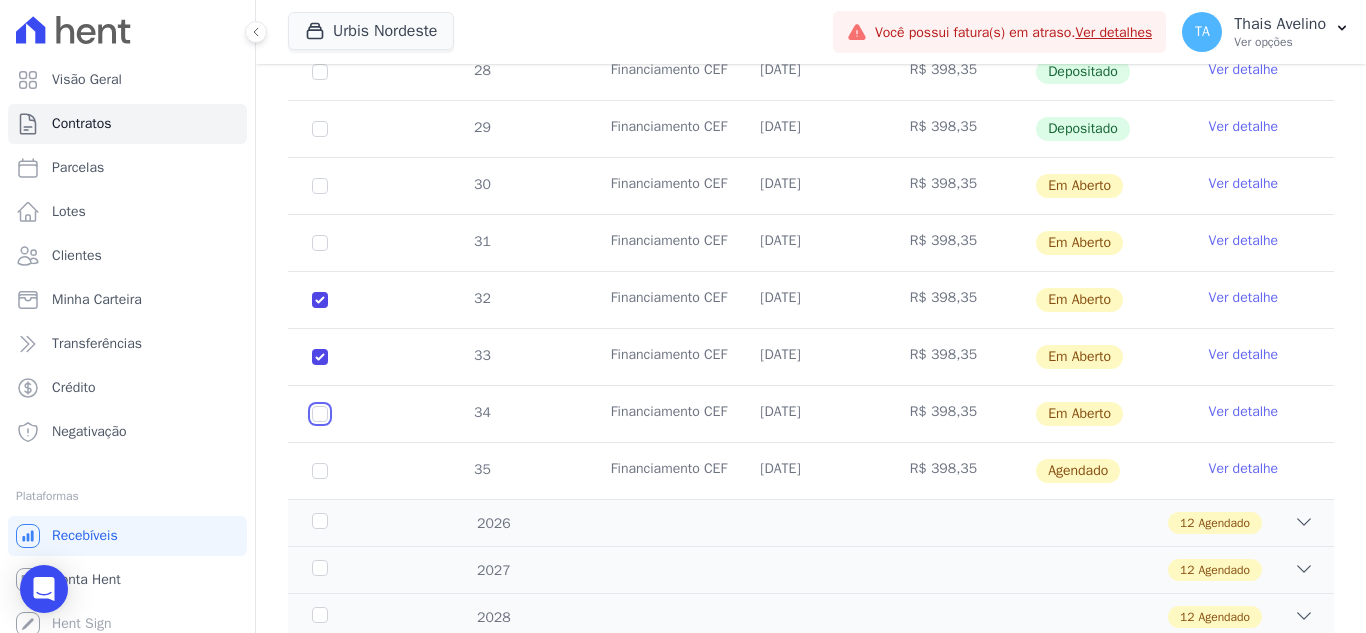 click at bounding box center (320, 186) 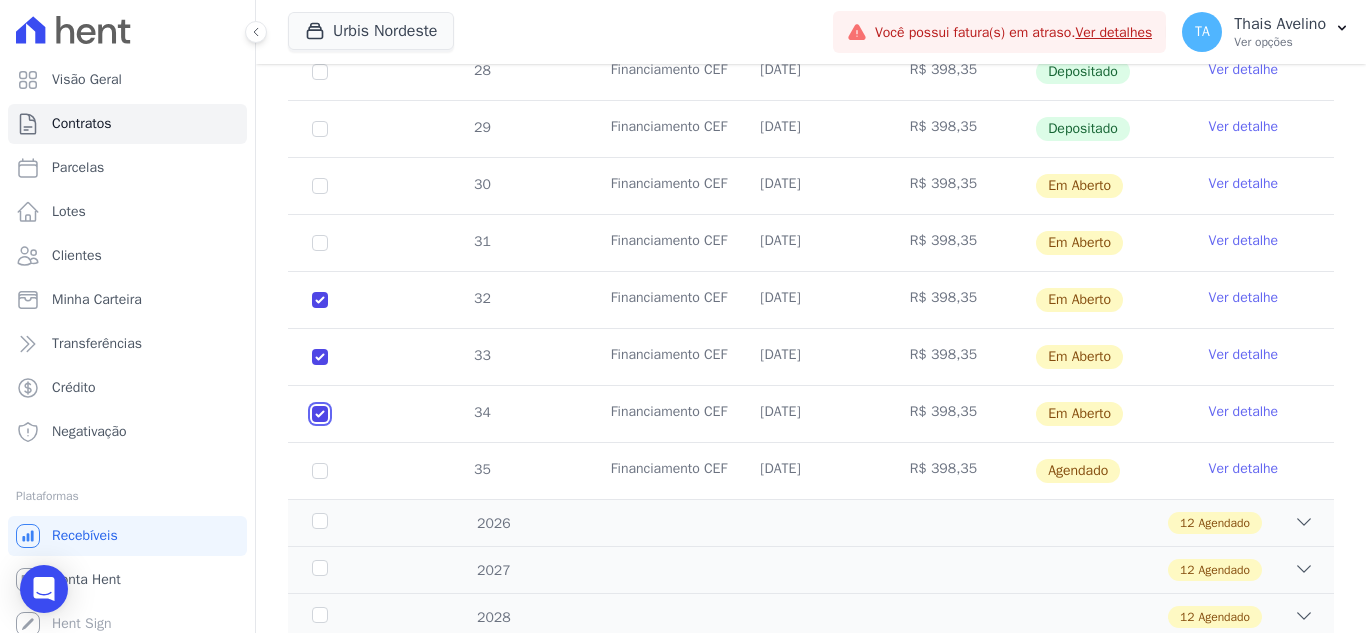 checkbox on "true" 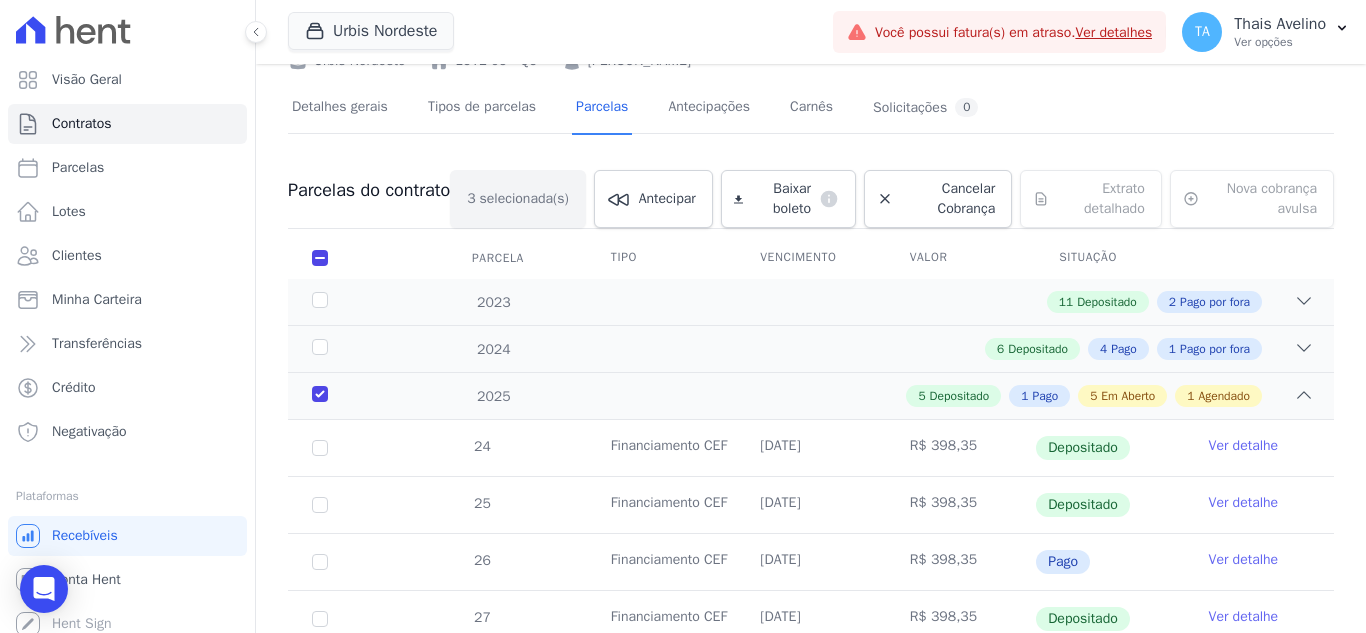 scroll, scrollTop: 0, scrollLeft: 0, axis: both 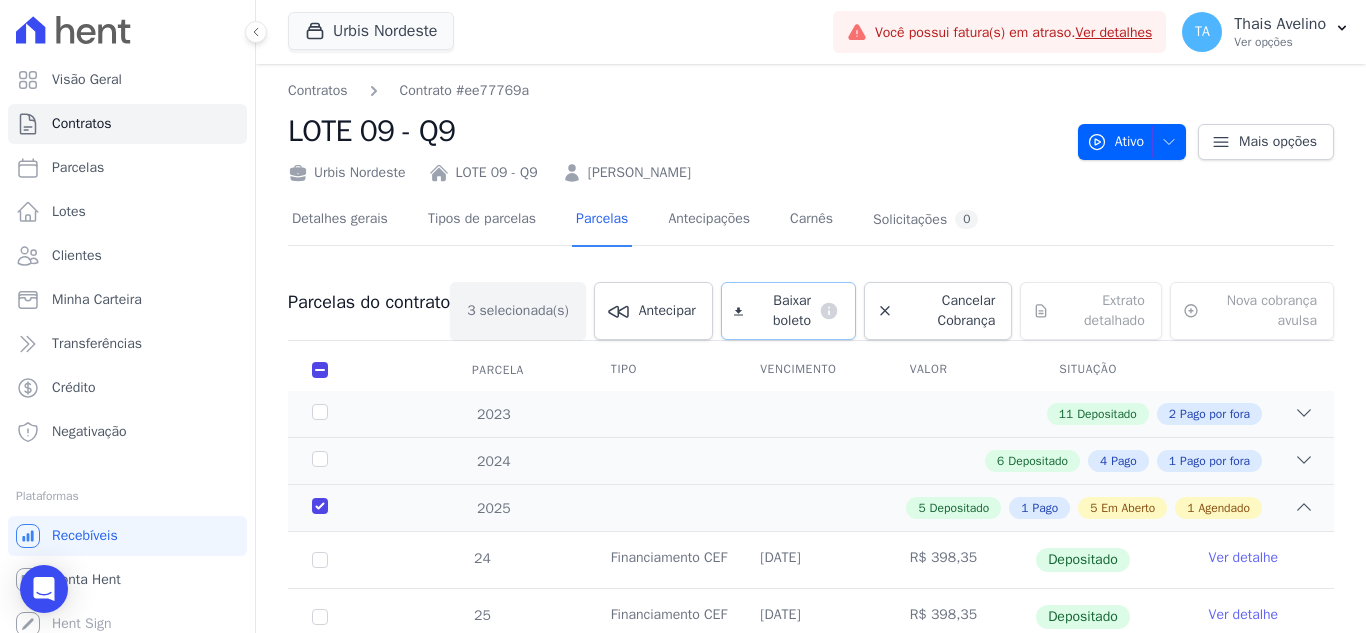 click on "Baixar boleto" at bounding box center [781, 311] 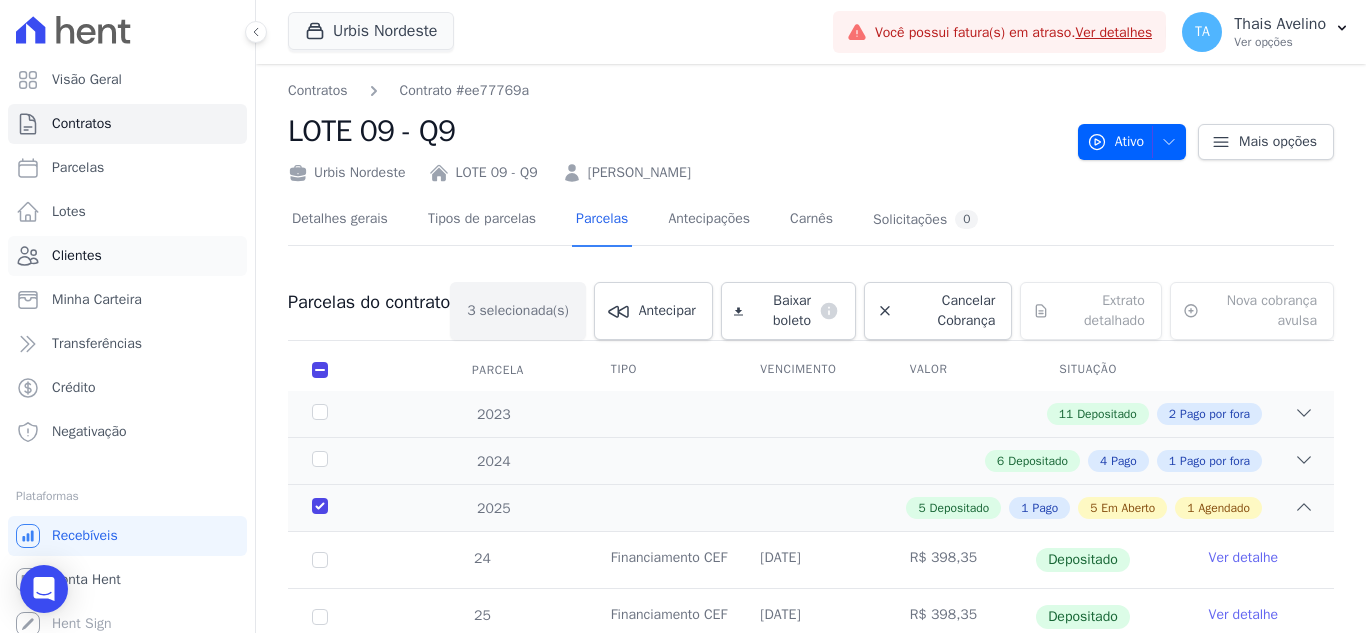click on "Clientes" at bounding box center [77, 256] 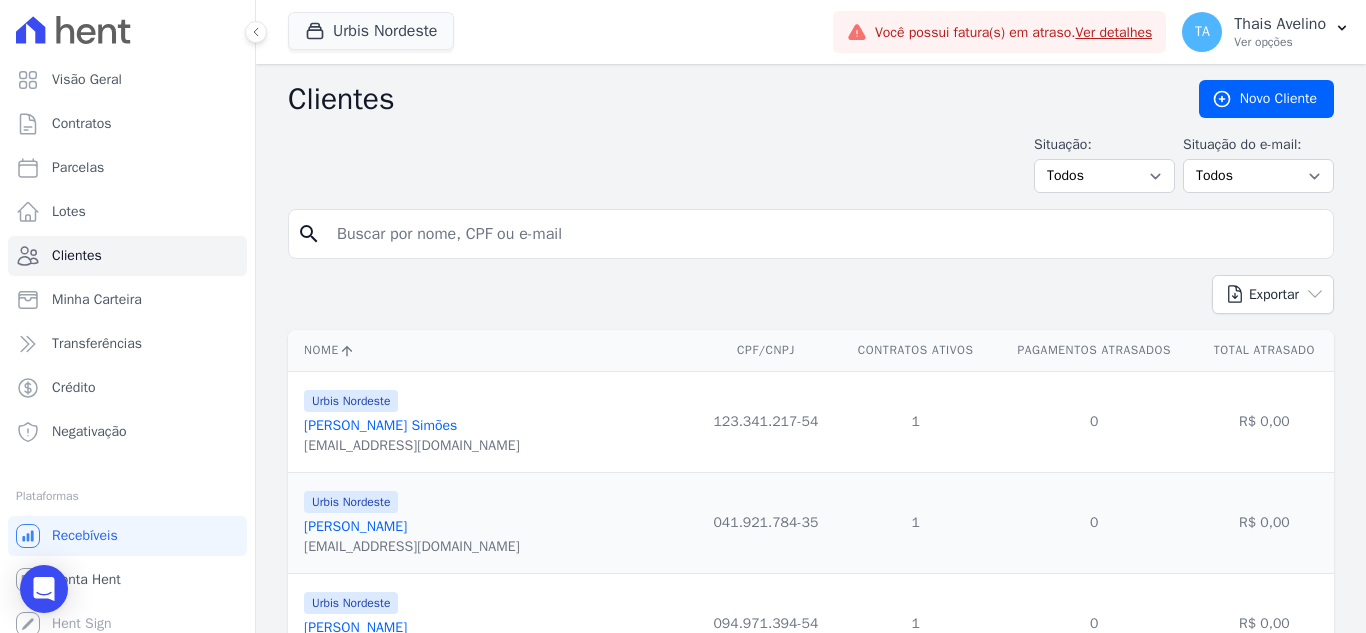 click on "search" at bounding box center [811, 242] 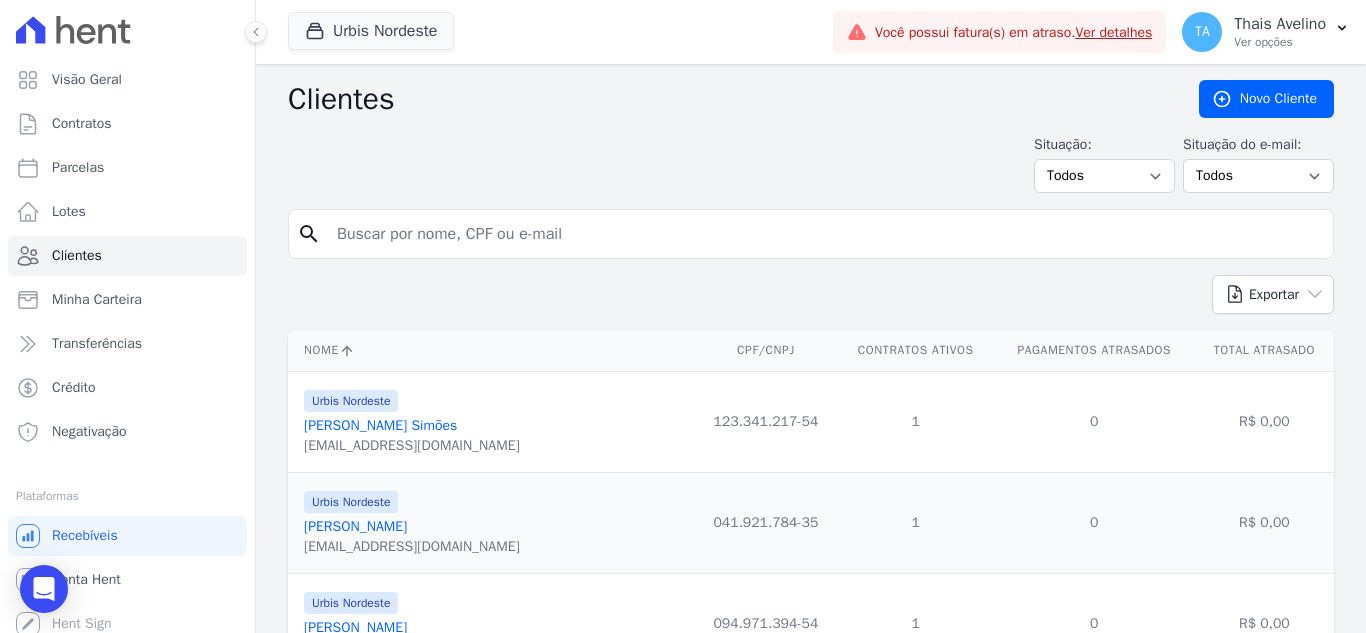 drag, startPoint x: 492, startPoint y: 229, endPoint x: 459, endPoint y: 202, distance: 42.638012 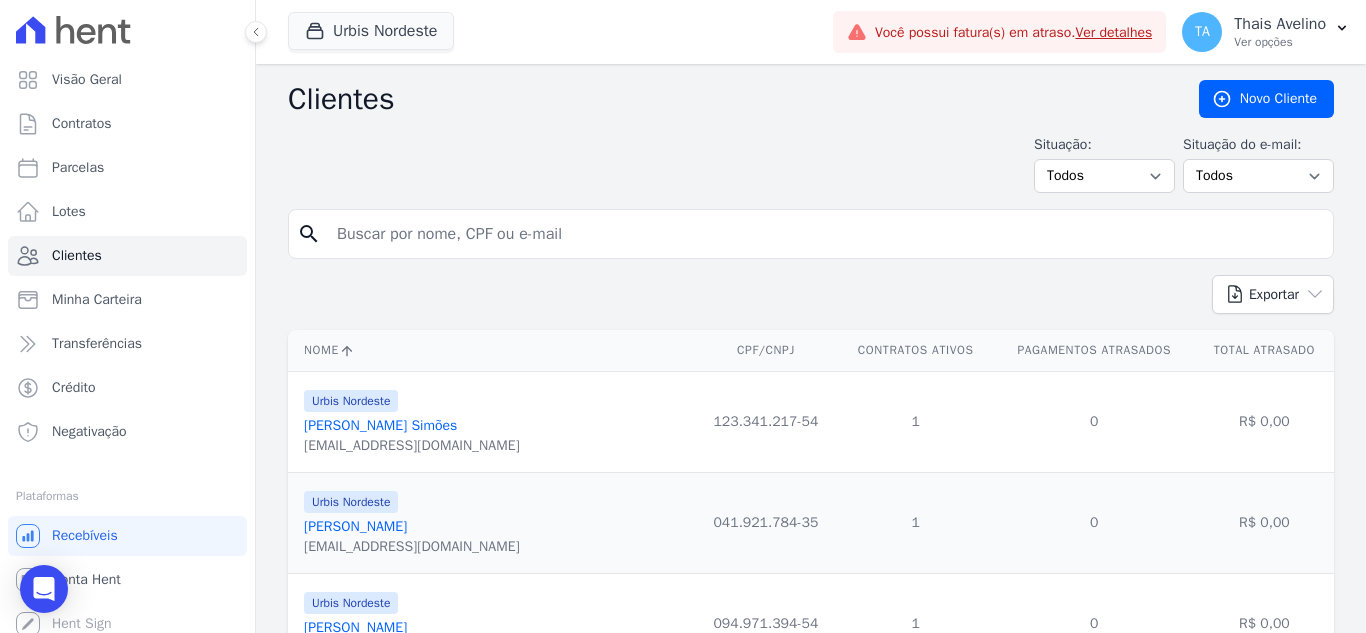 click at bounding box center [825, 234] 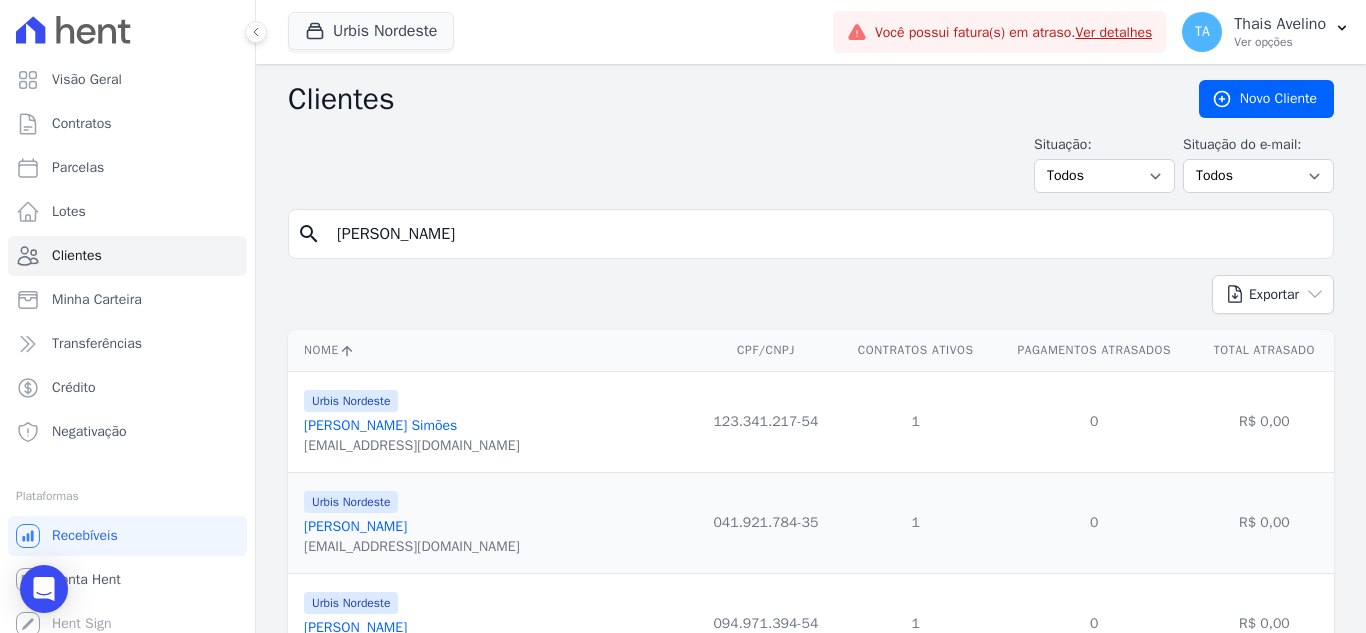 type on "[PERSON_NAME]" 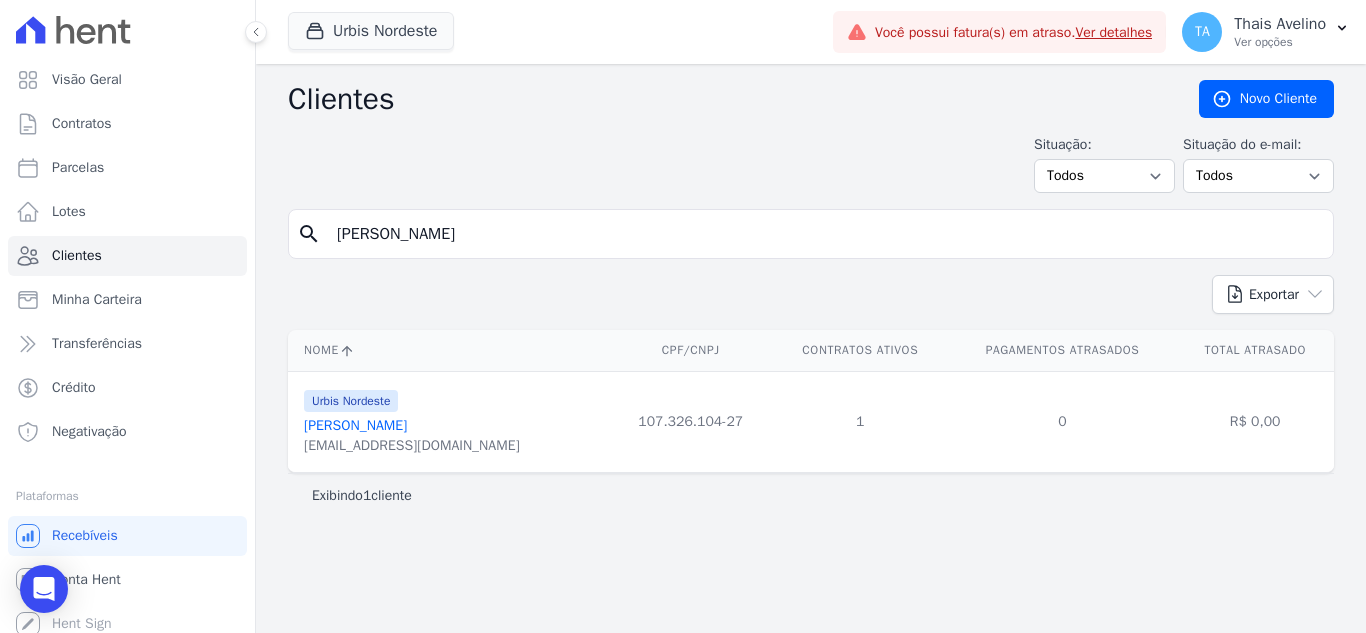 click on "[PERSON_NAME]" at bounding box center (355, 425) 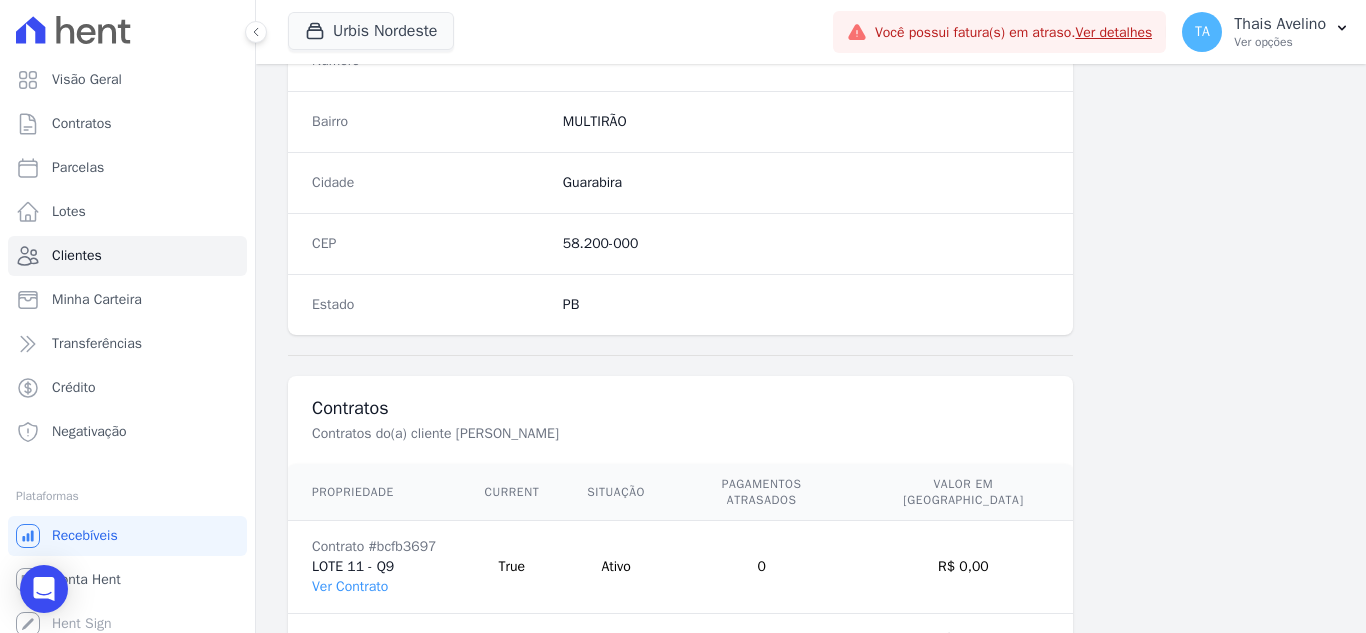 scroll, scrollTop: 1238, scrollLeft: 0, axis: vertical 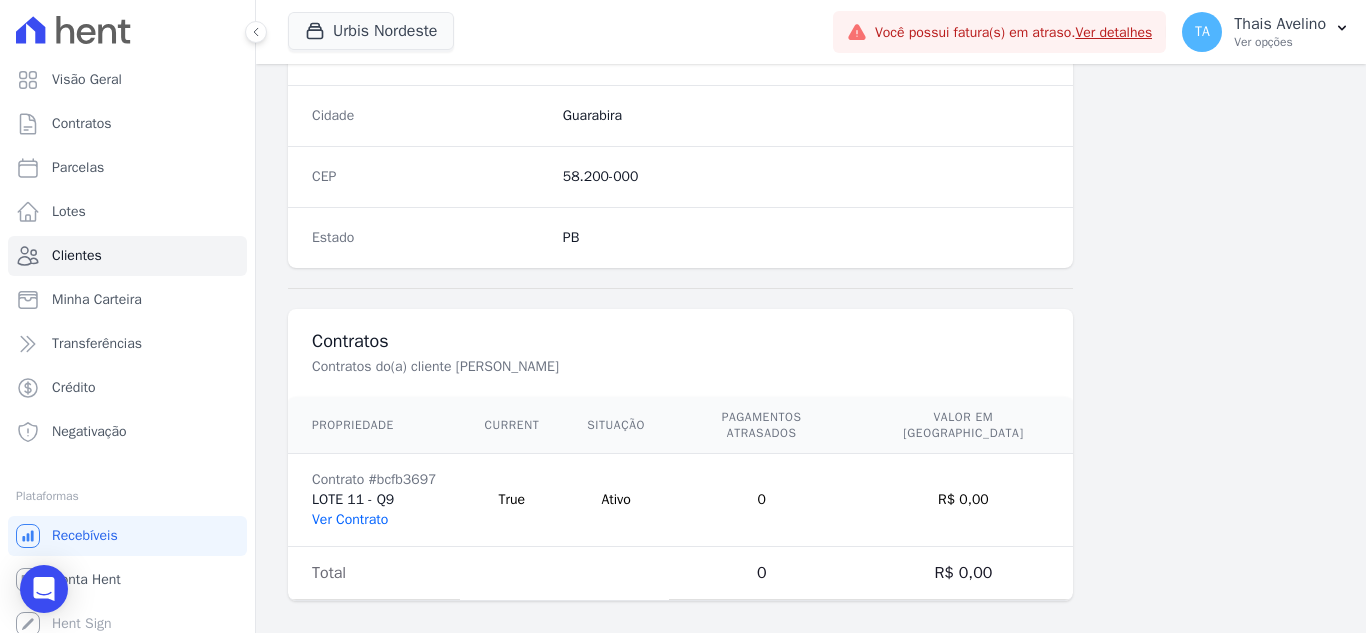 click on "Ver Contrato" at bounding box center (350, 519) 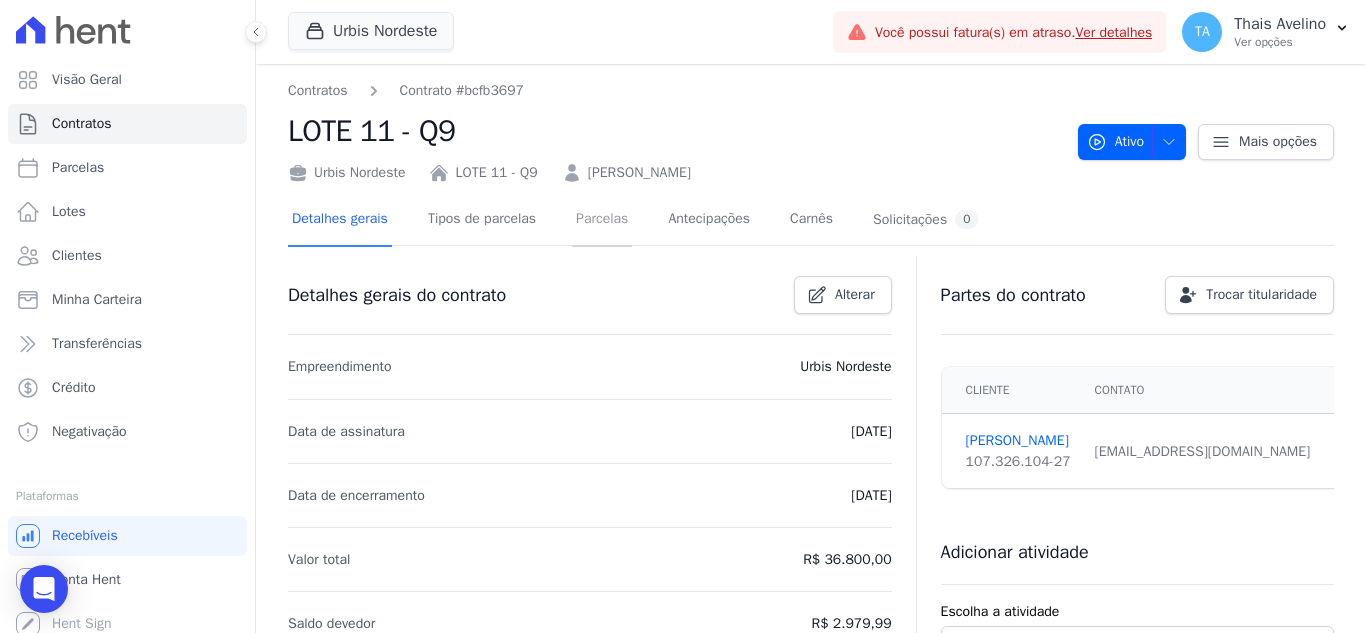 click on "Parcelas" at bounding box center (602, 220) 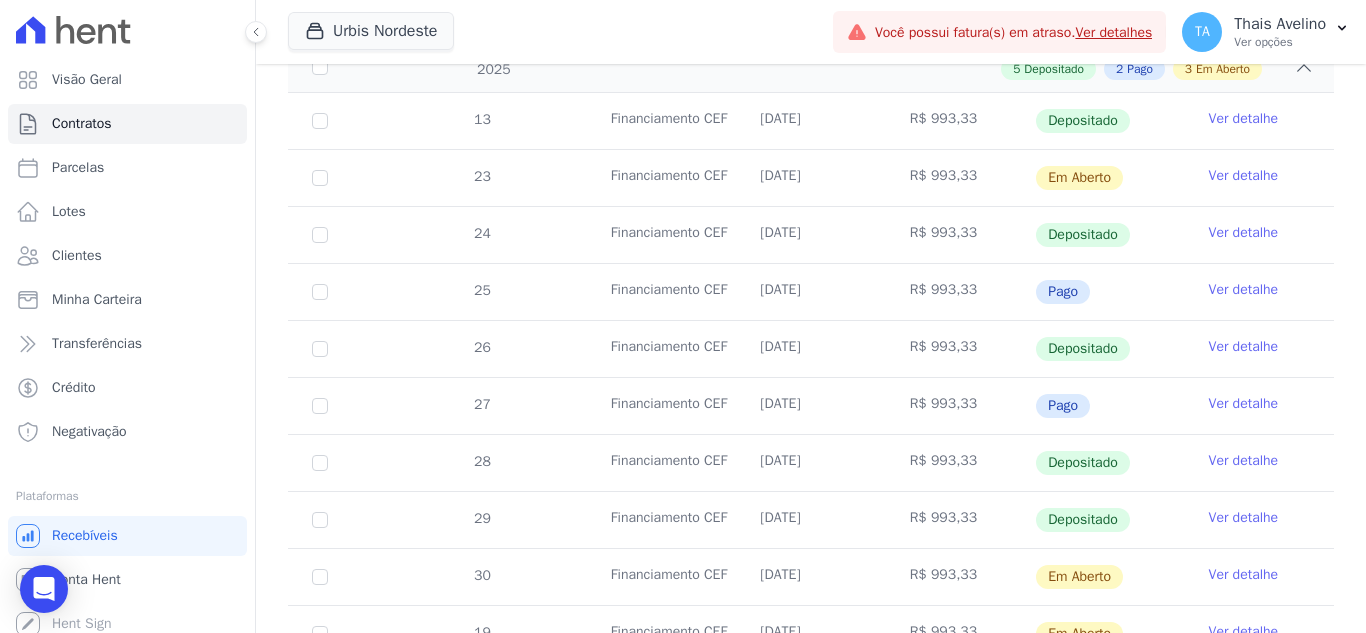 scroll, scrollTop: 512, scrollLeft: 0, axis: vertical 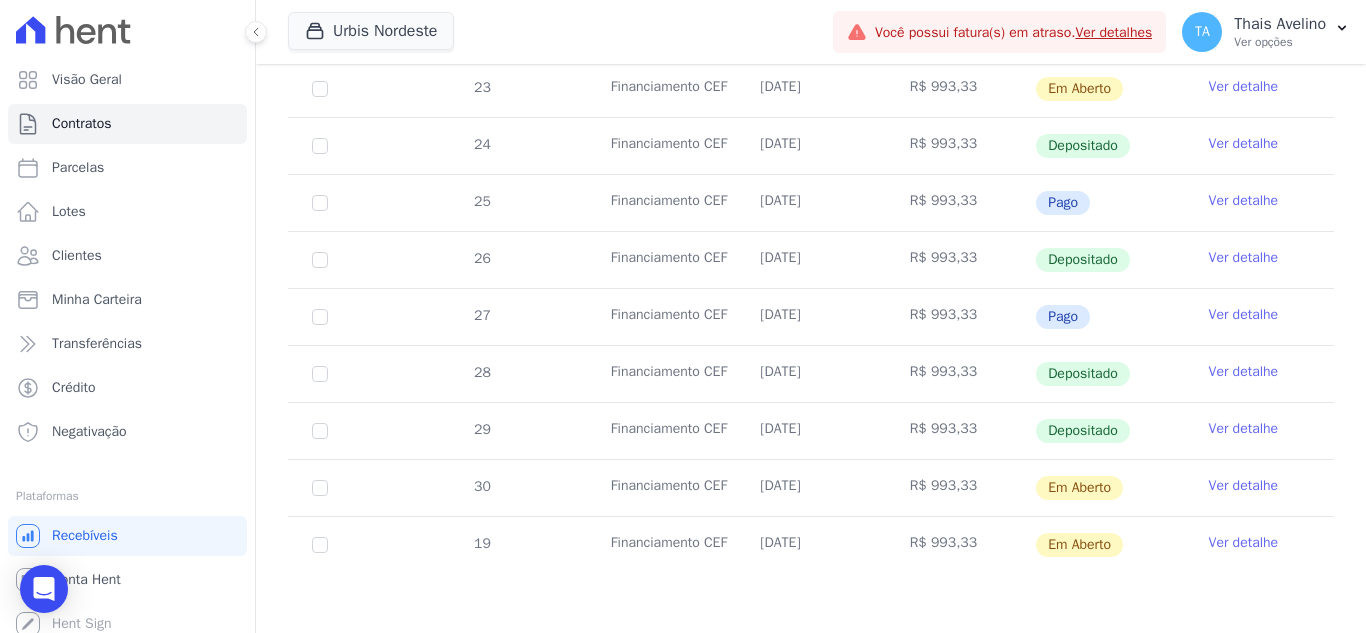 click on "Ver detalhe" at bounding box center (1244, 543) 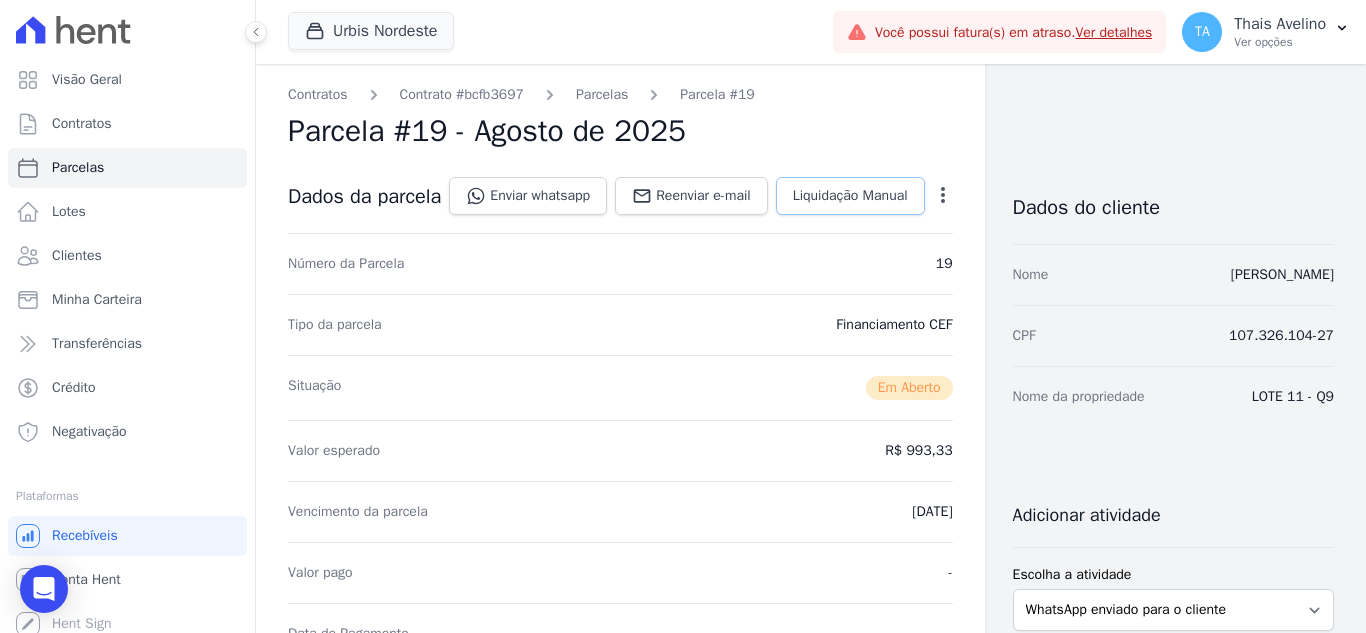 click on "Liquidação Manual" at bounding box center [850, 196] 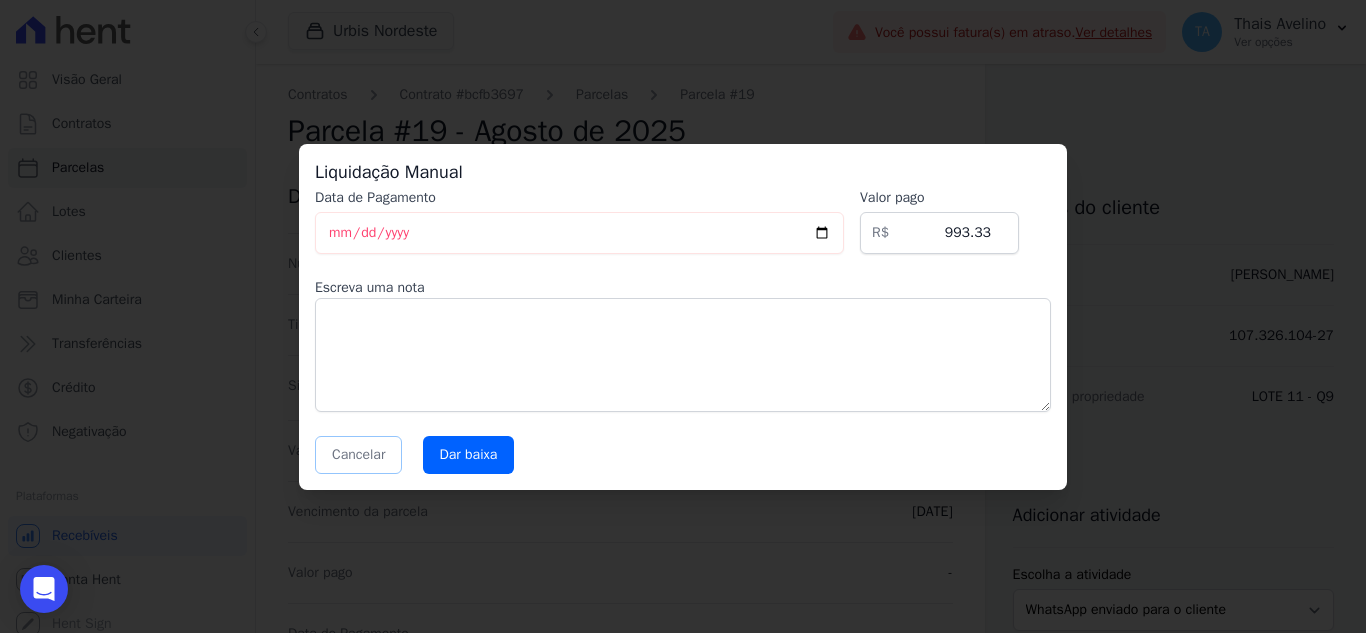 click on "Cancelar" at bounding box center (358, 455) 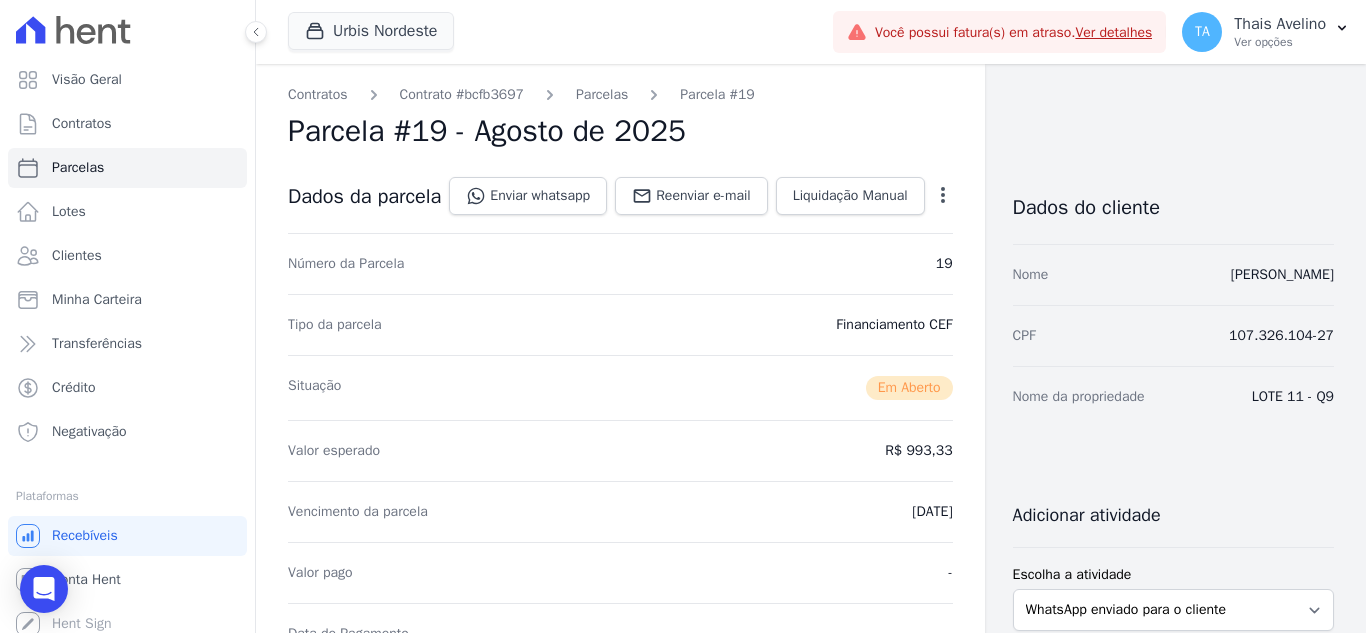 click on "Contratos
Contrato
#bcfb3697
[GEOGRAPHIC_DATA]
Parcela
#19
[GEOGRAPHIC_DATA] #19 - Agosto de 2025
Dados da parcela
Enviar whatsapp
Registrar envio de WhatsApp
Caso o envio da mensagem via WhatsApp tenha sido bem-sucedido, registre esta atividade.
Escreva uma nota" at bounding box center [620, 889] 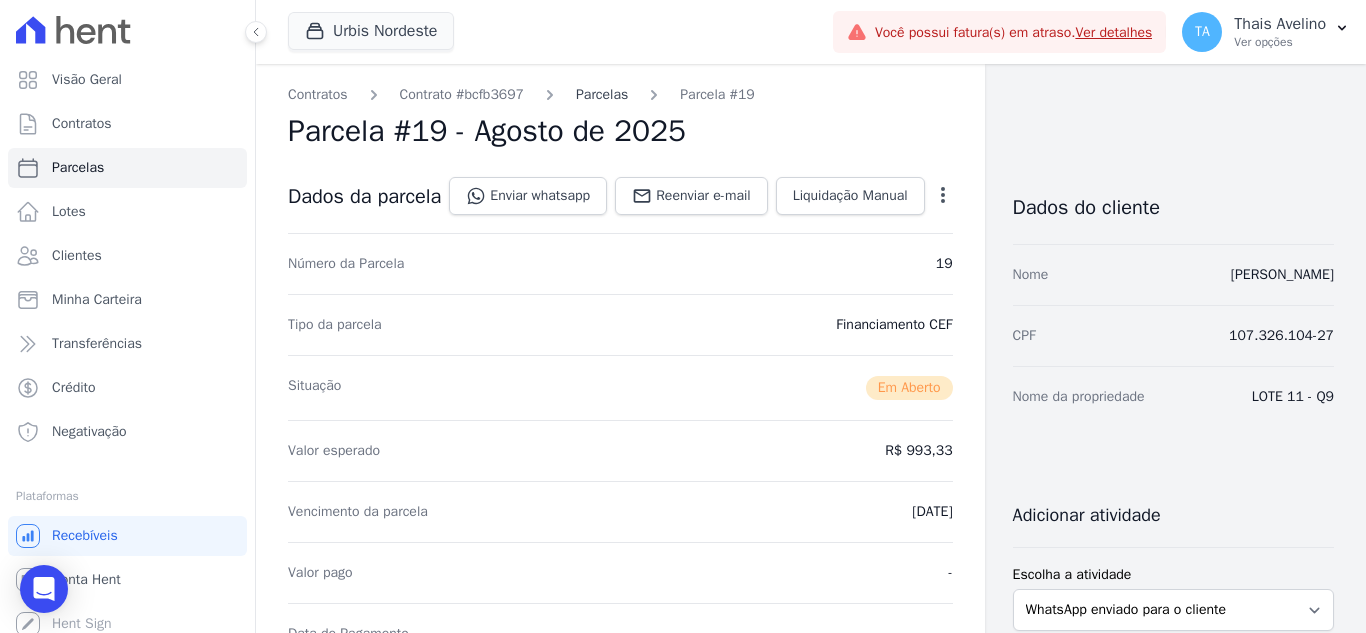 click on "Parcelas" at bounding box center (602, 94) 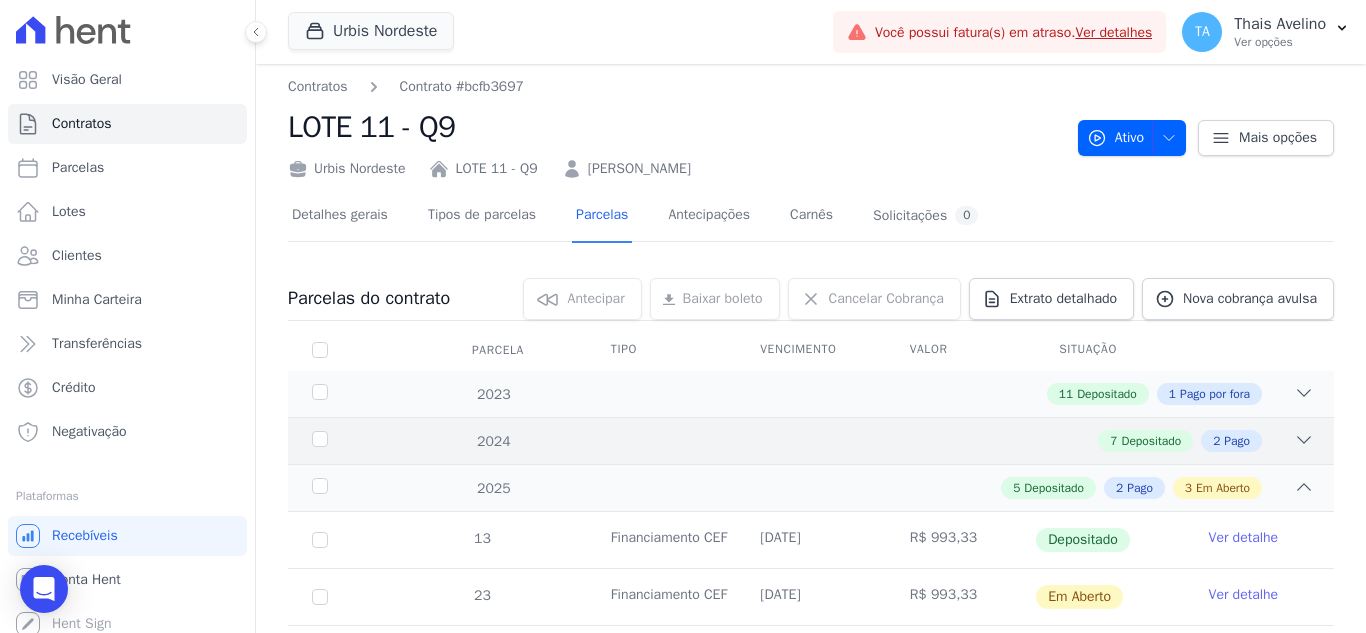 scroll, scrollTop: 0, scrollLeft: 0, axis: both 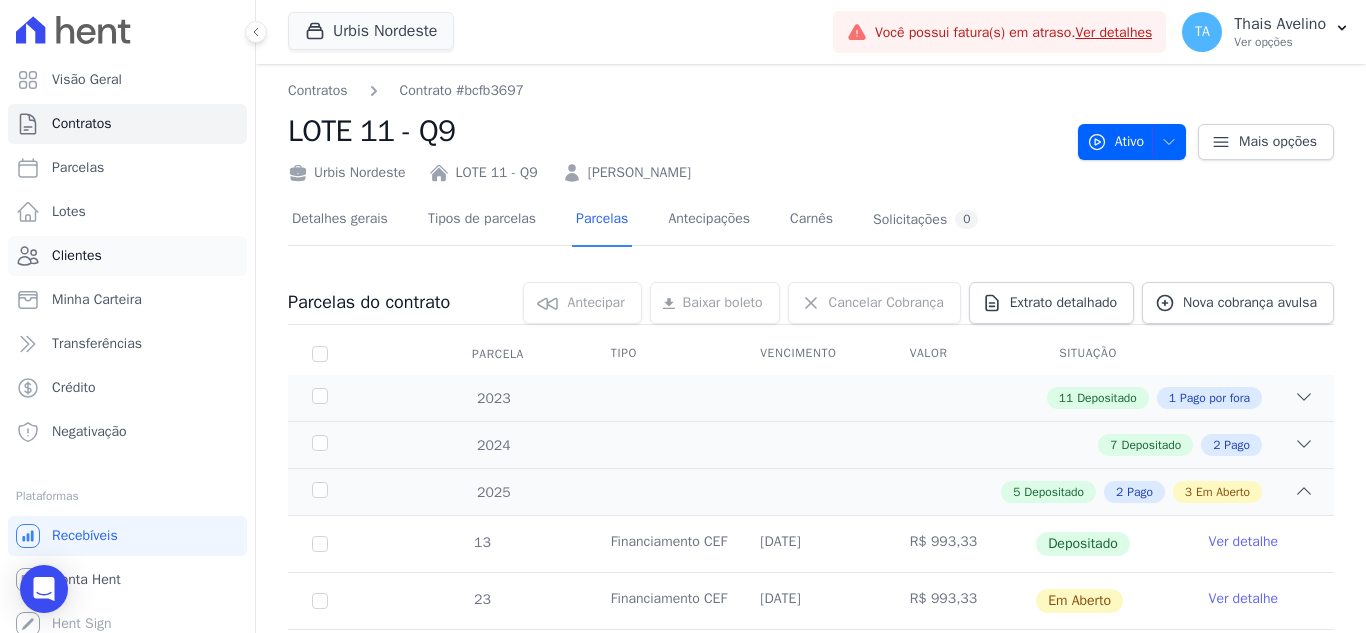 click on "Clientes" at bounding box center [77, 256] 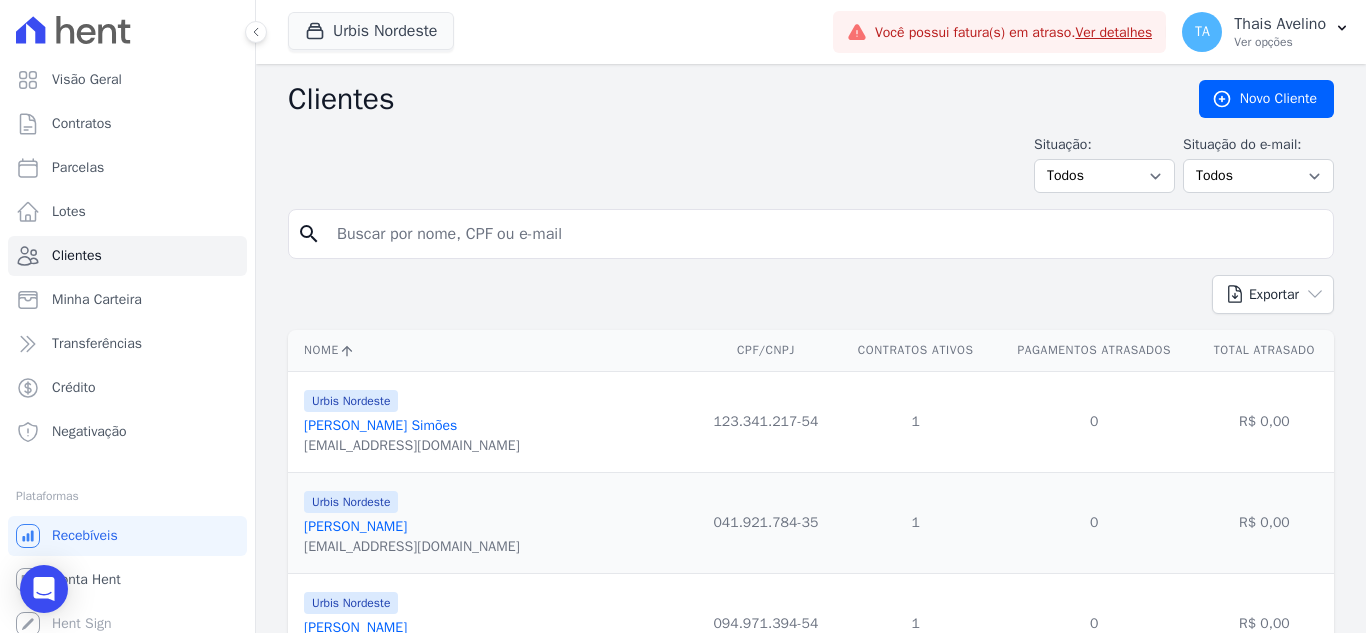 click at bounding box center [825, 234] 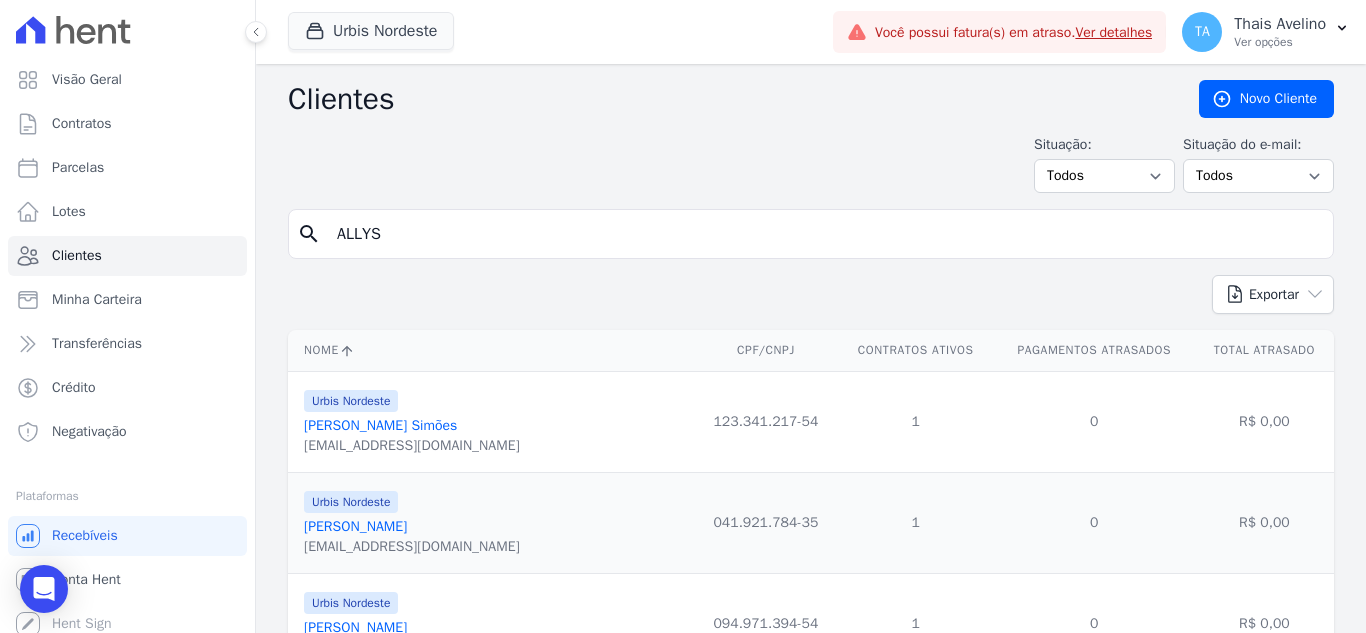 type on "[PERSON_NAME]" 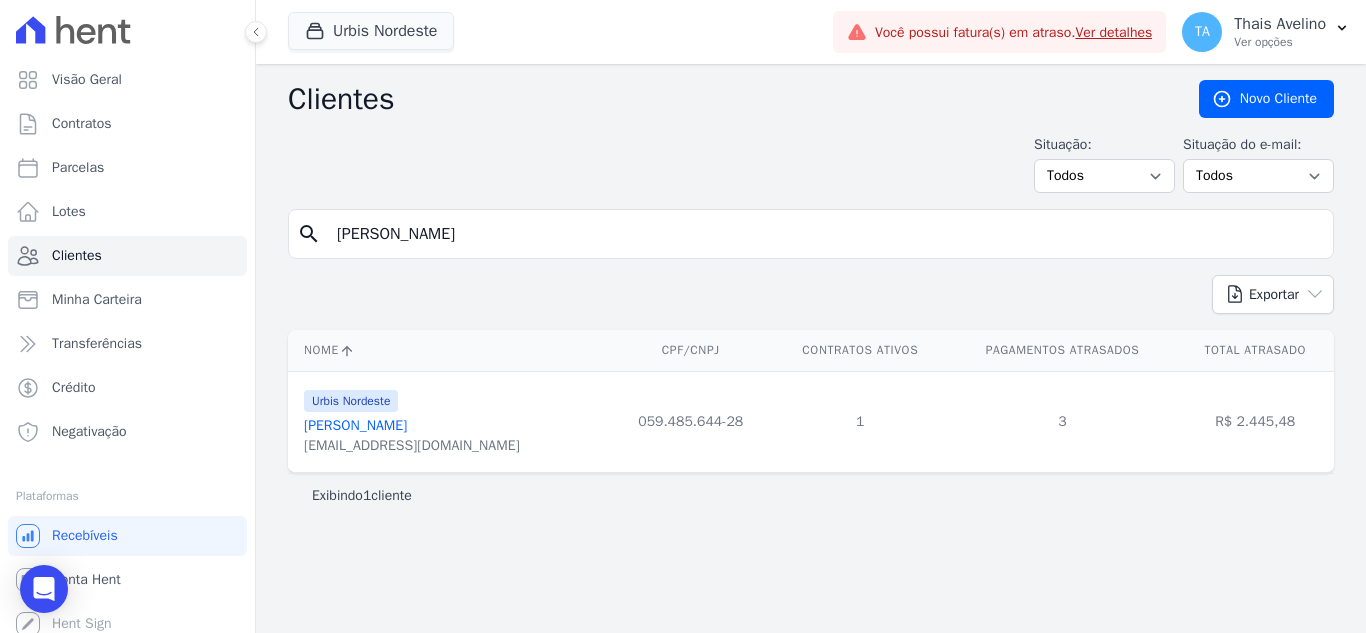 click on "[PERSON_NAME]" at bounding box center [355, 425] 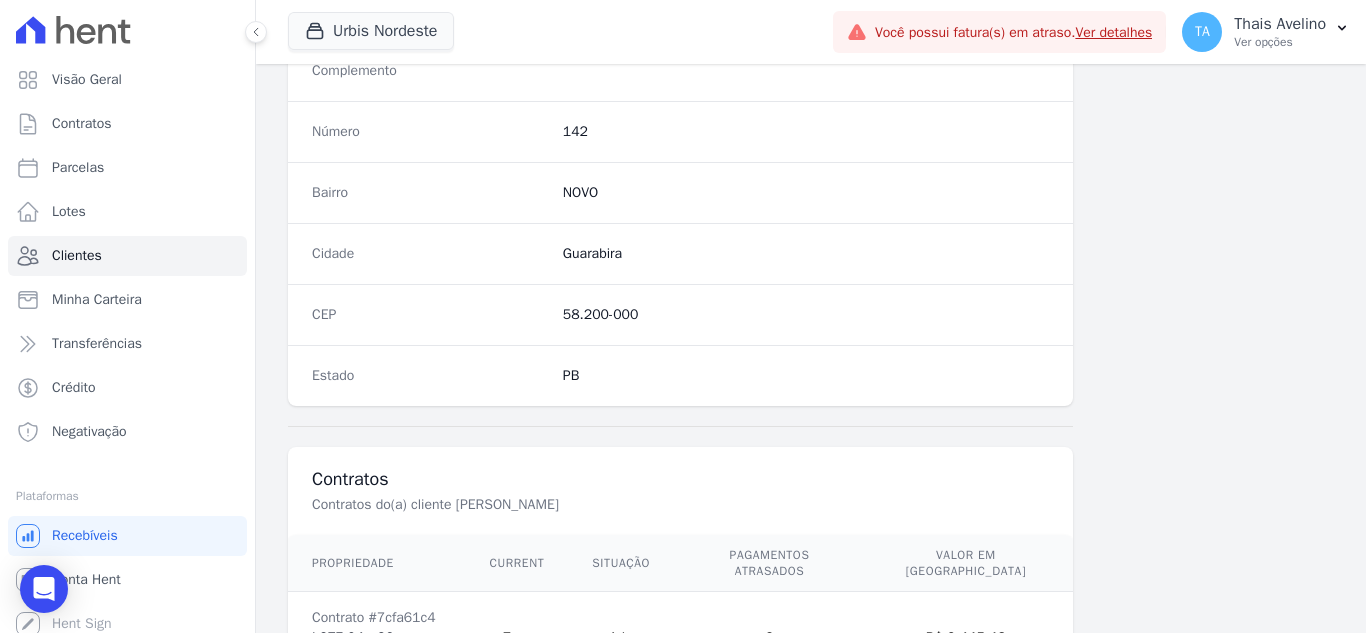 scroll, scrollTop: 1330, scrollLeft: 0, axis: vertical 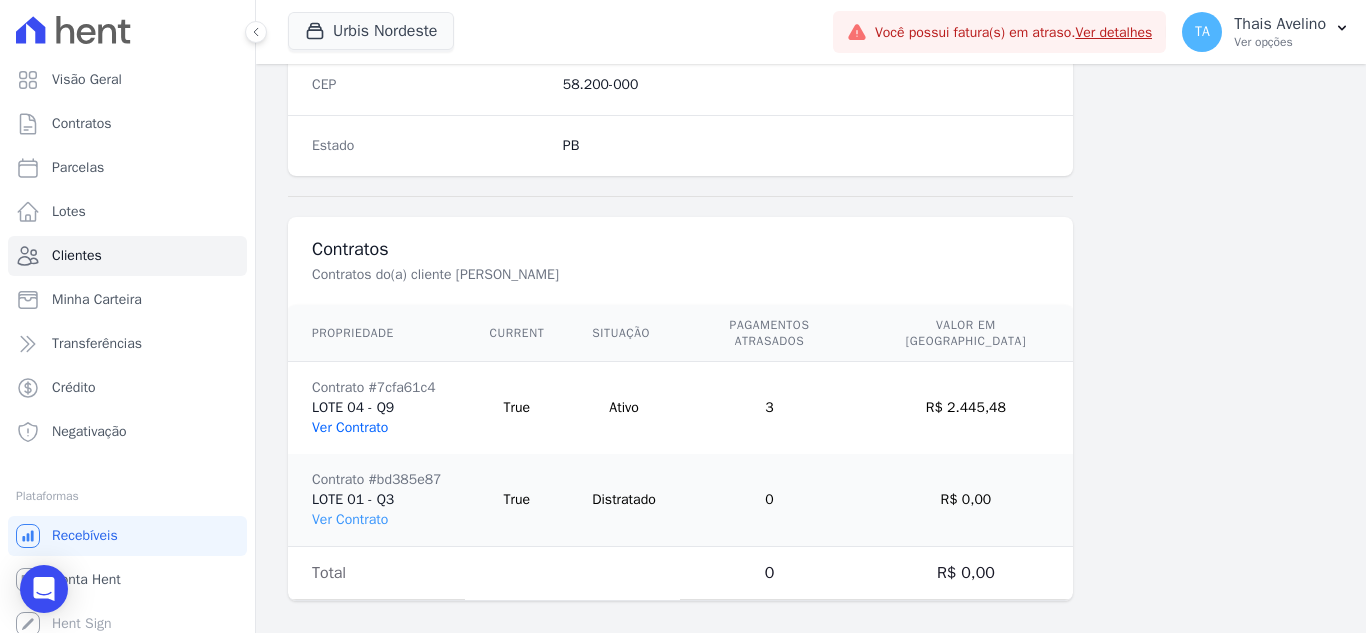 click on "Ver Contrato" at bounding box center [350, 427] 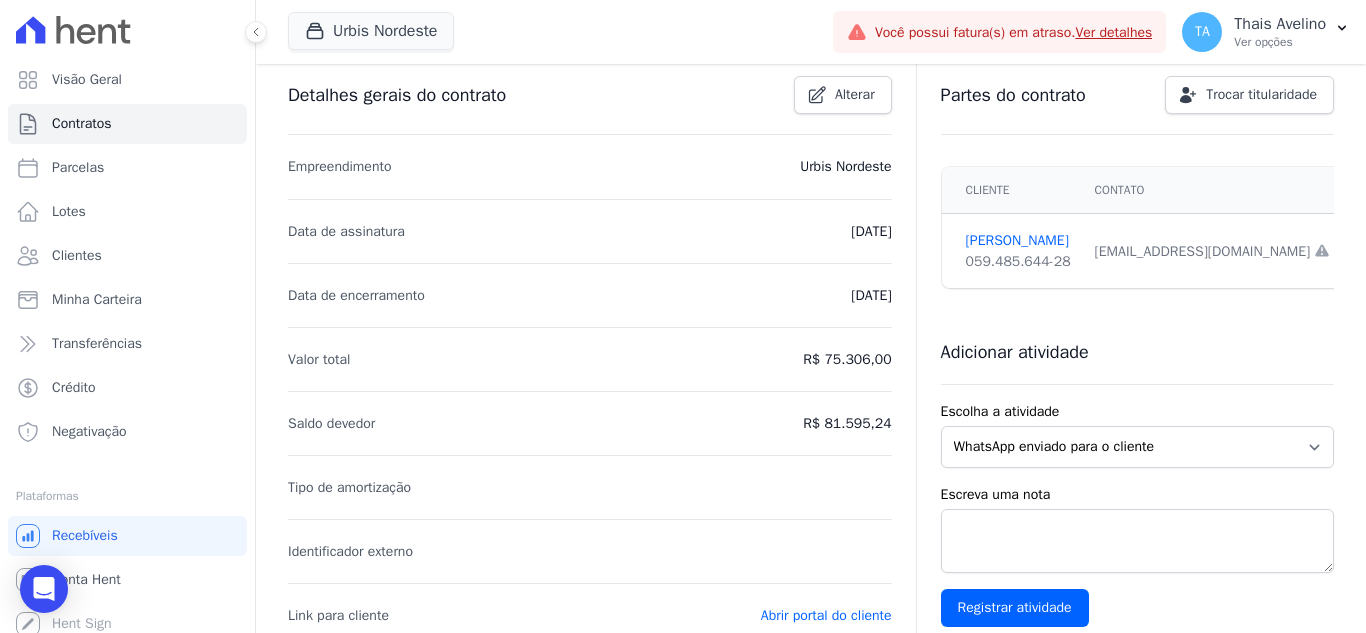 scroll, scrollTop: 0, scrollLeft: 0, axis: both 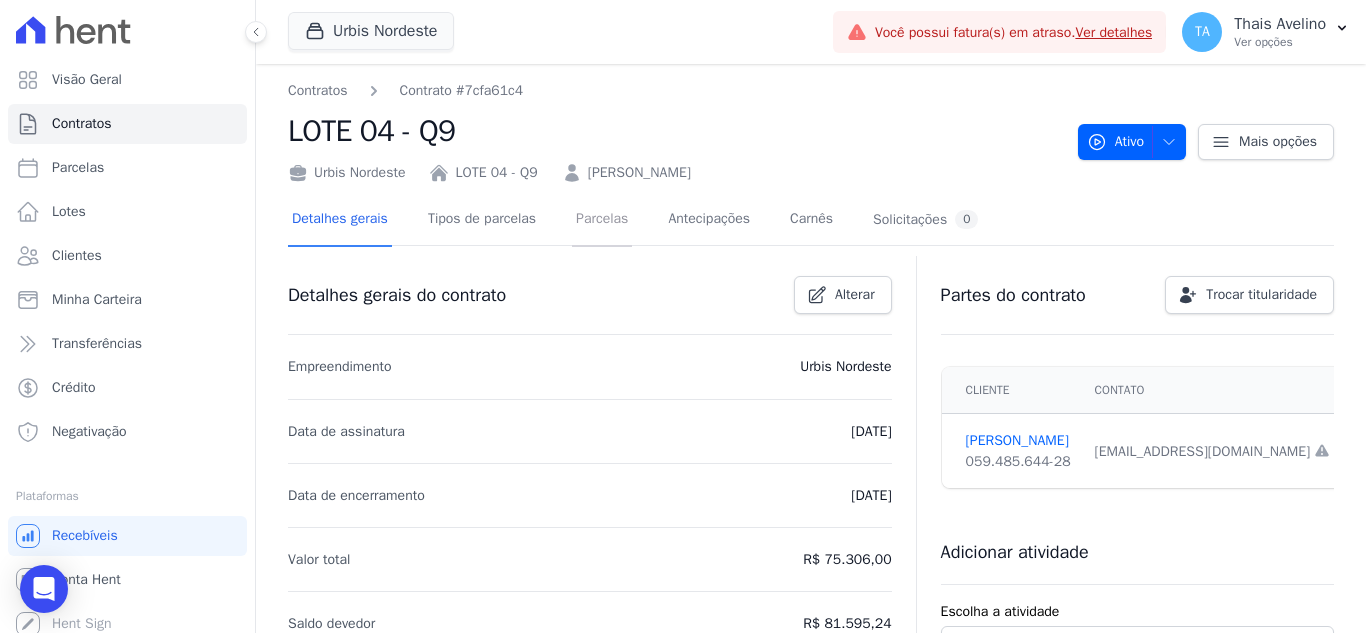 click on "Parcelas" at bounding box center (602, 220) 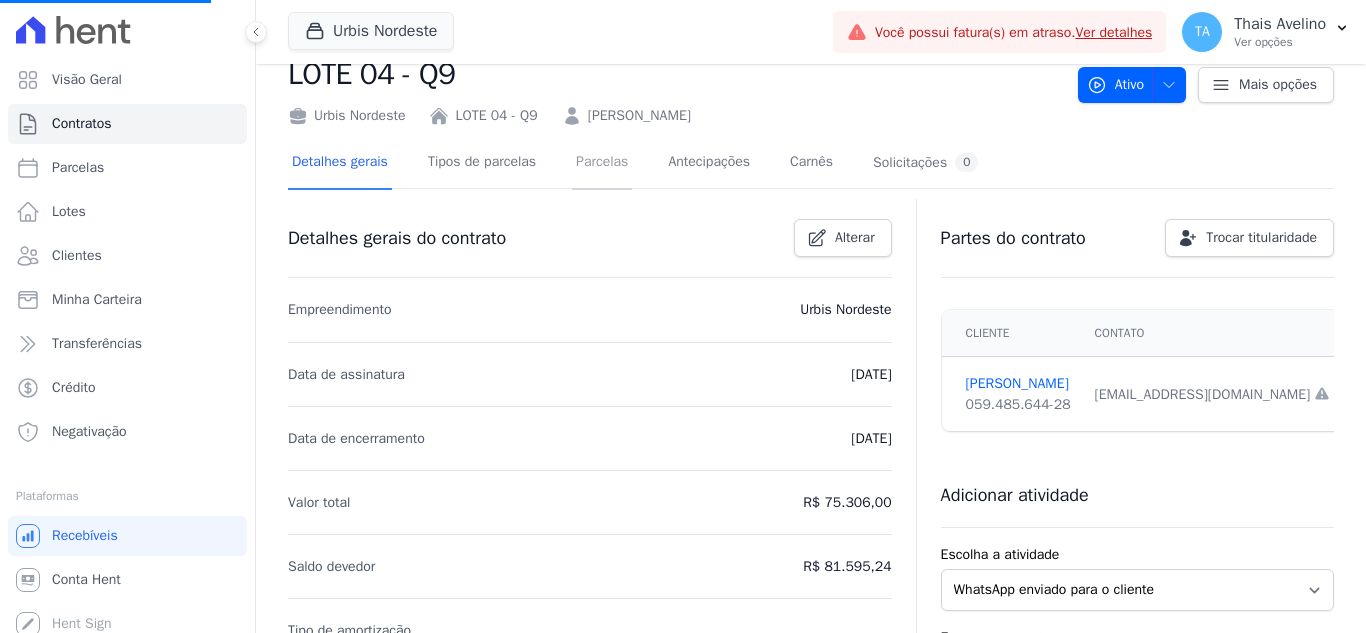 scroll, scrollTop: 0, scrollLeft: 0, axis: both 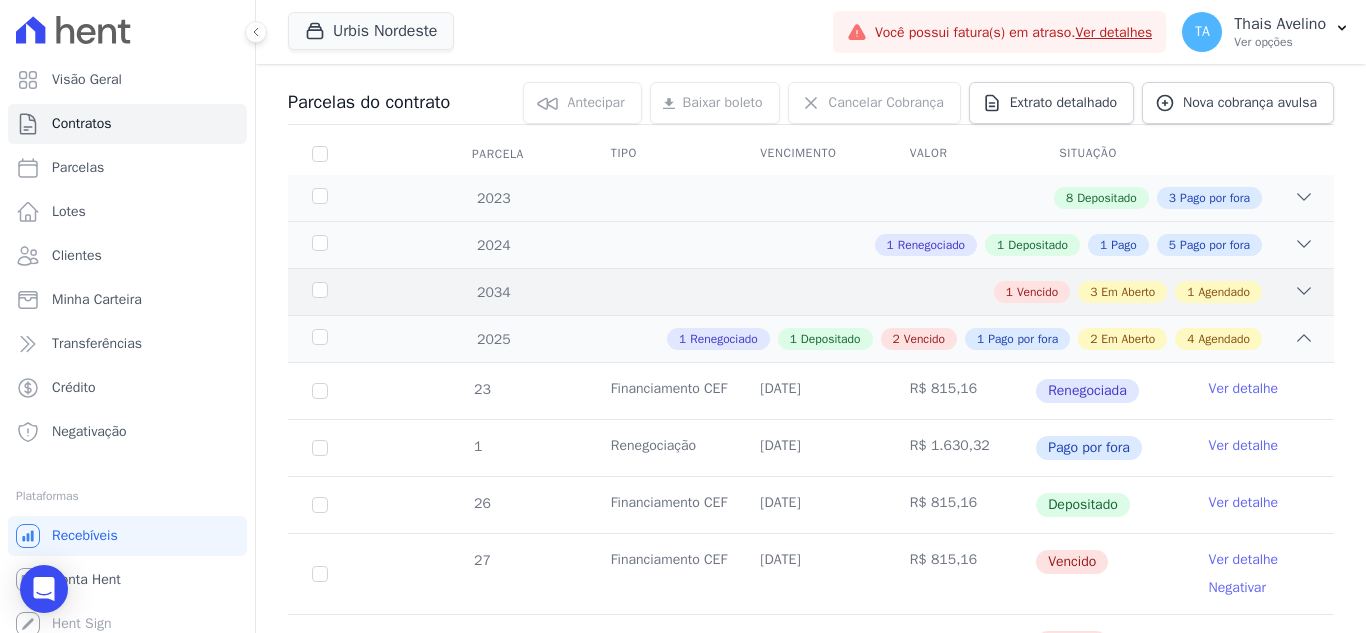 click on "1
Vencido
3
Em Aberto
1
Agendado" at bounding box center (862, 292) 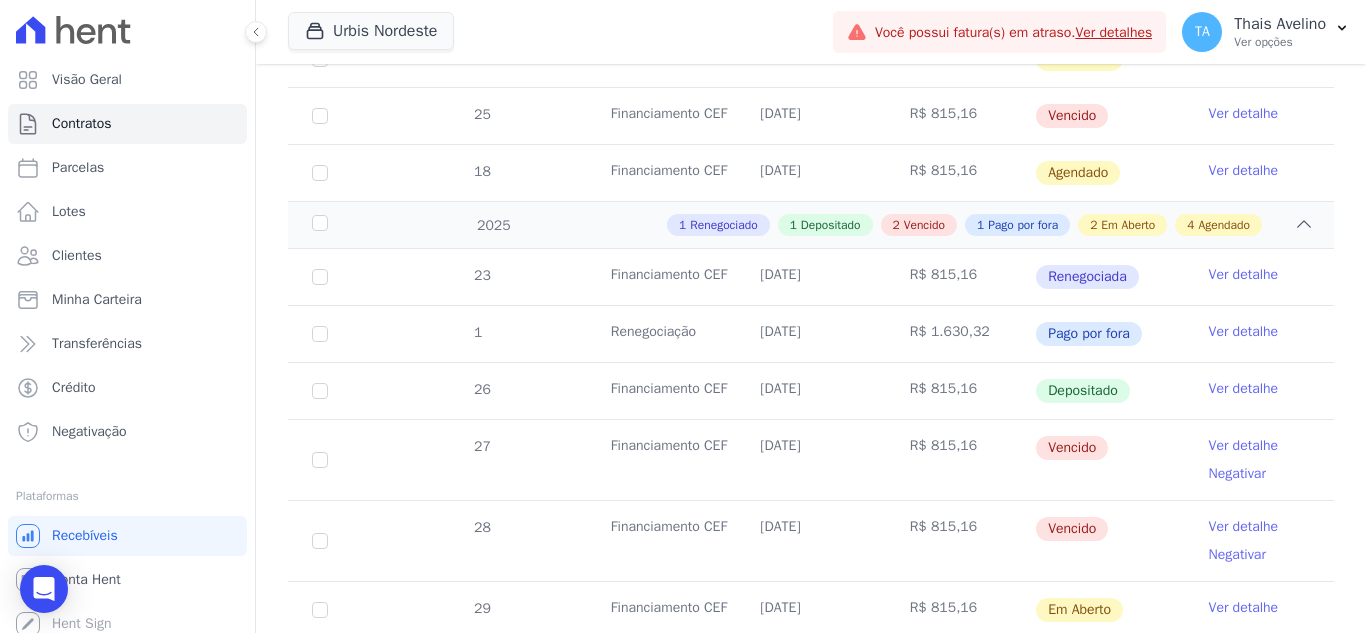 scroll, scrollTop: 600, scrollLeft: 0, axis: vertical 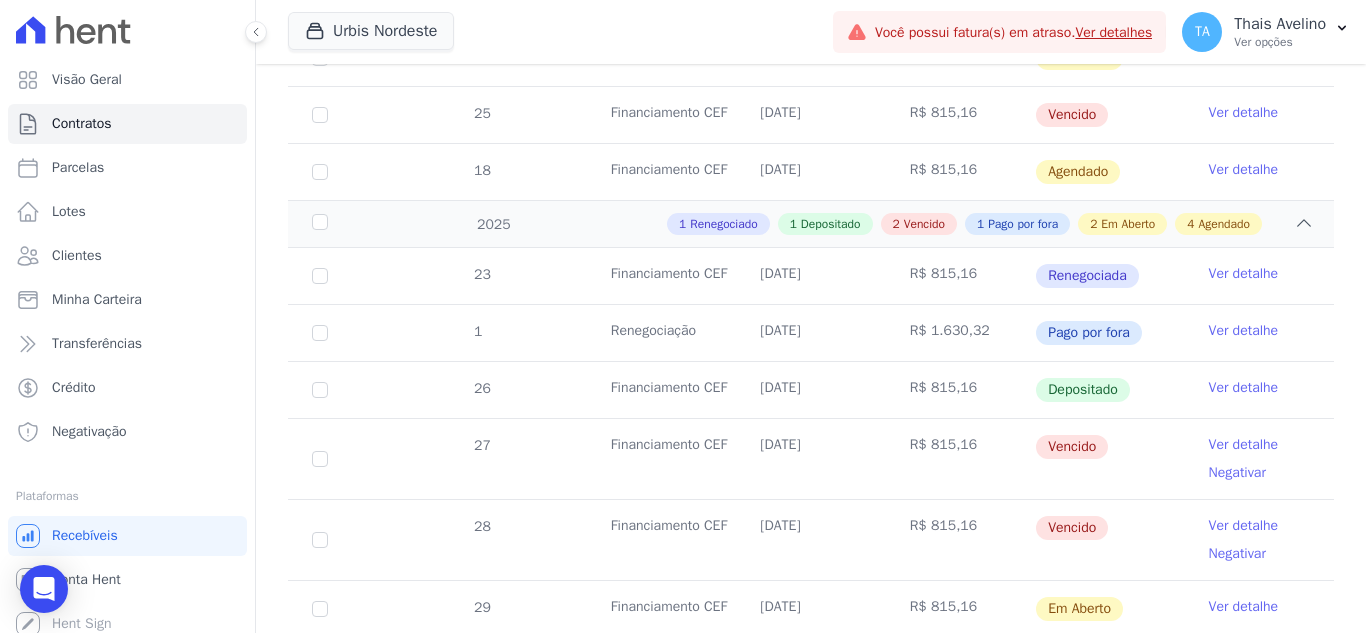 click on "Ver detalhe" at bounding box center (1244, 113) 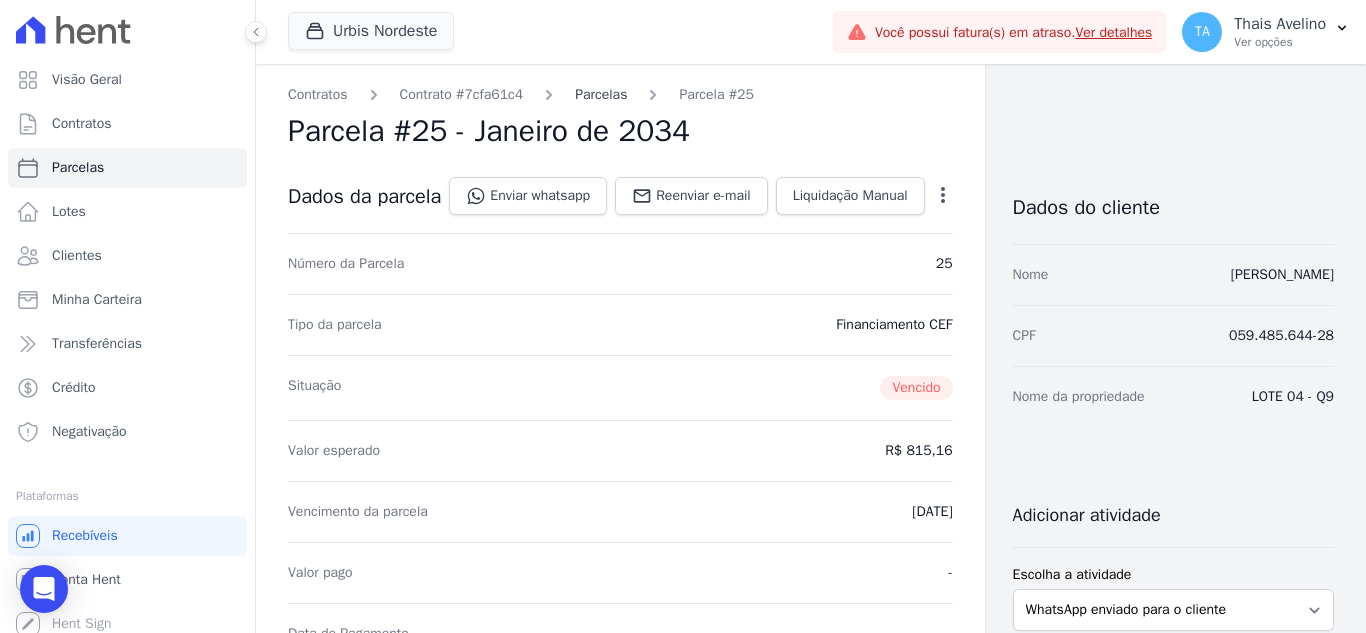 click on "Parcelas" at bounding box center [601, 94] 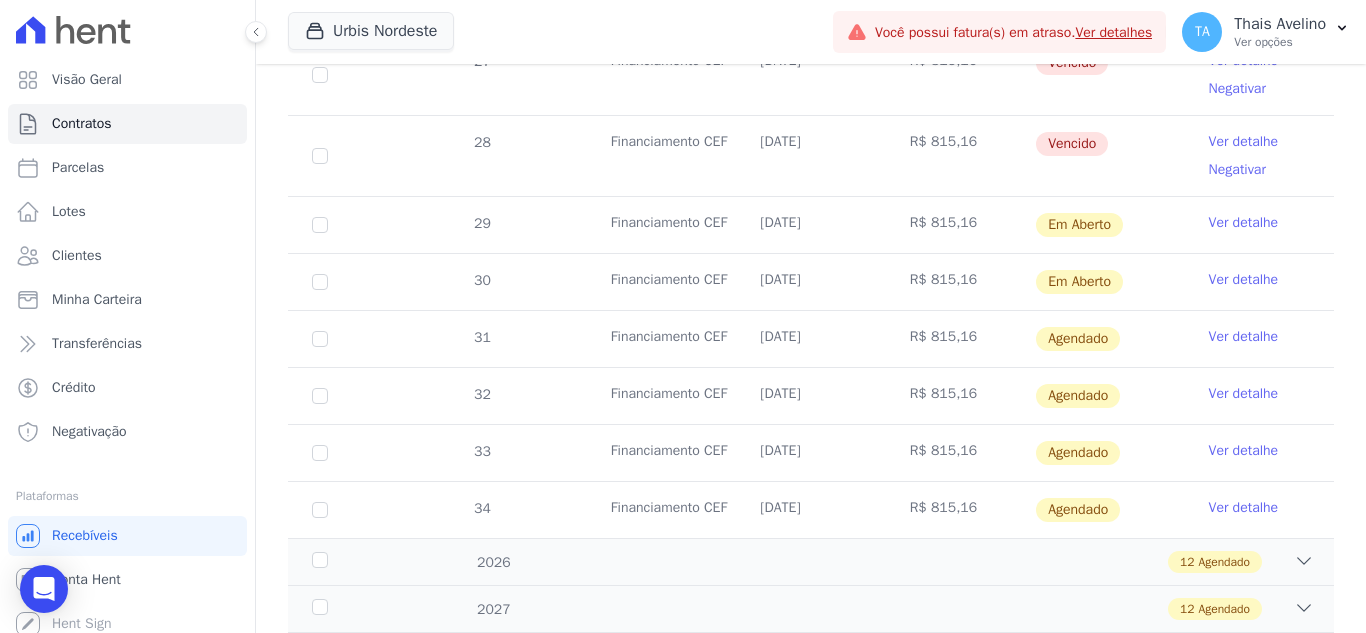 scroll, scrollTop: 700, scrollLeft: 0, axis: vertical 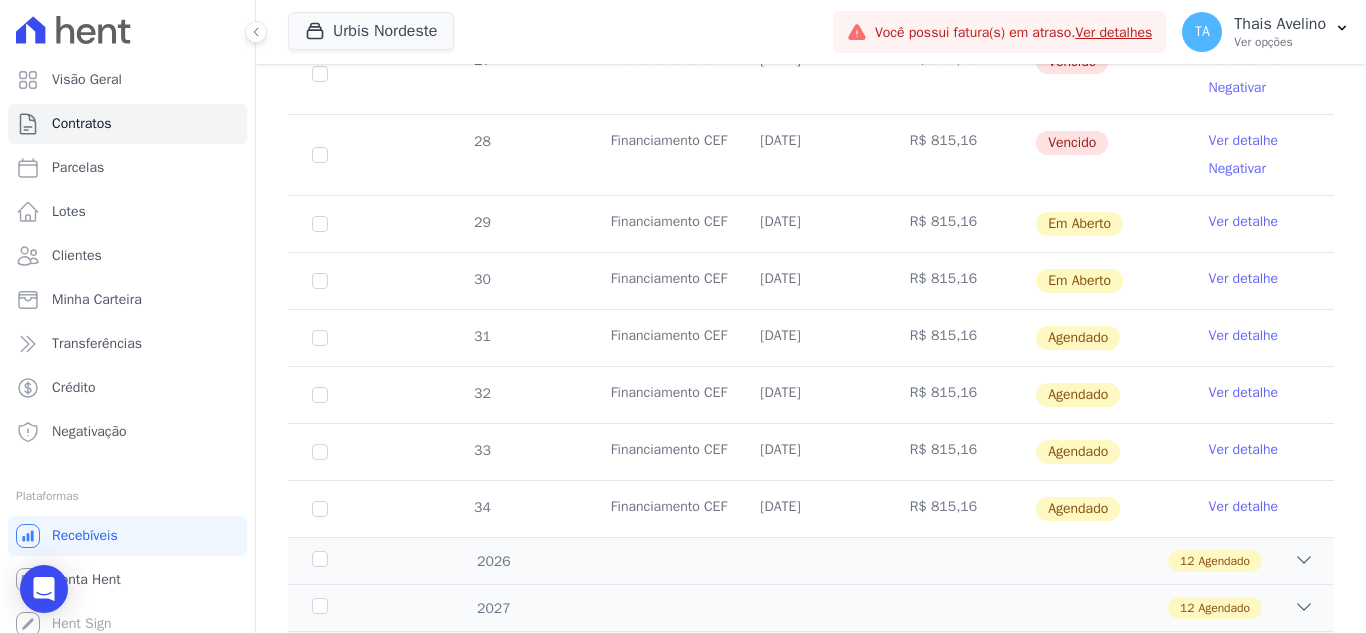 click on "Ver detalhe" at bounding box center (1244, 336) 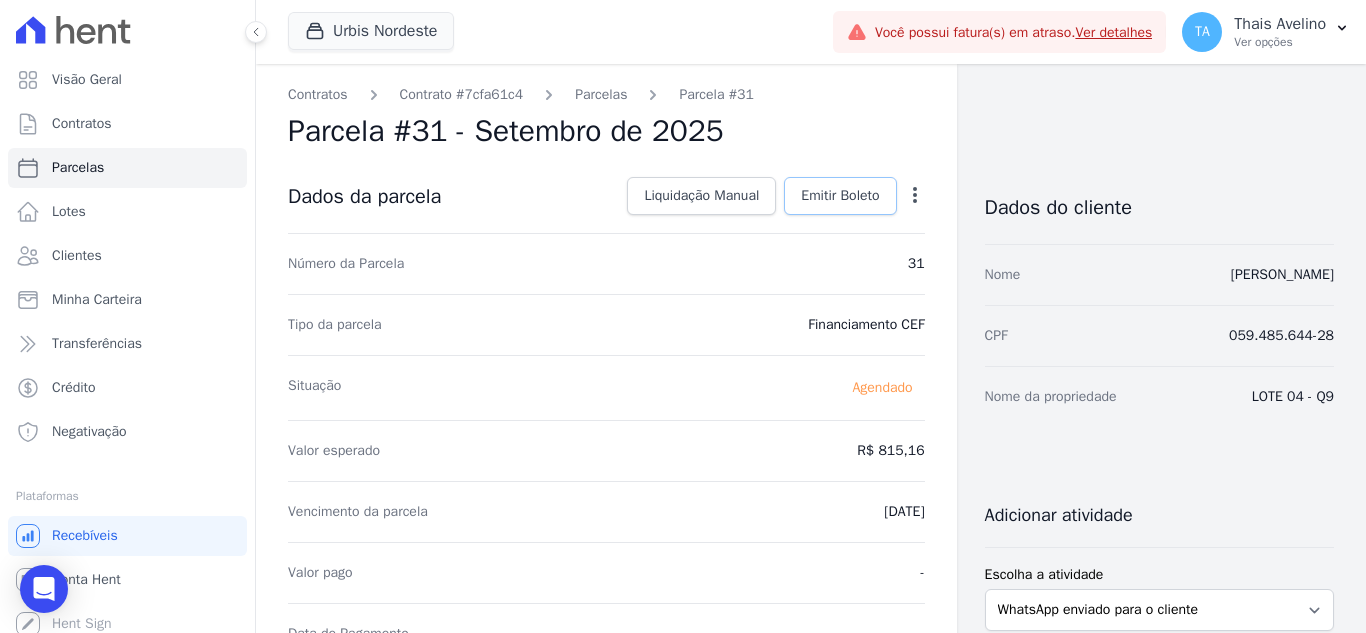 click on "Emitir Boleto" at bounding box center [840, 196] 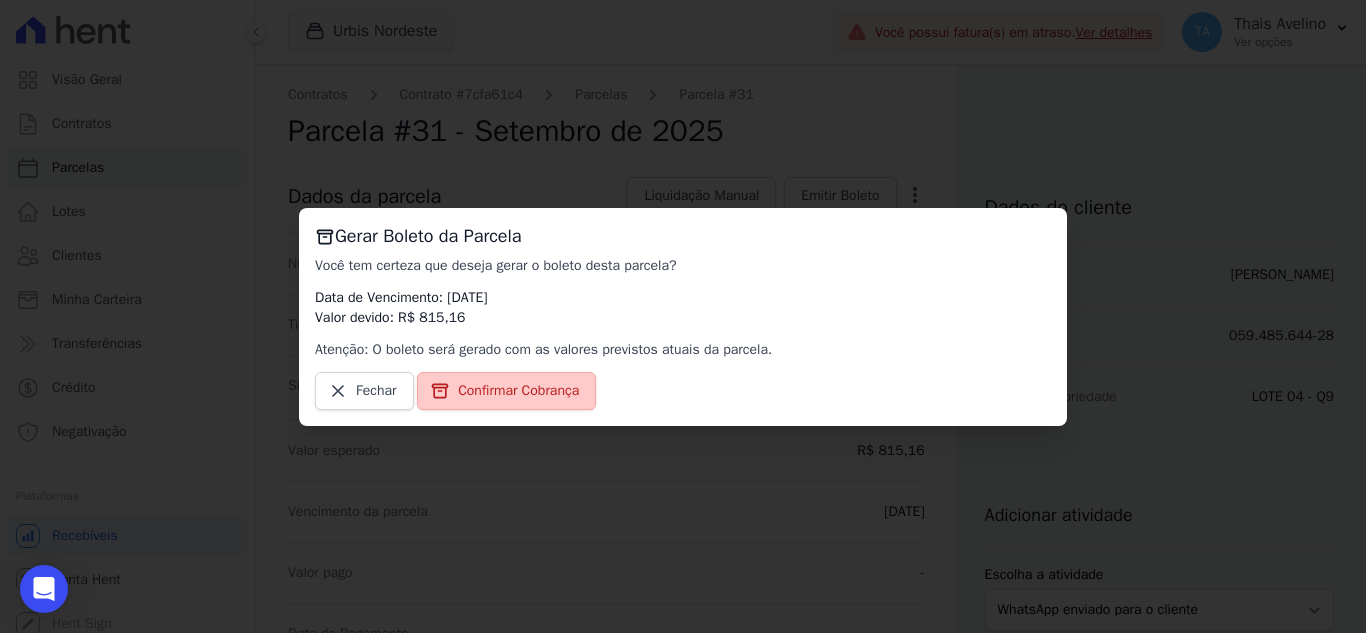 click on "Confirmar Cobrança" at bounding box center [518, 391] 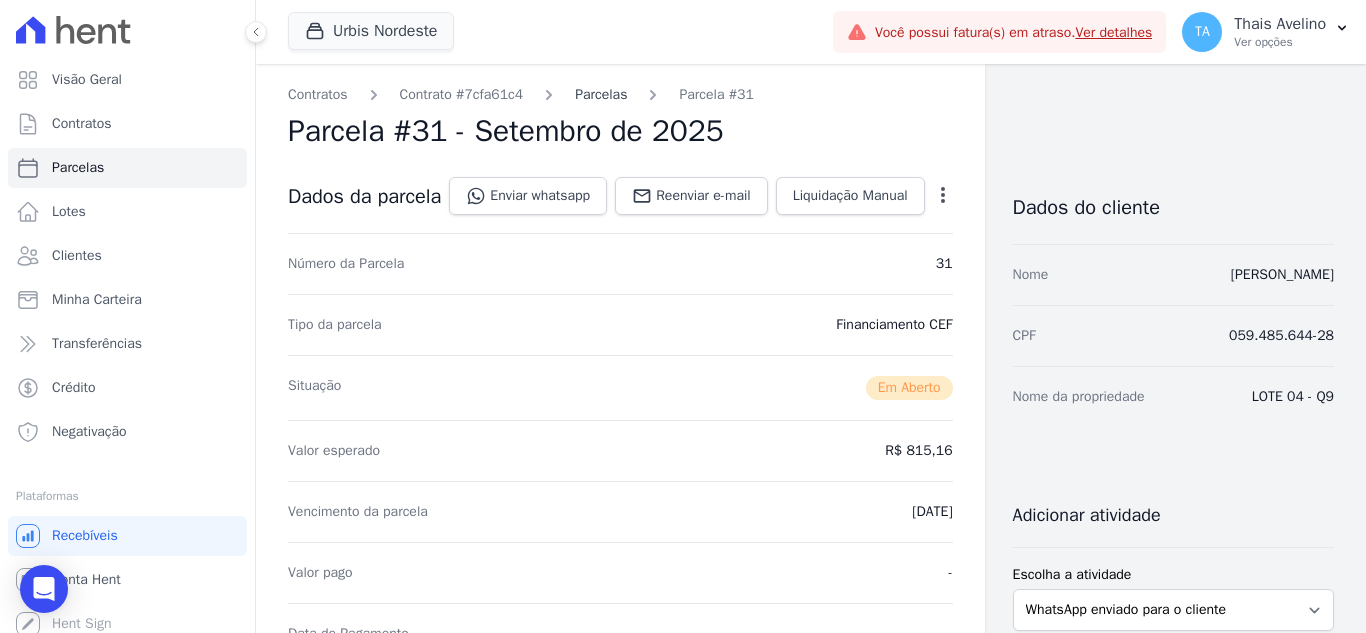 click on "Parcelas" at bounding box center [601, 94] 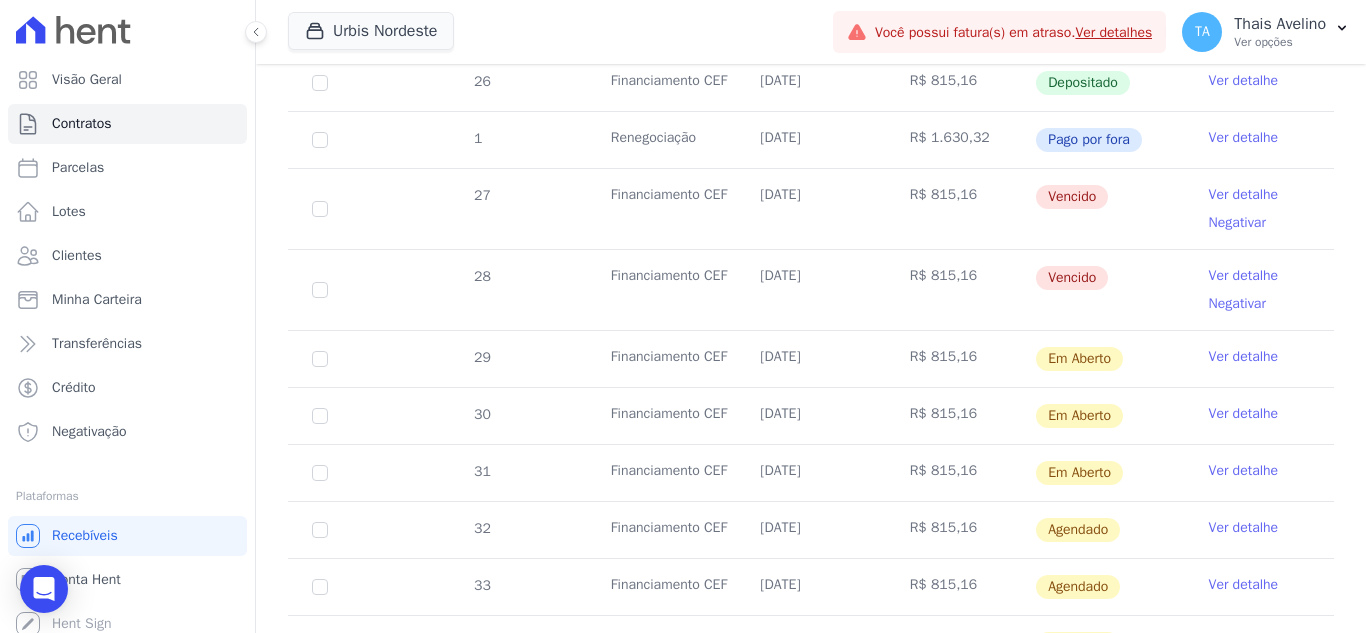 scroll, scrollTop: 600, scrollLeft: 0, axis: vertical 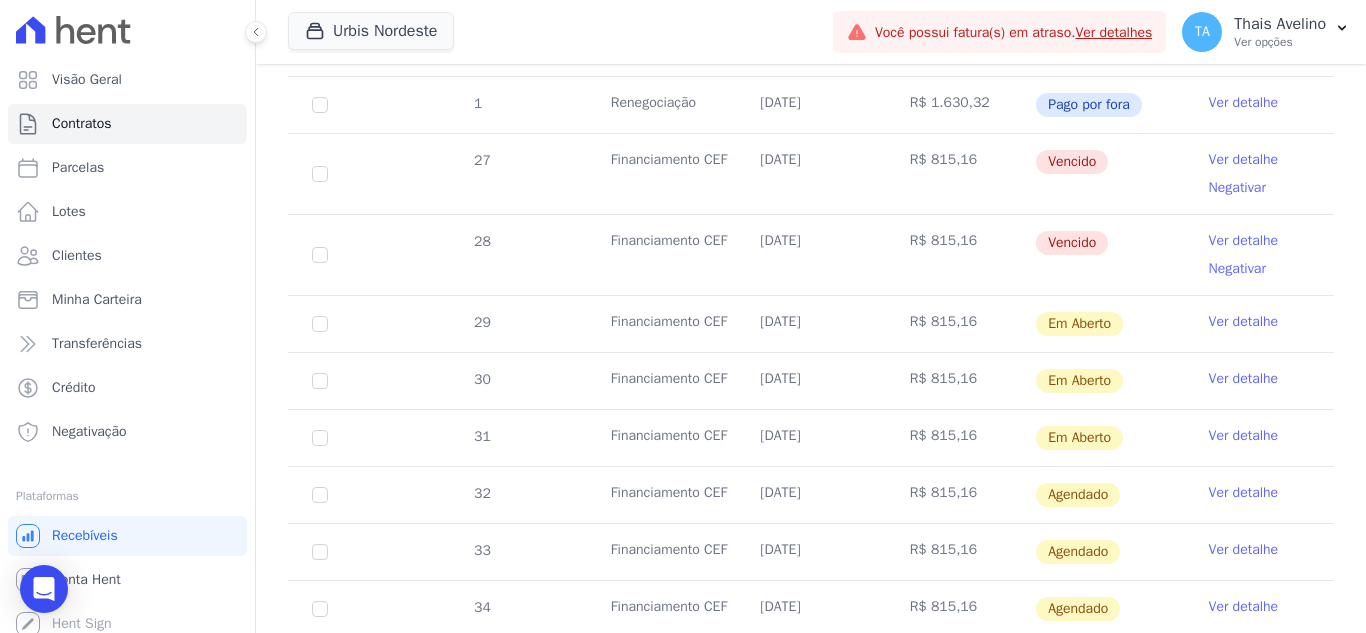 click on "Ver detalhe" at bounding box center [1244, 493] 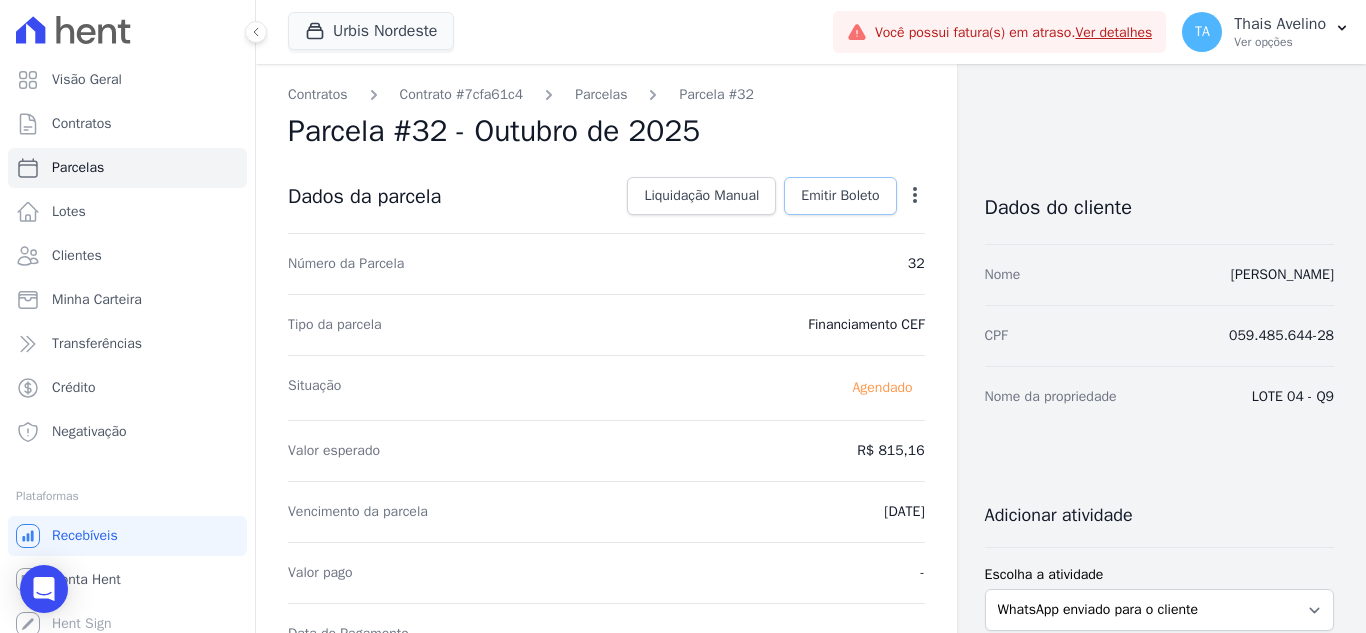 click on "Emitir Boleto" at bounding box center [840, 196] 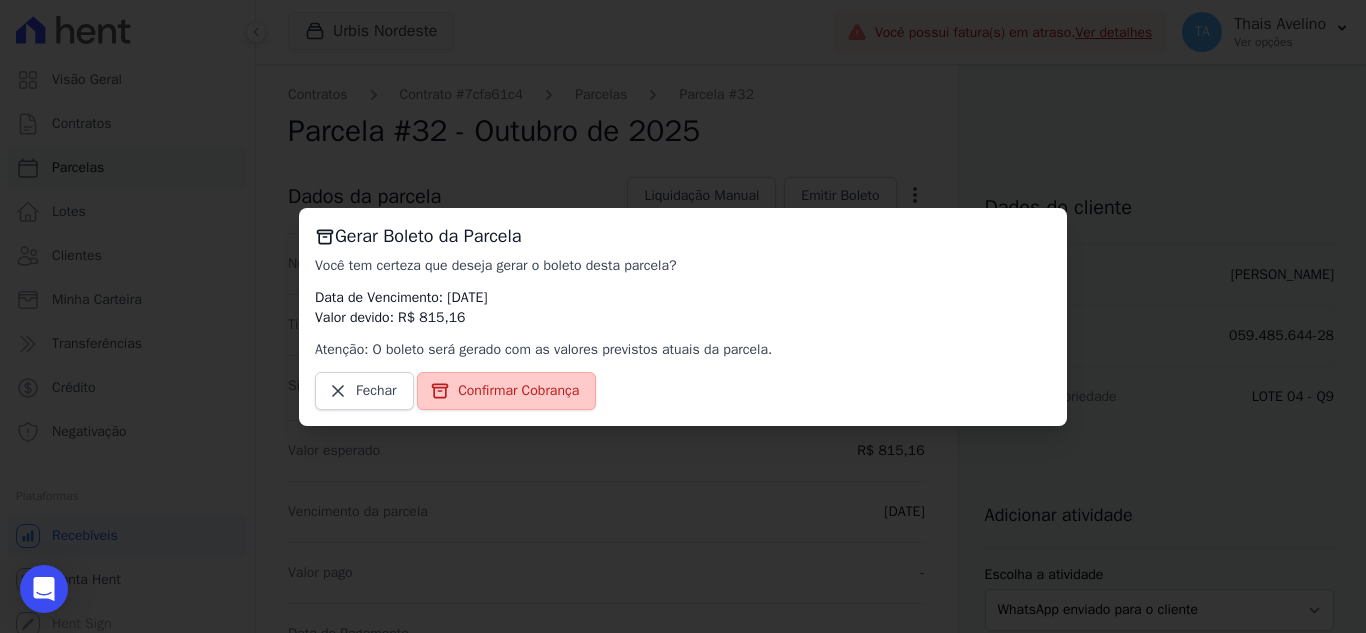 click on "Confirmar Cobrança" at bounding box center (506, 391) 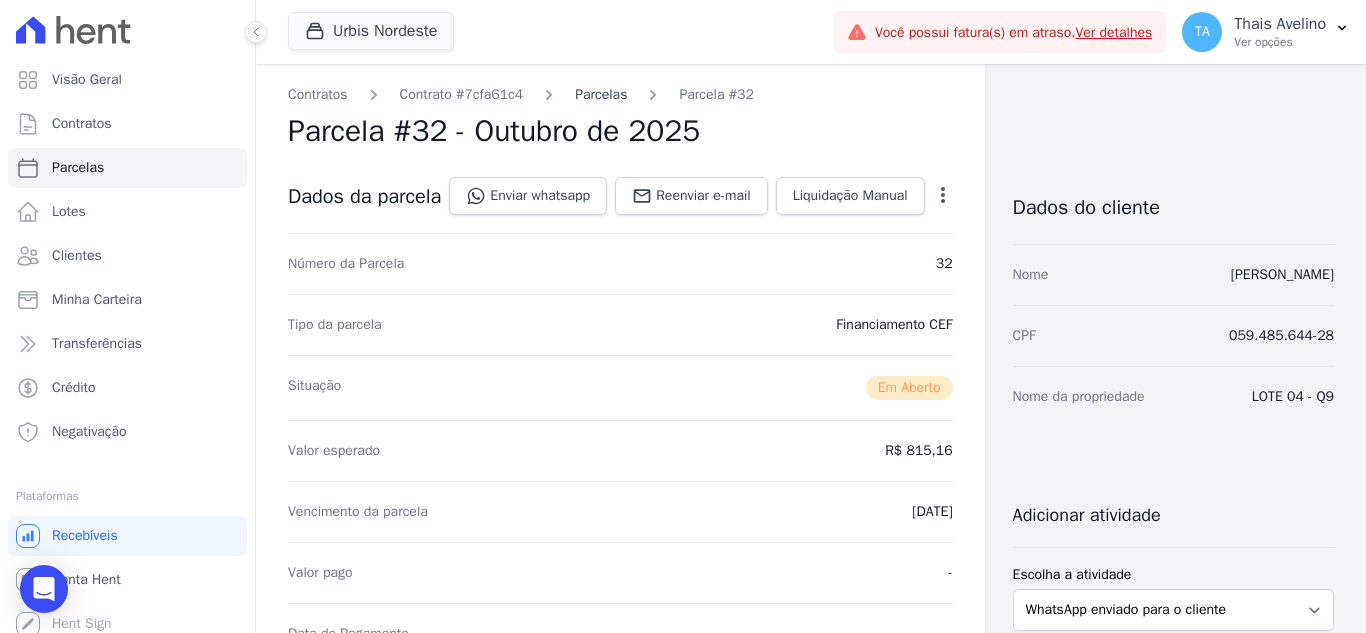 click on "Parcelas" at bounding box center [601, 94] 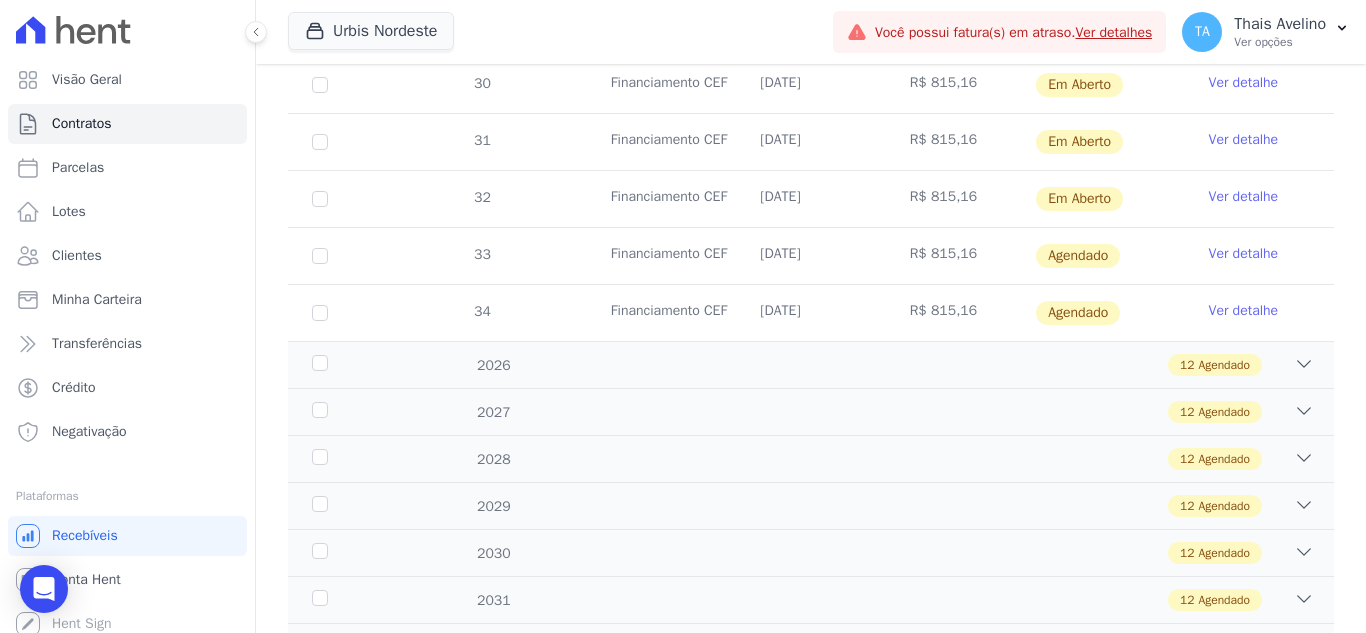 scroll, scrollTop: 900, scrollLeft: 0, axis: vertical 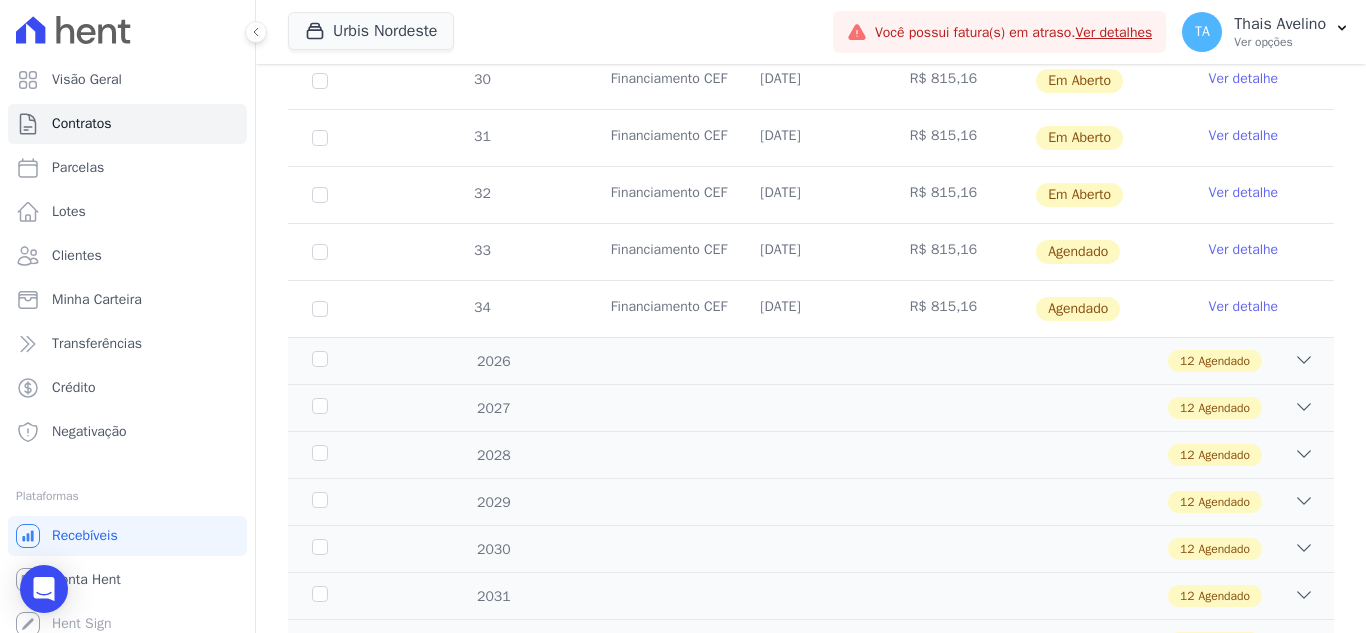 click on "Ver detalhe" at bounding box center [1244, 250] 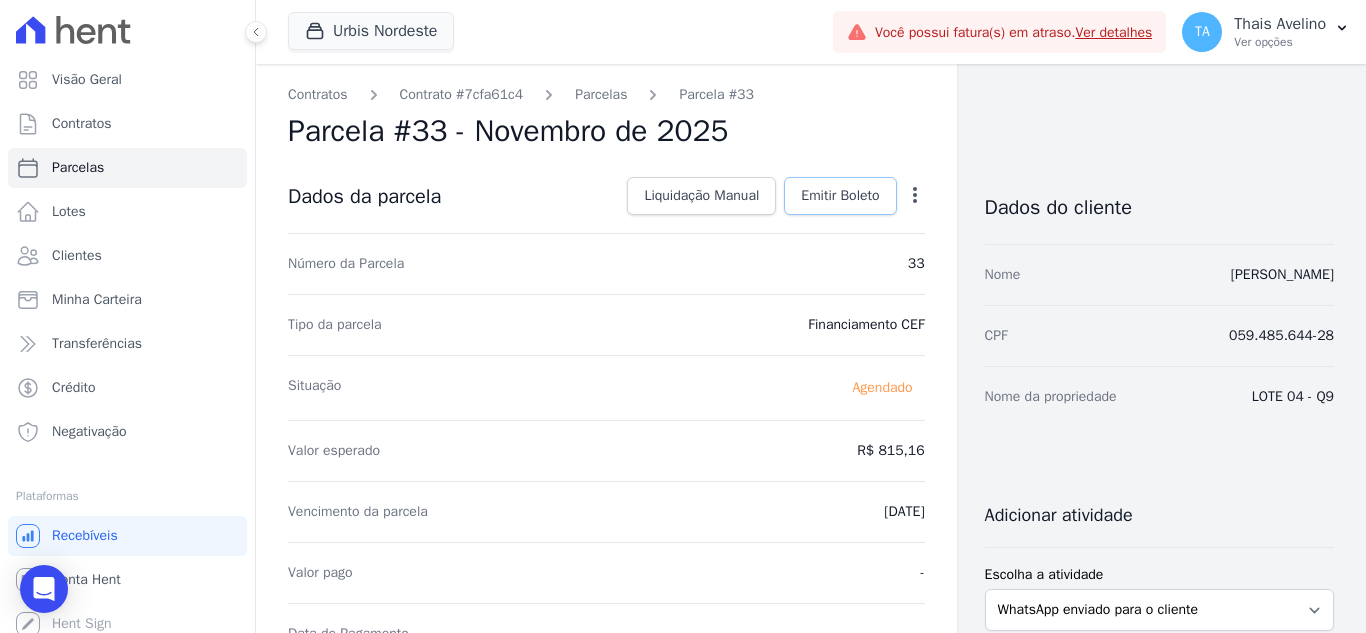 click on "Emitir Boleto" at bounding box center [840, 196] 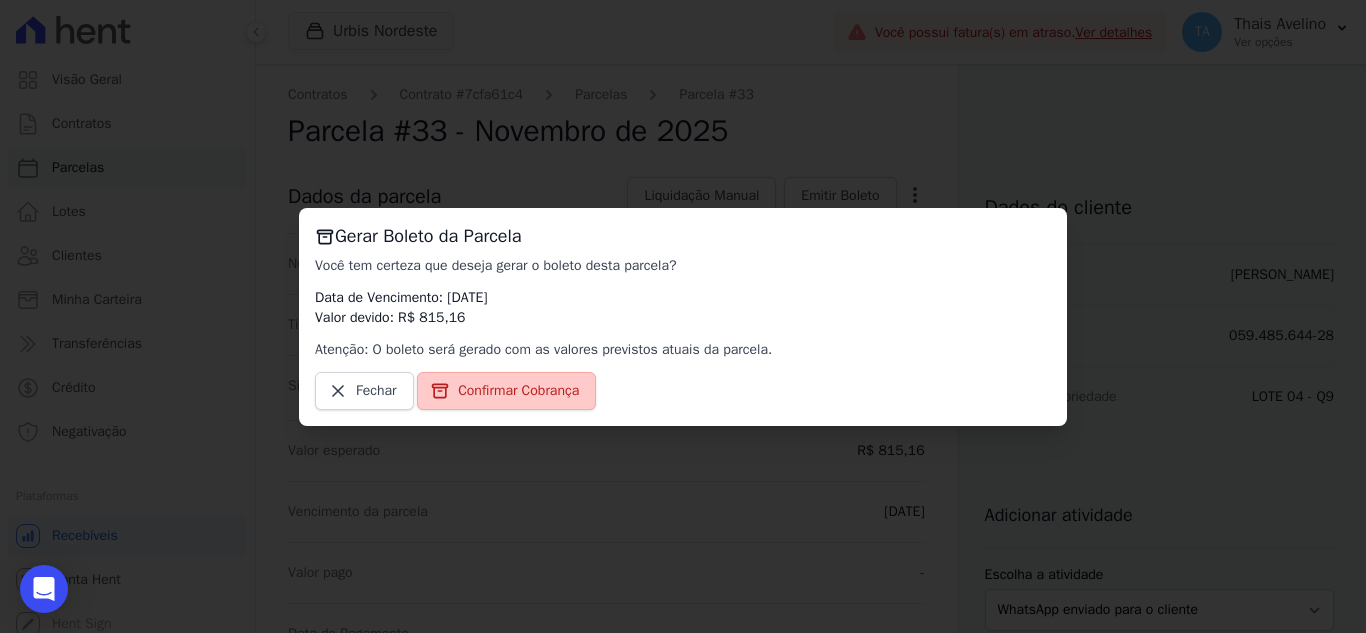 click on "Confirmar Cobrança" at bounding box center (506, 391) 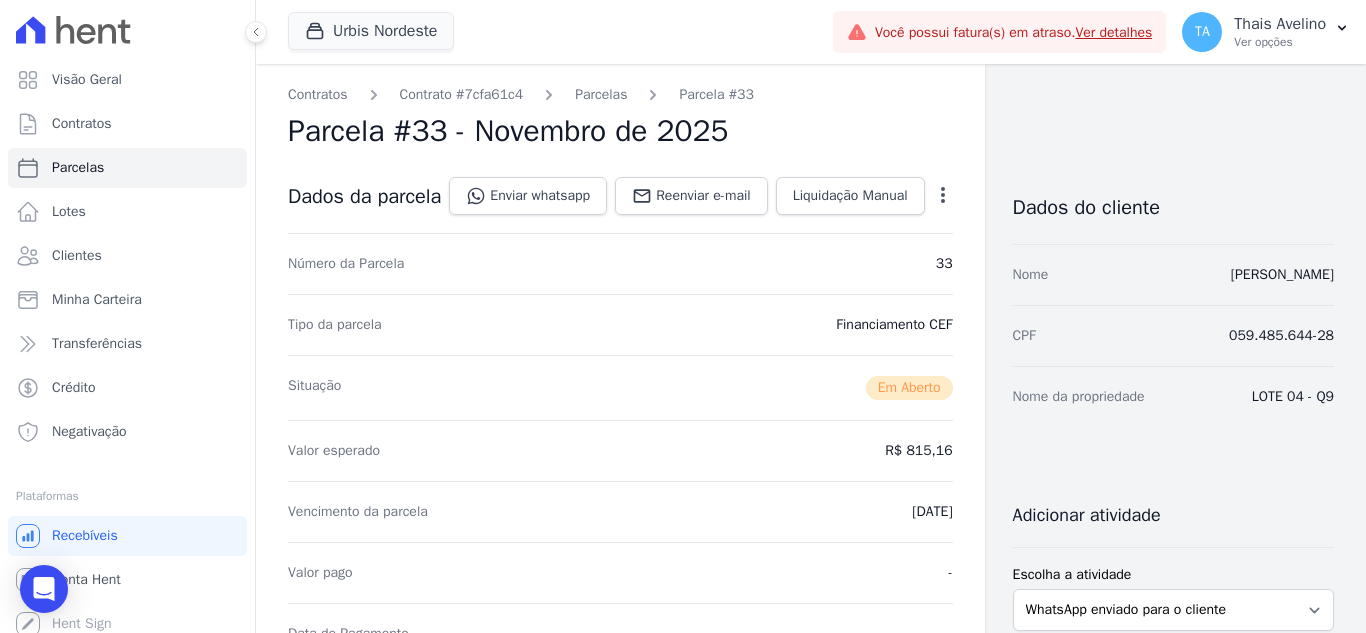 click on "Contratos
Contrato
#7cfa61c4
[GEOGRAPHIC_DATA]
Parcela
#33
Parcela #33 - Novembro de 2025
Dados da parcela
Enviar whatsapp
Registrar envio de WhatsApp
Caso o envio da mensagem via WhatsApp tenha sido bem-sucedido, registre esta atividade.
Escreva uma nota" at bounding box center (620, 709) 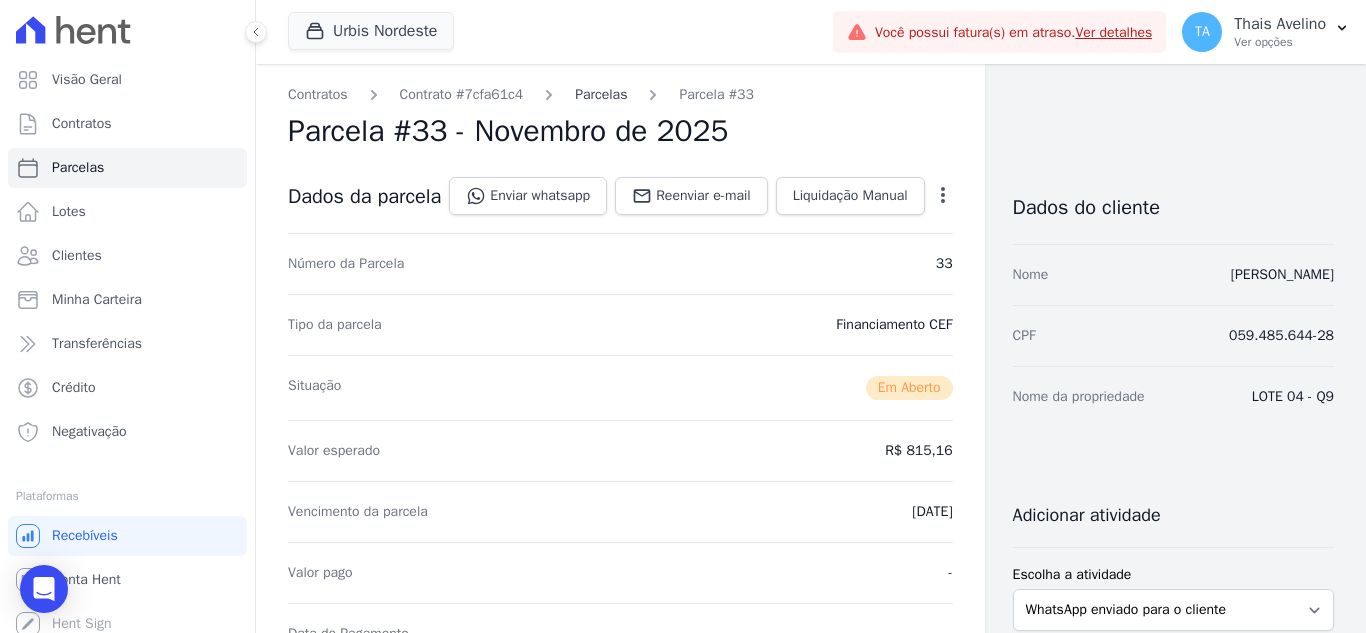 click on "Parcelas" at bounding box center [601, 94] 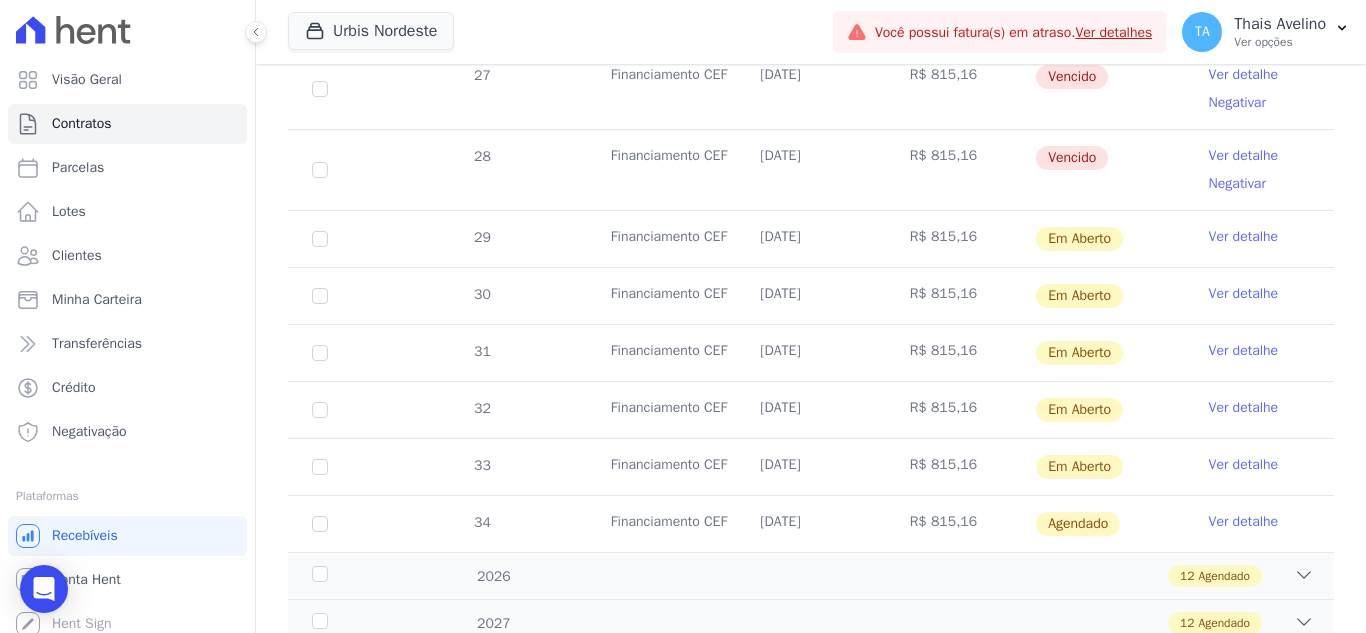 scroll, scrollTop: 700, scrollLeft: 0, axis: vertical 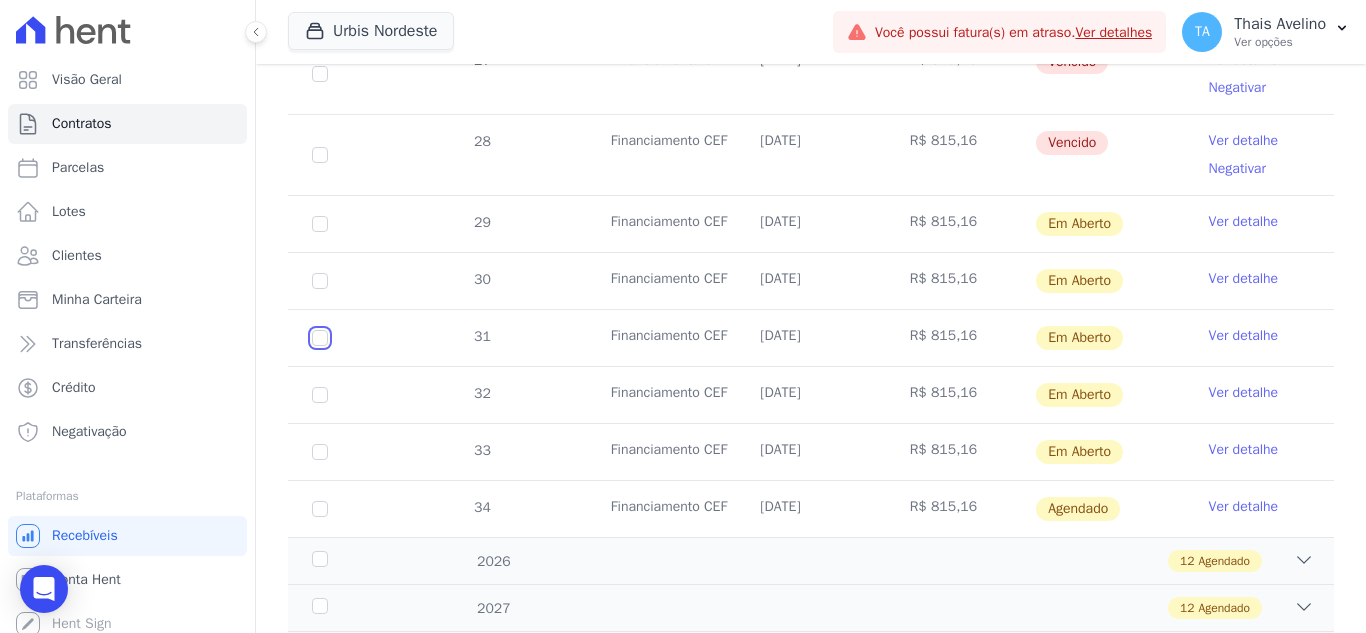 click at bounding box center [320, 224] 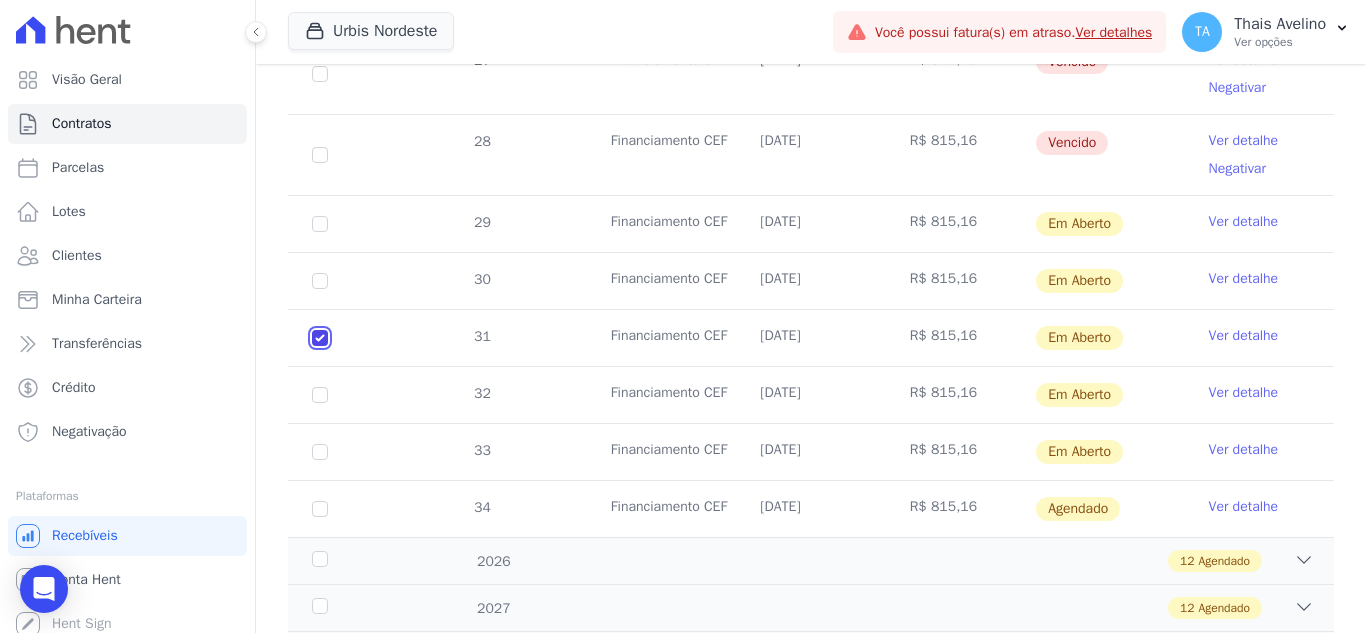 checkbox on "true" 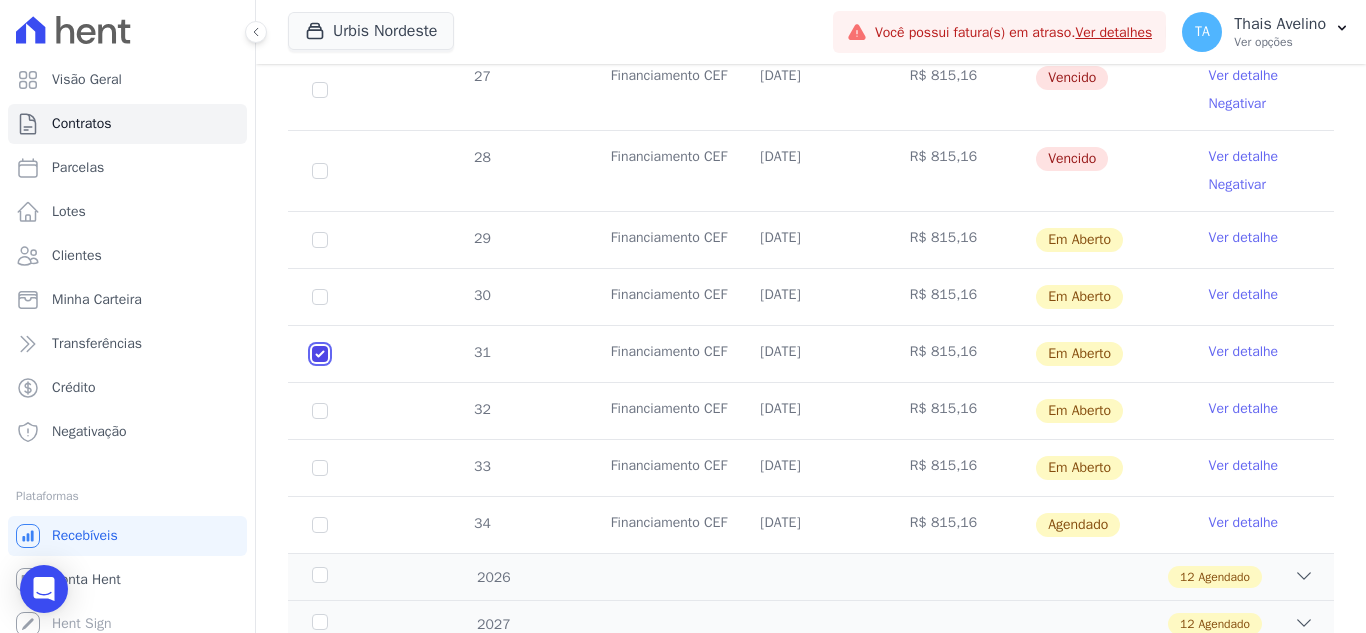 scroll, scrollTop: 716, scrollLeft: 0, axis: vertical 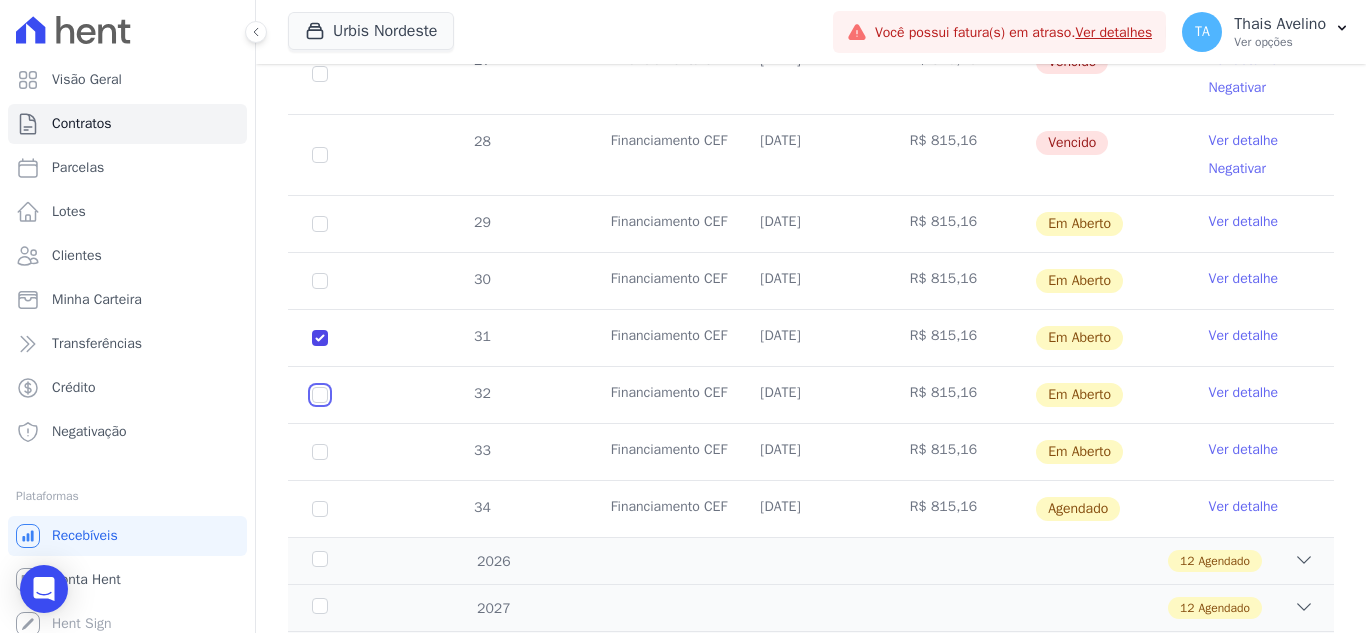 click at bounding box center (320, 224) 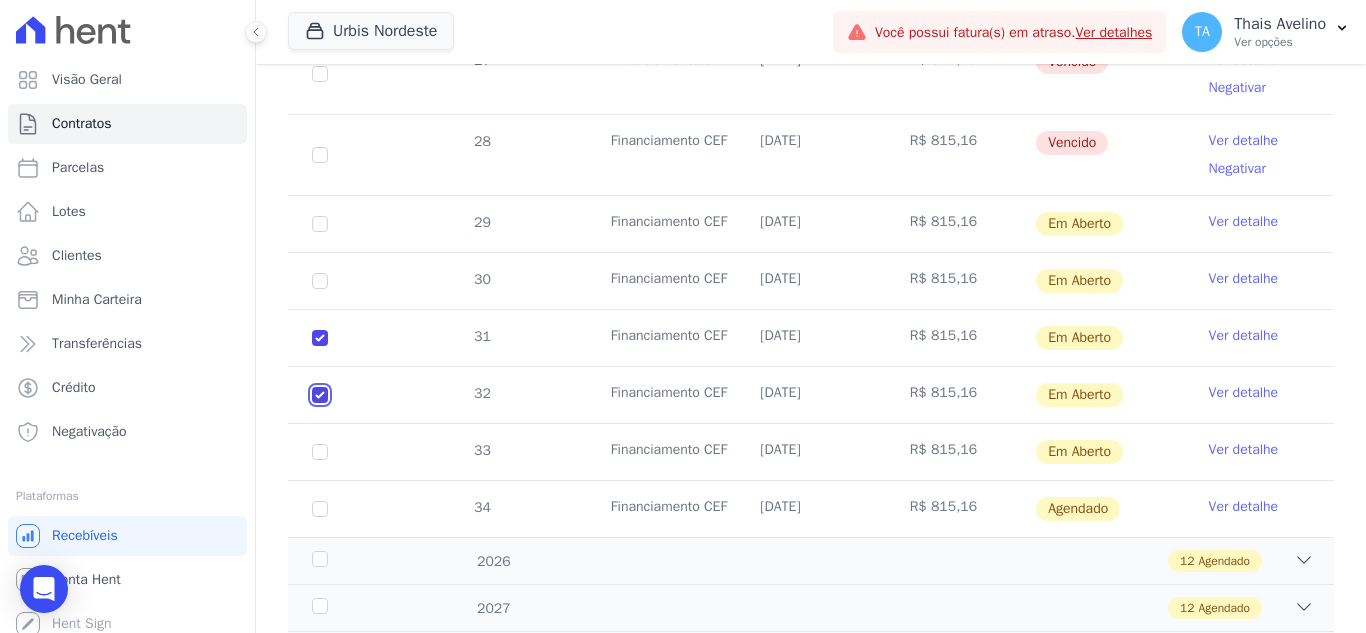 checkbox on "true" 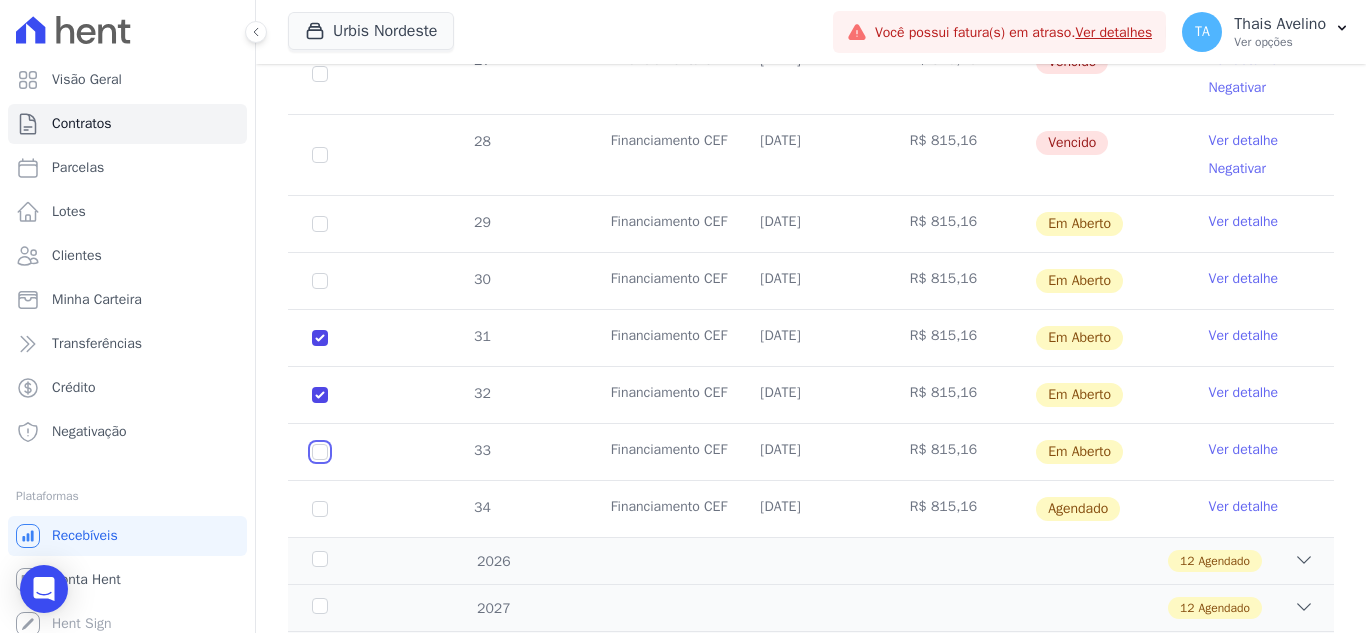 click at bounding box center [320, 224] 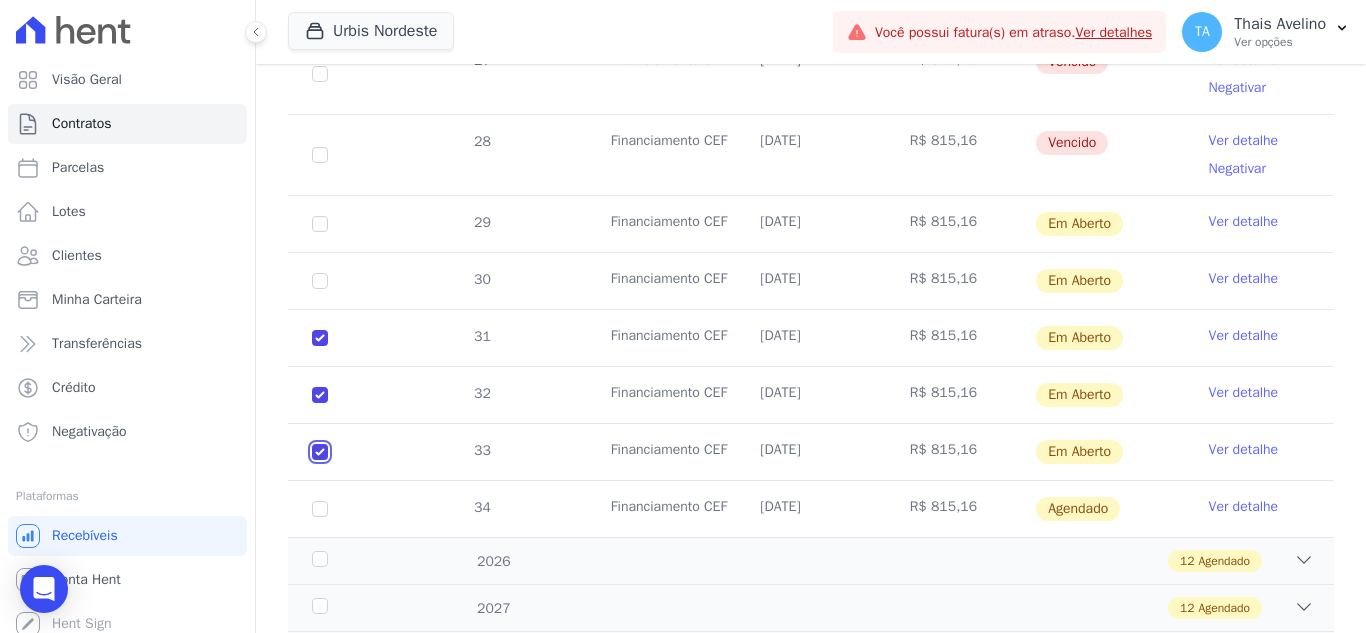 checkbox on "true" 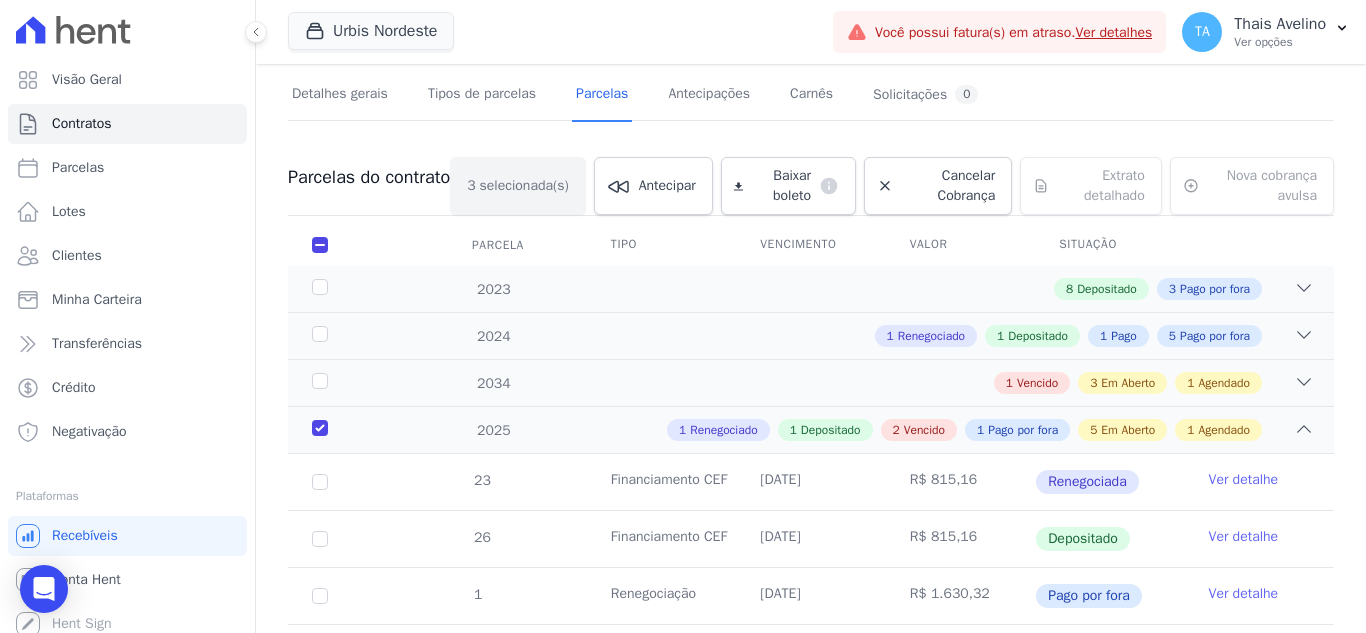 scroll, scrollTop: 0, scrollLeft: 0, axis: both 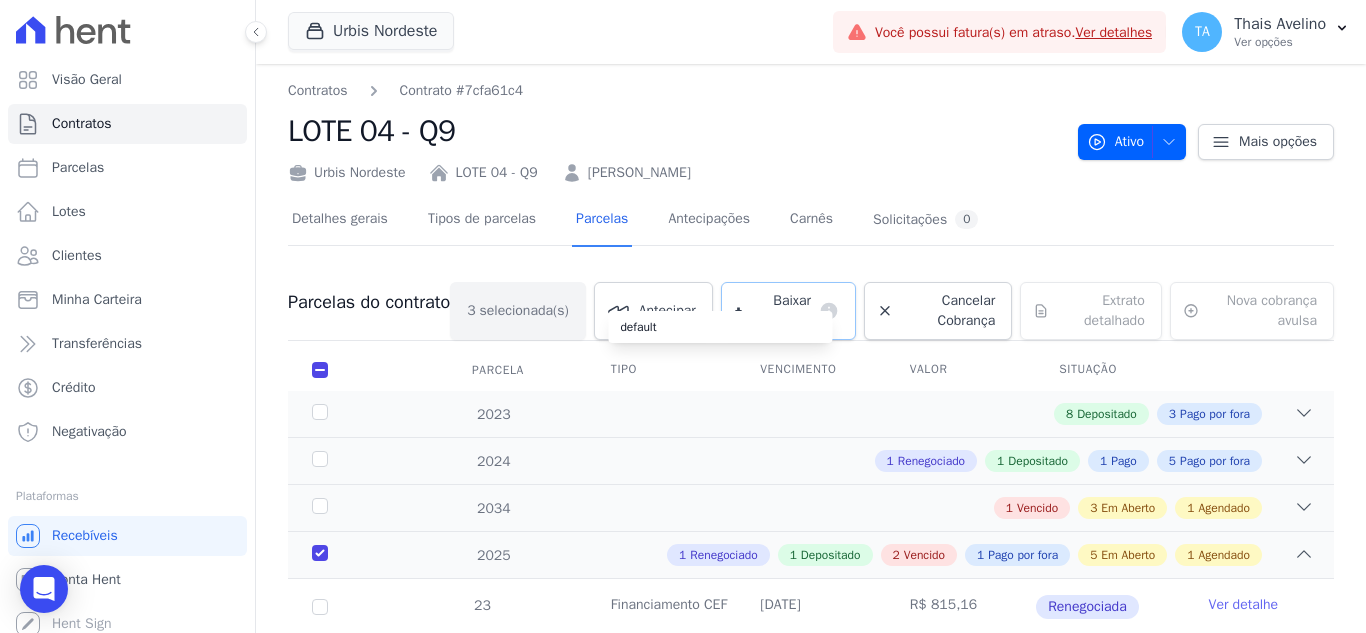 click on "default" at bounding box center [720, 327] 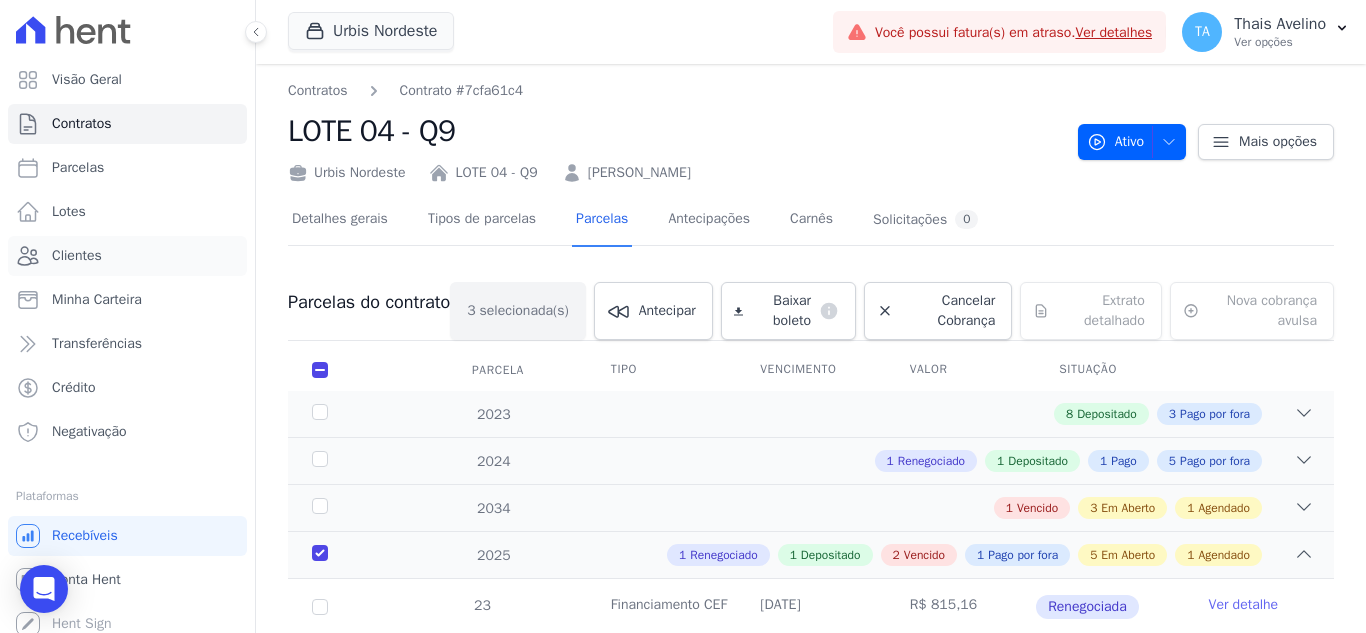 drag, startPoint x: 116, startPoint y: 256, endPoint x: 586, endPoint y: 282, distance: 470.7186 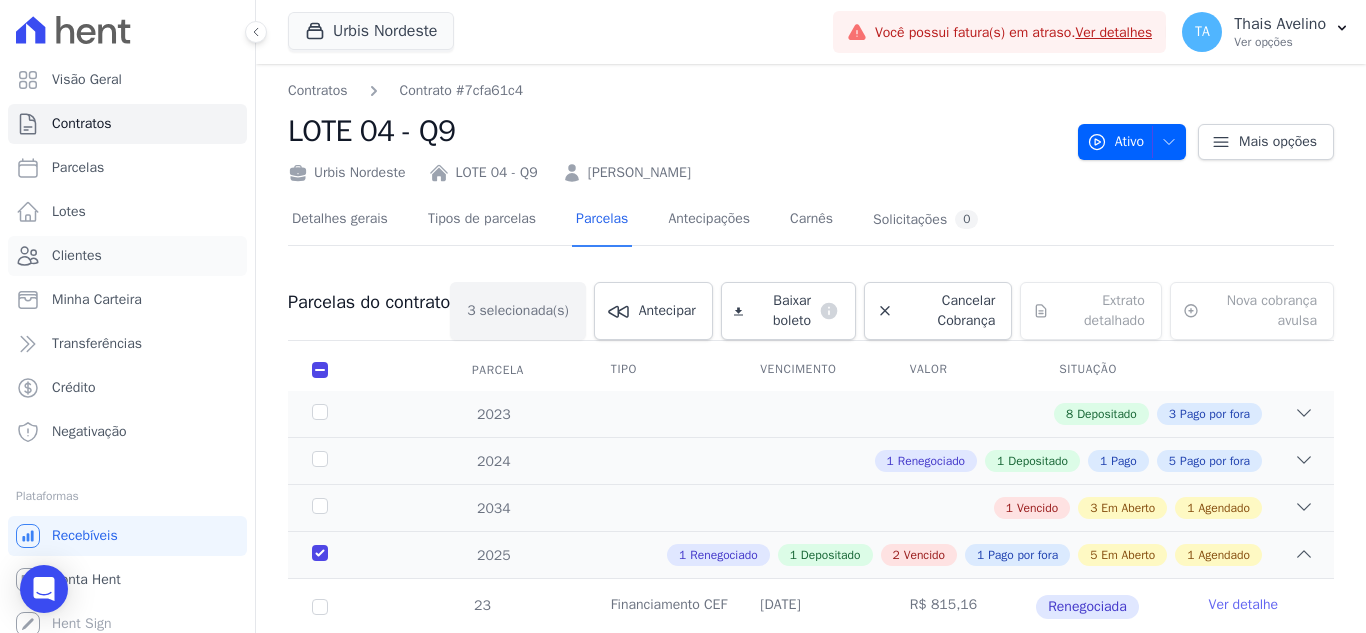 click on "Clientes" at bounding box center (127, 256) 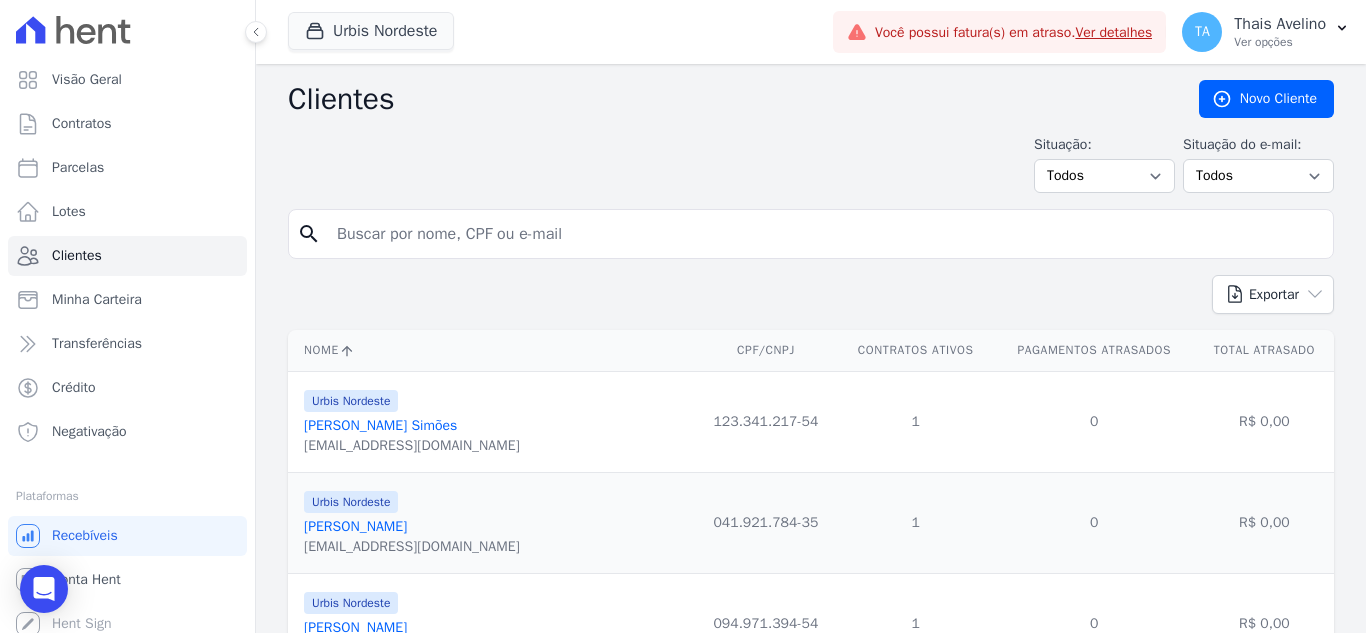 click at bounding box center (825, 234) 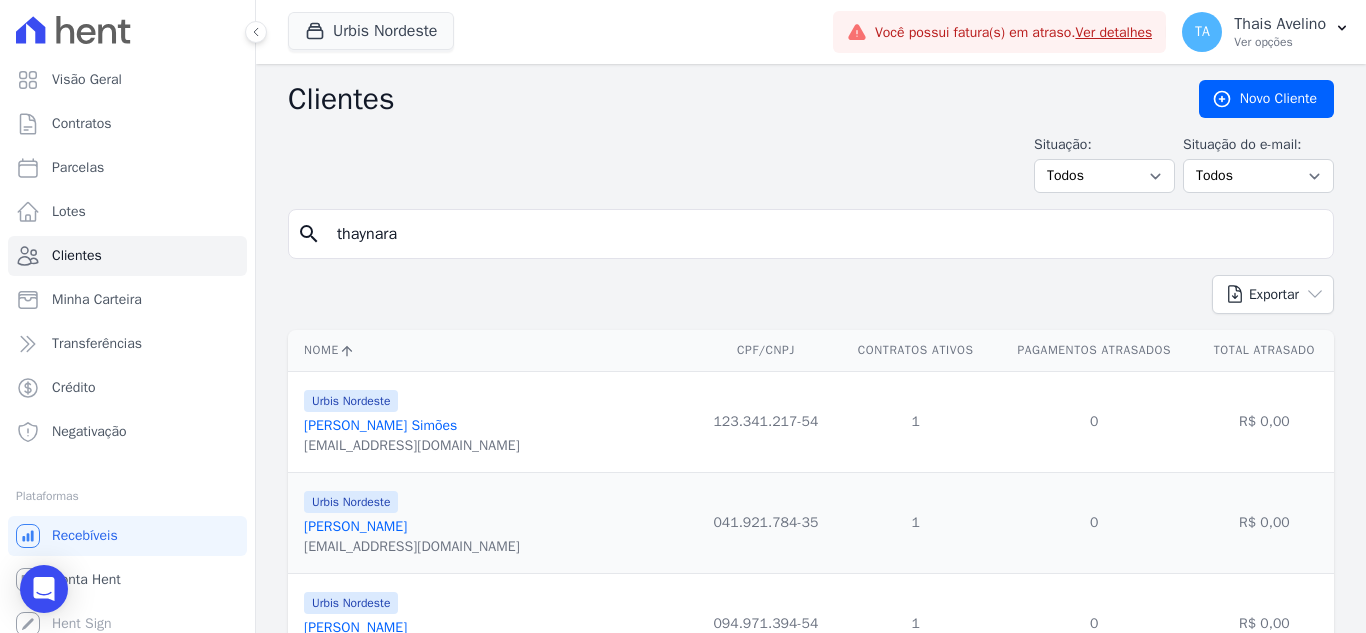 type on "thaynara" 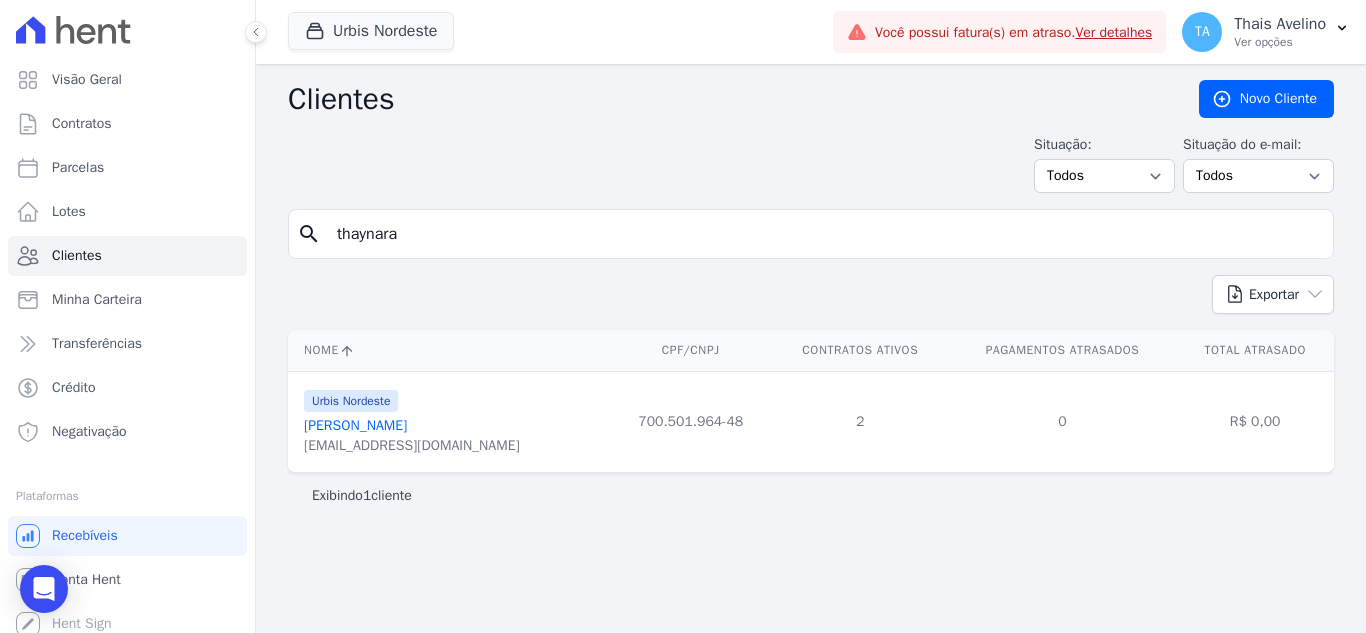 click on "[PERSON_NAME]" at bounding box center (355, 425) 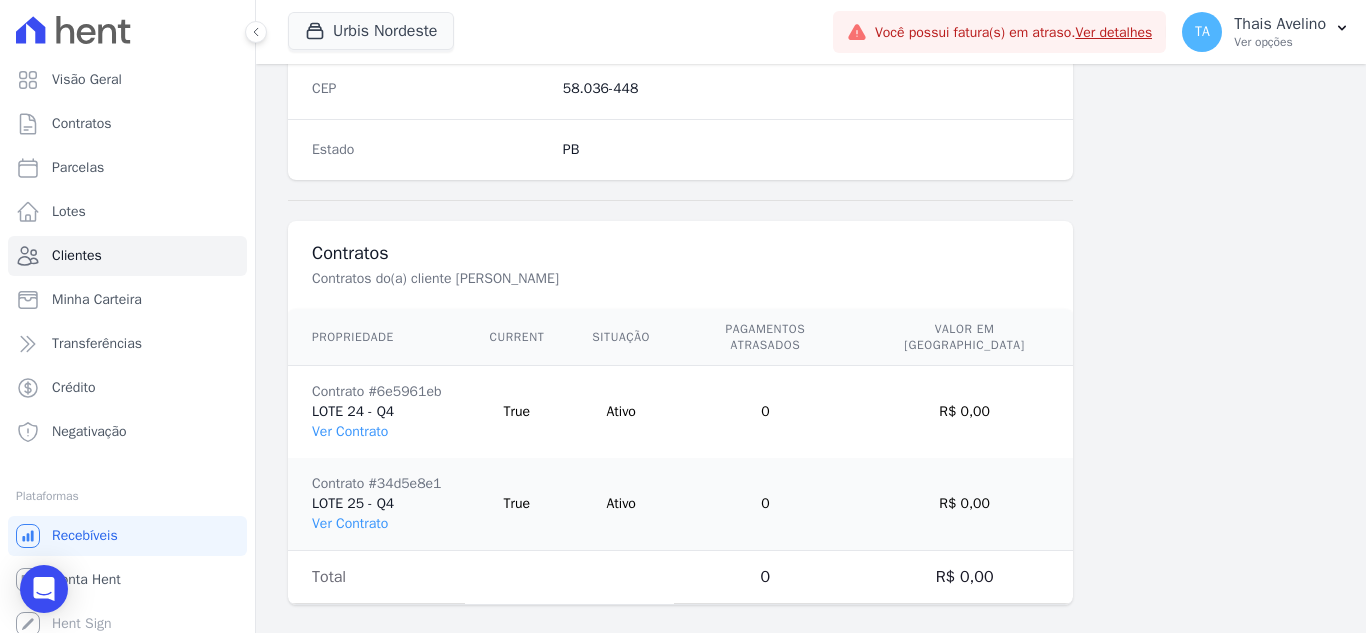 scroll, scrollTop: 1330, scrollLeft: 0, axis: vertical 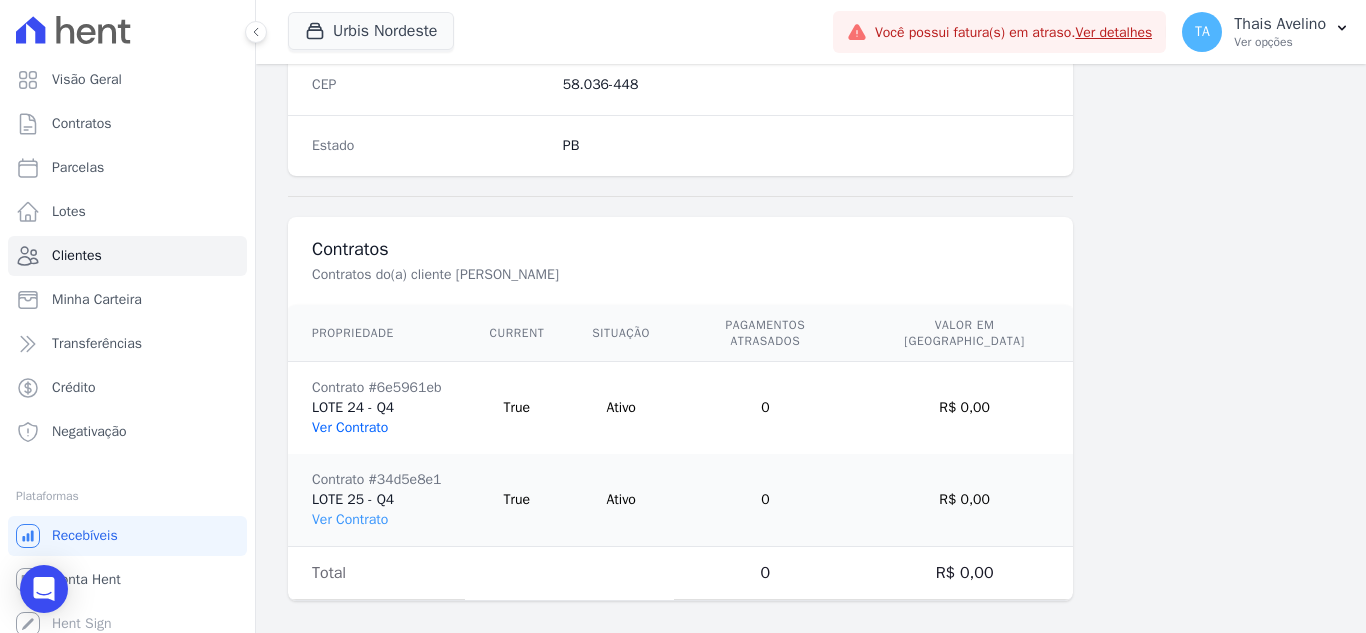 click on "Ver Contrato" at bounding box center (350, 427) 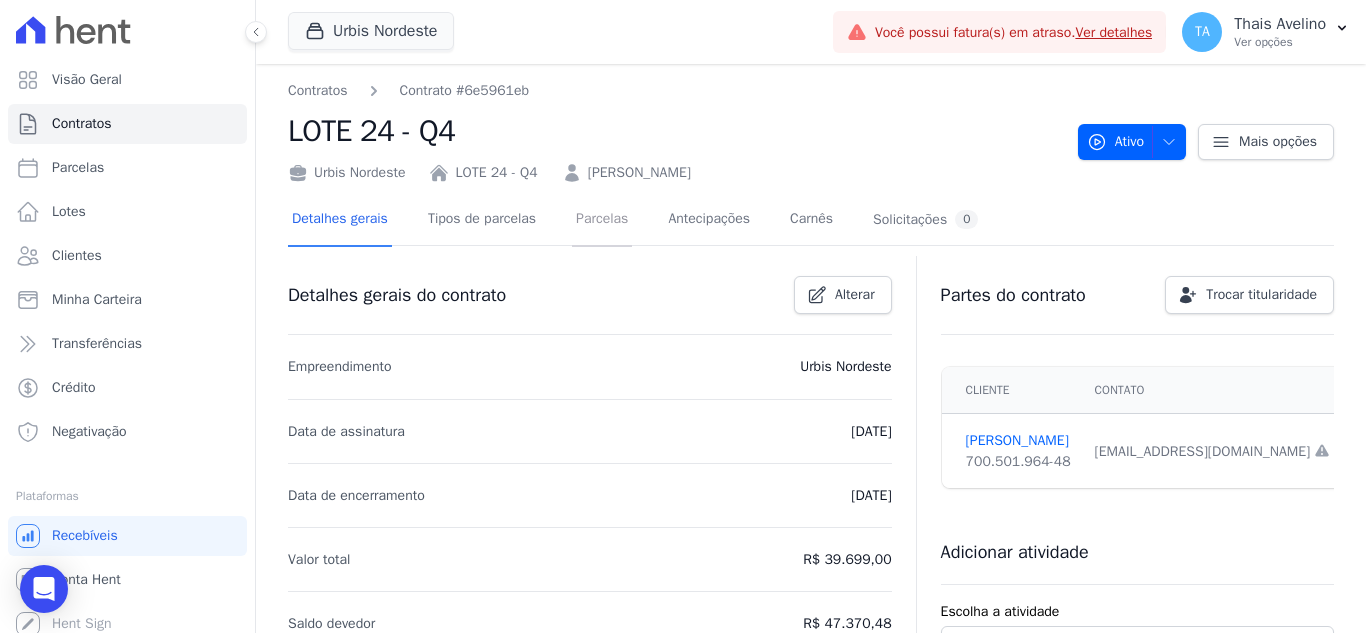 click on "Parcelas" at bounding box center [602, 220] 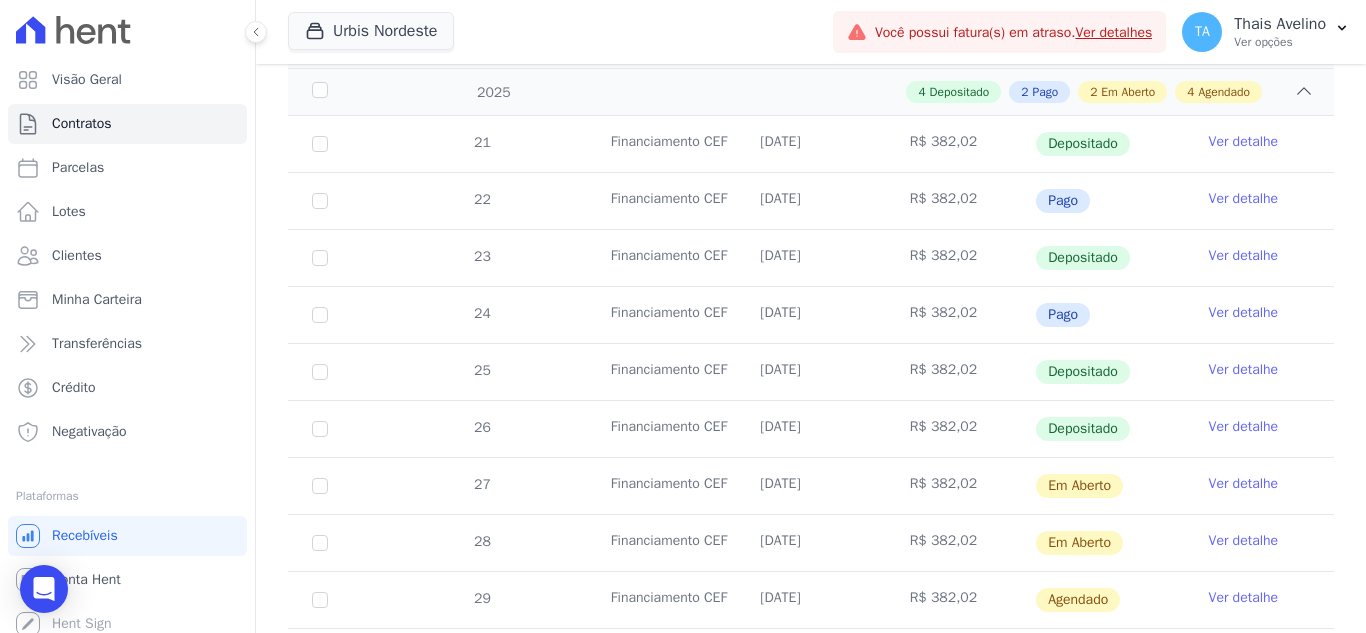 scroll, scrollTop: 700, scrollLeft: 0, axis: vertical 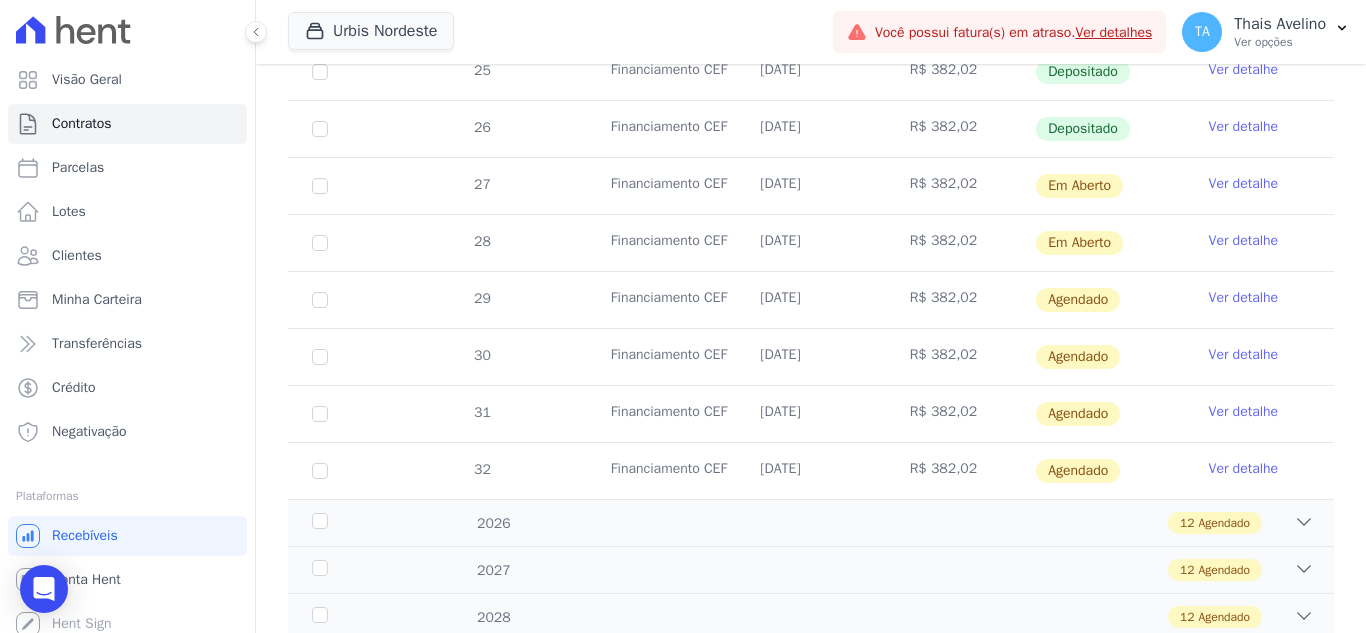 click on "Ver detalhe" at bounding box center [1244, 298] 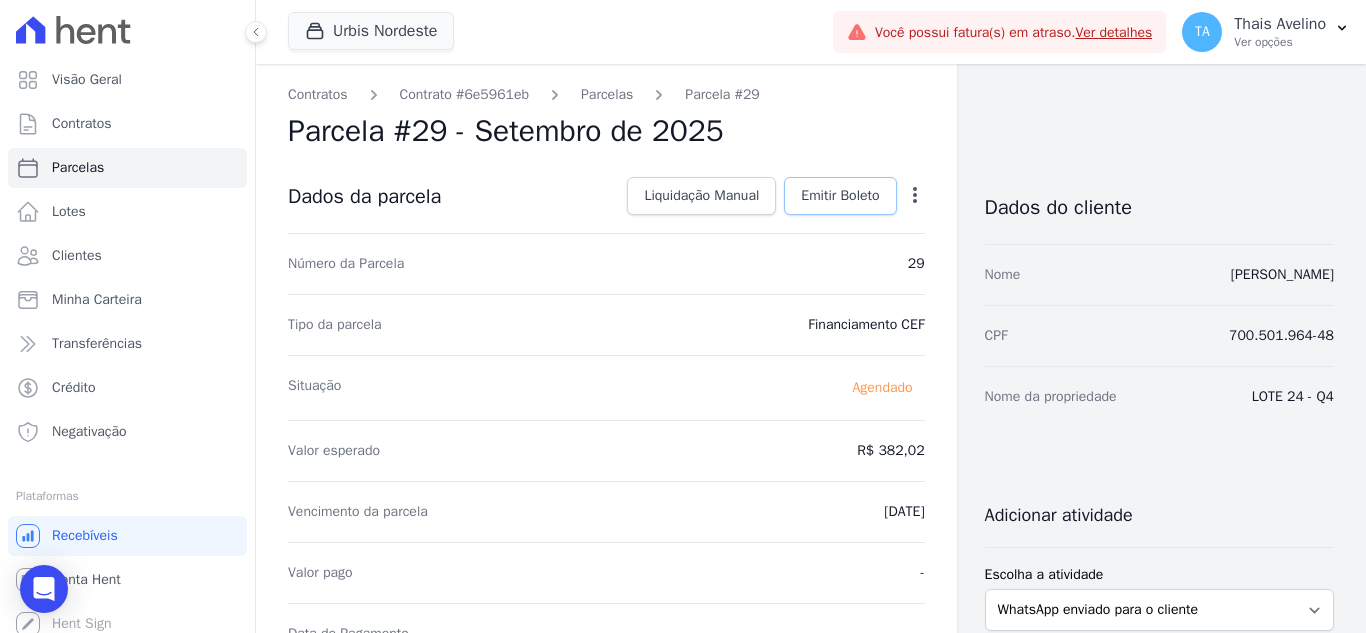 click on "Emitir Boleto" at bounding box center [840, 196] 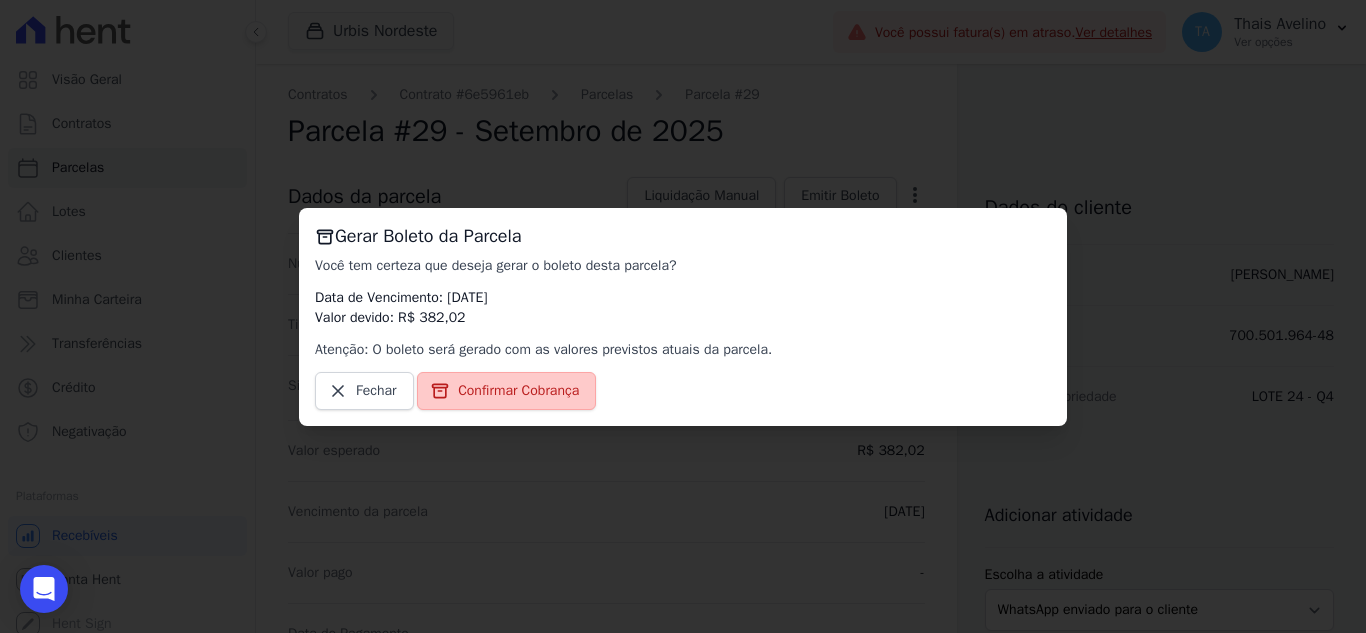 click on "Confirmar Cobrança" at bounding box center [518, 391] 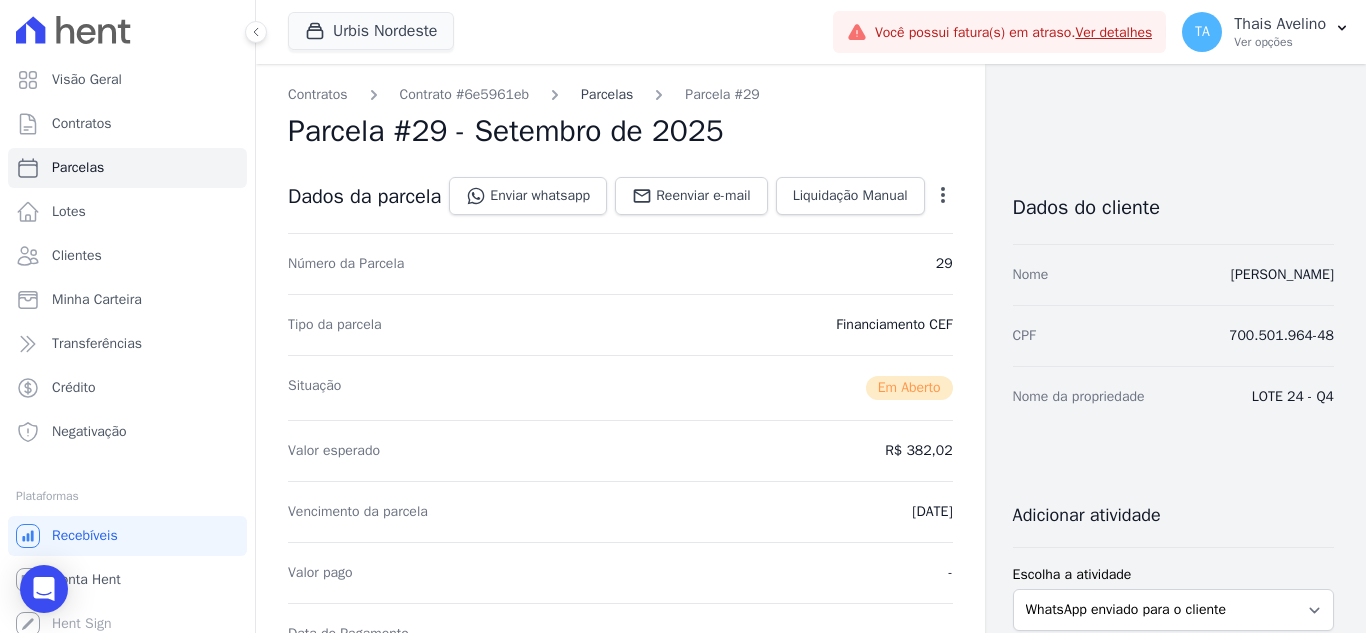 click on "Parcelas" at bounding box center [607, 94] 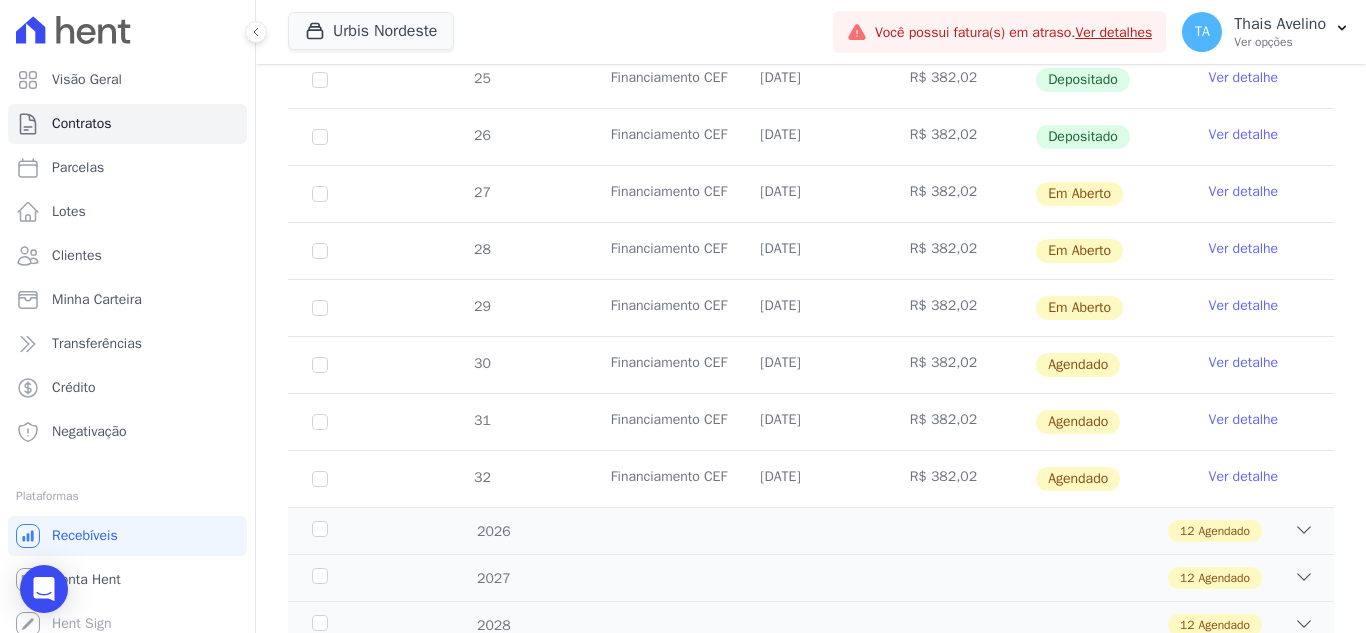 scroll, scrollTop: 700, scrollLeft: 0, axis: vertical 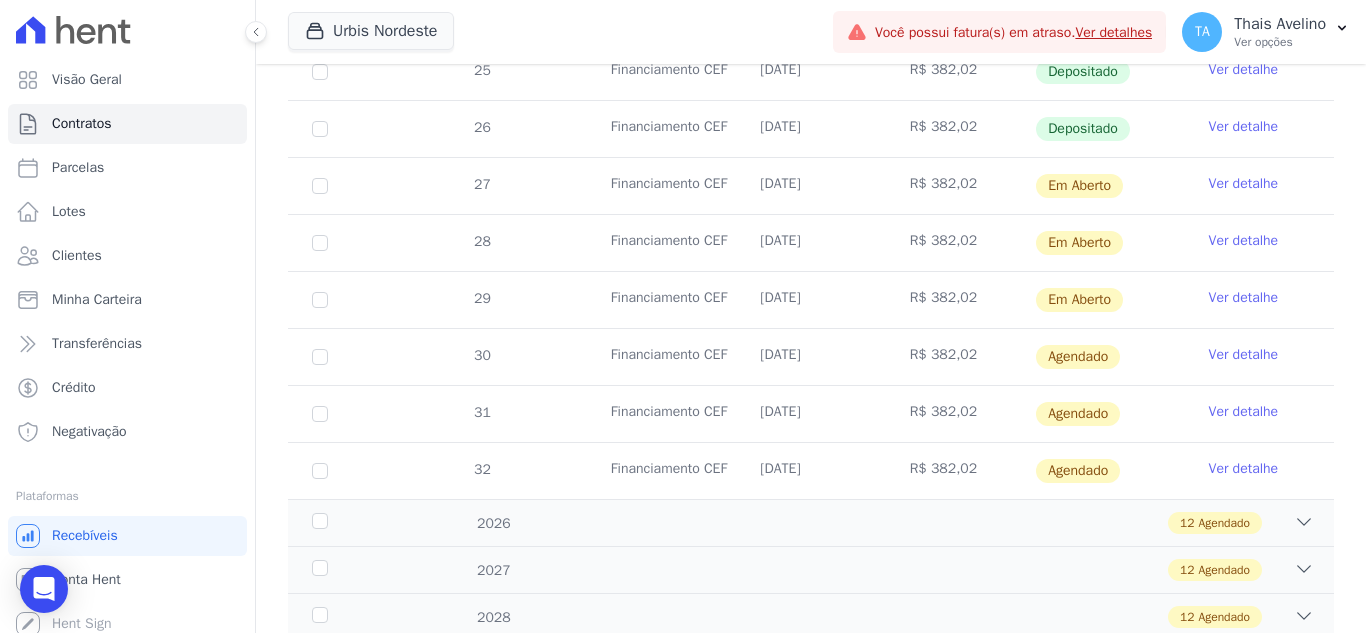 click on "Ver detalhe" at bounding box center [1244, 355] 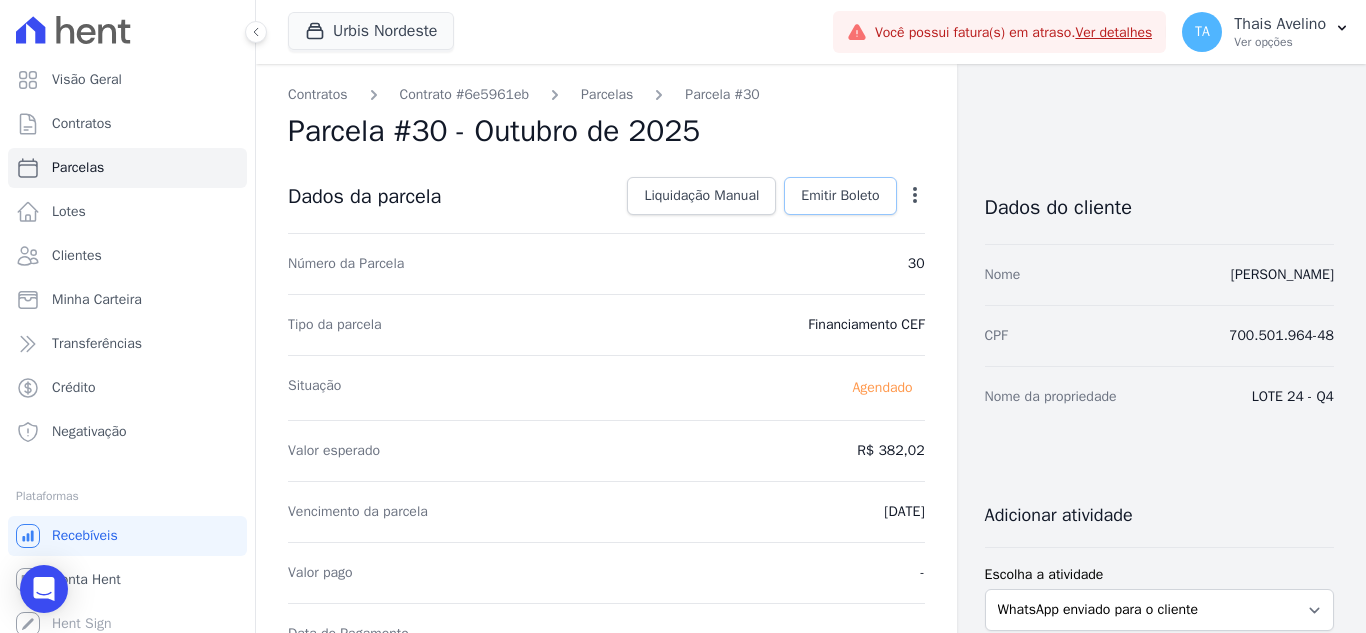 click on "Emitir Boleto" at bounding box center [840, 196] 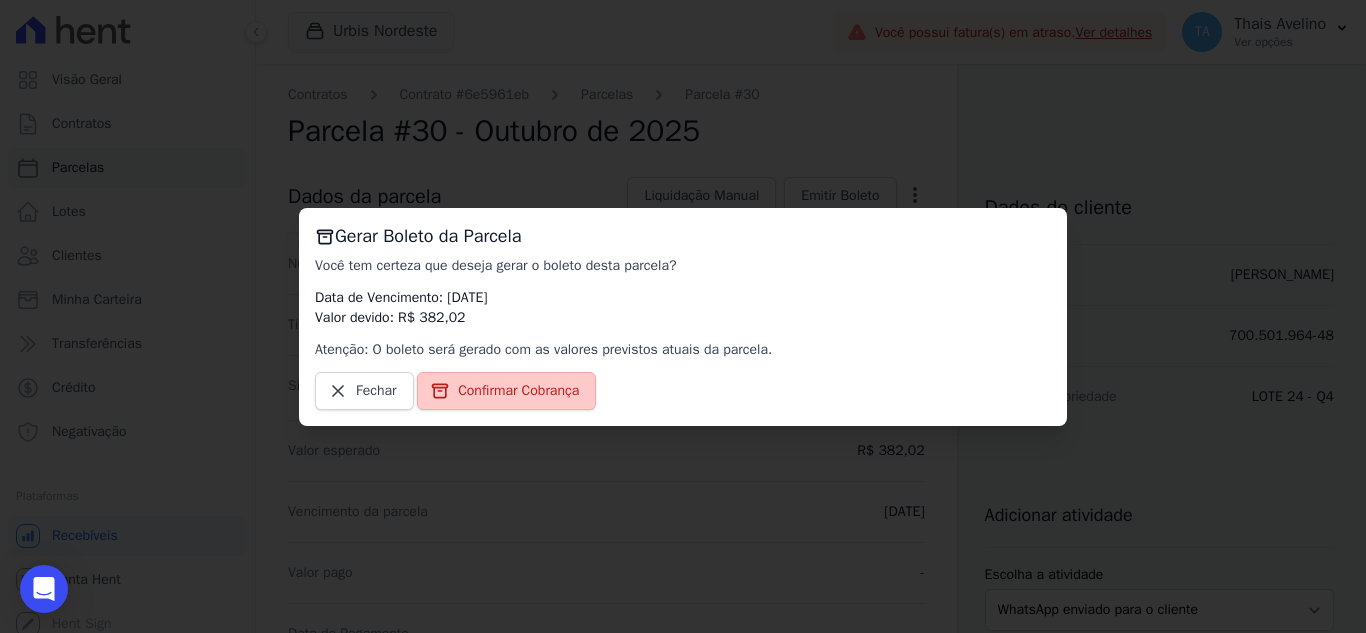 click on "Confirmar Cobrança" at bounding box center [518, 391] 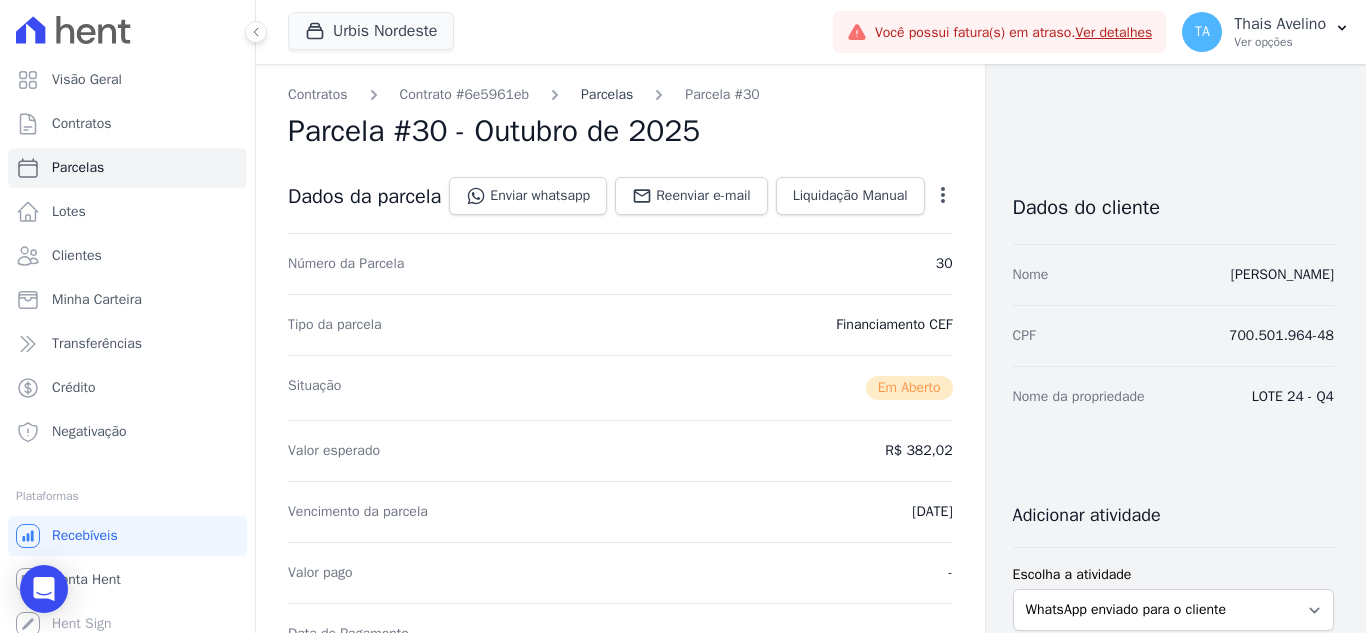 click on "Parcelas" at bounding box center (607, 94) 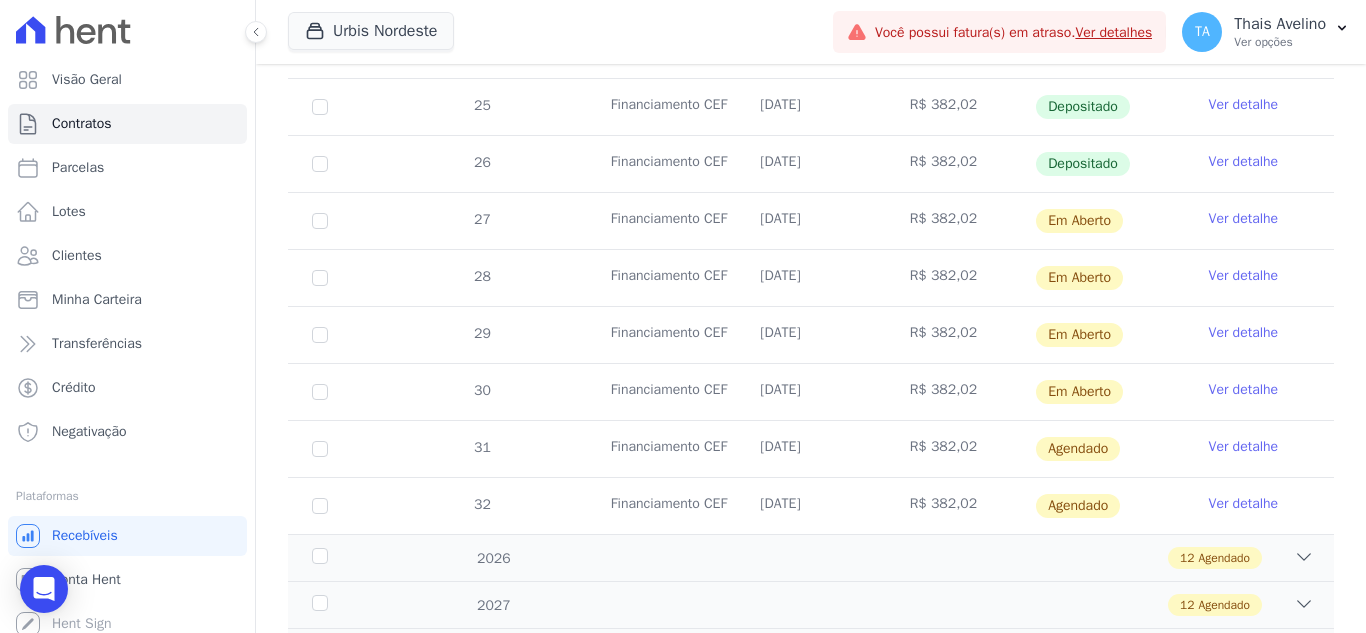 scroll, scrollTop: 700, scrollLeft: 0, axis: vertical 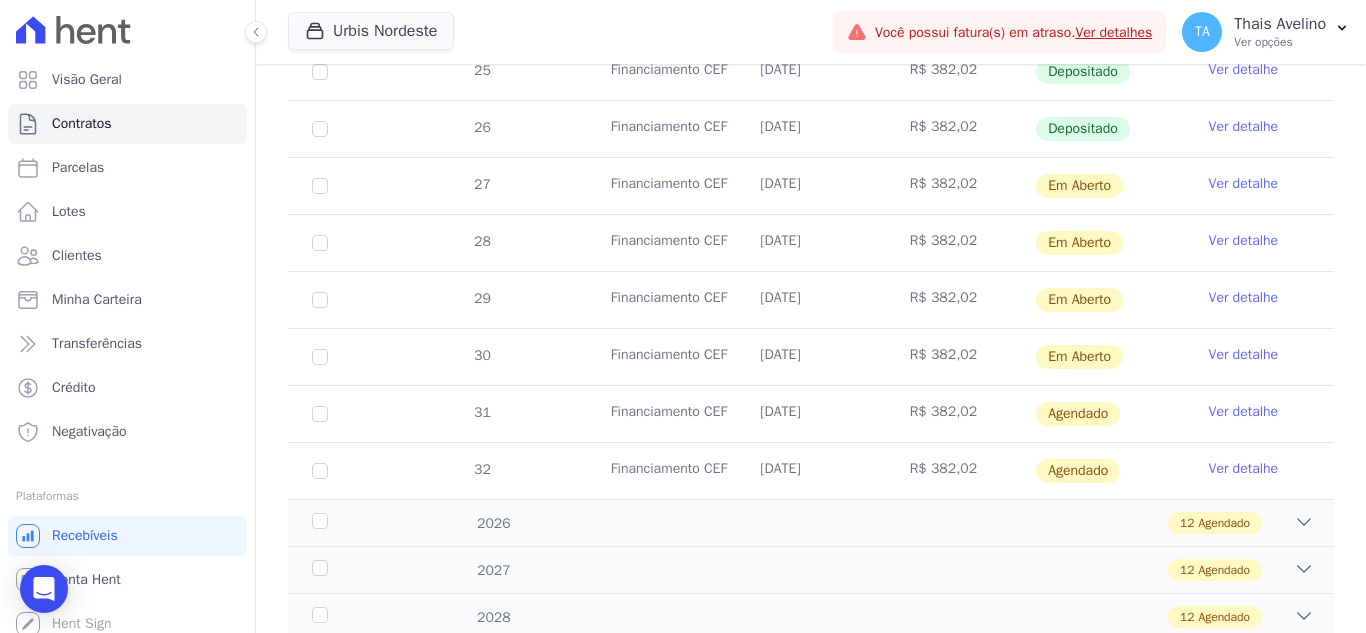 click on "Ver detalhe" at bounding box center (1244, 412) 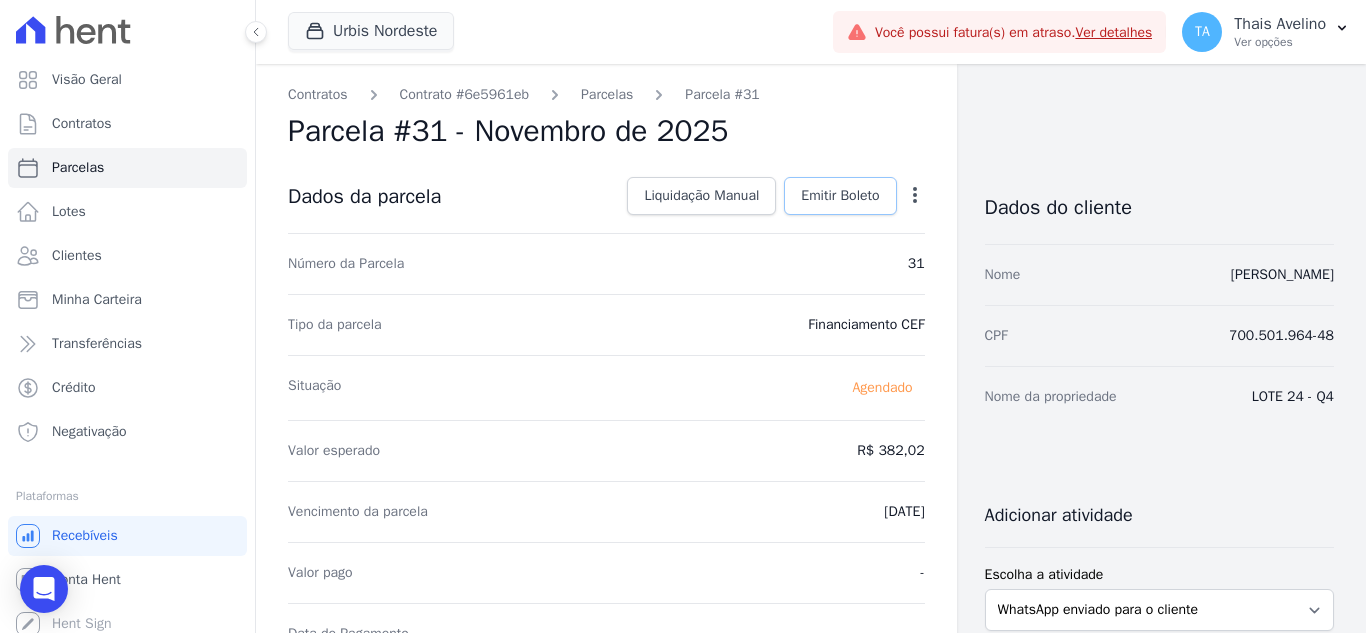 drag, startPoint x: 851, startPoint y: 188, endPoint x: 839, endPoint y: 264, distance: 76.941536 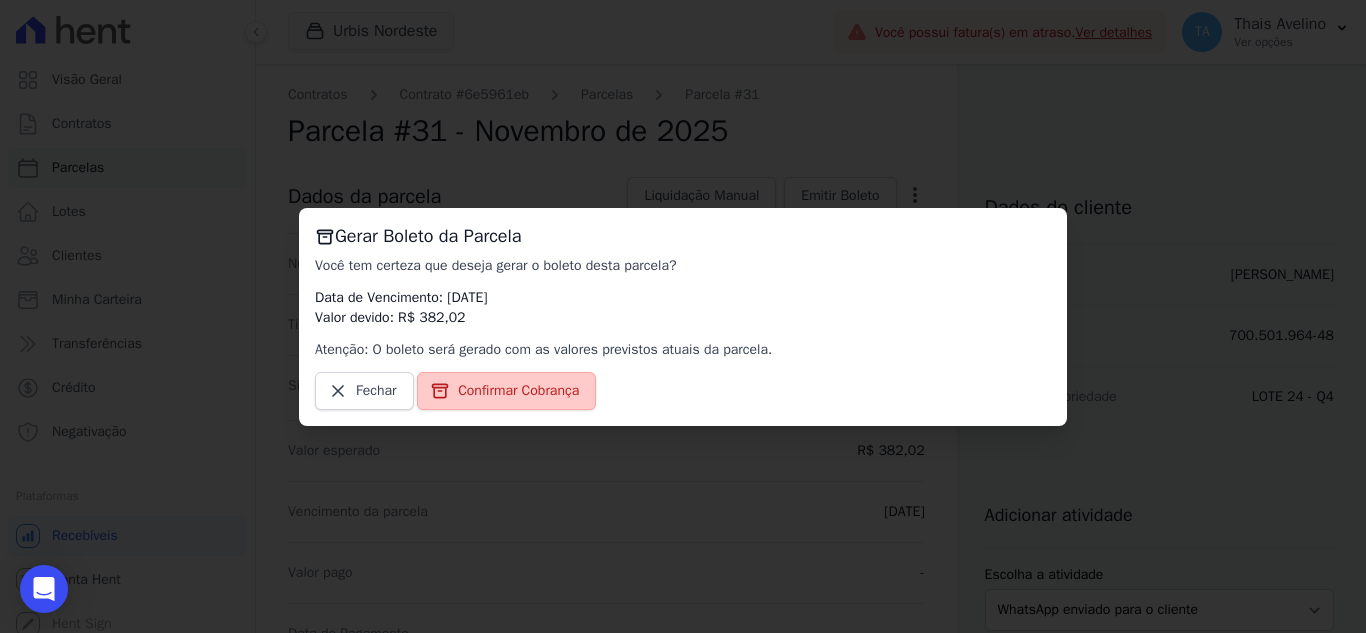 click on "Confirmar Cobrança" at bounding box center (506, 391) 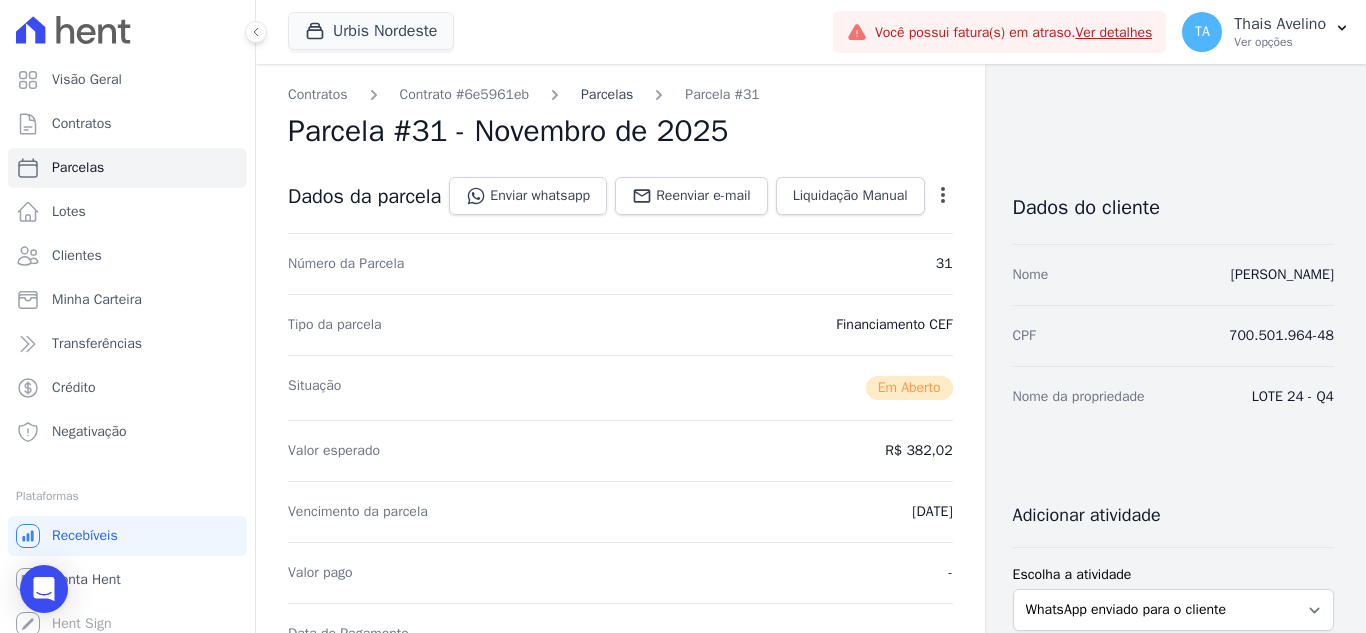 click on "Parcelas" at bounding box center (607, 94) 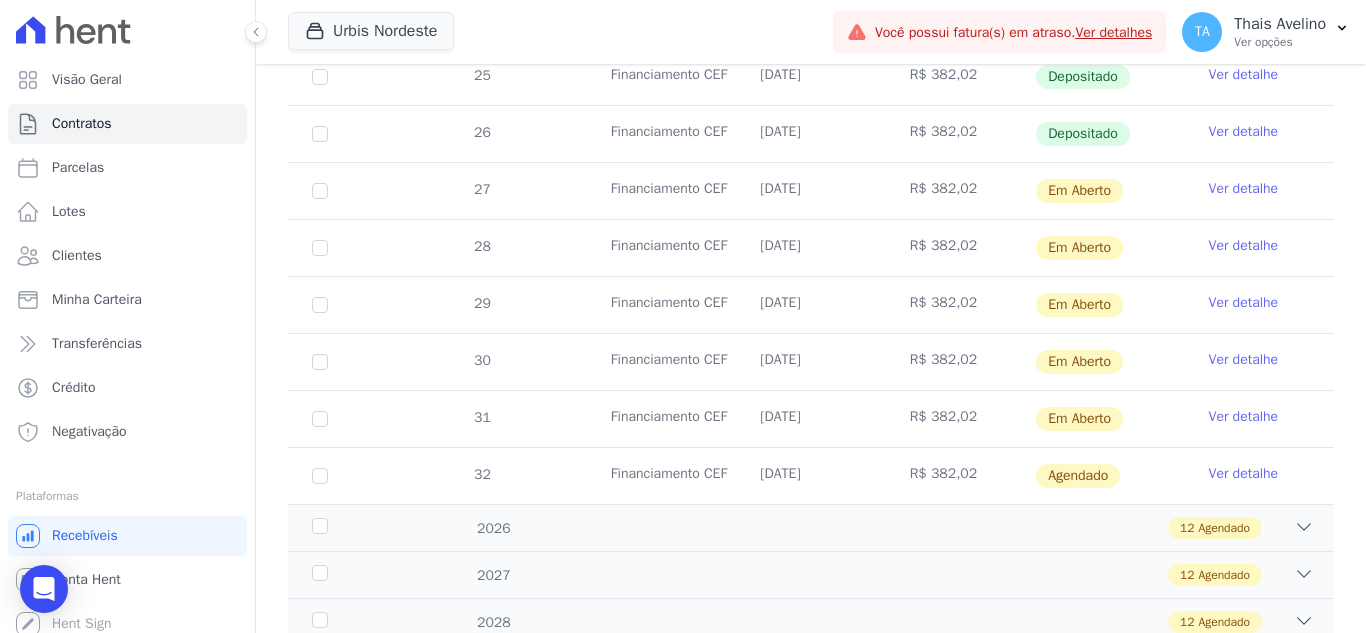 scroll, scrollTop: 700, scrollLeft: 0, axis: vertical 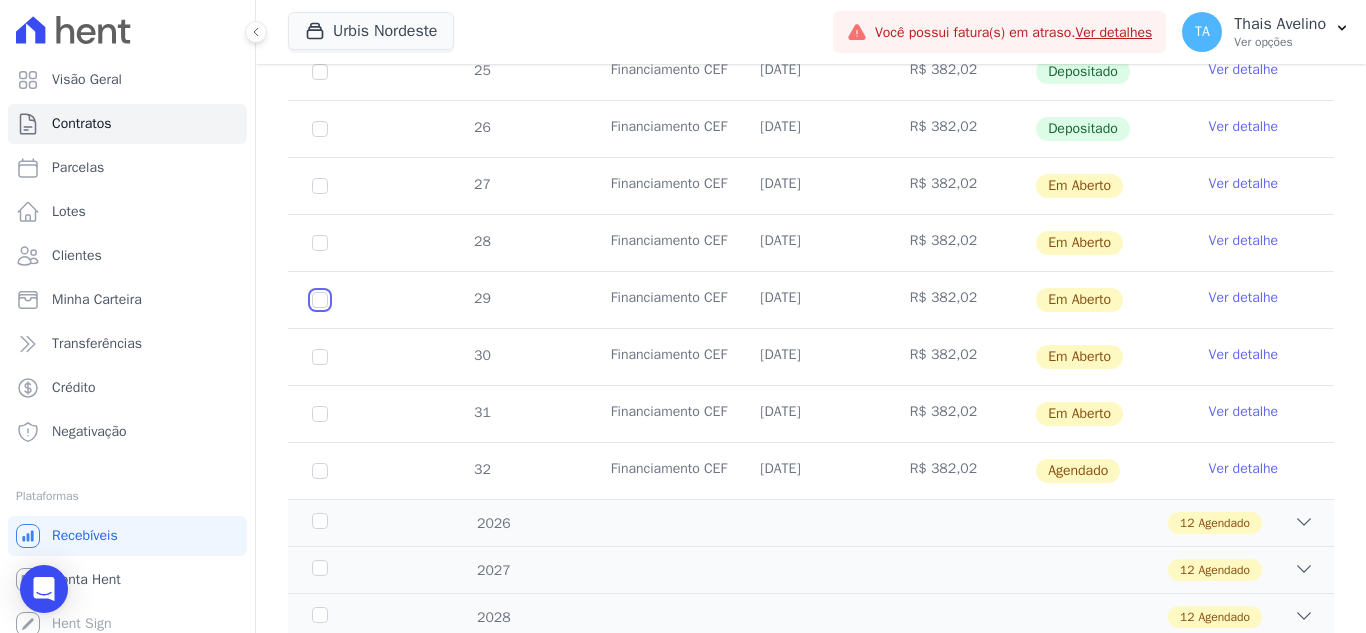 click at bounding box center (320, 186) 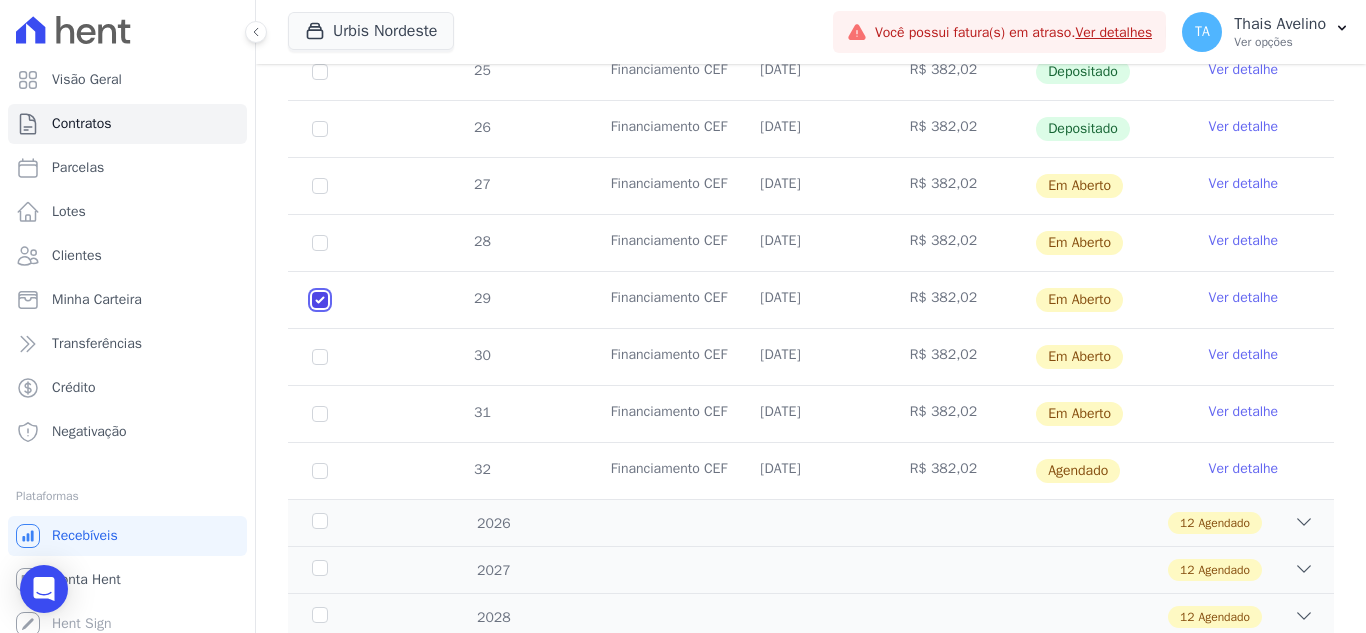 checkbox on "true" 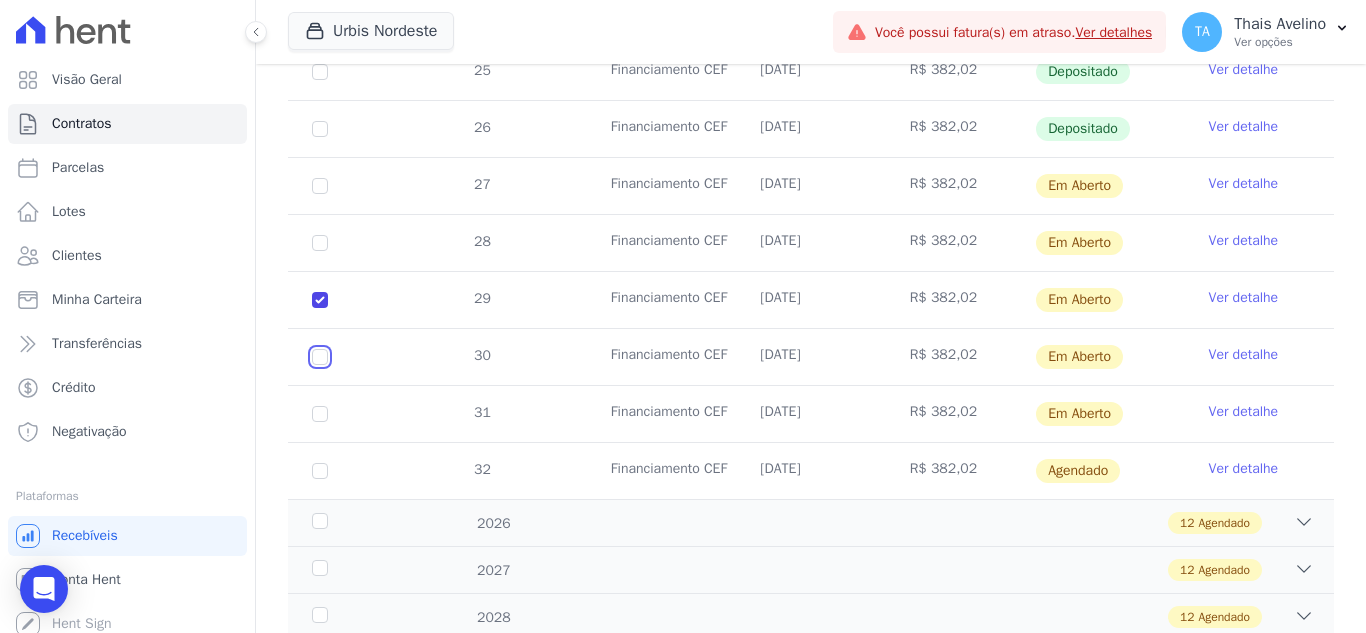 click at bounding box center [320, 186] 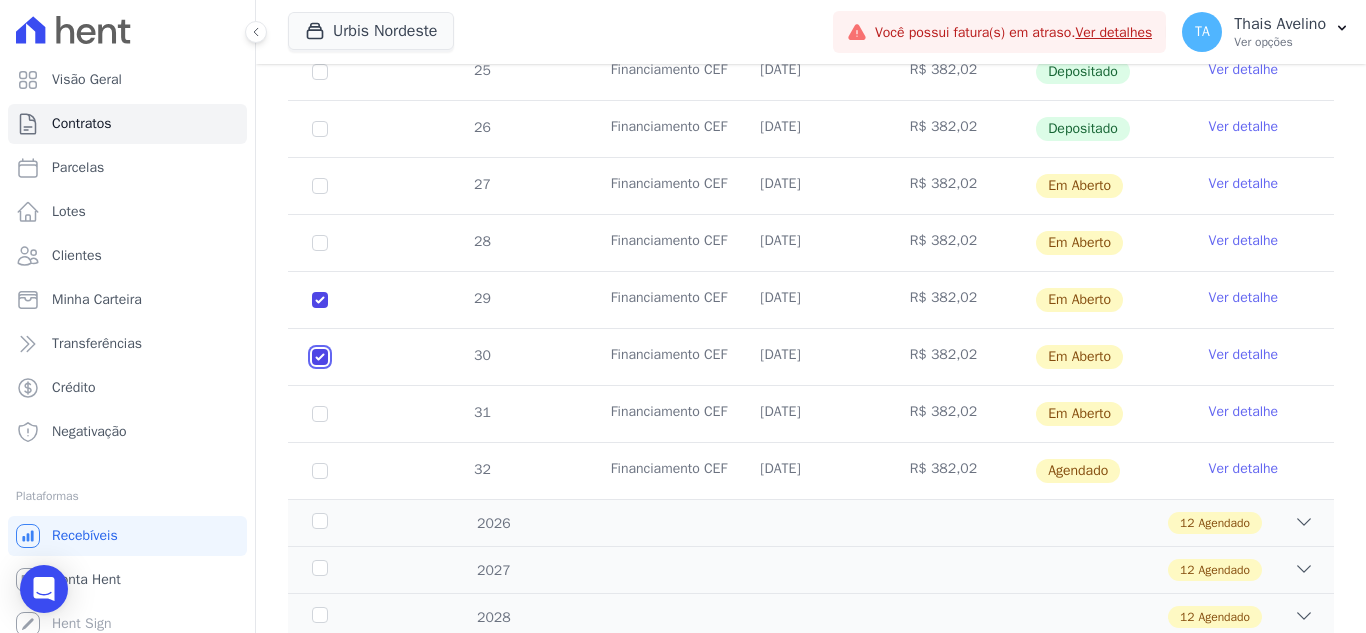 checkbox on "true" 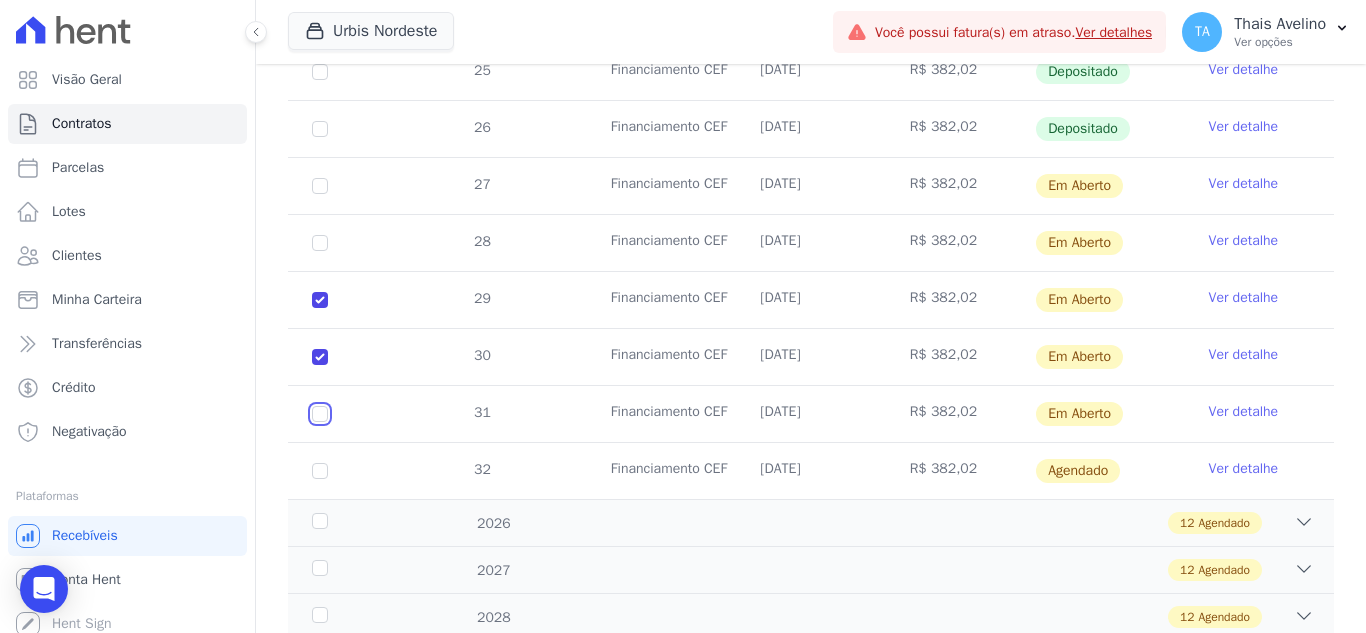 click at bounding box center [320, 186] 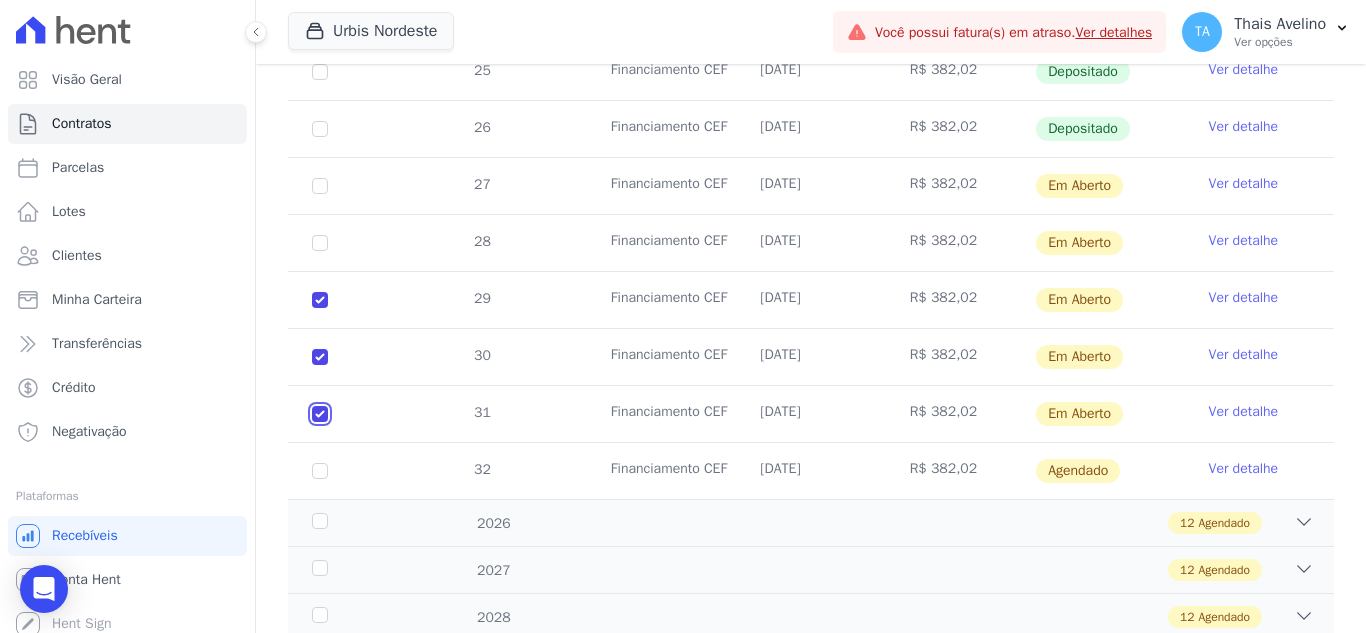 checkbox on "true" 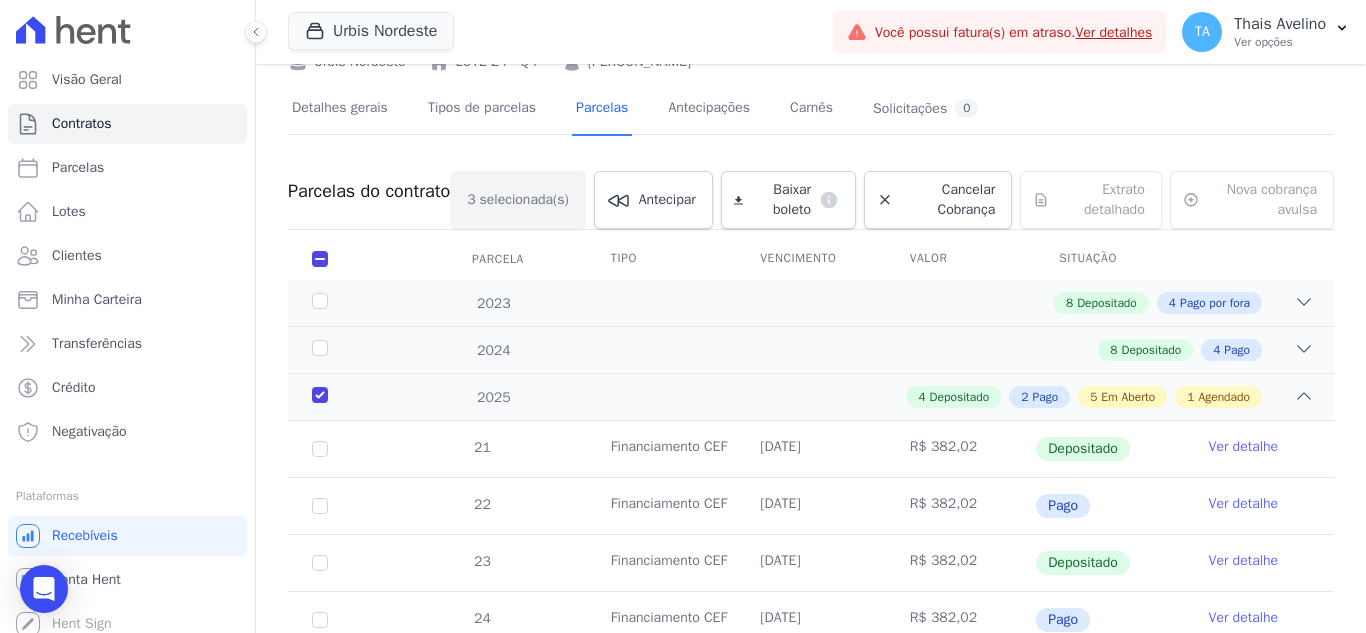scroll, scrollTop: 0, scrollLeft: 0, axis: both 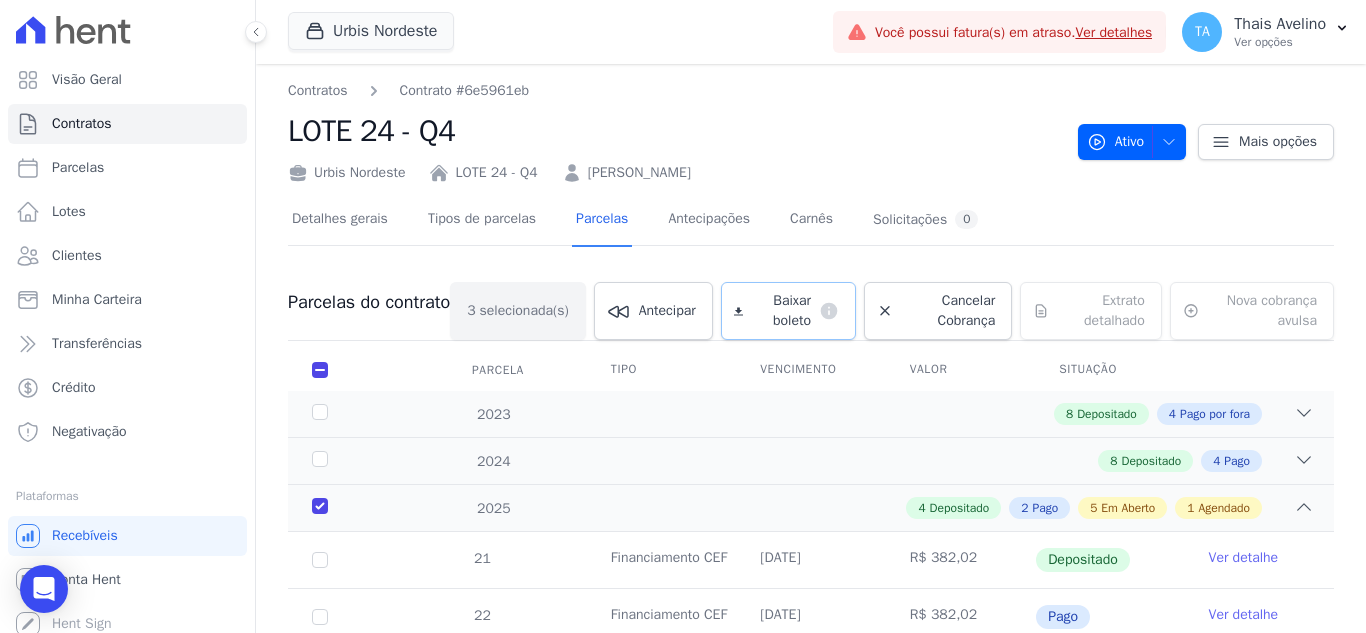 click on "Baixar boleto" at bounding box center [781, 311] 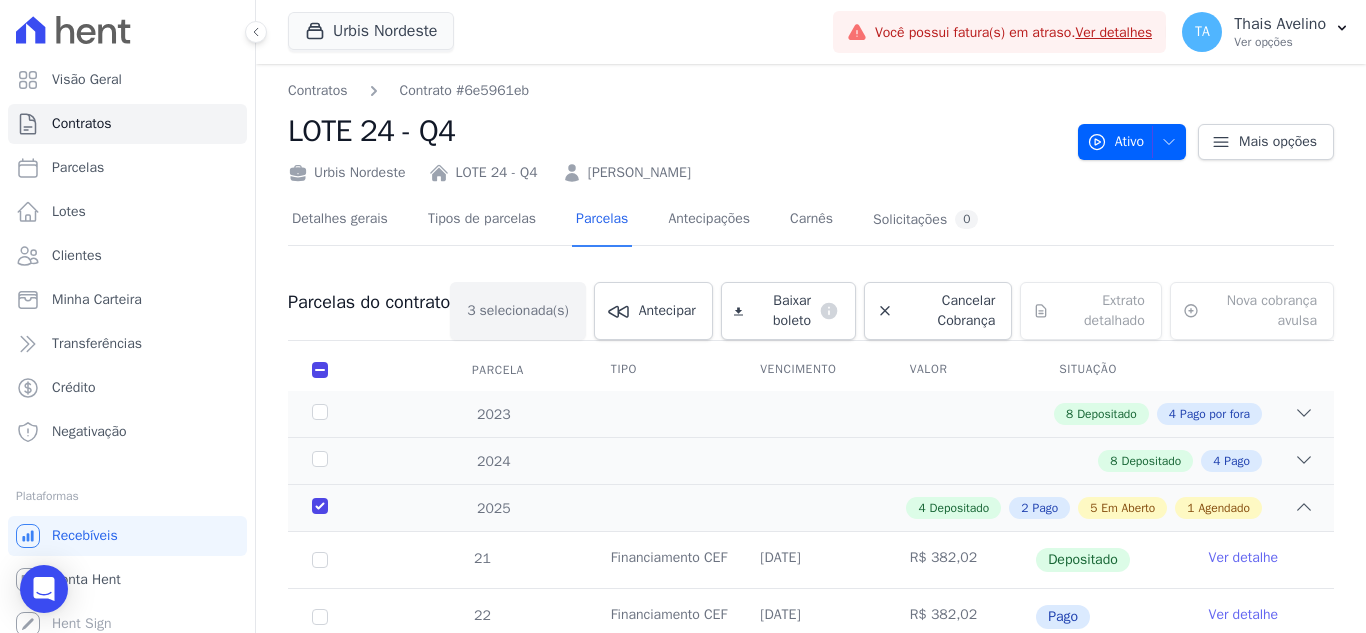 click on "[PERSON_NAME]" at bounding box center (639, 172) 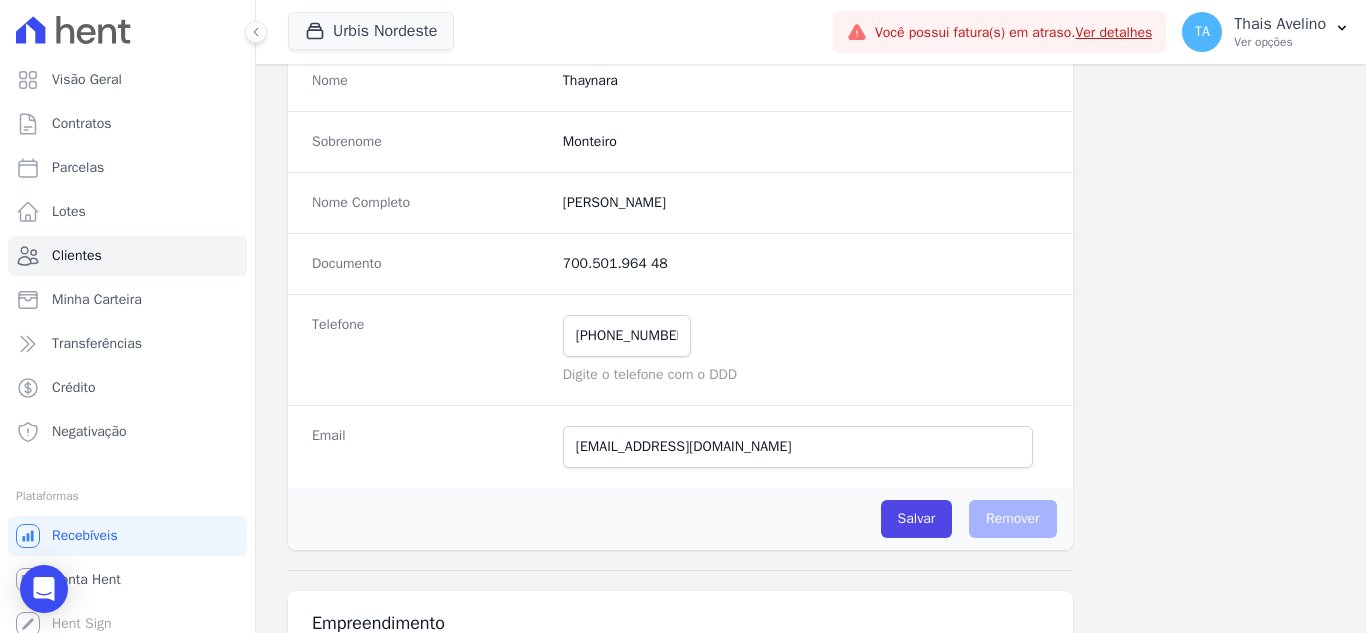 scroll, scrollTop: 200, scrollLeft: 0, axis: vertical 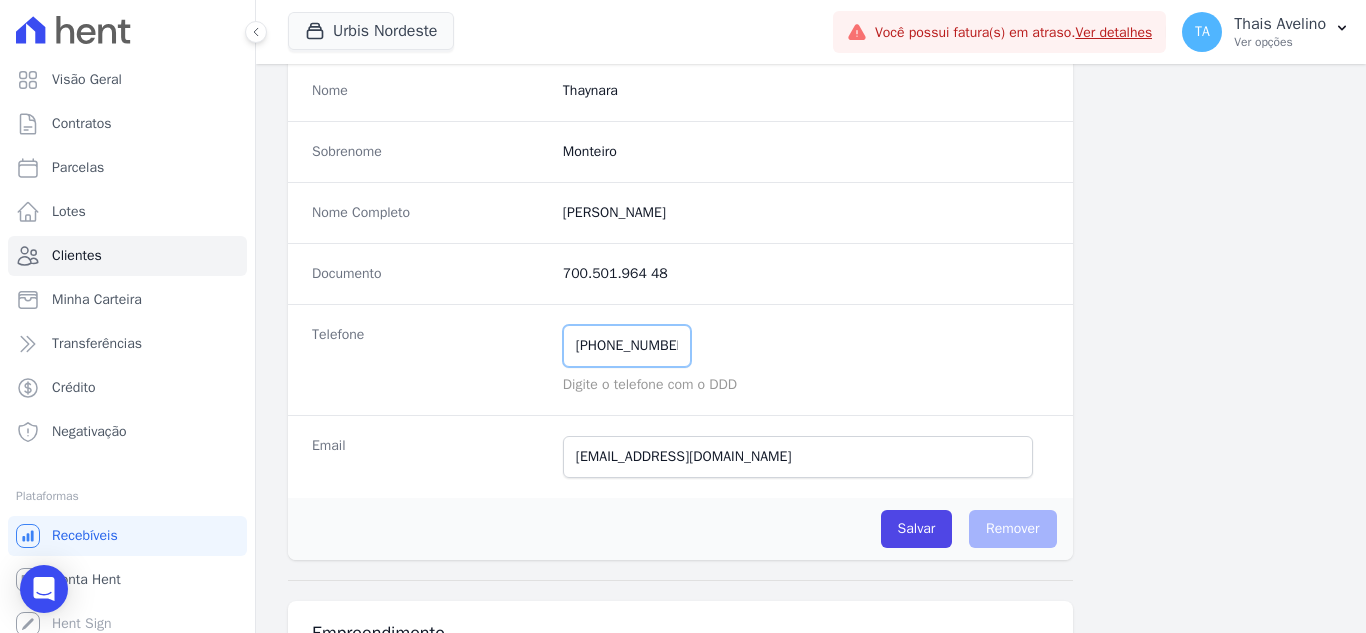 click on "[PHONE_NUMBER]" at bounding box center (627, 346) 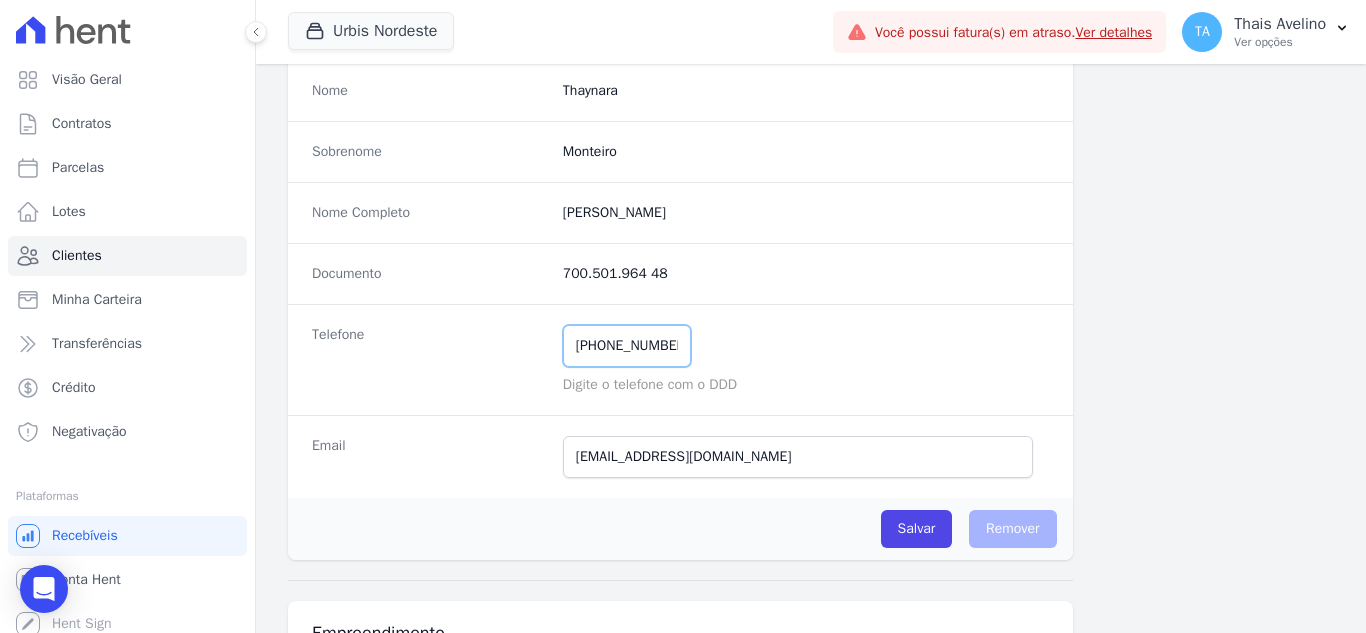 click on "[PHONE_NUMBER]" at bounding box center [627, 346] 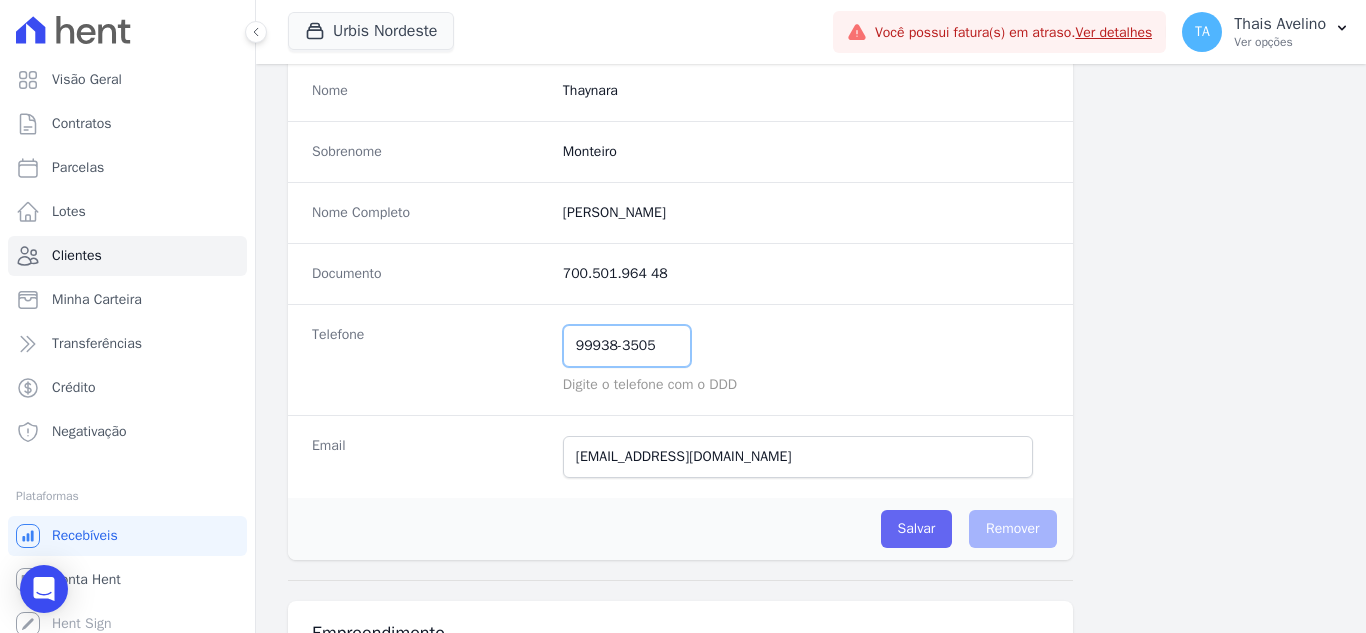 type on "99938-3505" 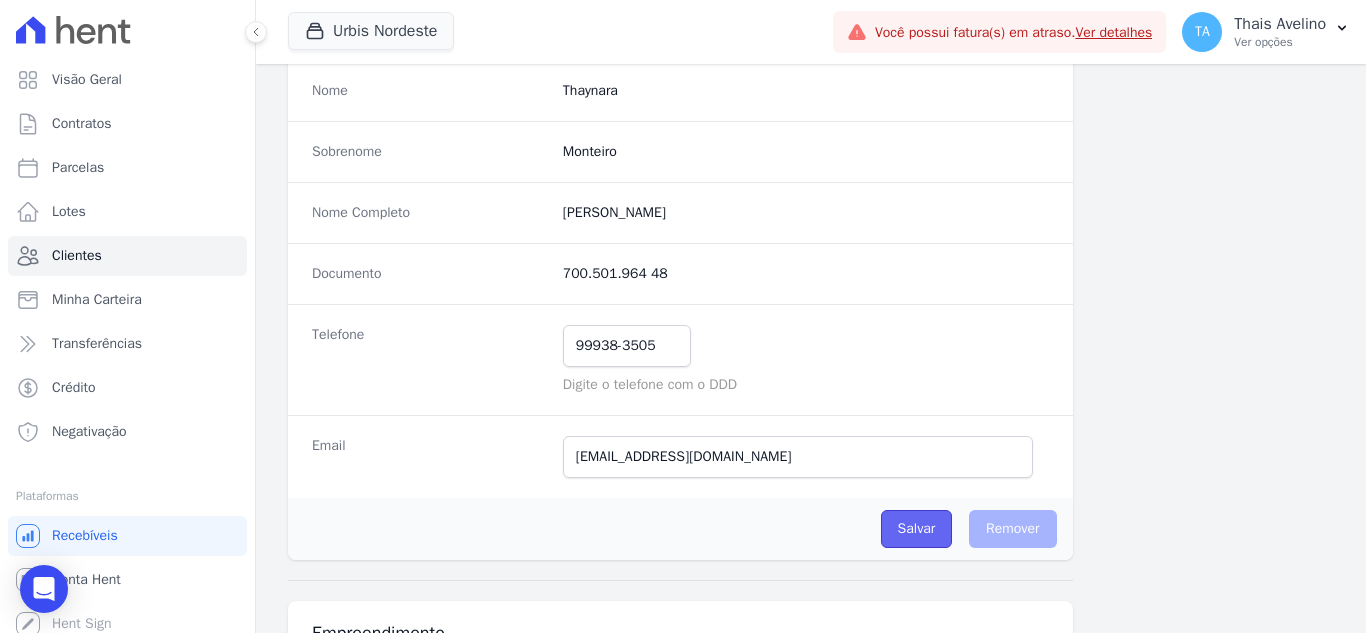 click on "Salvar" at bounding box center (917, 529) 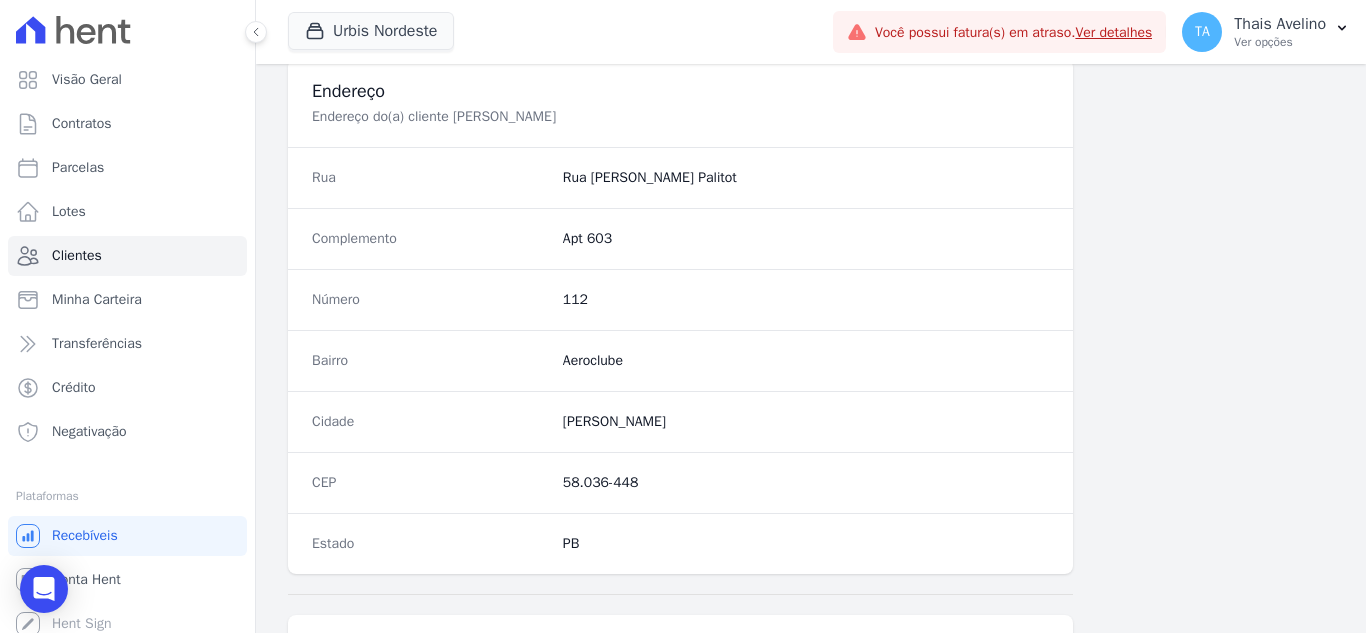 scroll, scrollTop: 1398, scrollLeft: 0, axis: vertical 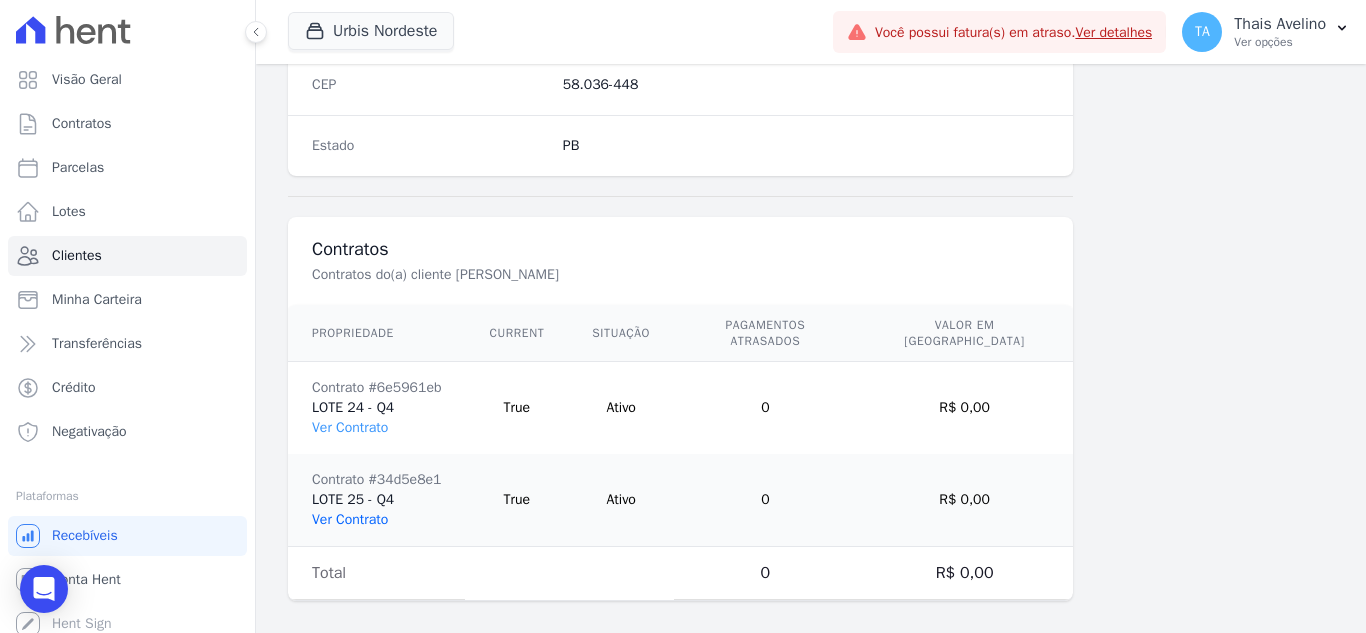 click on "Ver Contrato" at bounding box center [350, 519] 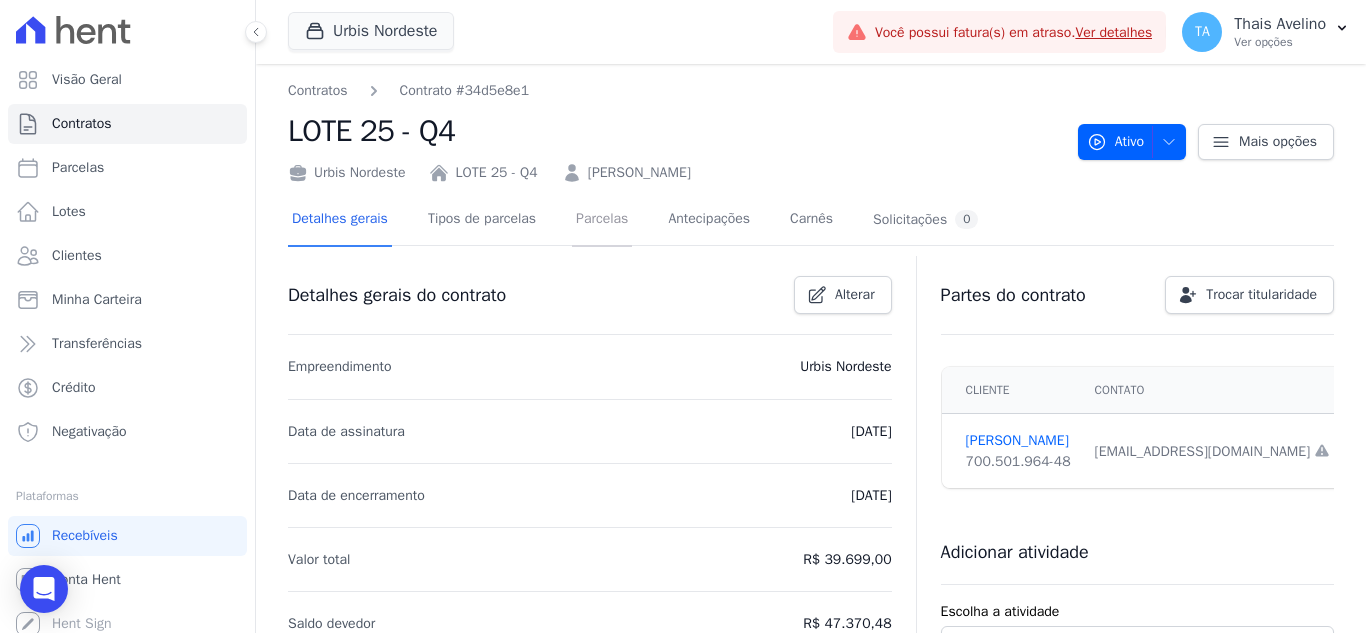 click on "Parcelas" at bounding box center (602, 220) 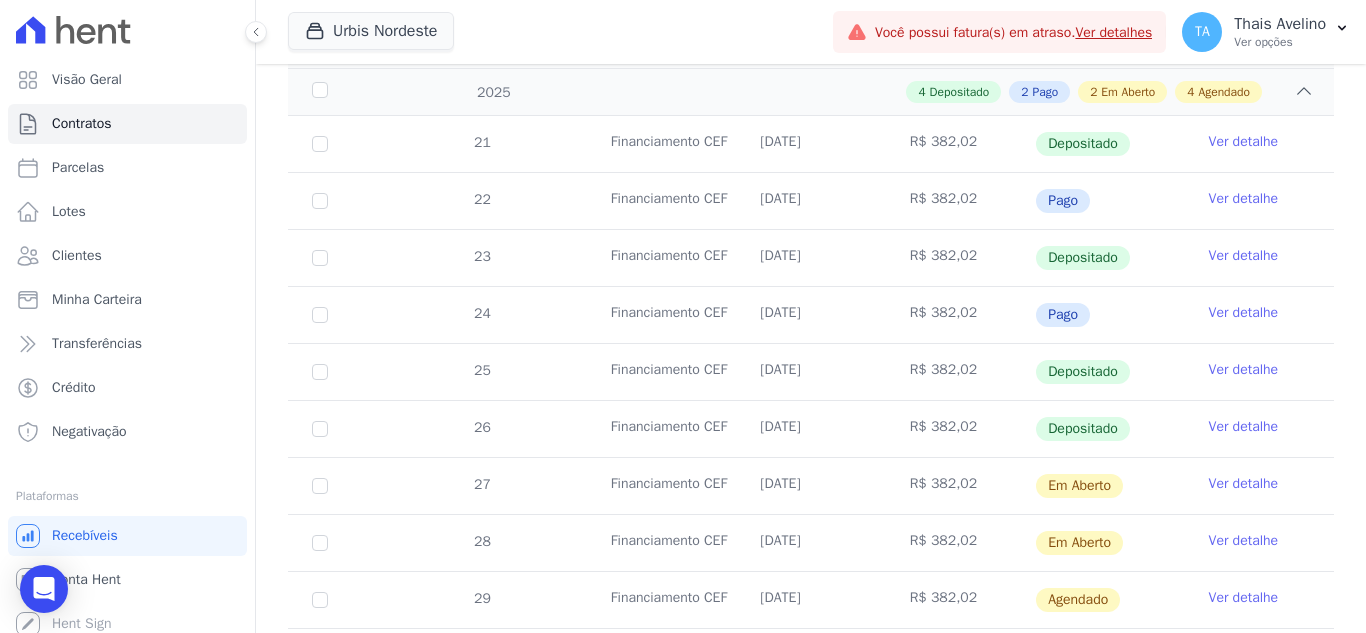 scroll, scrollTop: 500, scrollLeft: 0, axis: vertical 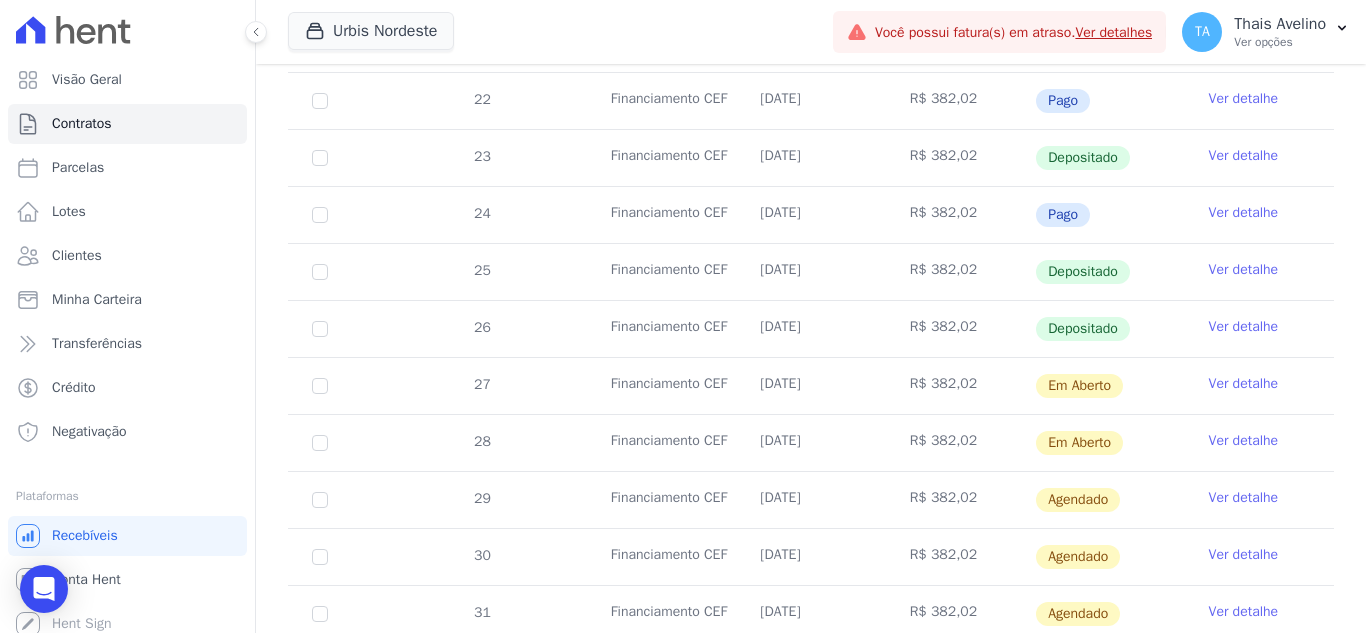 click on "Ver detalhe" at bounding box center [1244, 498] 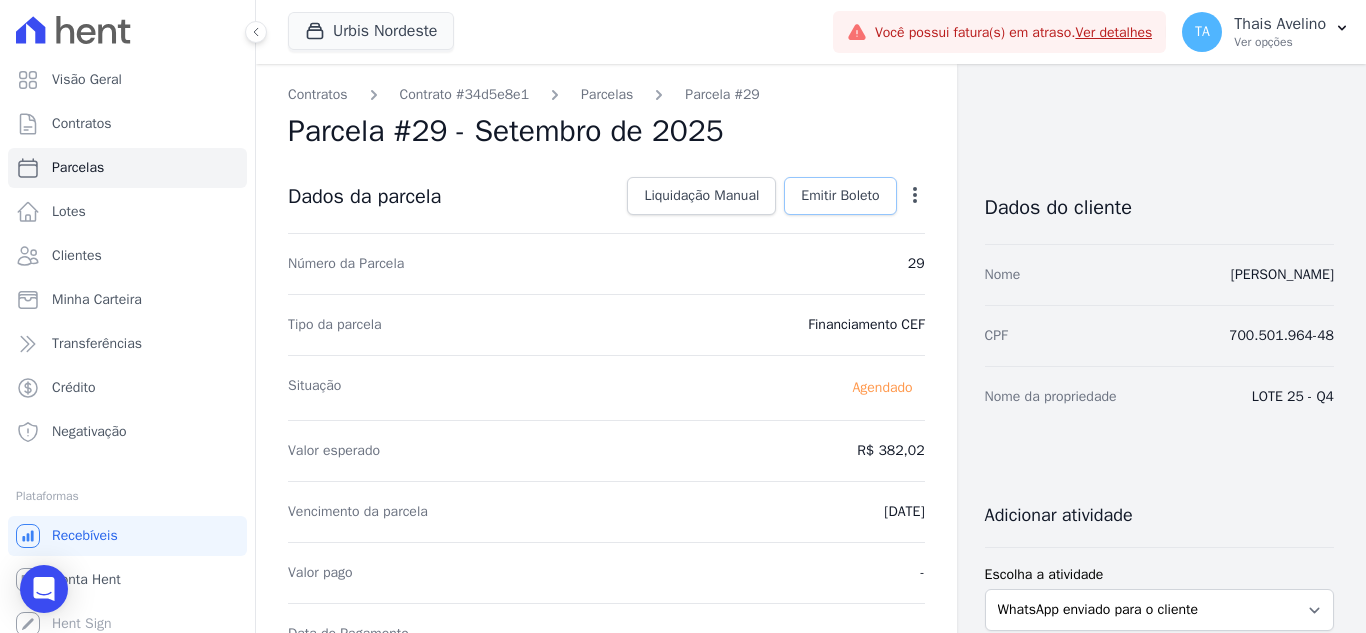 click on "Emitir Boleto" at bounding box center (840, 196) 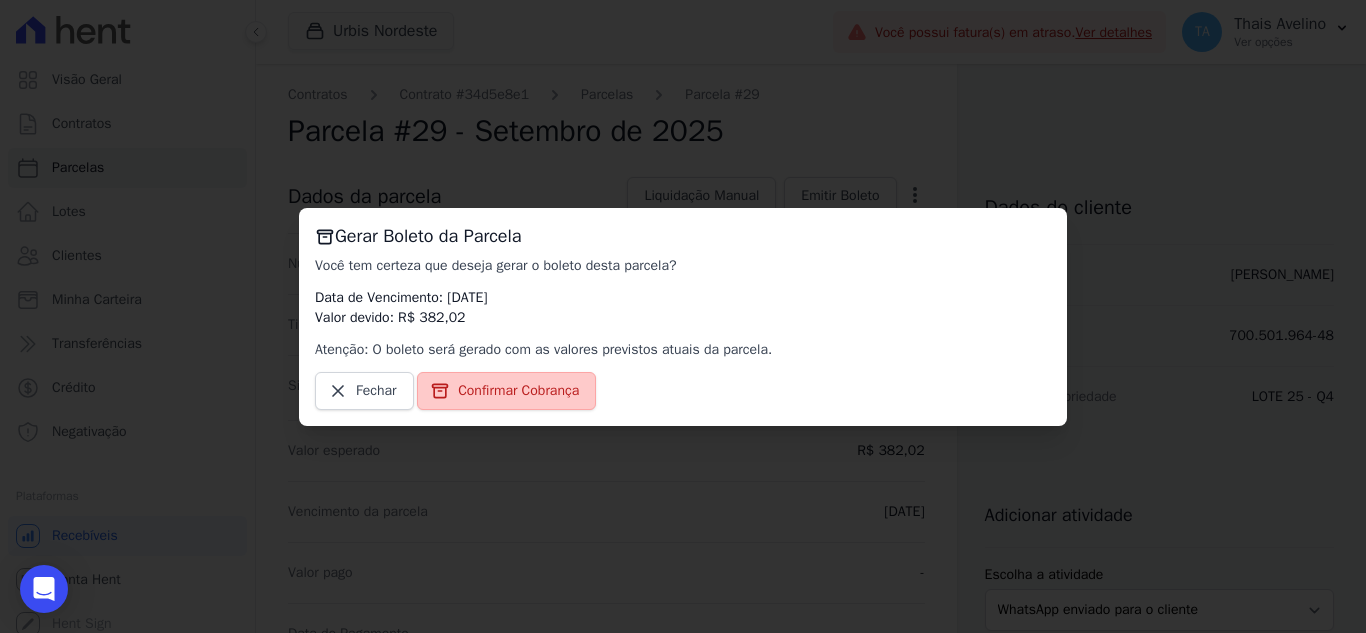 click on "Confirmar Cobrança" at bounding box center (518, 391) 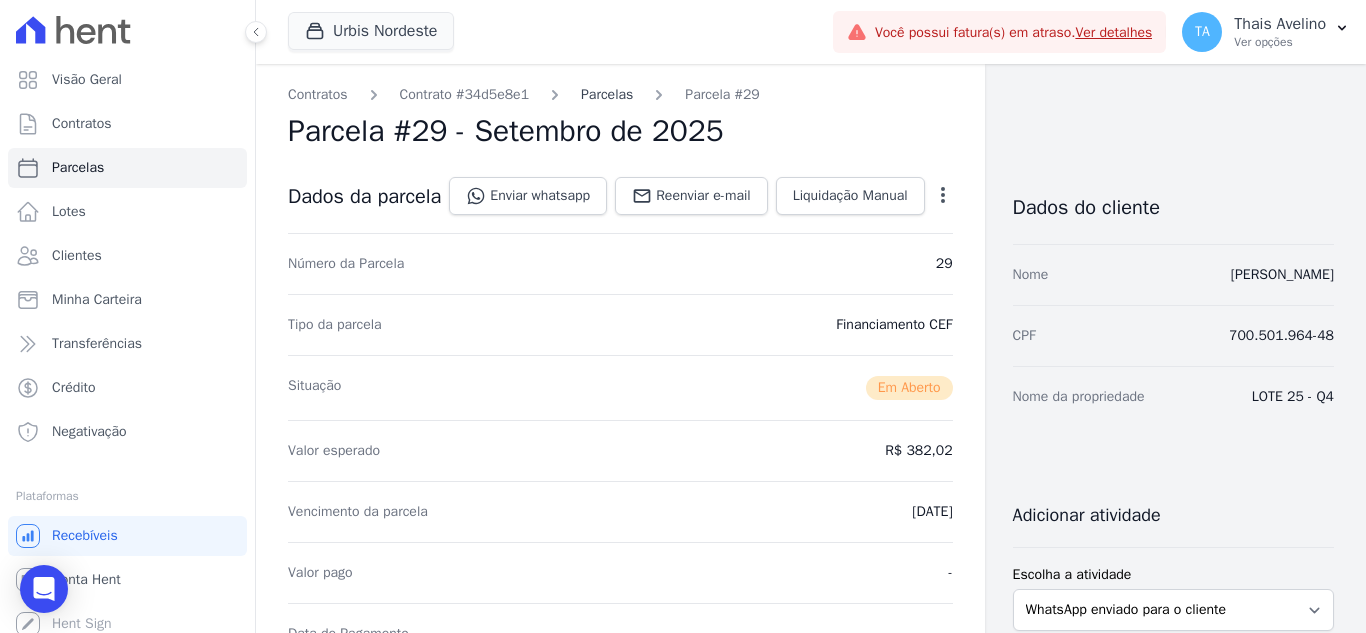 click on "Parcelas" at bounding box center (607, 94) 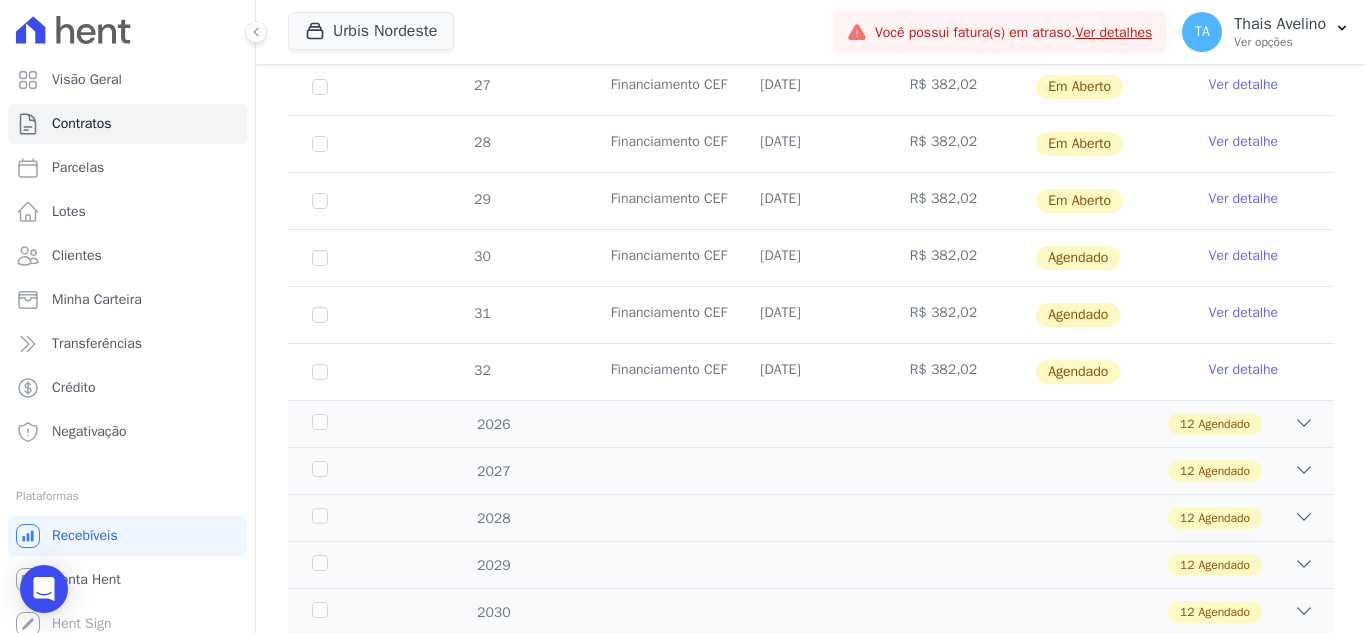 scroll, scrollTop: 800, scrollLeft: 0, axis: vertical 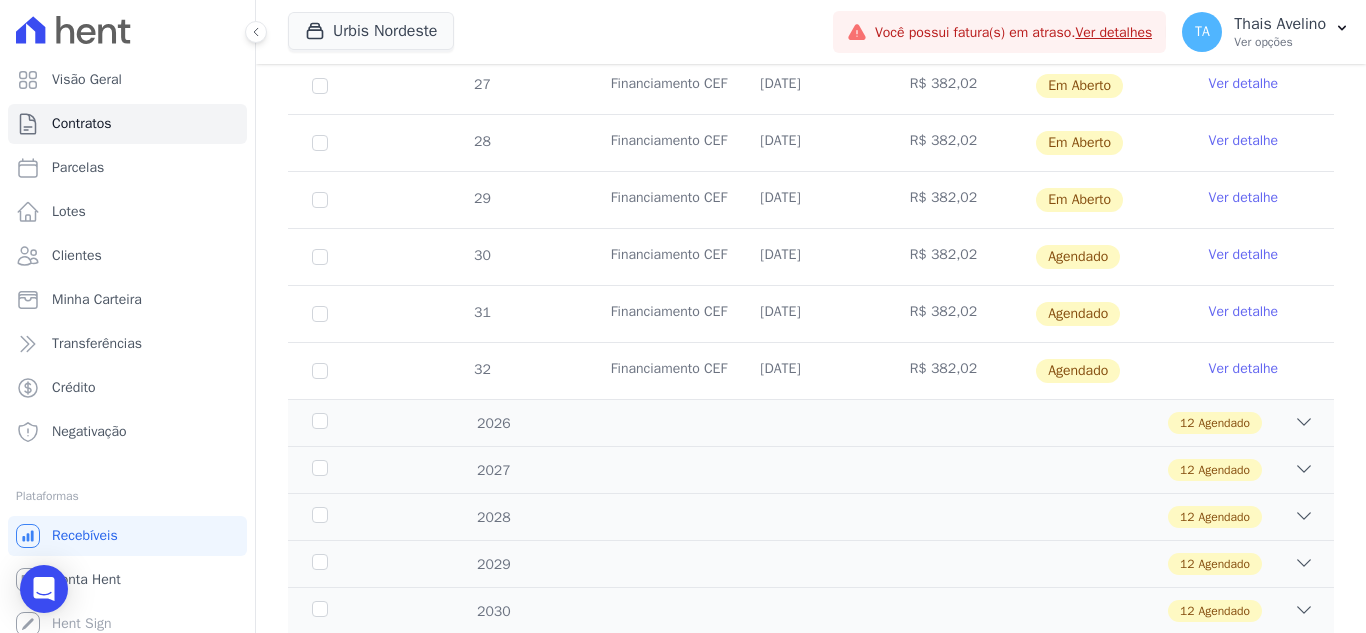 click on "Ver detalhe" at bounding box center (1244, 255) 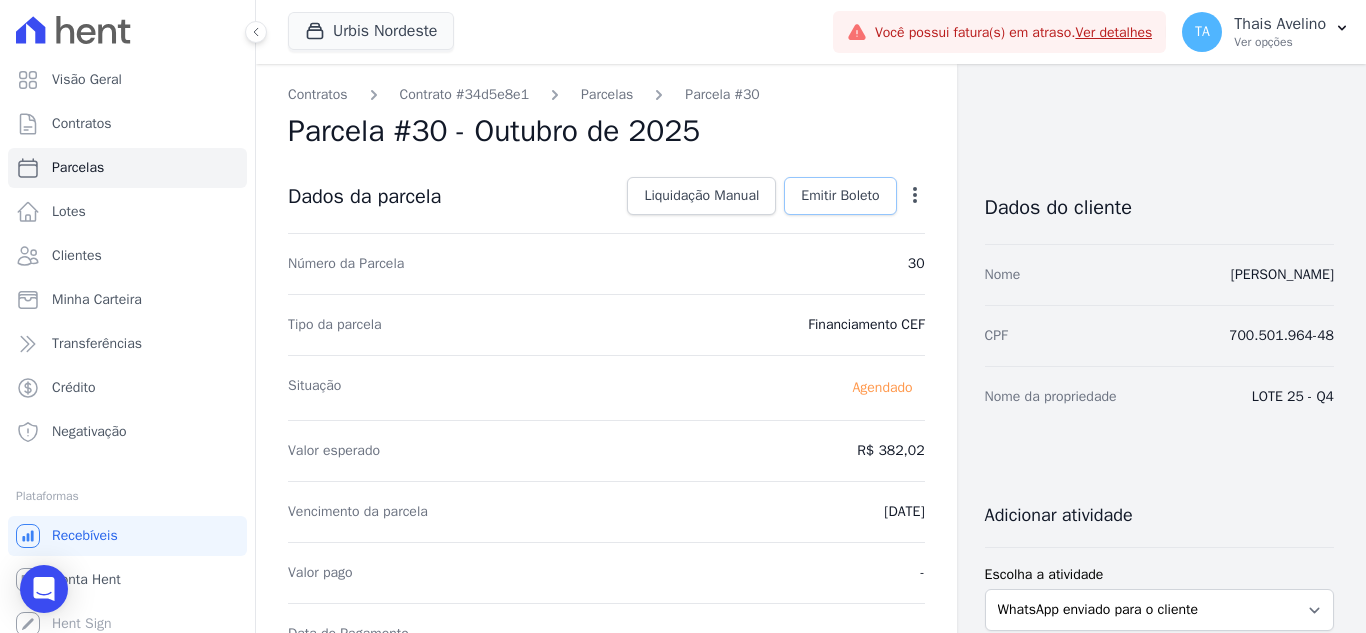 click on "Emitir Boleto" at bounding box center (840, 196) 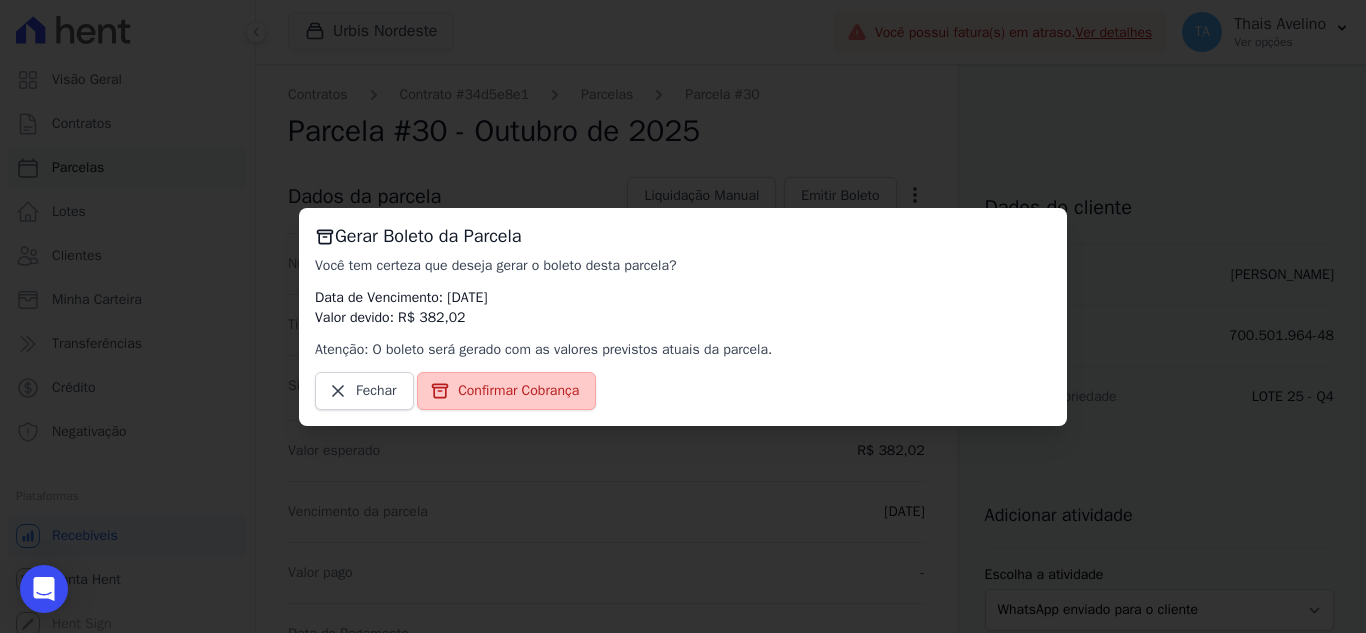 click on "Confirmar Cobrança" at bounding box center [518, 391] 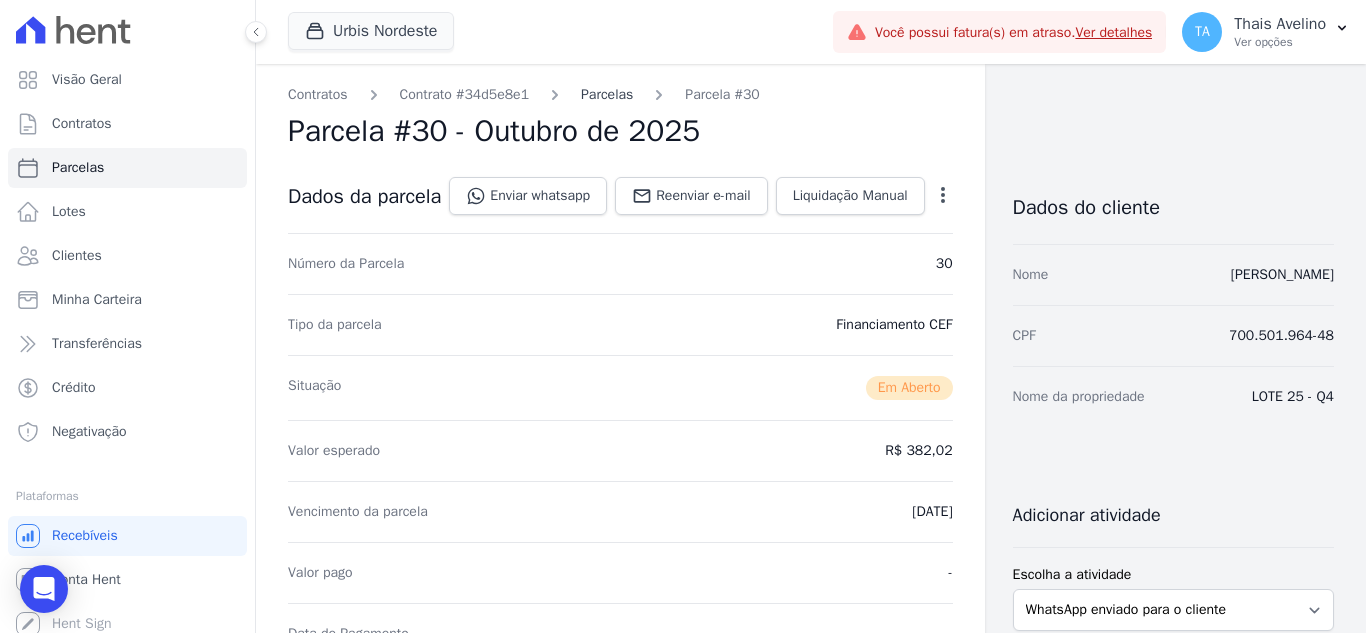 click on "Parcelas" at bounding box center (607, 94) 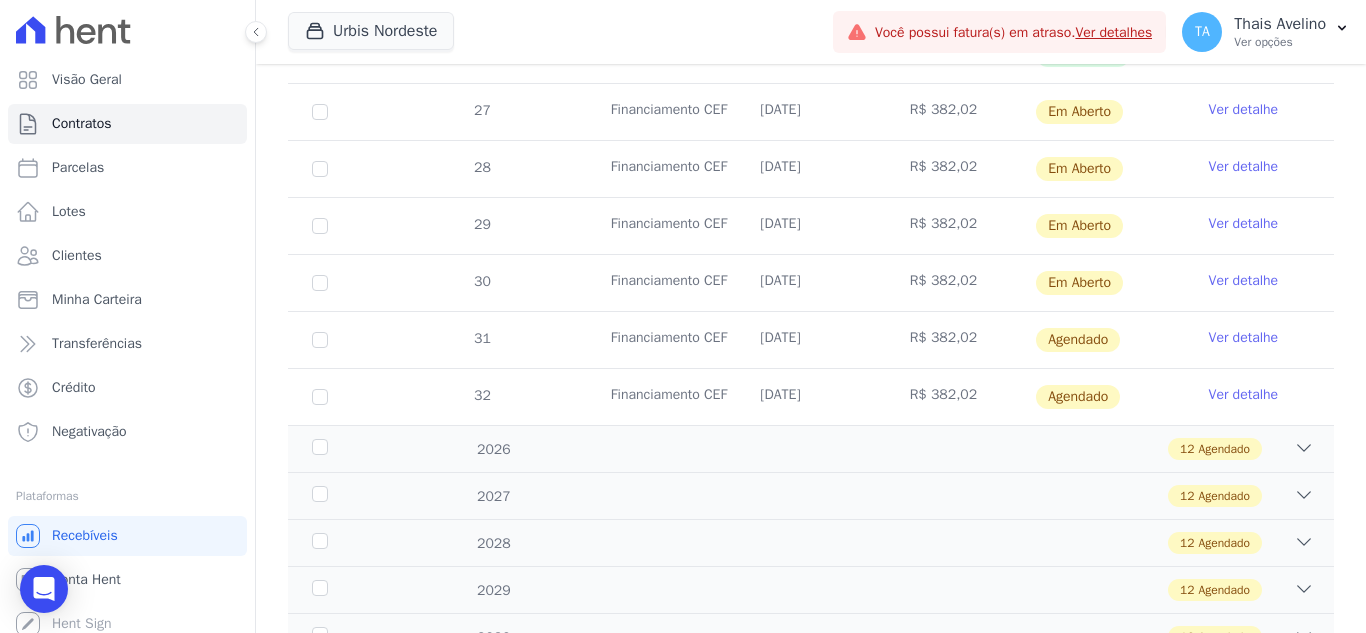 scroll, scrollTop: 800, scrollLeft: 0, axis: vertical 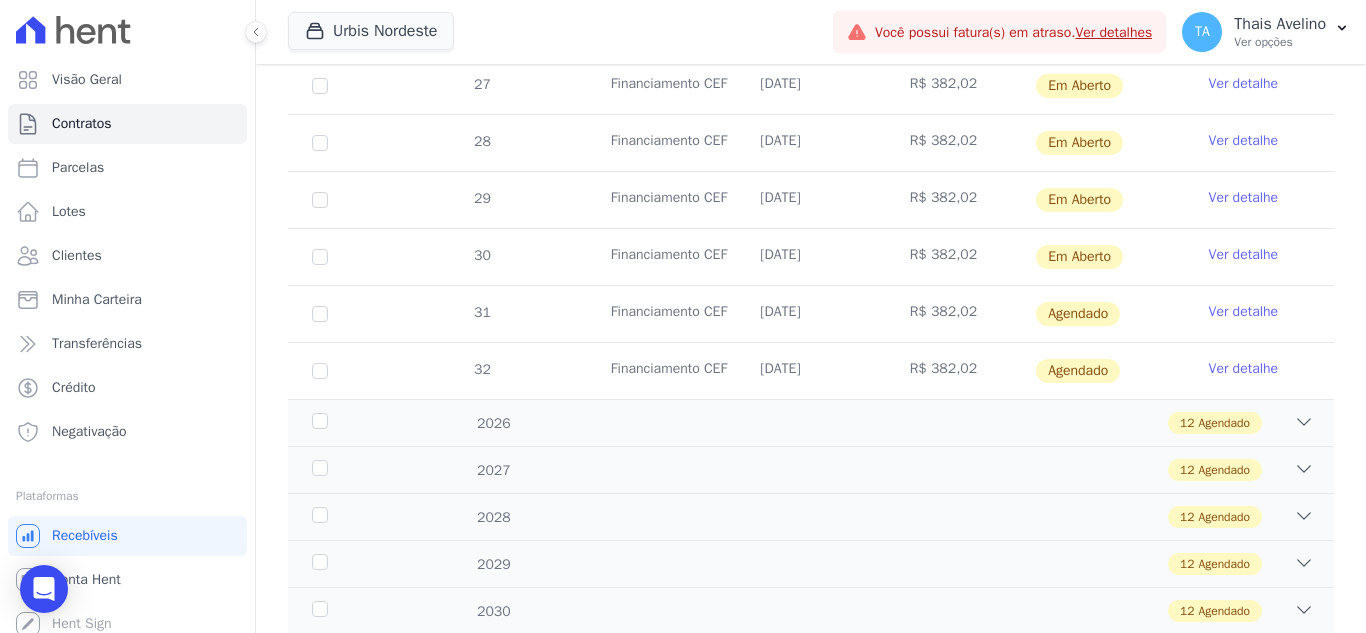 click on "Ver detalhe" at bounding box center [1244, 312] 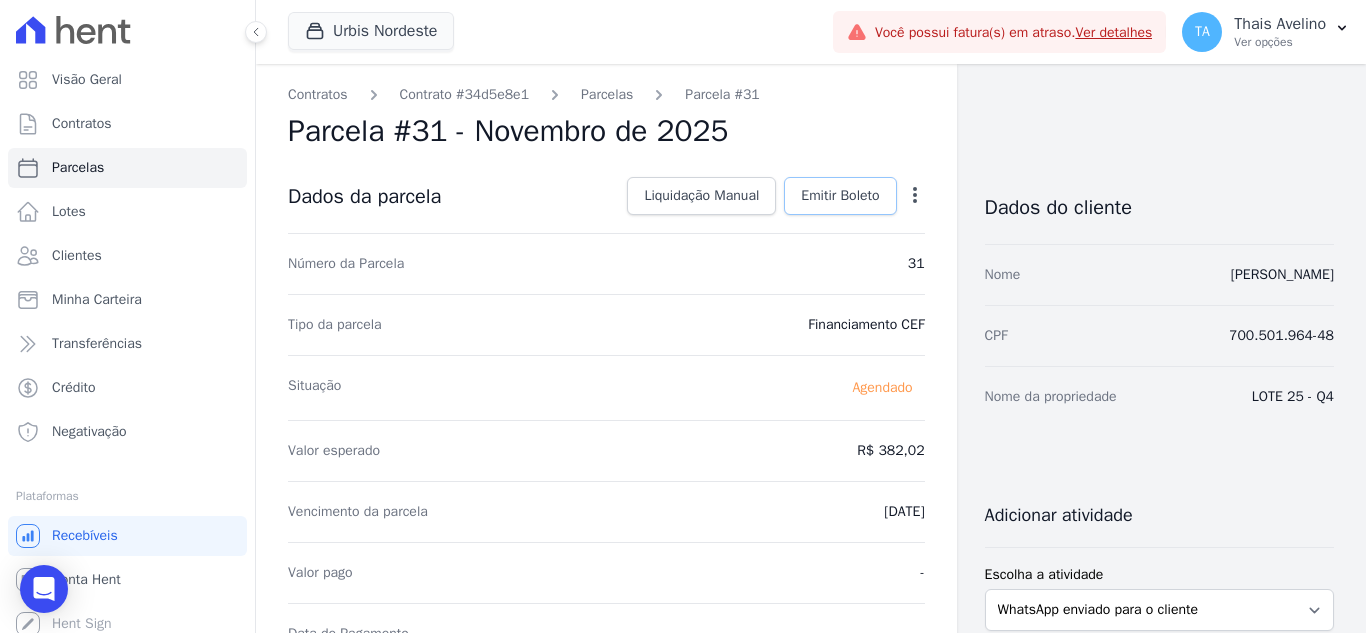 click on "Emitir Boleto" at bounding box center (840, 196) 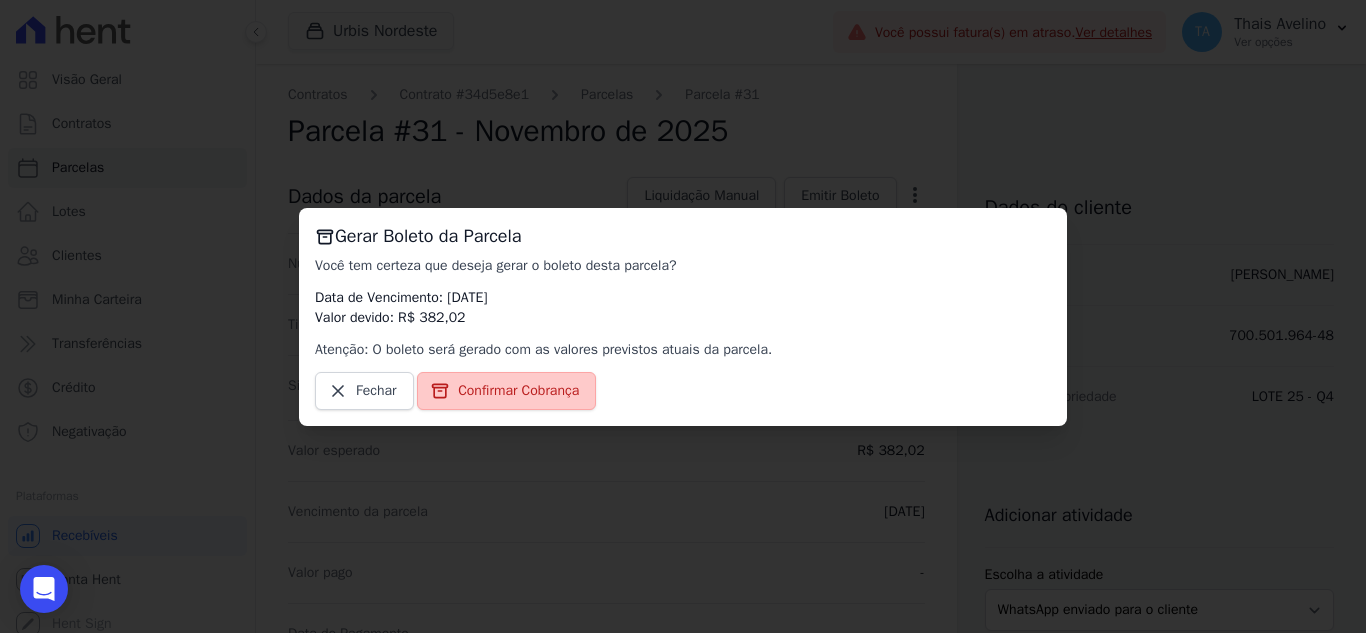 click on "Confirmar Cobrança" at bounding box center [518, 391] 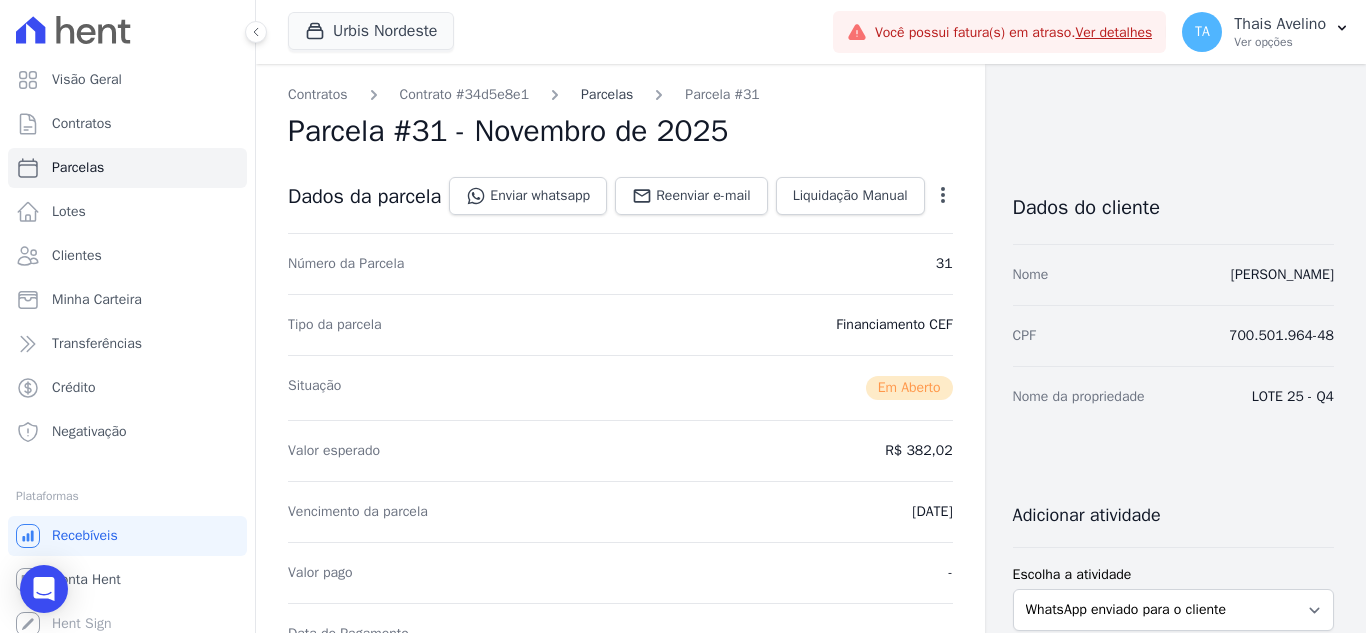 click on "Parcelas" at bounding box center (607, 94) 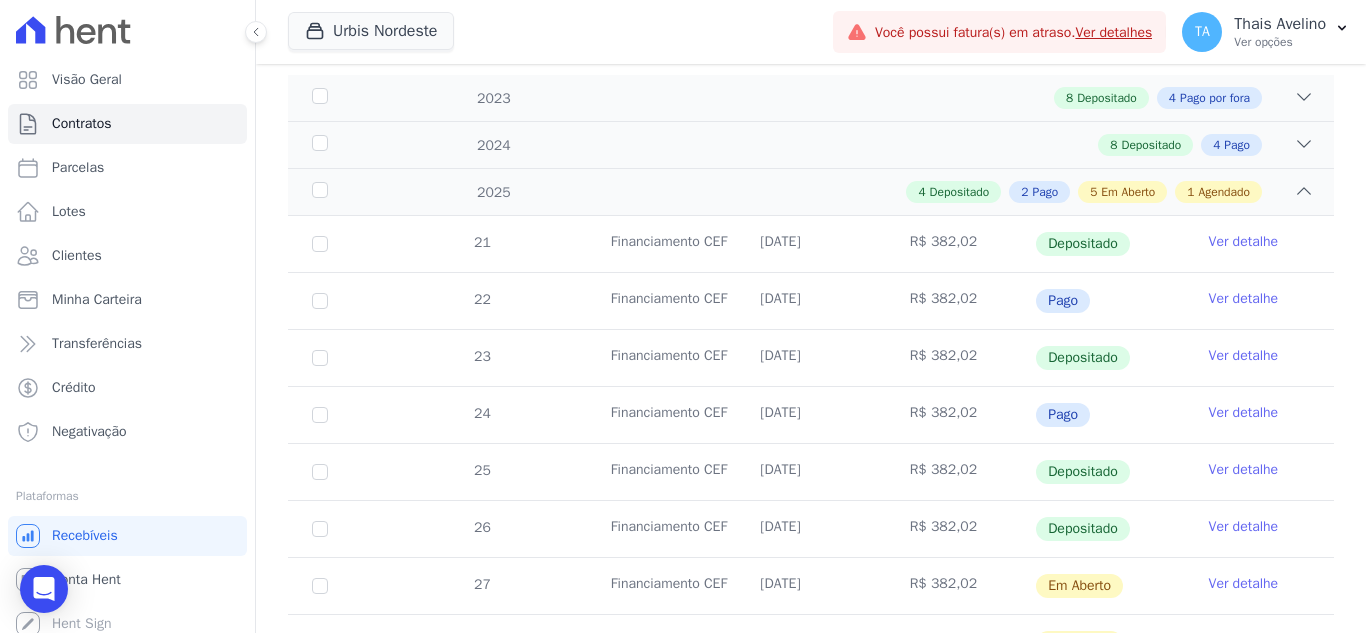 scroll, scrollTop: 700, scrollLeft: 0, axis: vertical 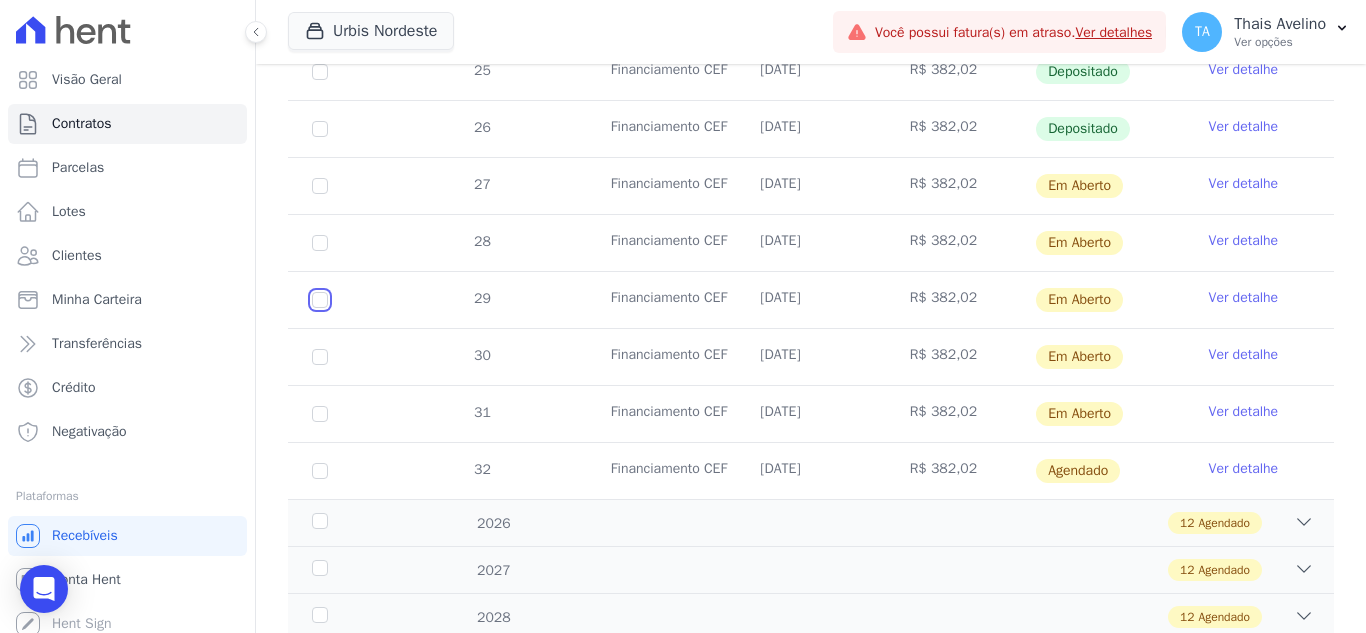 click at bounding box center [320, 186] 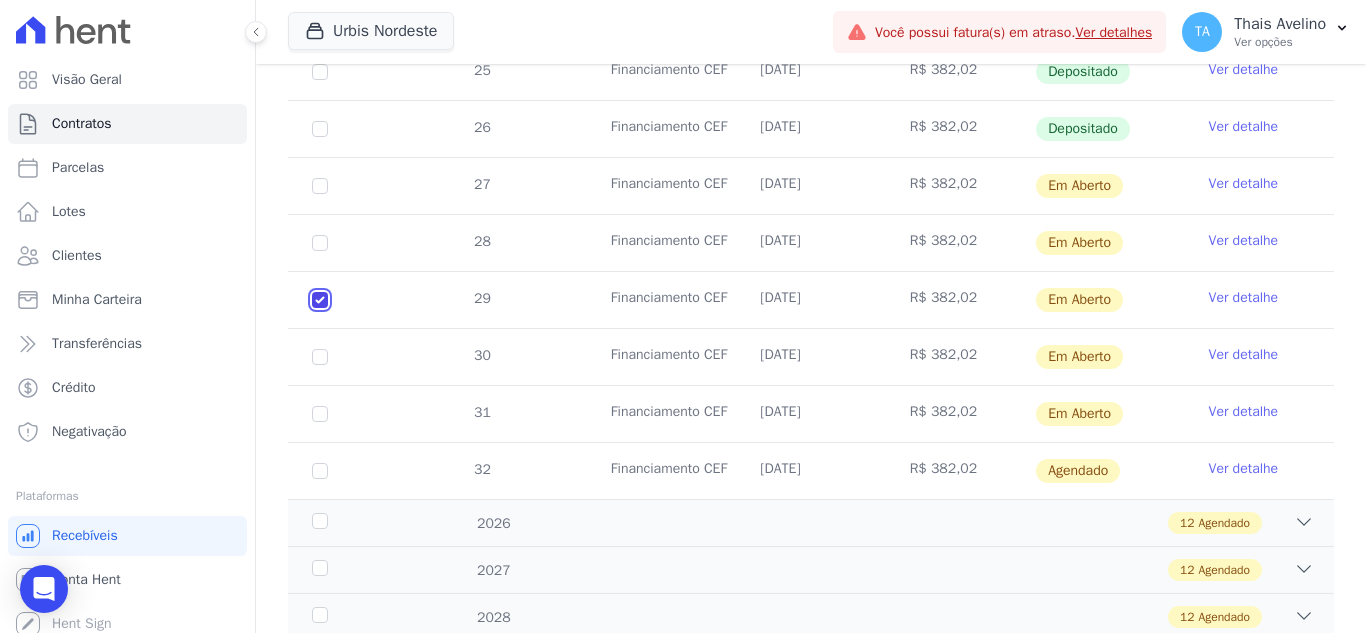 checkbox on "true" 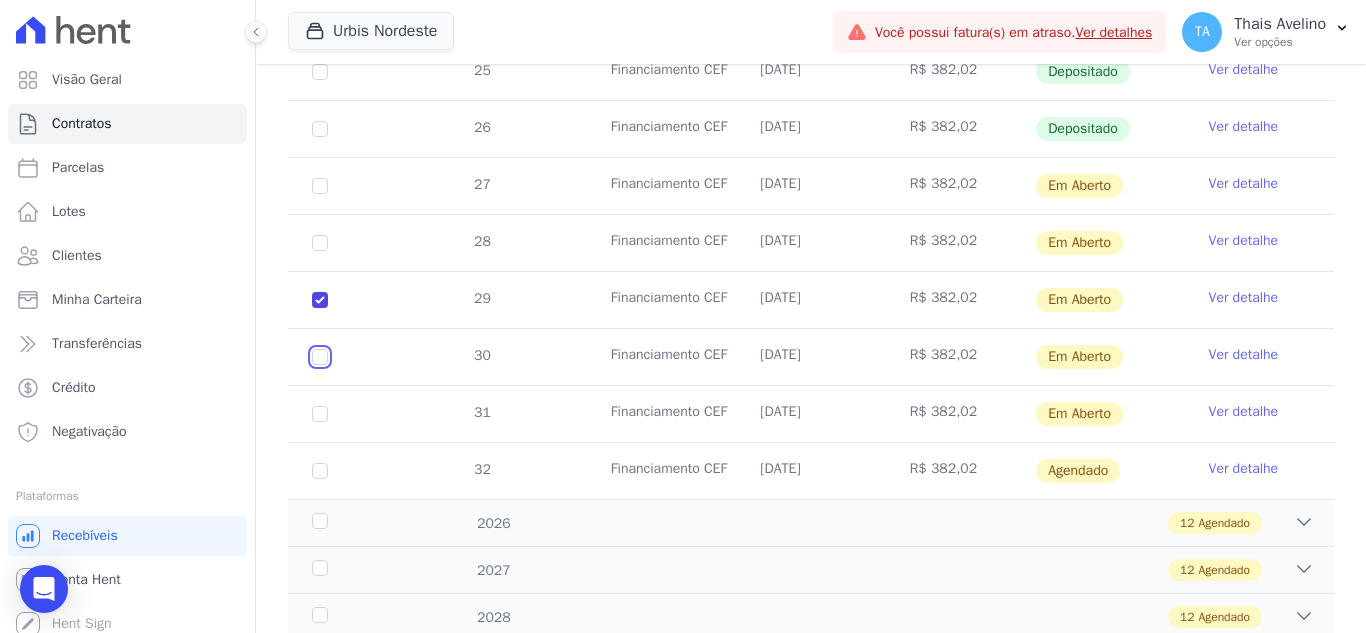 click at bounding box center (320, 186) 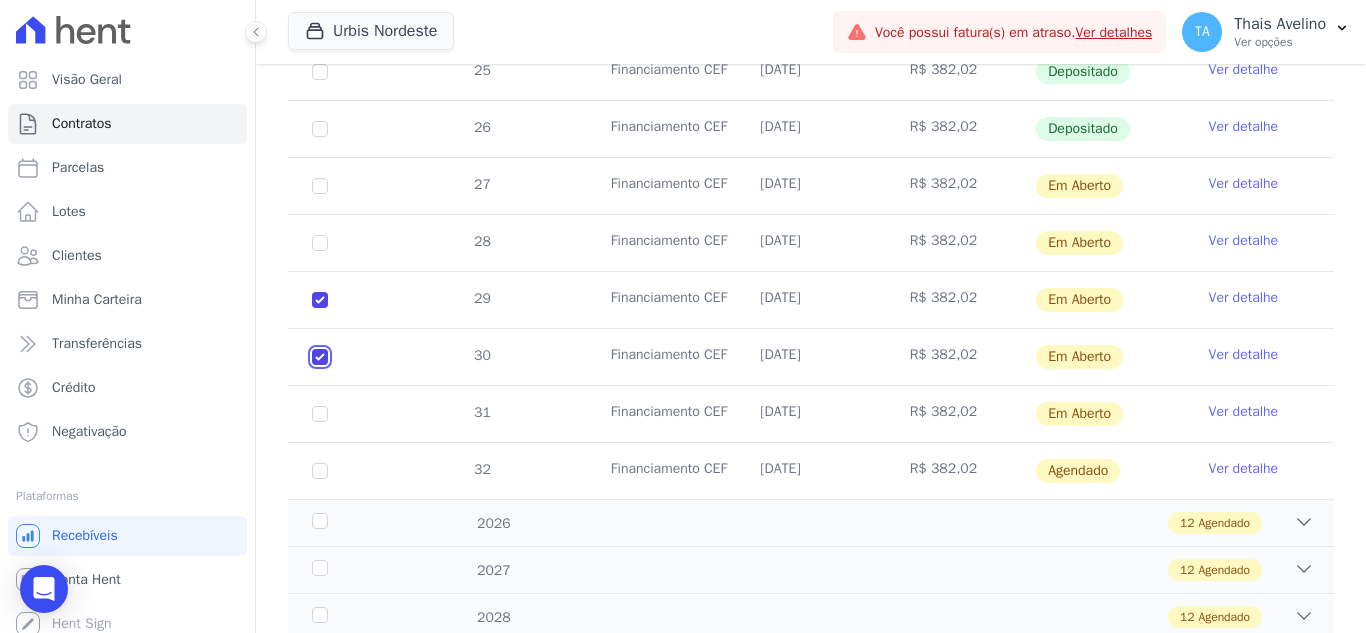 checkbox on "true" 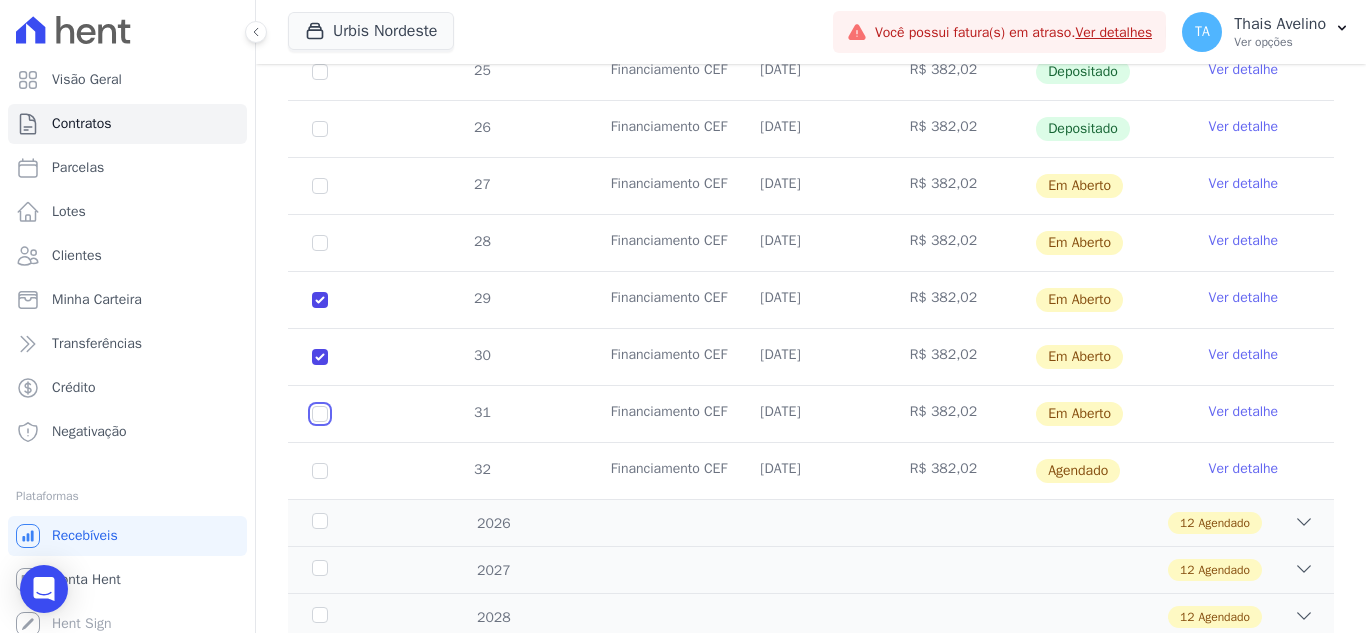 click at bounding box center (320, 186) 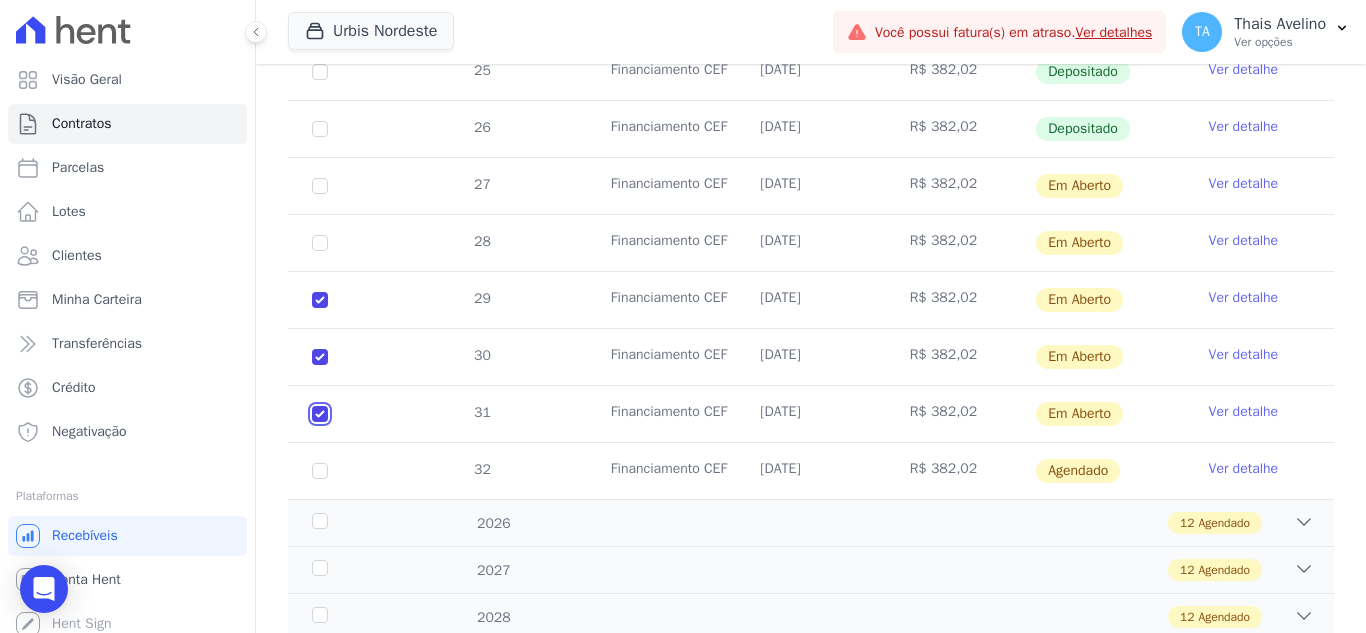 checkbox on "true" 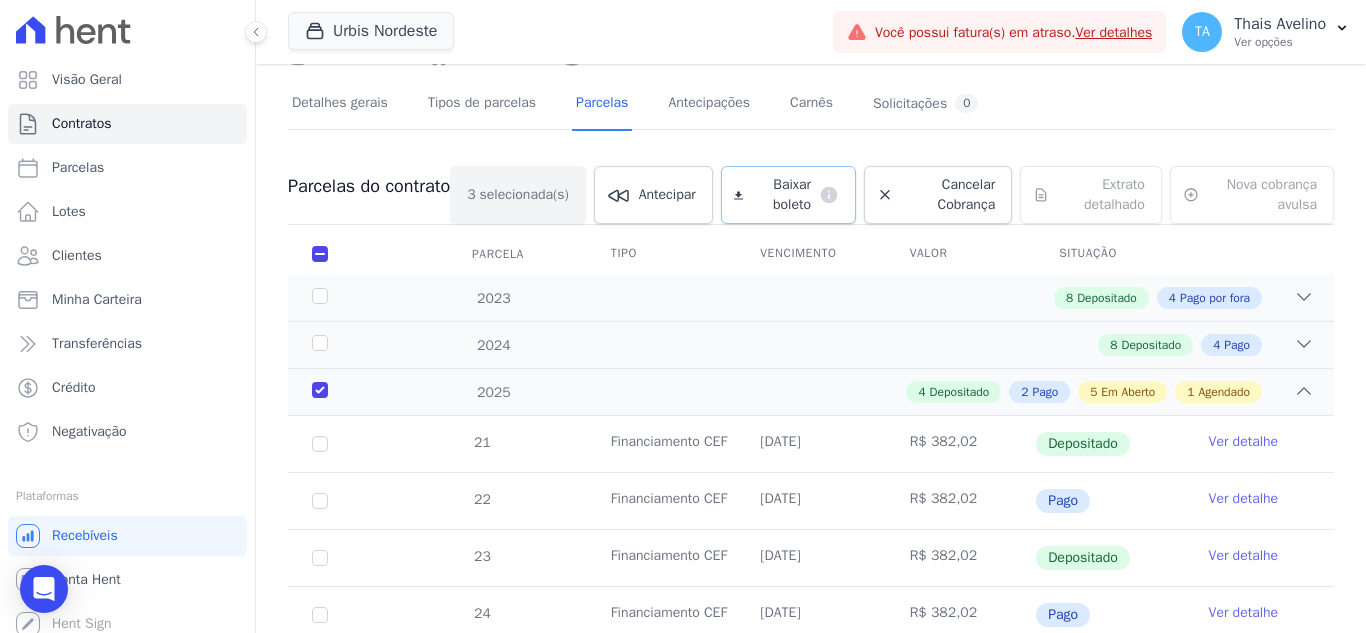 click on "Baixar boleto" at bounding box center [781, 195] 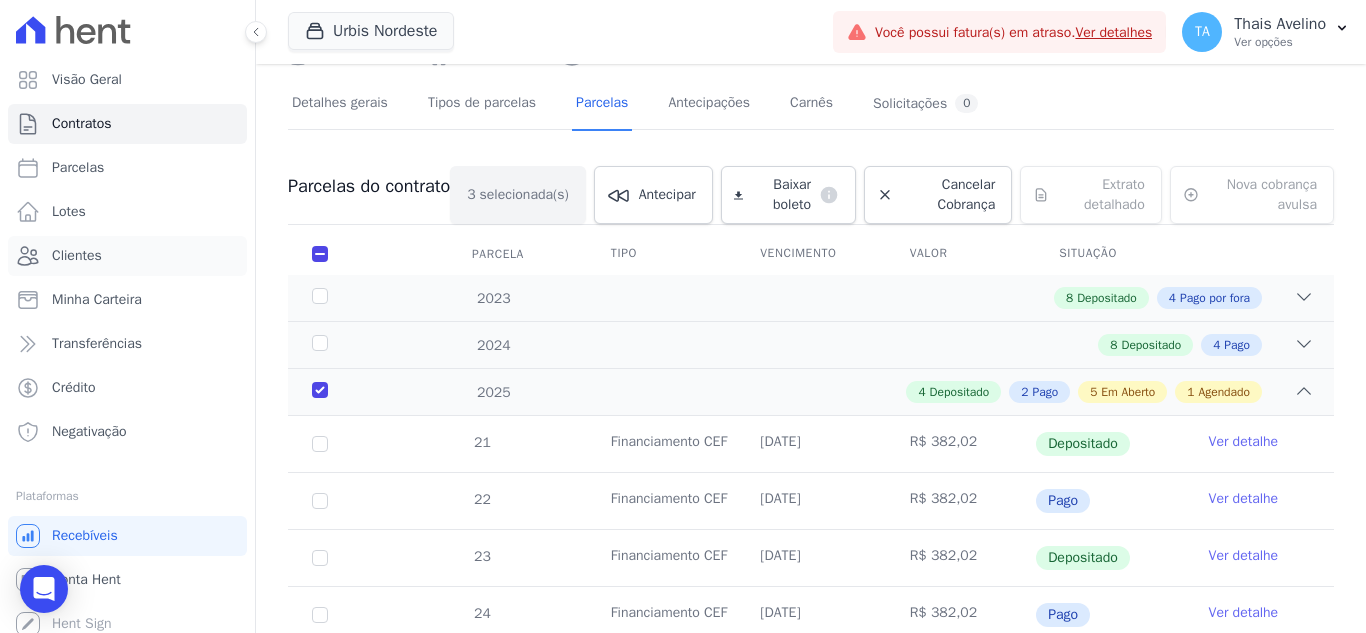 drag, startPoint x: 78, startPoint y: 262, endPoint x: 1363, endPoint y: 528, distance: 1312.2427 